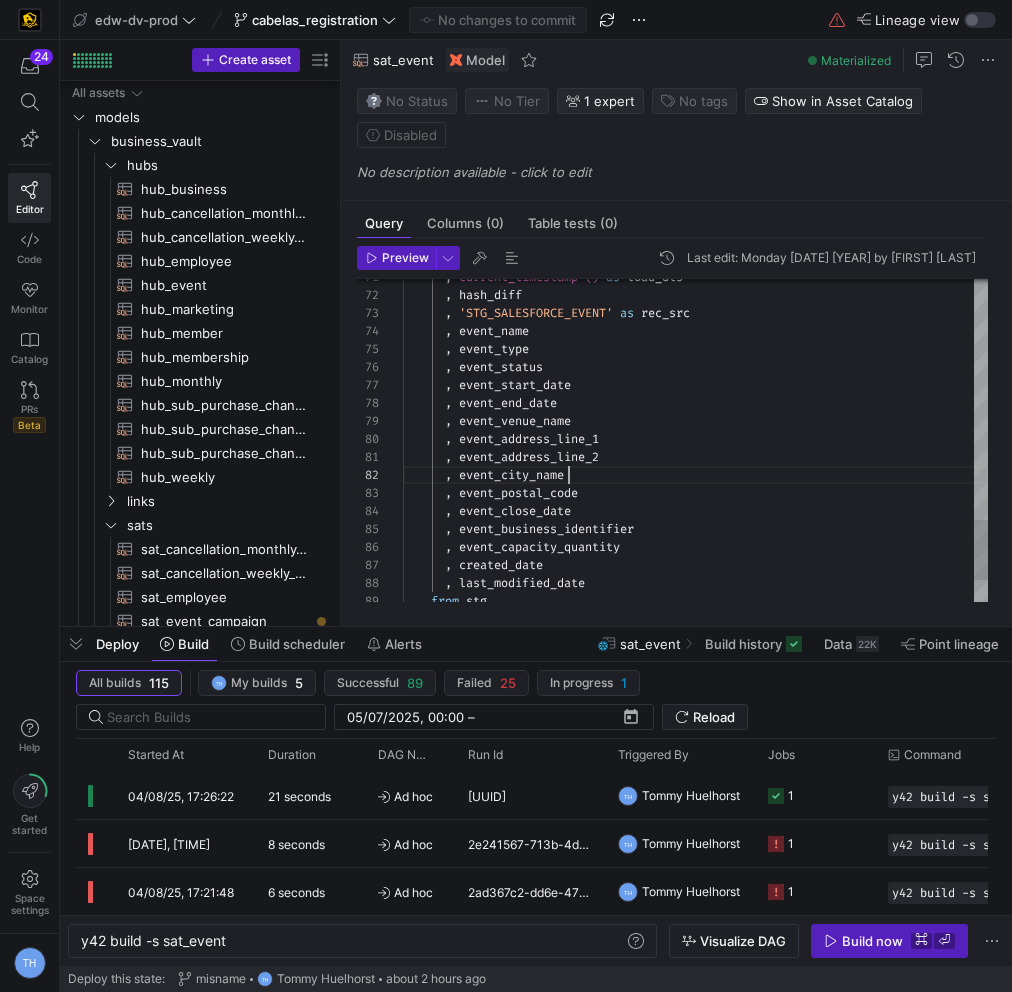 scroll, scrollTop: 0, scrollLeft: 0, axis: both 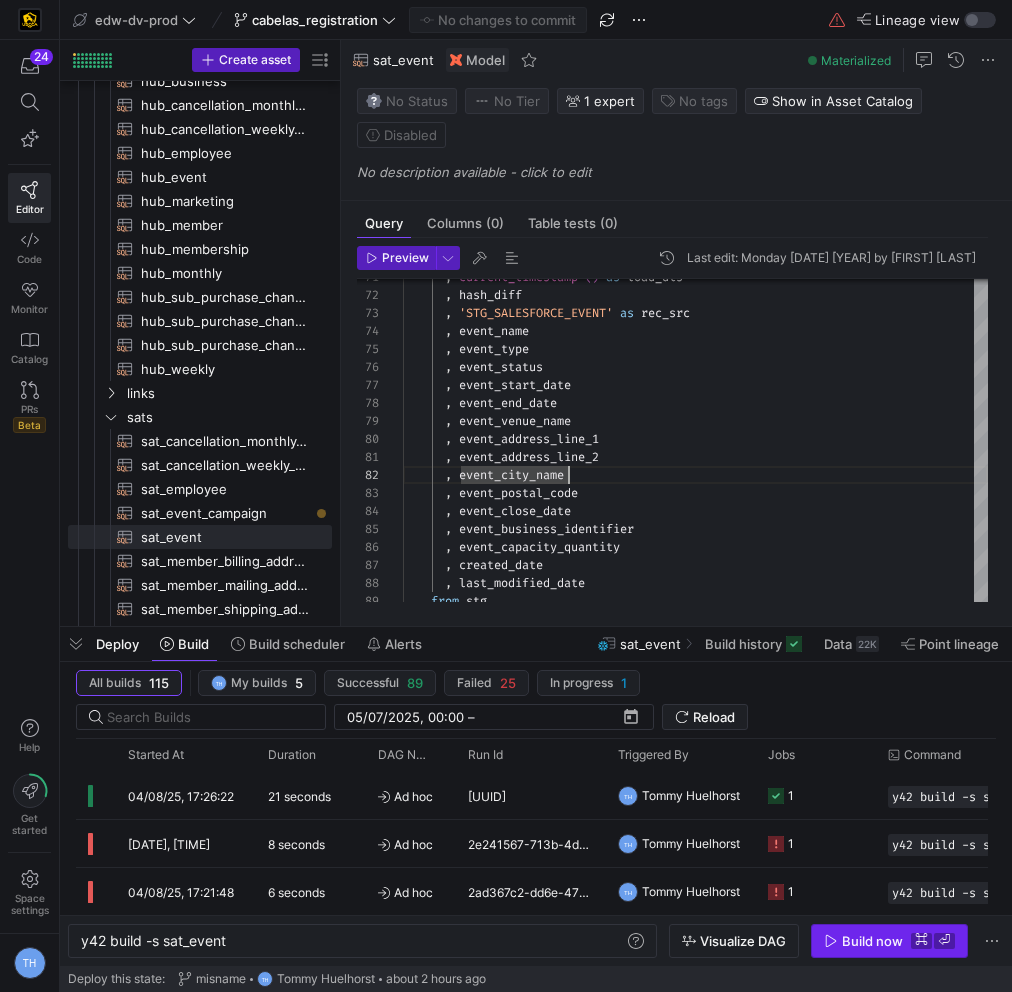 click on "Build now" at bounding box center [872, 941] 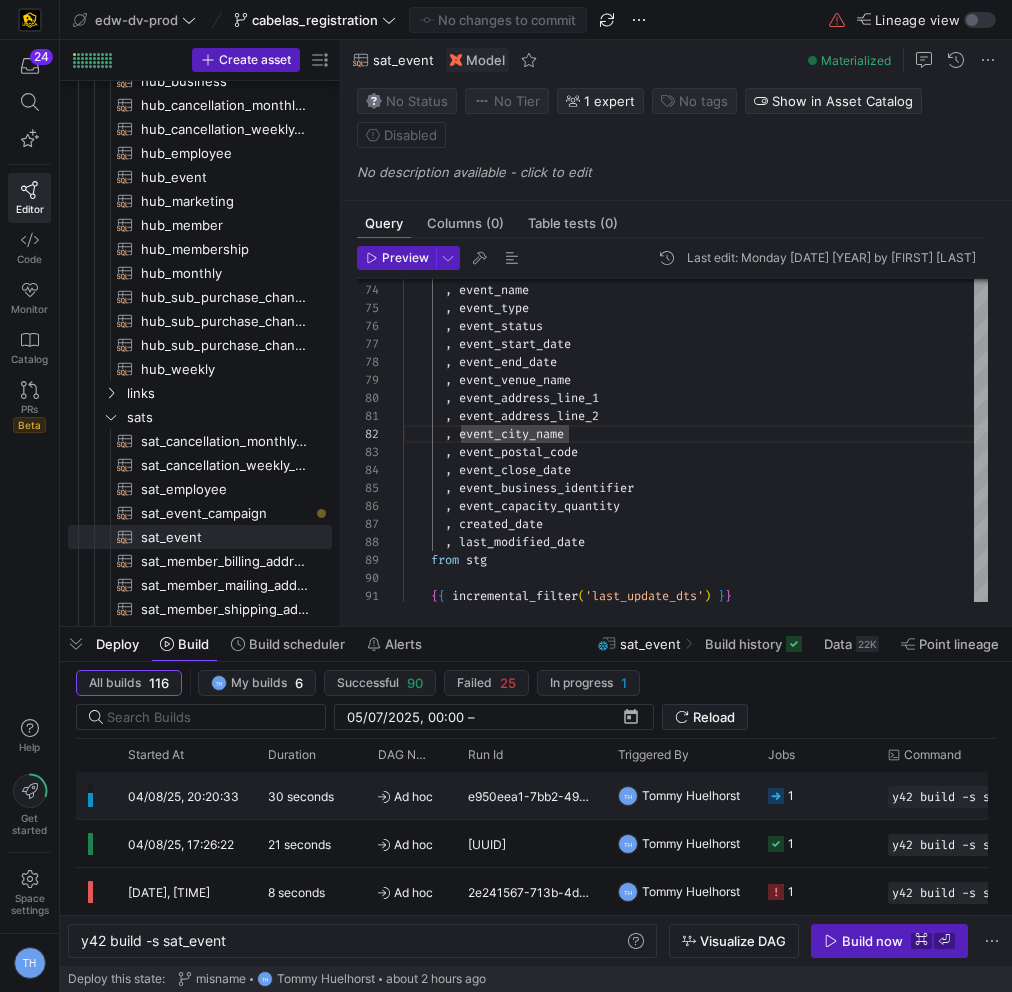 click on "e950eea1-7bb2-4967-9e83-29613614615e" 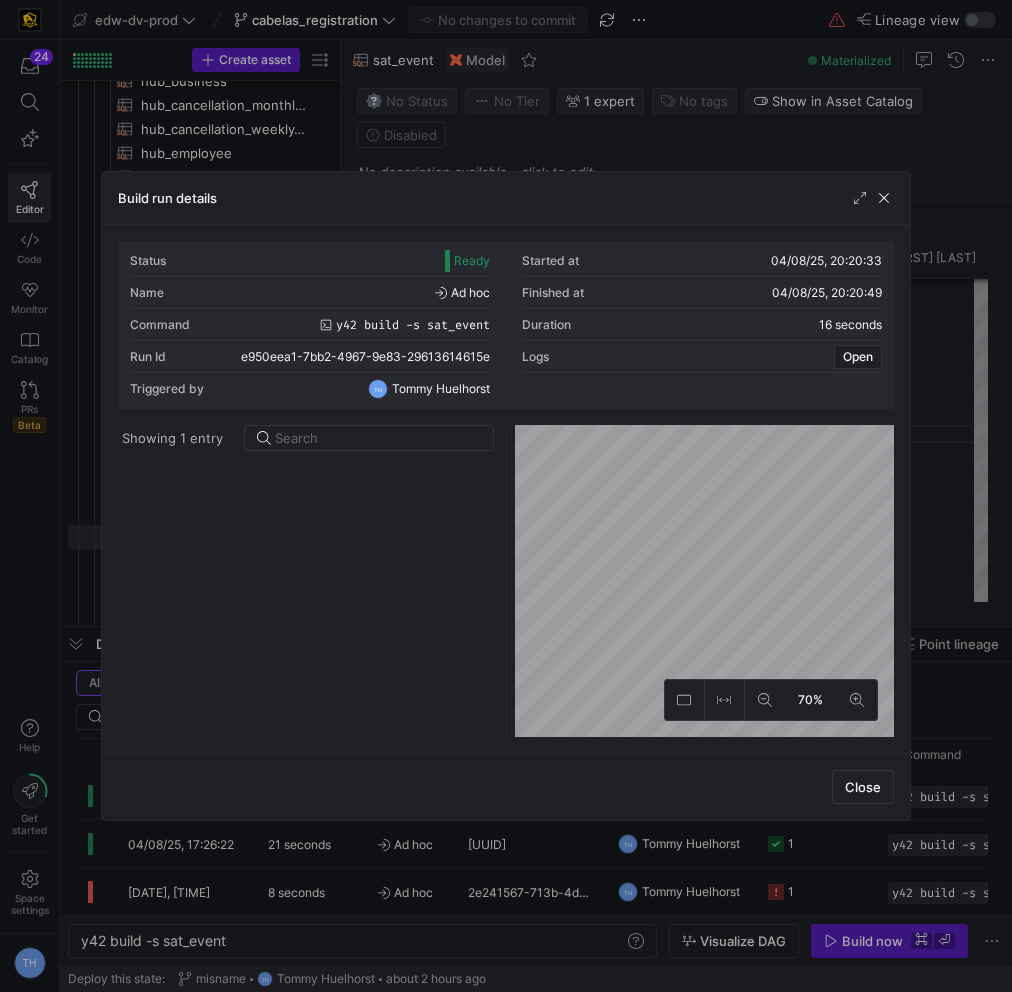 click at bounding box center [506, 496] 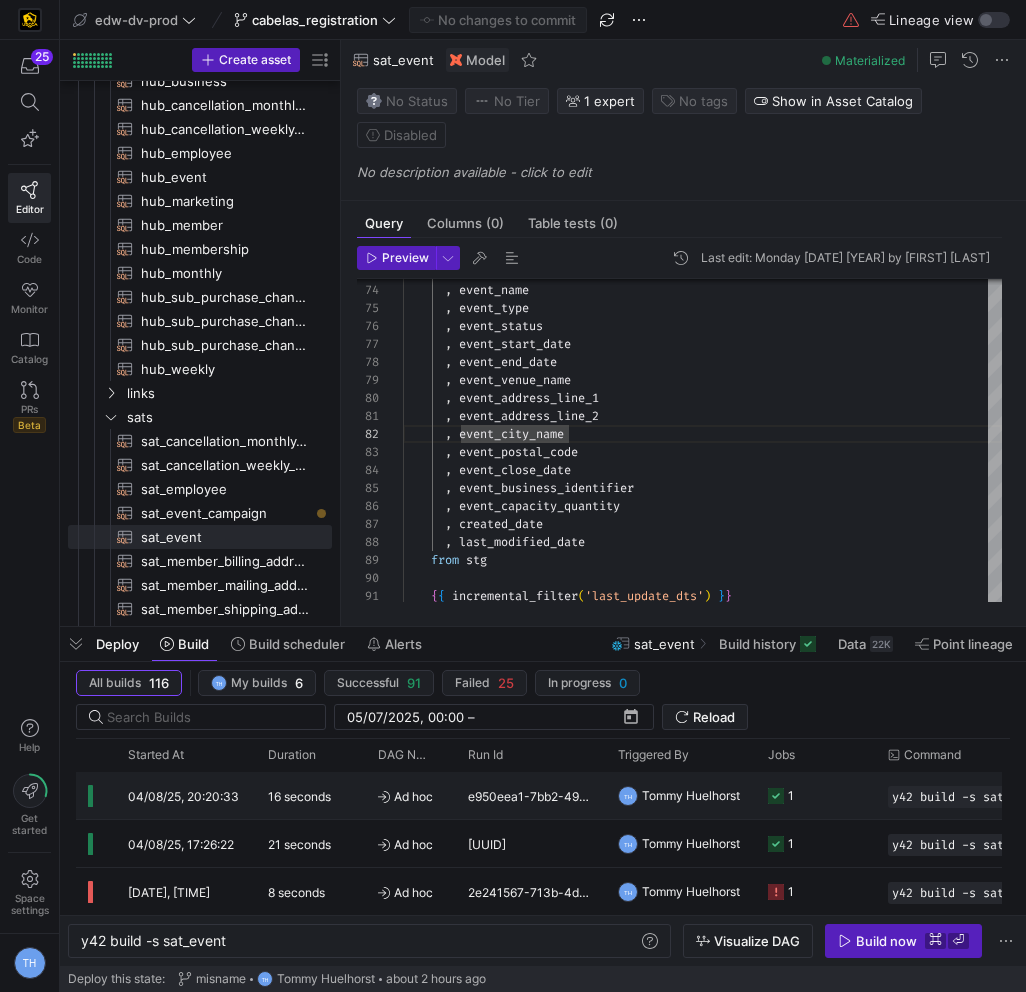 click on "e950eea1-7bb2-4967-9e83-29613614615e" 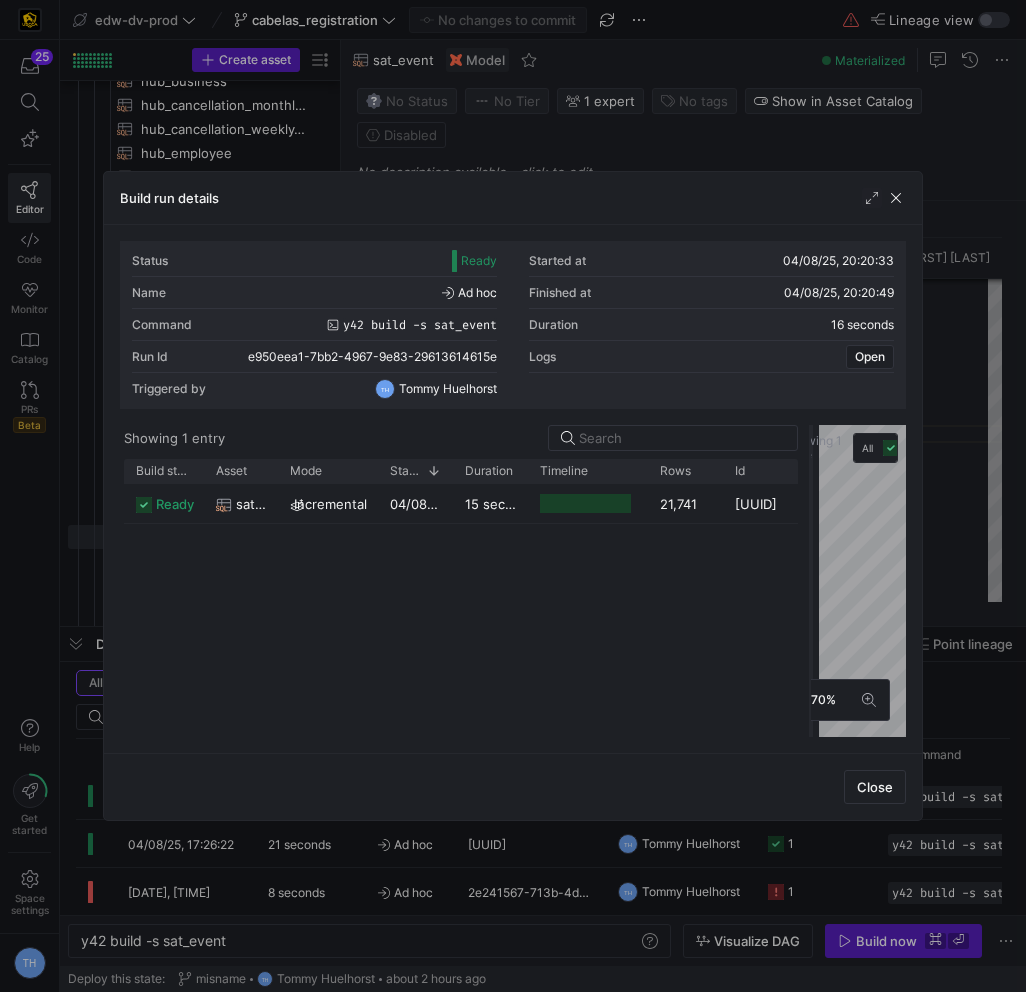 drag, startPoint x: 510, startPoint y: 487, endPoint x: 808, endPoint y: 452, distance: 300.04834 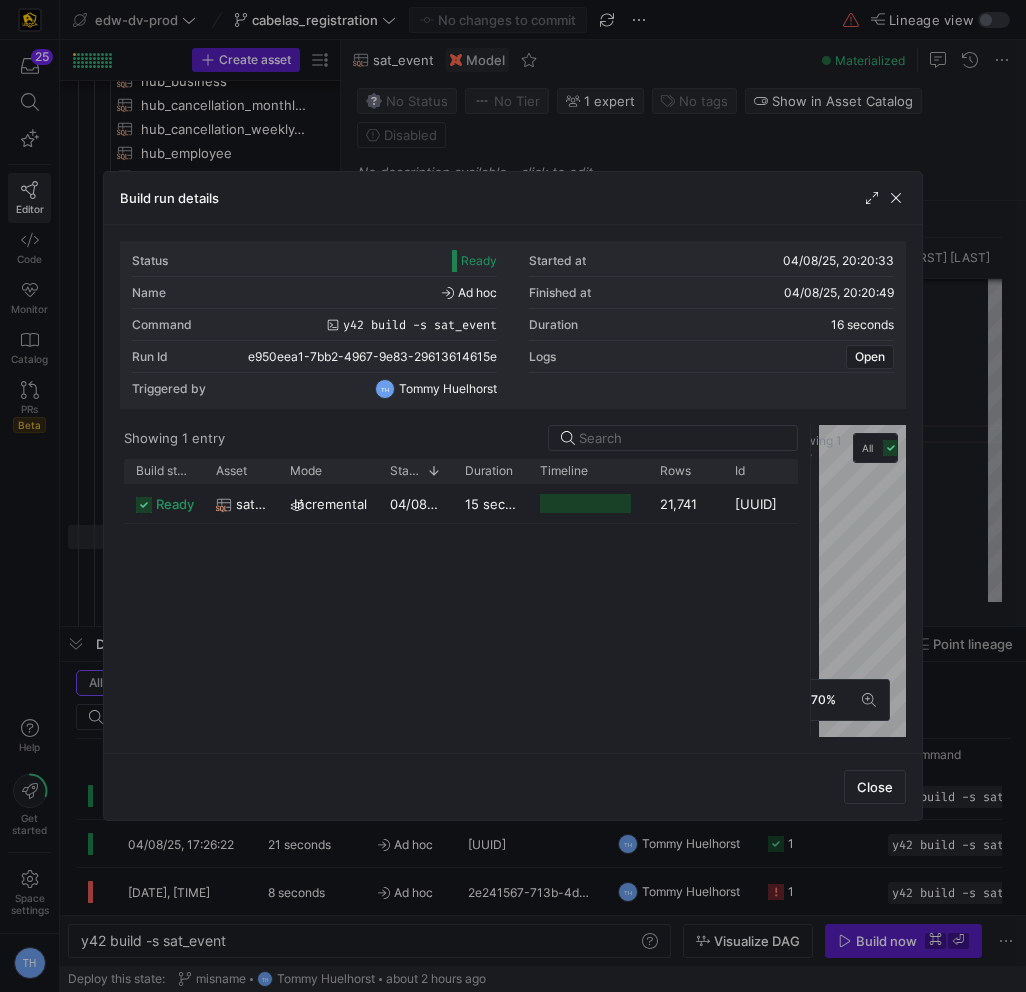 click at bounding box center (513, 496) 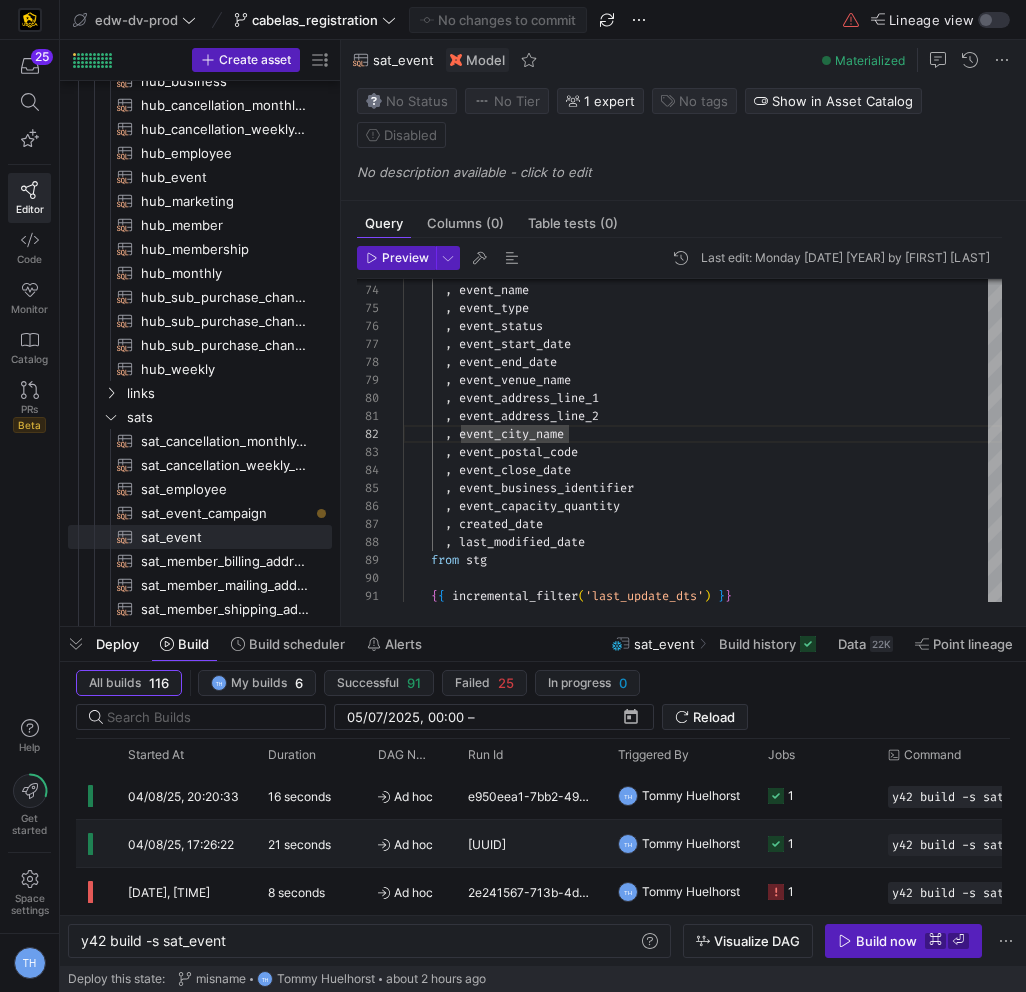 click on "0205e06e-208b-41ff-a262-c3ac0d6ab3c3" 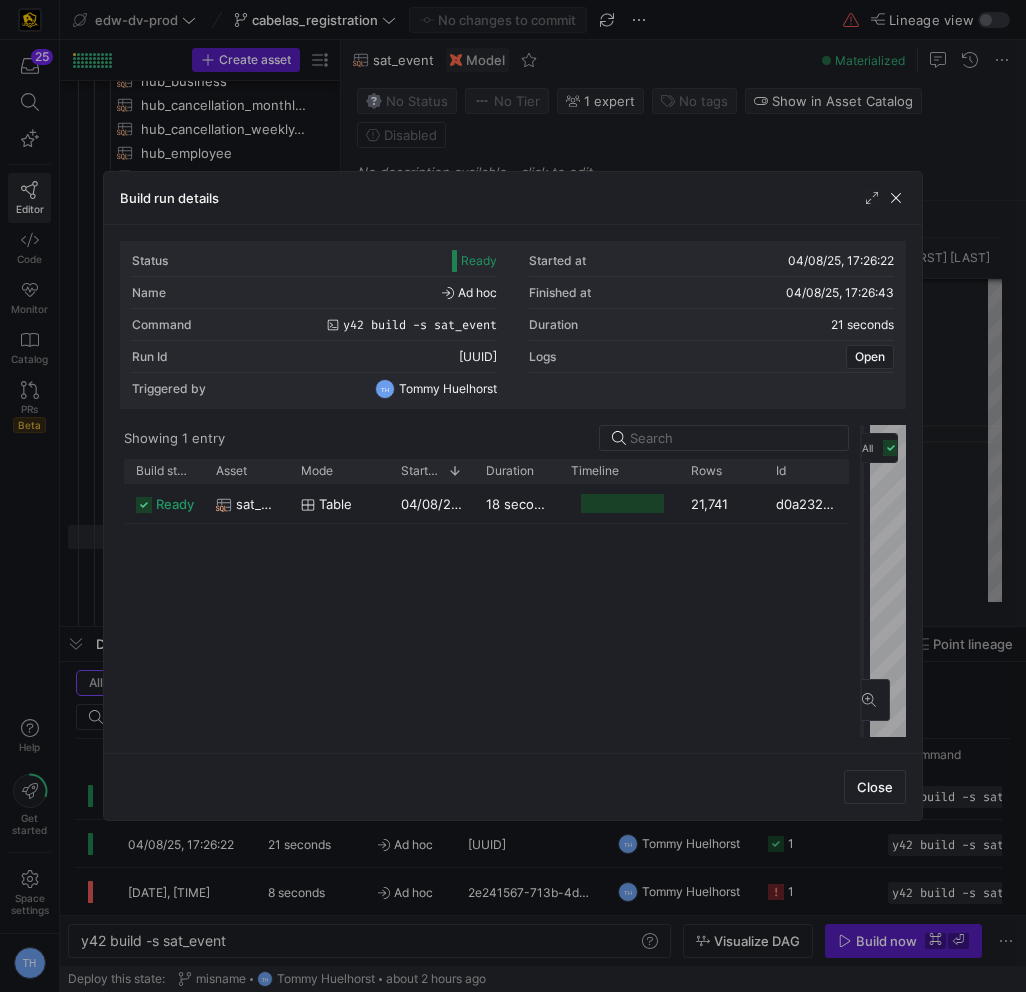 drag, startPoint x: 511, startPoint y: 468, endPoint x: 860, endPoint y: 461, distance: 349.0702 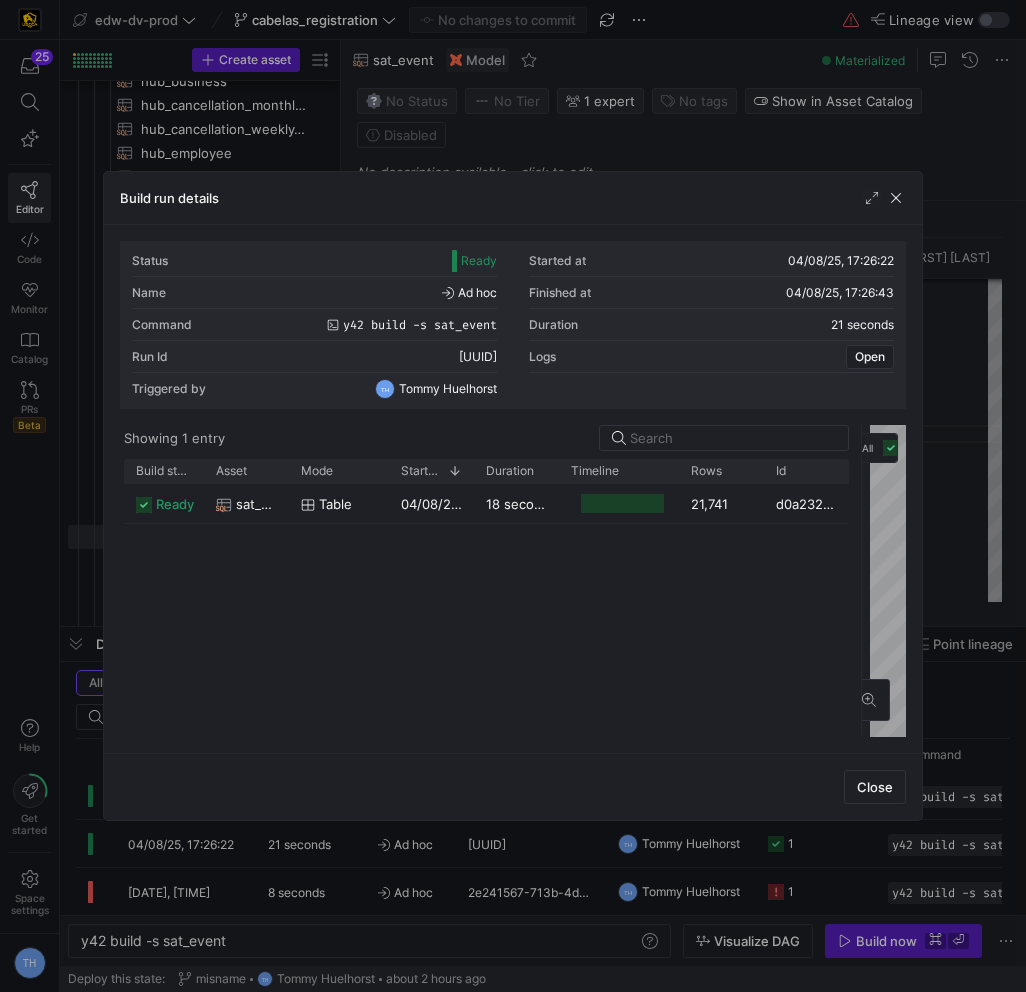 click on "Build run details Status
Ready Started at 04/08/25, 17:26:22 Name  Ad hoc  Finished at 04/08/25, 17:26:43 Command y42 build -s sat_event Duration 21 seconds Run Id  d7e30041-1a26-49c3-81a5-998529a08a9e  Logs Open Triggered by  TH  Tommy Huelhorst  Showing 1 entry
Drag here to set row groups Drag here to set column labels
Build status
Asset" at bounding box center (513, 496) 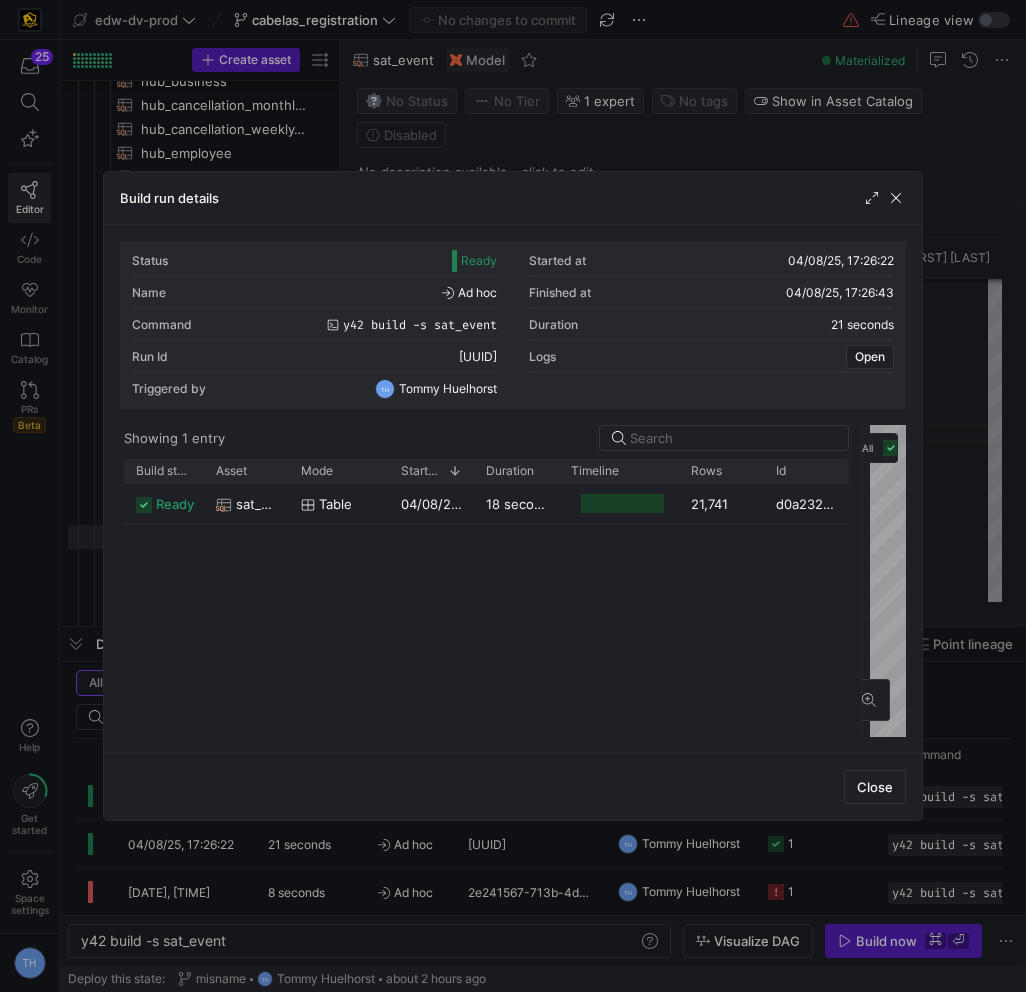 click at bounding box center (513, 496) 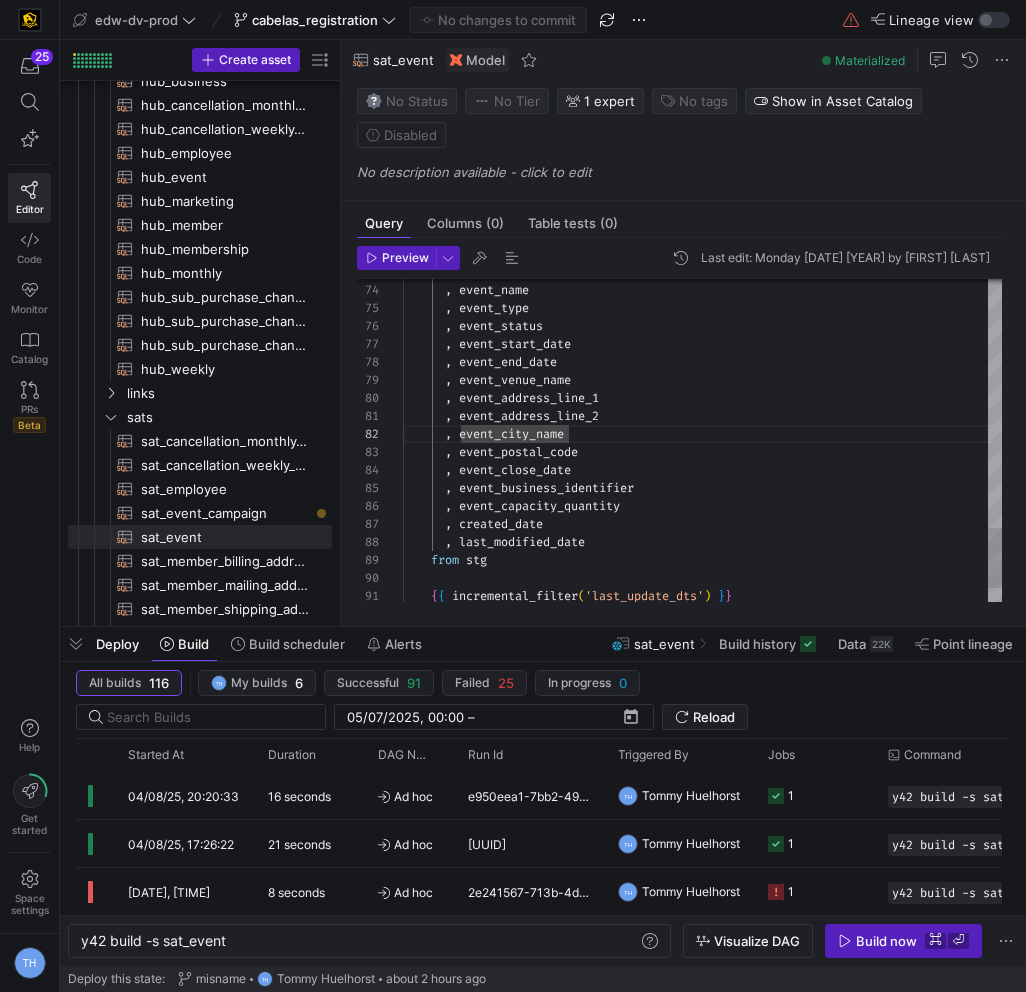 click on ",   event_end_date        ,   event_venue_name        ,   event_address_line_1        ,   event_address_line_2        ,   event_city_name        ,   event_postal_code        ,   event_close_date        ,   event_business_identifier        ,   event_capacity_quantity        ,   created_date        ,   event_start_date        ,   event_status        ,   event_type        ,   event_name        ,   'STG_SALESFORCE_EVENT'   as   rec_src        ,   last_modified_date      from   stg      { {   incremental_filter ( 'last_update_dts' )   } }" at bounding box center [702, -186] 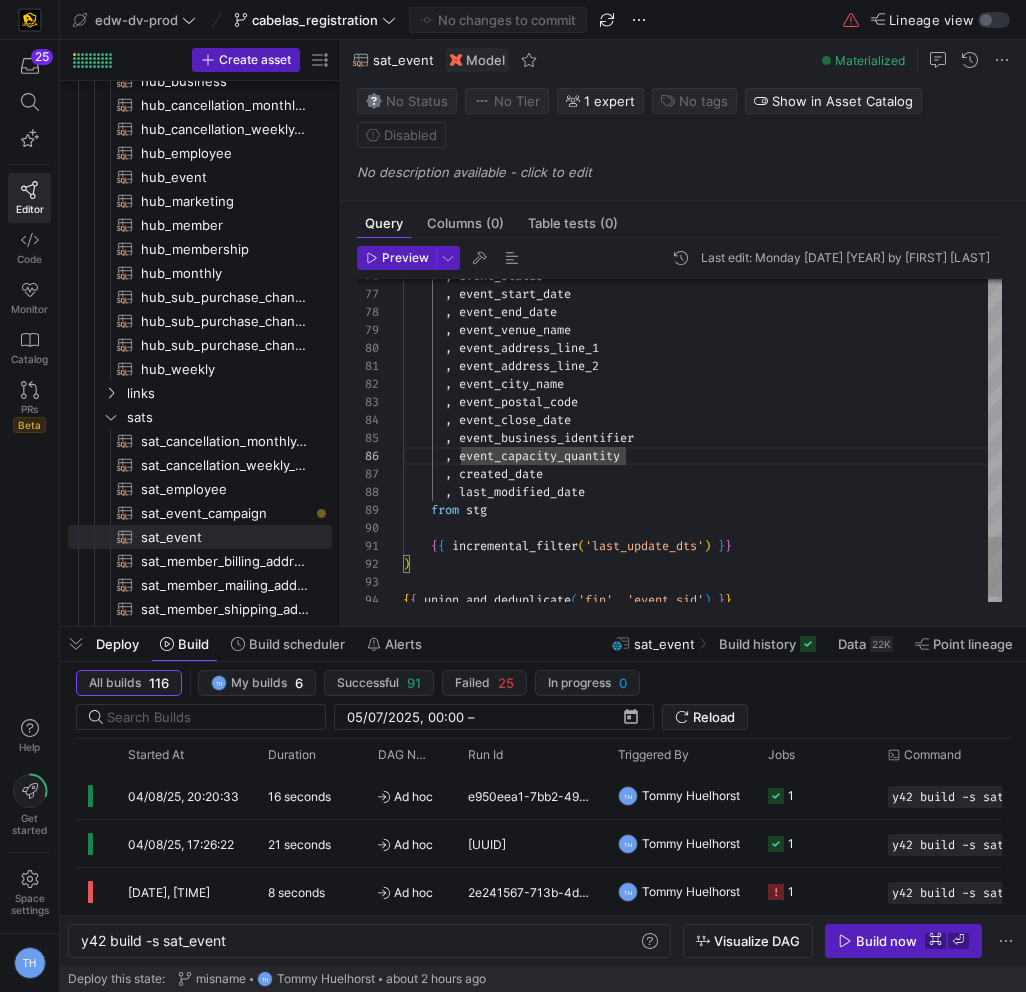click on ",   event_end_date        ,   event_venue_name        ,   event_address_line_1        ,   event_address_line_2        ,   event_city_name        ,   event_postal_code        ,   event_start_date        ,   event_status        ,   event_close_date        ,   event_business_identifier        ,   event_capacity_quantity        ,   created_date        ,   last_modified_date      from   stg      { {   incremental_filter ( 'last_update_dts' )   } } ) { {   union_and_deduplicate ( 'fin' ,   'event_sid' )   } }" at bounding box center [702, -236] 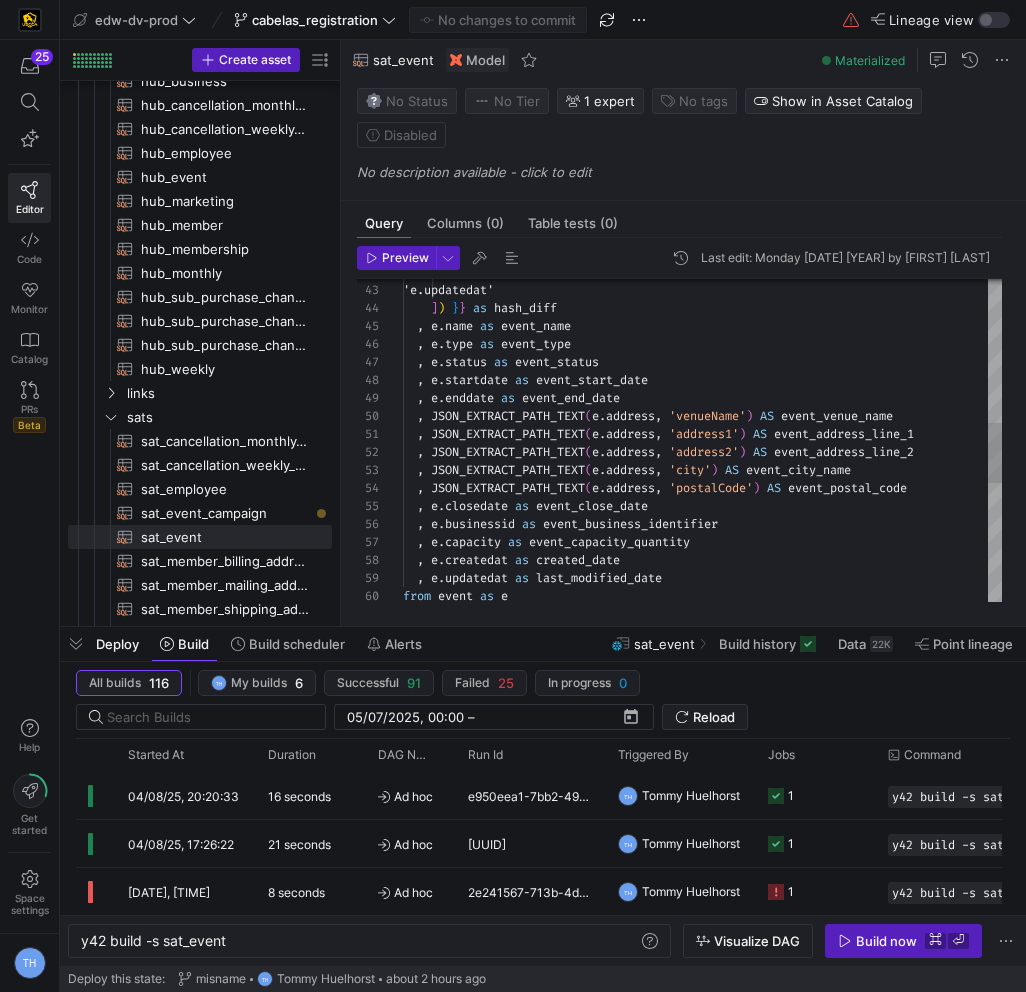 scroll, scrollTop: 36, scrollLeft: 461, axis: both 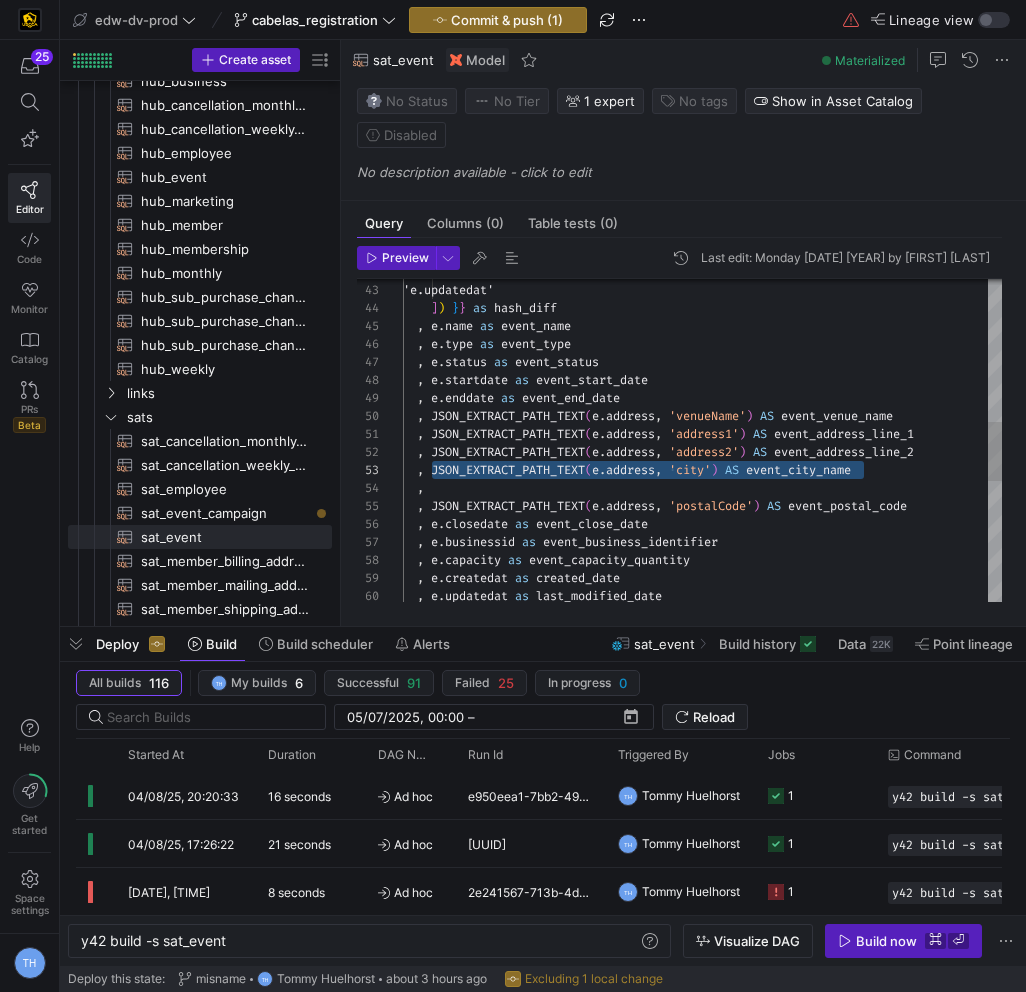 drag, startPoint x: 433, startPoint y: 469, endPoint x: 1025, endPoint y: 470, distance: 592.00085 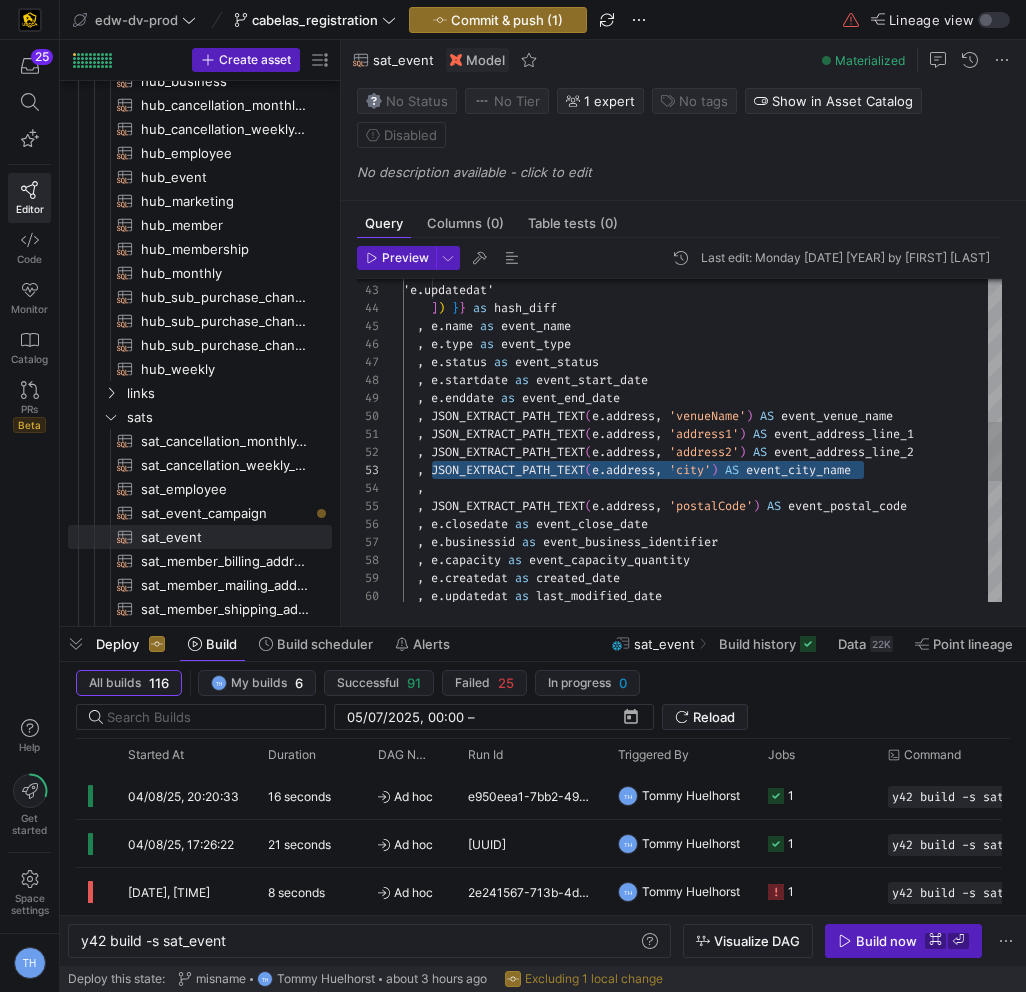 click on "'e.createdat',         'e.updatedat'      ] )   } }   as   hash_diff    ,   e . name   as   event_name    ,   e . type   as   event_type    ,   e . status   as   event_status    ,   e . startdate   as   event_start_date    ,   e . enddate   as   event_end_date    ,   JSON_EXTRACT_PATH_TEXT ( e . address ,   'venueName' )   AS   event_venue_name    ,   JSON_EXTRACT_PATH_TEXT ( e . address ,   'address1' )   AS   event_address_line_1    ,   JSON_EXTRACT_PATH_TEXT ( e . address ,   'address2' )   AS   event_address_line_2    ,   JSON_EXTRACT_PATH_TEXT ( e . address ,   'city' )   AS   event_city_name    ,   JSON_EXTRACT_PATH_TEXT ( e . address ,   'postalCode' )   AS   event_postal_code    ,   e . closedate   as   event_close_date    ,   e . businessid   as   event_business_identifier    ,   e . capacity   as   event_capacity_quantity    ,   e . createdat   as   created_date    ,   e . updatedat   as" at bounding box center [702, 381] 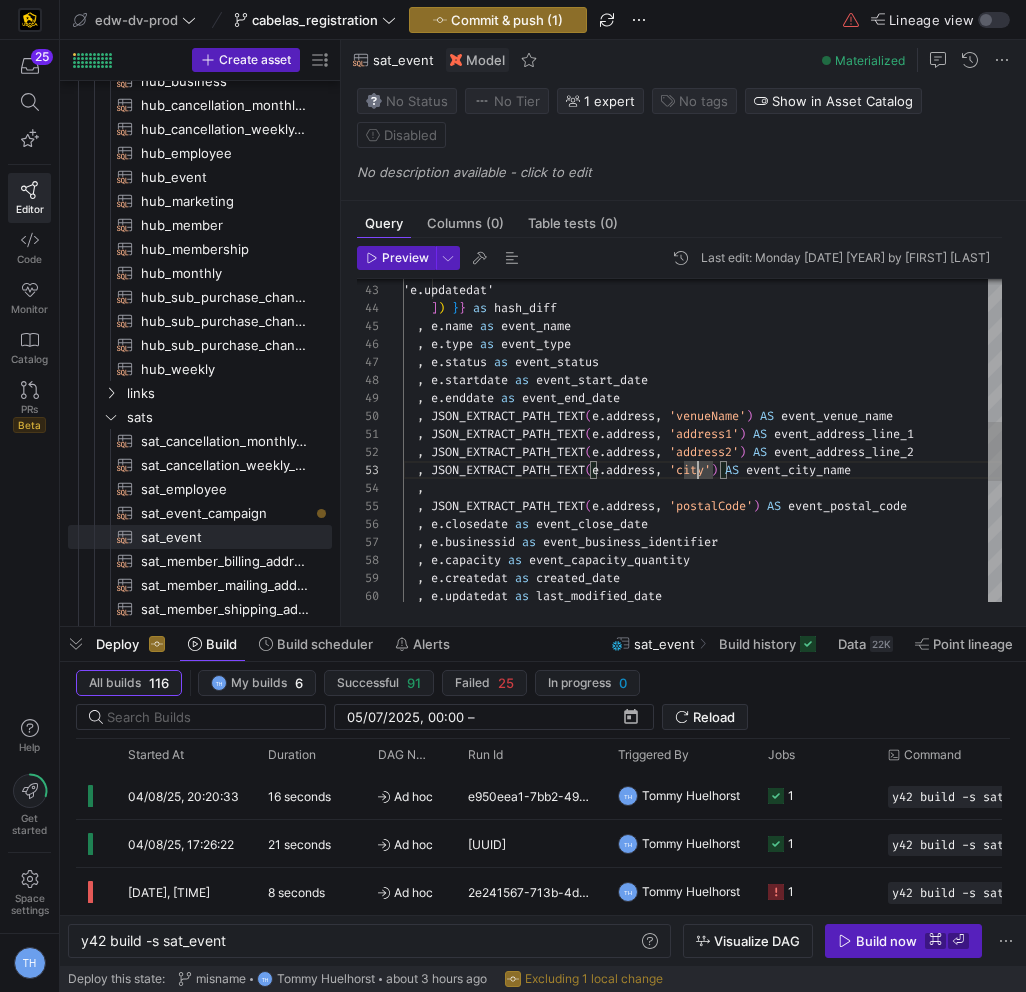 click on "'e.createdat',         'e.updatedat'      ] )   } }   as   hash_diff    ,   e . name   as   event_name    ,   e . type   as   event_type    ,   e . status   as   event_status    ,   e . startdate   as   event_start_date    ,   e . enddate   as   event_end_date    ,   JSON_EXTRACT_PATH_TEXT ( e . address ,   'venueName' )   AS   event_venue_name    ,   JSON_EXTRACT_PATH_TEXT ( e . address ,   'address1' )   AS   event_address_line_1    ,   JSON_EXTRACT_PATH_TEXT ( e . address ,   'address2' )   AS   event_address_line_2    ,   JSON_EXTRACT_PATH_TEXT ( e . address ,   'city' )   AS   event_city_name    ,   JSON_EXTRACT_PATH_TEXT ( e . address ,   'postalCode' )   AS   event_postal_code    ,   e . closedate   as   event_close_date    ,   e . businessid   as   event_business_identifier    ,   e . capacity   as   event_capacity_quantity    ,   e . createdat   as   created_date    ,   e . updatedat   as" at bounding box center (702, 381) 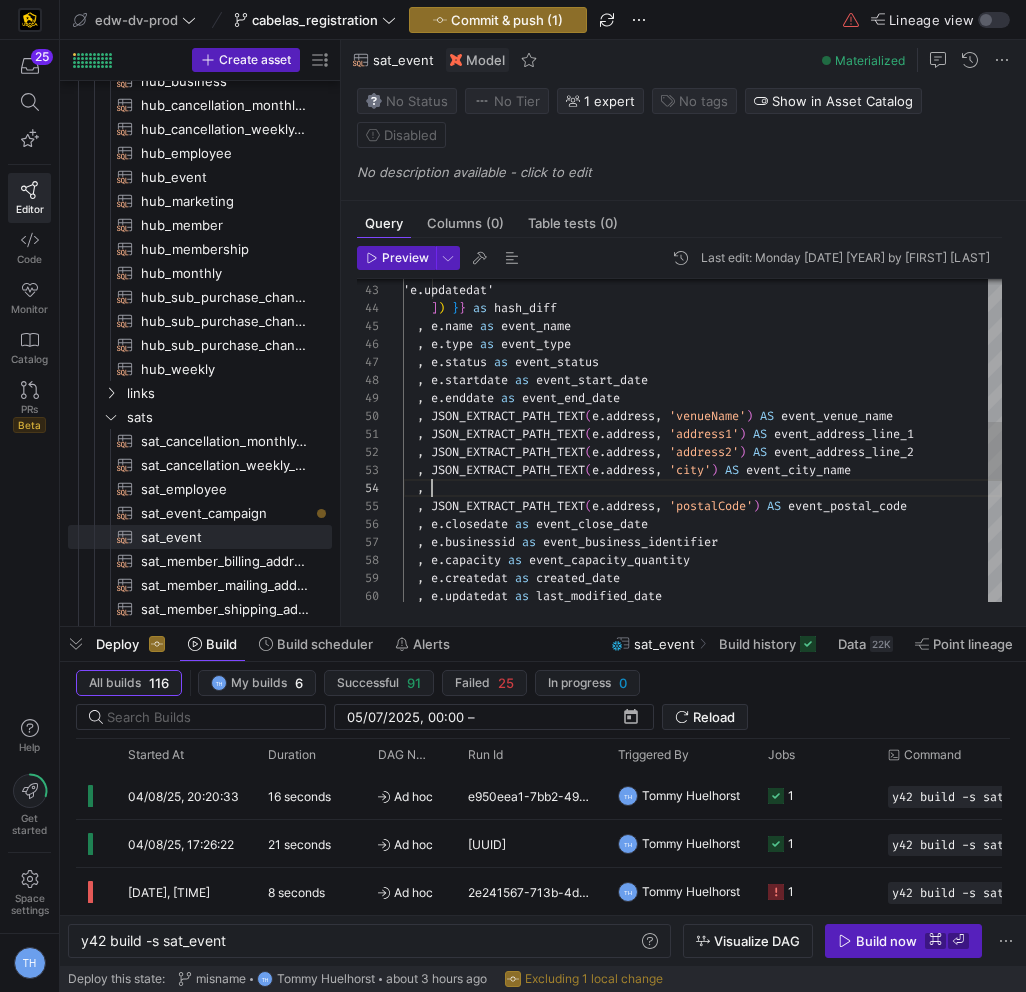 scroll, scrollTop: 54, scrollLeft: 461, axis: both 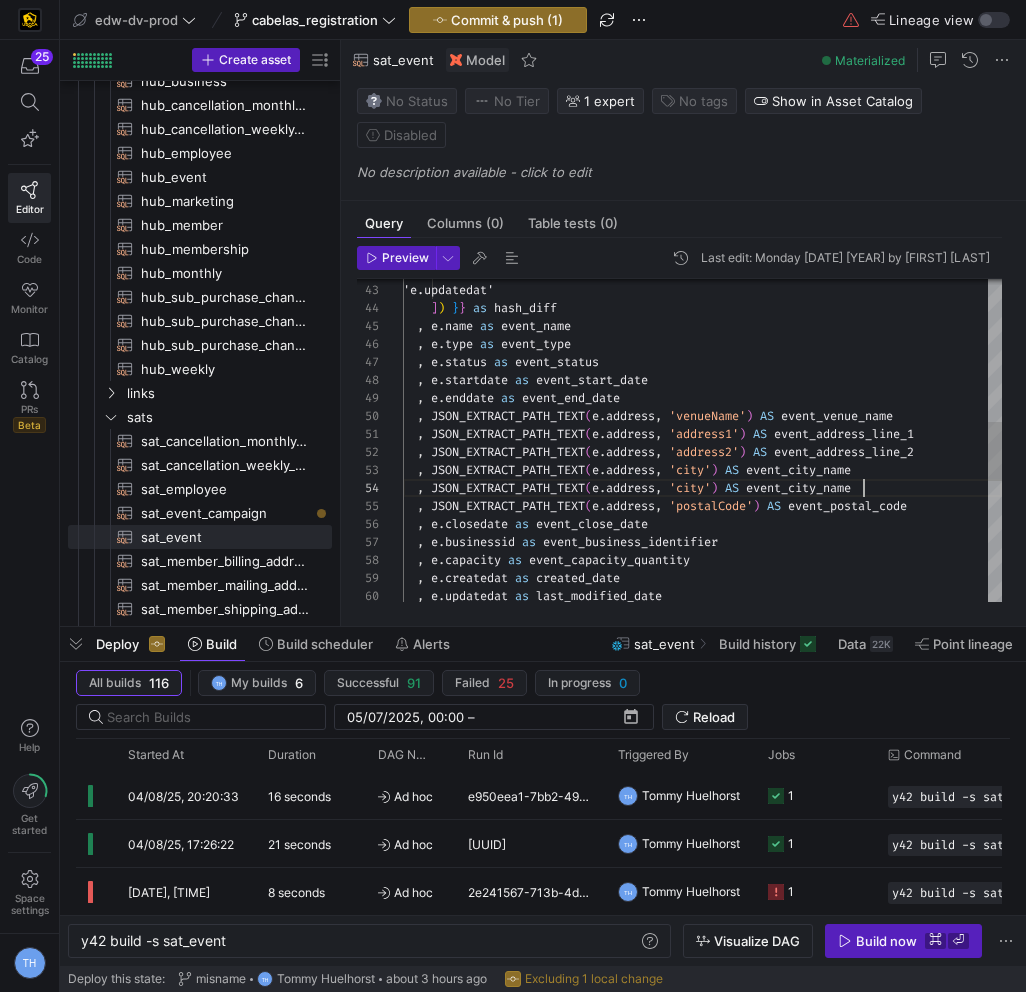 click on "'e.createdat',         'e.updatedat'      ] )   } }   as   hash_diff    ,   e . name   as   event_name    ,   e . type   as   event_type    ,   e . status   as   event_status    ,   e . startdate   as   event_start_date    ,   e . enddate   as   event_end_date    ,   JSON_EXTRACT_PATH_TEXT ( e . address ,   'venueName' )   AS   event_venue_name    ,   JSON_EXTRACT_PATH_TEXT ( e . address ,   'address1' )   AS   event_address_line_1    ,   JSON_EXTRACT_PATH_TEXT ( e . address ,   'address2' )   AS   event_address_line_2    ,   JSON_EXTRACT_PATH_TEXT ( e . address ,   'city' )   AS   event_city_name    ,   JSON_EXTRACT_PATH_TEXT ( e . address ,   'postalCode' )   AS   event_postal_code    ,   e . closedate   as   event_close_date    ,   e . businessid   as   event_business_identifier    ,   e . capacity   as   event_capacity_quantity    ,   e . createdat   as   created_date    ,   e . updatedat   as" at bounding box center (702, 381) 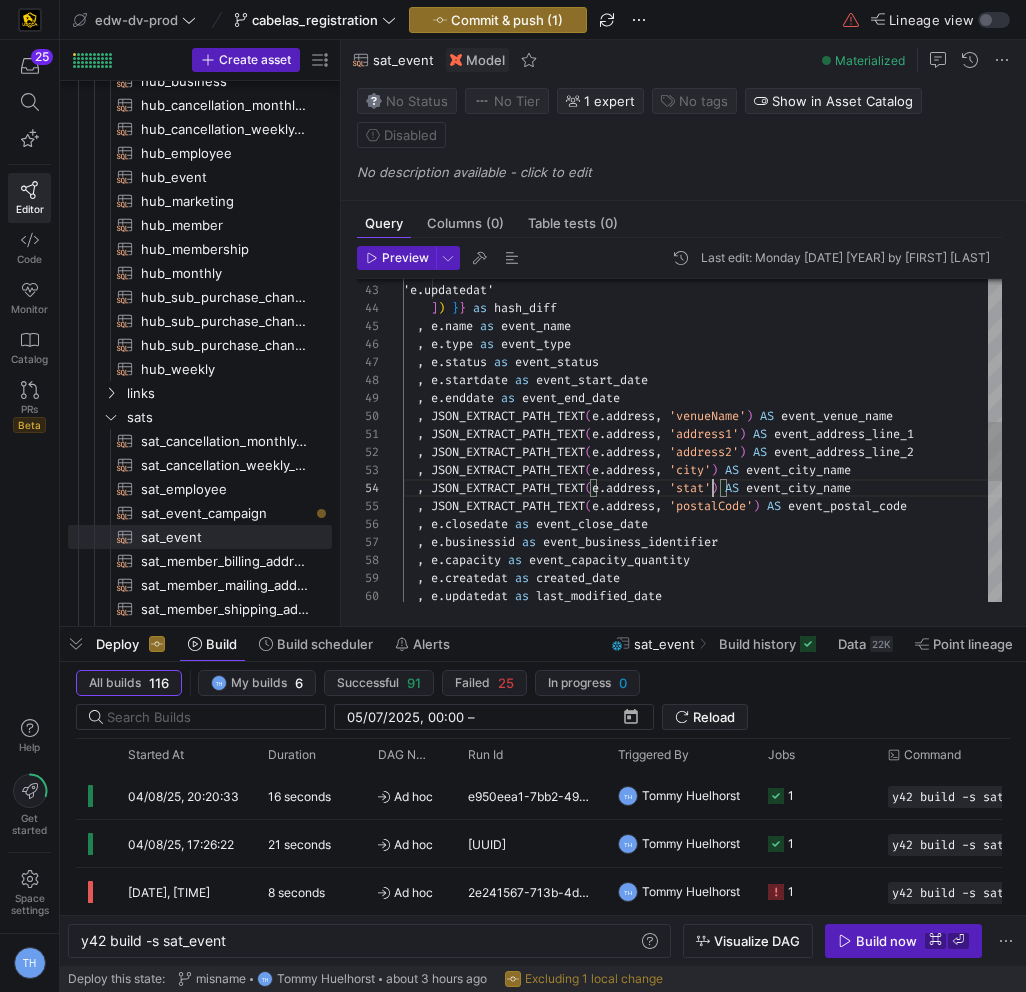 scroll, scrollTop: 54, scrollLeft: 317, axis: both 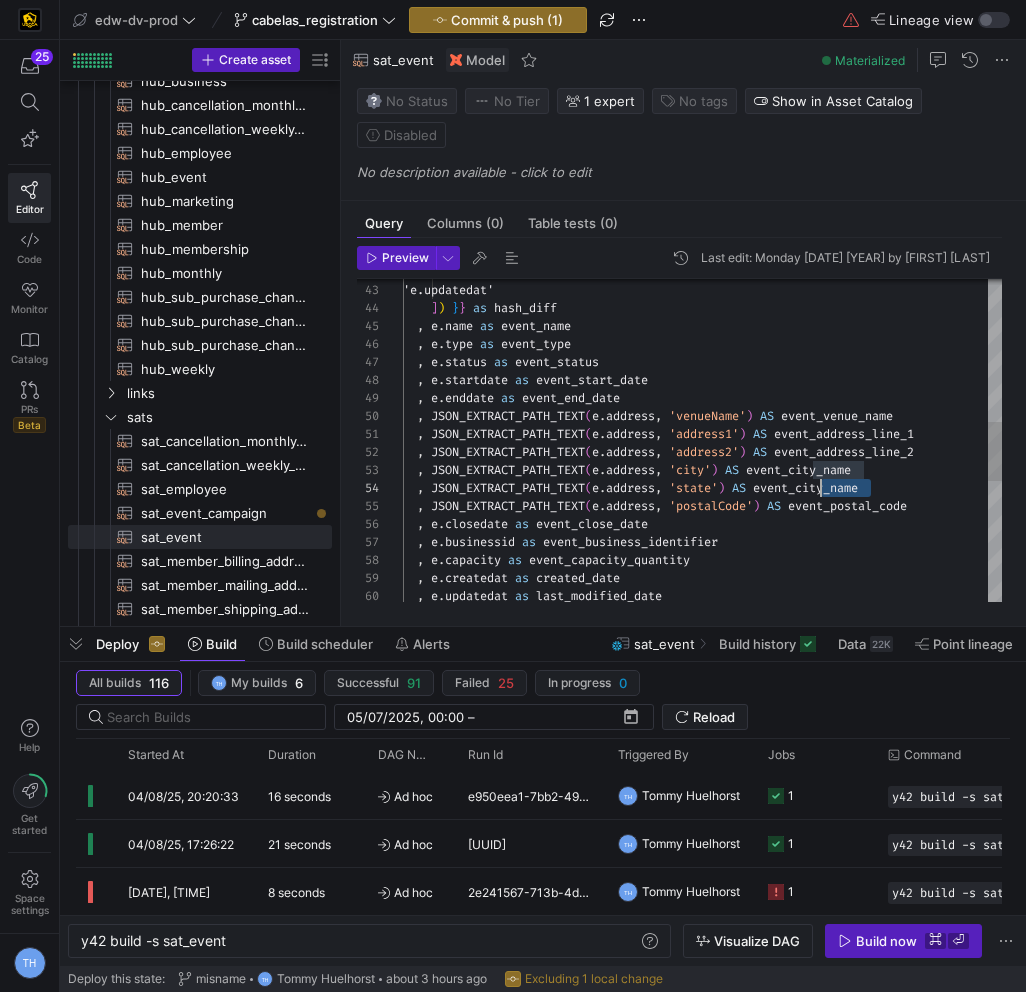drag, startPoint x: 874, startPoint y: 487, endPoint x: 819, endPoint y: 485, distance: 55.03635 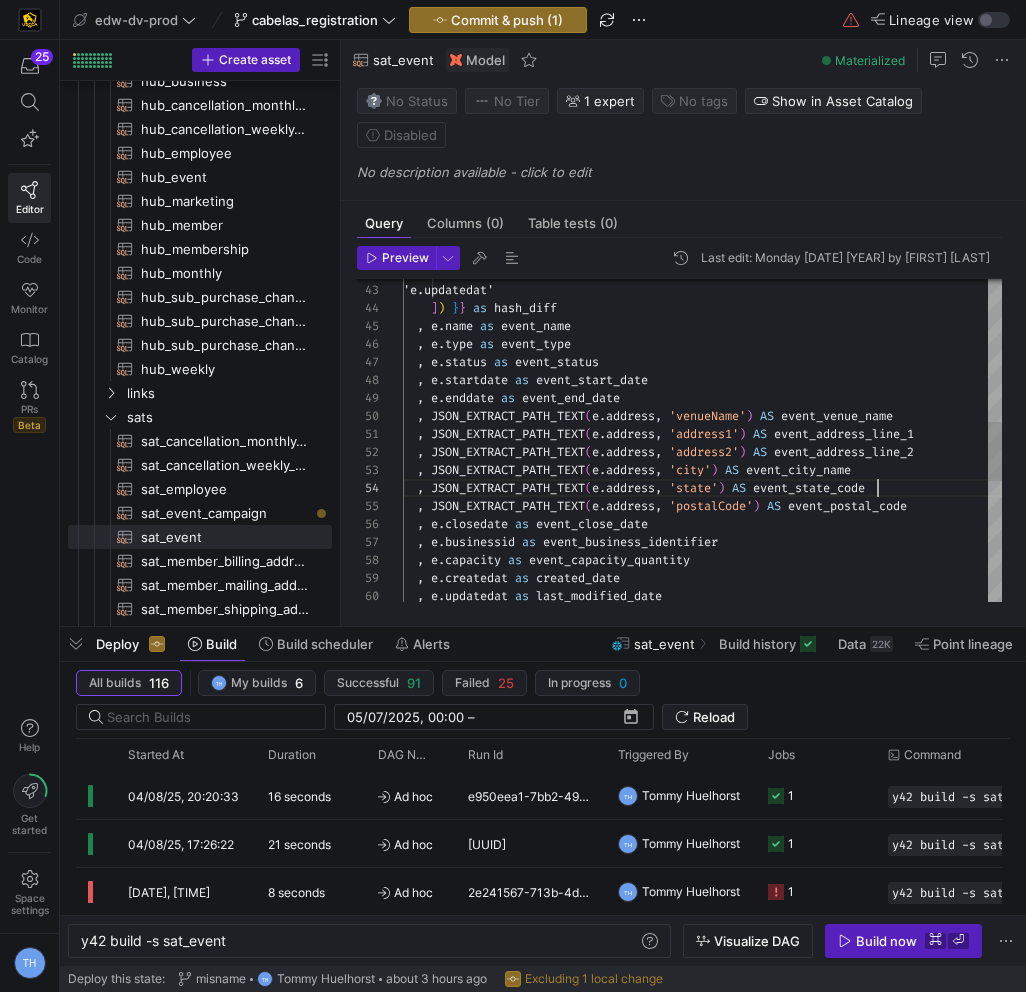scroll, scrollTop: 54, scrollLeft: 475, axis: both 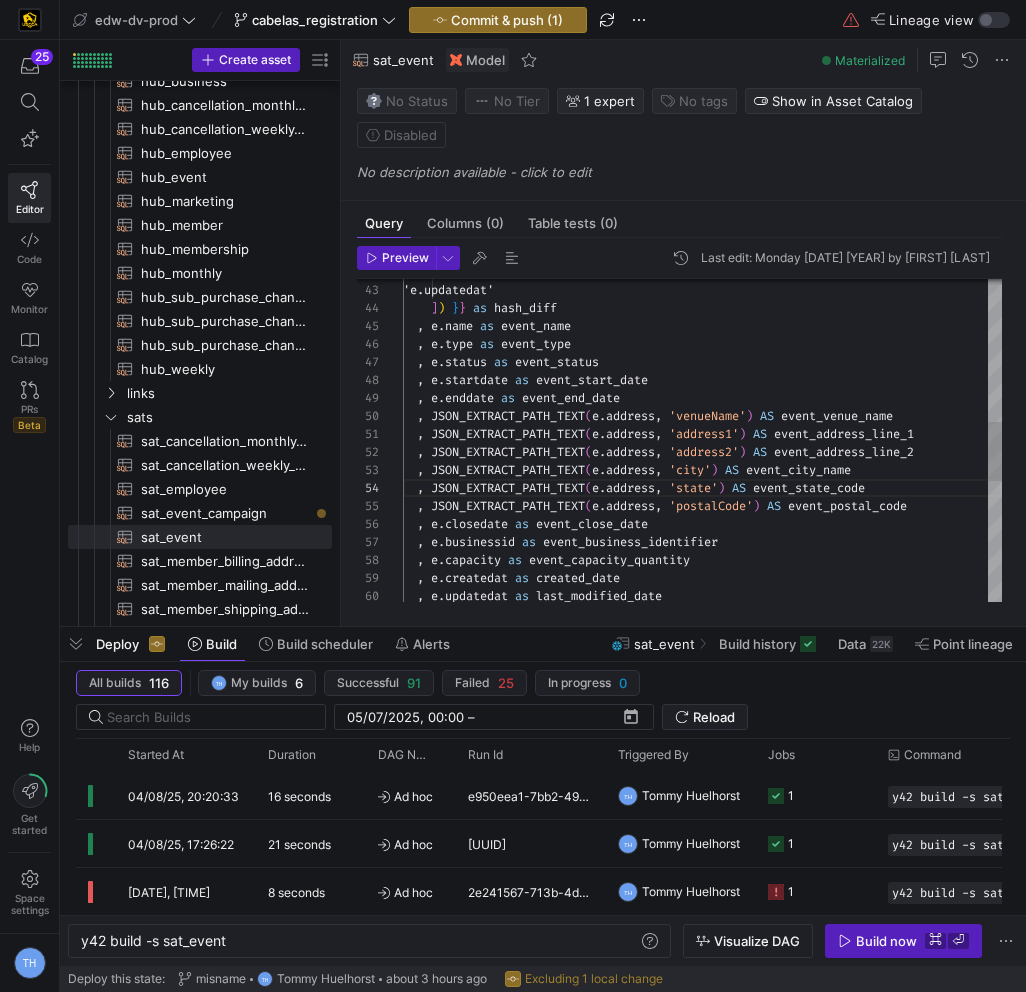 click on "'e.createdat',         'e.updatedat'      ] )   } }   as   hash_diff    ,   e . name   as   event_name    ,   e . type   as   event_type    ,   e . status   as   event_status    ,   e . startdate   as   event_start_date    ,   e . enddate   as   event_end_date    ,   JSON_EXTRACT_PATH_TEXT ( e . address ,   'venueName' )   AS   event_venue_name    ,   JSON_EXTRACT_PATH_TEXT ( e . address ,   'address1' )   AS   event_address_line_1    ,   JSON_EXTRACT_PATH_TEXT ( e . address ,   'address2' )   AS   event_address_line_2    ,   JSON_EXTRACT_PATH_TEXT ( e . address ,   'city' )   AS   event_city_name    ,   JSON_EXTRACT_PATH_TEXT ( e . address ,   'postalCode' )   AS   event_postal_code    ,   e . closedate   as   event_close_date    ,   e . businessid   as   event_business_identifier    ,   e . capacity   as   event_capacity_quantity    ,   e . createdat   as   created_date    ,   e . updatedat   as" at bounding box center (702, 381) 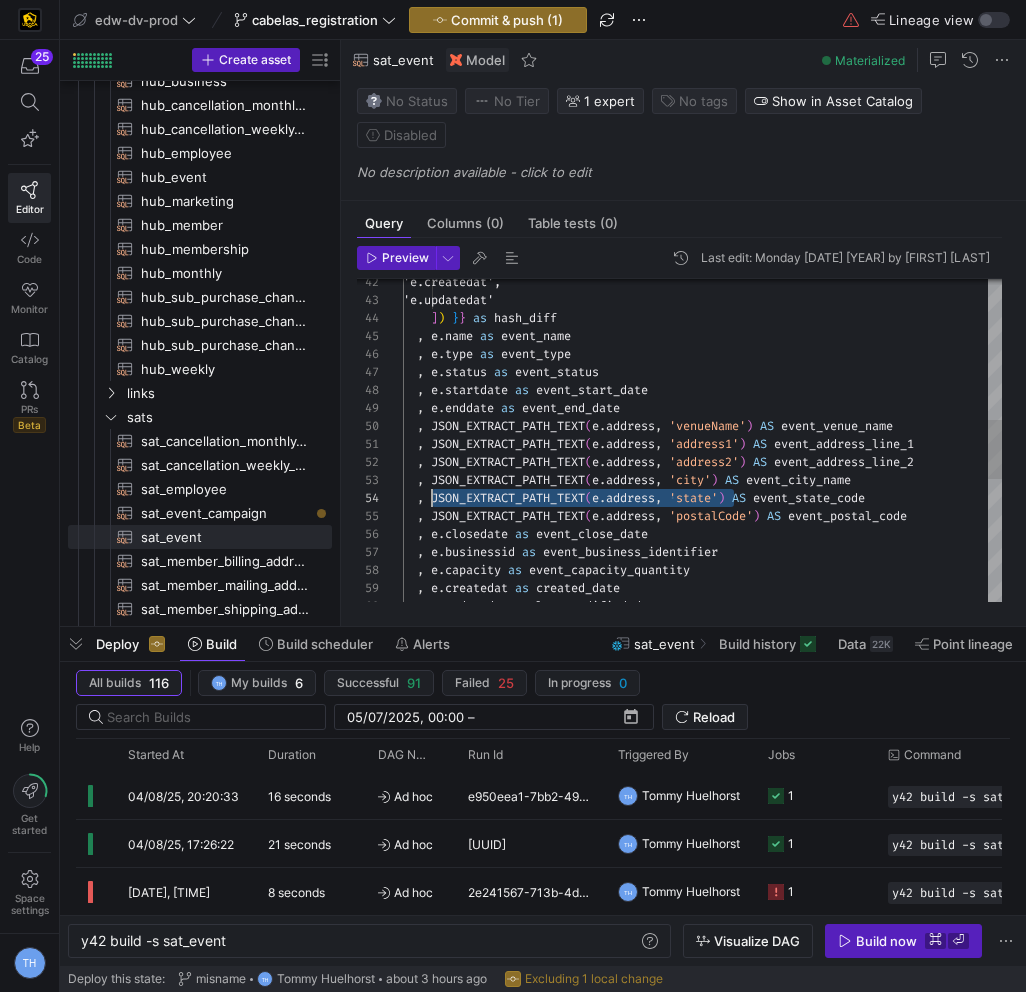 scroll, scrollTop: 54, scrollLeft: 29, axis: both 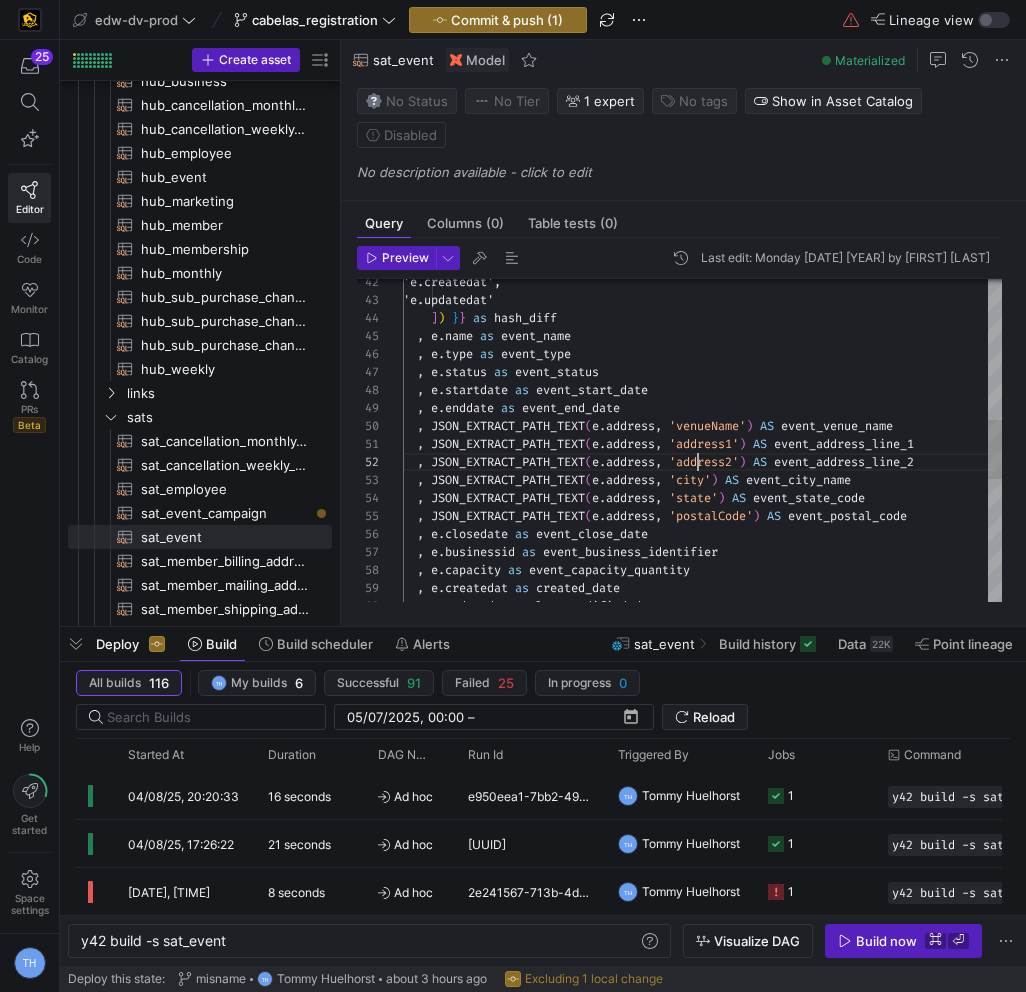 click on "'e.createdat',         'e.updatedat'      ] )   } }   as   hash_diff    ,   e . name   as   event_name    ,   e . type   as   event_type    ,   e . status   as   event_status    ,   e . startdate   as   event_start_date    ,   e . enddate   as   event_end_date    ,   JSON_EXTRACT_PATH_TEXT ( e . address ,   'venueName' )   AS   event_venue_name    ,   JSON_EXTRACT_PATH_TEXT ( e . address ,   'address1' )   AS   event_address_line_1    ,   JSON_EXTRACT_PATH_TEXT ( e . address ,   'address2' )   AS   event_address_line_2    ,   JSON_EXTRACT_PATH_TEXT ( e . address ,   'city' )   AS   event_city_name    ,   JSON_EXTRACT_PATH_TEXT ( e . address ,   'postalCode' )   AS   event_postal_code    ,   e . closedate   as   event_close_date    ,   e . businessid   as   event_business_identifier    ,   e . capacity   as   event_capacity_quantity    ,   e . createdat   as   created_date    ,   e . updatedat   as" at bounding box center (702, 391) 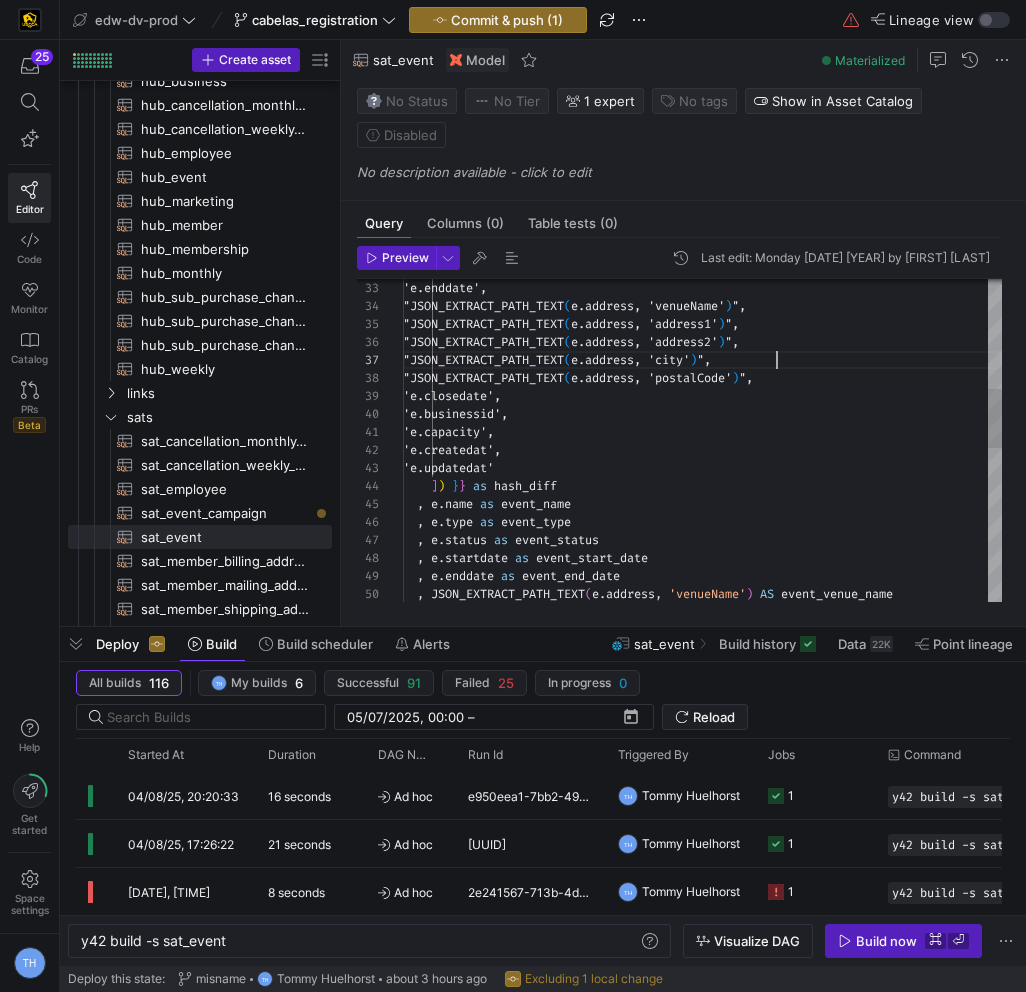 scroll, scrollTop: 108, scrollLeft: 374, axis: both 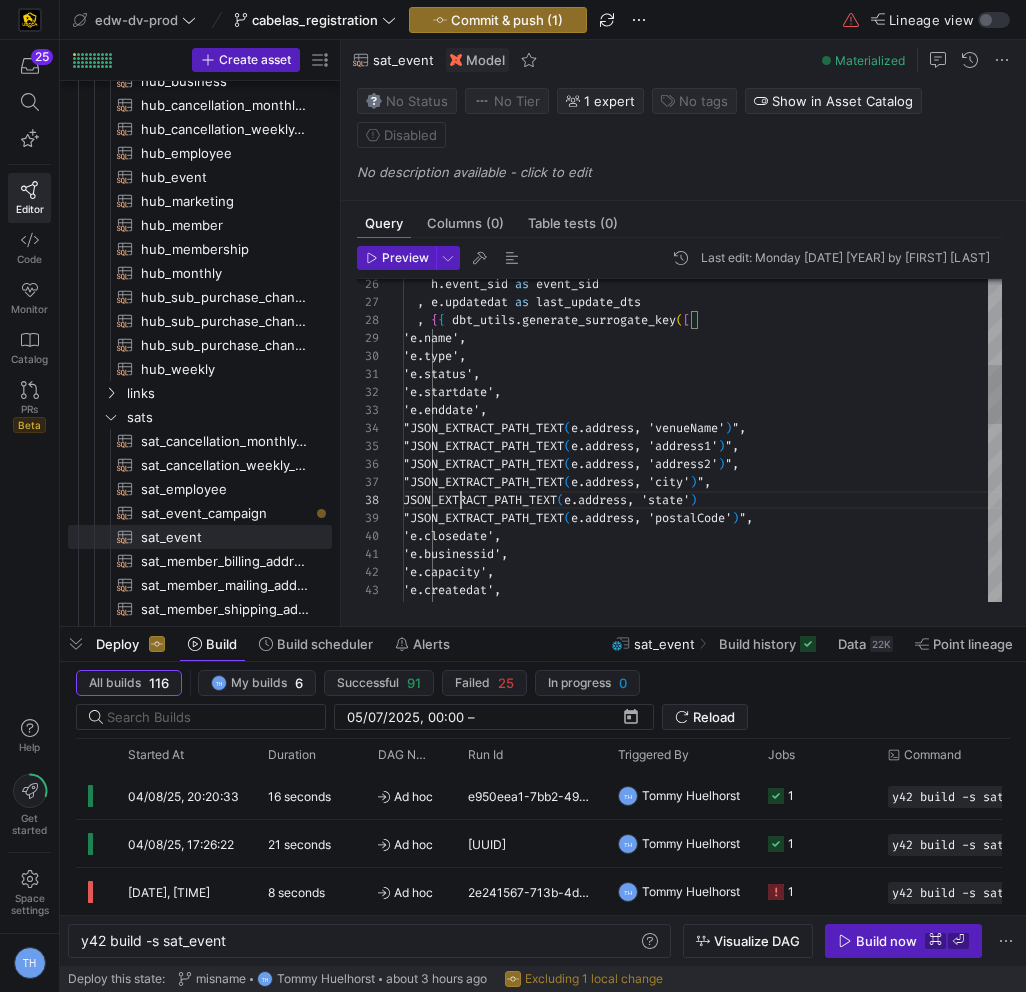 click on "'e.updatedat'         'e.createdat',         'e.capacity',         'e.businessid',         'e.closedate',         "JSON_EXTRACT_PATH_TEXT ( e.address, 'postalCode' ) ",         "JSON_EXTRACT_PATH_TEXT ( e.address, 'city' ) ",         "JSON_EXTRACT_PATH_TEXT ( e.address, 'address2' ) ",         "JSON_EXTRACT_PATH_TEXT ( e.address, 'address1' ) ",         "JSON_EXTRACT_PATH_TEXT ( e.address, 'venueName' ) ",         'e.startdate',         'e.enddate',         'e.status',         'e.name',         'e.type',    ,   { {   dbt_utils . generate_surrogate_key ( [    ,   e . updatedat   as   last_update_dts      h . event_sid   as   event_sid         JSON_EXTRACT_PATH_TEXT ( e.address, 'state' )" at bounding box center (702, 690) 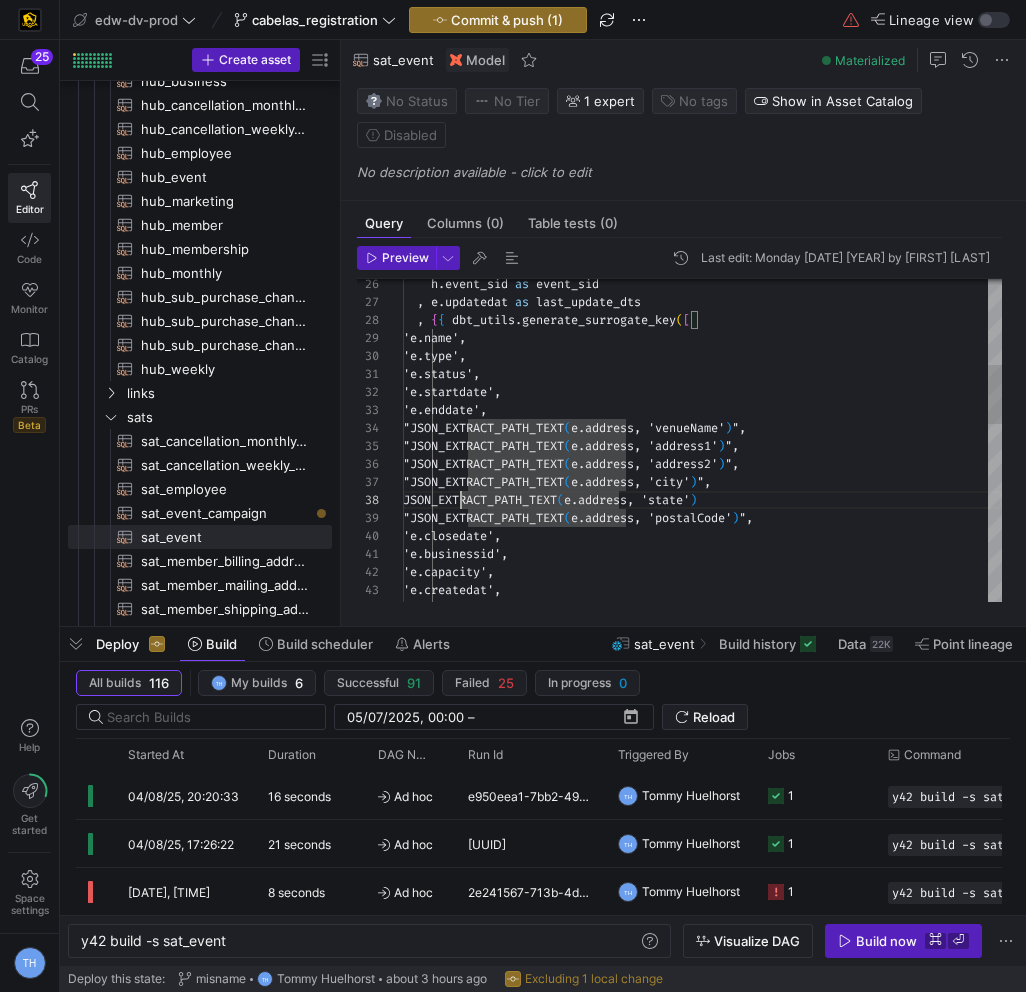 scroll, scrollTop: 126, scrollLeft: 65, axis: both 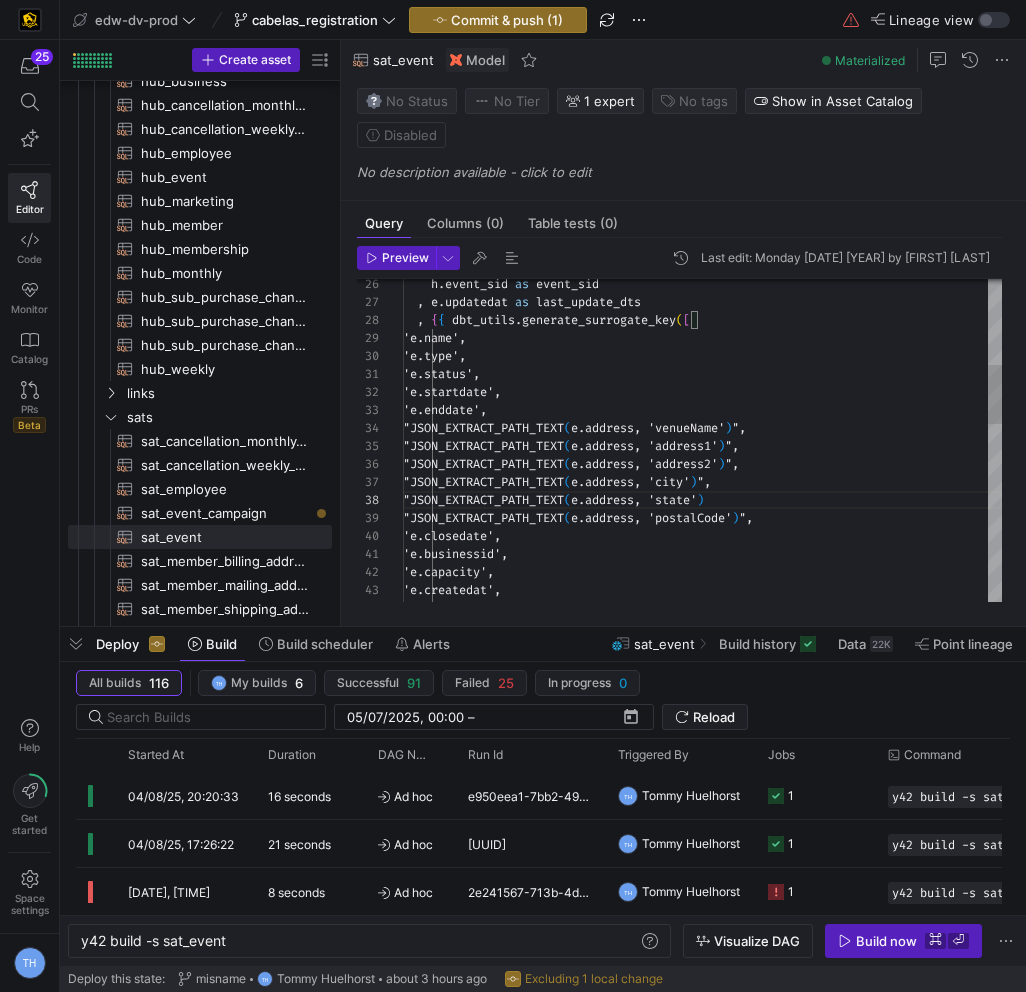 click on "'e.updatedat'         'e.createdat',         'e.capacity',         'e.businessid',         'e.closedate',         "JSON_EXTRACT_PATH_TEXT ( e.address, 'postalCode' ) ",         "JSON_EXTRACT_PATH_TEXT ( e.address, 'city' ) ",         "JSON_EXTRACT_PATH_TEXT ( e.address, 'address2' ) ",         "JSON_EXTRACT_PATH_TEXT ( e.address, 'address1' ) ",         "JSON_EXTRACT_PATH_TEXT ( e.address, 'venueName' ) ",         'e.startdate',         'e.enddate',         'e.status',         'e.name',         'e.type',    ,   { {   dbt_utils . generate_surrogate_key ( [    ,   e . updatedat   as   last_update_dts      h . event_sid   as   event_sid         "JSON_EXTRACT_PATH_TEXT ( e.address, 'state' )" at bounding box center [702, 690] 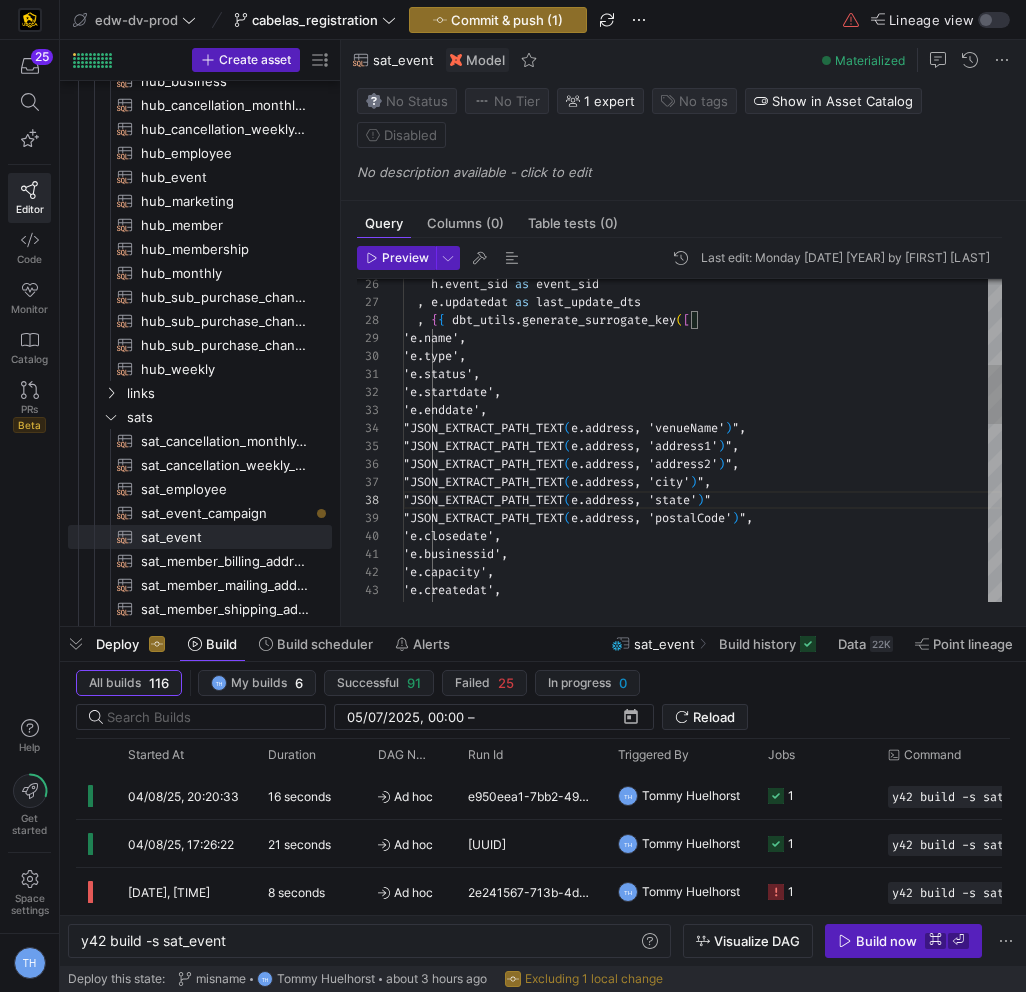 scroll, scrollTop: 126, scrollLeft: 382, axis: both 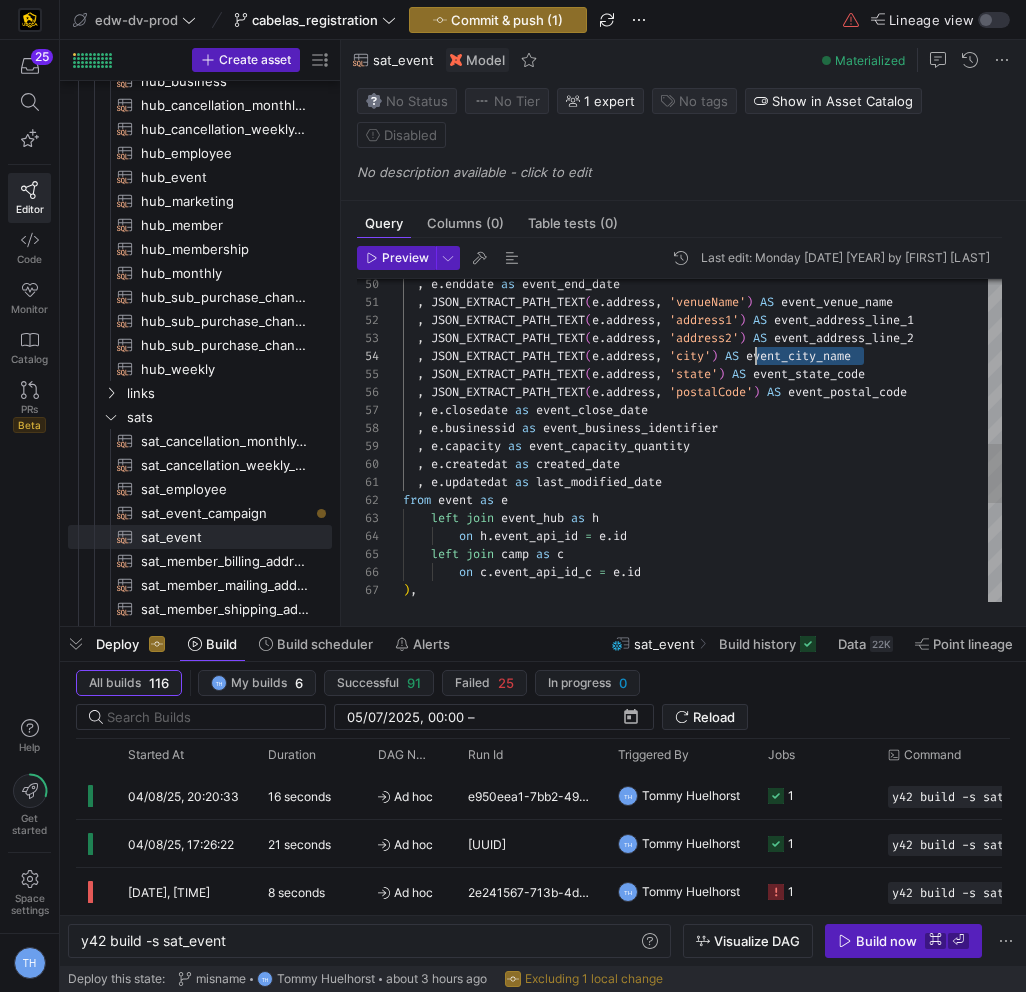 drag, startPoint x: 890, startPoint y: 356, endPoint x: 754, endPoint y: 356, distance: 136 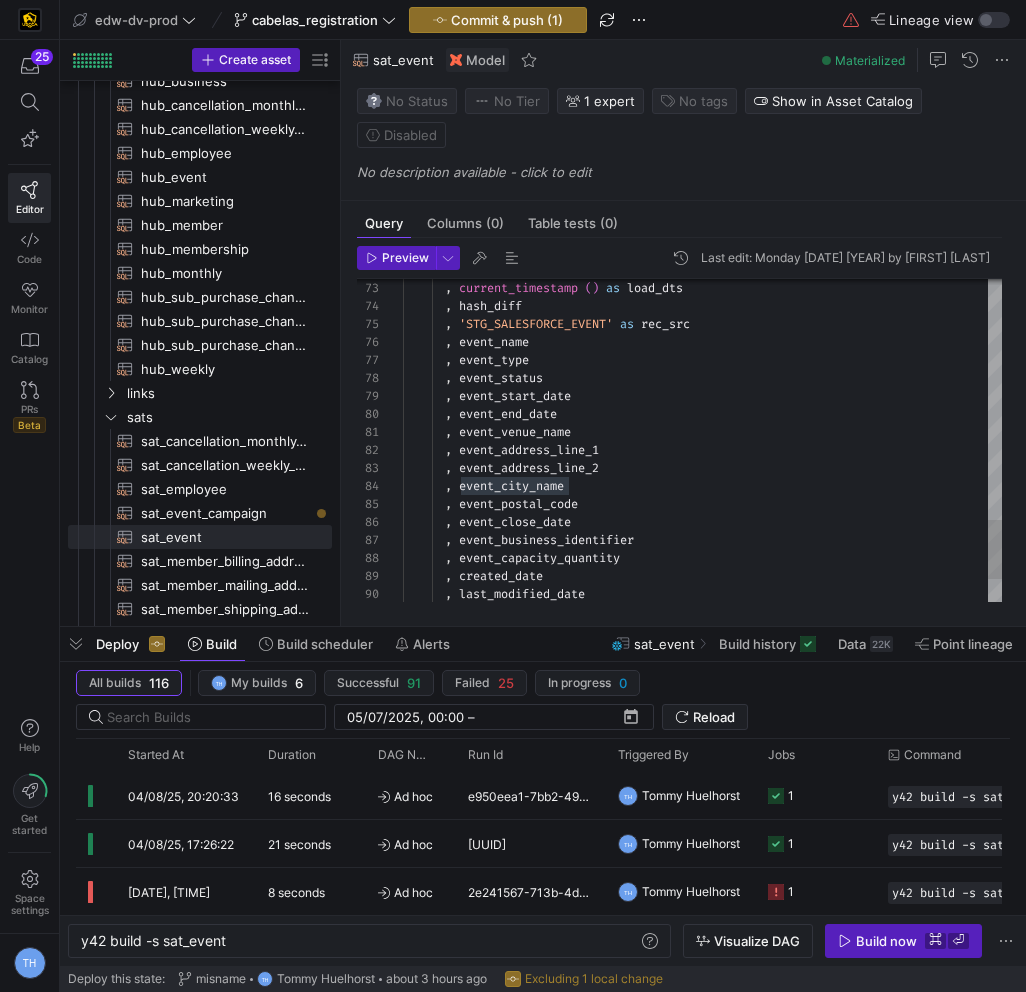 click on ",   current_timestamp   ( )   as   load_dts        ,   hash_diff        ,   'STG_SALESFORCE_EVENT'   as   rec_src        ,   event_name        ,   event_type        ,   event_status        ,   event_start_date        ,   event_end_date        ,   event_venue_name        ,   event_address_line_1        ,   event_address_line_2        ,   event_city_name        ,   event_postal_code        ,   event_close_date        ,   event_business_identifier        ,   event_capacity_quantity        ,   created_date        ,   last_modified_date" at bounding box center [702, -152] 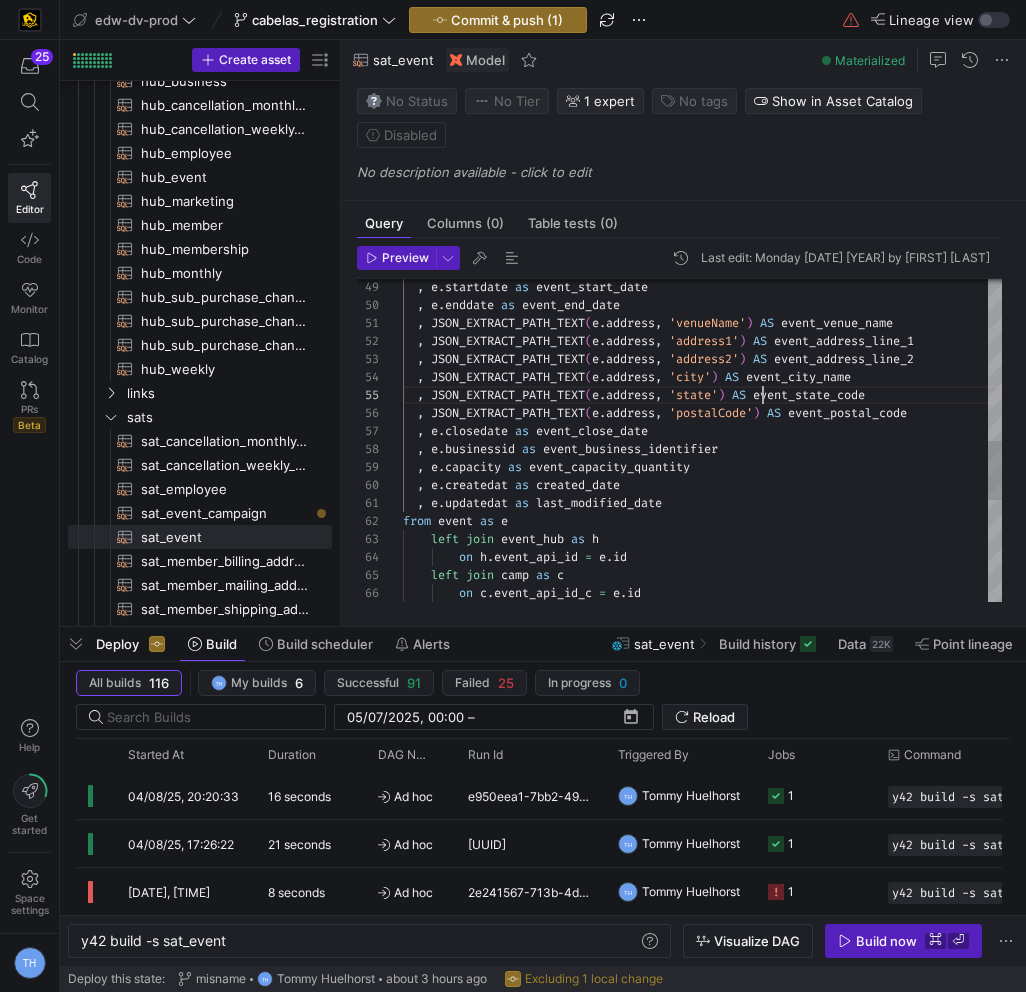 scroll, scrollTop: 72, scrollLeft: 475, axis: both 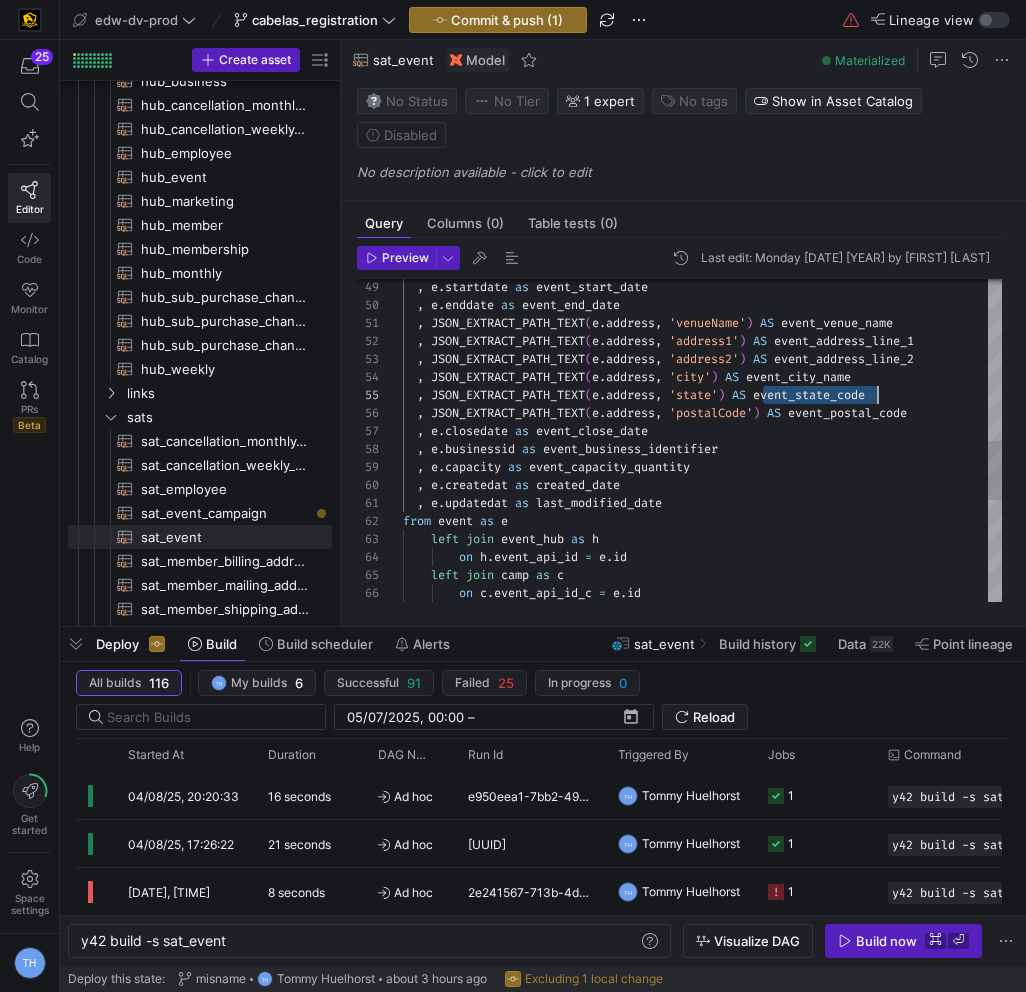 drag, startPoint x: 761, startPoint y: 397, endPoint x: 952, endPoint y: 396, distance: 191.00262 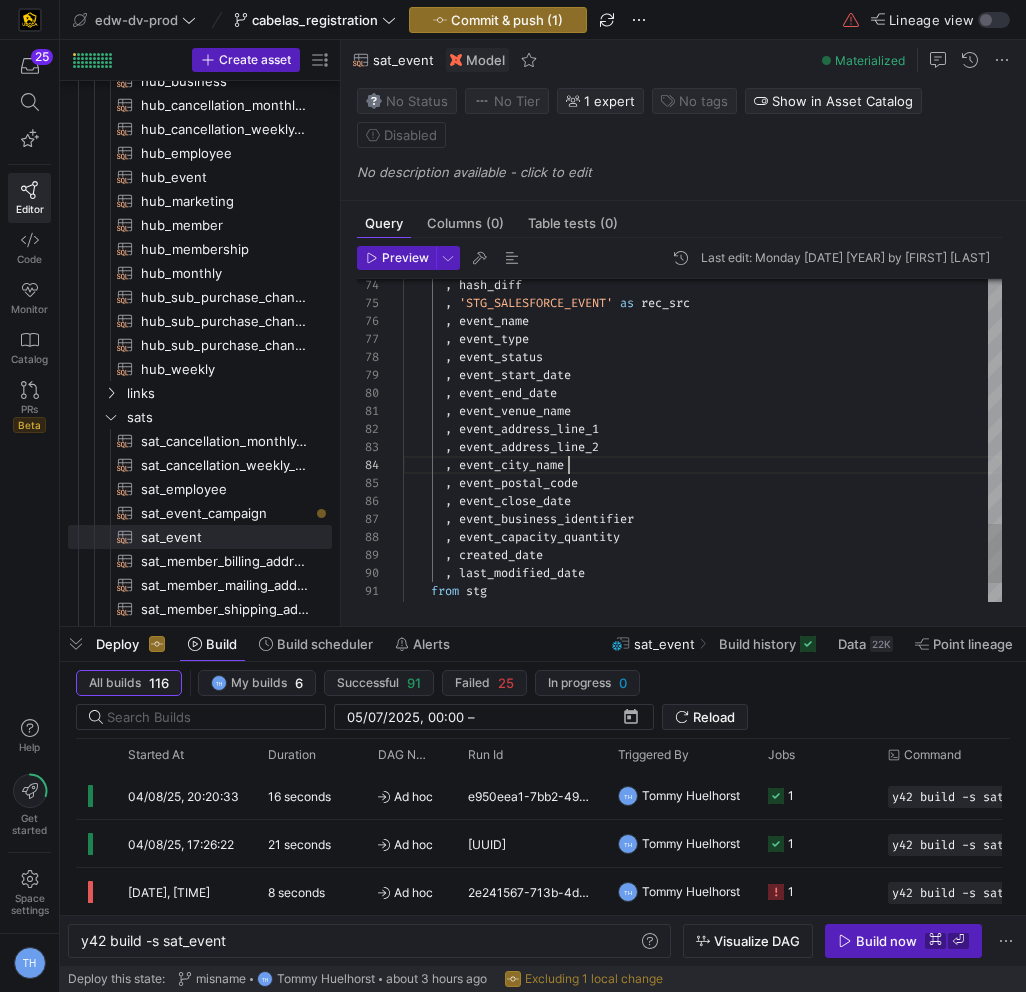 click on ",   hash_diff        ,   'STG_SALESFORCE_EVENT'   as   rec_src        ,   event_name        ,   event_type        ,   event_status        ,   event_start_date        ,   event_end_date        ,   event_venue_name        ,   event_address_line_1        ,   event_address_line_2        ,   event_city_name        ,   event_postal_code        ,   event_close_date        ,   event_business_identifier        ,   event_capacity_quantity        ,   created_date        ,   last_modified_date      from   stg" at bounding box center [702, -173] 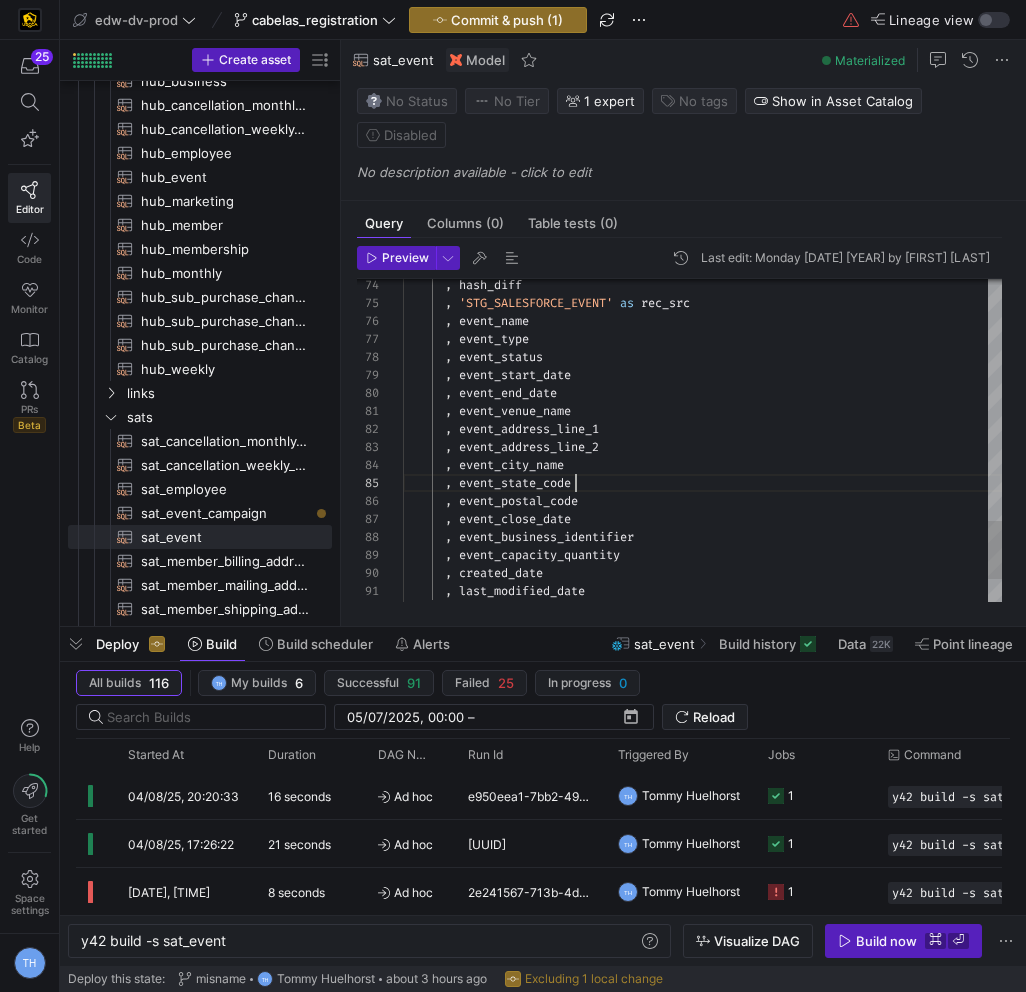 scroll, scrollTop: 72, scrollLeft: 173, axis: both 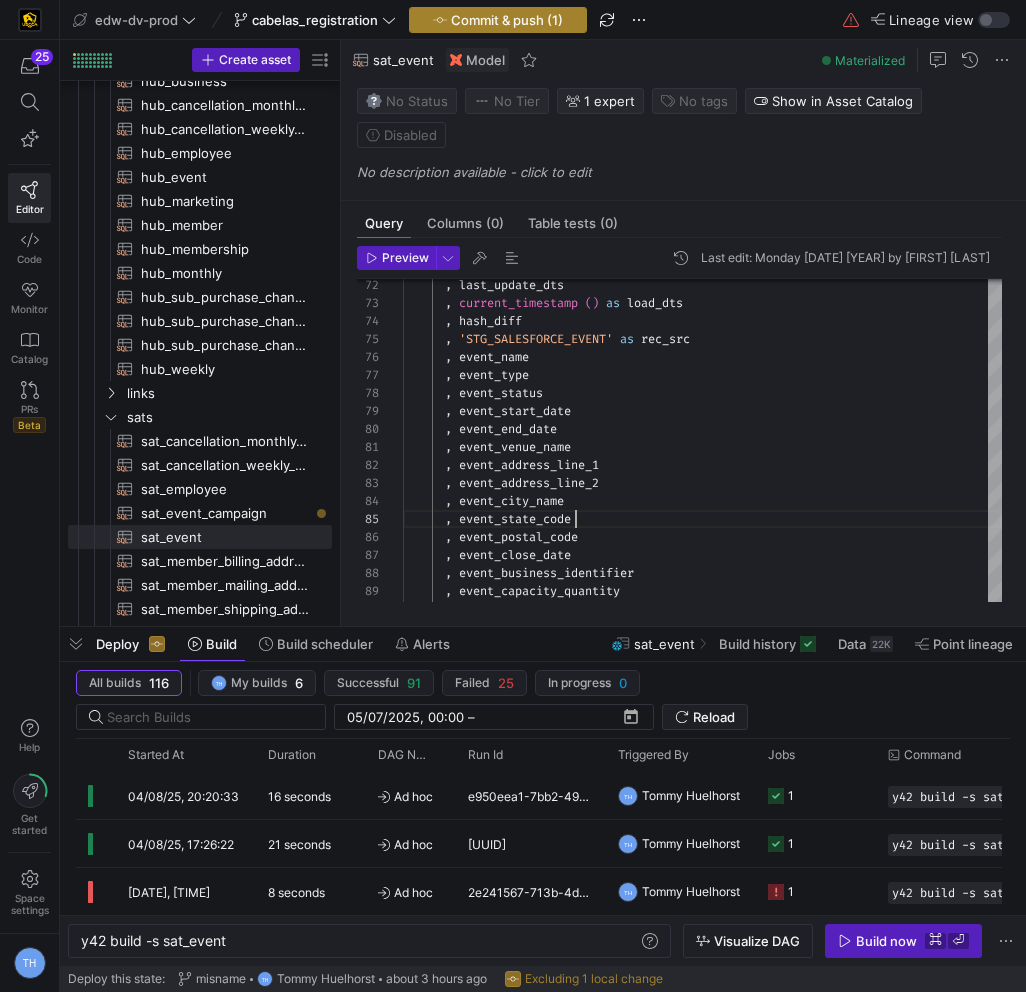 type on ", event_venue_name
, event_address_line_1
, event_address_line_2
, event_city_name
, event_state_code
, event_postal_code
, event_close_date
, event_business_identifier
, event_capacity_quantity
, created_date" 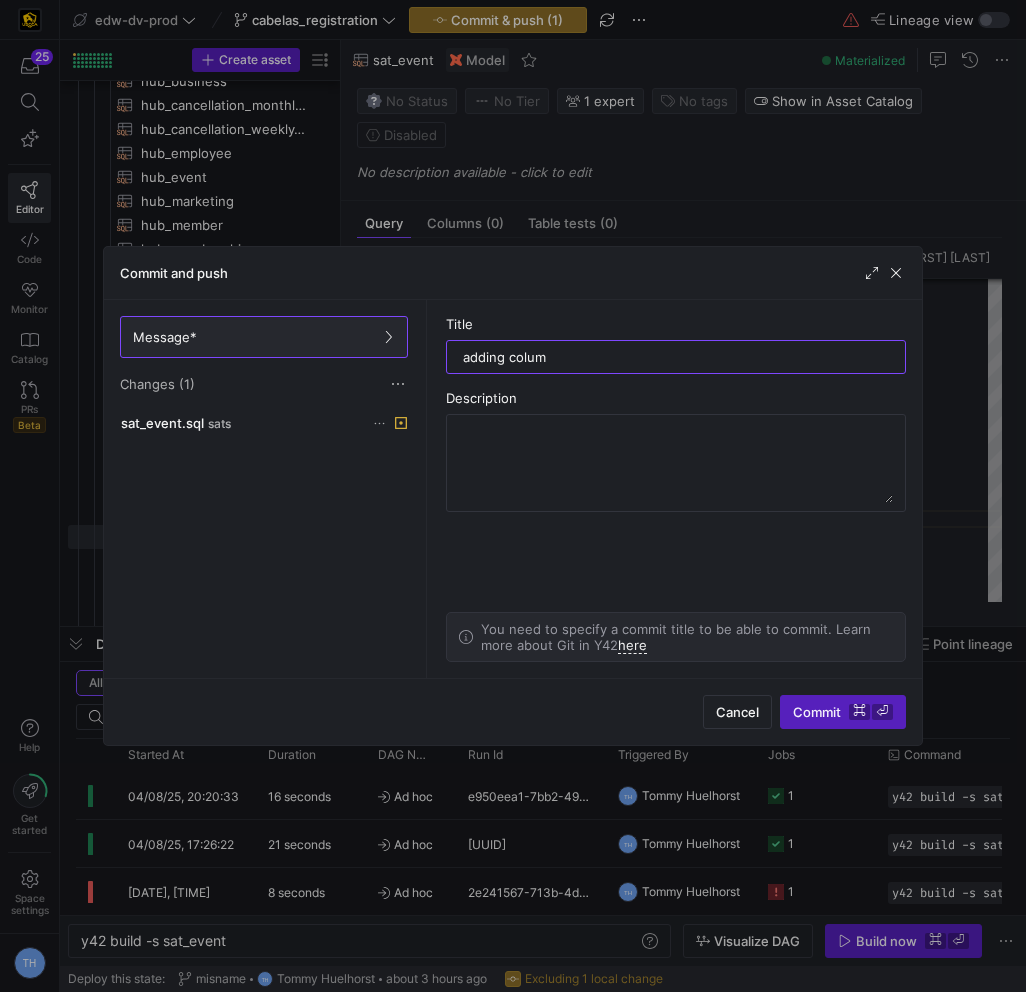 type on "adding column" 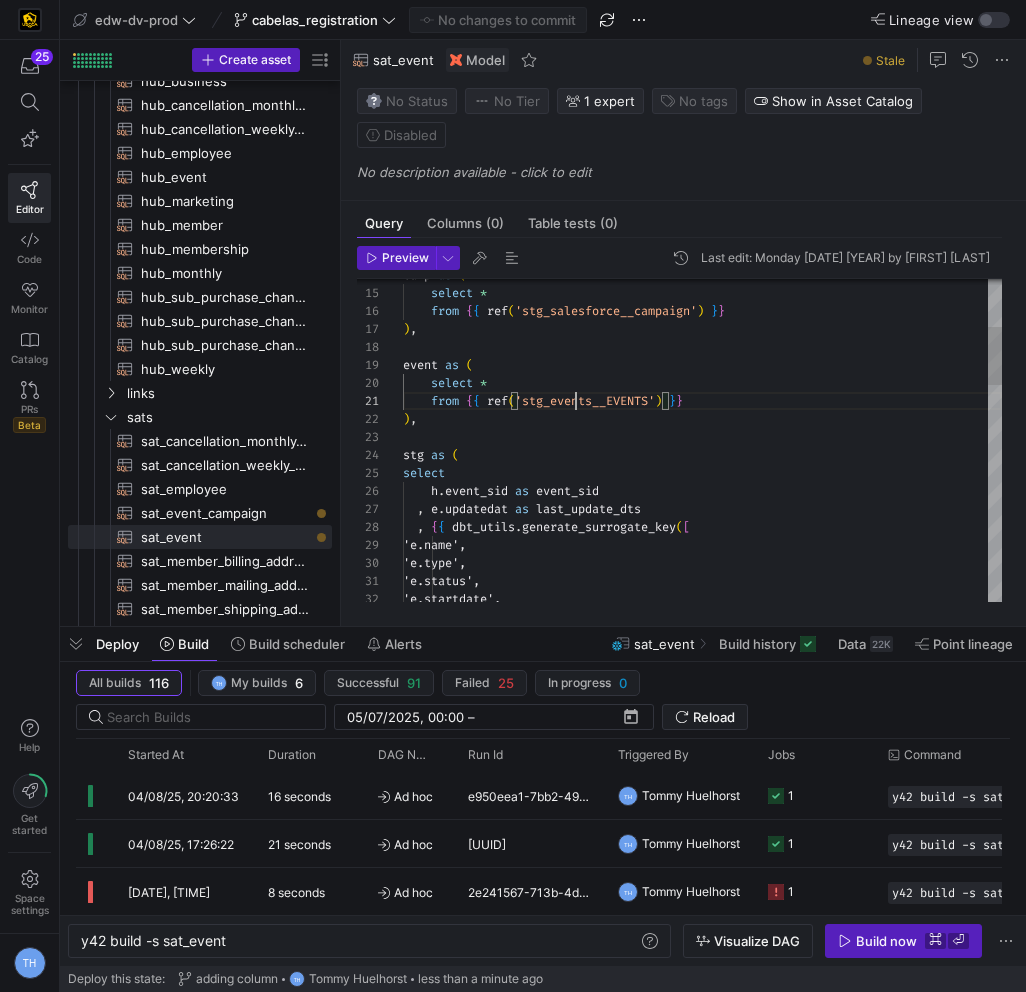 scroll, scrollTop: 0, scrollLeft: 173, axis: horizontal 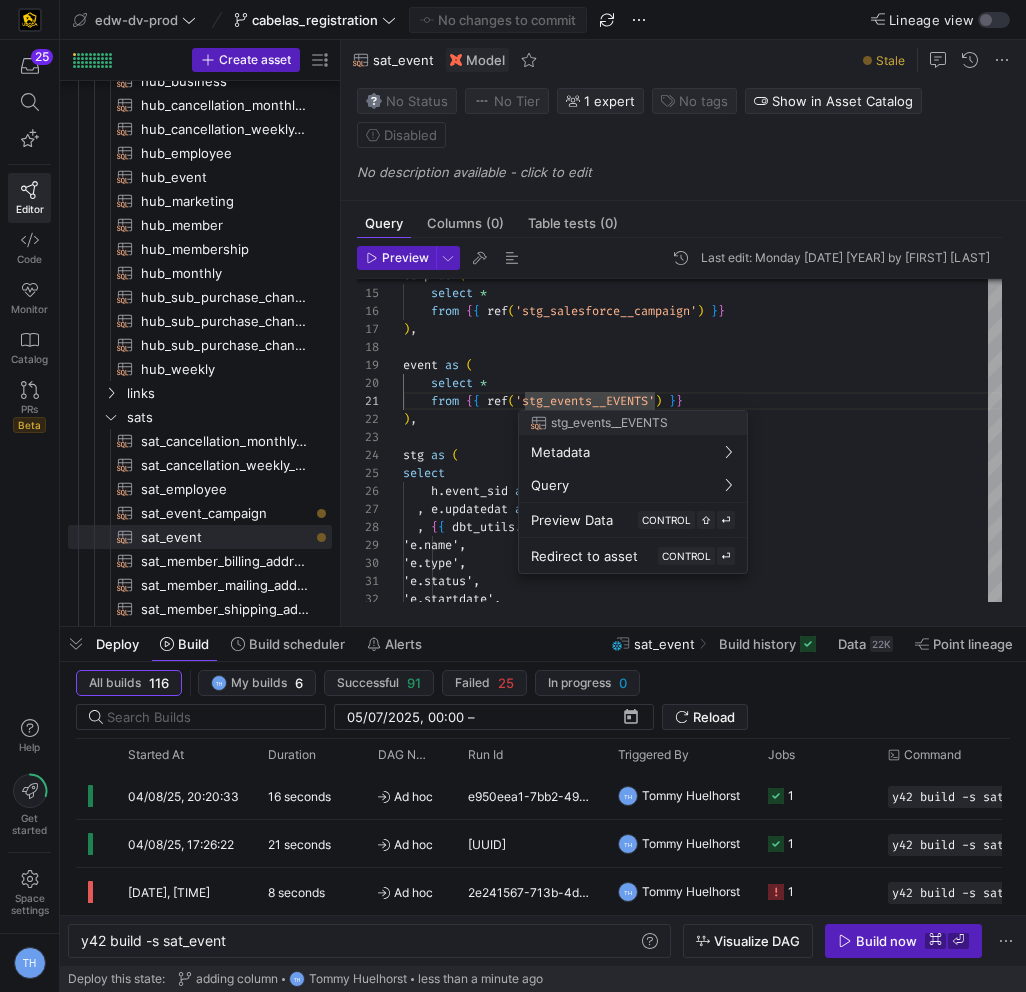 click at bounding box center (513, 496) 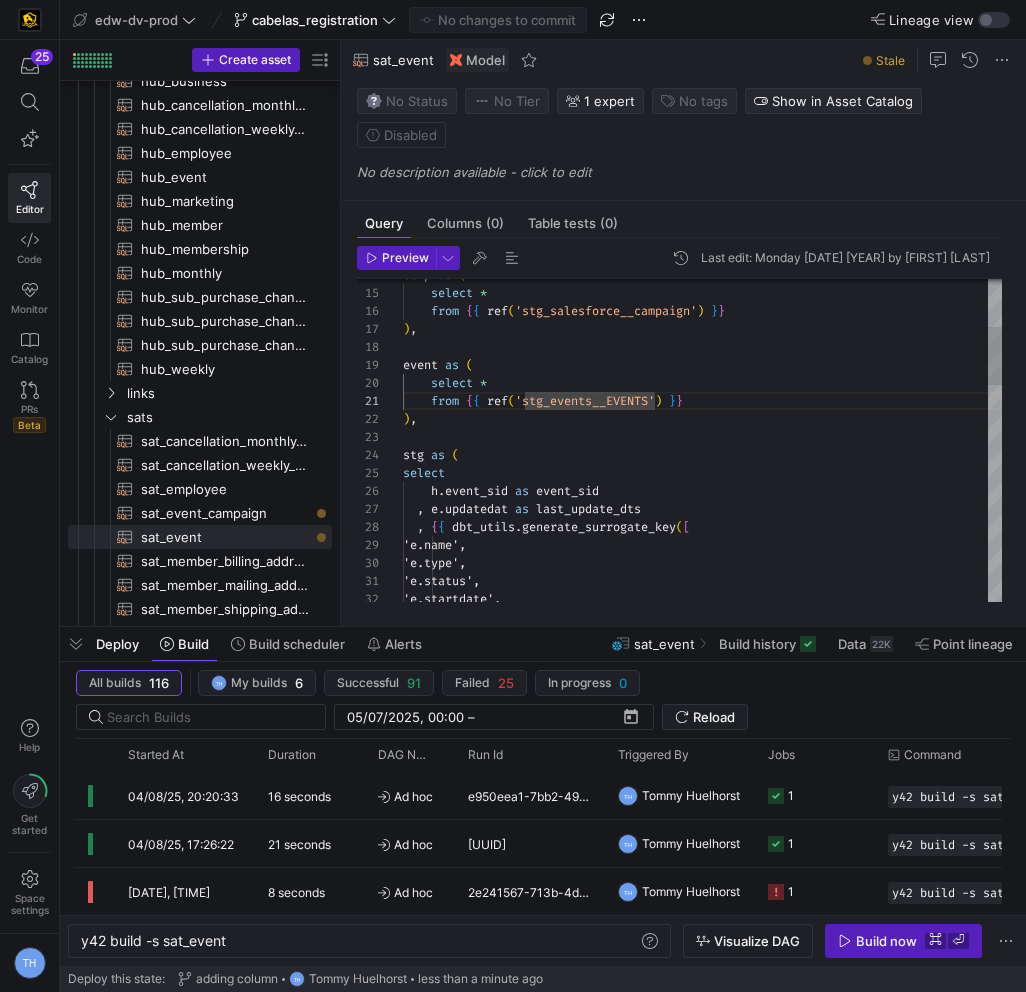 scroll, scrollTop: 162, scrollLeft: 86, axis: both 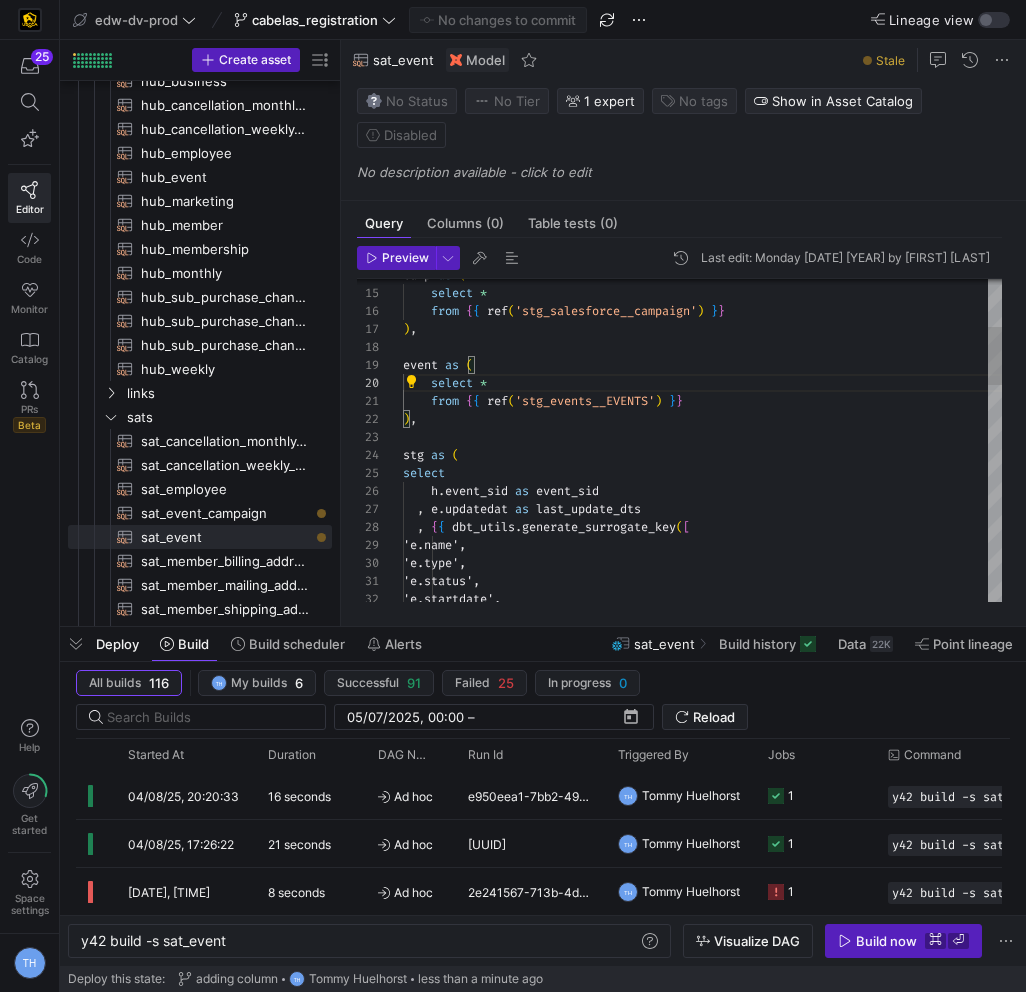 drag, startPoint x: 522, startPoint y: 390, endPoint x: 588, endPoint y: 391, distance: 66.007576 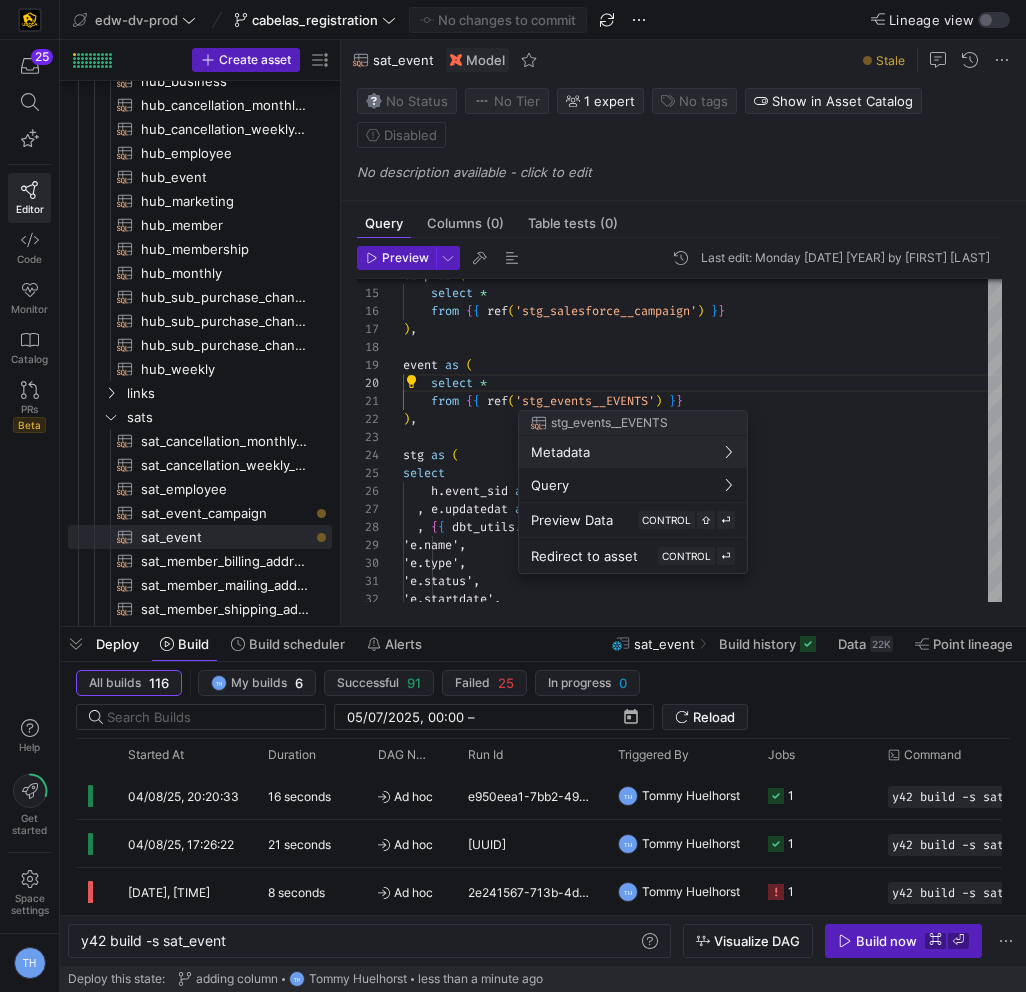 click at bounding box center [513, 496] 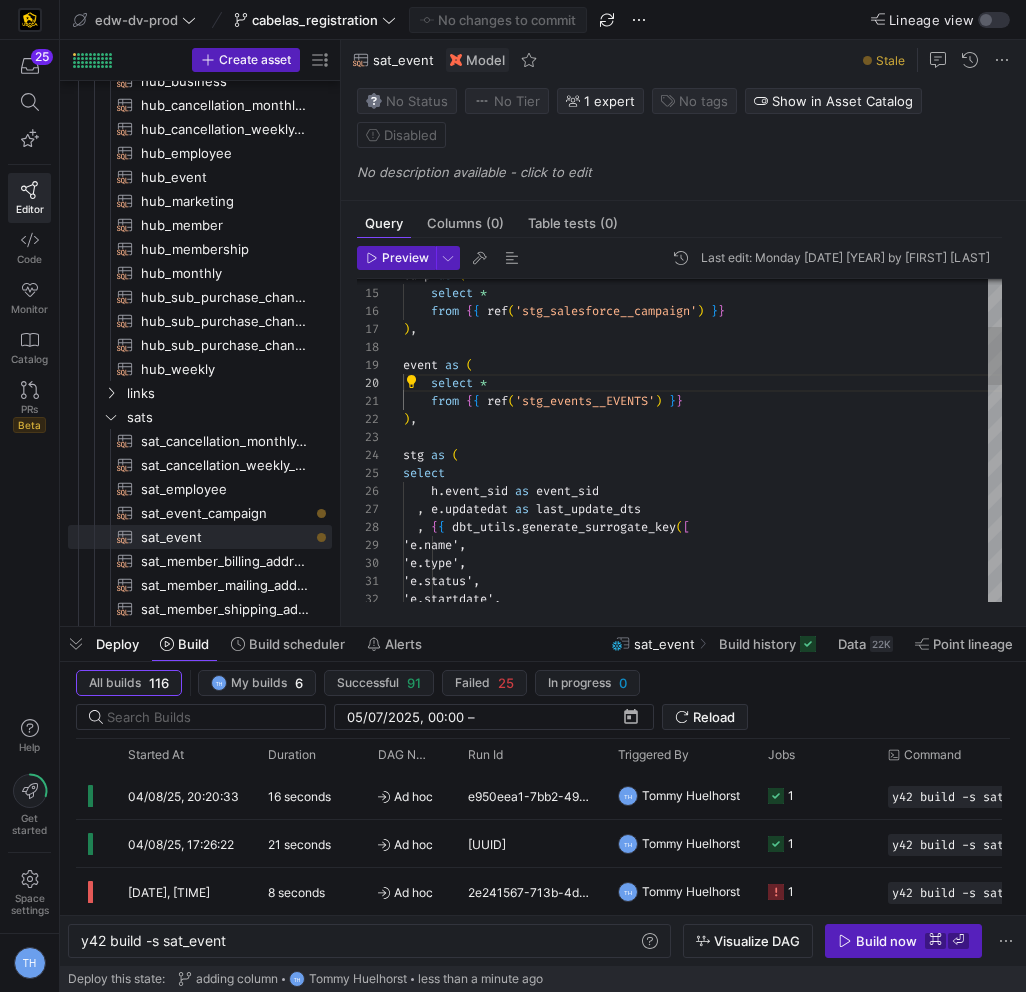 click on ") ,      from   { {   ref ( 'stg_events__EVENTS' )   } } stg   as   ( select        h . event_sid   as   event_sid    ,   e . updatedat   as   last_update_dts    ,   { {   dbt_utils . generate_surrogate_key ( [         'e.name',         'e.type',      select   * event   as   ( ) ,      from   { {   ref ( 'stg_salesforce__campaign' )   } }      select   * camp   as   (         'e.status',         'e.startdate'," at bounding box center (702, 906) 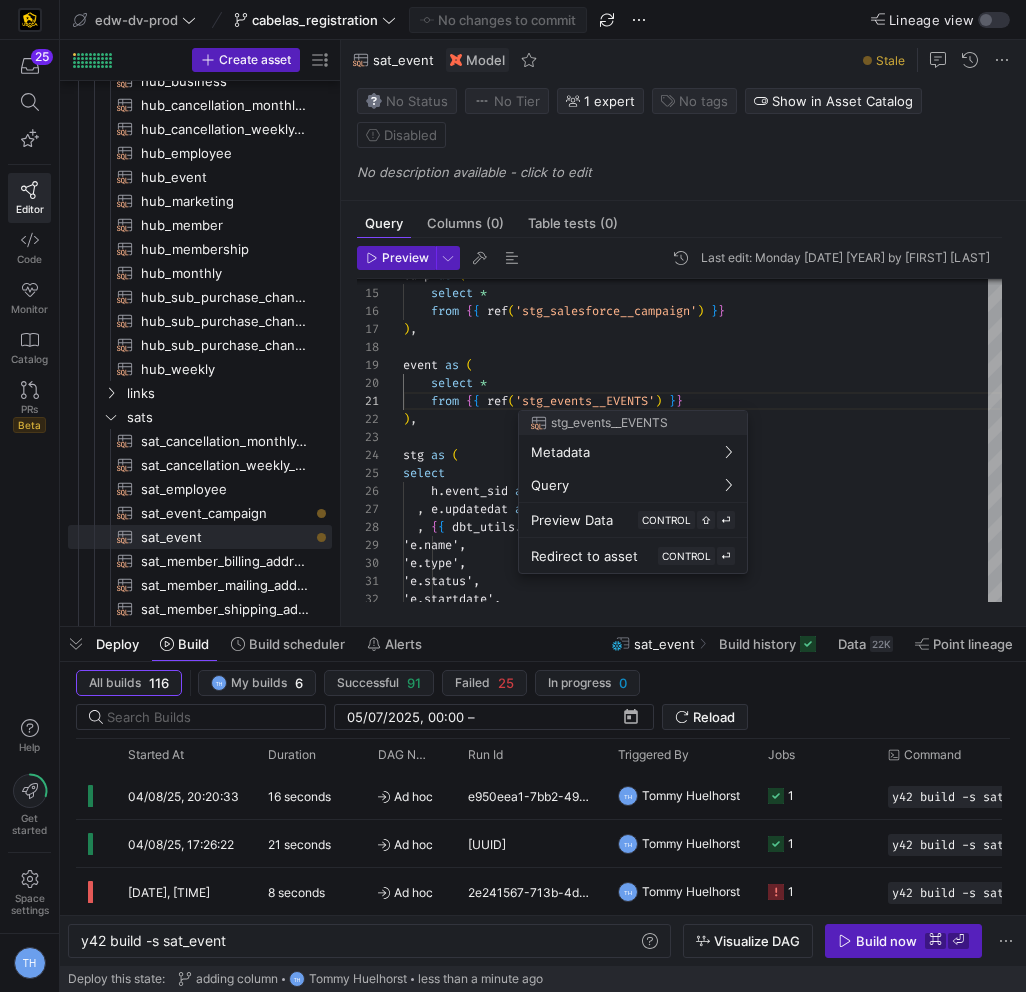 click at bounding box center [513, 496] 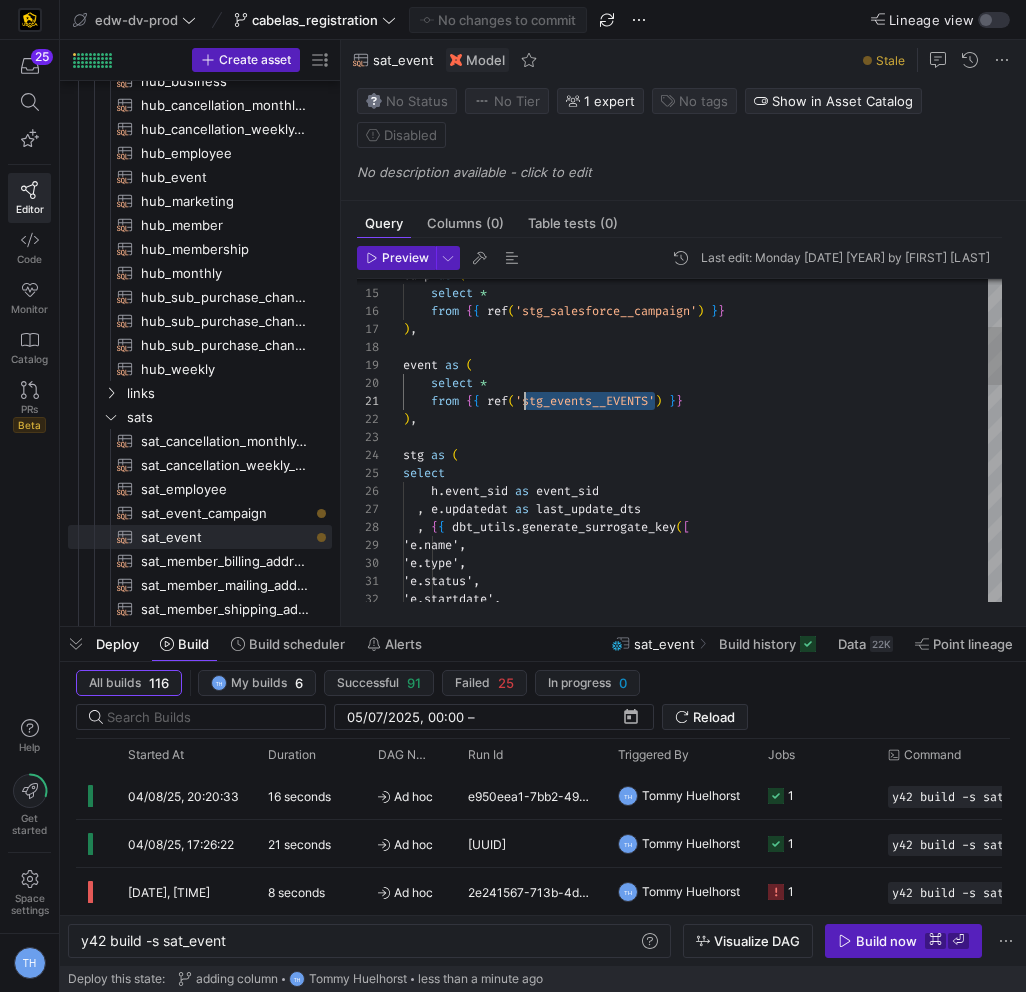 scroll, scrollTop: 0, scrollLeft: 122, axis: horizontal 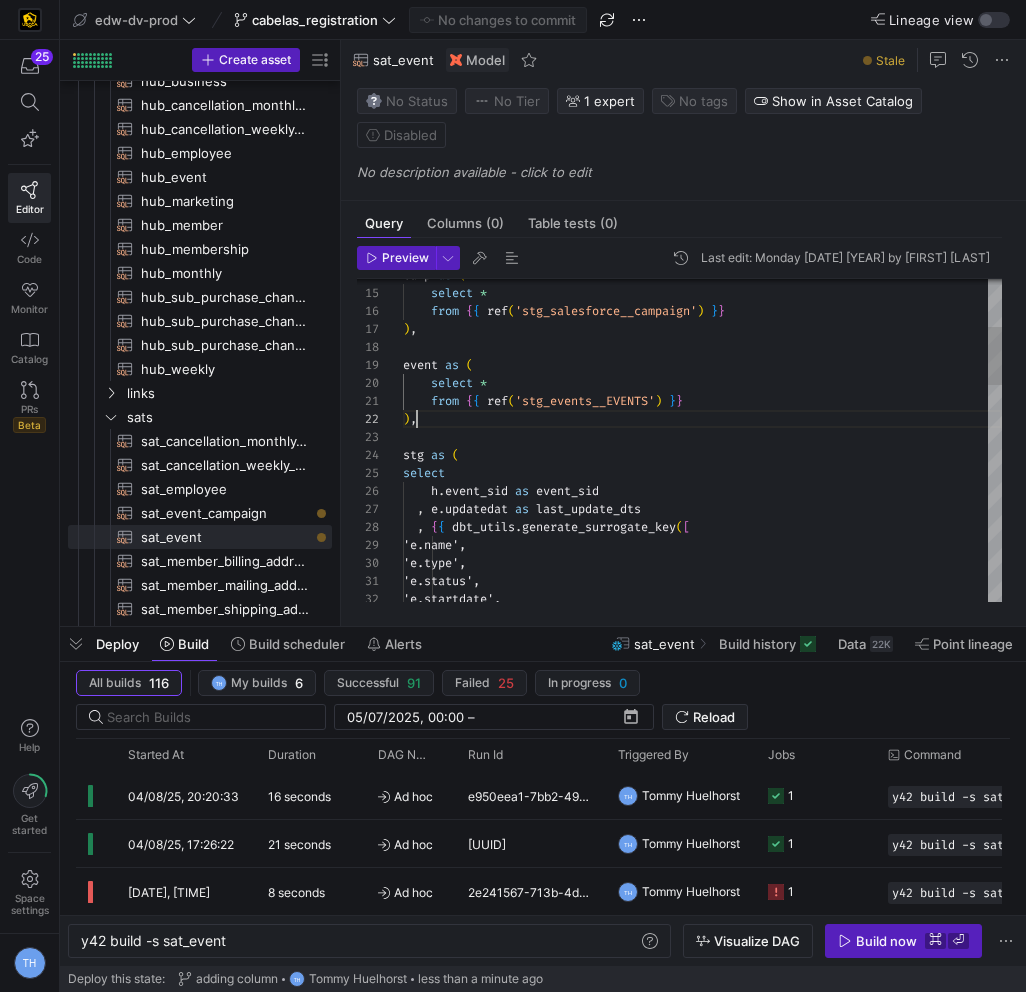 click on ") ,      from   { {   ref ( 'stg_events__EVENTS' )   } } stg   as   ( select        h . event_sid   as   event_sid    ,   e . updatedat   as   last_update_dts    ,   { {   dbt_utils . generate_surrogate_key ( [         'e.name',         'e.type',      select   * event   as   ( ) ,      from   { {   ref ( 'stg_salesforce__campaign' )   } }      select   * camp   as   (         'e.status',         'e.startdate'," at bounding box center (702, 906) 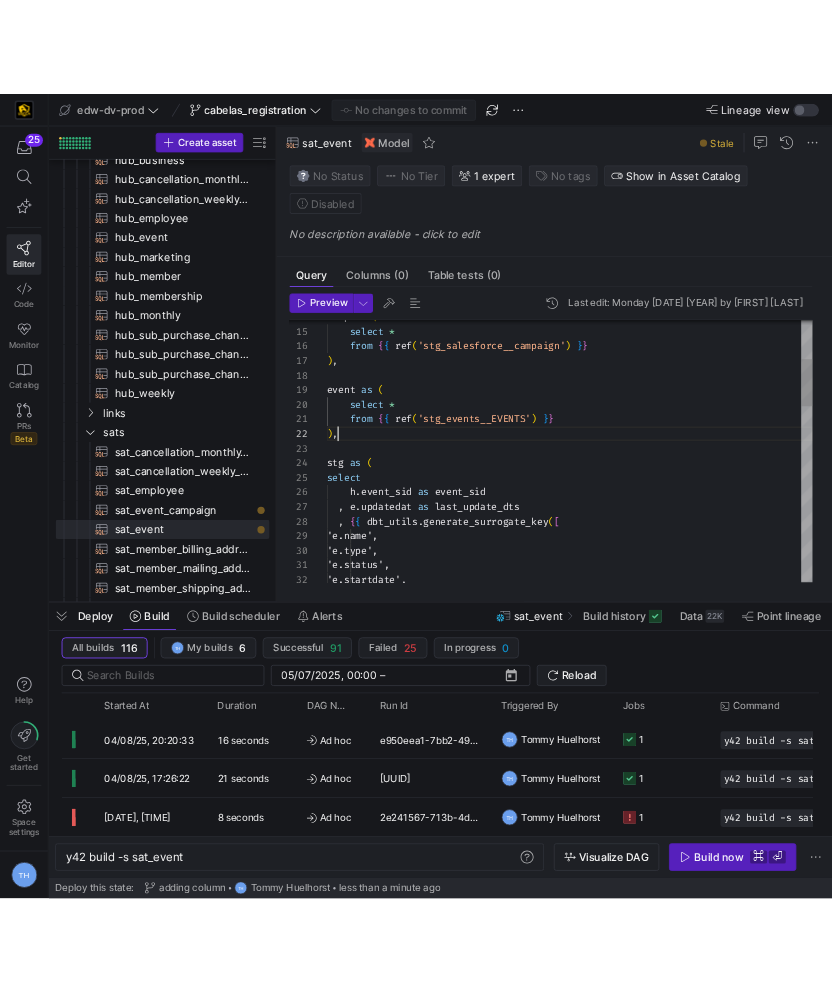 scroll, scrollTop: 18, scrollLeft: 14, axis: both 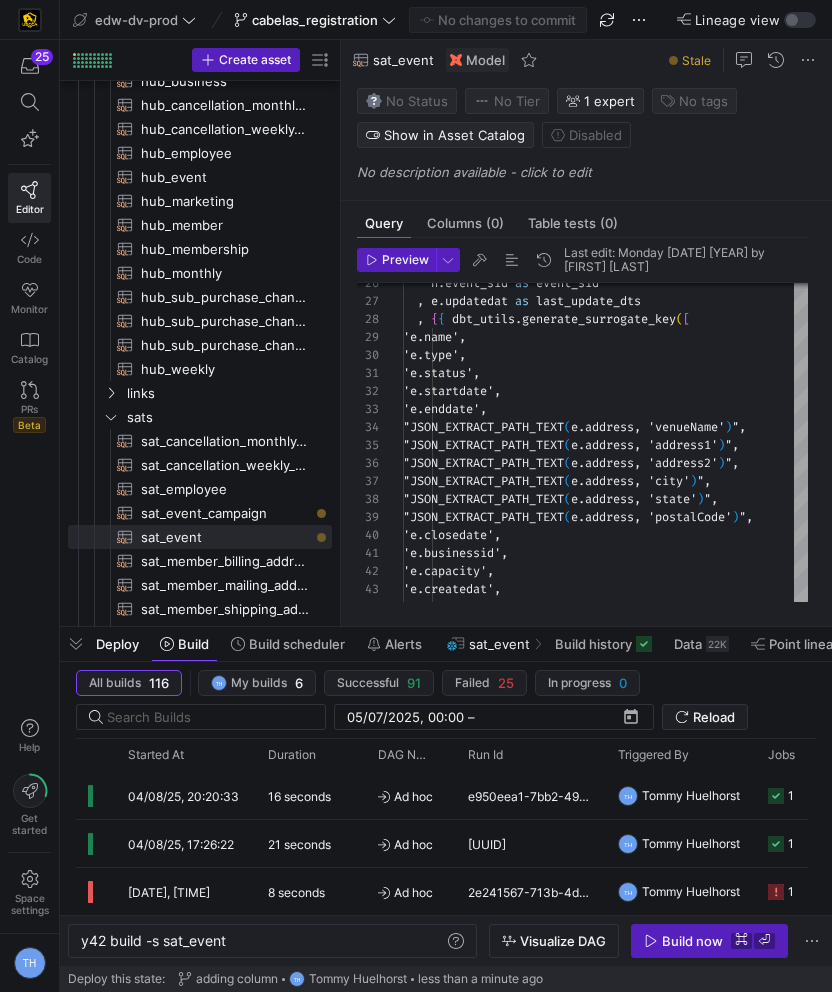 drag, startPoint x: 341, startPoint y: 335, endPoint x: 344, endPoint y: 283, distance: 52.086468 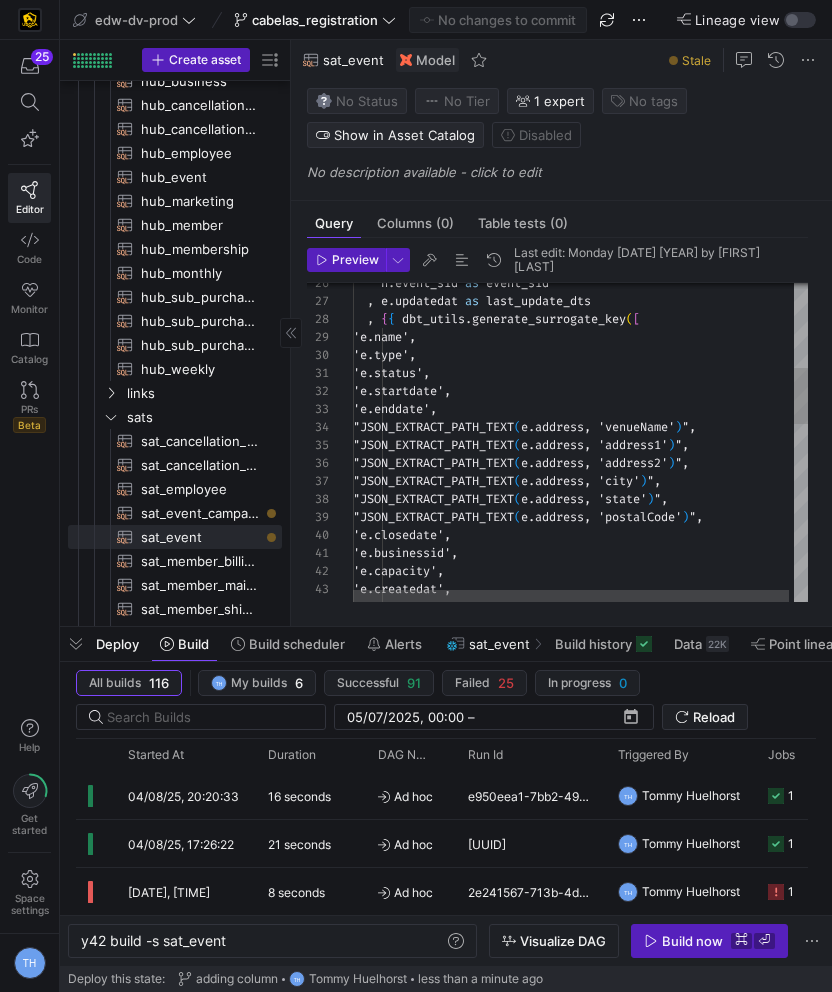 drag, startPoint x: 342, startPoint y: 283, endPoint x: 222, endPoint y: 284, distance: 120.004166 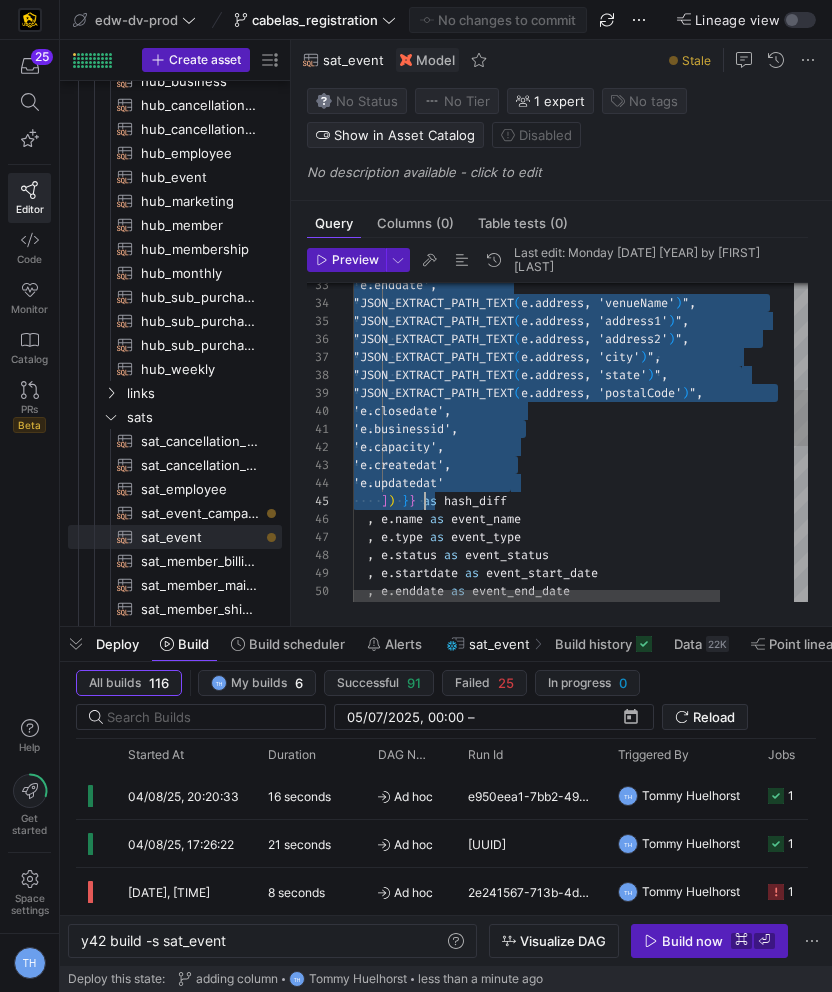 scroll, scrollTop: 126, scrollLeft: 65, axis: both 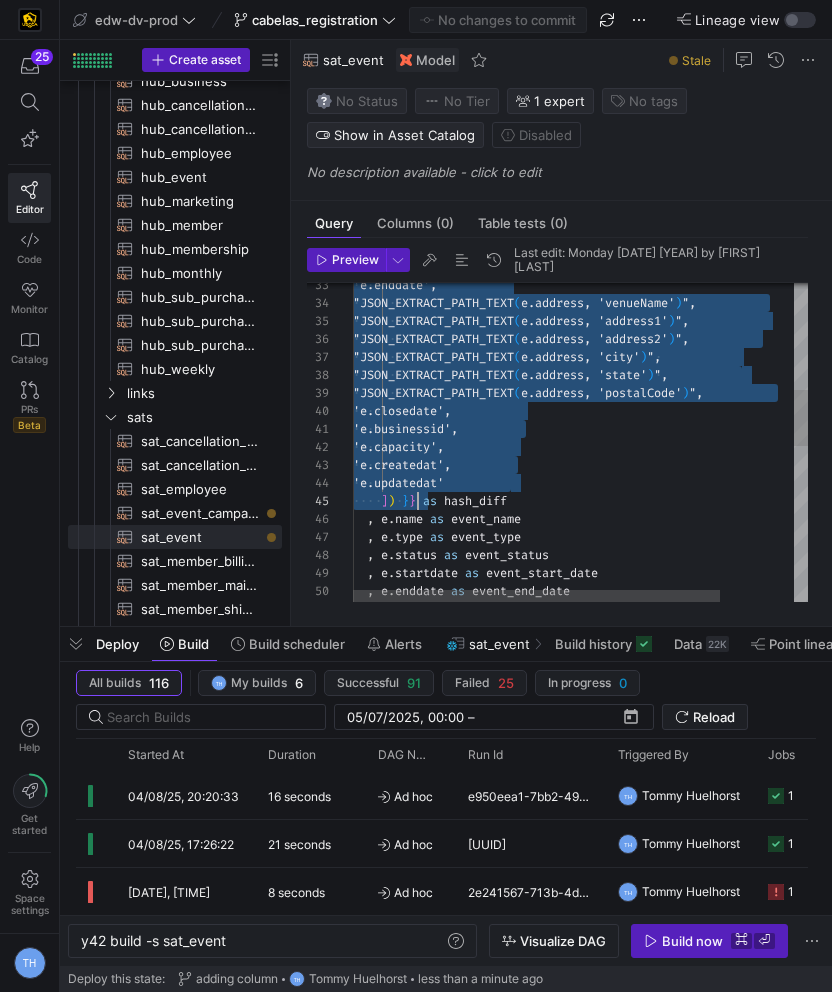 drag, startPoint x: 379, startPoint y: 382, endPoint x: 417, endPoint y: 504, distance: 127.78106 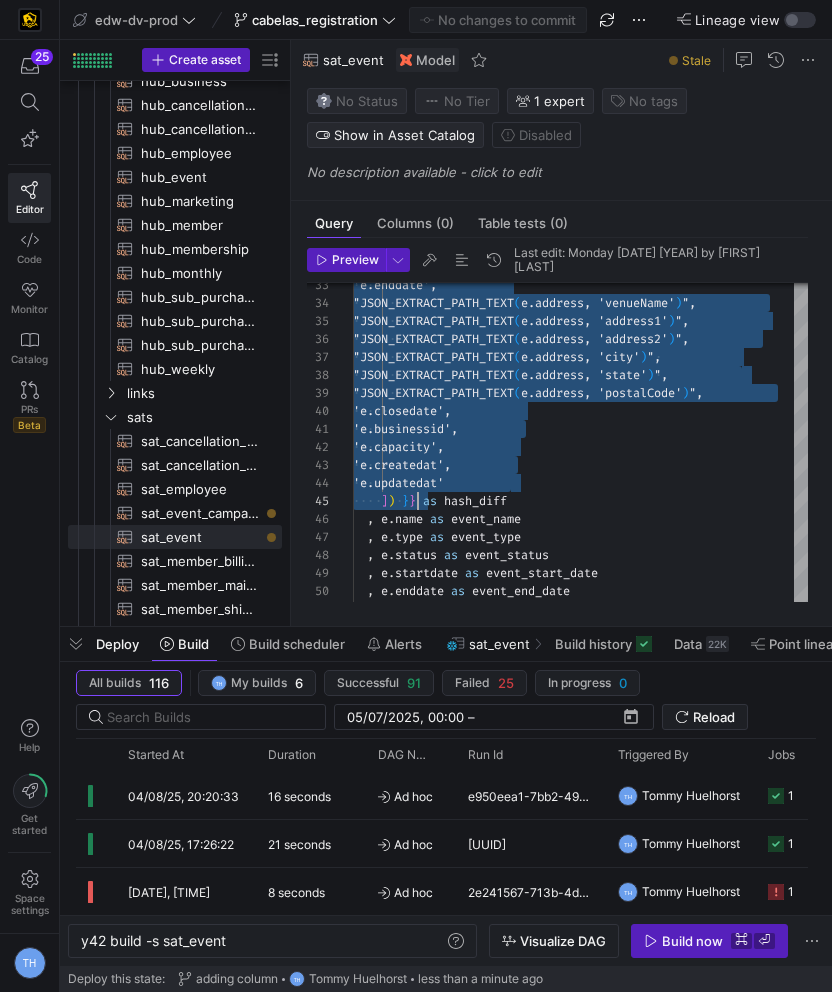 click on ""JSON_EXTRACT_PATH_TEXT ( e.address, 'address1' ) ",         "JSON_EXTRACT_PATH_TEXT ( e.address, 'address2' ) ",         "JSON_EXTRACT_PATH_TEXT ( e.address, 'city' ) ",         "JSON_EXTRACT_PATH_TEXT ( e.address, 'state' ) ",         "JSON_EXTRACT_PATH_TEXT ( e.address, 'postalCode' ) ",         'e.closedate',         "JSON_EXTRACT_PATH_TEXT ( e.address, 'venueName' ) ",         'e.enddate',         'e.businessid',         'e.capacity',         'e.createdat',         'e.updatedat'      ] )   } }   as   hash_diff    ,   e . name   as   event_name    ,   e . type   as   event_type    ,   e . status   as   event_status    ,   e . startdate   as   event_start_date    ,   e . enddate   as   event_end_date    ,   JSON_EXTRACT_PATH_TEXT ( e . address ,   'venueName' )   AS   event_venue_name" at bounding box center [626, 580] 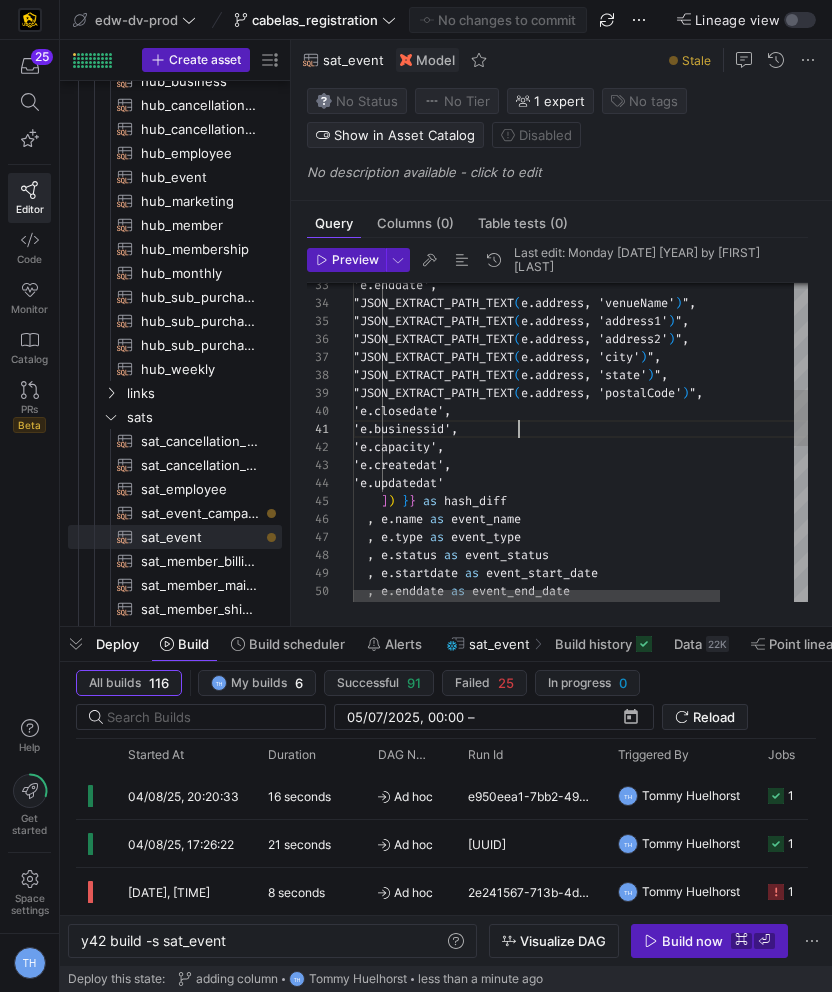 click on ""JSON_EXTRACT_PATH_TEXT ( e.address, 'address1' ) ",         "JSON_EXTRACT_PATH_TEXT ( e.address, 'address2' ) ",         "JSON_EXTRACT_PATH_TEXT ( e.address, 'city' ) ",         "JSON_EXTRACT_PATH_TEXT ( e.address, 'state' ) ",         "JSON_EXTRACT_PATH_TEXT ( e.address, 'postalCode' ) ",         'e.closedate',         "JSON_EXTRACT_PATH_TEXT ( e.address, 'venueName' ) ",         'e.enddate',         'e.businessid',         'e.capacity',         'e.createdat',         'e.updatedat'      ] )   } }   as   hash_diff    ,   e . name   as   event_name    ,   e . type   as   event_type    ,   e . status   as   event_status    ,   e . startdate   as   event_start_date    ,   e . enddate   as   event_end_date    ,   JSON_EXTRACT_PATH_TEXT ( e . address ,   'venueName' )   AS   event_venue_name" at bounding box center (626, 580) 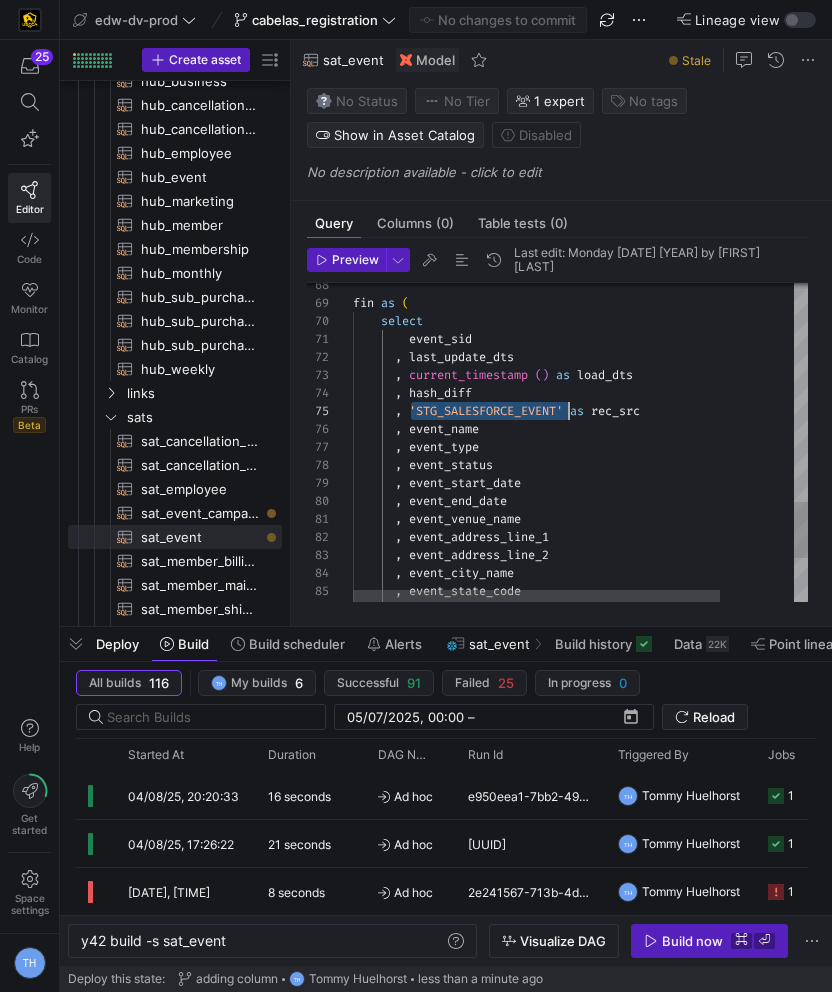 scroll, scrollTop: 72, scrollLeft: 216, axis: both 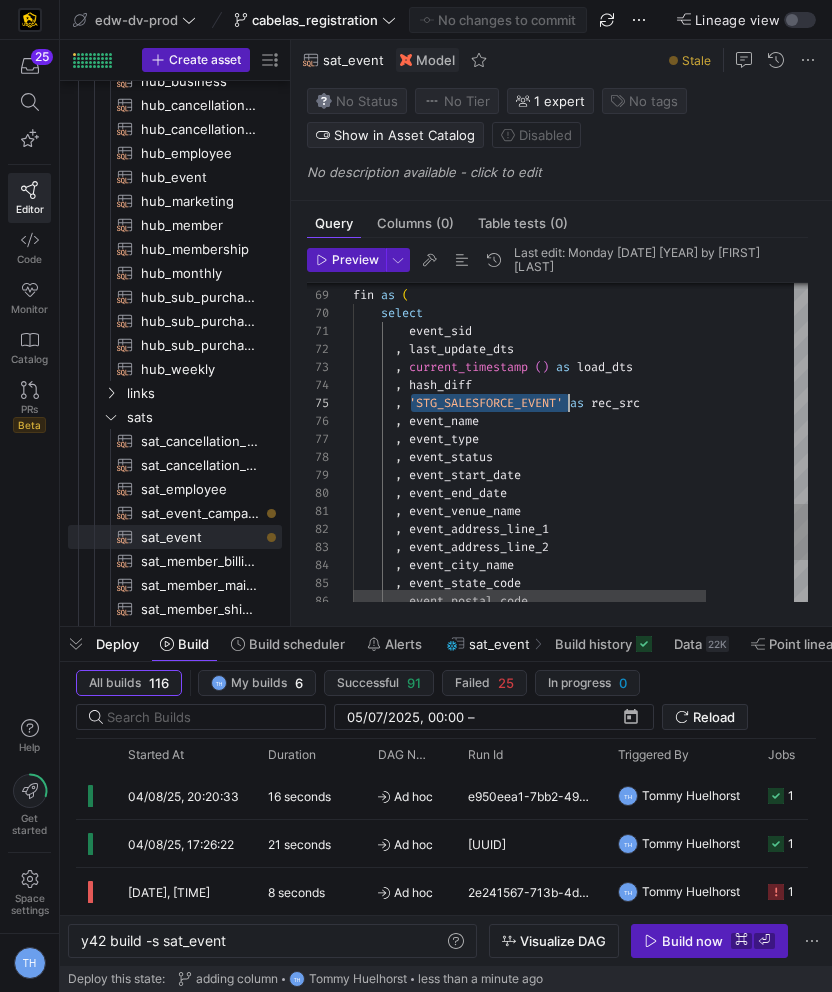 click on "fin   as   (      select            event_sid        ,   last_update_dts        ,   current_timestamp   ( )   as   load_dts        ,   hash_diff        ,   'STG_SALESFORCE_EVENT'   as   rec_src        ,   event_name        ,   event_type        ,   event_status        ,   event_start_date        ,   event_end_date        ,   event_venue_name        ,   event_address_line_1        ,   event_address_line_2        ,   event_city_name        ,   event_state_code        ,   event_postal_code" at bounding box center (637, -58) 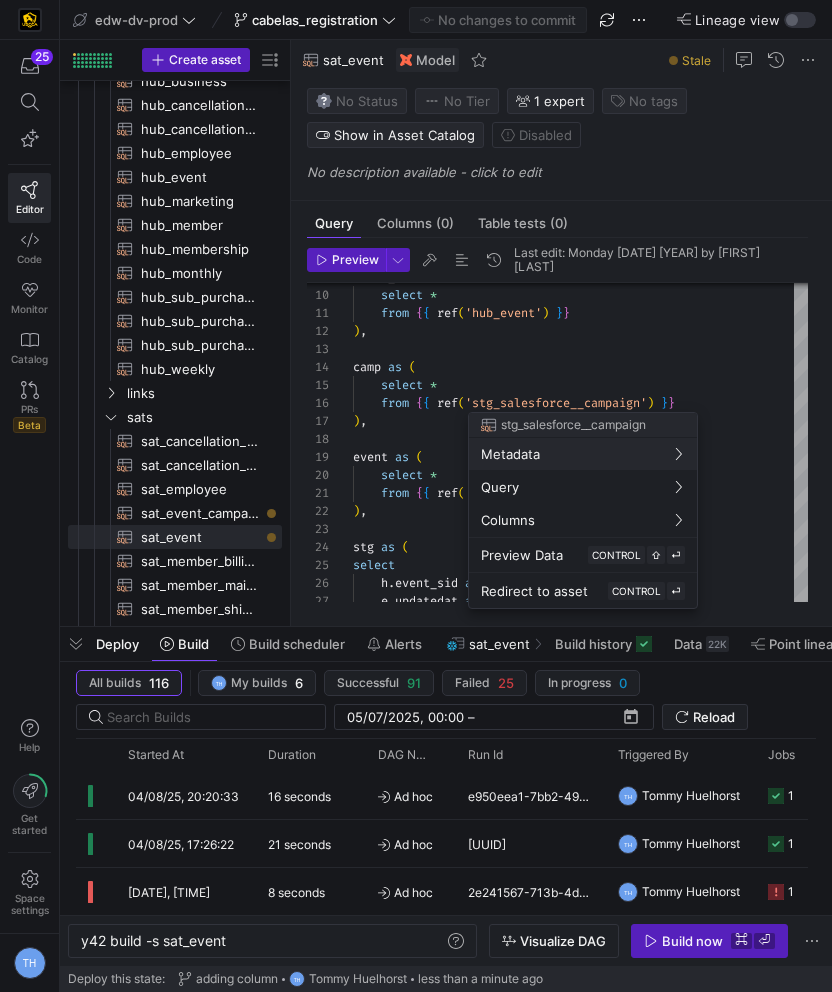 click at bounding box center (416, 496) 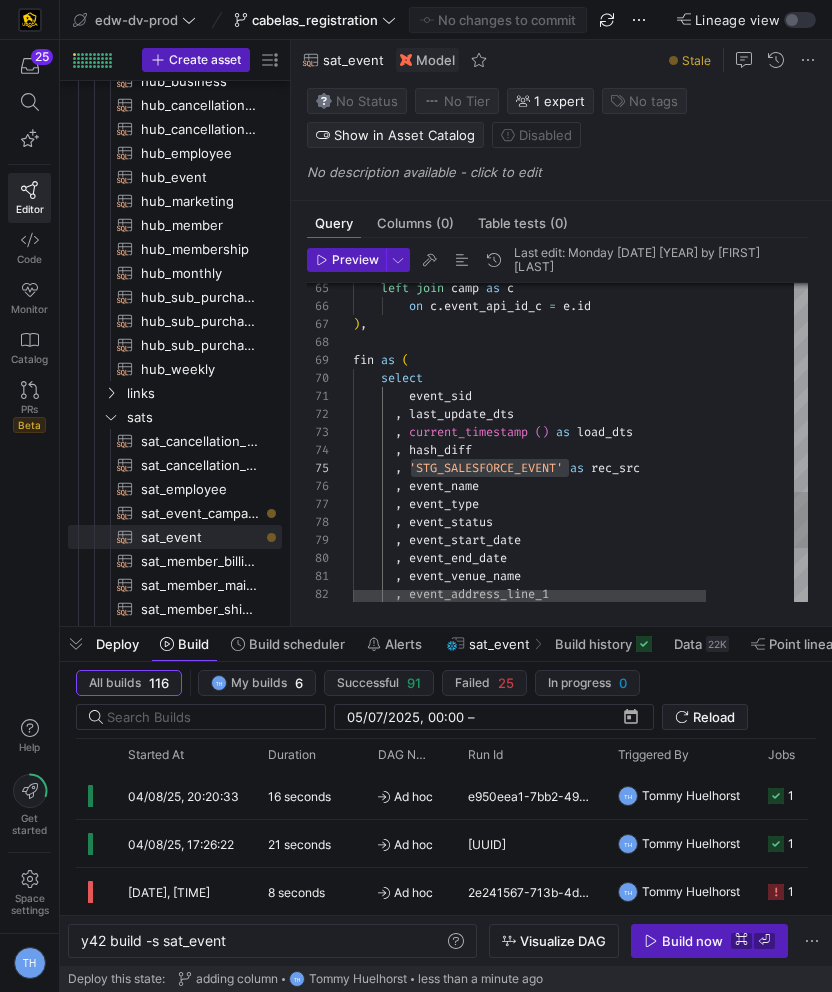 click on ",   event_venue_name        ,   event_address_line_1        ,   event_end_date        ,   event_start_date        ,   event_status        ,   event_name        ,   event_type        ,   hash_diff        ,   'STG_SALESFORCE_EVENT'   as   rec_src        ,   last_update_dts        ,   current_timestamp   ( )   as   load_dts      select            event_sid fin   as   ( ) ,          on   c . event_api_id_c   =   e . id      left   join   camp   as   c" at bounding box center (637, 7) 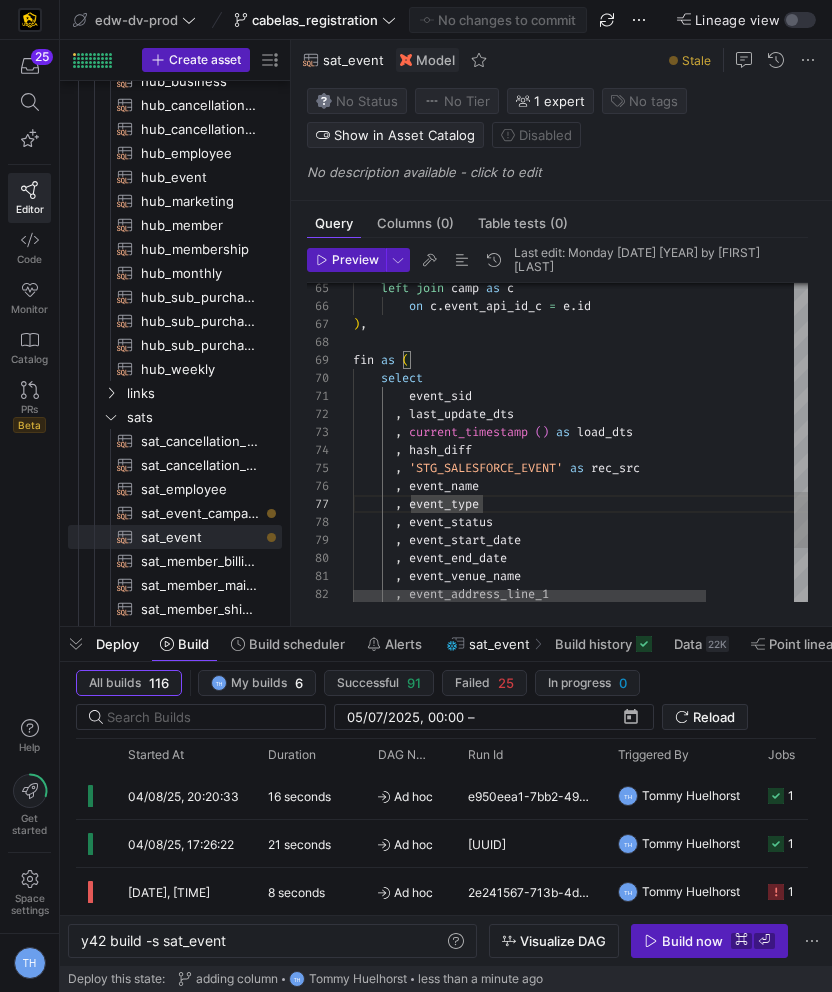 click on ",   event_venue_name        ,   event_address_line_1        ,   event_end_date        ,   event_start_date        ,   event_status        ,   event_name        ,   event_type        ,   hash_diff        ,   'STG_SALESFORCE_EVENT'   as   rec_src        ,   last_update_dts        ,   current_timestamp   ( )   as   load_dts      select            event_sid fin   as   ( ) ,          on   c . event_api_id_c   =   e . id      left   join   camp   as   c" at bounding box center (637, 7) 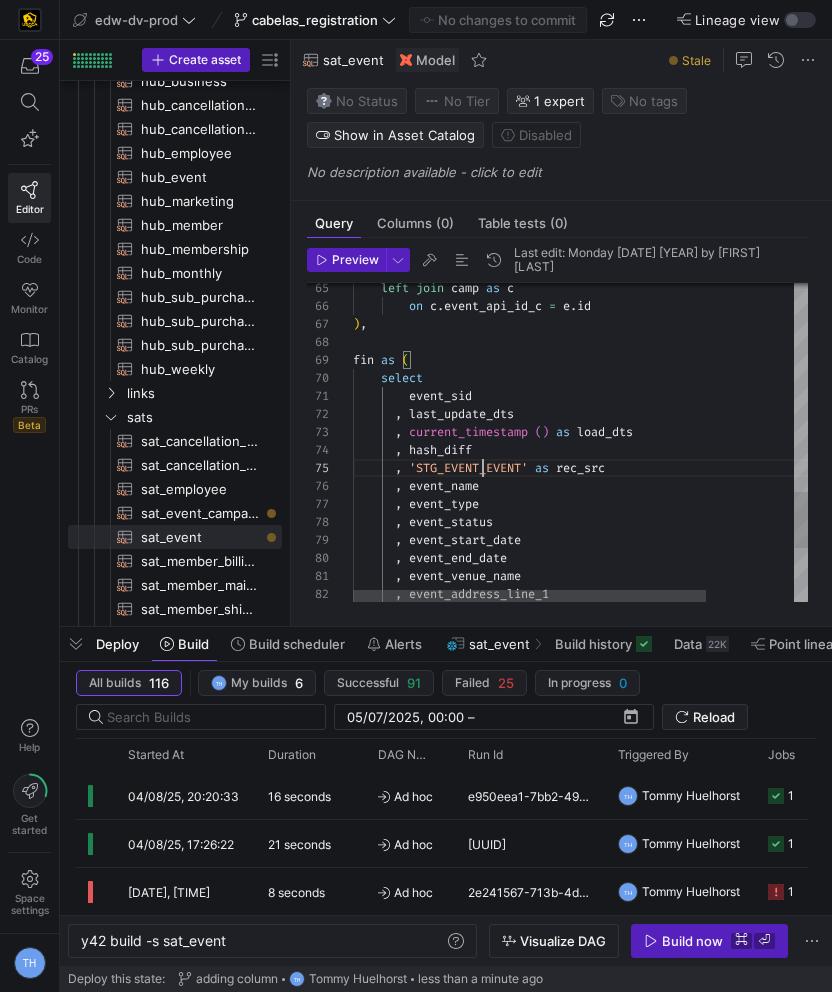 scroll, scrollTop: 72, scrollLeft: 137, axis: both 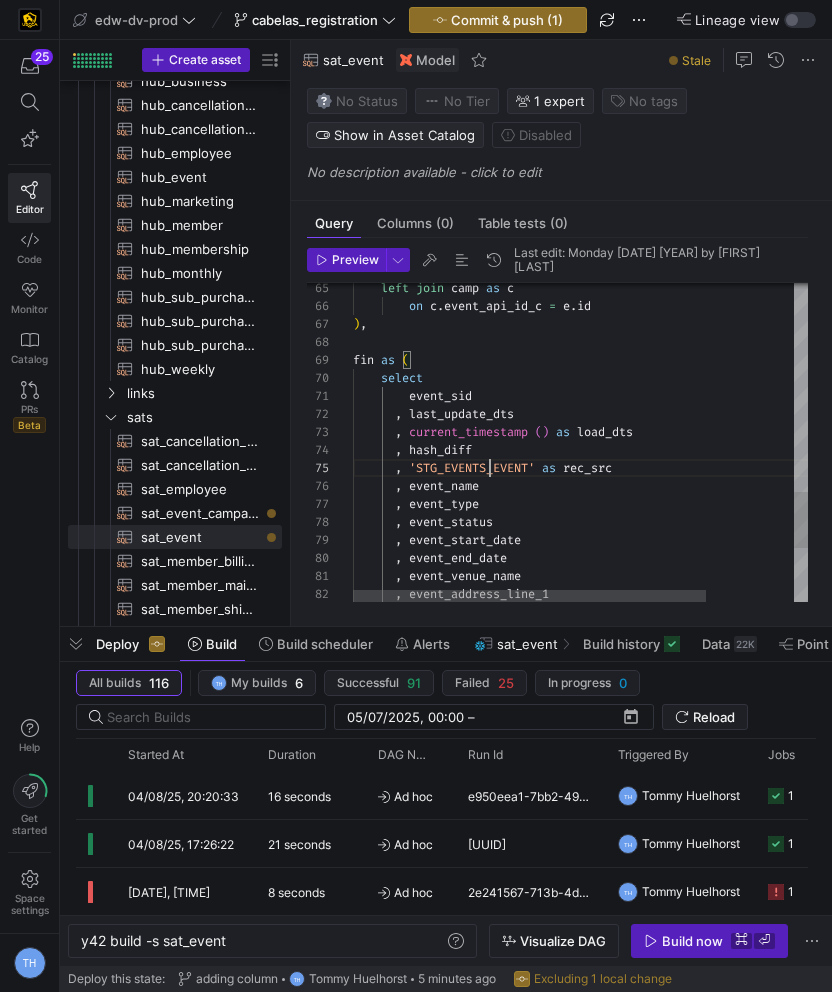 click on ",   event_venue_name        ,   event_address_line_1        ,   event_end_date        ,   event_start_date        ,   event_status        ,   event_name        ,   event_type        ,   hash_diff        ,   'STG_EVENTS_EVENT'   as   rec_src        ,   last_update_dts        ,   current_timestamp   ( )   as   load_dts      select            event_sid fin   as   ( ) ,          on   c . event_api_id_c   =   e . id      left   join   camp   as   c" at bounding box center (637, 7) 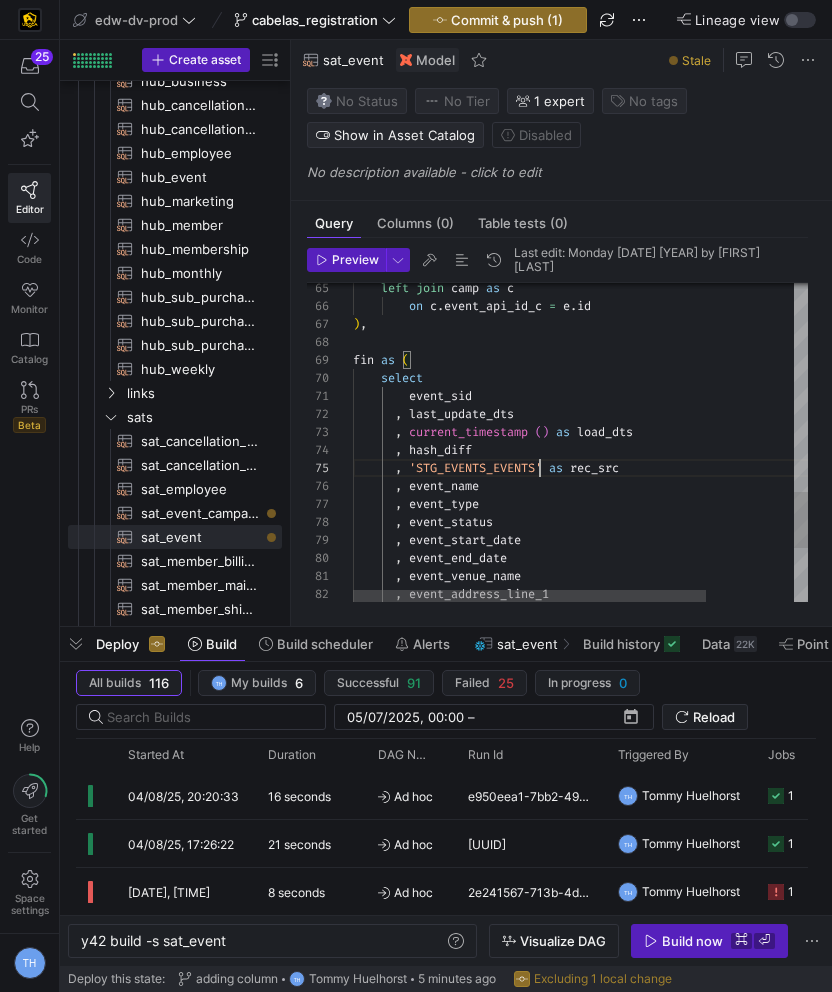 click on ",   event_venue_name        ,   event_address_line_1        ,   event_end_date        ,   event_start_date        ,   event_status        ,   event_name        ,   event_type        ,   hash_diff        ,   'STG_EVENTS_EVENTS'   as   rec_src        ,   last_update_dts        ,   current_timestamp   ( )   as   load_dts      select            event_sid fin   as   ( ) ,          on   c . event_api_id_c   =   e . id      left   join   camp   as   c" at bounding box center [637, 7] 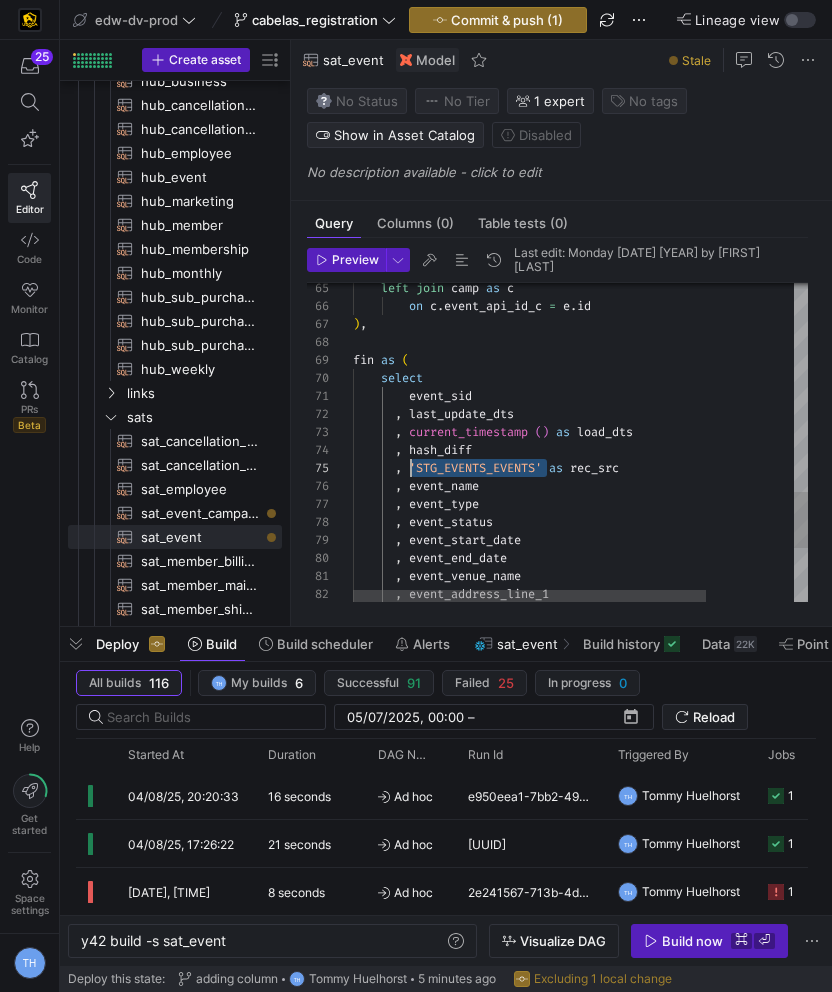 scroll, scrollTop: 72, scrollLeft: 58, axis: both 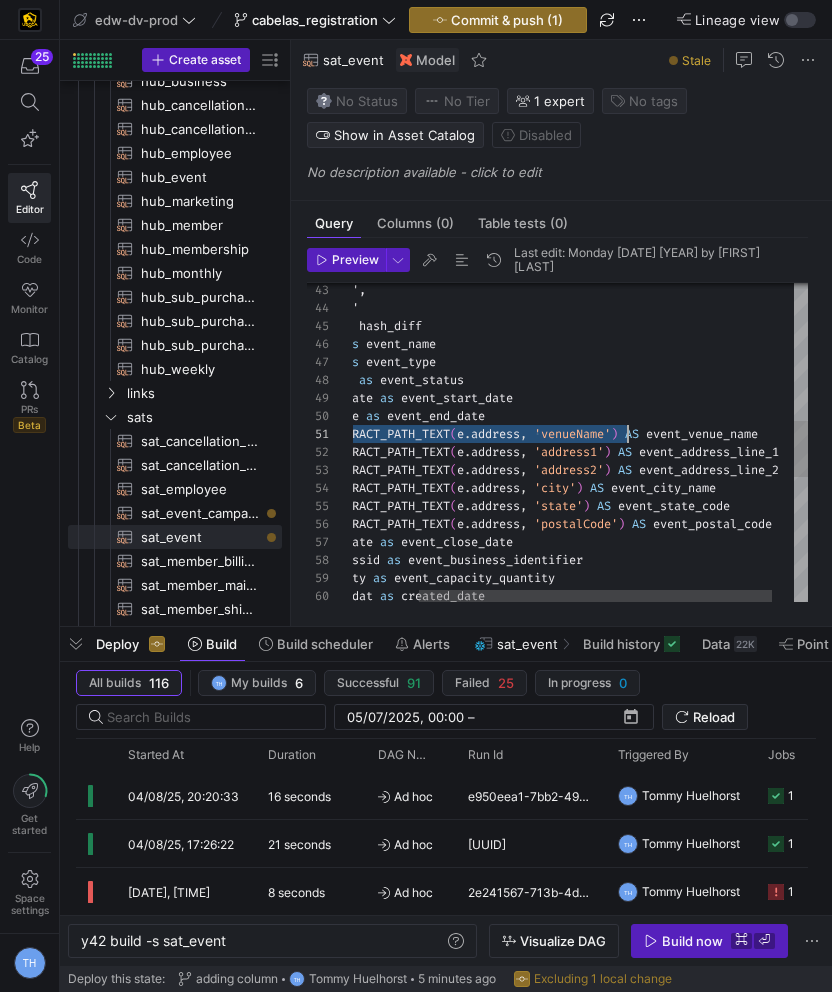 drag, startPoint x: 381, startPoint y: 436, endPoint x: 626, endPoint y: 435, distance: 245.00204 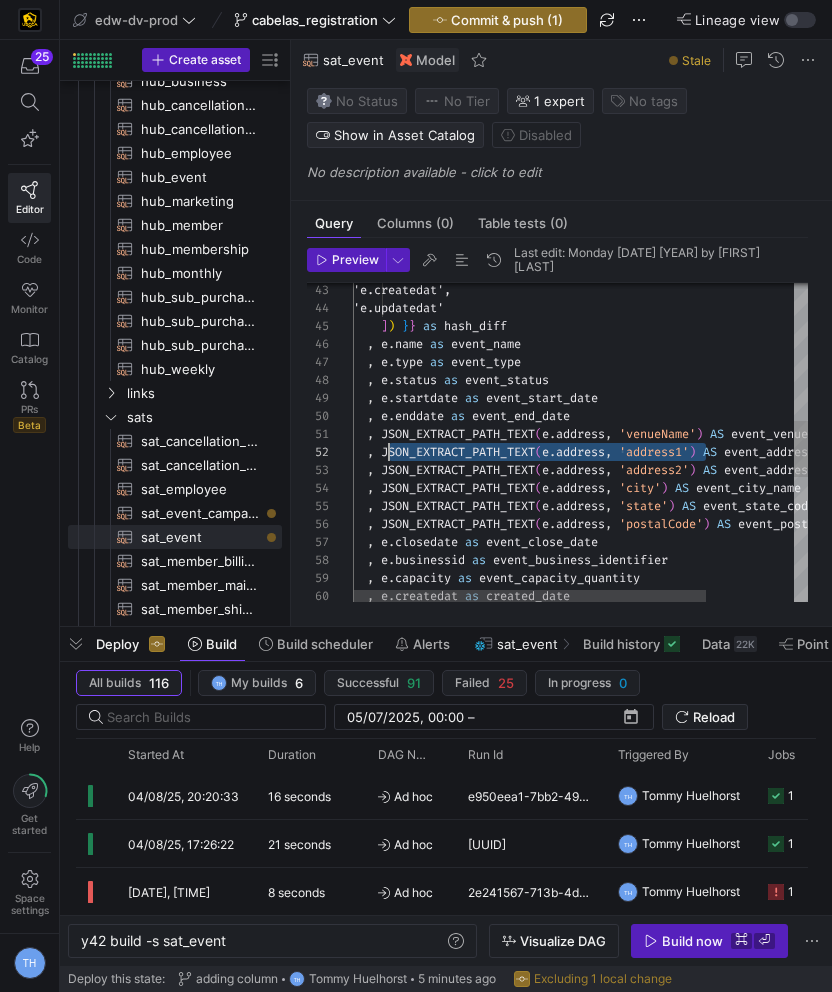 scroll, scrollTop: 18, scrollLeft: 36, axis: both 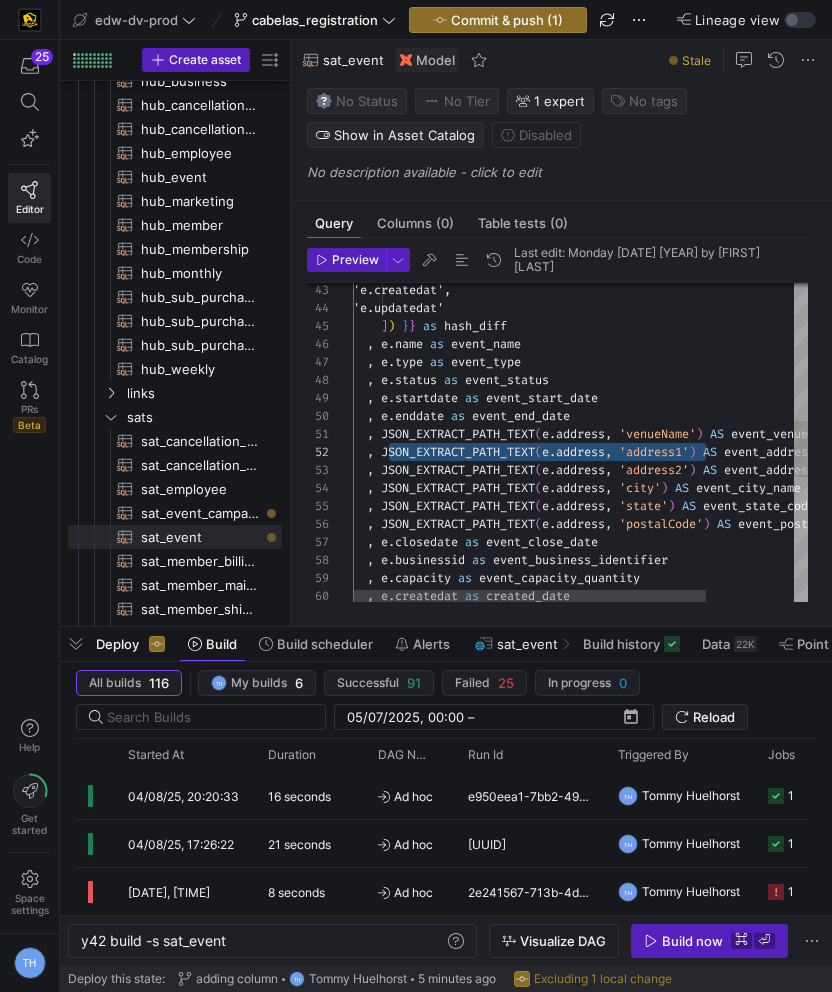 click on "'e.createdat',         'e.updatedat'      ] )   } }   as   hash_diff    ,   e . name   as   event_name    ,   e . type   as   event_type    ,   e . status   as   event_status    ,   e . startdate   as   event_start_date    ,   e . enddate   as   event_end_date    ,   JSON_EXTRACT_PATH_TEXT ( e . address ,   'venueName' )   AS   event_venue_name    ,   JSON_EXTRACT_PATH_TEXT ( e . address ,   'address1' )   AS   event_address_line_1    ,   JSON_EXTRACT_PATH_TEXT ( e . address ,   'address2' )   AS   event_address_line_2    ,   JSON_EXTRACT_PATH_TEXT ( e . address ,   'city' )   AS   event_city_name    ,   JSON_EXTRACT_PATH_TEXT ( e . address ,   'state' )   AS   event_state_code    ,   JSON_EXTRACT_PATH_TEXT ( e . address ,   'postalCode' )   AS   event_postal_code    ,   e . closedate   as   event_close_date    ,   e . businessid   as   event_business_identifier    ,   e . capacity   as      ,   e ." at bounding box center [637, 405] 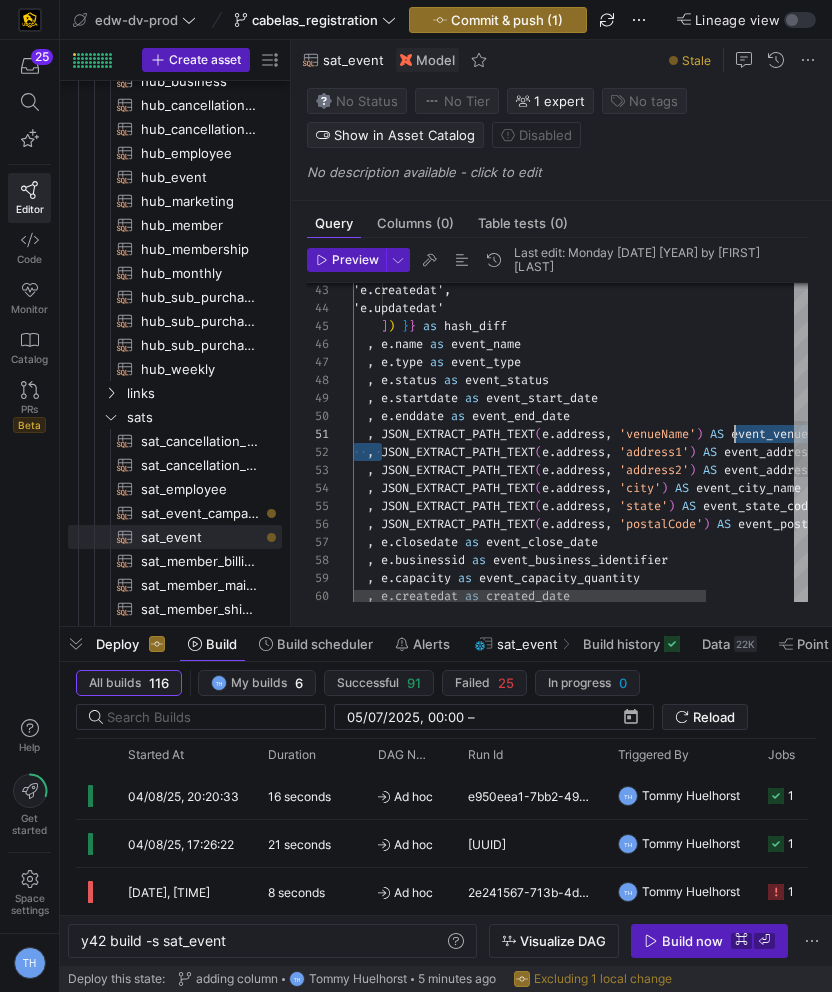 scroll, scrollTop: 0, scrollLeft: 338, axis: horizontal 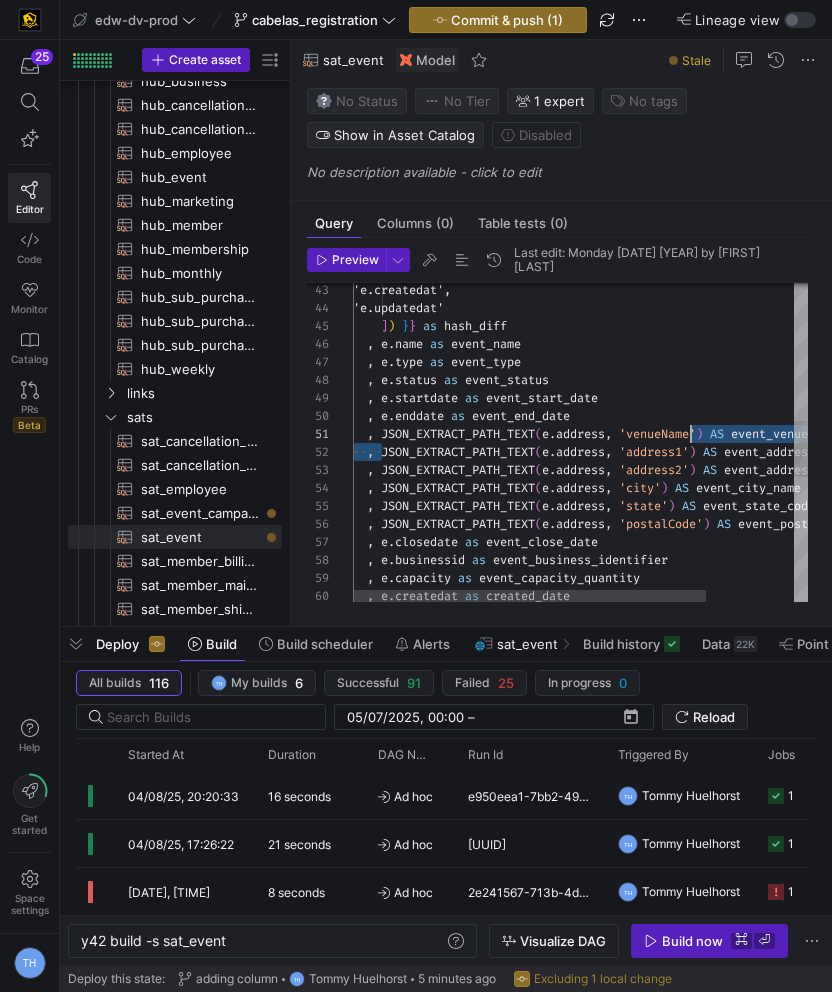 type on ", JSON_EXTRACT_PATH_TEXT(e.address, 'venueName') AS event_venue_name
, JSON_EXTRACT_PATH_TEXT(e.address, 'address1') AS event_address_line_1
, JSON_EXTRACT_PATH_TEXT(e.address, 'address2') AS event_address_line_2
, JSON_EXTRACT_PATH_TEXT(e.address, 'city') AS event_city_name
, JSON_EXTRACT_PATH_TEXT(e.address, 'state') AS event_state_code
, JSON_EXTRACT_PATH_TEXT(e.address, 'postalCode') AS event_postal_code
, e.closedate as event_close_date
, e.businessid as event_business_identifier
, e.capacity as event_capacity_quantity
, e.createdat as created_date" 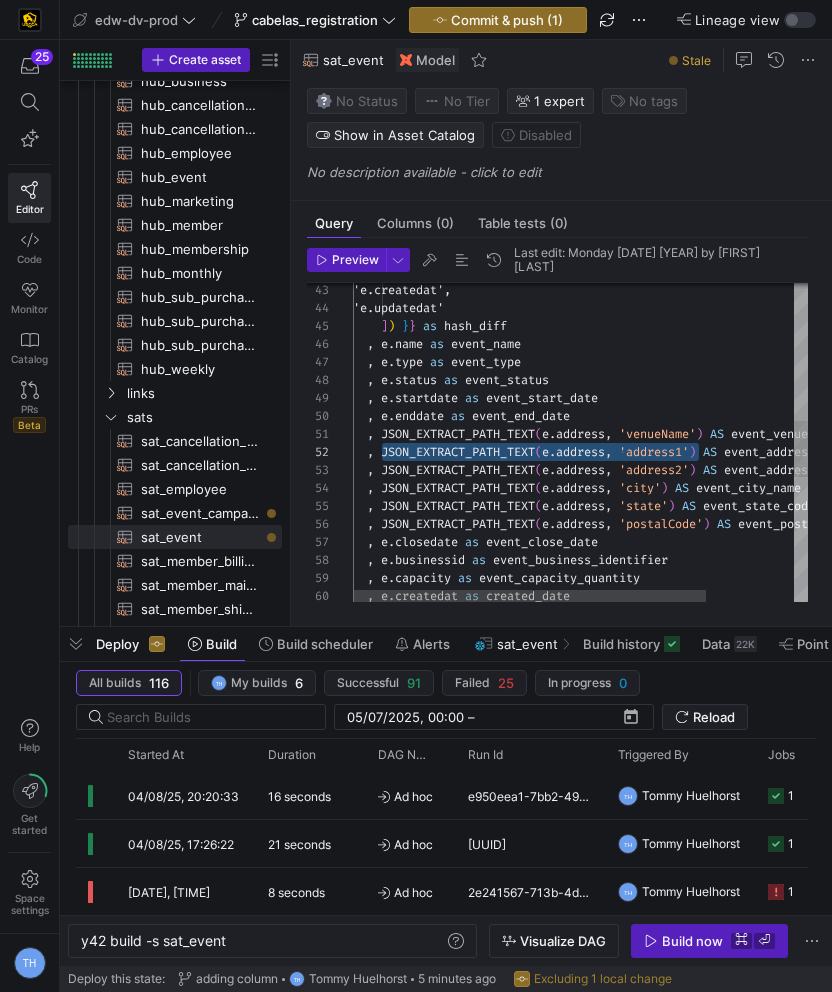 scroll, scrollTop: 18, scrollLeft: 353, axis: both 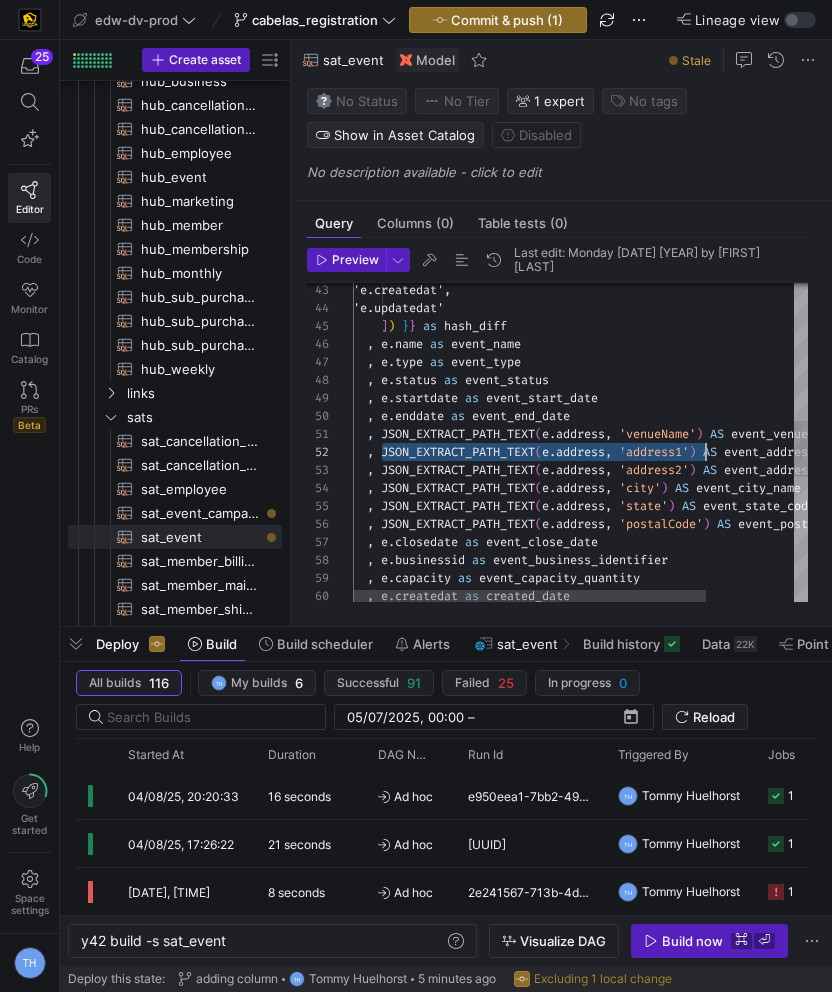 drag, startPoint x: 385, startPoint y: 453, endPoint x: 703, endPoint y: 447, distance: 318.0566 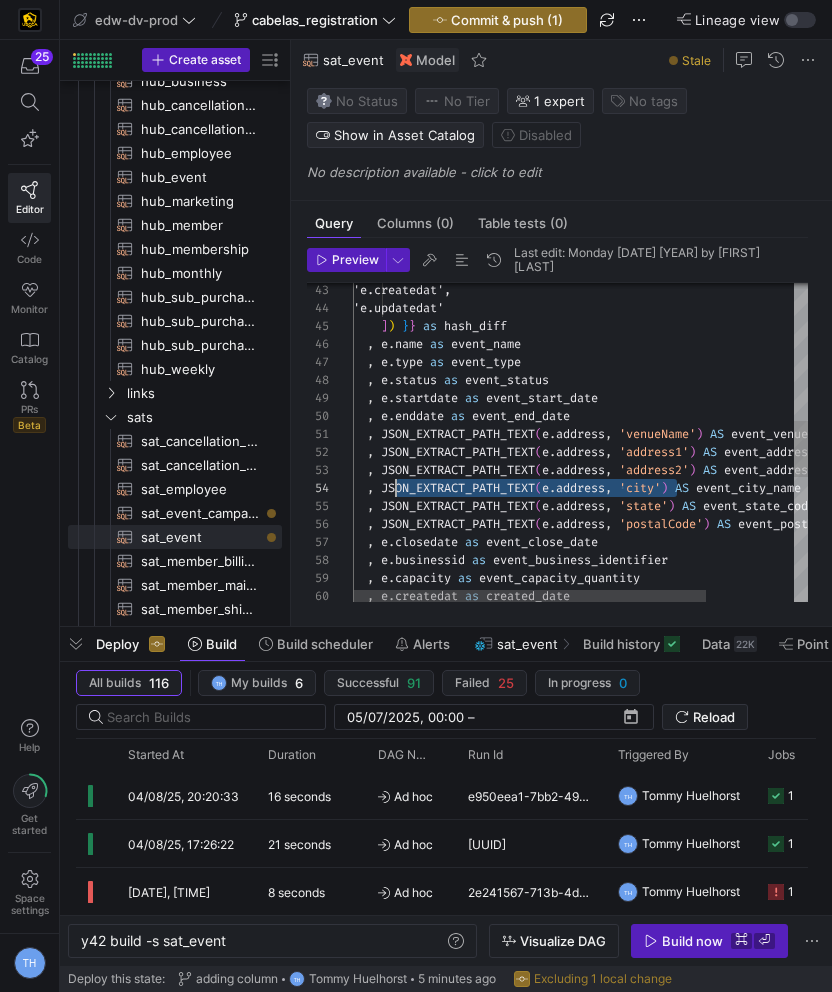scroll, scrollTop: 54, scrollLeft: 29, axis: both 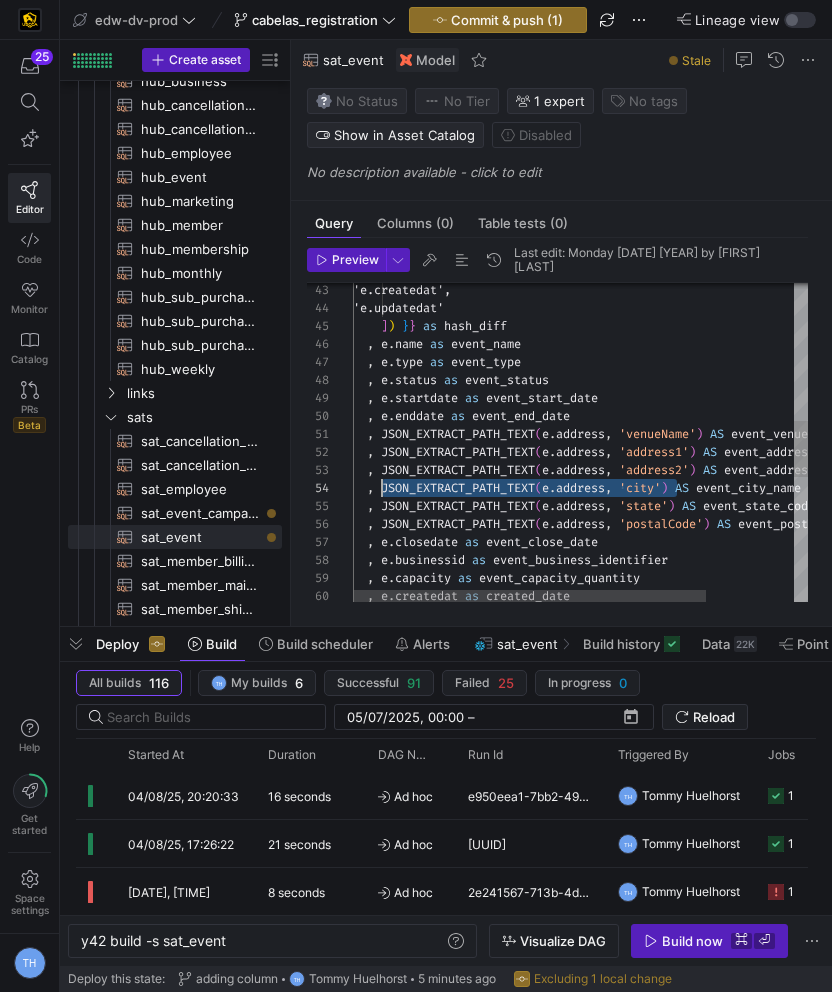drag, startPoint x: 677, startPoint y: 489, endPoint x: 383, endPoint y: 492, distance: 294.01532 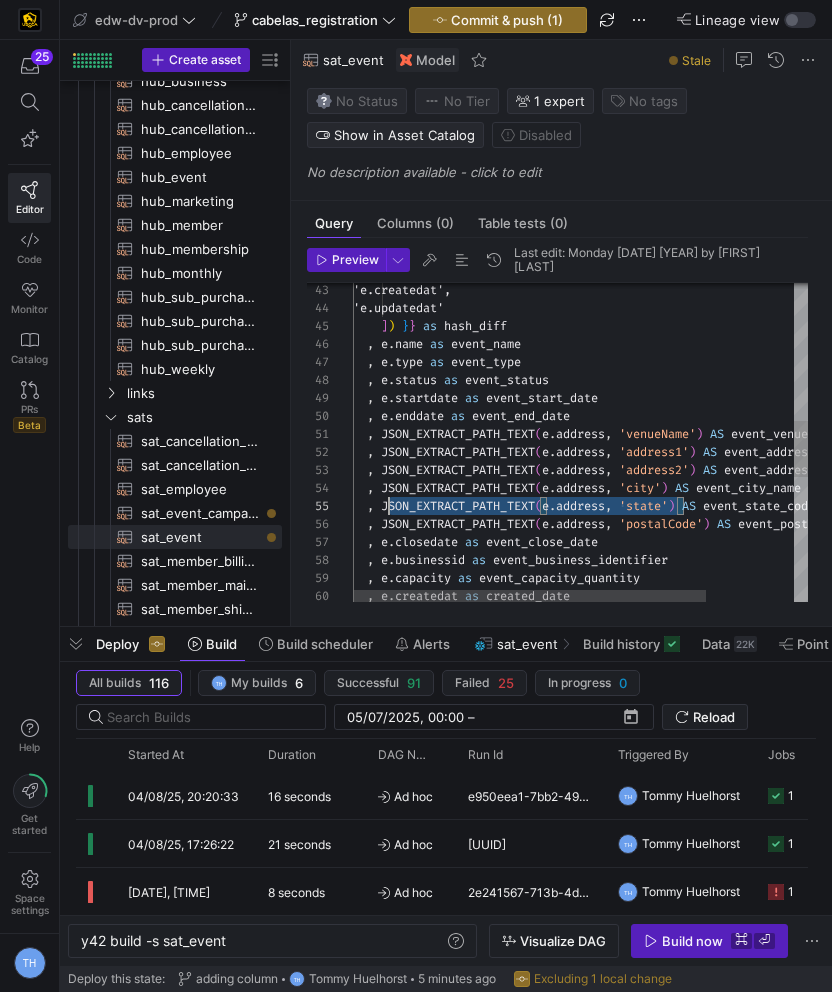 scroll, scrollTop: 72, scrollLeft: 36, axis: both 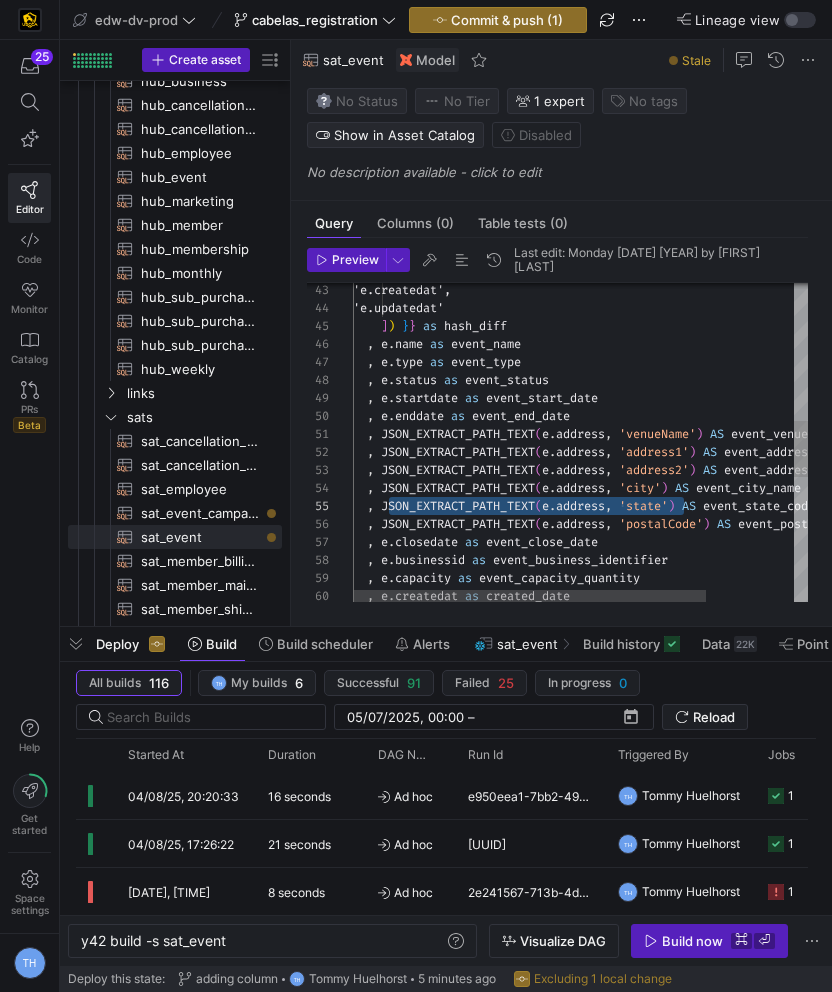 drag, startPoint x: 687, startPoint y: 505, endPoint x: 386, endPoint y: 506, distance: 301.00165 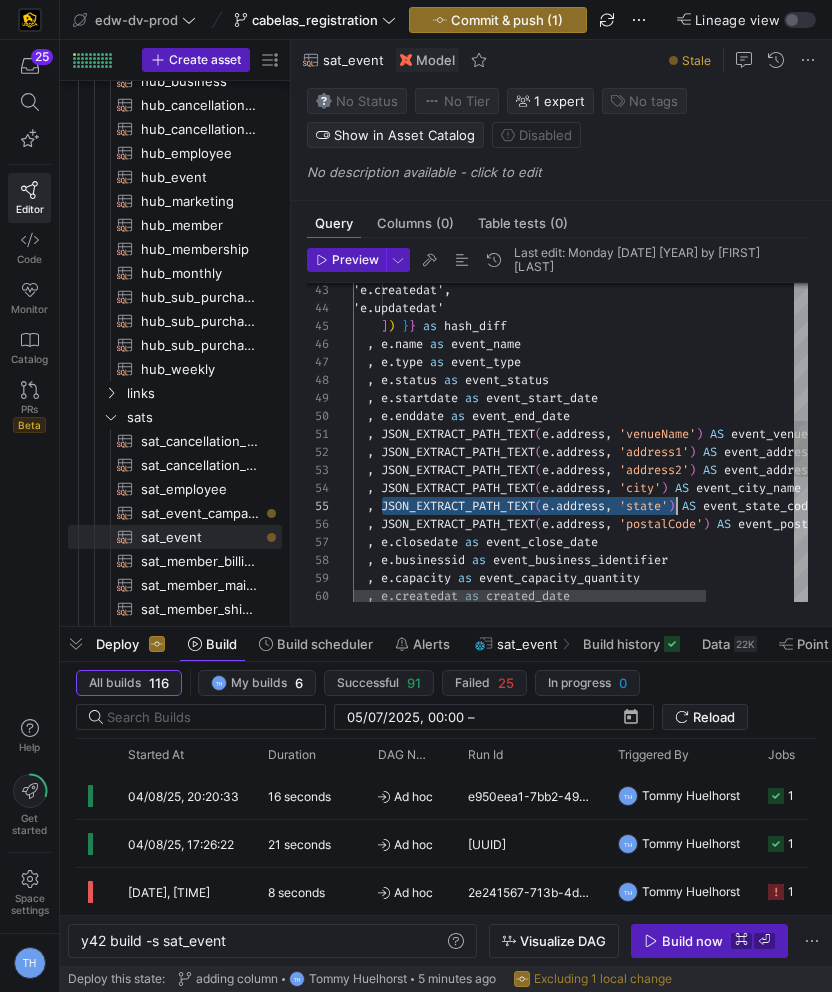 scroll, scrollTop: 72, scrollLeft: 331, axis: both 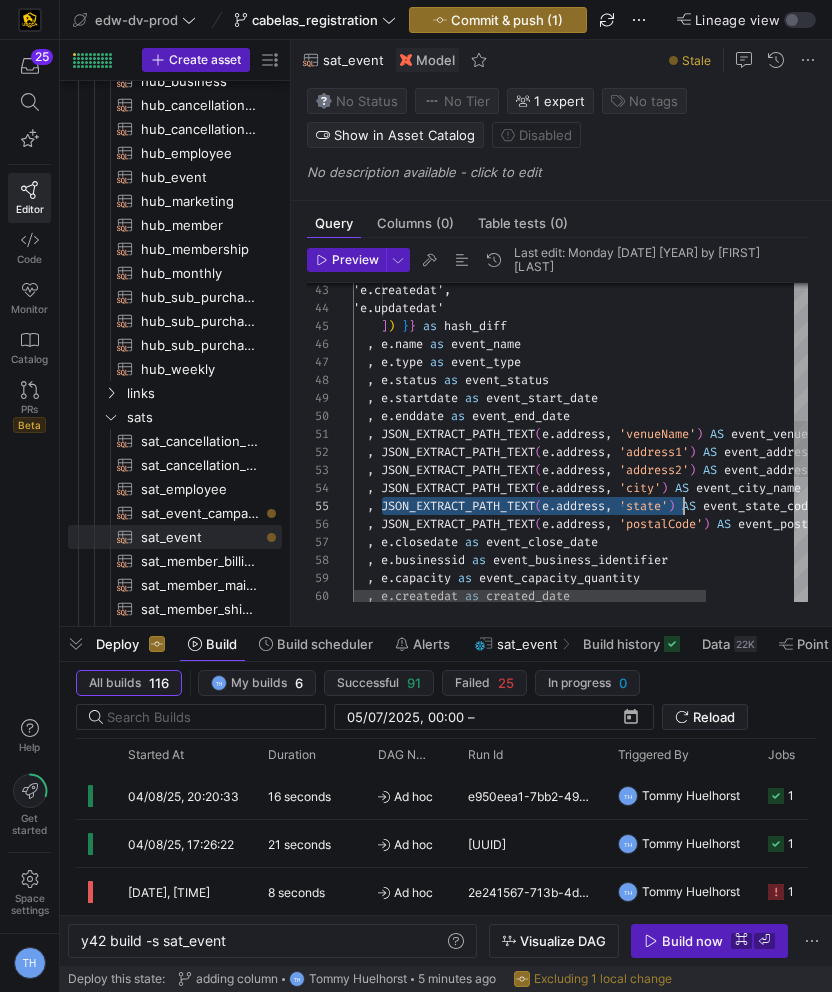 drag, startPoint x: 382, startPoint y: 506, endPoint x: 682, endPoint y: 499, distance: 300.08167 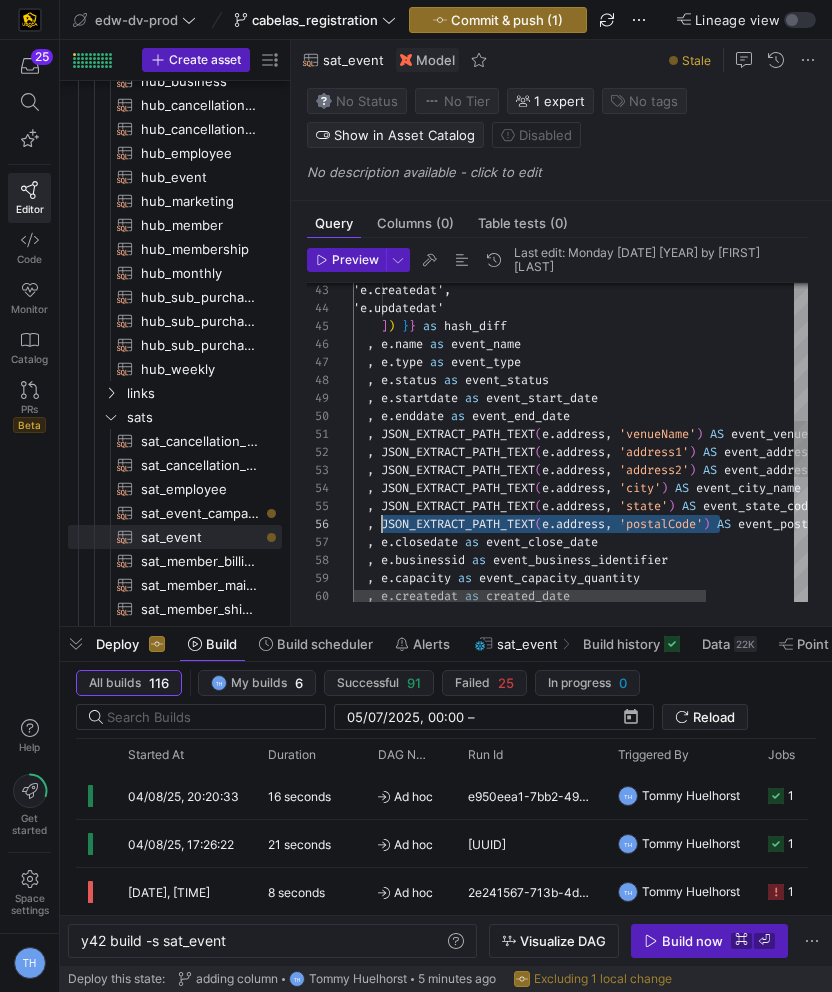 scroll, scrollTop: 90, scrollLeft: 29, axis: both 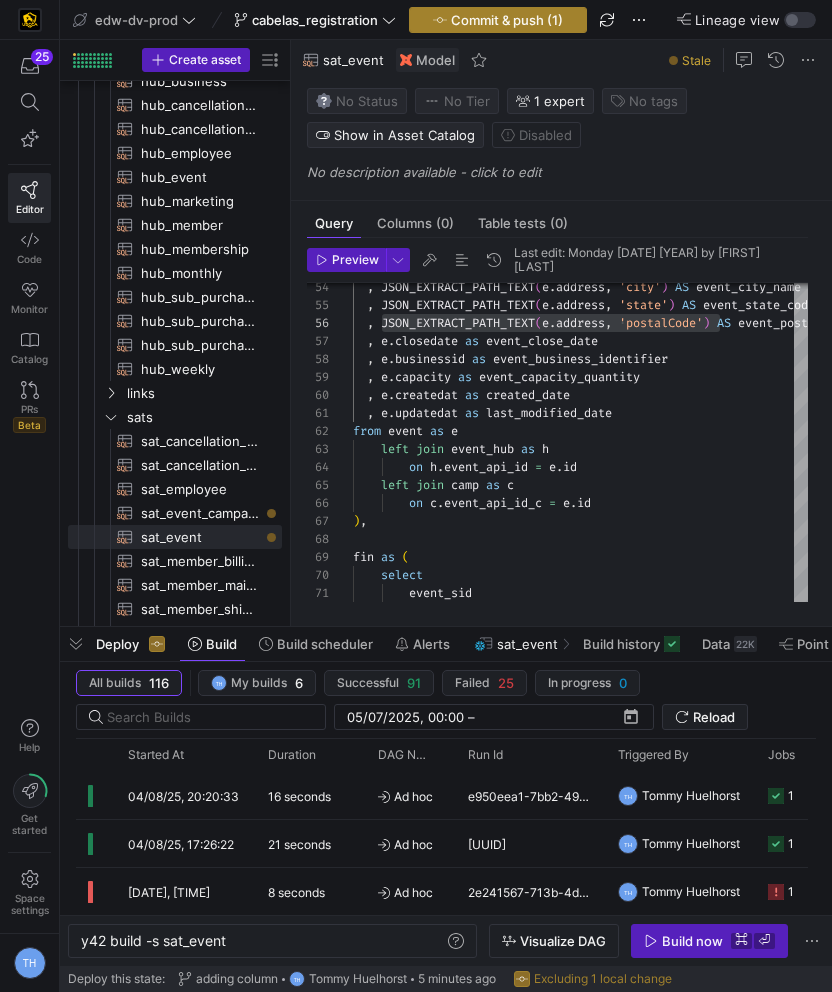 click on "Commit & push (1)" at bounding box center (507, 20) 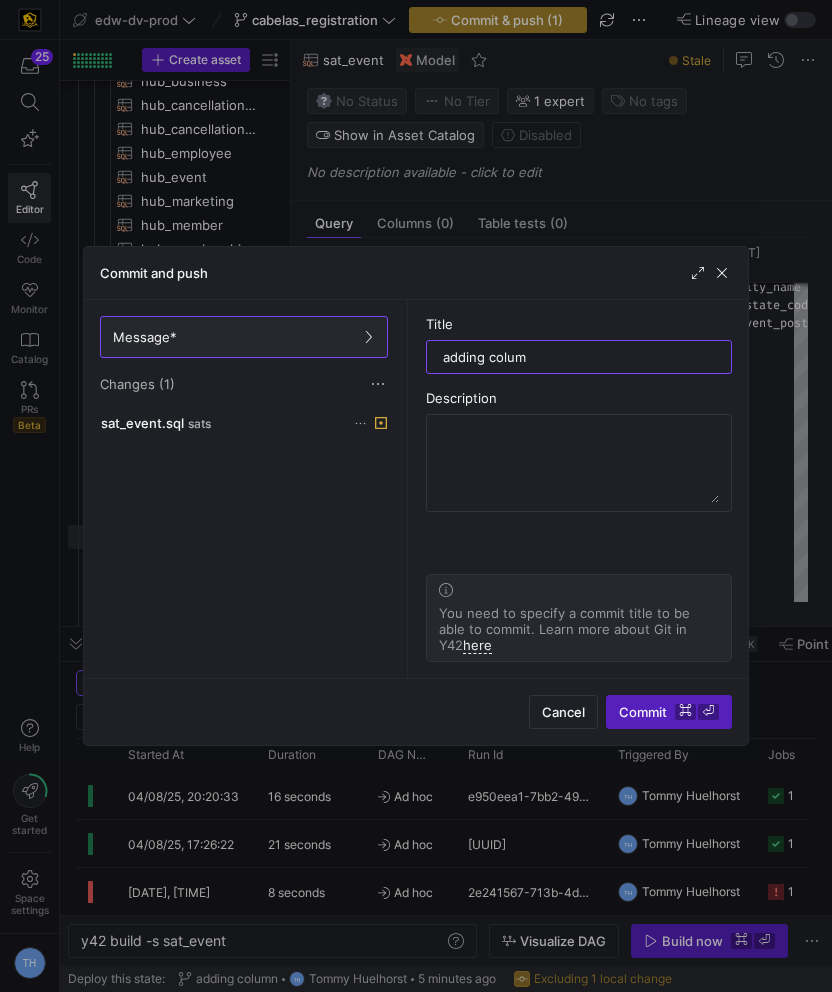 type on "adding column" 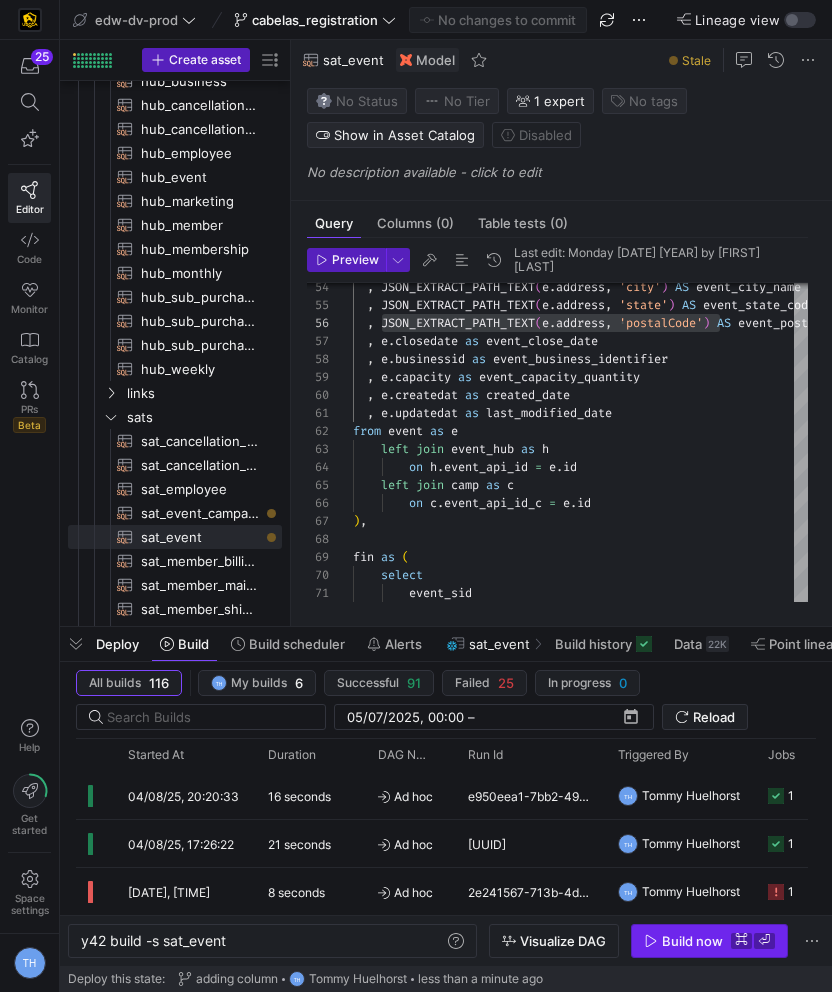 click at bounding box center (709, 941) 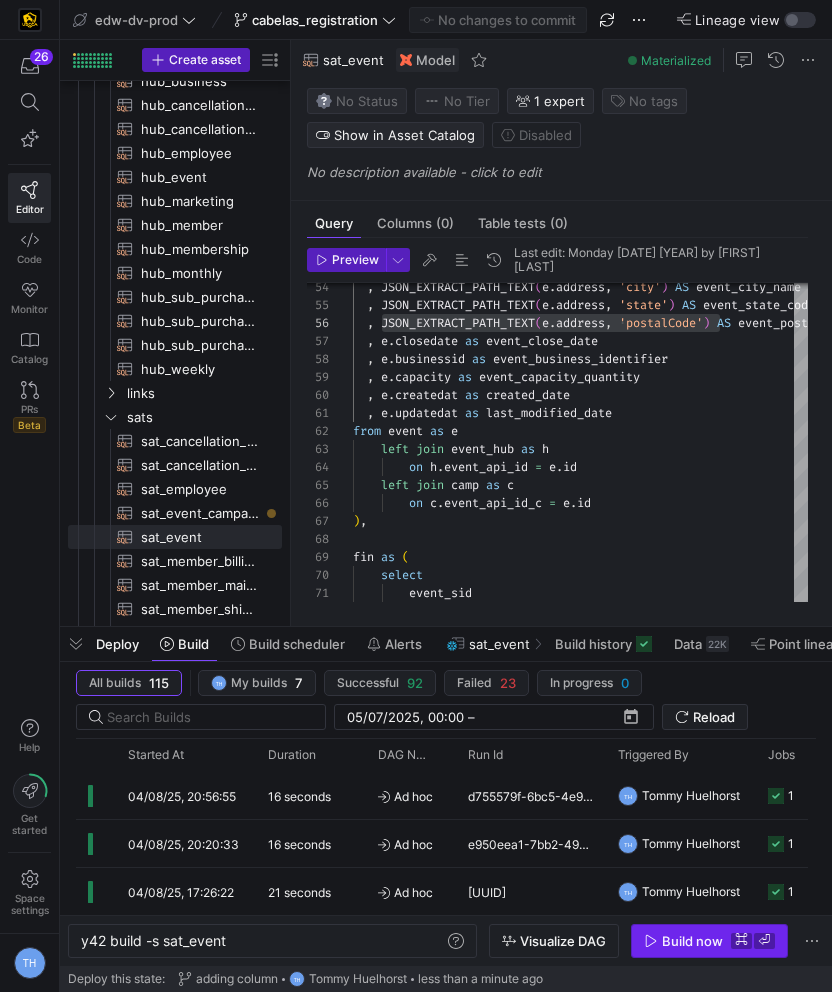 click on "Build now" at bounding box center (692, 941) 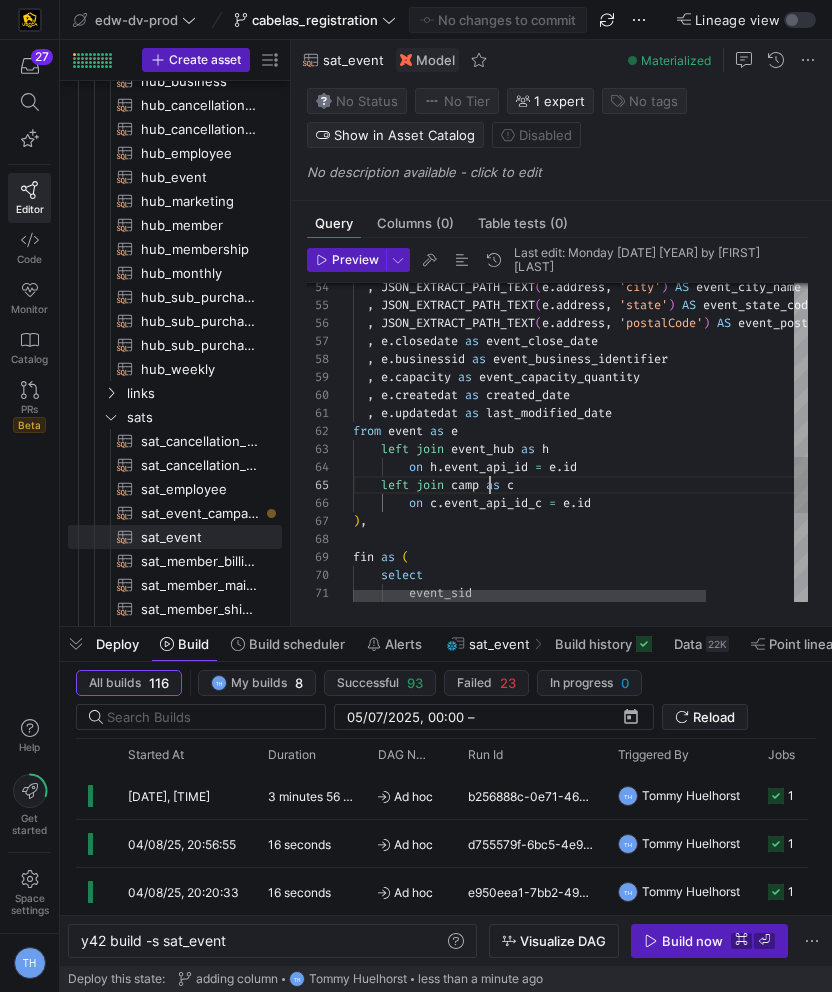 scroll, scrollTop: 72, scrollLeft: 137, axis: both 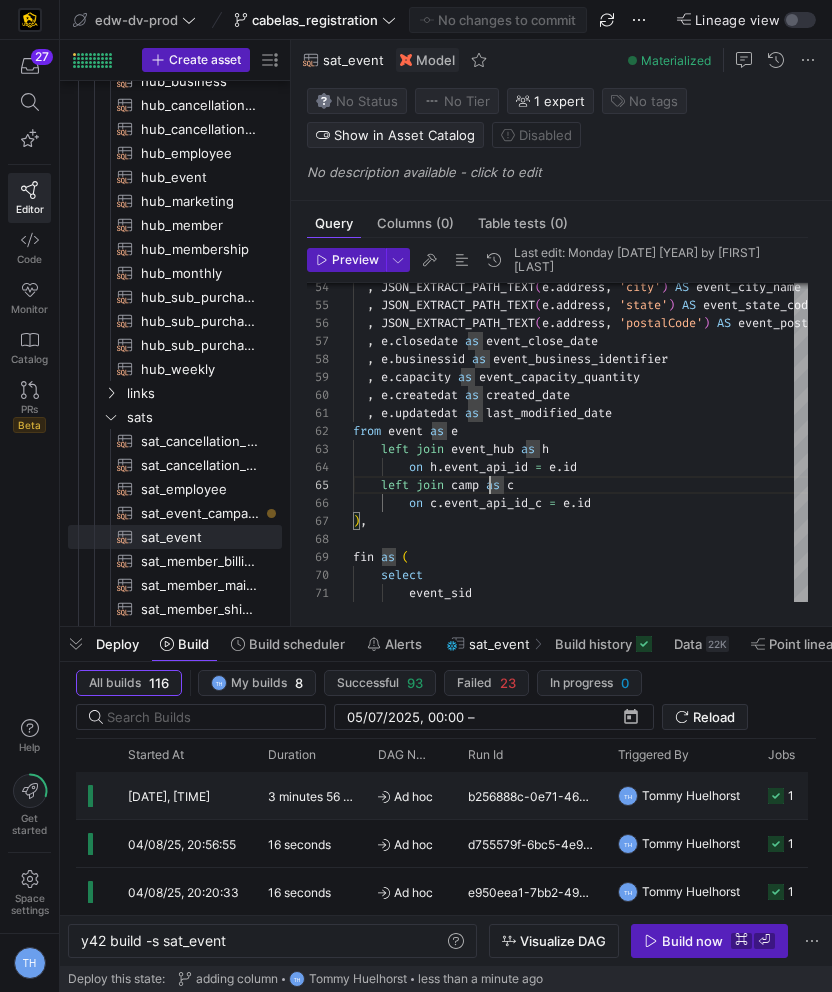 click on "3 minutes 56 seconds" 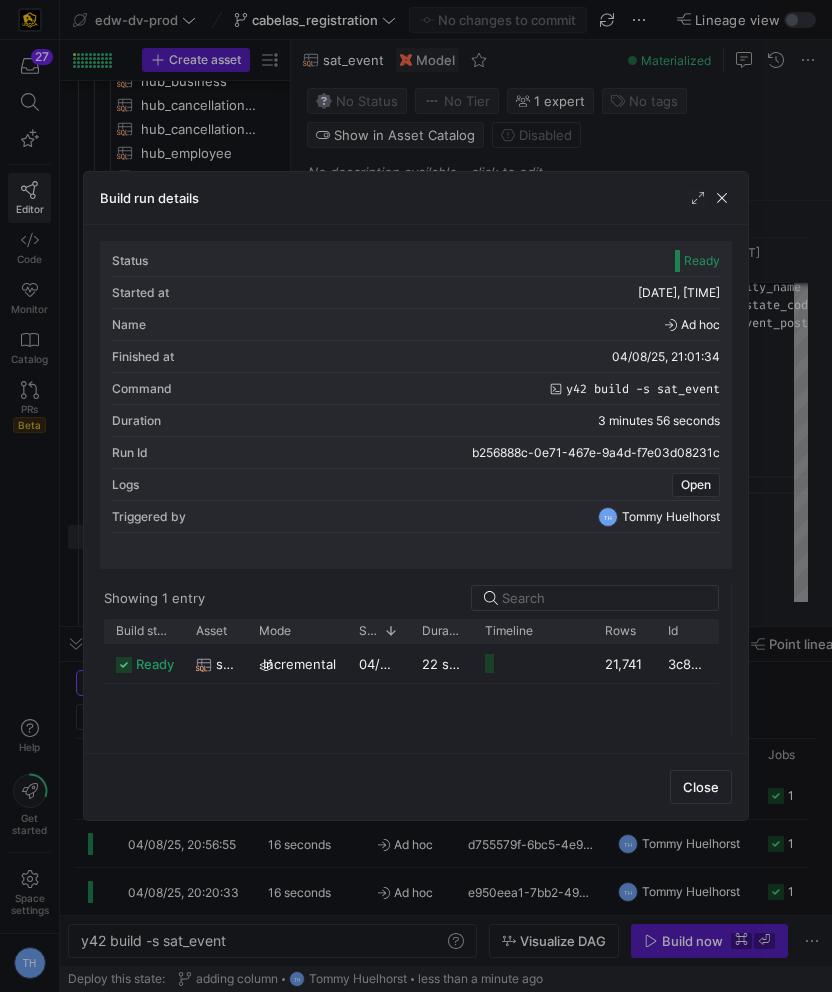 drag, startPoint x: 414, startPoint y: 649, endPoint x: 753, endPoint y: 626, distance: 339.77933 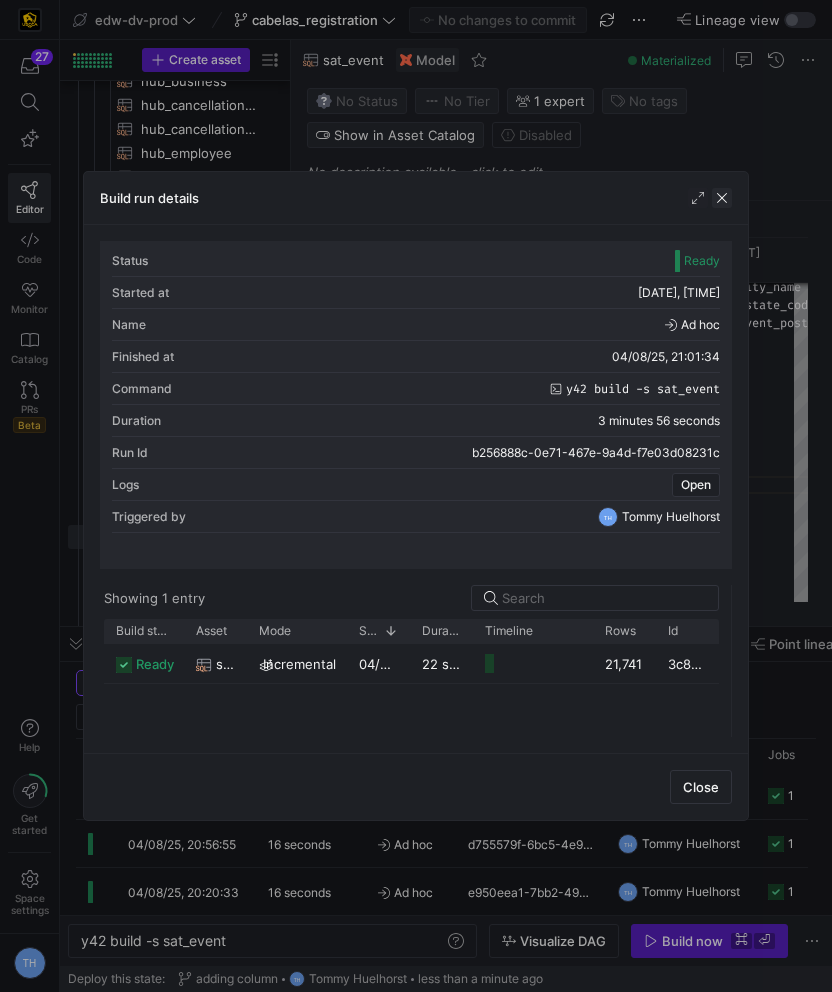 click 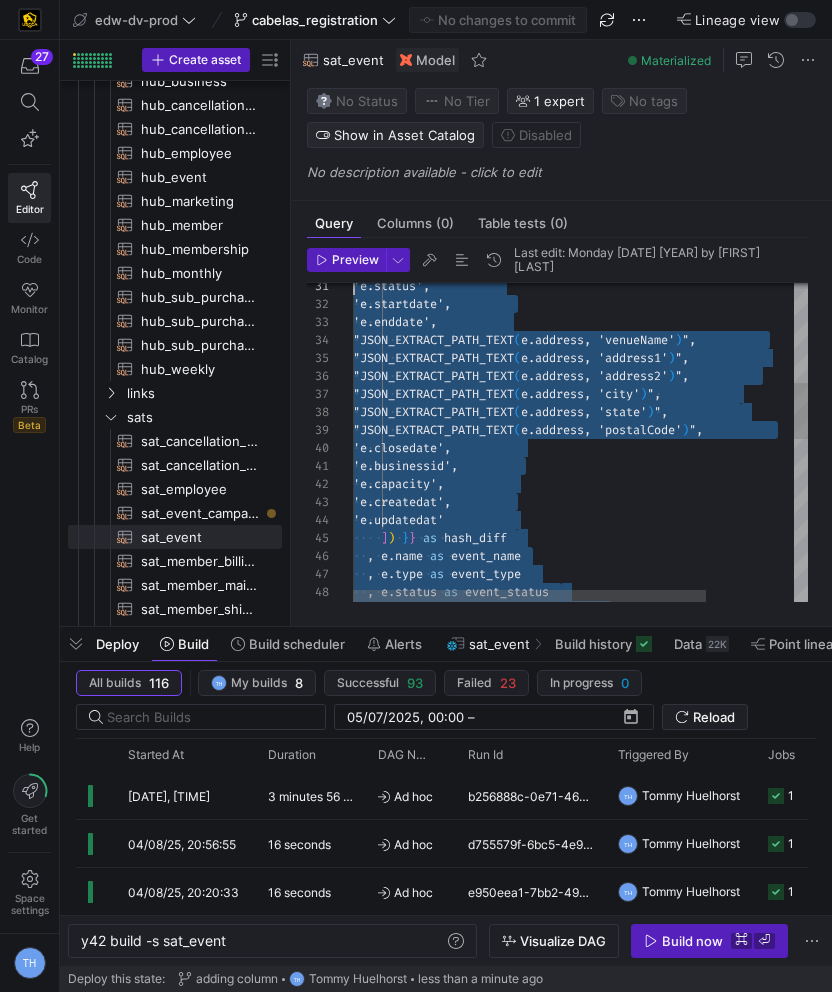 scroll, scrollTop: 0, scrollLeft: 0, axis: both 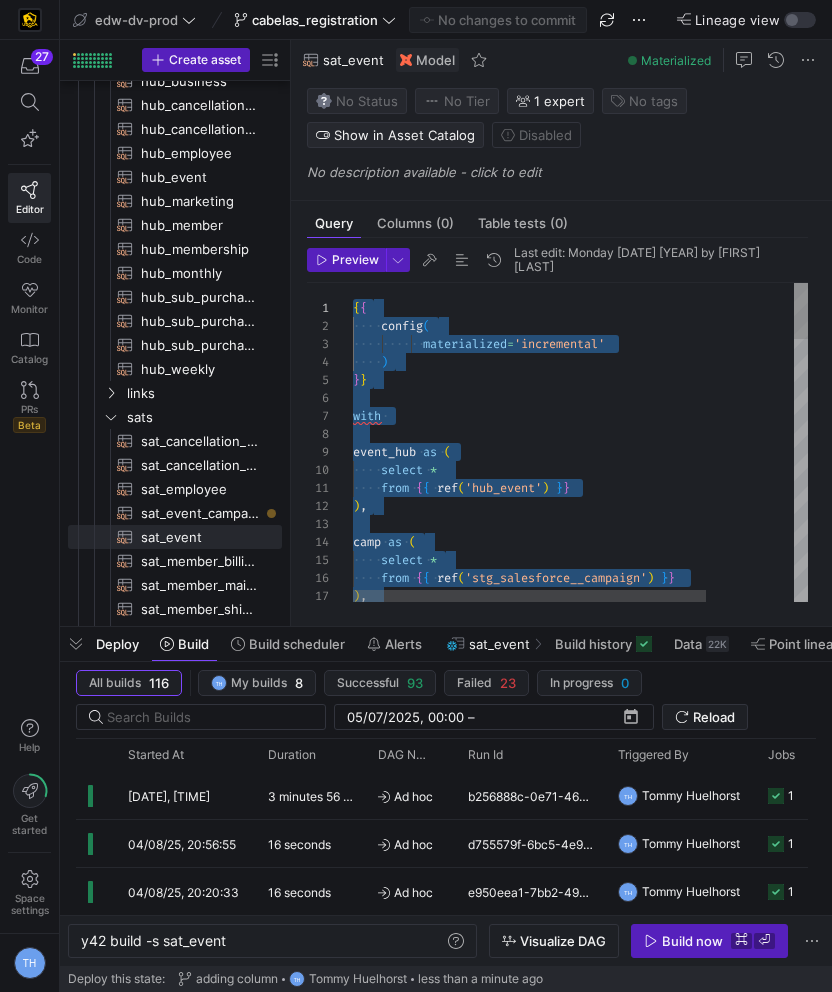 drag, startPoint x: 714, startPoint y: 569, endPoint x: 238, endPoint y: 227, distance: 586.12286 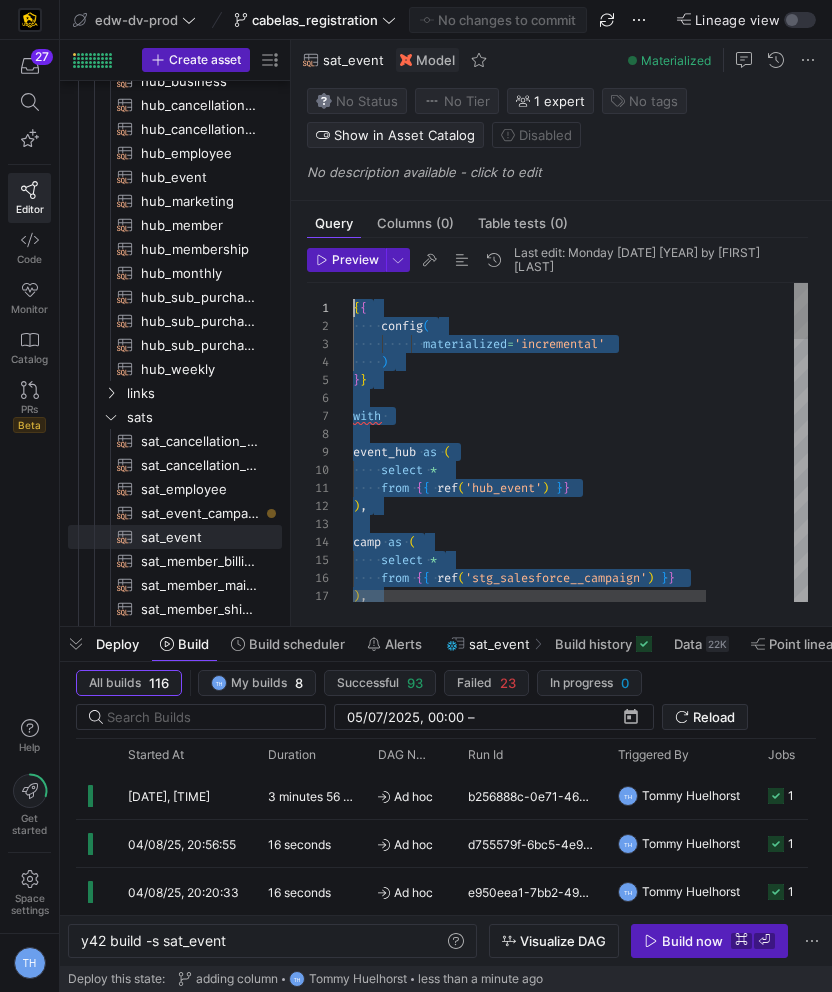 click on ") , camp   as   (      select   *      from   { {   ref ( 'stg_salesforce__campaign' )   } }      select   *      from   { {   ref ( 'hub_event' )   } } ) , with   event_hub   as   (      ) } } { {      config (            materialized = 'incremental'" at bounding box center [637, 1179] 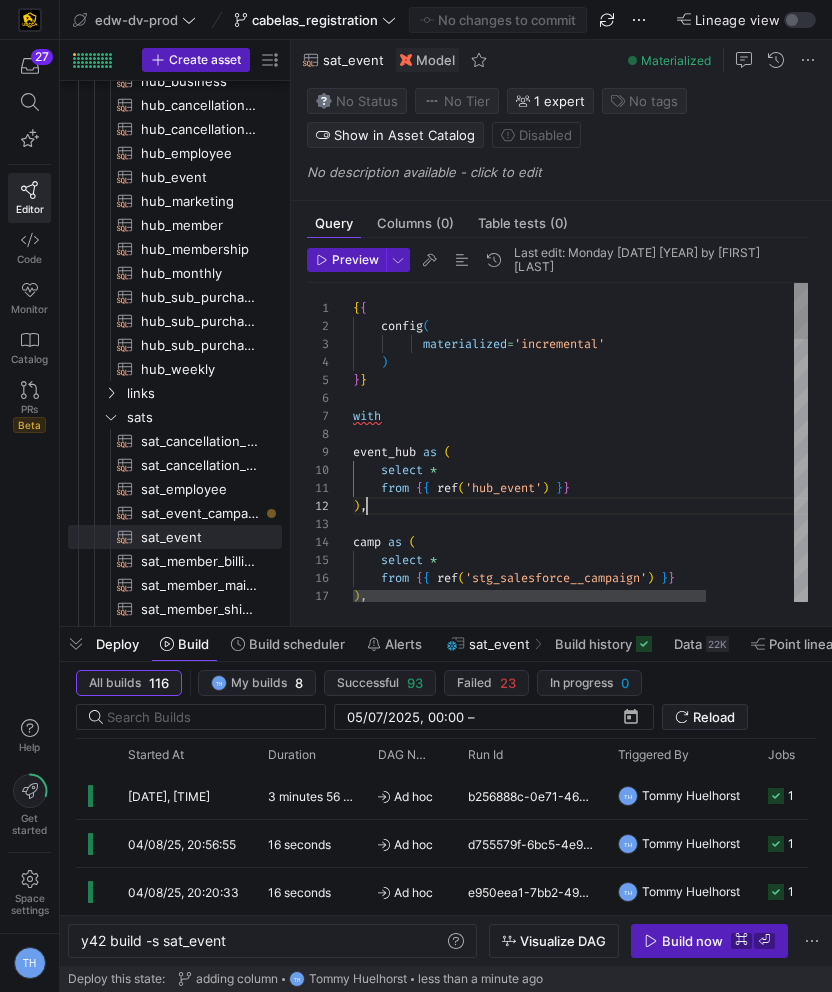 scroll, scrollTop: 18, scrollLeft: 14, axis: both 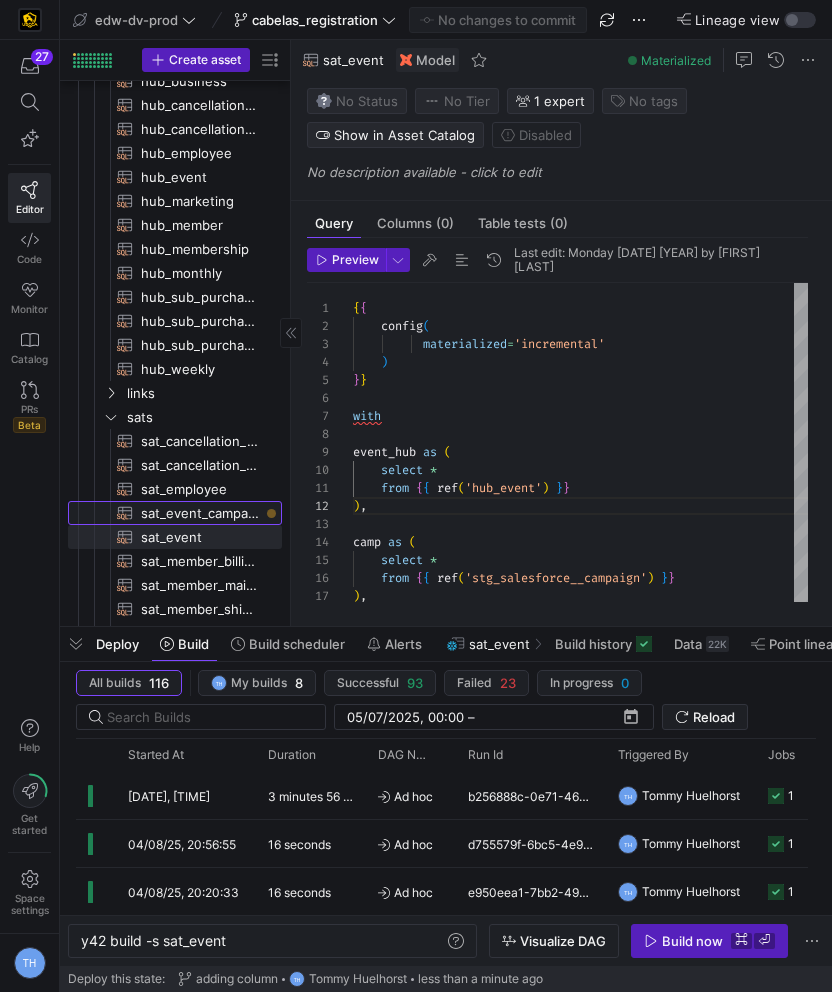 click on "sat_event_campaign​​​​​​​​​​" 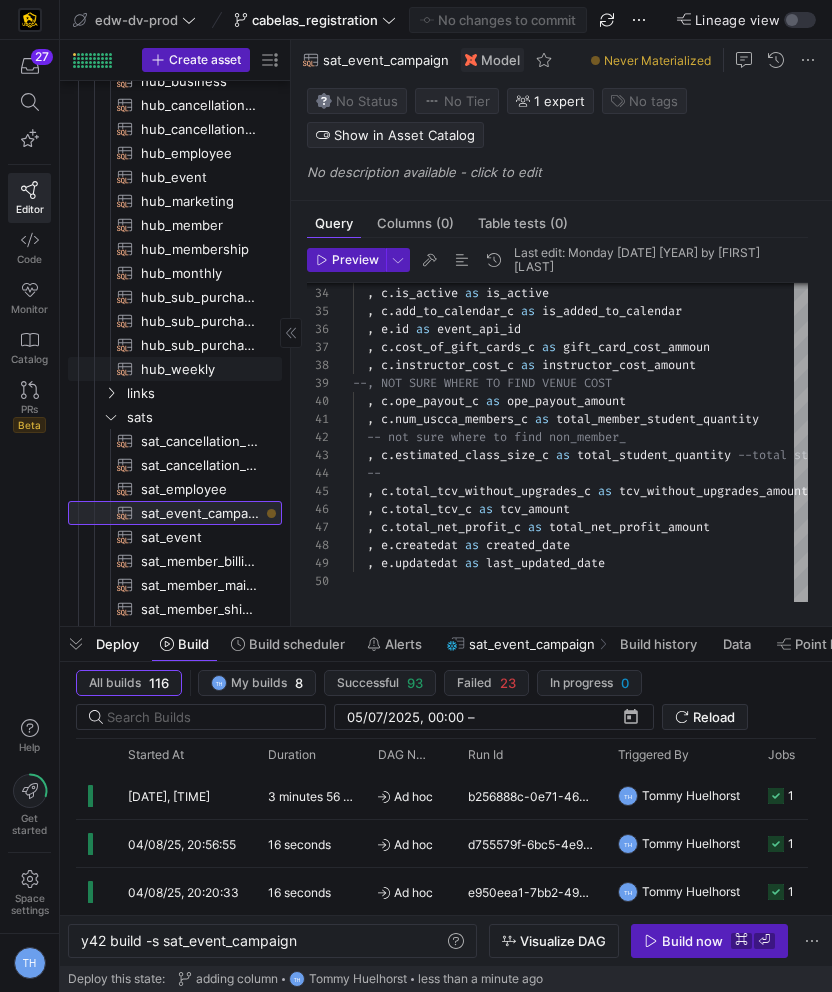 scroll, scrollTop: 0, scrollLeft: 0, axis: both 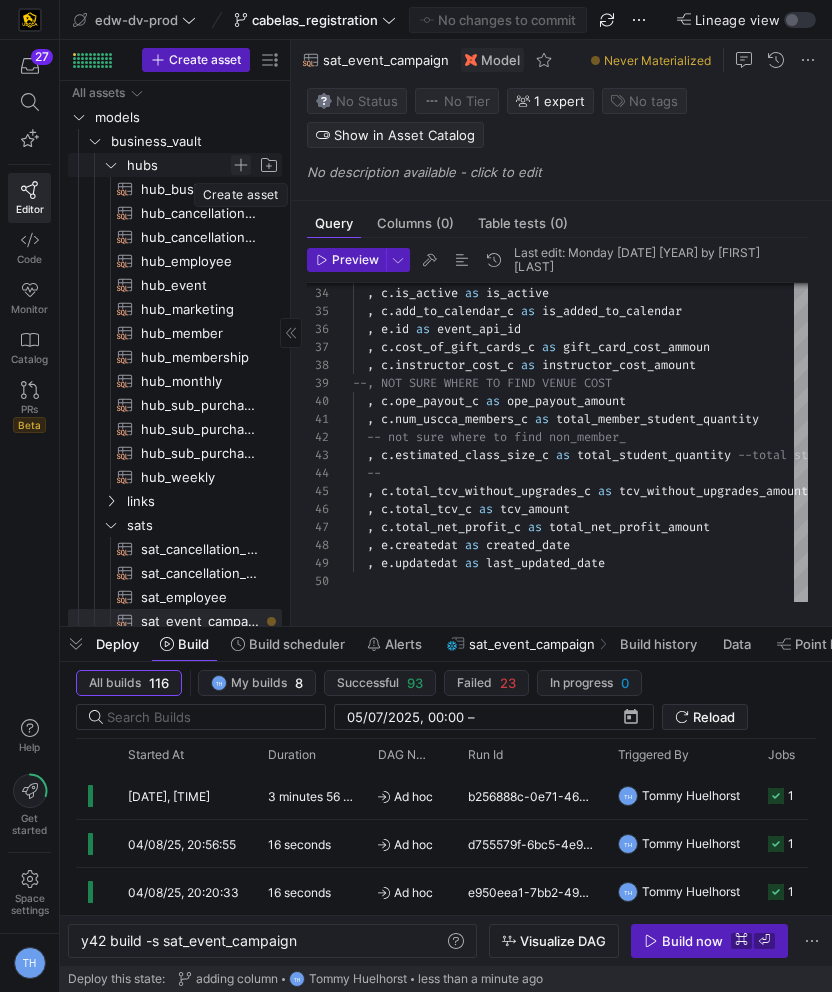 click 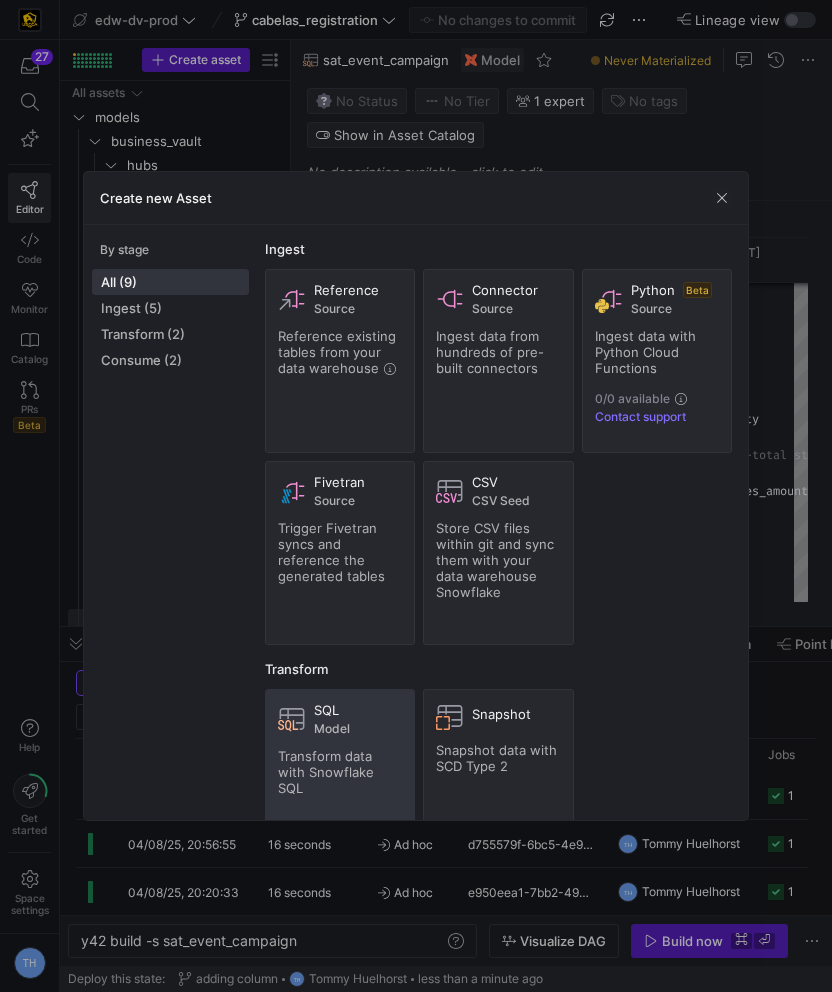 click on "SQL Model Transform data with Snowflake SQL" 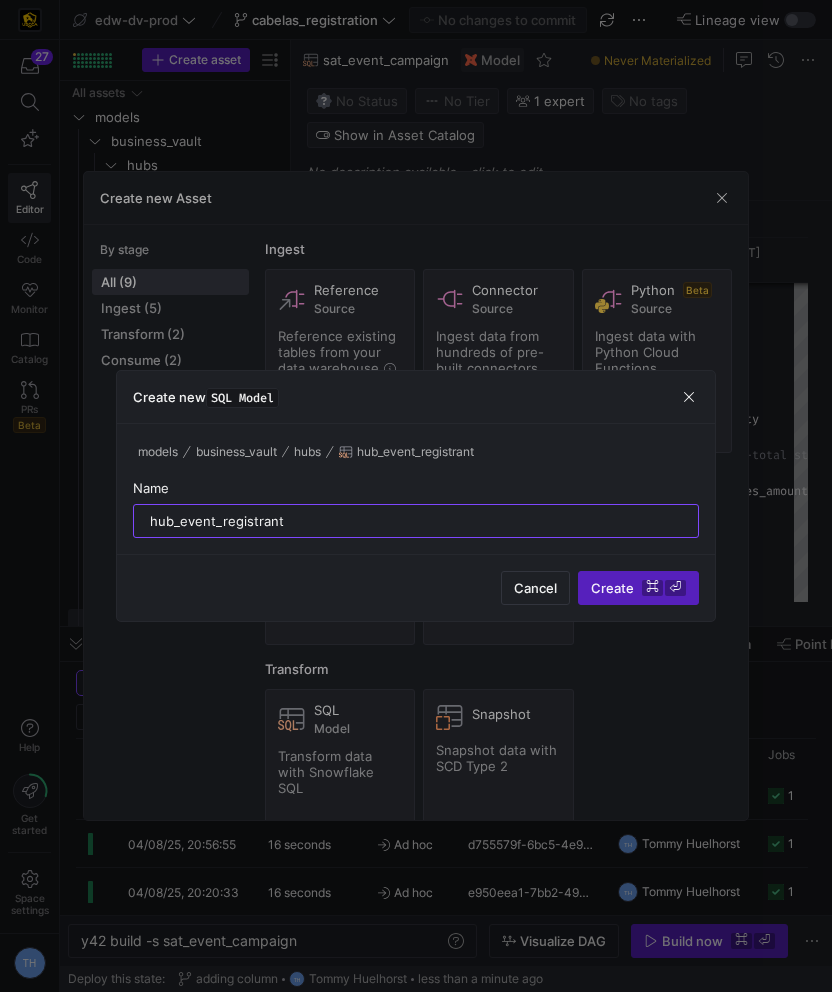type on "hub_event_registrant" 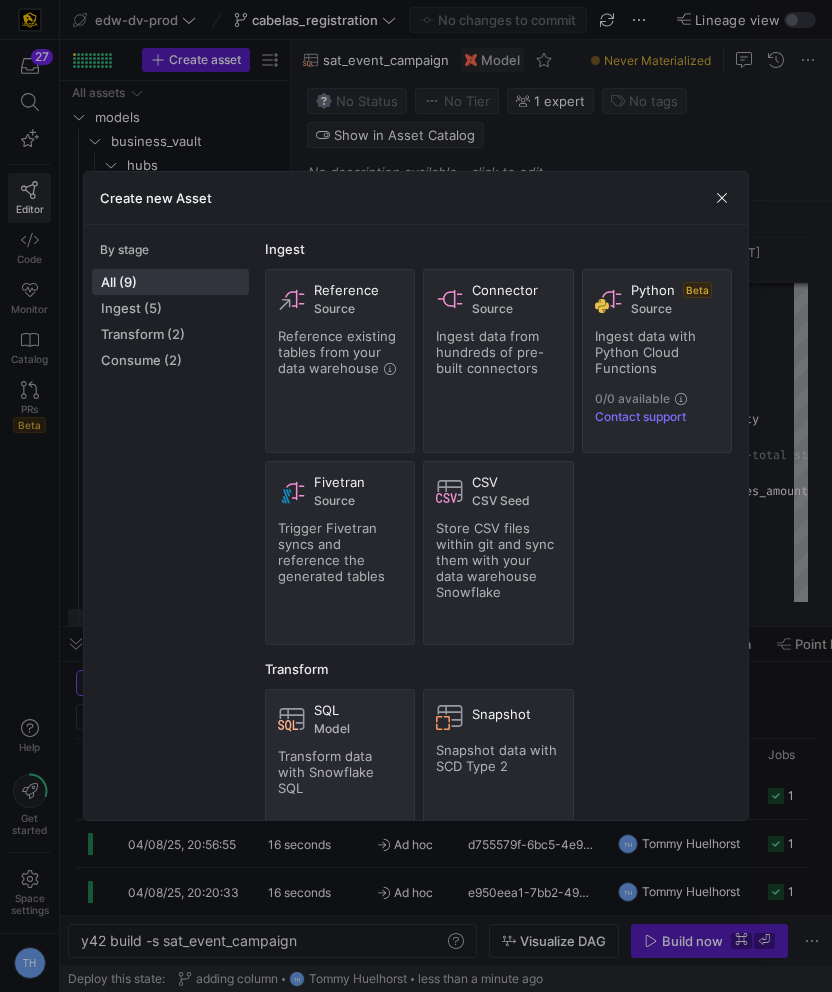 scroll, scrollTop: 53, scrollLeft: 0, axis: vertical 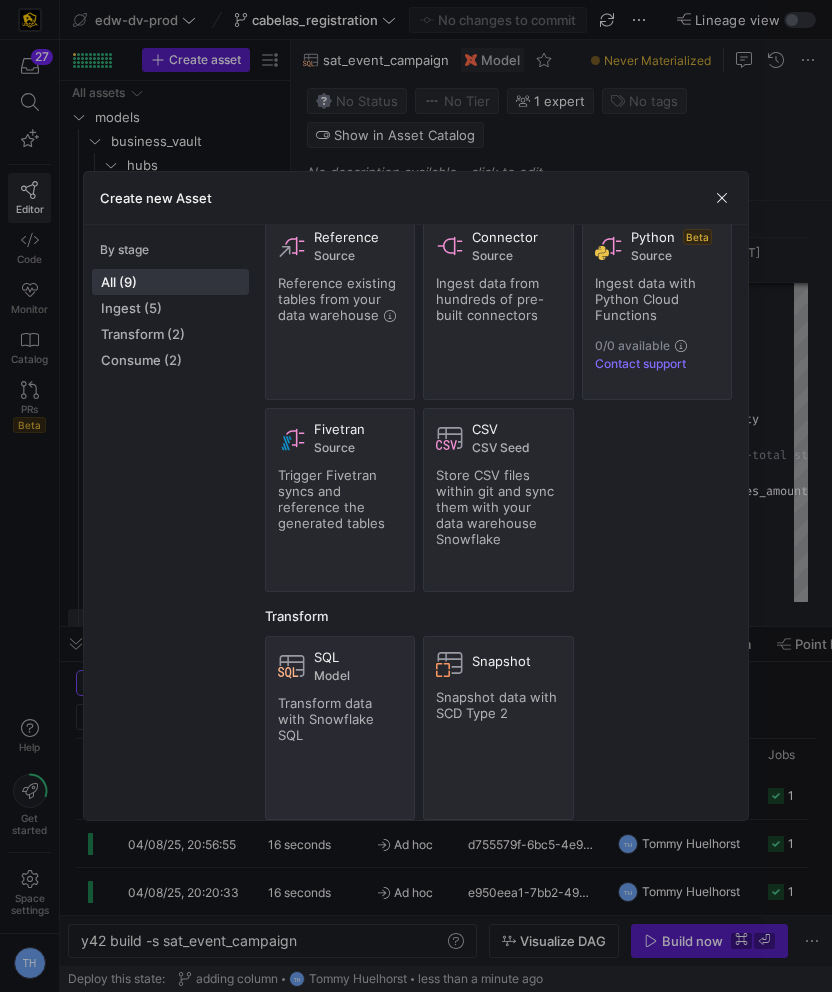 type 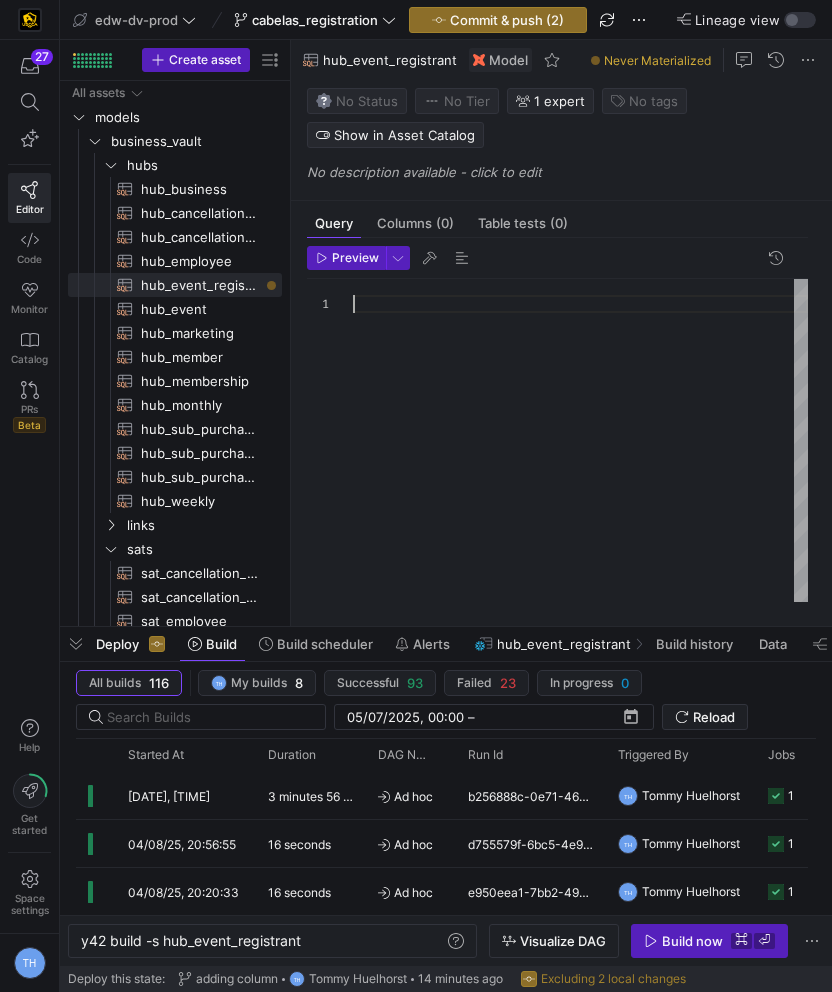 click at bounding box center [580, 440] 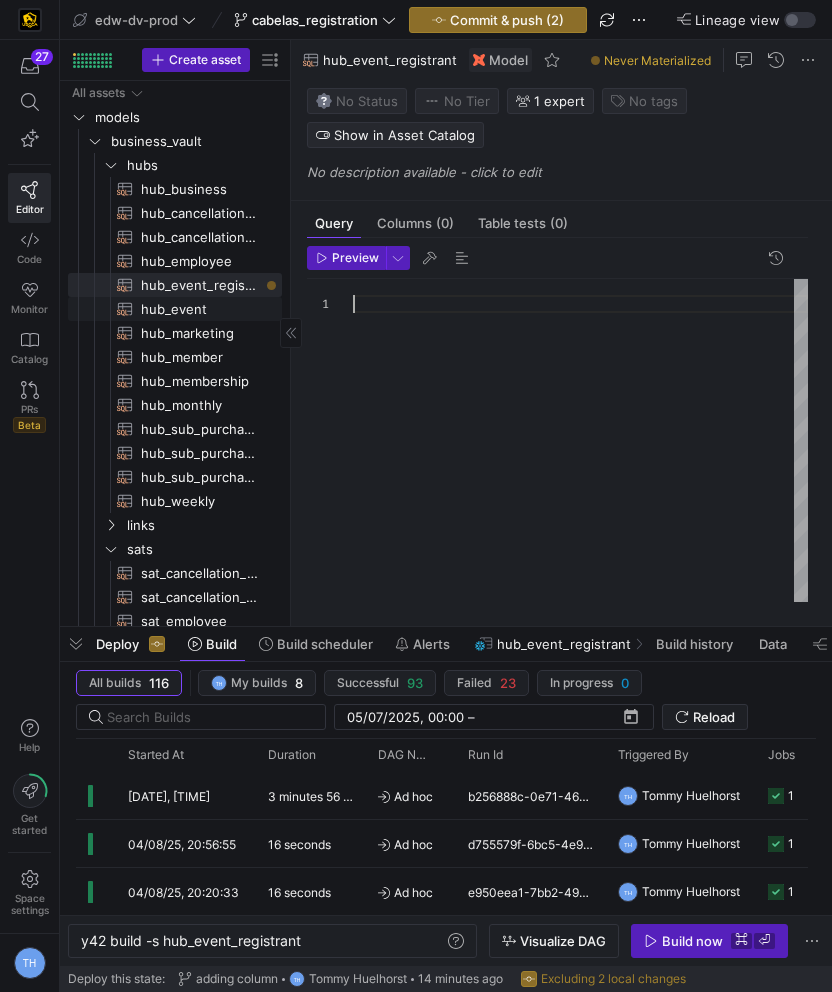 click on "hub_event​​​​​​​​​​" 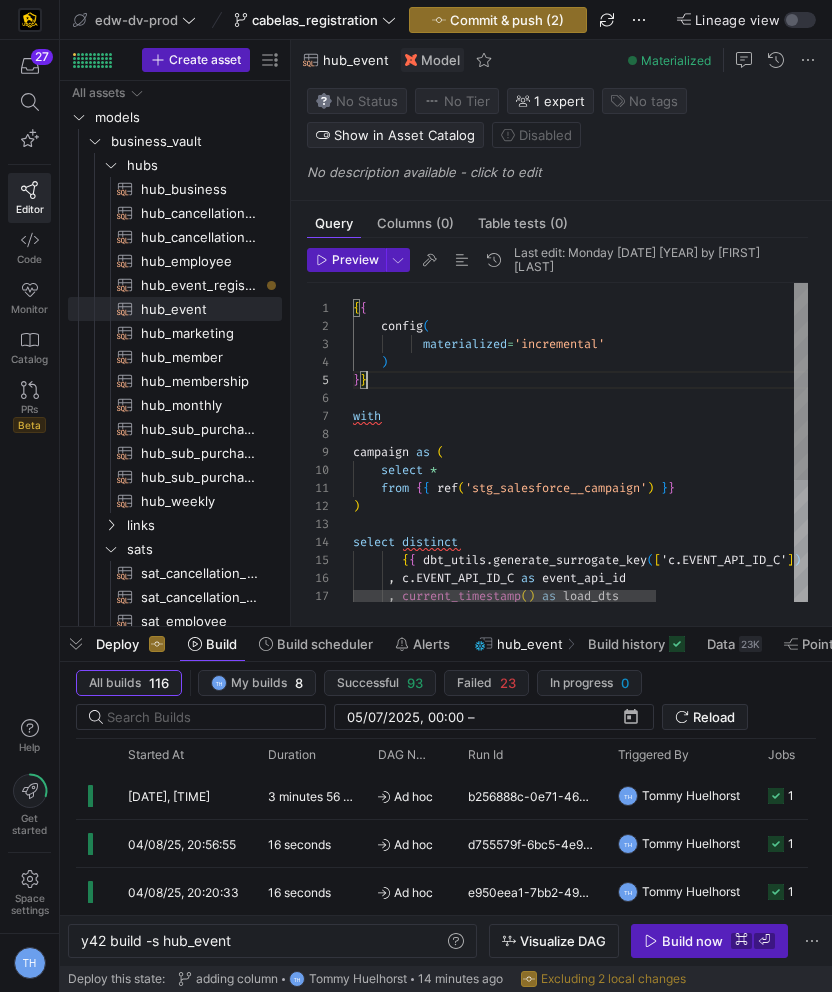 scroll, scrollTop: 0, scrollLeft: 0, axis: both 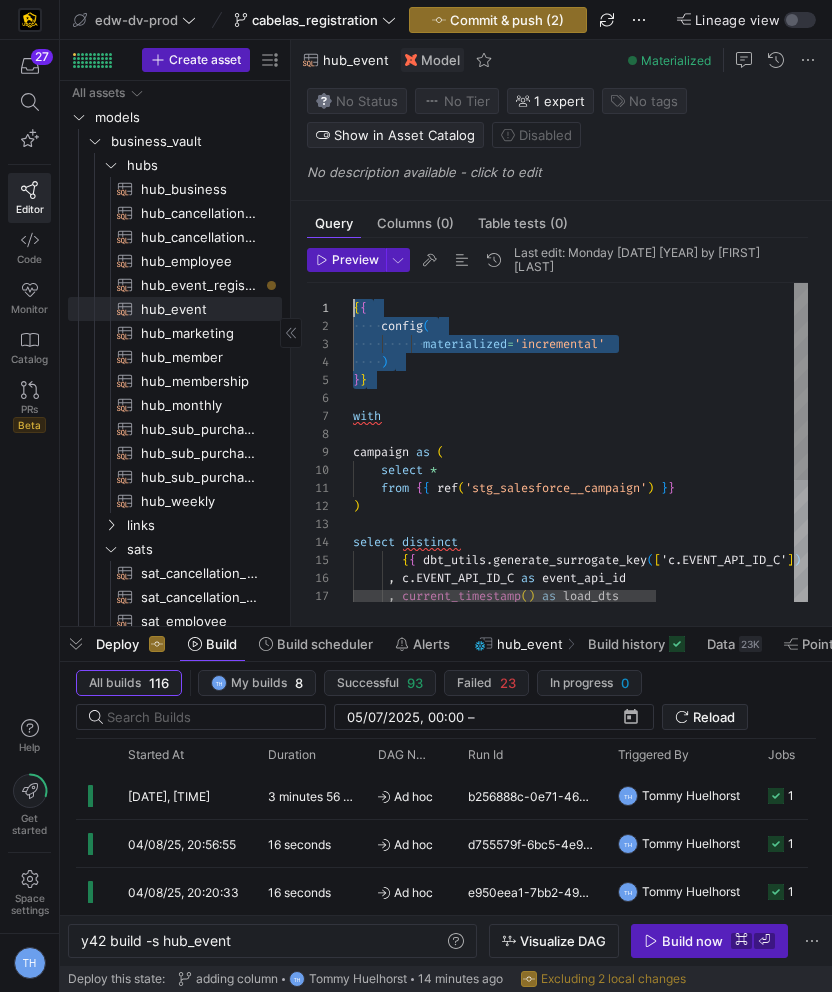 drag, startPoint x: 415, startPoint y: 386, endPoint x: 257, endPoint y: 275, distance: 193.09325 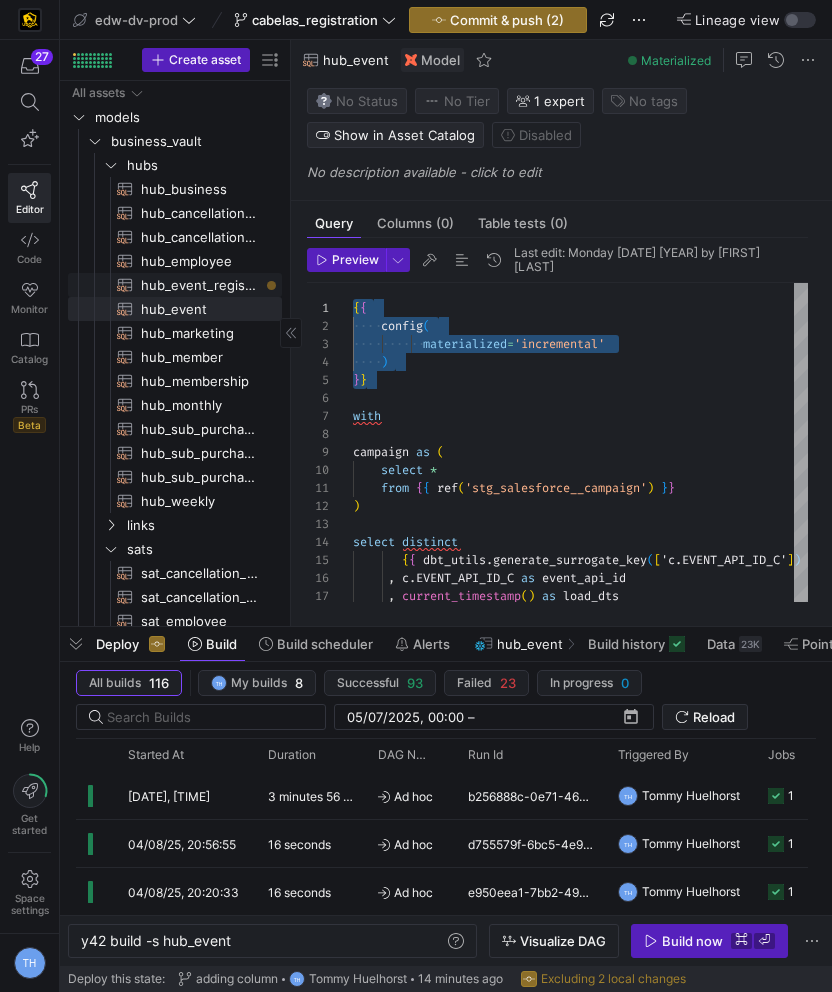 click on "hub_event_registrant​​​​​​​​​​" 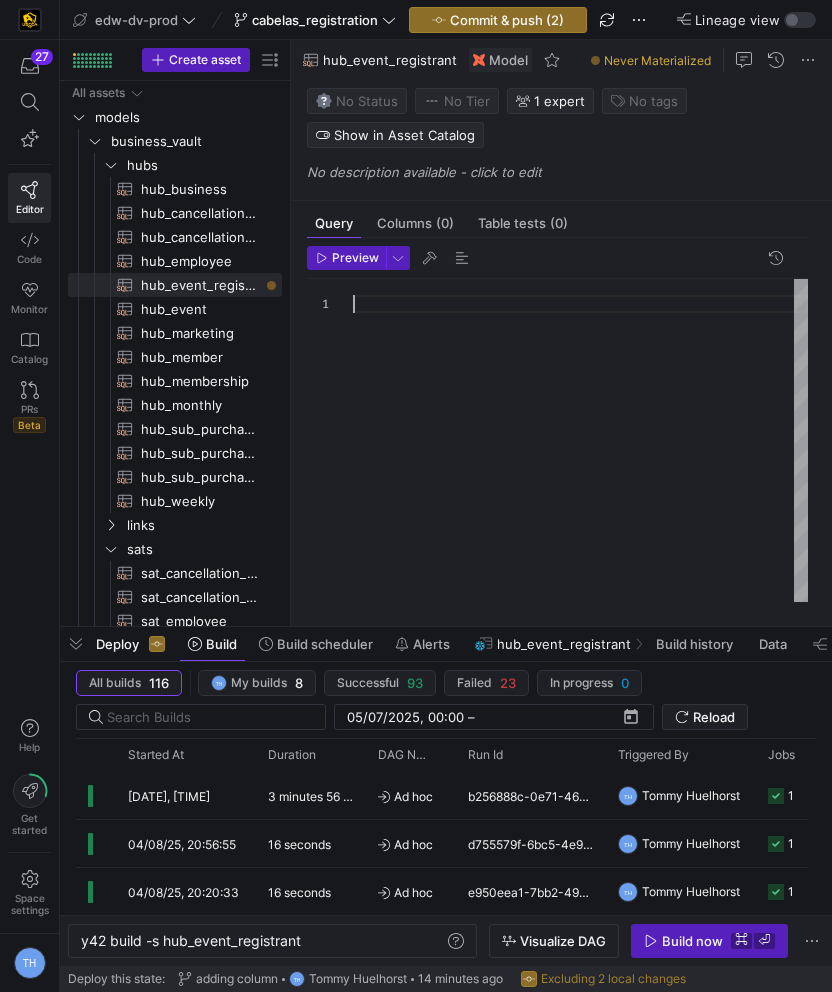 click at bounding box center (580, 440) 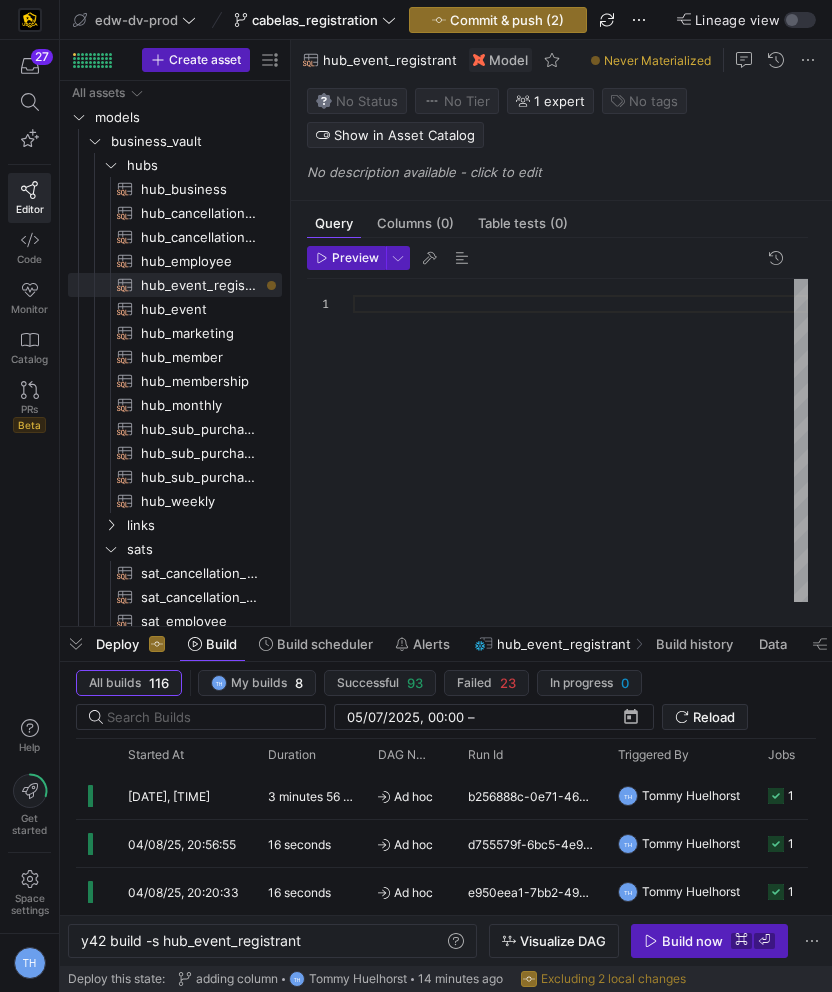 scroll, scrollTop: 72, scrollLeft: 14, axis: both 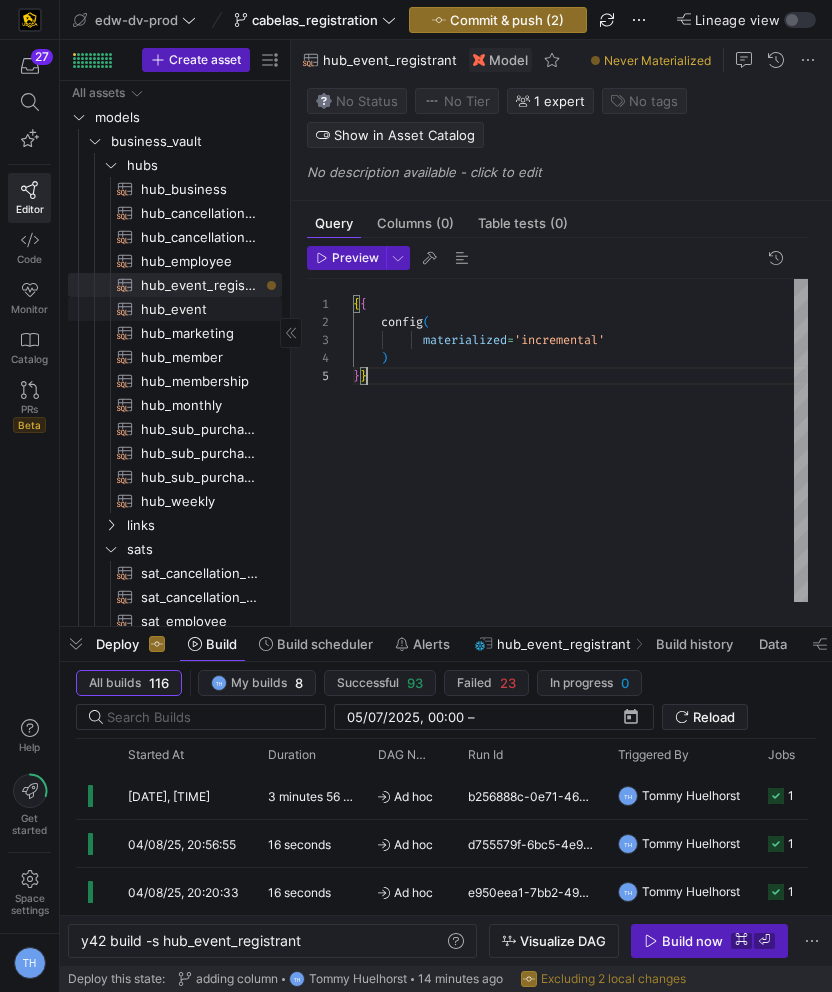 click on "hub_event​​​​​​​​​​" 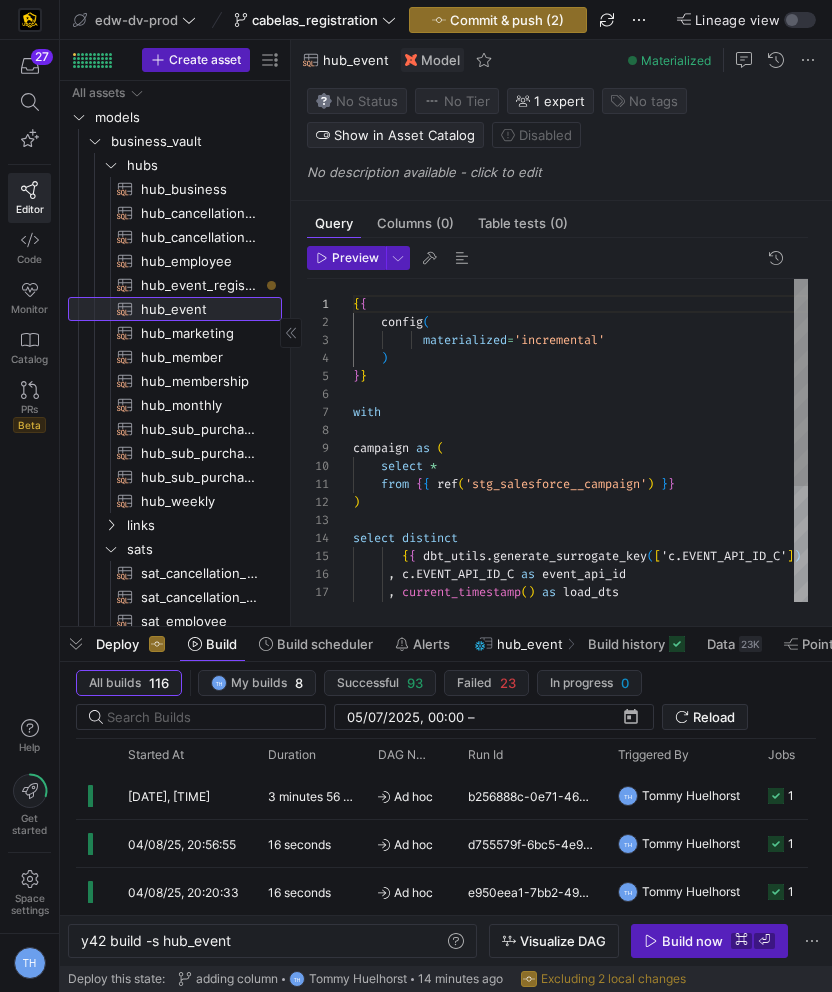 scroll, scrollTop: 0, scrollLeft: 0, axis: both 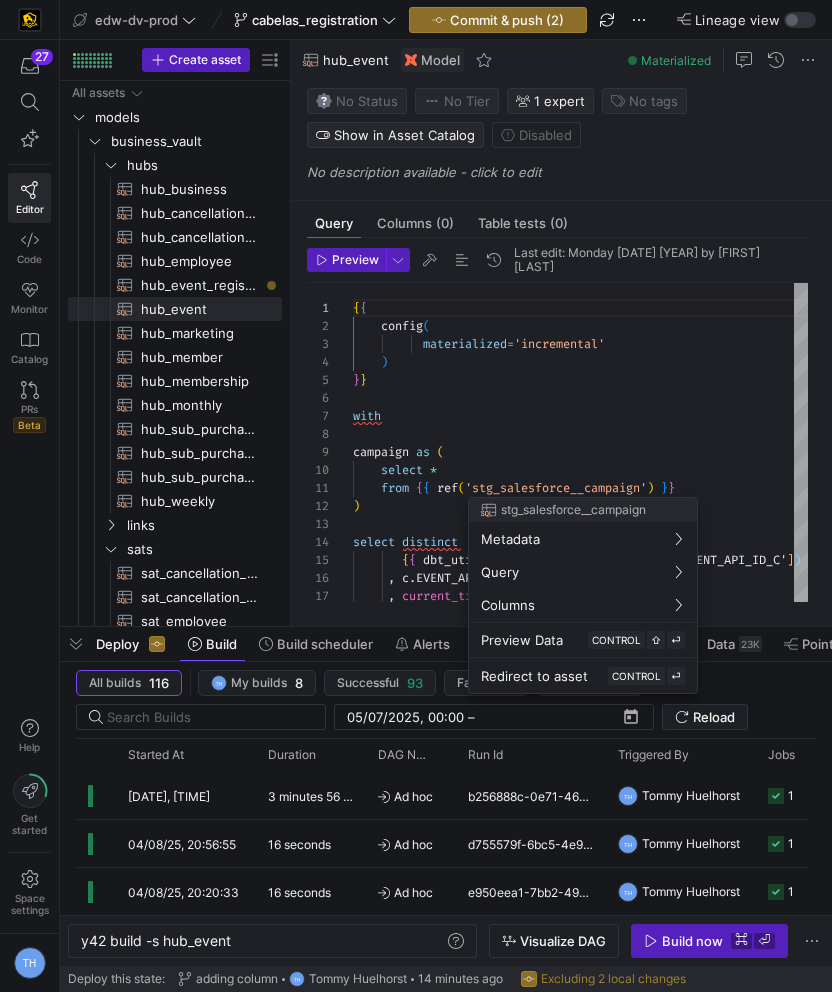 click at bounding box center [416, 496] 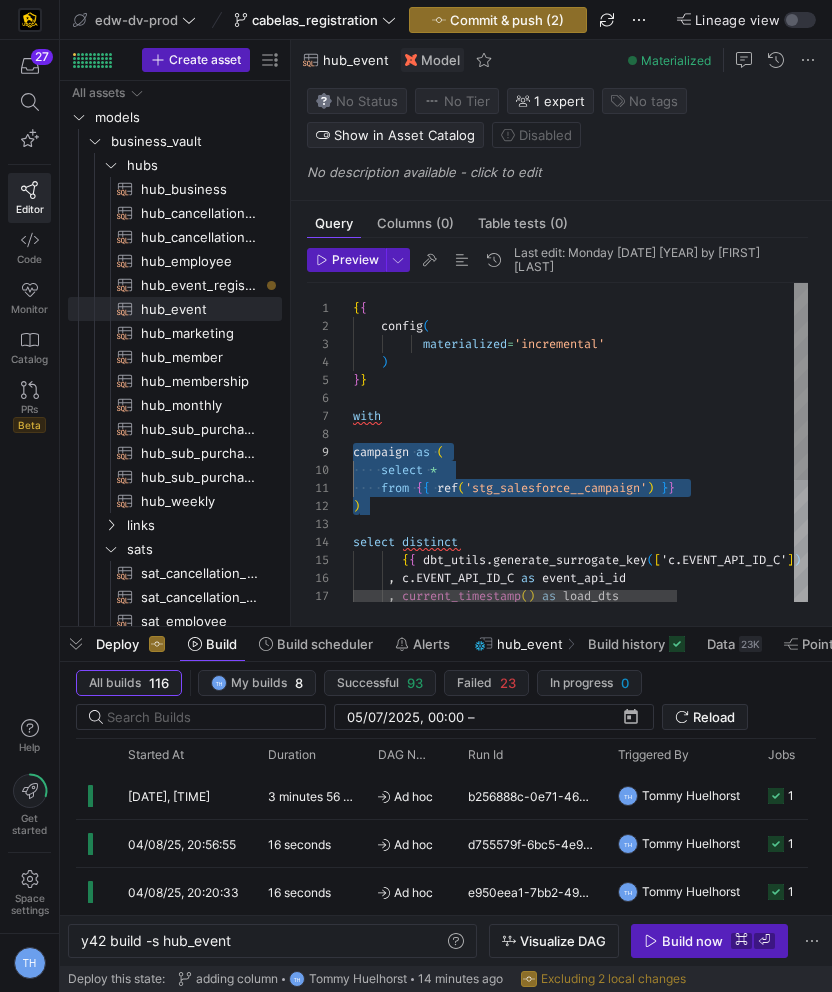 scroll, scrollTop: 108, scrollLeft: 0, axis: vertical 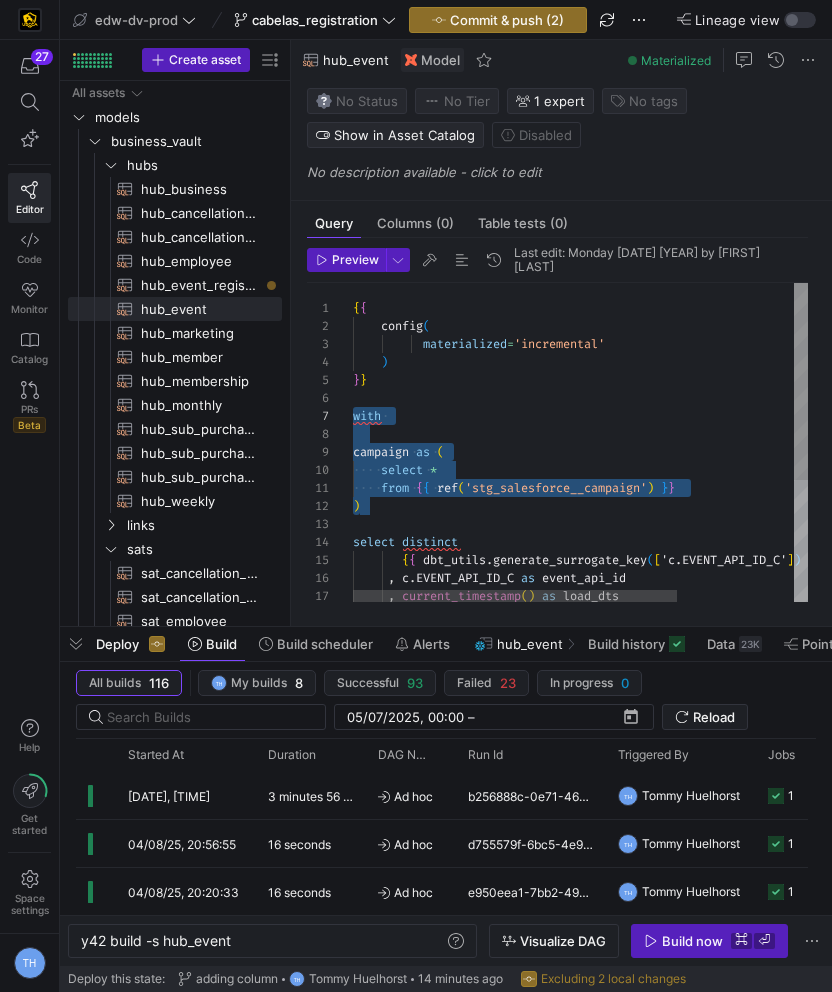 drag, startPoint x: 386, startPoint y: 506, endPoint x: 308, endPoint y: 414, distance: 120.61509 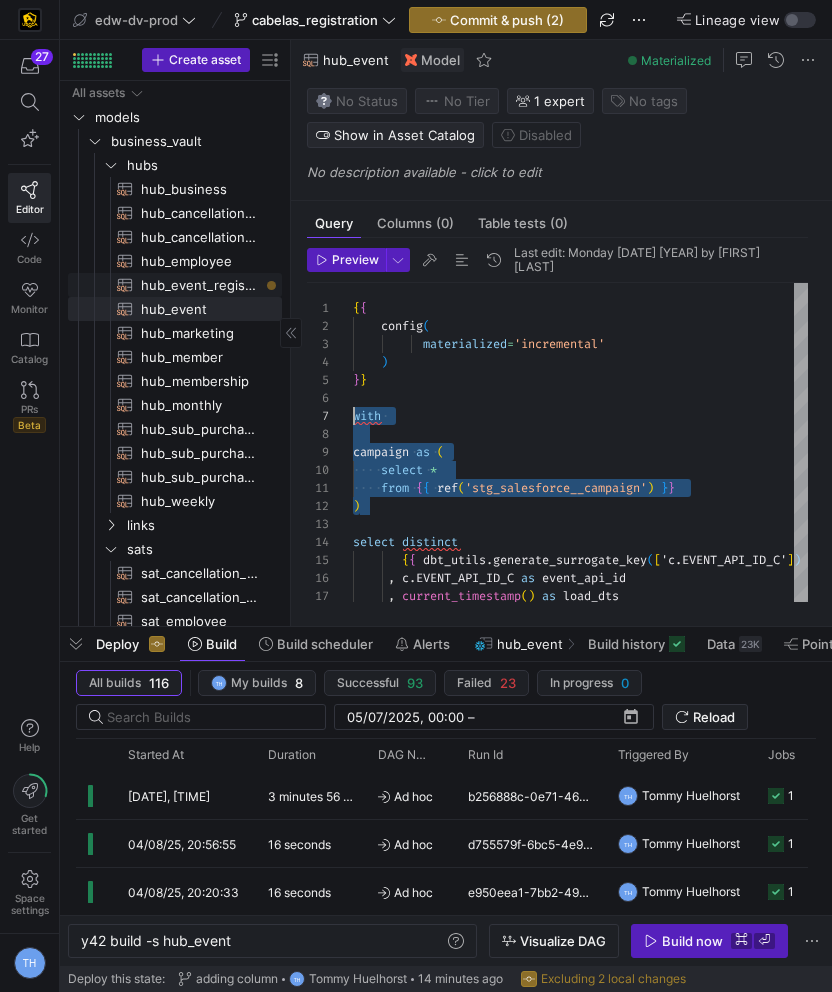 click on "hub_event_registrant​​​​​​​​​​" 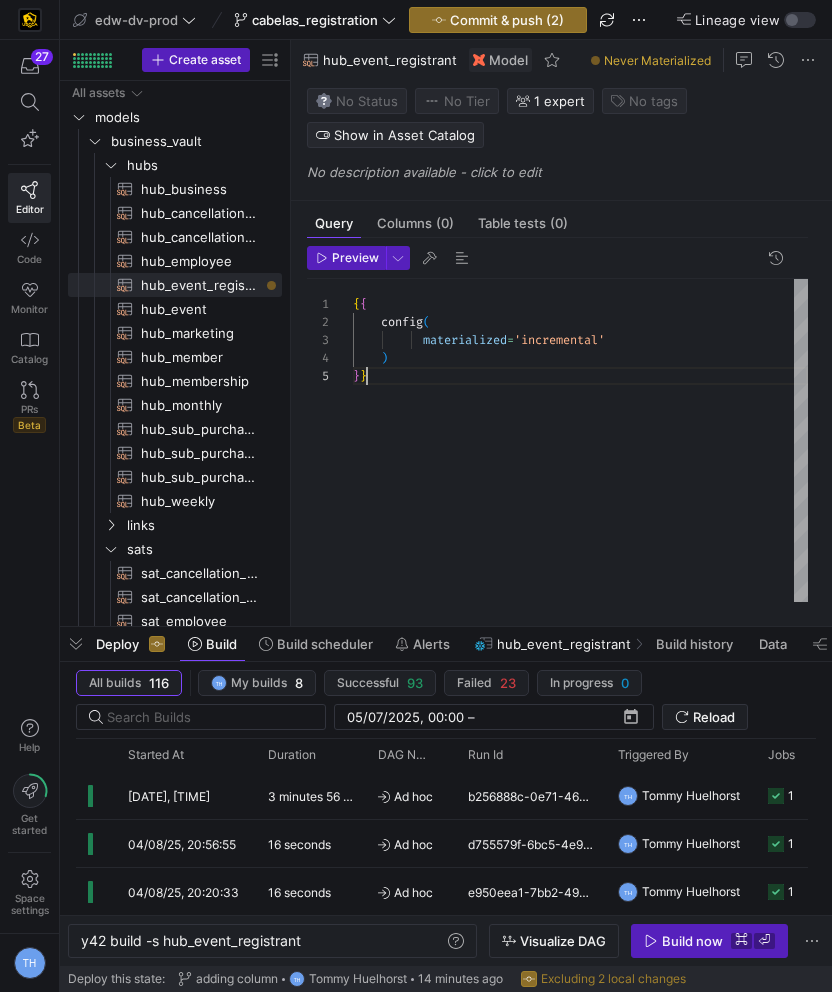 click on "{ {      config (            materialized = 'incremental'      ) } }" at bounding box center [580, 440] 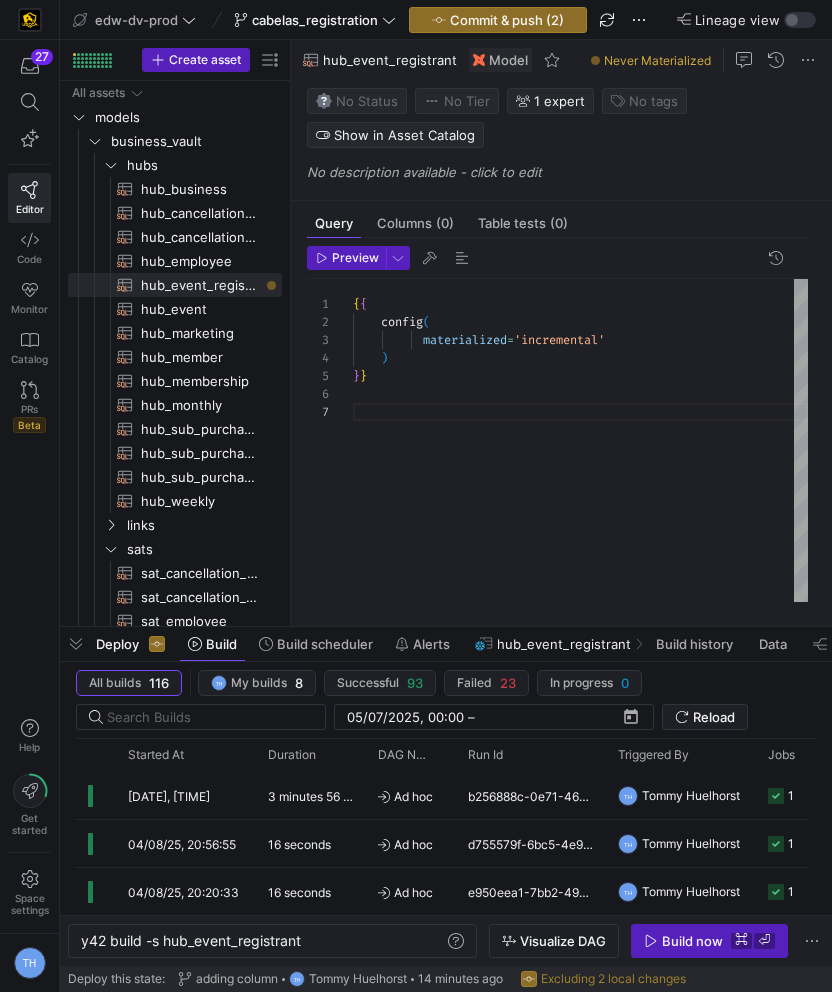 scroll, scrollTop: 18, scrollLeft: 7, axis: both 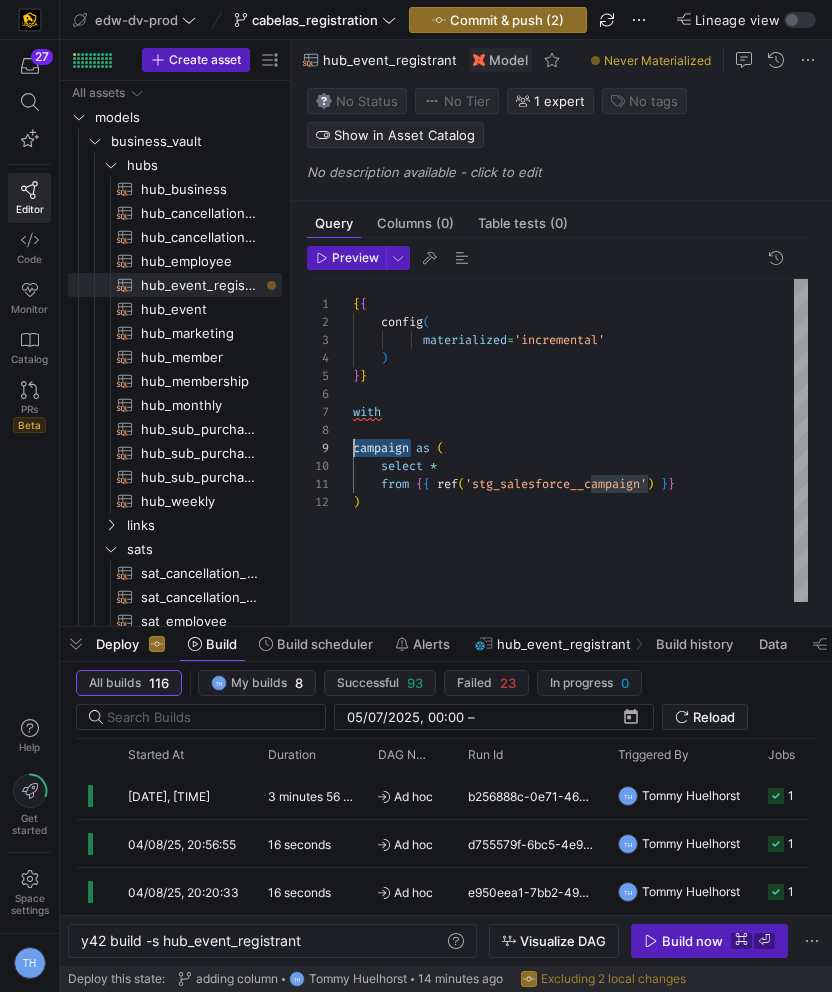 drag, startPoint x: 409, startPoint y: 444, endPoint x: 316, endPoint y: 444, distance: 93 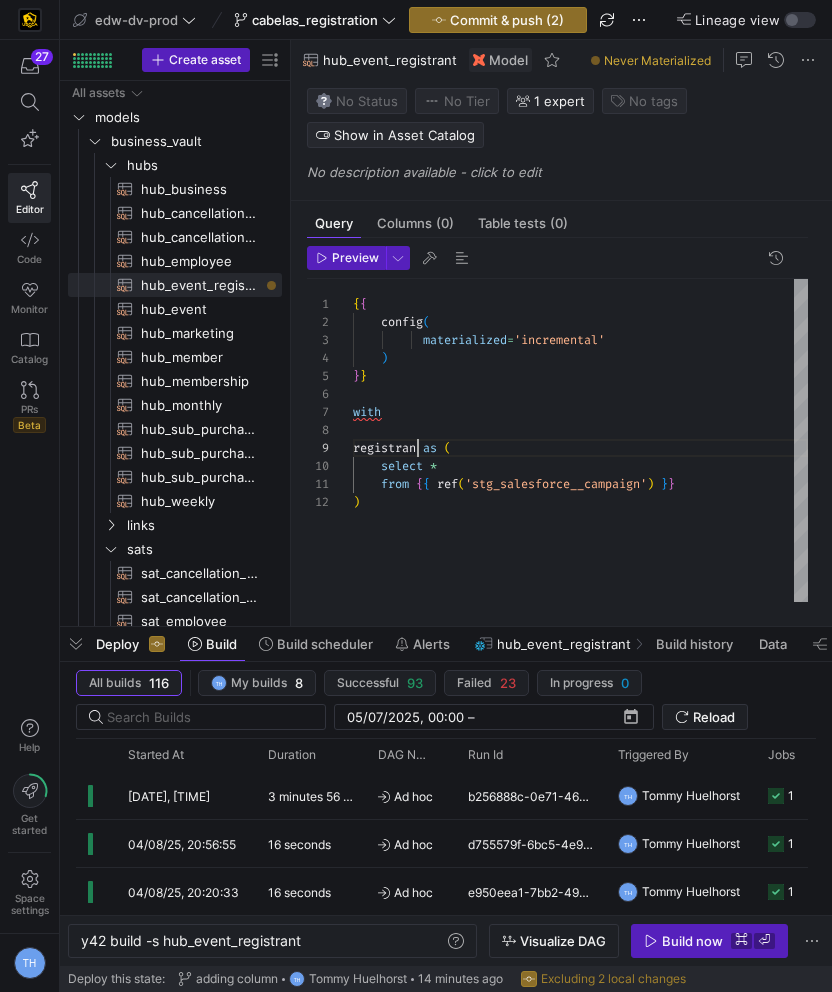 scroll, scrollTop: 144, scrollLeft: 72, axis: both 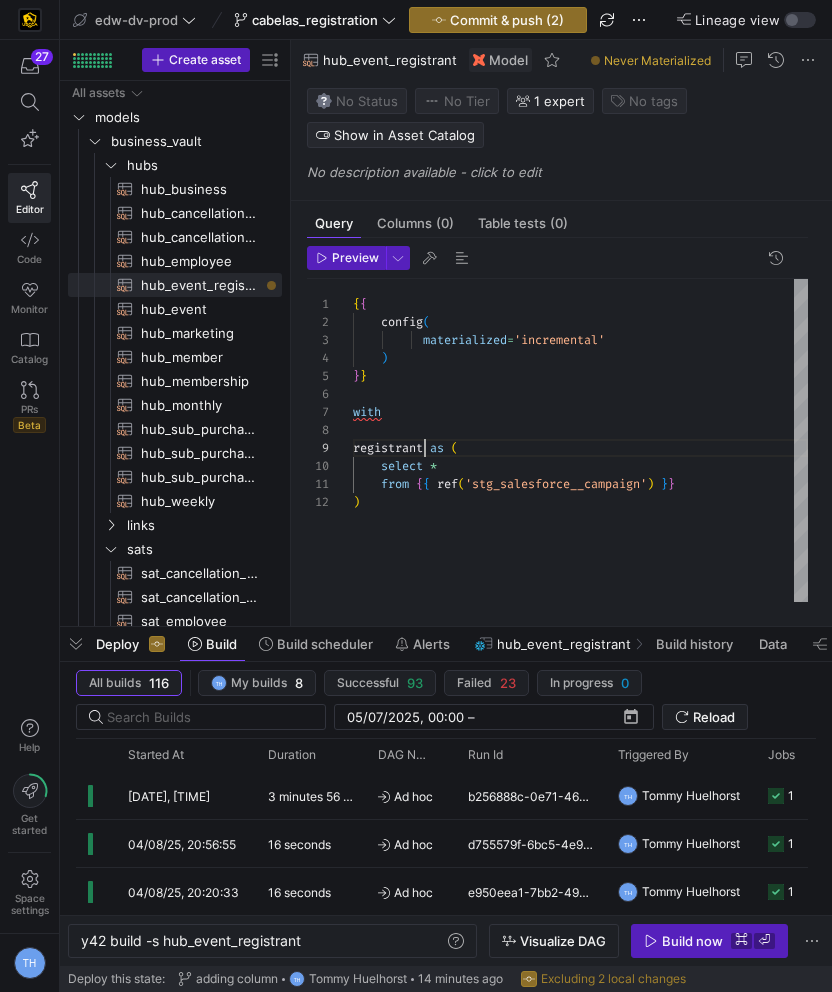 click on "{ {      config (            materialized = 'incremental'      ) } } with   registrant   as   (      select   *      from   { {   ref ( 'stg_salesforce__campaign' )   } } )" at bounding box center (580, 440) 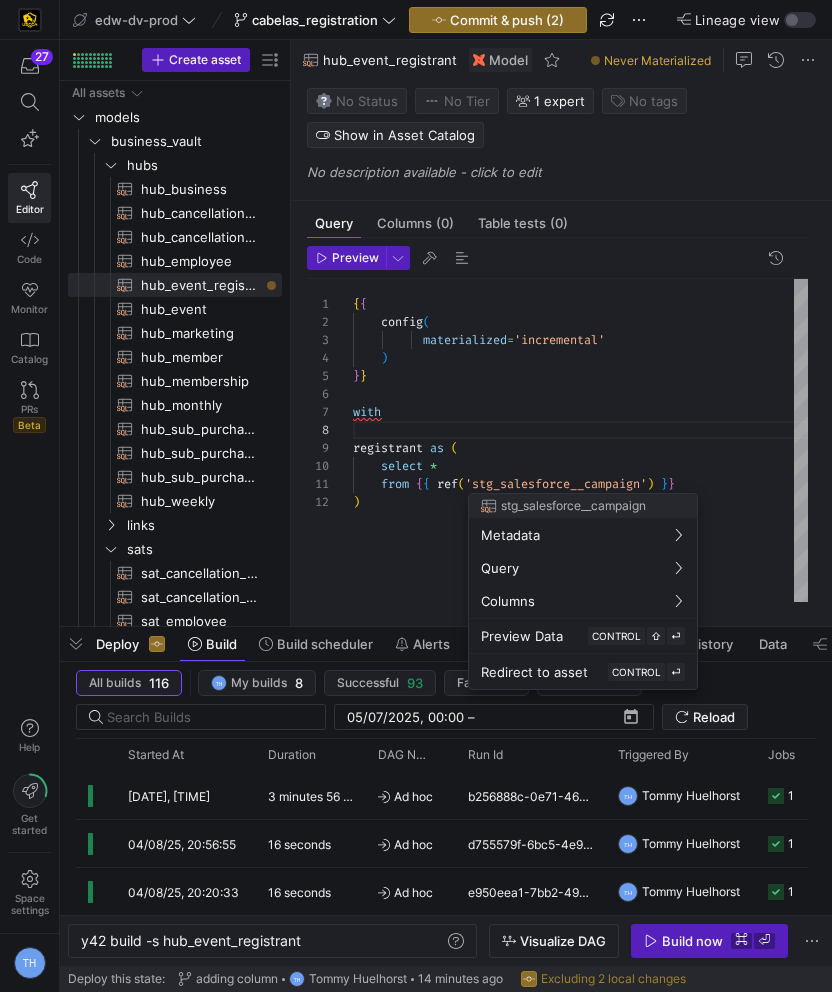 drag, startPoint x: 579, startPoint y: 484, endPoint x: 515, endPoint y: 484, distance: 64 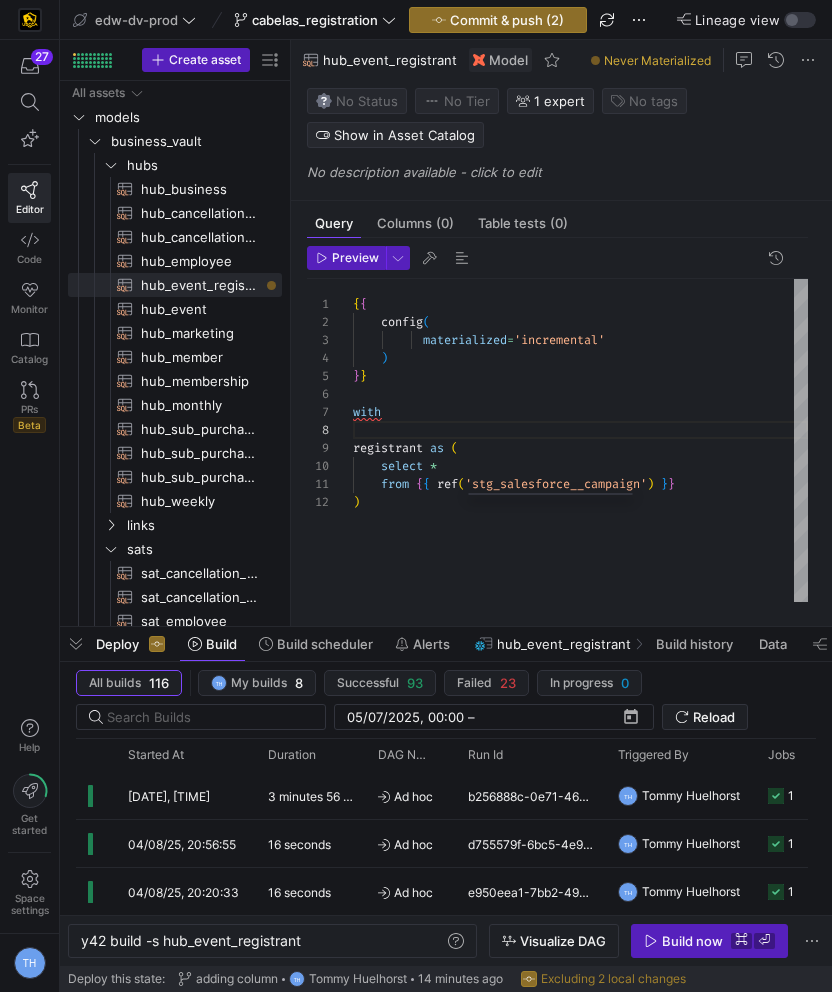 scroll, scrollTop: 0, scrollLeft: 166, axis: horizontal 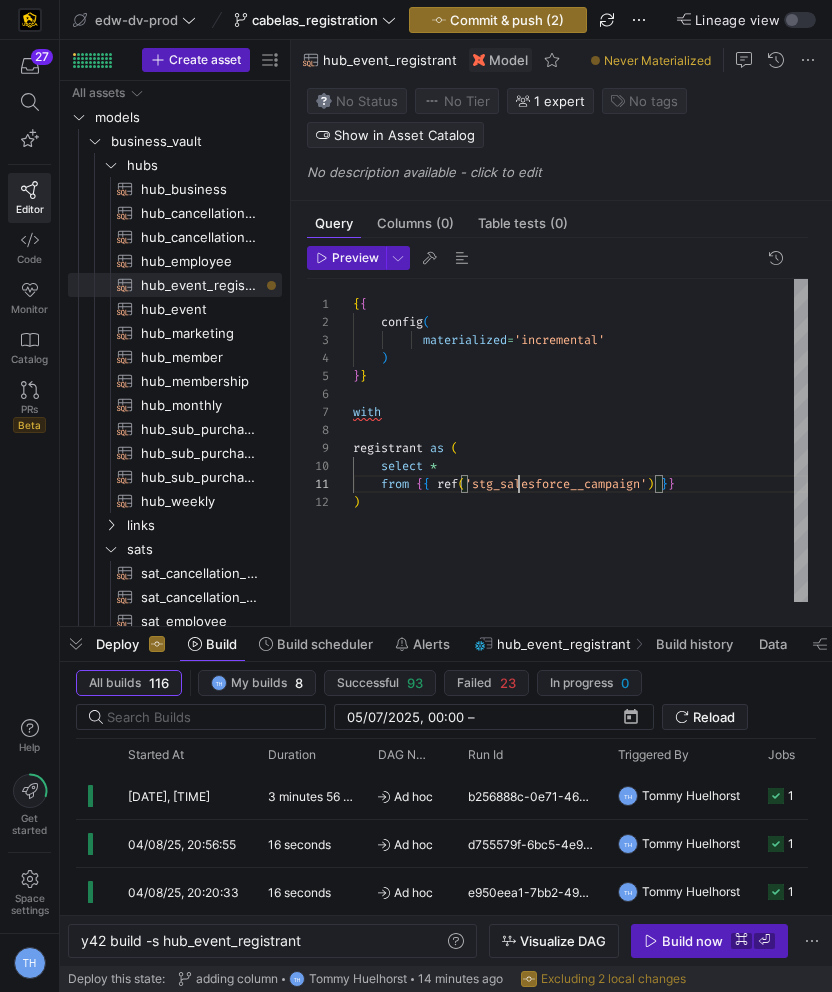 click on "{ {      config (            materialized = 'incremental'      ) } } with   registrant   as   (      select   *      from   { {   ref ( 'stg_salesforce__campaign' )   } } )" at bounding box center [580, 440] 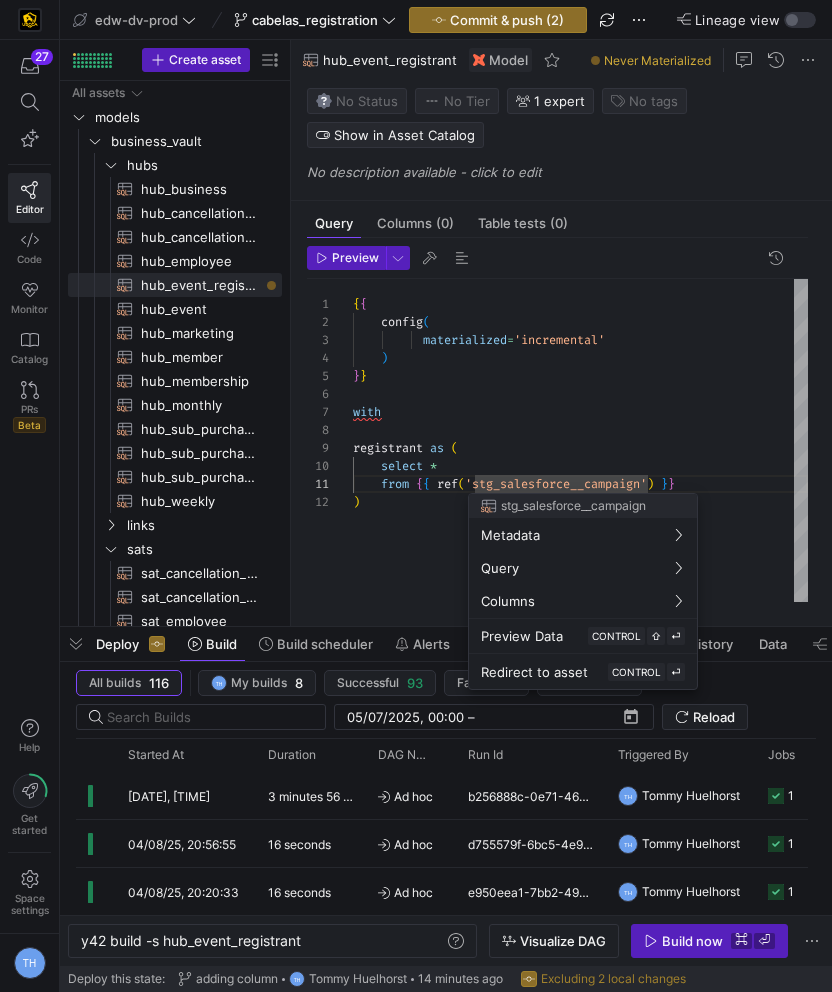 click at bounding box center (416, 496) 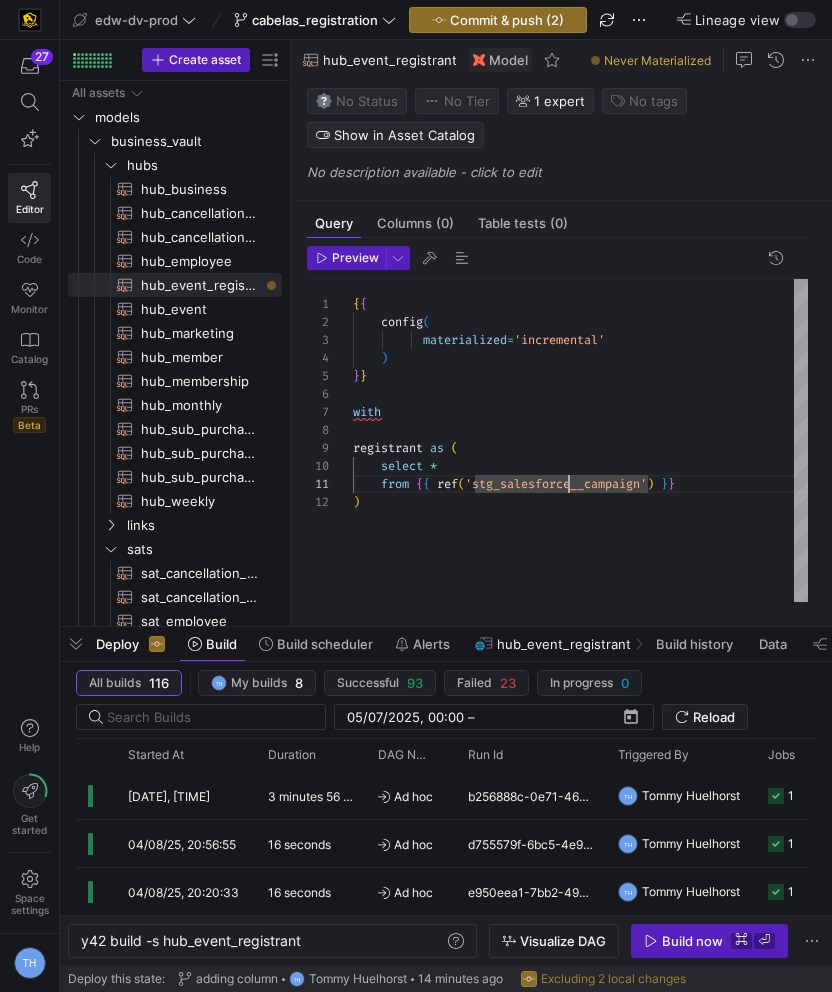 click on "{ {      config (            materialized = 'incremental'      ) } } with   registrant   as   (      select   *      from   { {   ref ( 'stg_salesforce__campaign' )   } } )" at bounding box center [580, 440] 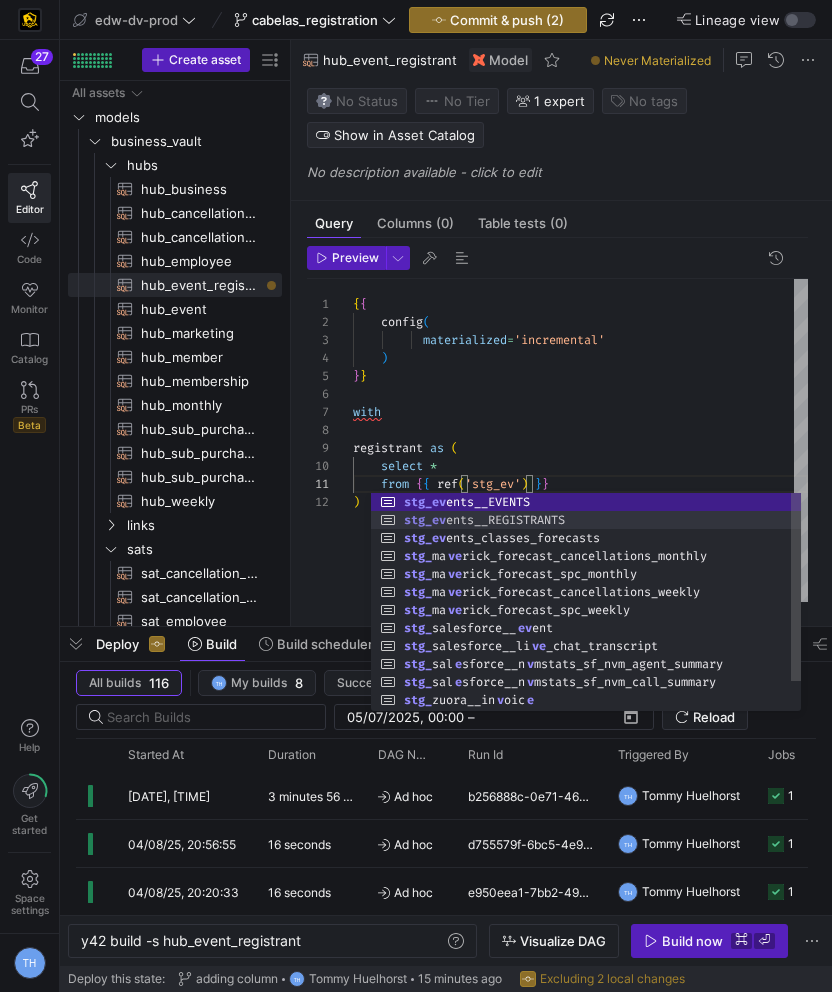 scroll, scrollTop: 0, scrollLeft: 288, axis: horizontal 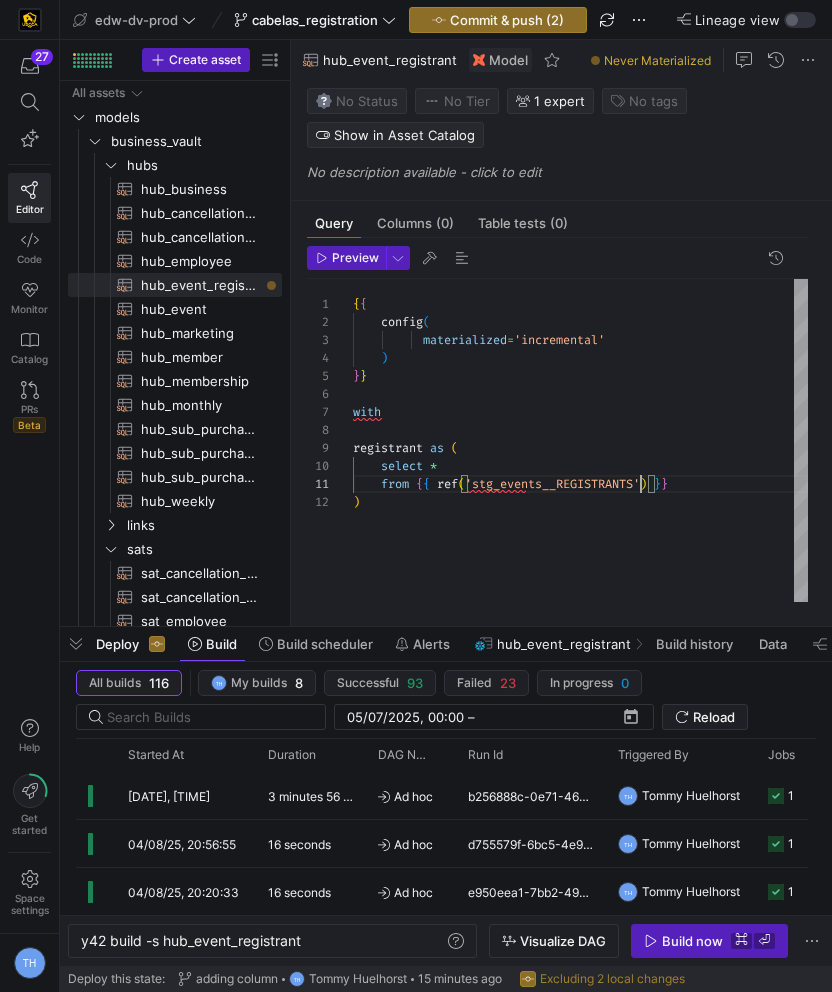 click on "{ {      config (            materialized = 'incremental'      ) } } with   registrant   as   (      select   *      from   { {   ref ( 'stg_events__REGISTRANTS' )   } } )" at bounding box center [580, 440] 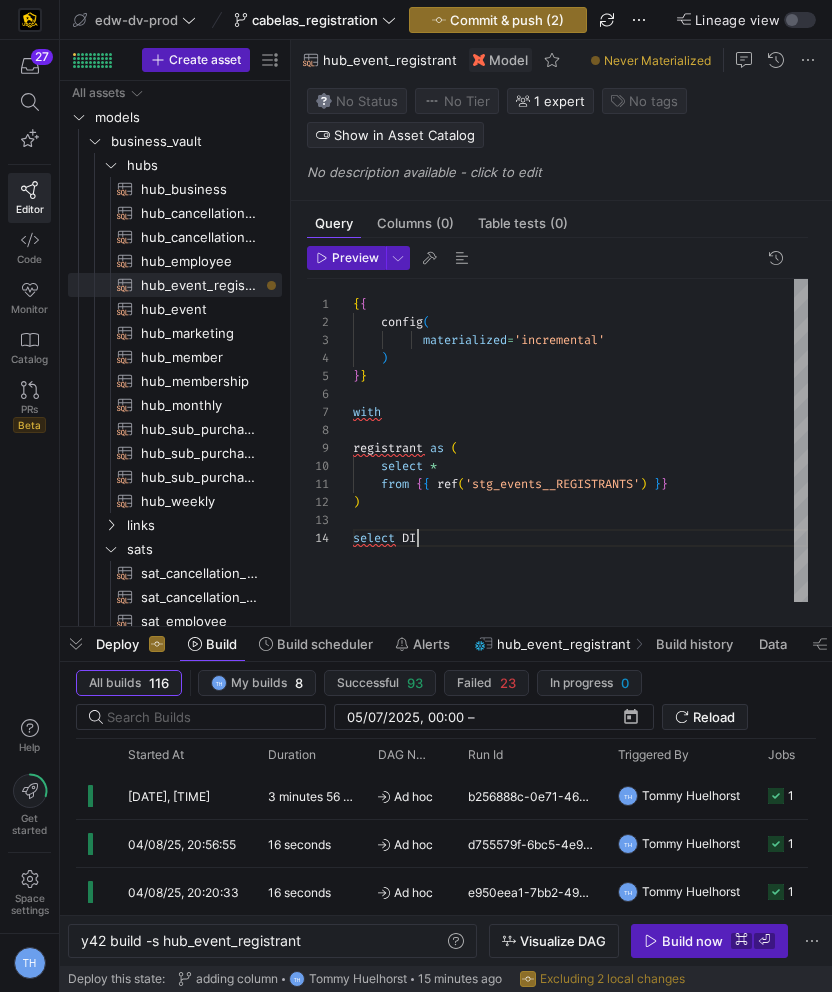 scroll, scrollTop: 54, scrollLeft: 58, axis: both 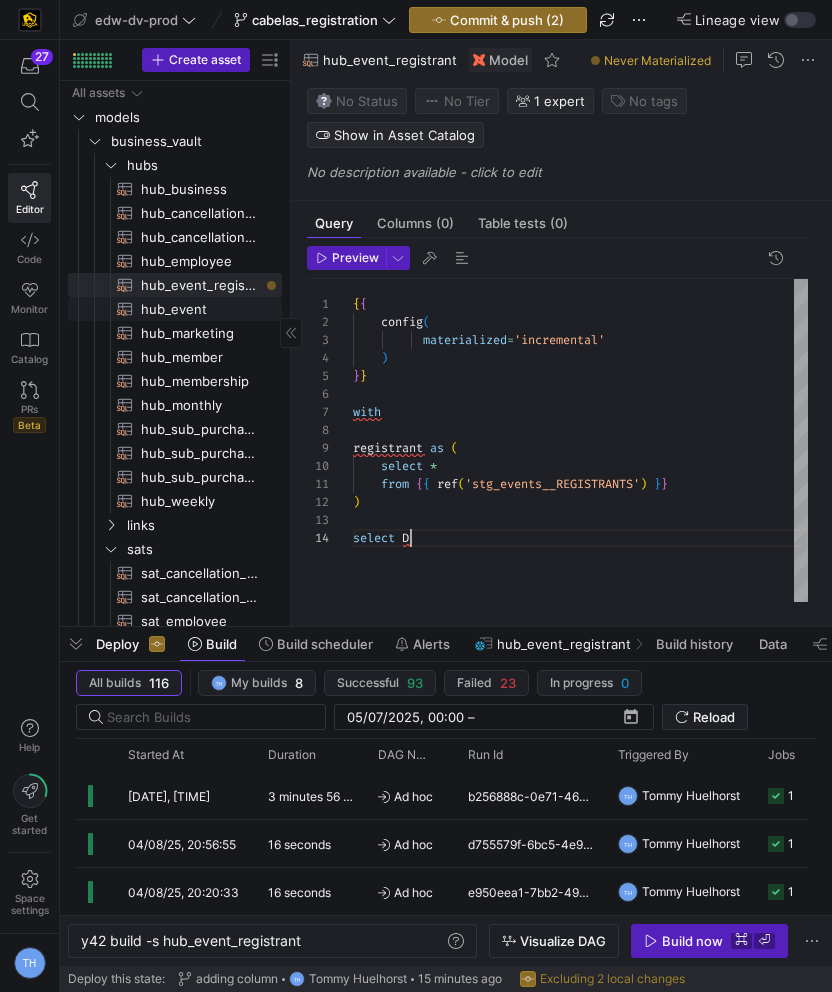 click on "hub_event​​​​​​​​​​" 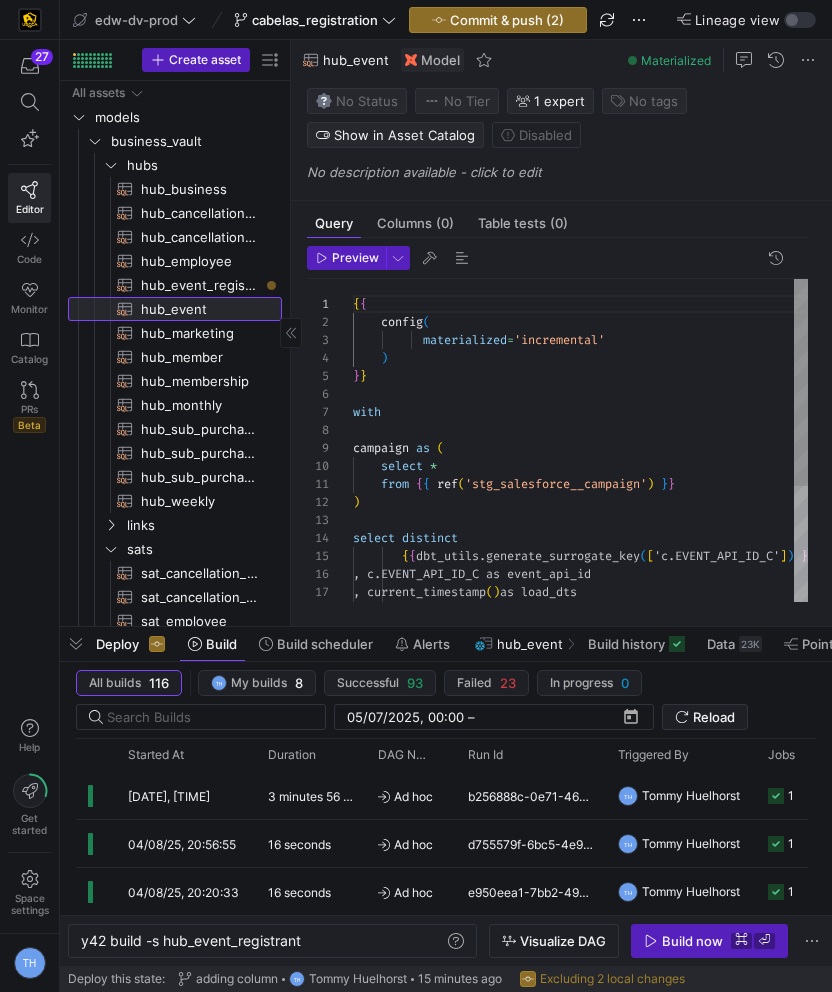 scroll, scrollTop: 0, scrollLeft: 0, axis: both 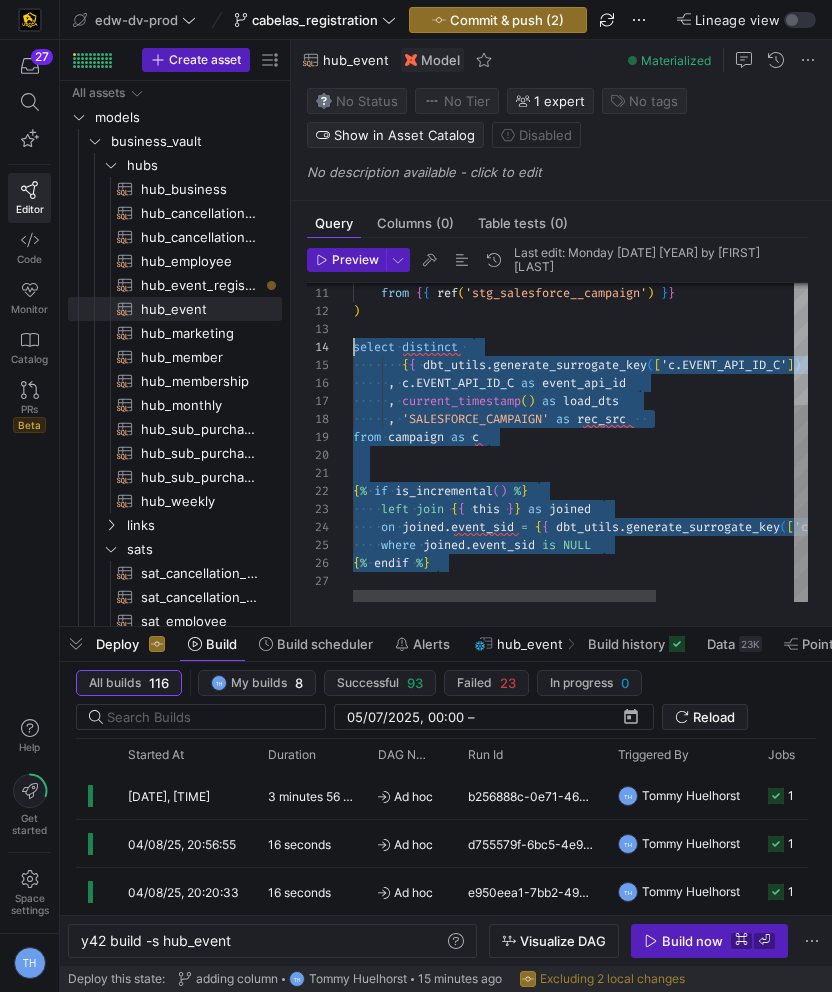 drag, startPoint x: 453, startPoint y: 574, endPoint x: 322, endPoint y: 348, distance: 261.22214 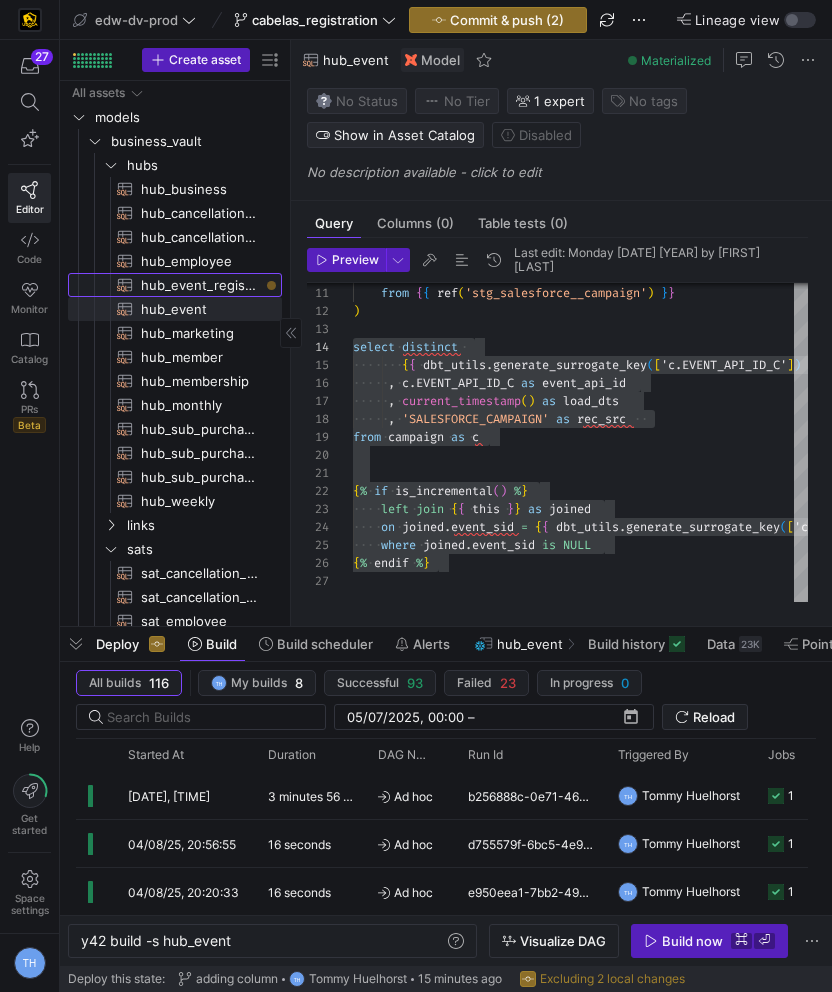 click on "hub_event_registrant​​​​​​​​​​" 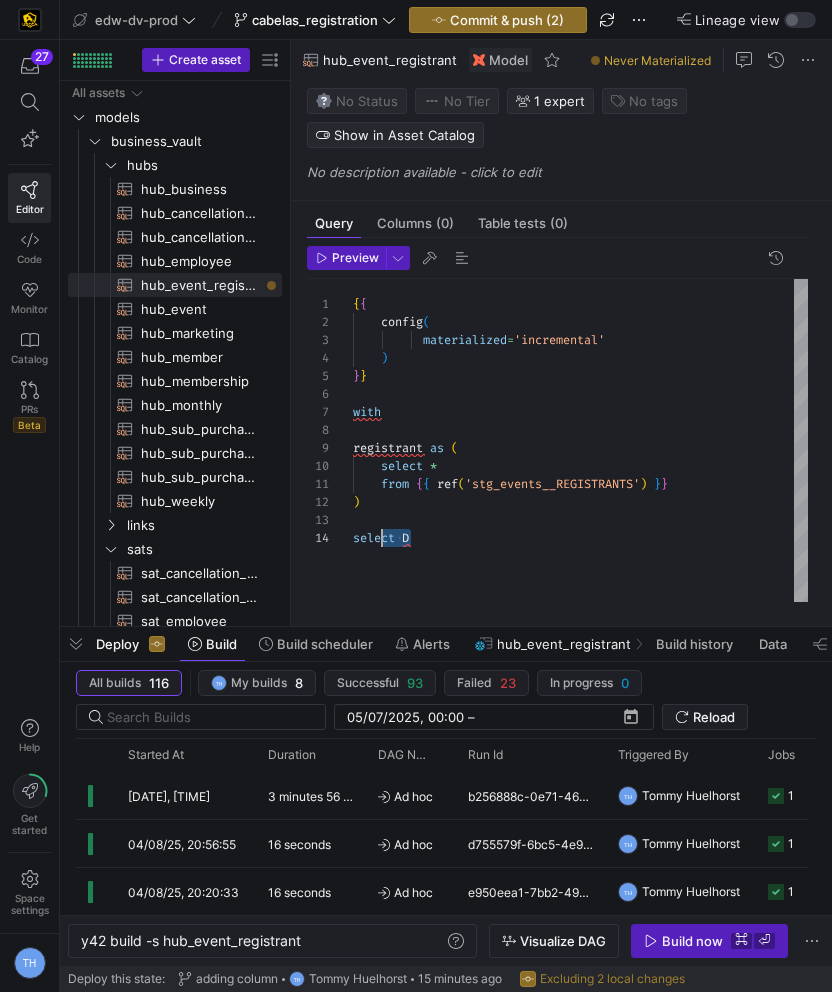 scroll, scrollTop: 54, scrollLeft: 0, axis: vertical 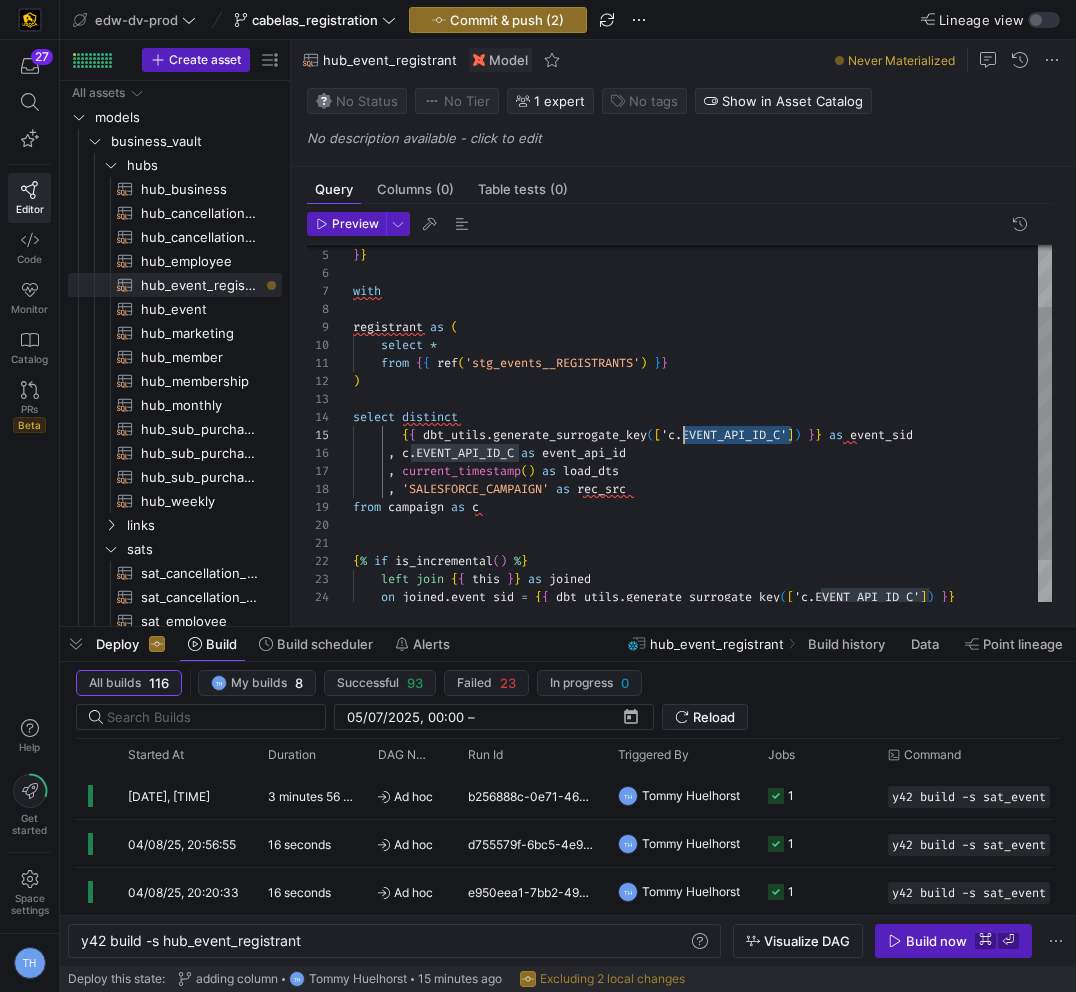 drag, startPoint x: 795, startPoint y: 433, endPoint x: 685, endPoint y: 429, distance: 110.0727 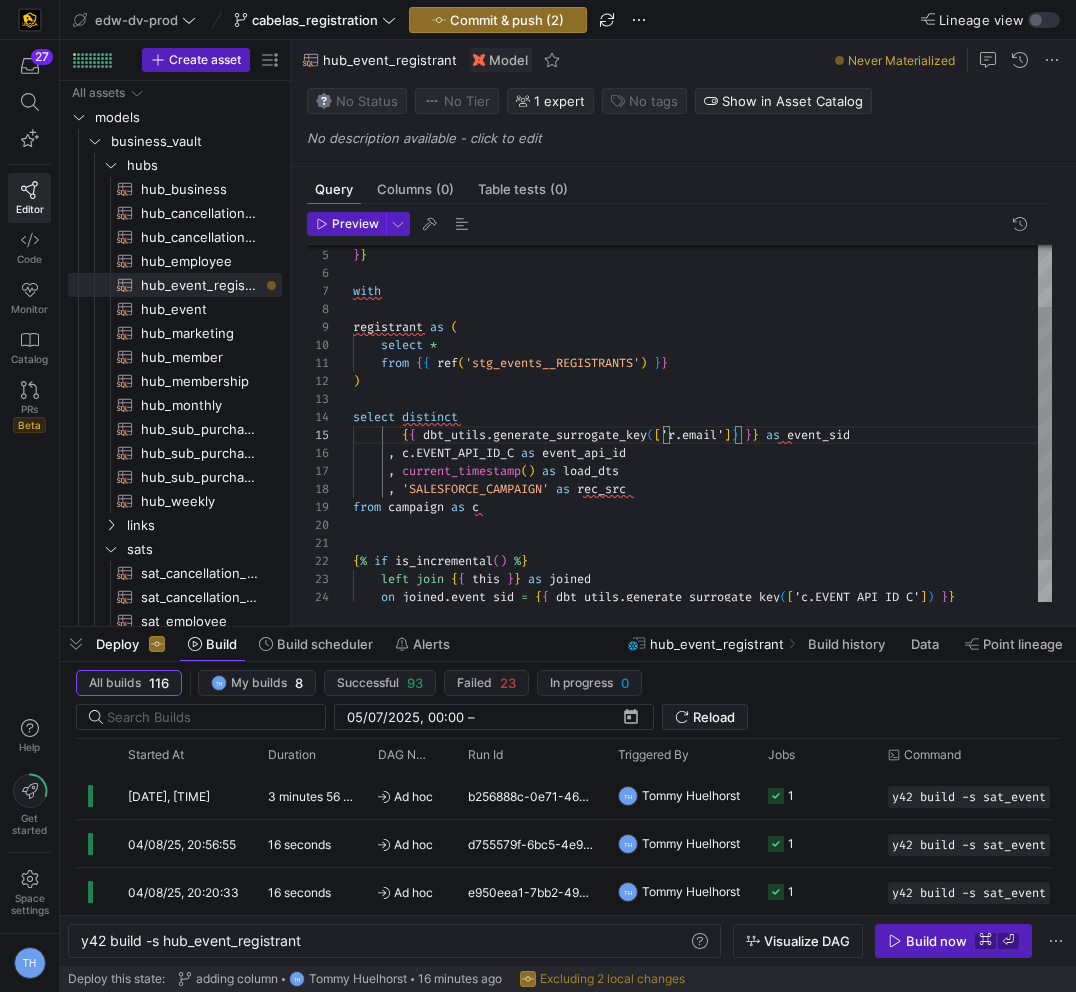 scroll, scrollTop: 72, scrollLeft: 382, axis: both 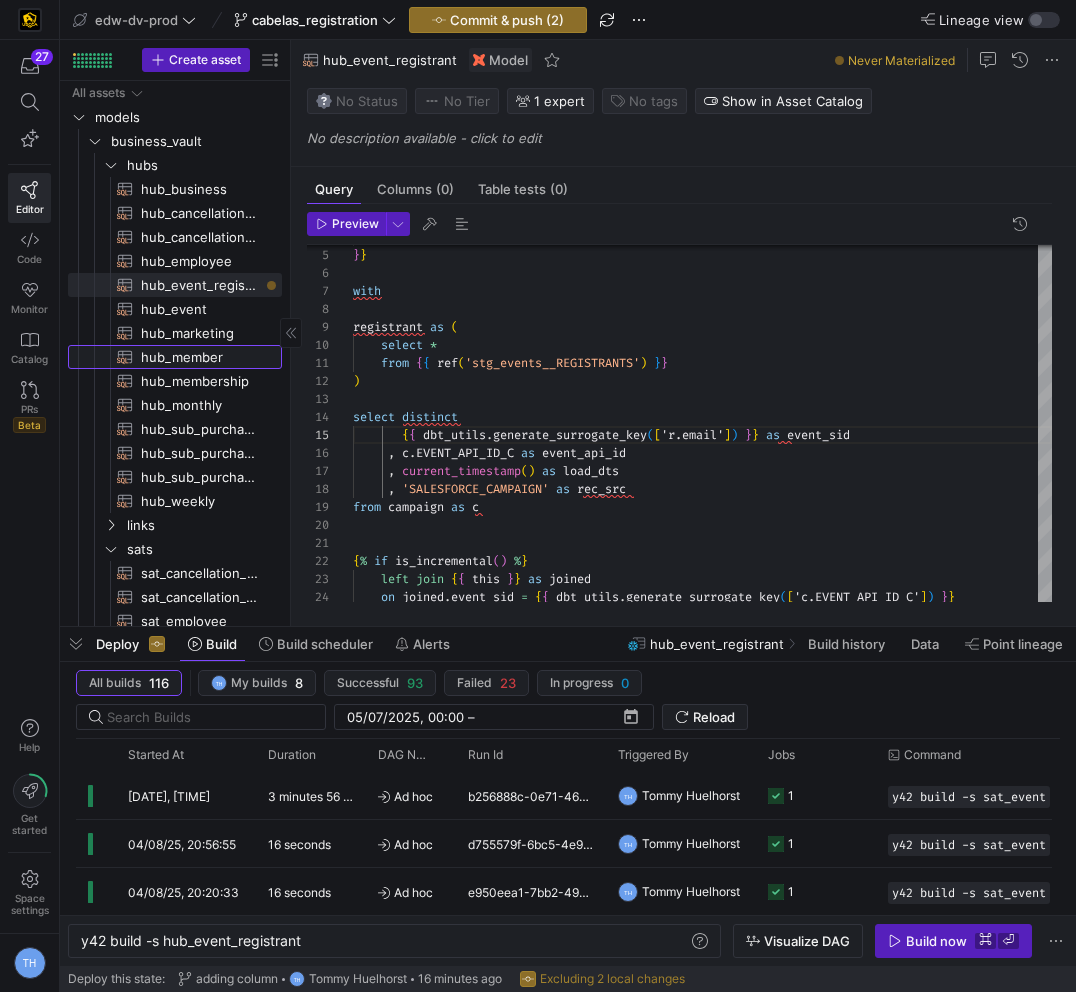 click on "hub_member​​​​​​​​​​" 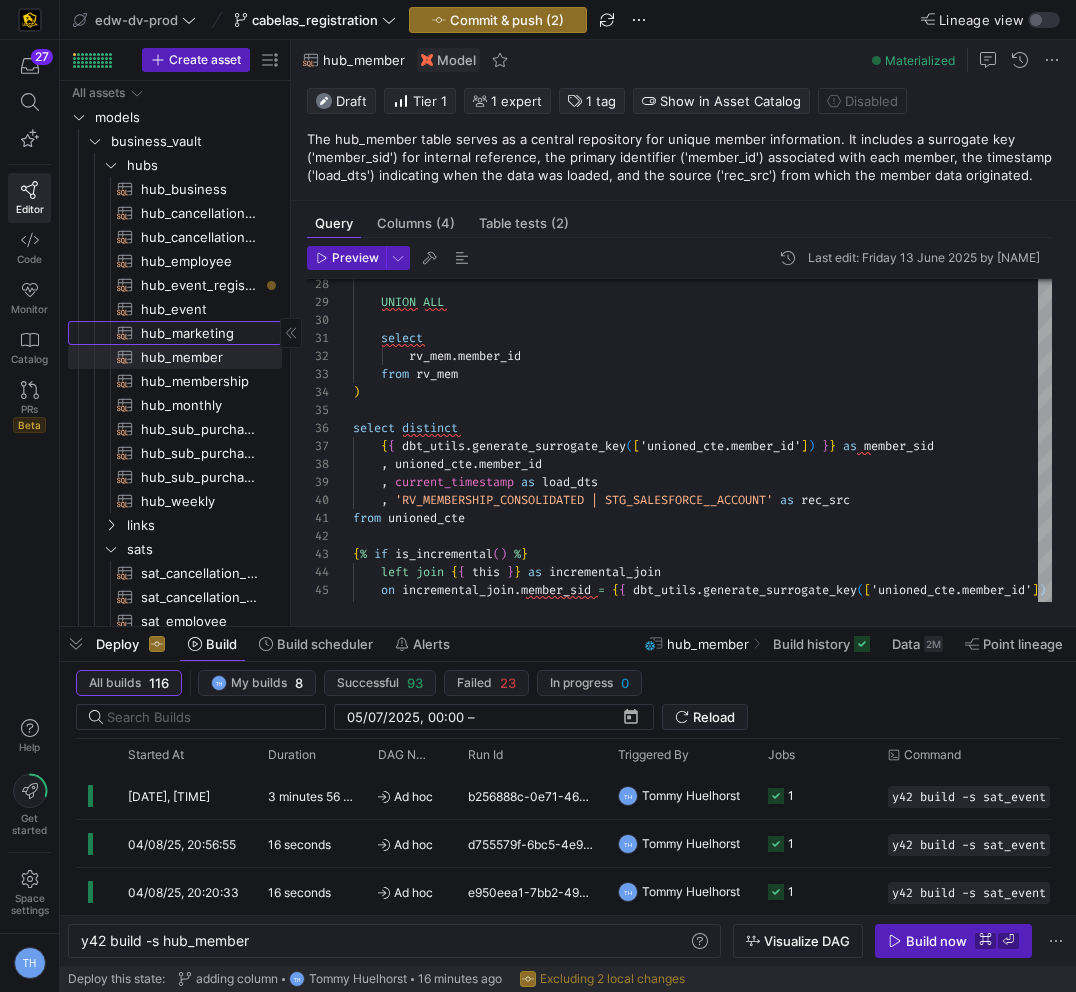 click on "hub_marketing​​​​​​​​​​" 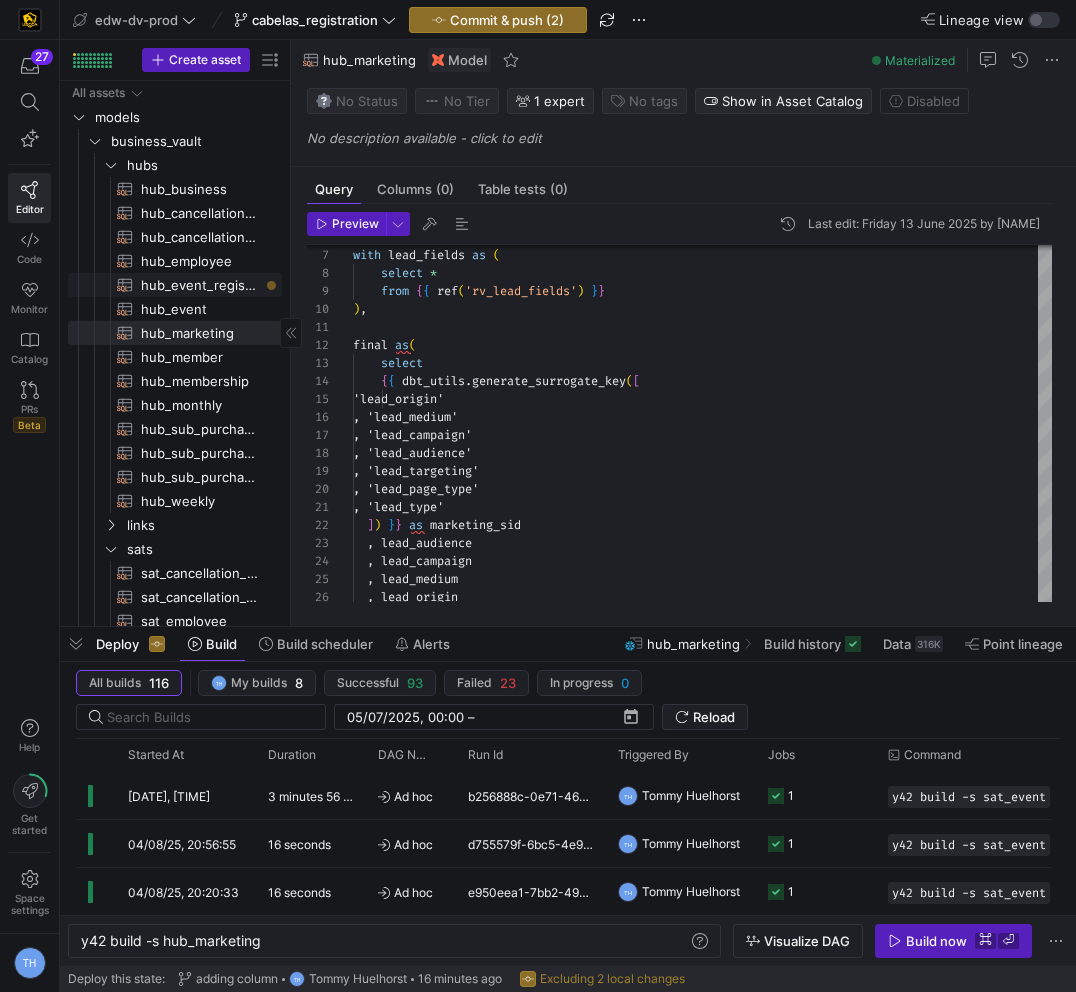 click on "hub_event_registrant​​​​​​​​​​" 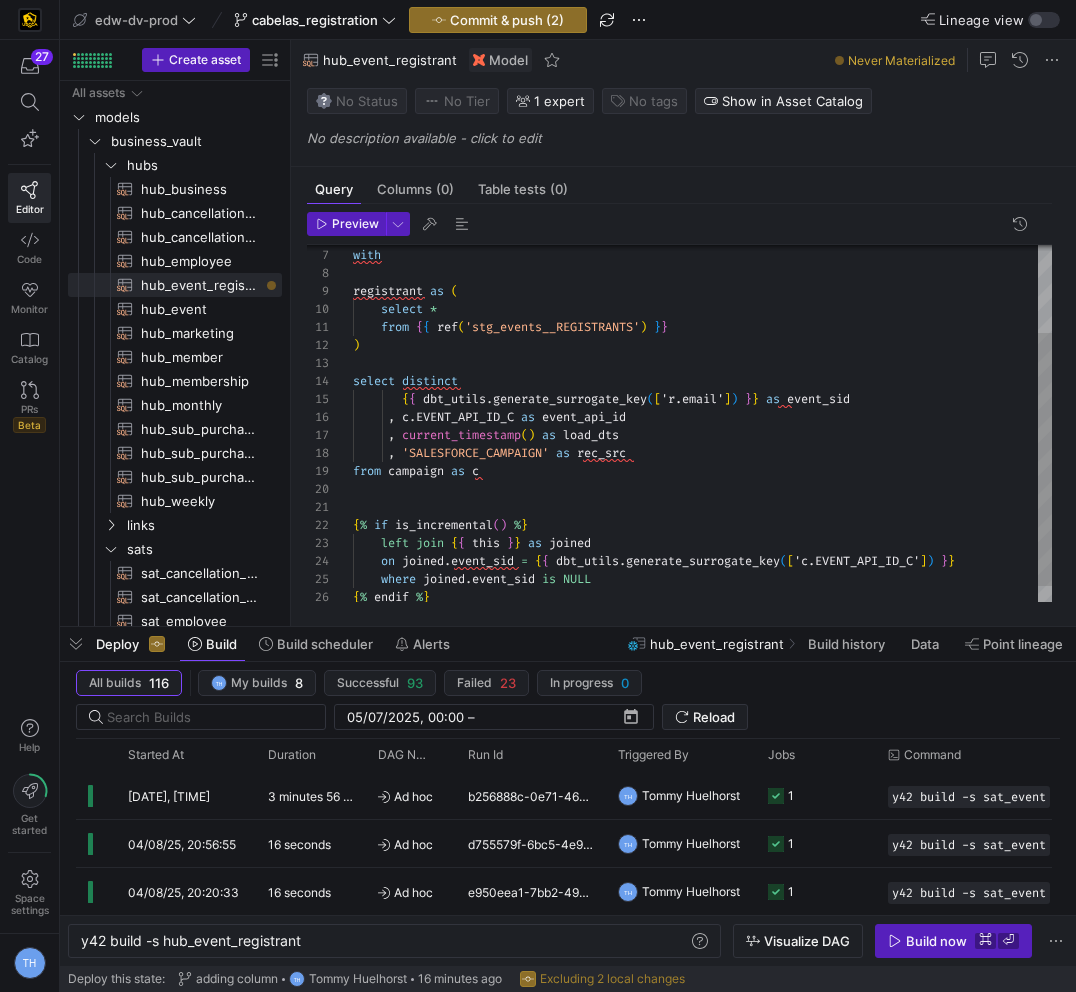 click on "with   registrant   as   (      select   *      from   { {   ref ( 'stg_events__REGISTRANTS' )   } } ) select   distinct           { {   dbt_utils . generate_surrogate_key ( [ 'r.email' ] )   } }   as   event_sid       ,   c . EVENT_API_ID_C   as   event_api_id       ,   current_timestamp ( )   as   load_dts       ,   'SALESFORCE_CAMPAIGN'   as   rec_src    from   campaign   as   c { %   if   is_incremental ( )   % }      left   join   { {   this   } }   as   joined      on   joined . event_sid   =   { {   dbt_utils . generate_surrogate_key ( [ 'c.EVENT_API_ID_C' ] )   } }      where   joined . event_sid   is   NULL { %   endif   % }" at bounding box center (702, 373) 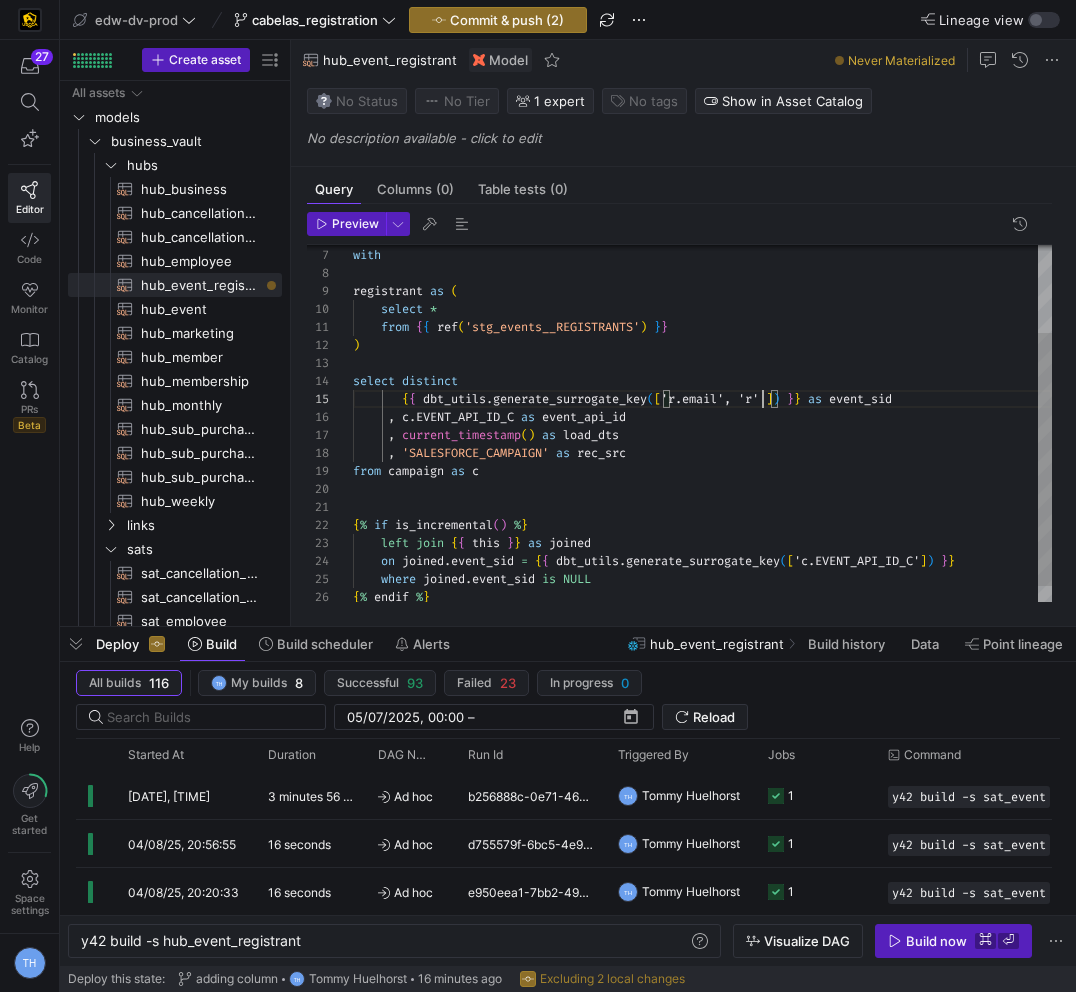 scroll, scrollTop: 72, scrollLeft: 418, axis: both 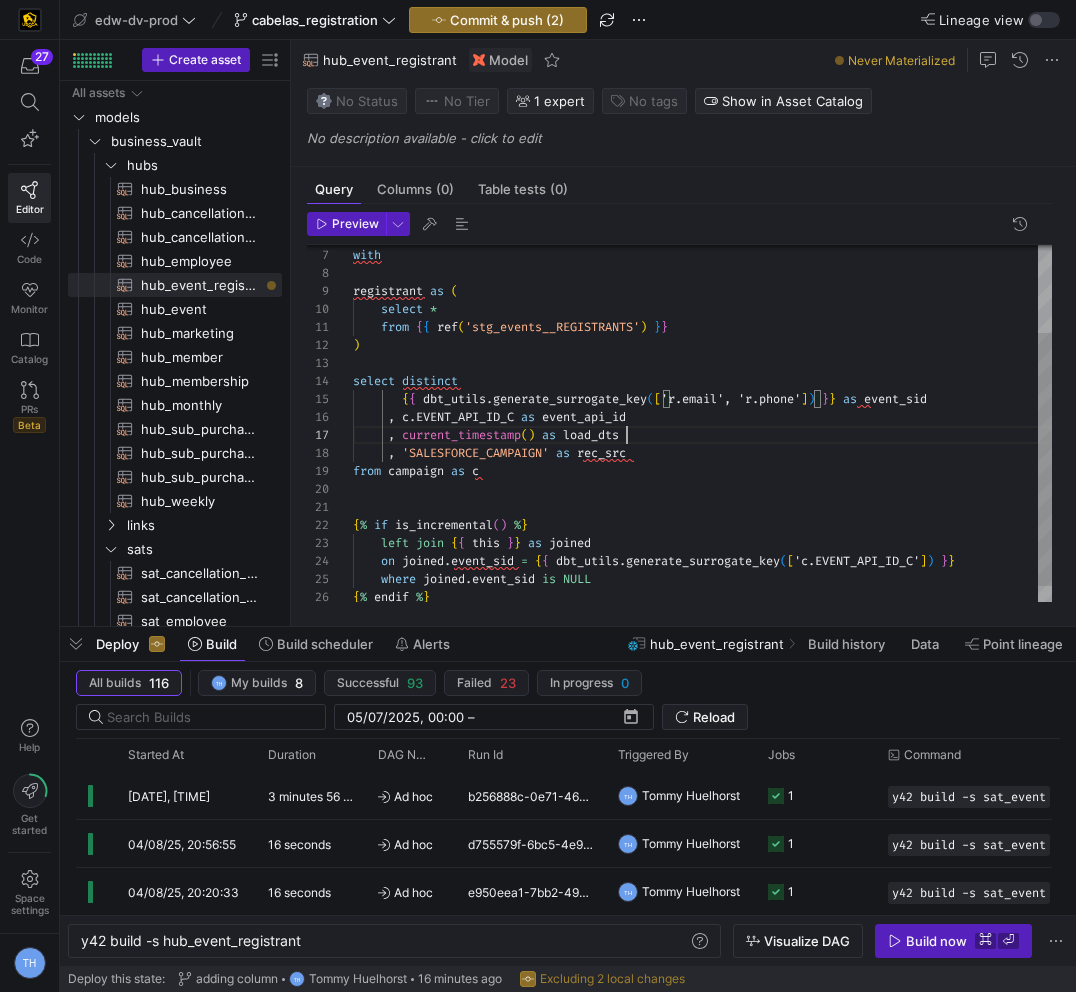 click on "with   registrant   as   (      select   *      from   { {   ref ( 'stg_events__REGISTRANTS' )   } } ) select   distinct           { {   dbt_utils . generate_surrogate_key ( [ 'r.email', 'r.phone' ] )   } }   as   event_sid       ,   c . EVENT_API_ID_C   as   event_api_id       ,   current_timestamp ( )   as   load_dts       ,   'SALESFORCE_CAMPAIGN'   as   rec_src    from   campaign   as   c { %   if   is_incremental ( )   % }      left   join   { {   this   } }   as   joined      on   joined . event_sid   =   { {   dbt_utils . generate_surrogate_key ( [ 'c.EVENT_API_ID_C' ] )   } }      where   joined . event_sid   is   NULL { %   endif   % }" at bounding box center (702, 373) 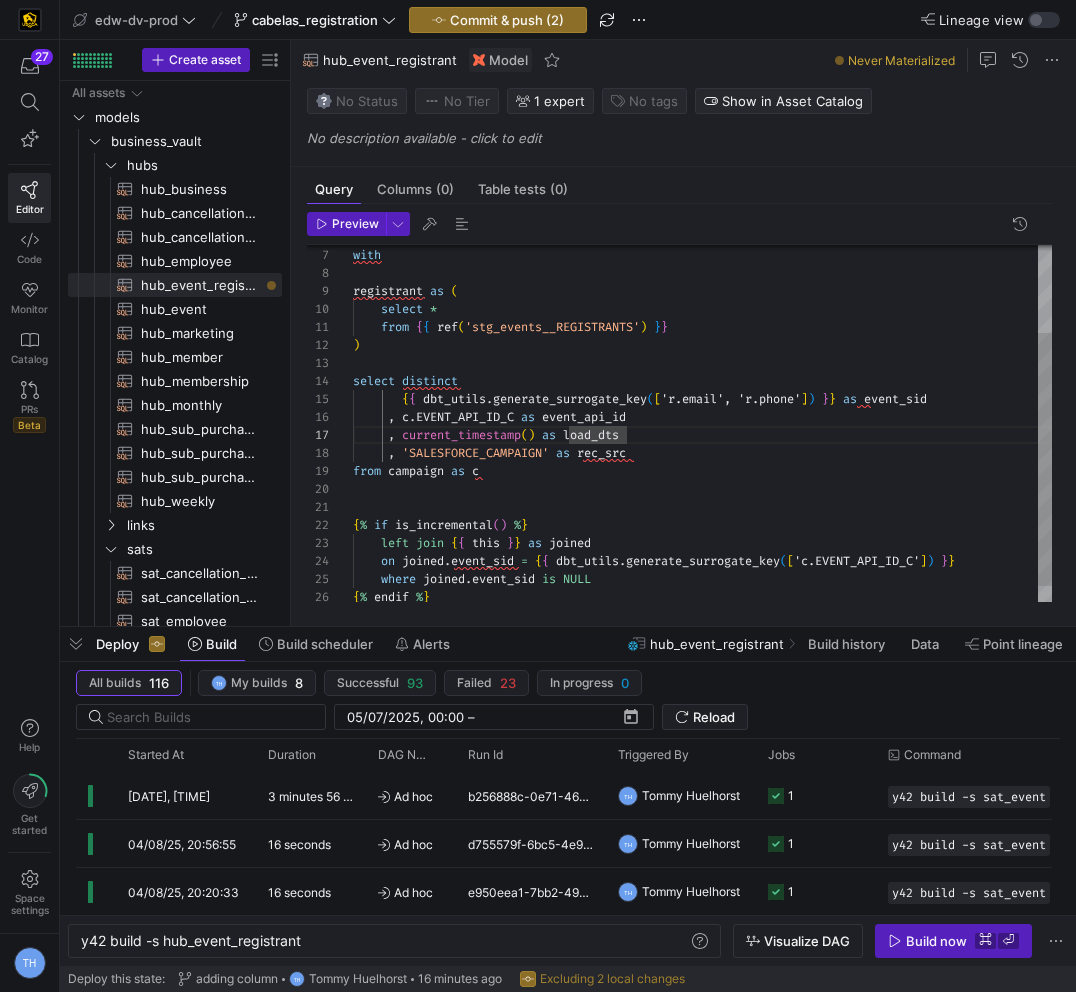click on "with   registrant   as   (      select   *      from   { {   ref ( 'stg_events__REGISTRANTS' )   } } ) select   distinct           { {   dbt_utils . generate_surrogate_key ( [ 'r.email', 'r.phone' ] )   } }   as   event_sid       ,   c . EVENT_API_ID_C   as   event_api_id       ,   current_timestamp ( )   as   load_dts       ,   'SALESFORCE_CAMPAIGN'   as   rec_src    from   campaign   as   c { %   if   is_incremental ( )   % }      left   join   { {   this   } }   as   joined      on   joined . event_sid   =   { {   dbt_utils . generate_surrogate_key ( [ 'c.EVENT_API_ID_C' ] )   } }      where   joined . event_sid   is   NULL { %   endif   % }" at bounding box center (702, 373) 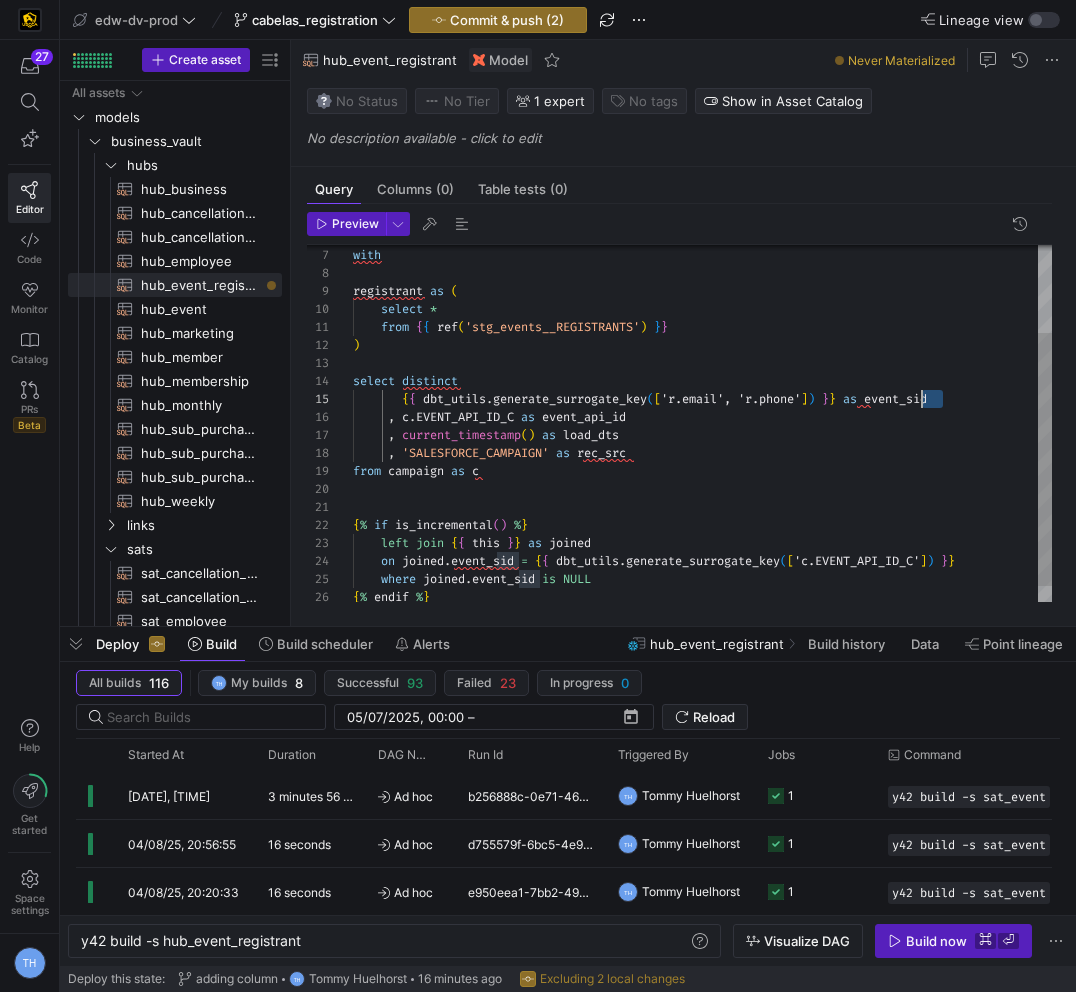 scroll, scrollTop: 72, scrollLeft: 526, axis: both 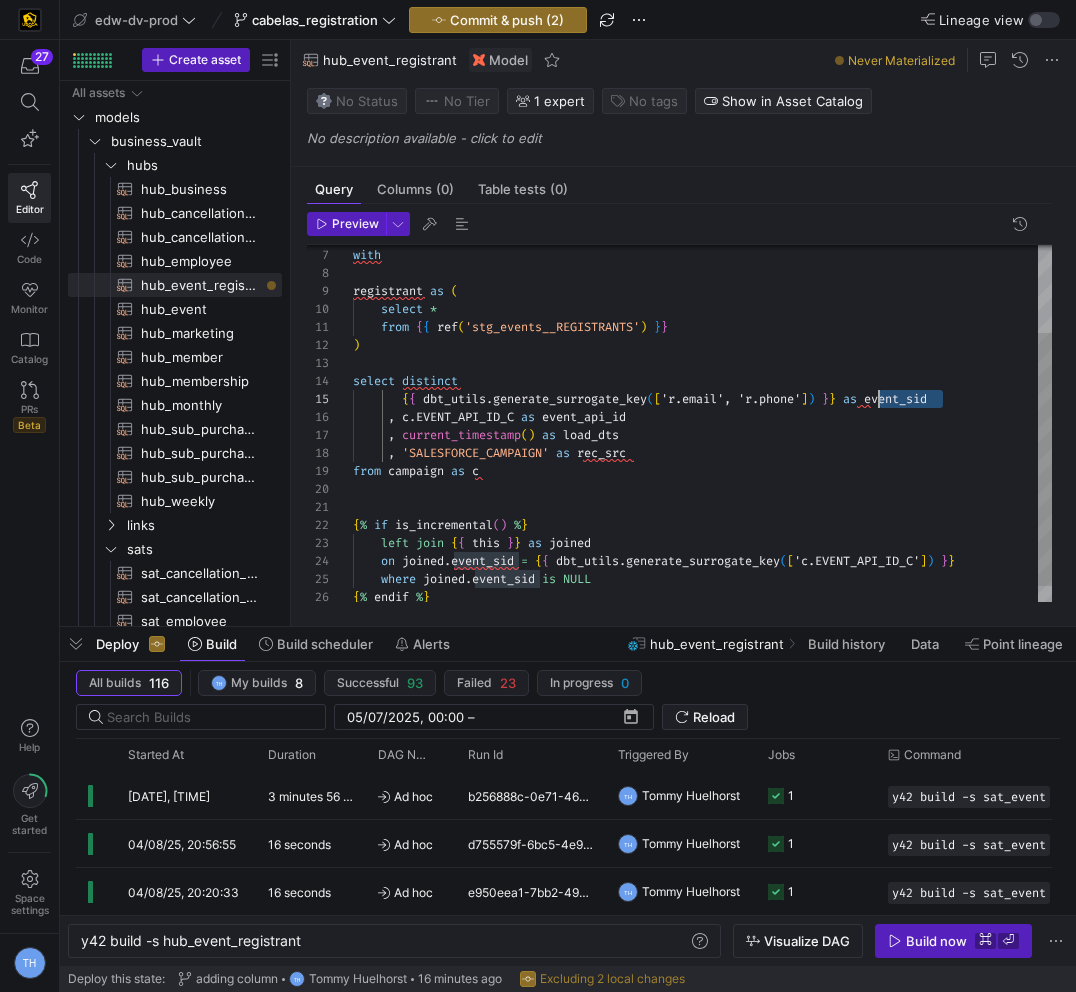 drag, startPoint x: 952, startPoint y: 398, endPoint x: 882, endPoint y: 398, distance: 70 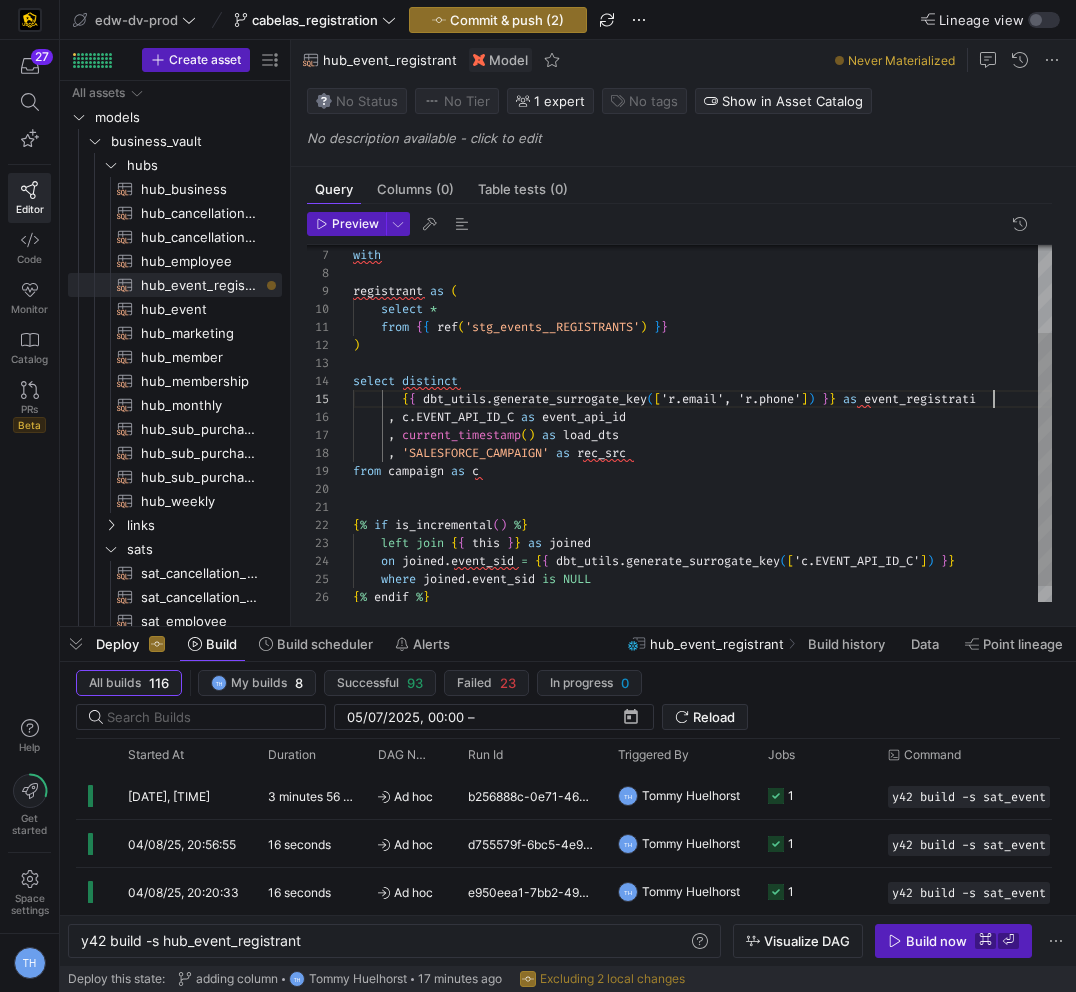 scroll, scrollTop: 72, scrollLeft: 654, axis: both 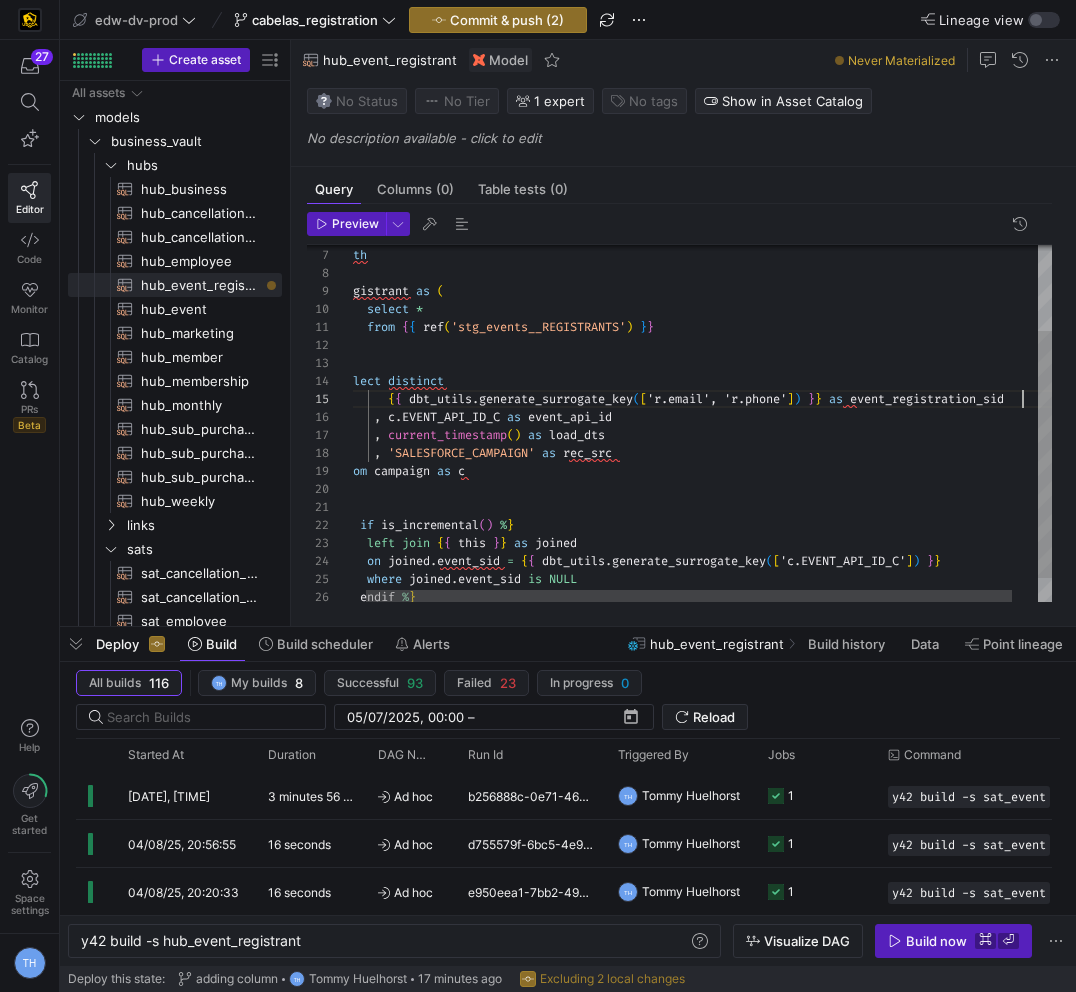 click on "with   registrant   as   (      select   *      from   { {   ref ( 'stg_events__REGISTRANTS' )   } } ) select   distinct           { {   dbt_utils . generate_surrogate_key ( [ 'r.email', 'r.phone' ] )   } }   as   event_registration_sid       ,   c . EVENT_API_ID_C   as   event_api_id       ,   current_timestamp ( )   as   load_dts       ,   'SALESFORCE_CAMPAIGN'   as   rec_src    from   campaign   as   c { %   if   is_incremental ( )   % }      left   join   { {   this   } }   as   joined      on   joined . event_sid   =   { {   dbt_utils . generate_surrogate_key ( [ 'c.EVENT_API_ID_C' ] )   } }      where   joined . event_sid   is   NULL { %   endif   % }" at bounding box center (709, 379) 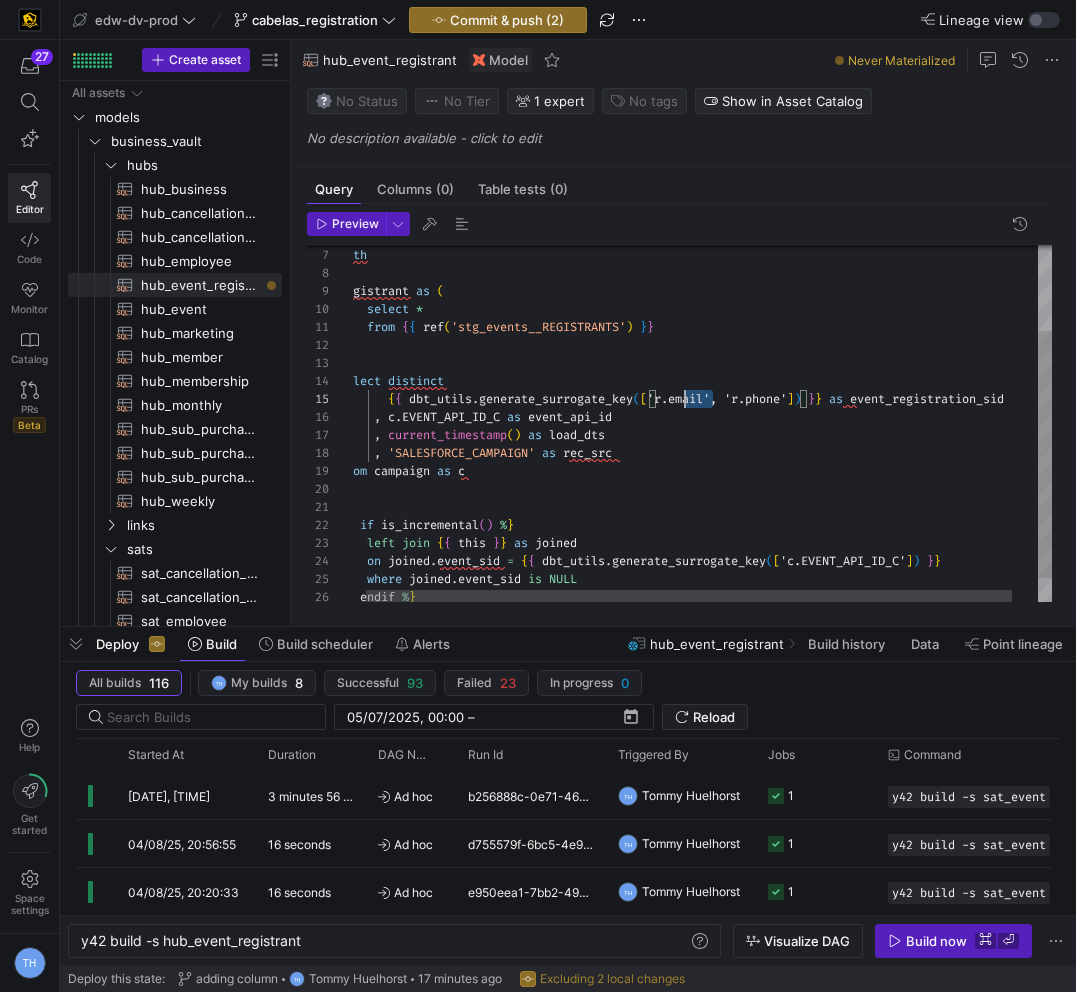 scroll, scrollTop: 72, scrollLeft: 324, axis: both 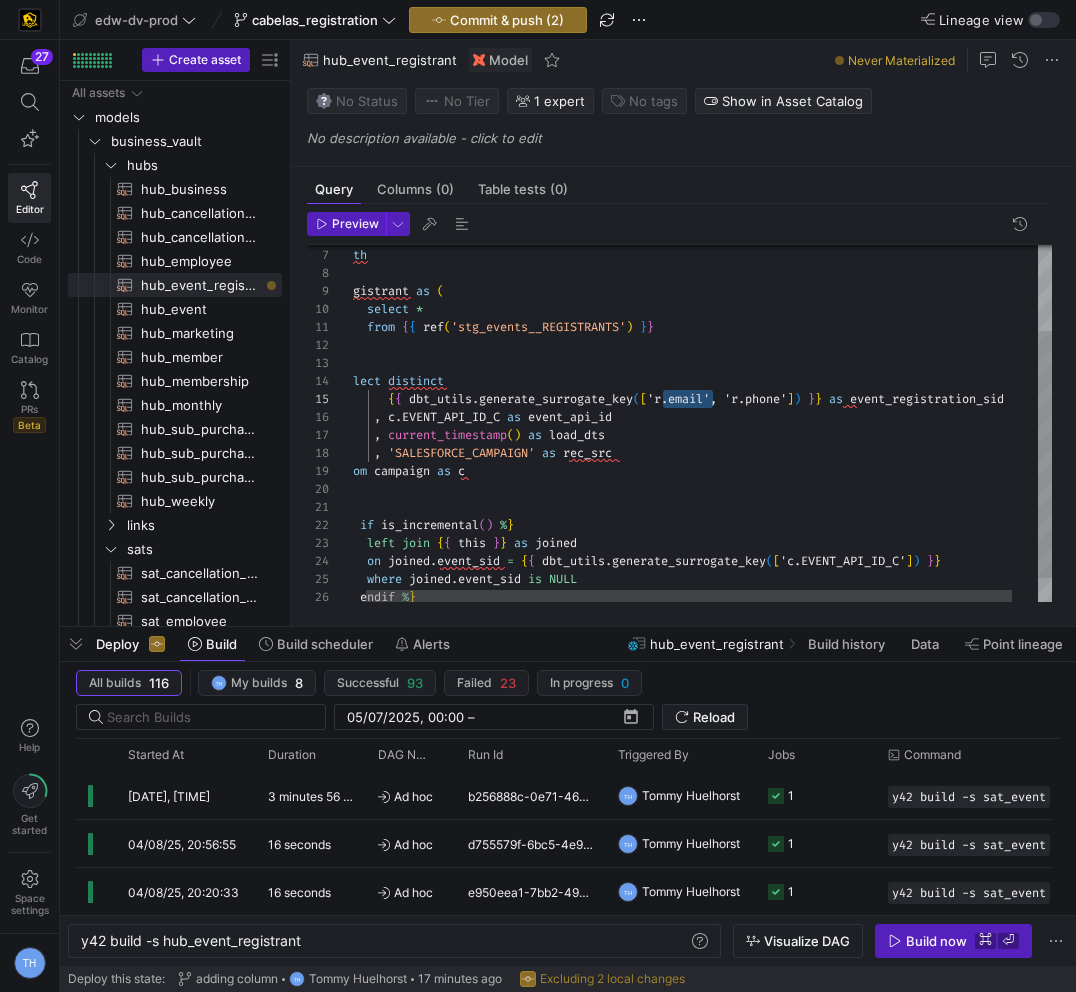 drag, startPoint x: 713, startPoint y: 397, endPoint x: 662, endPoint y: 397, distance: 51 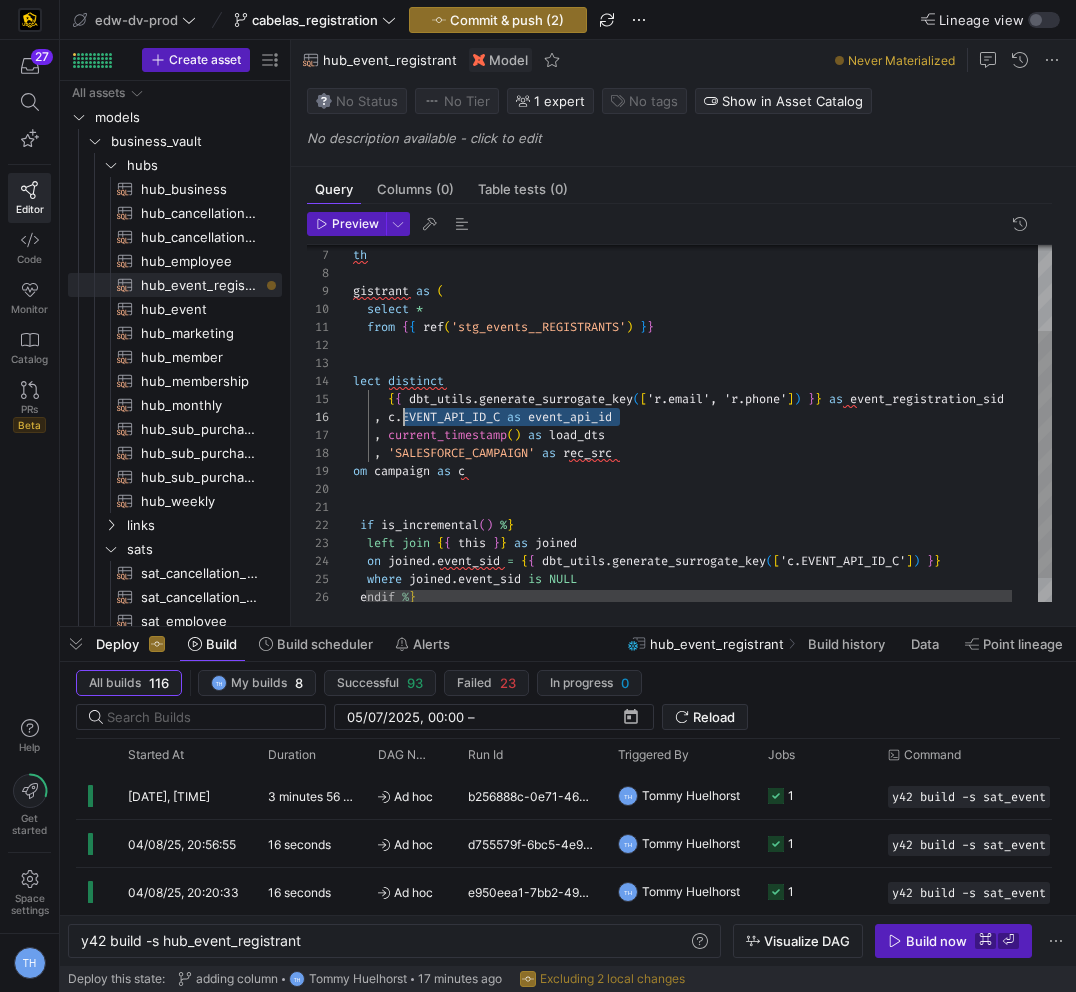 scroll, scrollTop: 90, scrollLeft: 50, axis: both 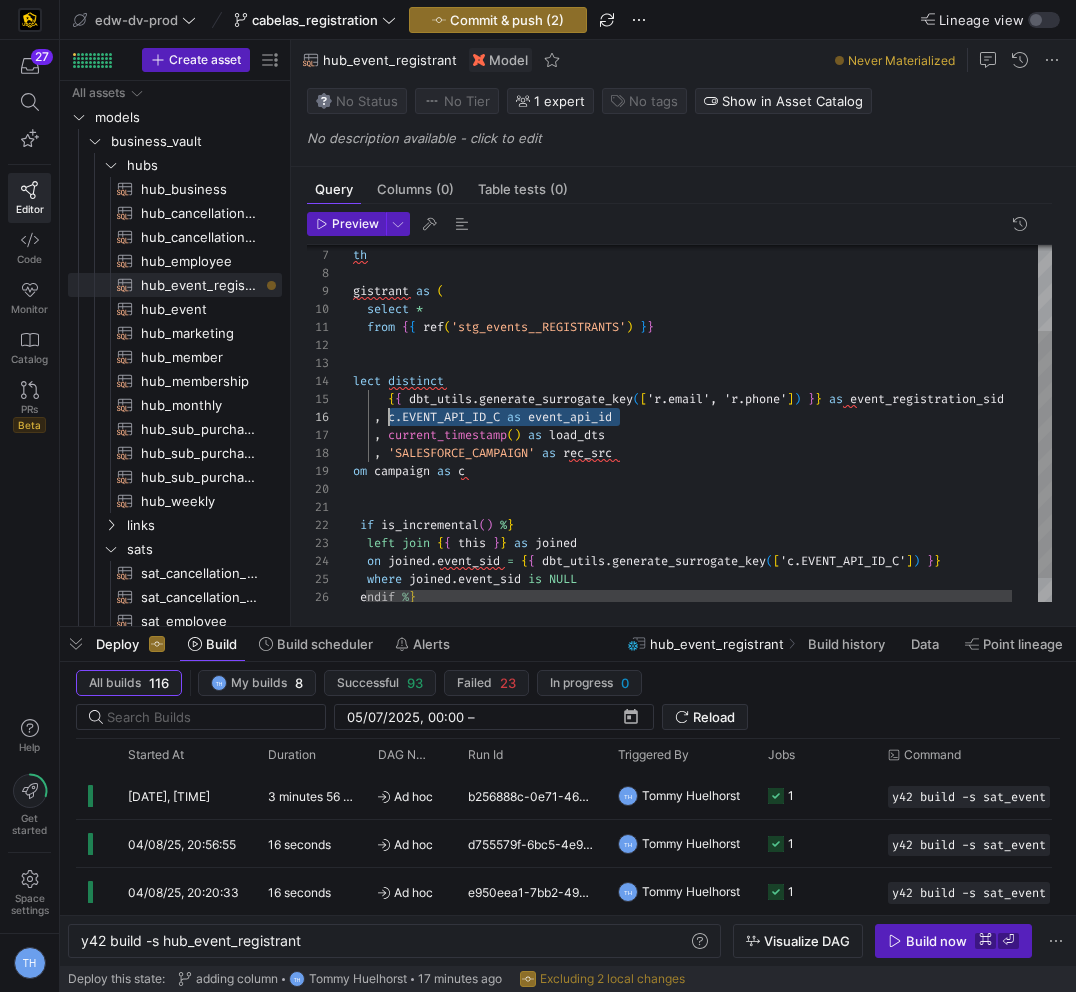 drag, startPoint x: 639, startPoint y: 418, endPoint x: 389, endPoint y: 412, distance: 250.07199 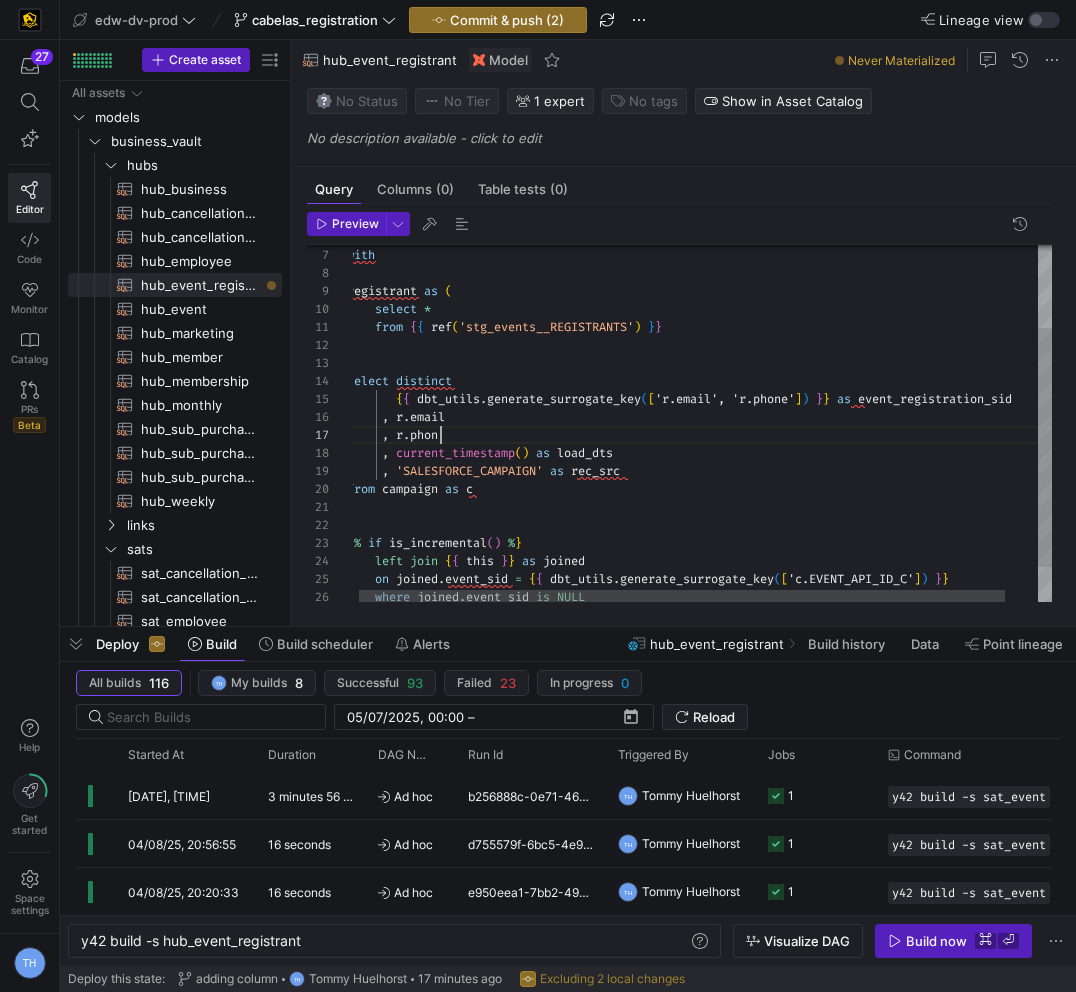 scroll, scrollTop: 108, scrollLeft: 101, axis: both 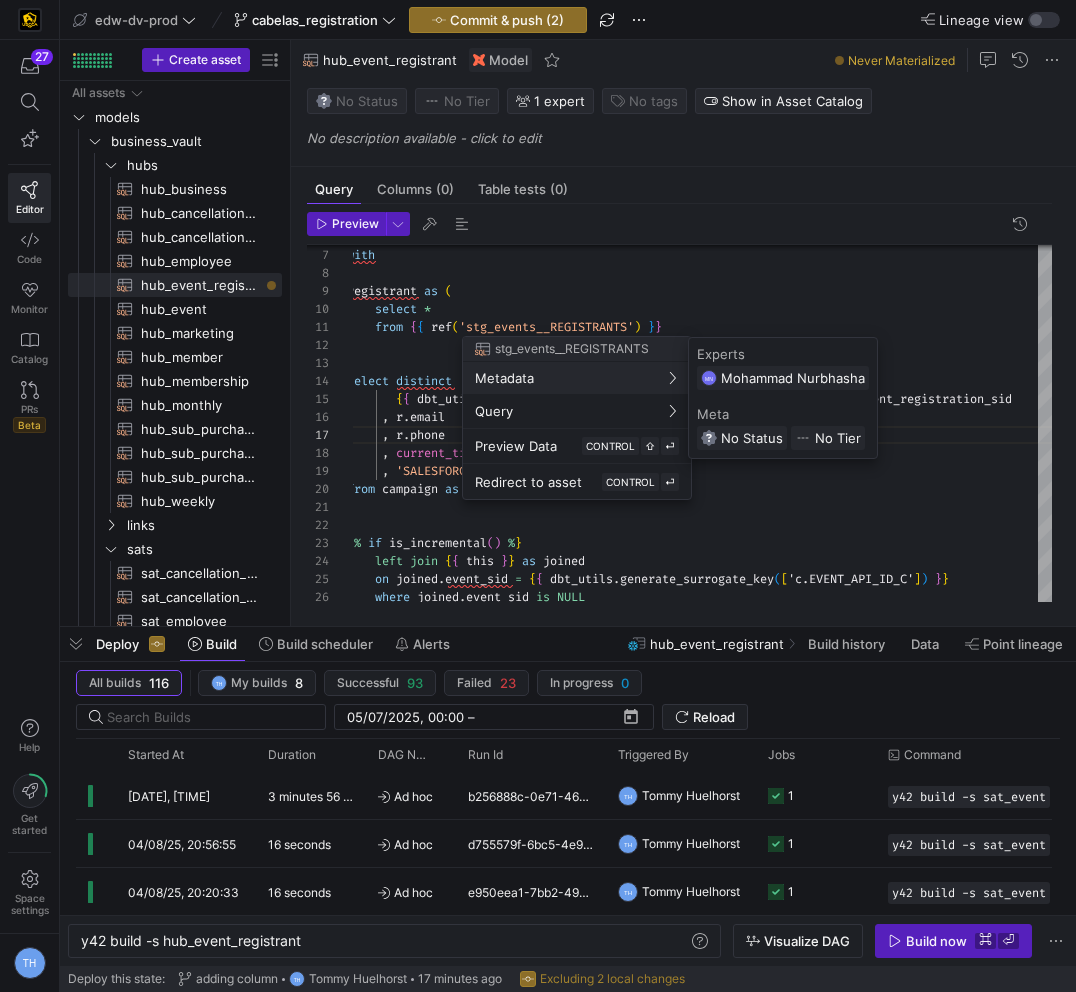 click at bounding box center (538, 496) 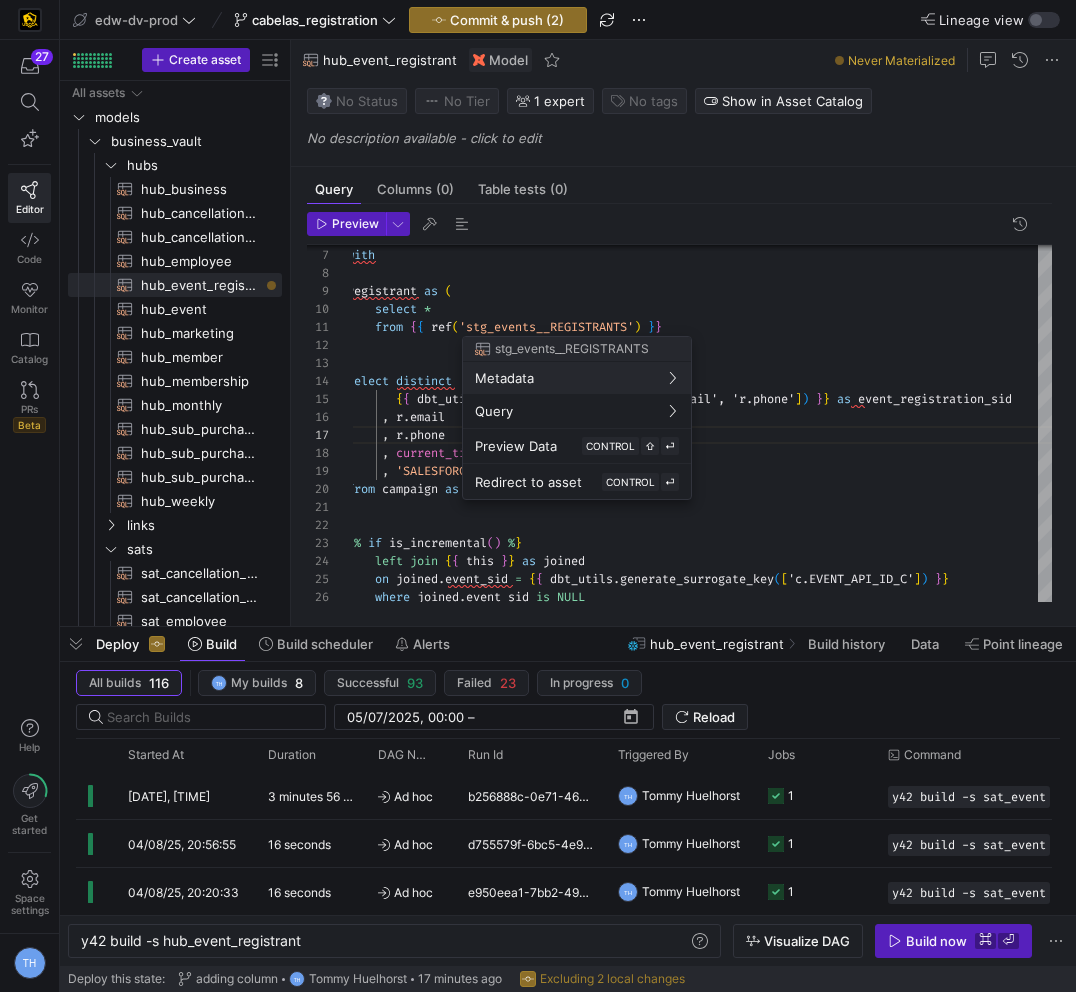 click at bounding box center (538, 496) 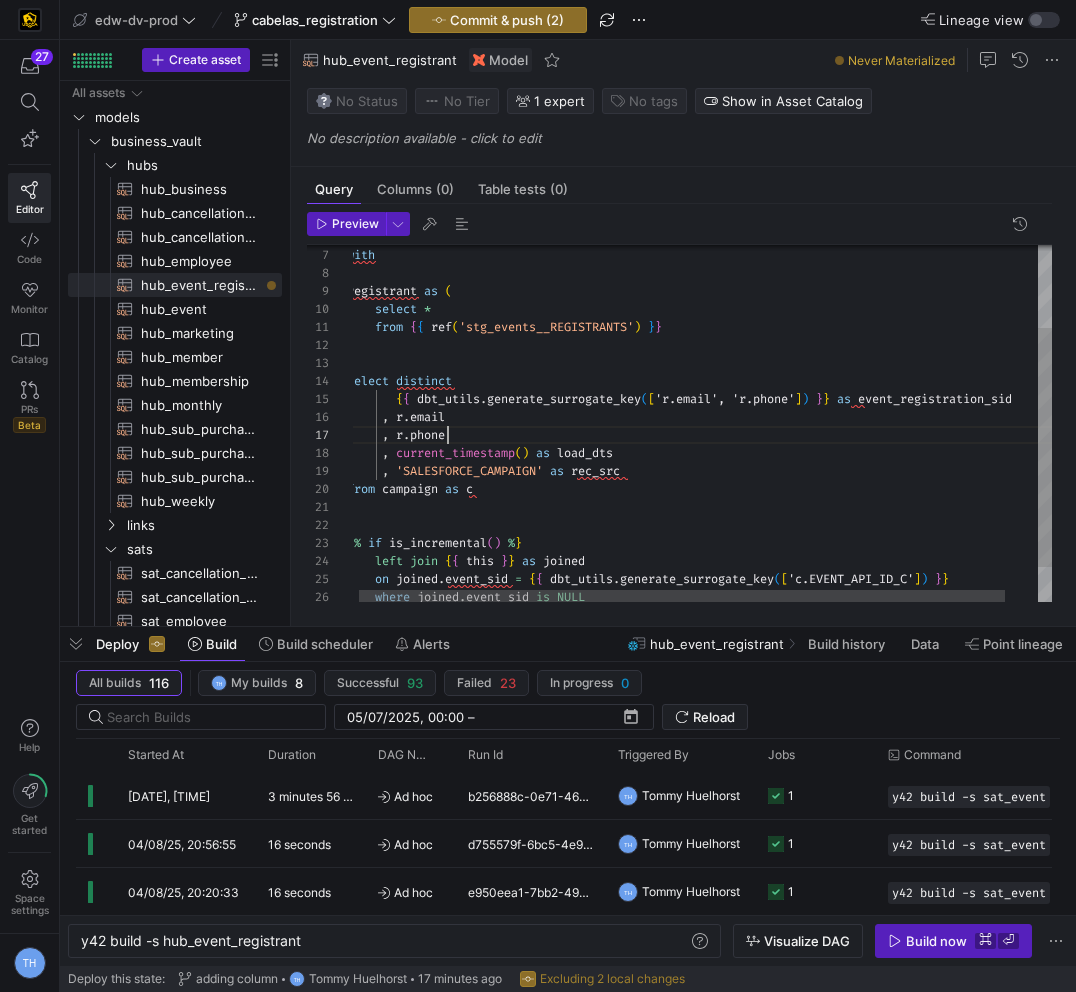 click on "with   registrant   as   (      select   *      from   { {   ref ( 'stg_events__REGISTRANTS' )   } } ) select   distinct           { {   dbt_utils . generate_surrogate_key ( [ 'r.email', 'r.phone' ] )   } }   as   event_registration_sid       ,   r . email       ,   current_timestamp ( )   as   load_dts       ,   'SALESFORCE_CAMPAIGN'   as   rec_src    from   campaign   as   c { %   if   is_incremental ( )   % }      left   join   { {   this   } }   as   joined      on   joined . event_sid   =   { {   dbt_utils . generate_surrogate_key ( [ 'c.EVENT_API_ID_C' ] )   } }      where   joined . event_sid   is   NULL       ,   r . phone" at bounding box center (717, 388) 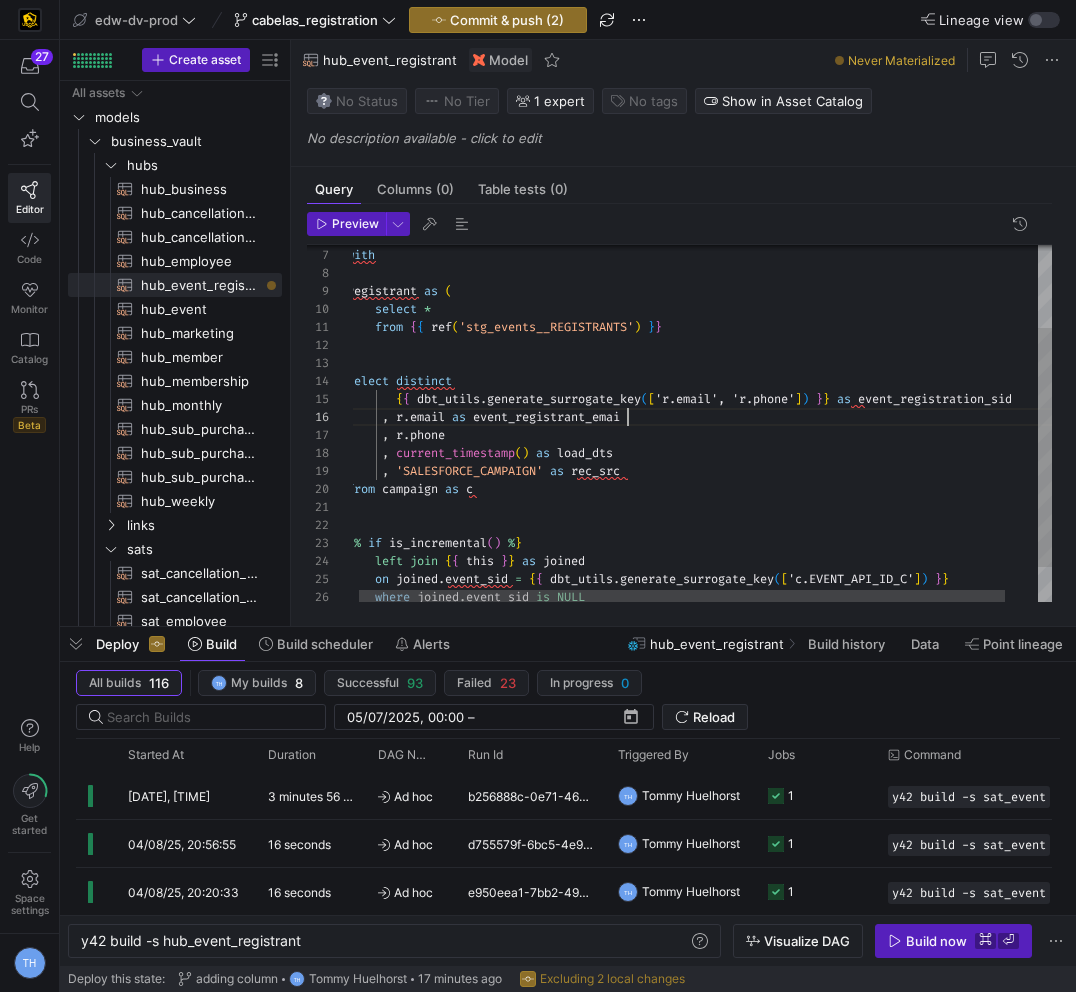 scroll, scrollTop: 90, scrollLeft: 288, axis: both 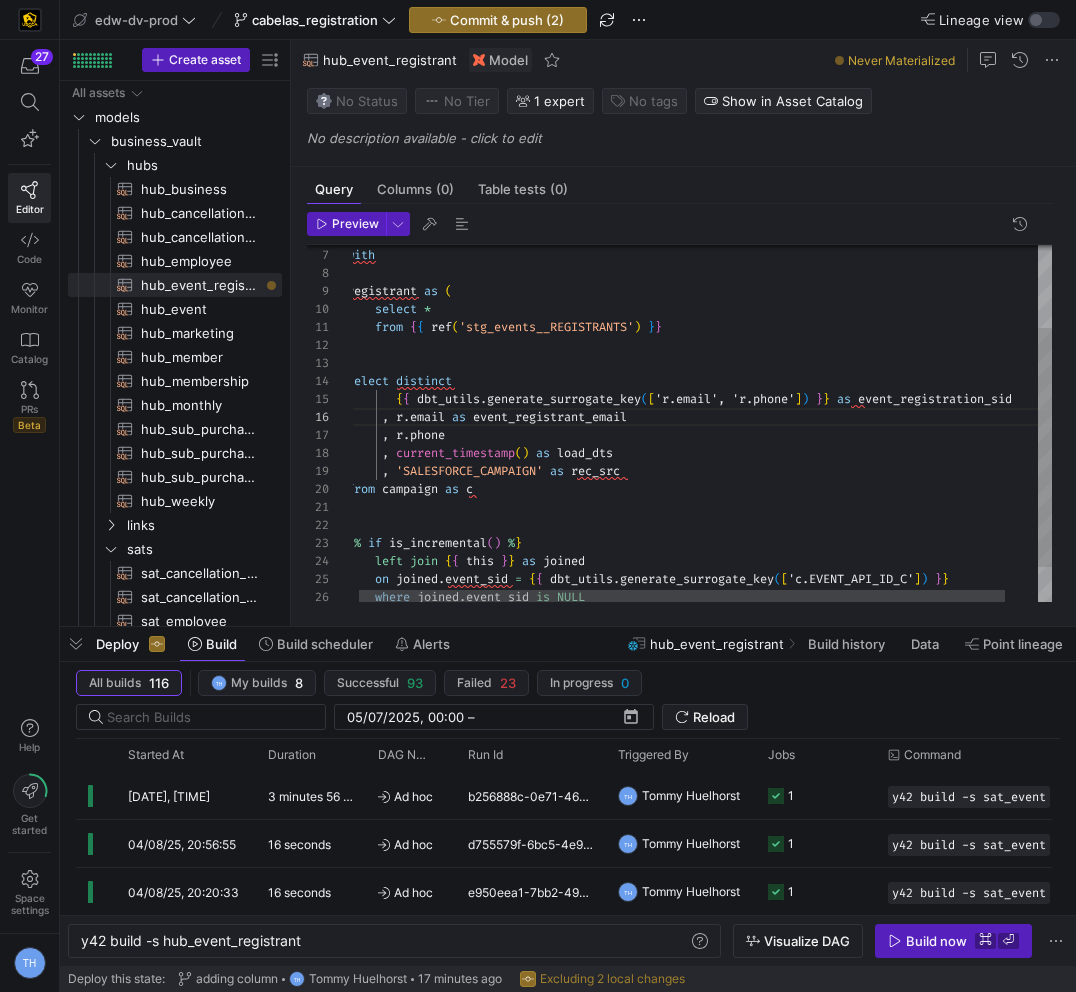 click on "with   registrant   as   (      select   *      from   { {   ref ( 'stg_events__REGISTRANTS' )   } } ) select   distinct           { {   dbt_utils . generate_surrogate_key ( [ 'r.email', 'r.phone' ] )   } }   as   event_registration_sid       ,   r . email   as   event_registrant_email       ,   current_timestamp ( )   as   load_dts       ,   'SALESFORCE_CAMPAIGN'   as   rec_src    from   campaign   as   c { %   if   is_incremental ( )   % }      left   join   { {   this   } }   as   joined      on   joined . event_sid   =   { {   dbt_utils . generate_surrogate_key ( [ 'c.EVENT_API_ID_C' ] )   } }      where   joined . event_sid   is   NULL       ,   r . phone" at bounding box center [717, 388] 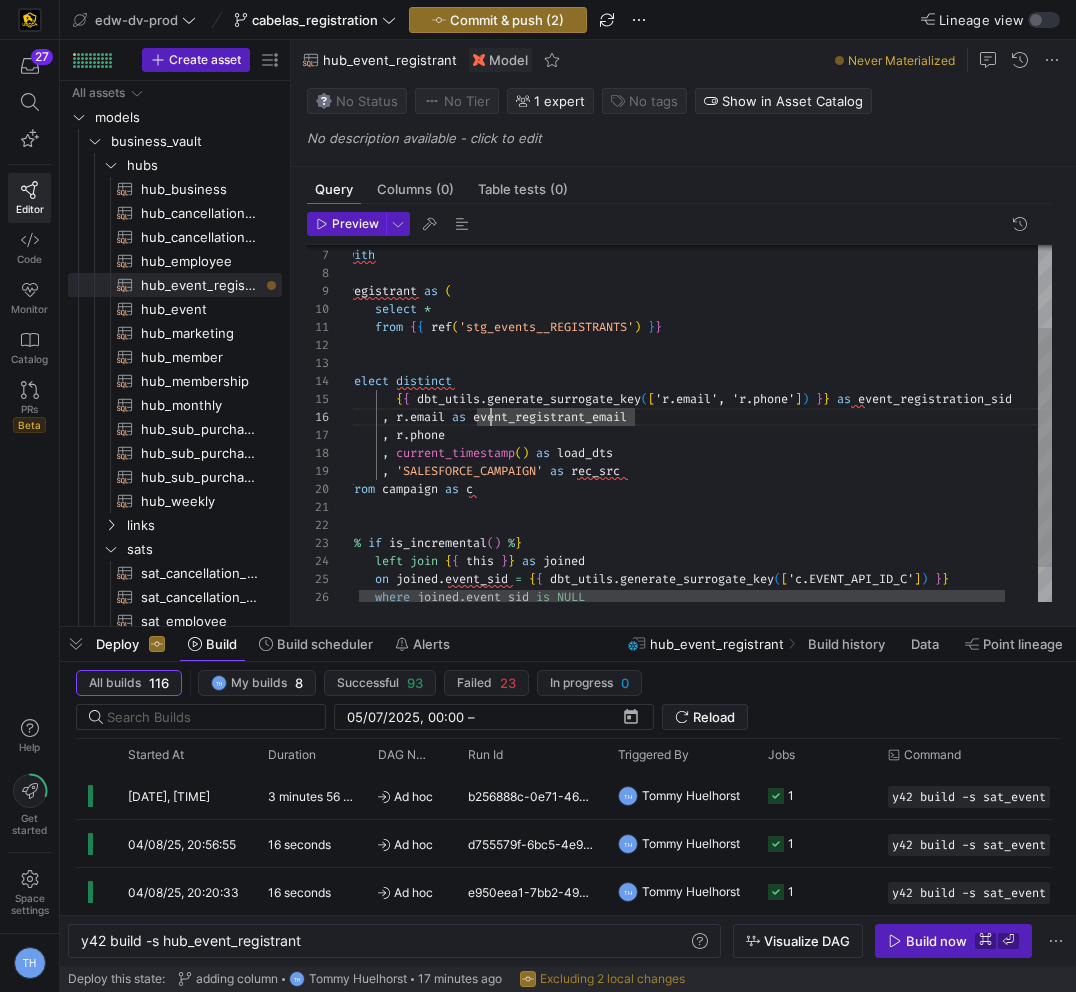 click on "with   registrant   as   (      select   *      from   { {   ref ( 'stg_events__REGISTRANTS' )   } } ) select   distinct           { {   dbt_utils . generate_surrogate_key ( [ 'r.email', 'r.phone' ] )   } }   as   event_registration_sid       ,   r . email   as   event_registrant_email       ,   current_timestamp ( )   as   load_dts       ,   'SALESFORCE_CAMPAIGN'   as   rec_src    from   campaign   as   c { %   if   is_incremental ( )   % }      left   join   { {   this   } }   as   joined      on   joined . event_sid   =   { {   dbt_utils . generate_surrogate_key ( [ 'c.EVENT_API_ID_C' ] )   } }      where   joined . event_sid   is   NULL       ,   r . phone" at bounding box center (717, 388) 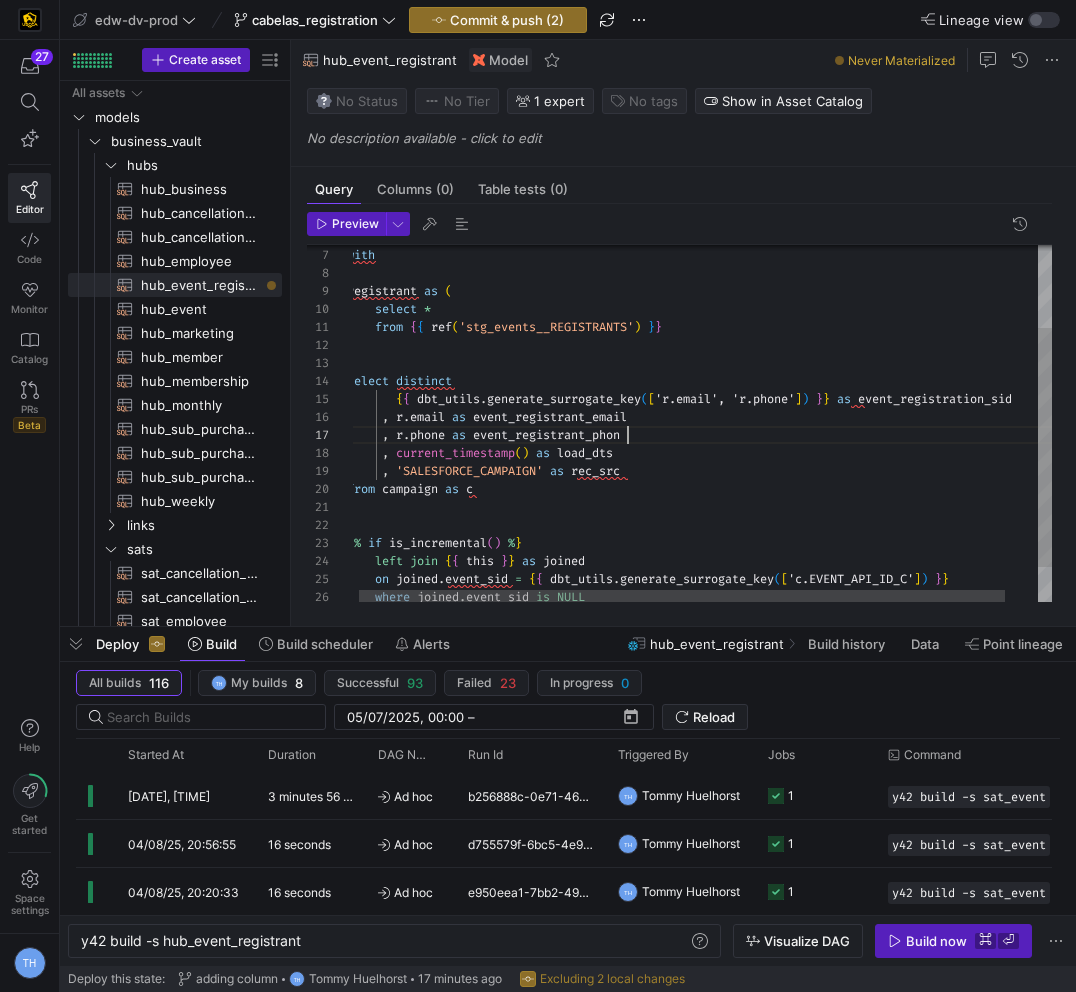 scroll, scrollTop: 108, scrollLeft: 288, axis: both 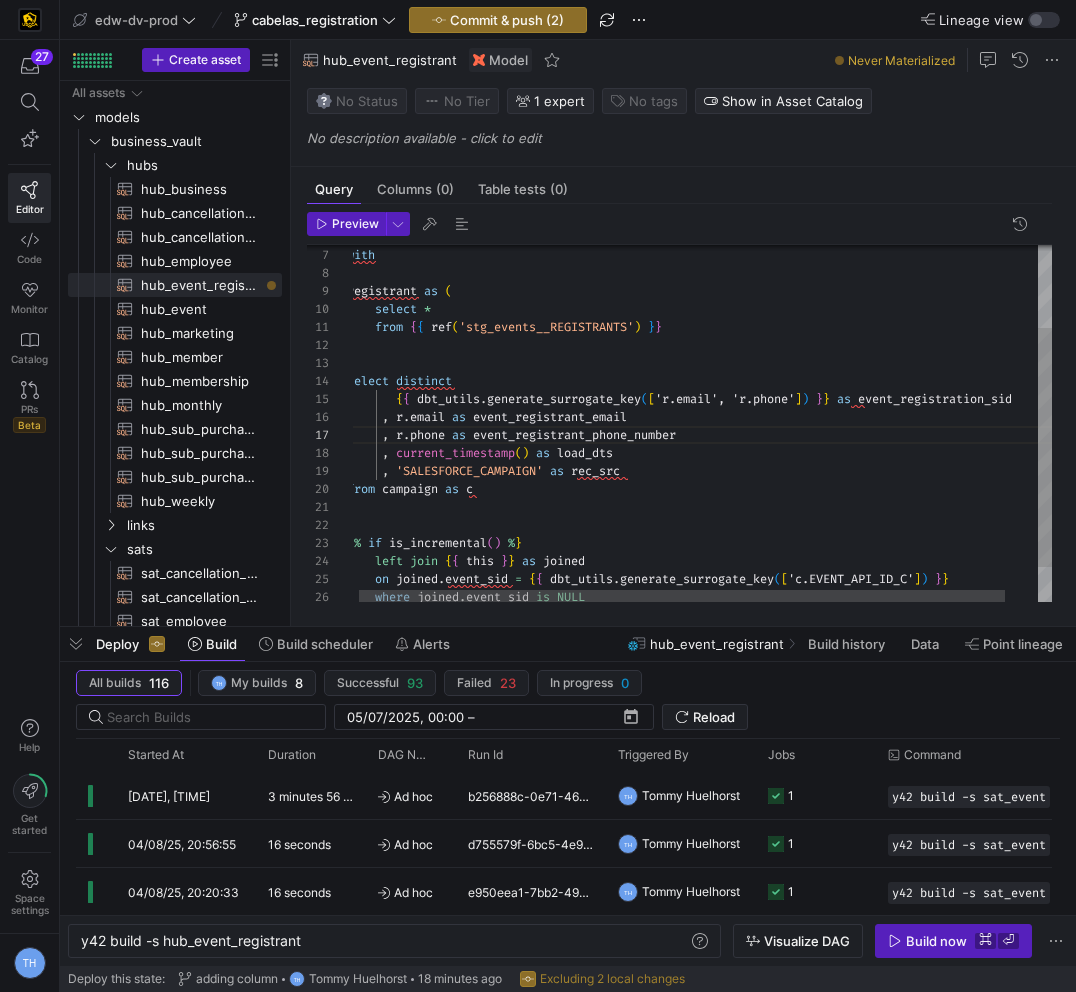 click on "with   registrant   as   (      select   *      from   { {   ref ( 'stg_events__REGISTRANTS' )   } } ) select   distinct           { {   dbt_utils . generate_surrogate_key ( [ 'r.email', 'r.phone' ] )   } }   as   event_registration_sid       ,   r . email   as   event_registrant_email       ,   current_timestamp ( )   as   load_dts       ,   'SALESFORCE_CAMPAIGN'   as   rec_src    from   campaign   as   c { %   if   is_incremental ( )   % }      left   join   { {   this   } }   as   joined      on   joined . event_sid   =   { {   dbt_utils . generate_surrogate_key ( [ 'c.EVENT_API_ID_C' ] )   } }      where   joined . event_sid   is   NULL       ,   r . phone   as   event_registrant_phone_number" at bounding box center (717, 388) 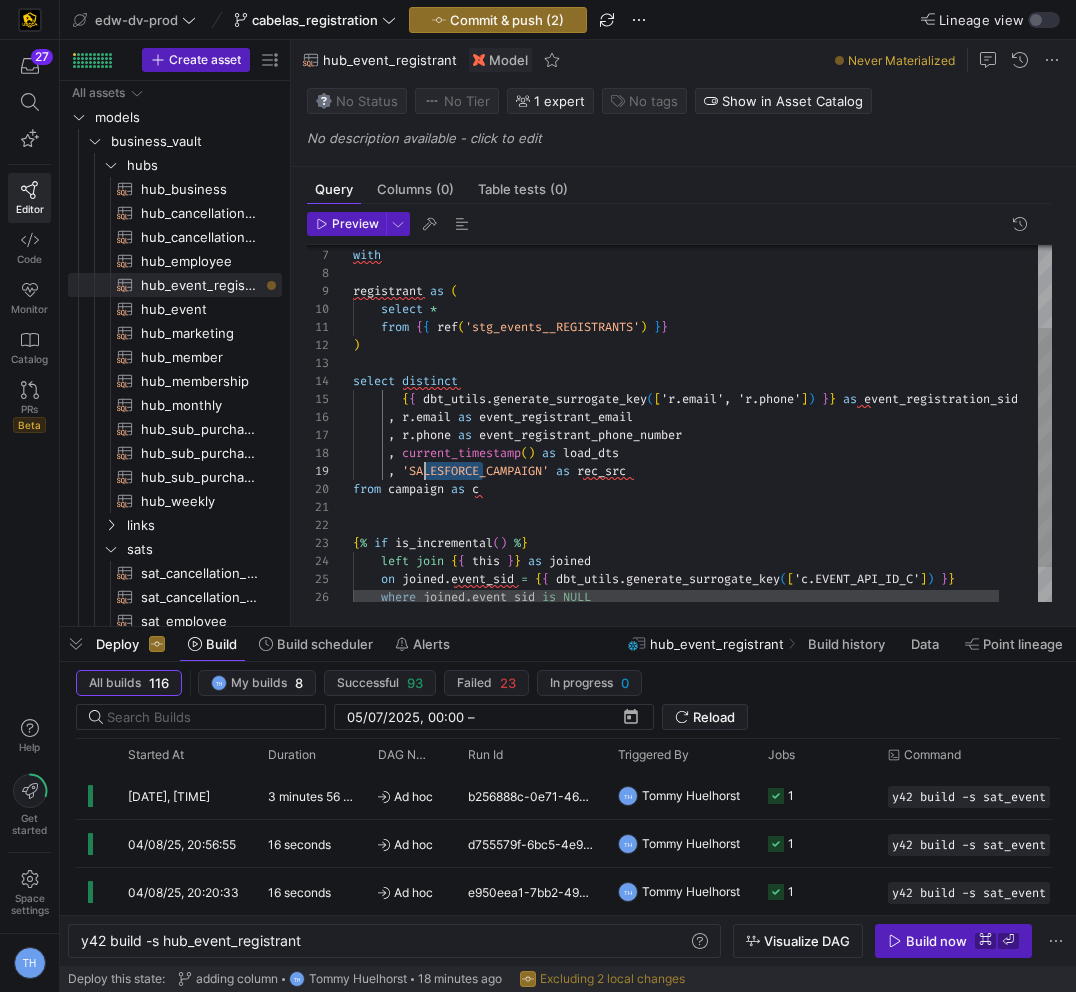 drag, startPoint x: 485, startPoint y: 468, endPoint x: 423, endPoint y: 465, distance: 62.072536 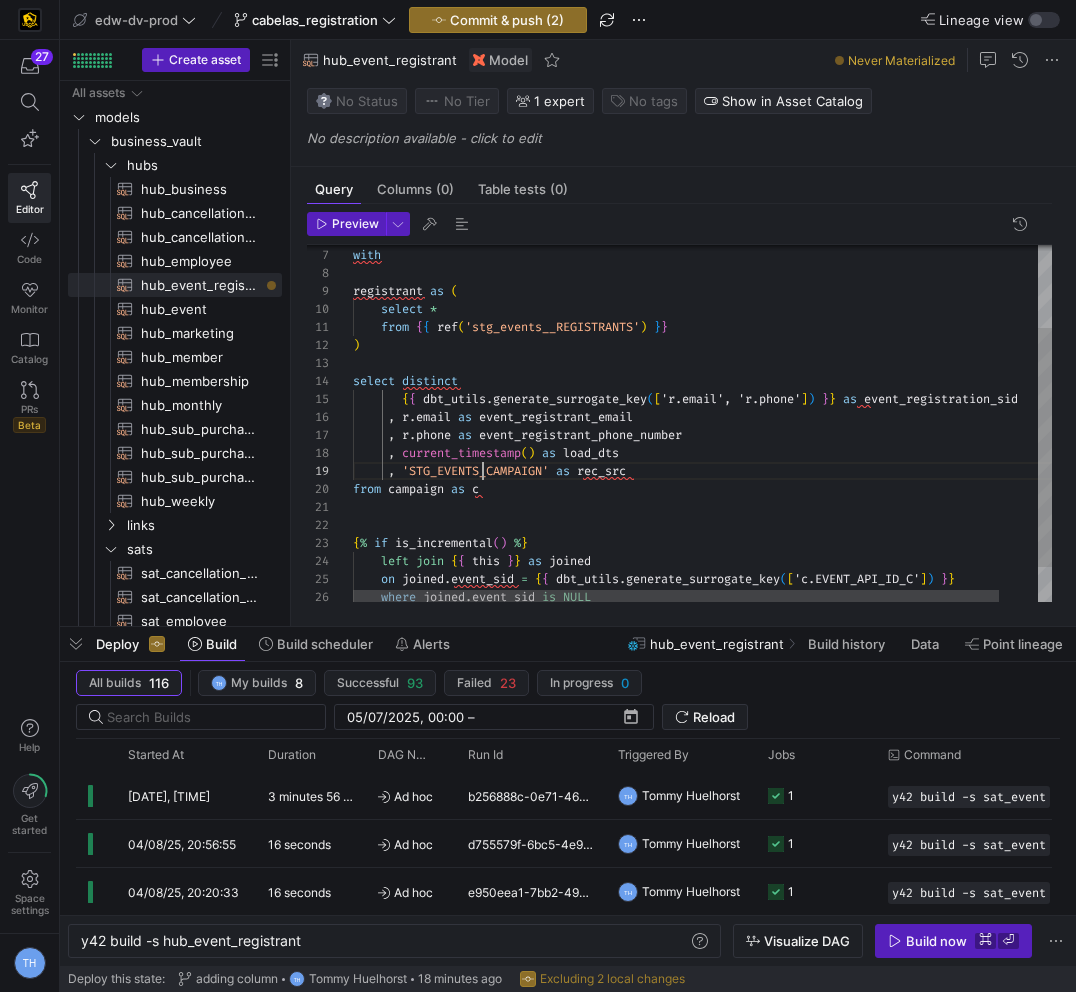 scroll, scrollTop: 144, scrollLeft: 137, axis: both 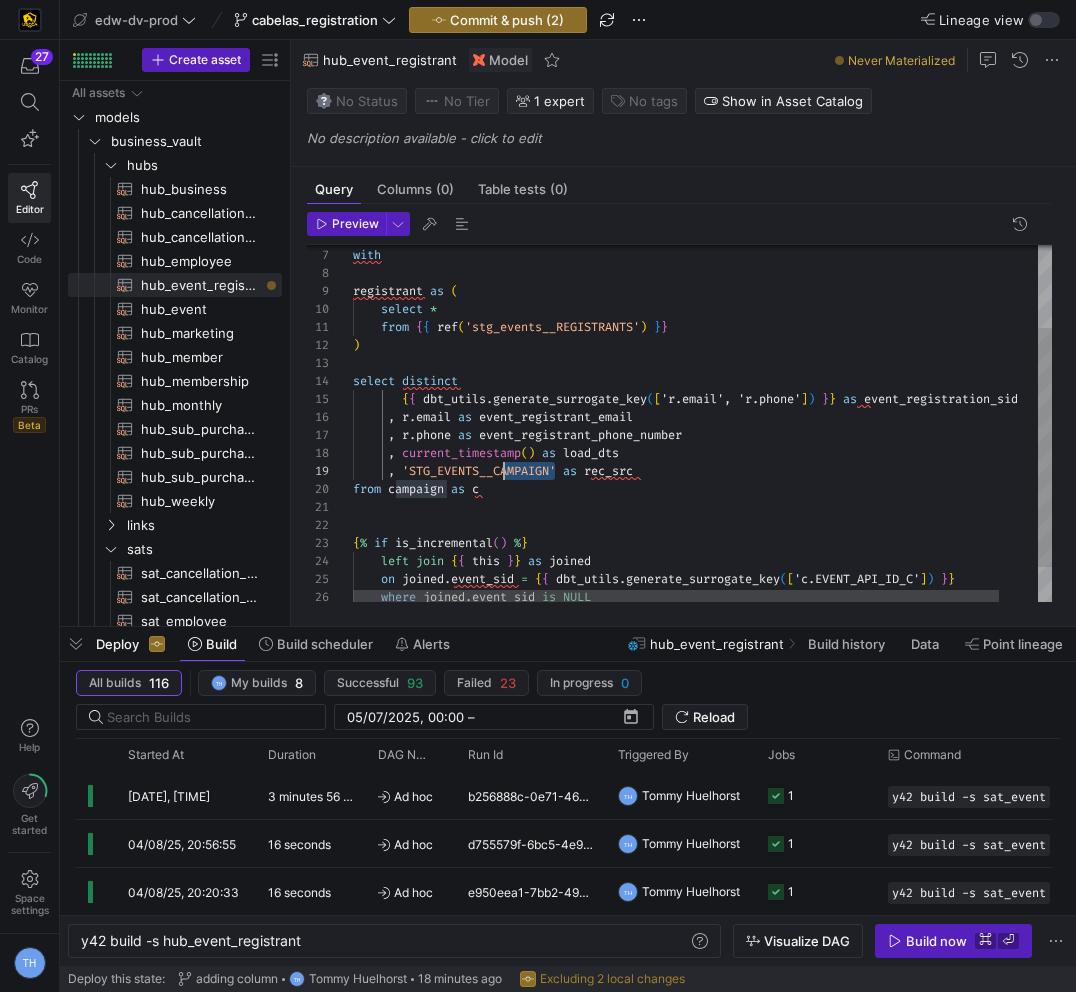 drag, startPoint x: 556, startPoint y: 471, endPoint x: 501, endPoint y: 464, distance: 55.443665 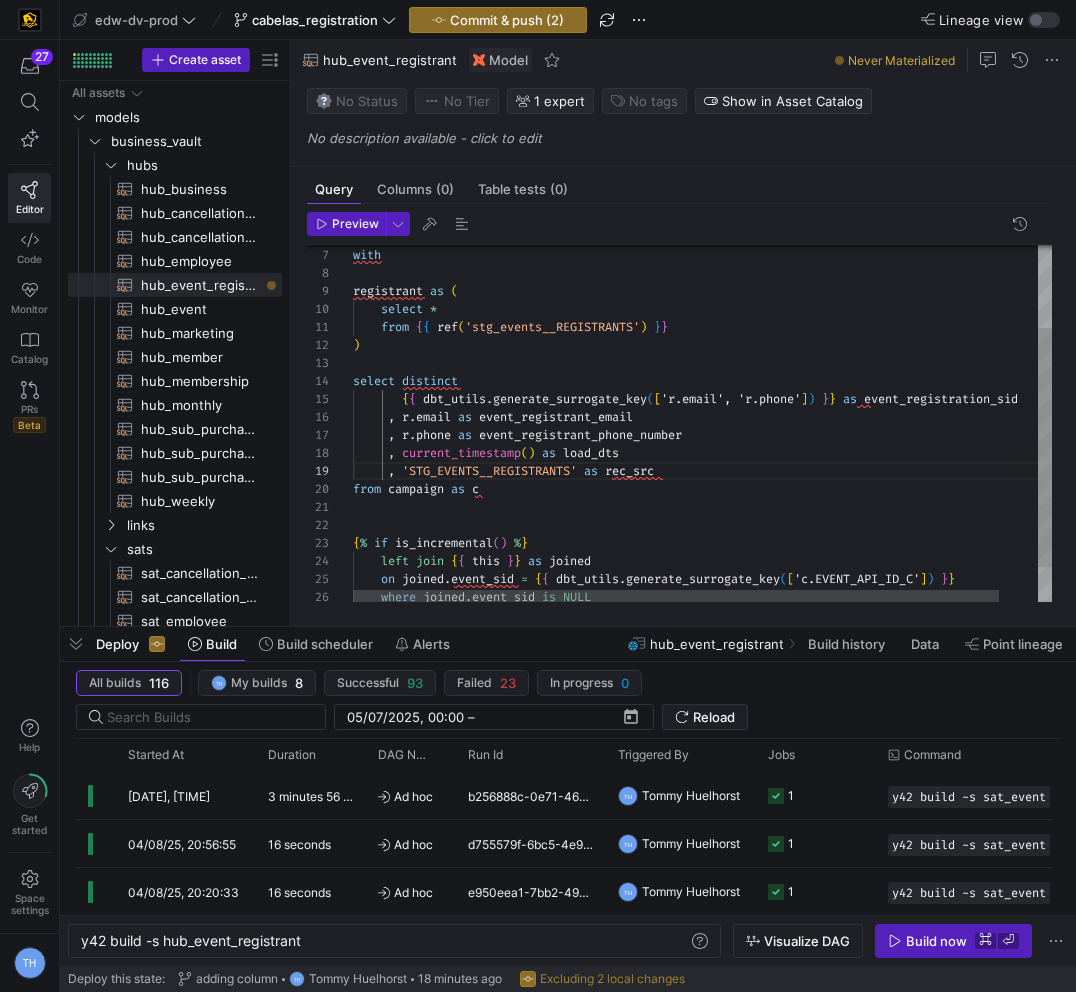 click on "with   registrant   as   (      select   *      from   { {   ref ( 'stg_events__REGISTRANTS' )   } } ) select   distinct           { {   dbt_utils . generate_surrogate_key ( [ 'r.email', 'r.phone' ] )   } }   as   event_registration_sid       ,   r . email   as   event_registrant_email       ,   current_timestamp ( )   as   load_dts       ,   'STG_EVENTS__REGISTRANTS'   as   rec_src    from   campaign   as   c { %   if   is_incremental ( )   % }      left   join   { {   this   } }   as   joined      on   joined . event_sid   =   { {   dbt_utils . generate_surrogate_key ( [ 'c.EVENT_API_ID_C' ] )   } }      where   joined . event_sid   is   NULL       ,   r . phone   as   event_registrant_phone_number" at bounding box center (723, 388) 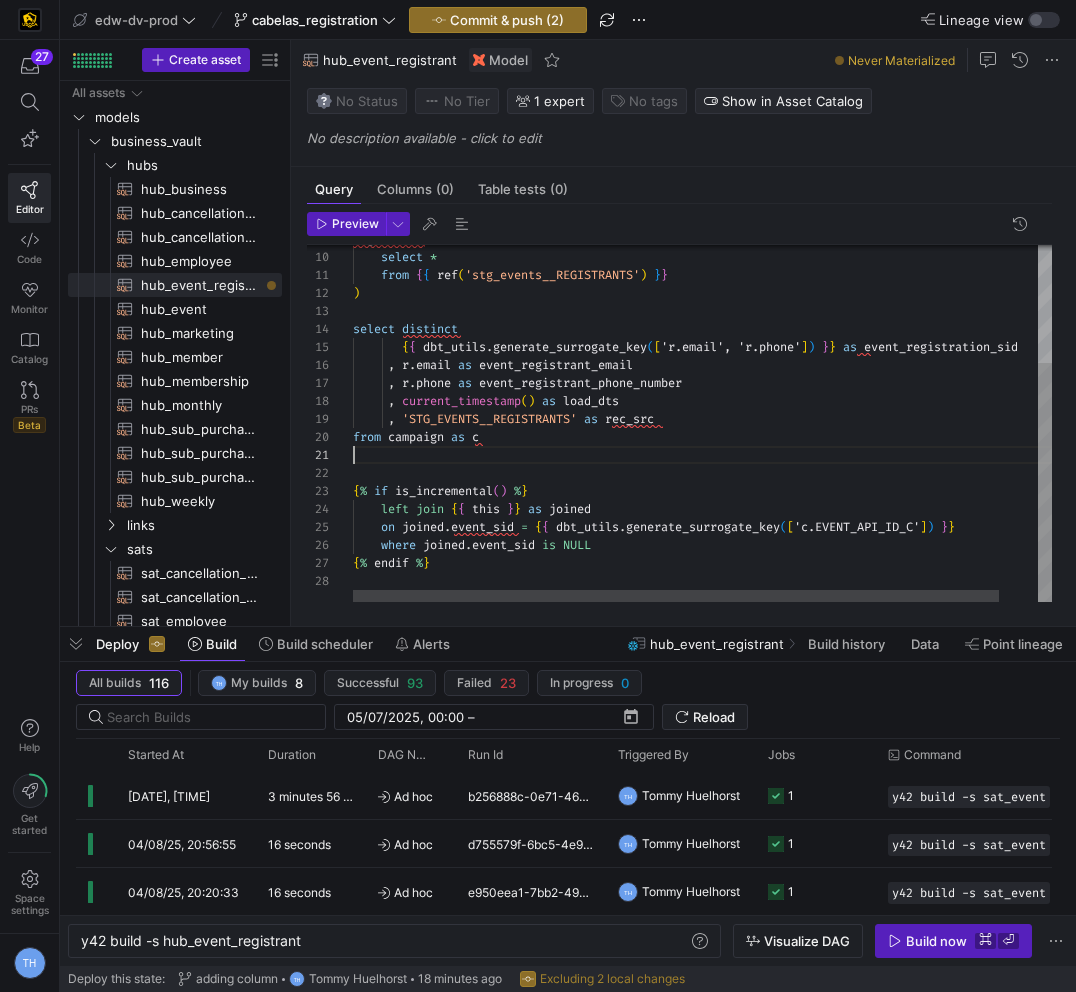 scroll, scrollTop: 0, scrollLeft: 0, axis: both 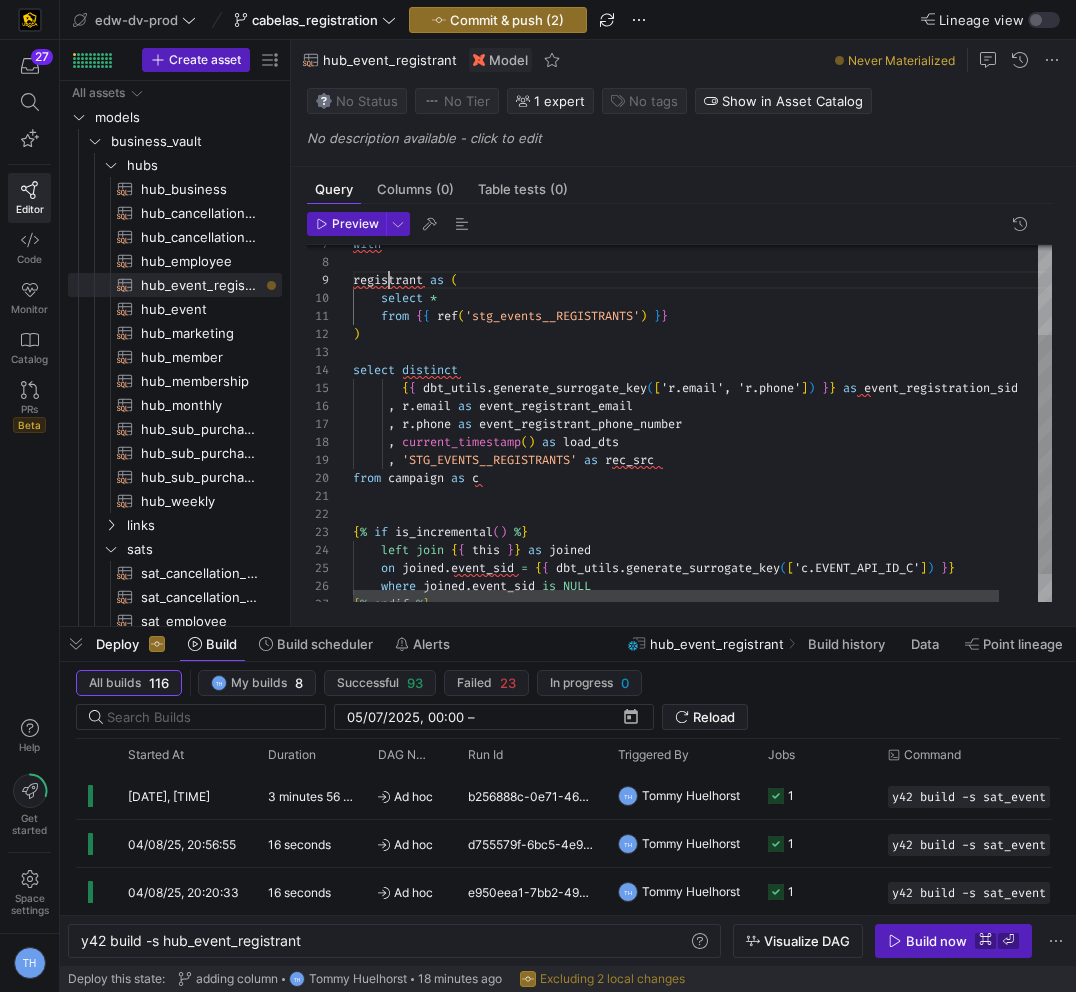 click on "registrant   as   (      select   *      from   { {   ref ( 'stg_events__REGISTRANTS' )   } } ) select   distinct           { {   dbt_utils . generate_surrogate_key ( [ 'r.email', 'r.phone' ] )   } }   as   event_registration_sid       ,   r . email   as   event_registrant_email       ,   current_timestamp ( )   as   load_dts       ,   'STG_EVENTS__REGISTRANTS'   as   rec_src    from   campaign   as   c { %   if   is_incremental ( )   % }      left   join   { {   this   } }   as   joined      on   joined . event_sid   =   { {   dbt_utils . generate_surrogate_key ( [ 'c.EVENT_API_ID_C' ] )   } }      where   joined . event_sid   is   NULL       ,   r . phone   as   event_registrant_phone_number { %   endif   % } with" at bounding box center [723, 377] 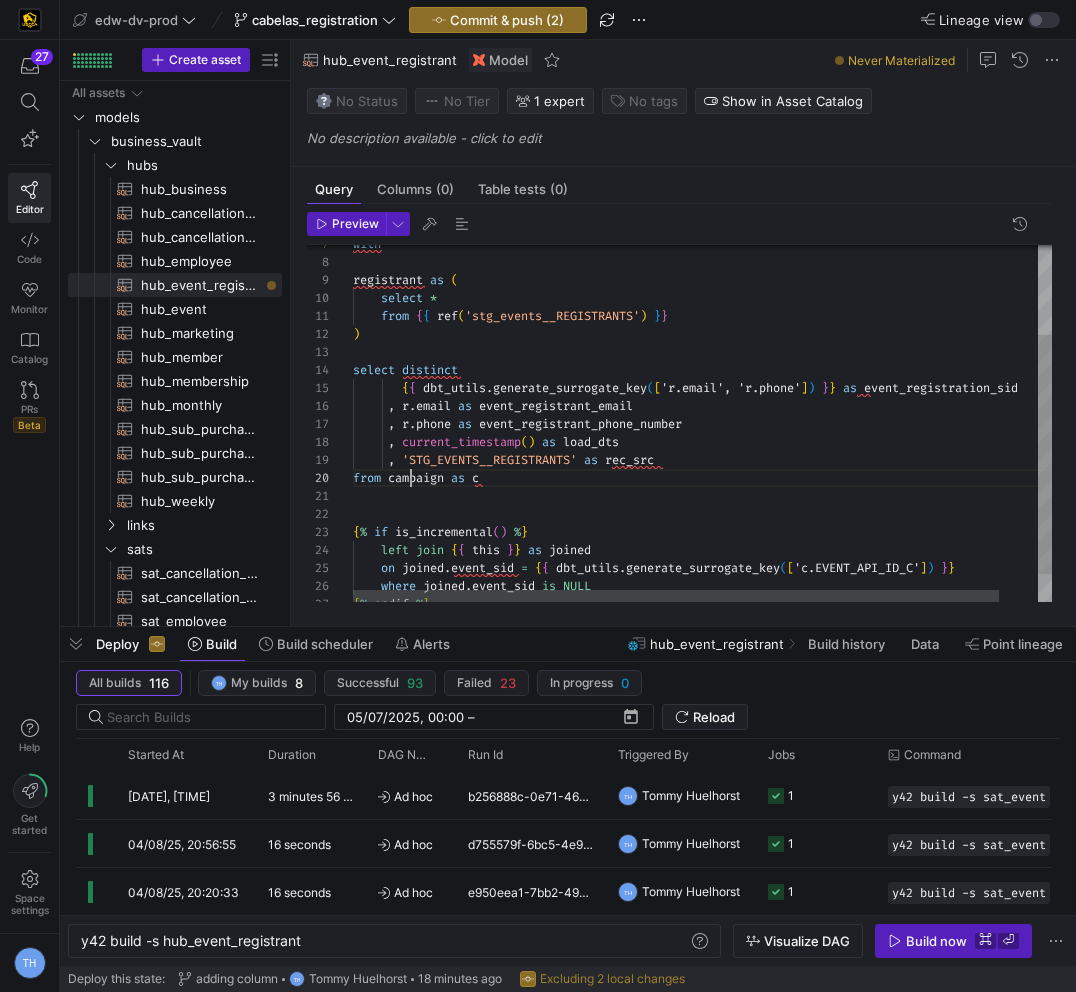 click on "registrant   as   (      select   *      from   { {   ref ( 'stg_events__REGISTRANTS' )   } } ) select   distinct           { {   dbt_utils . generate_surrogate_key ( [ 'r.email', 'r.phone' ] )   } }   as   event_registration_sid       ,   r . email   as   event_registrant_email       ,   current_timestamp ( )   as   load_dts       ,   'STG_EVENTS__REGISTRANTS'   as   rec_src    from   campaign   as   c { %   if   is_incremental ( )   % }      left   join   { {   this   } }   as   joined      on   joined . event_sid   =   { {   dbt_utils . generate_surrogate_key ( [ 'c.EVENT_API_ID_C' ] )   } }      where   joined . event_sid   is   NULL       ,   r . phone   as   event_registrant_phone_number { %   endif   % } with" at bounding box center [723, 377] 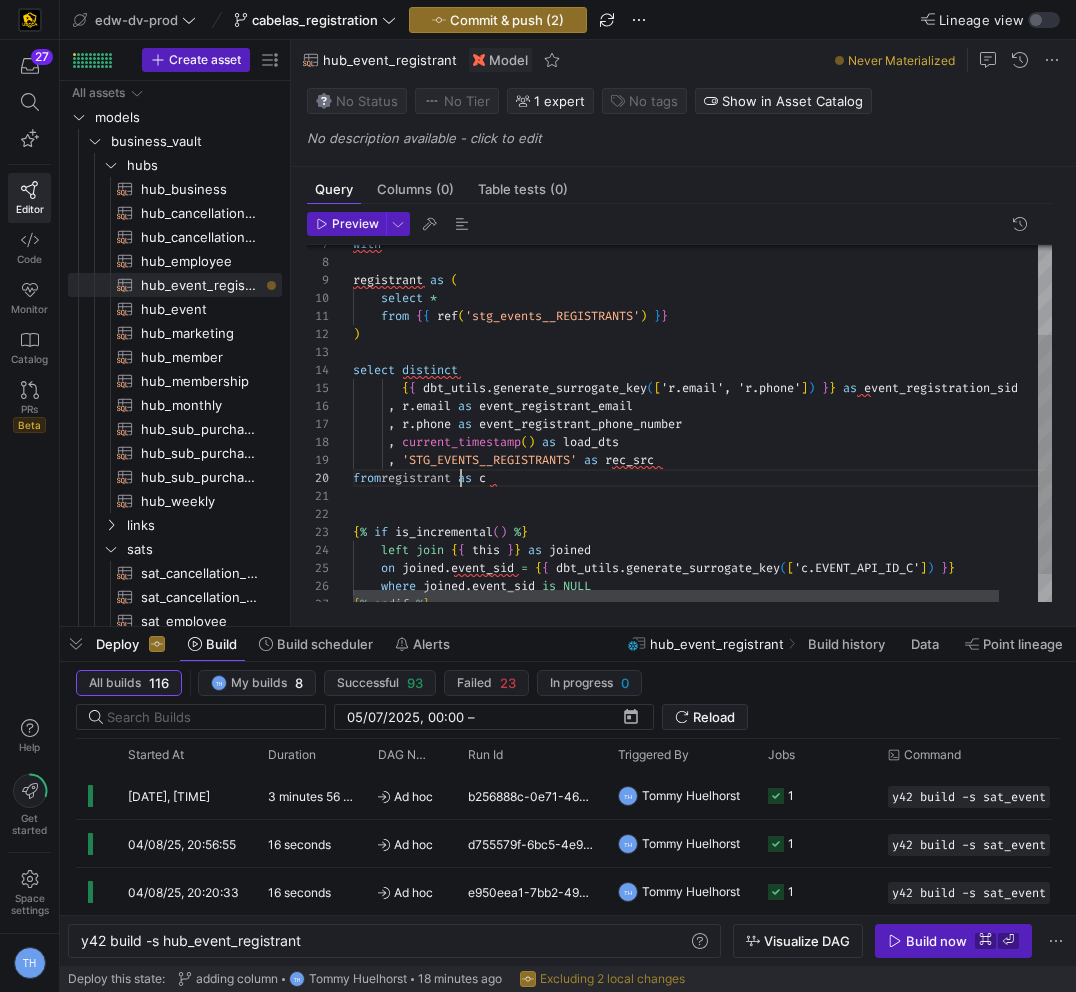 scroll, scrollTop: 162, scrollLeft: 108, axis: both 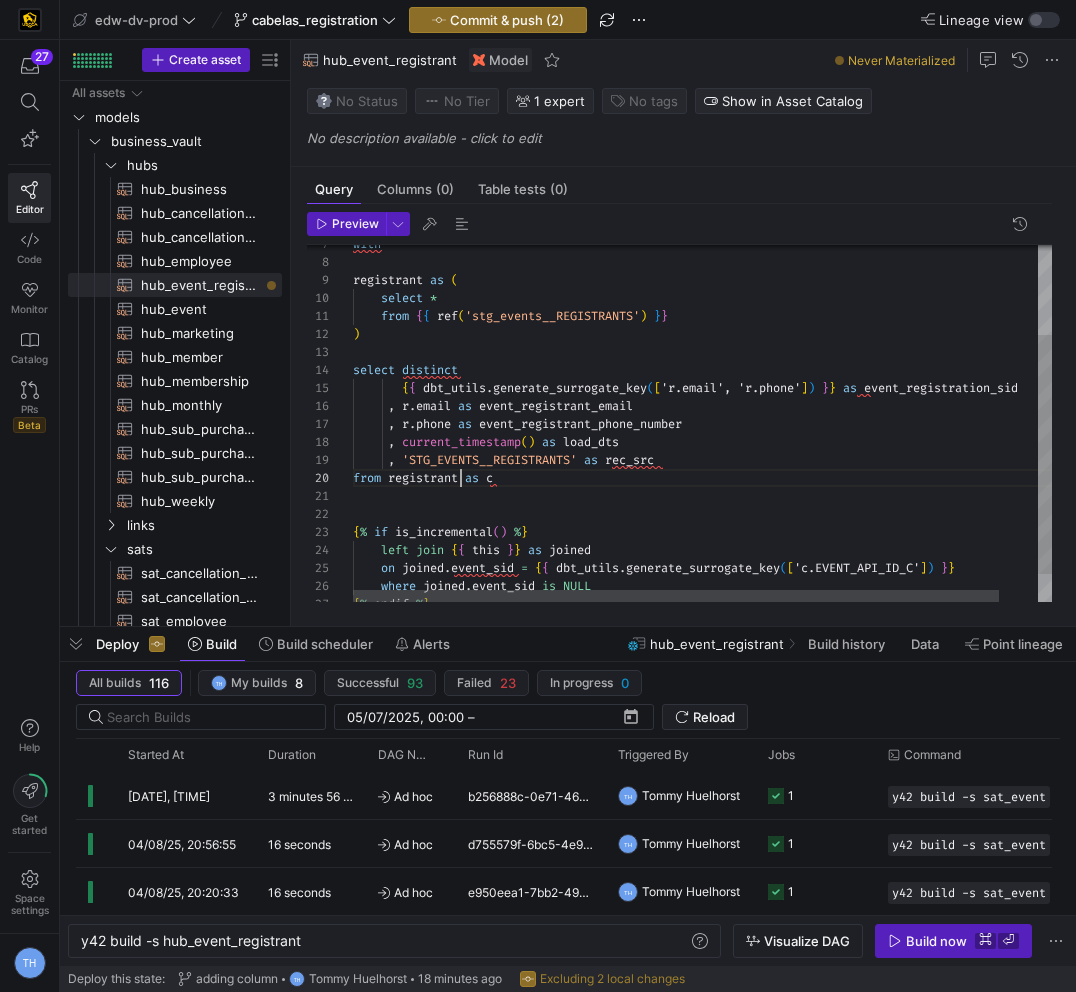 click on "registrant   as   (      select   *      from   { {   ref ( 'stg_events__REGISTRANTS' )   } } ) select   distinct           { {   dbt_utils . generate_surrogate_key ( [ 'r.email', 'r.phone' ] )   } }   as   event_registration_sid       ,   r . email   as   event_registrant_email       ,   current_timestamp ( )   as   load_dts       ,   'STG_EVENTS__REGISTRANTS'   as   rec_src    from   registrant   as   c { %   if   is_incremental ( )   % }      left   join   { {   this   } }   as   joined      on   joined . event_sid   =   { {   dbt_utils . generate_surrogate_key ( [ 'c.EVENT_API_ID_C' ] )   } }      where   joined . event_sid   is   NULL       ,   r . phone   as   event_registrant_phone_number { %   endif   % } with" at bounding box center [723, 377] 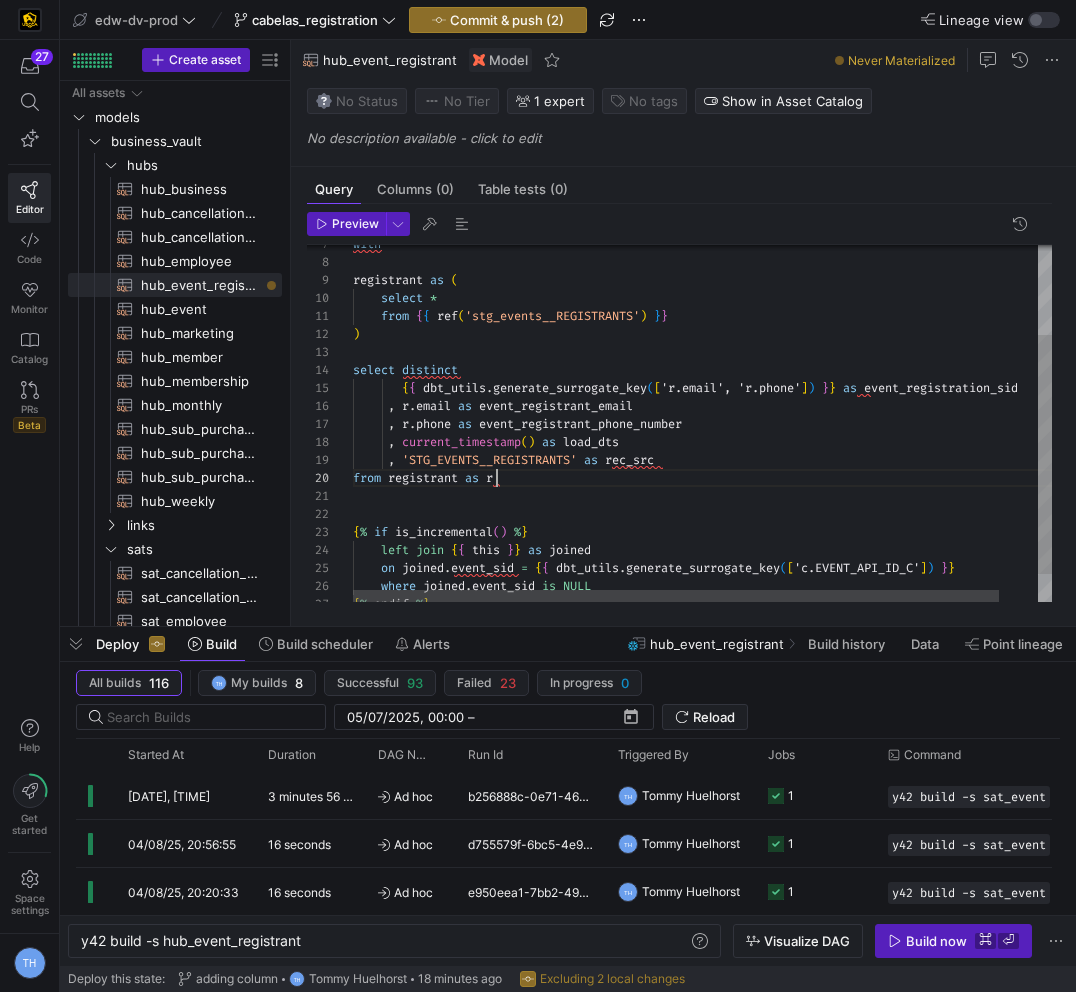 scroll, scrollTop: 162, scrollLeft: 144, axis: both 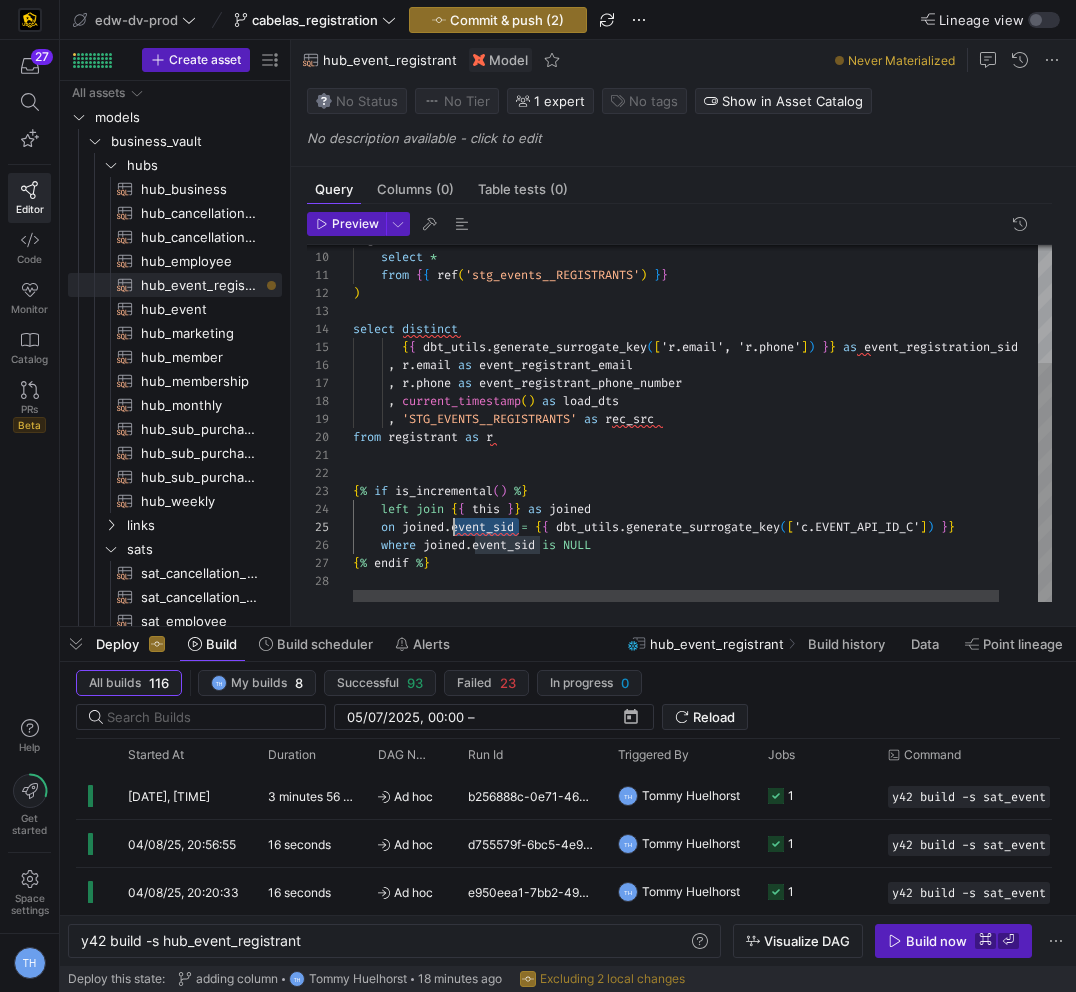 drag, startPoint x: 521, startPoint y: 529, endPoint x: 457, endPoint y: 526, distance: 64.070274 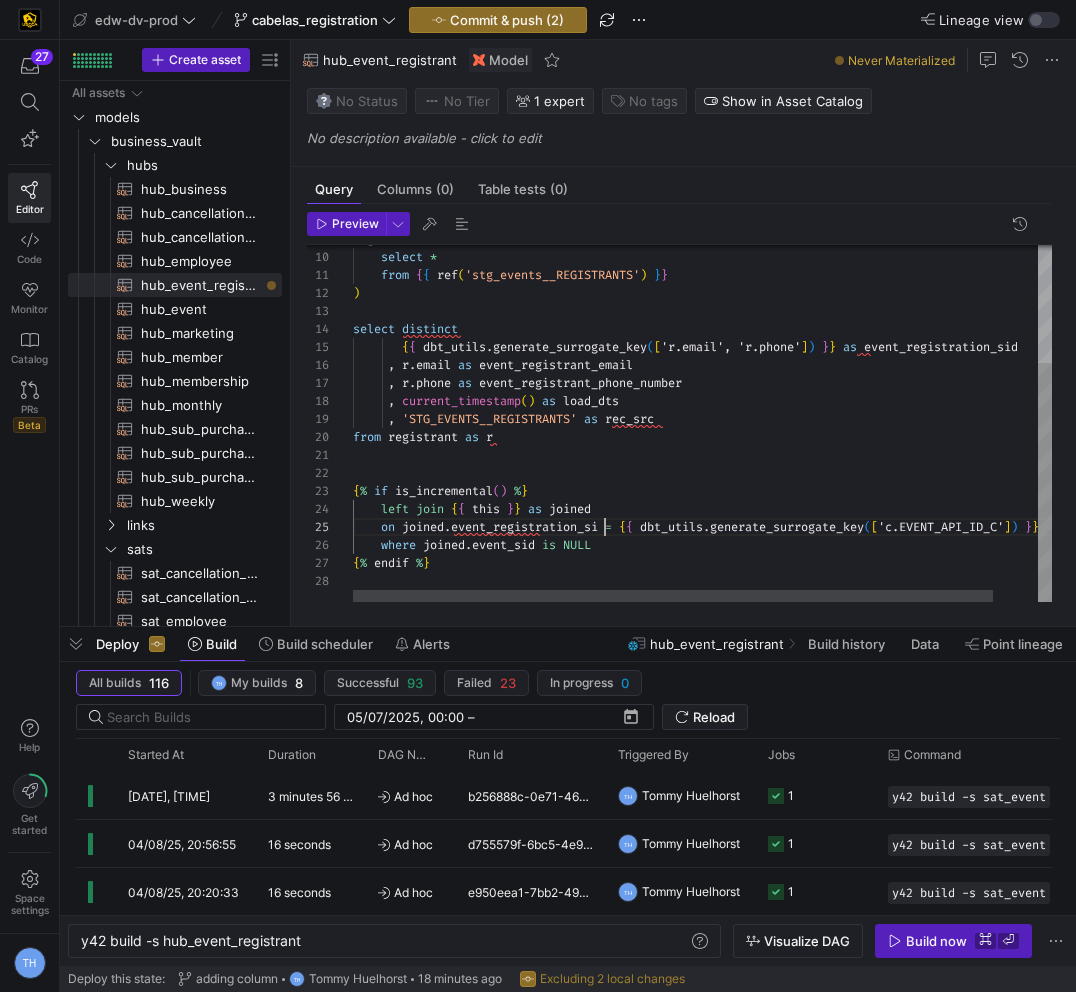 scroll, scrollTop: 72, scrollLeft: 259, axis: both 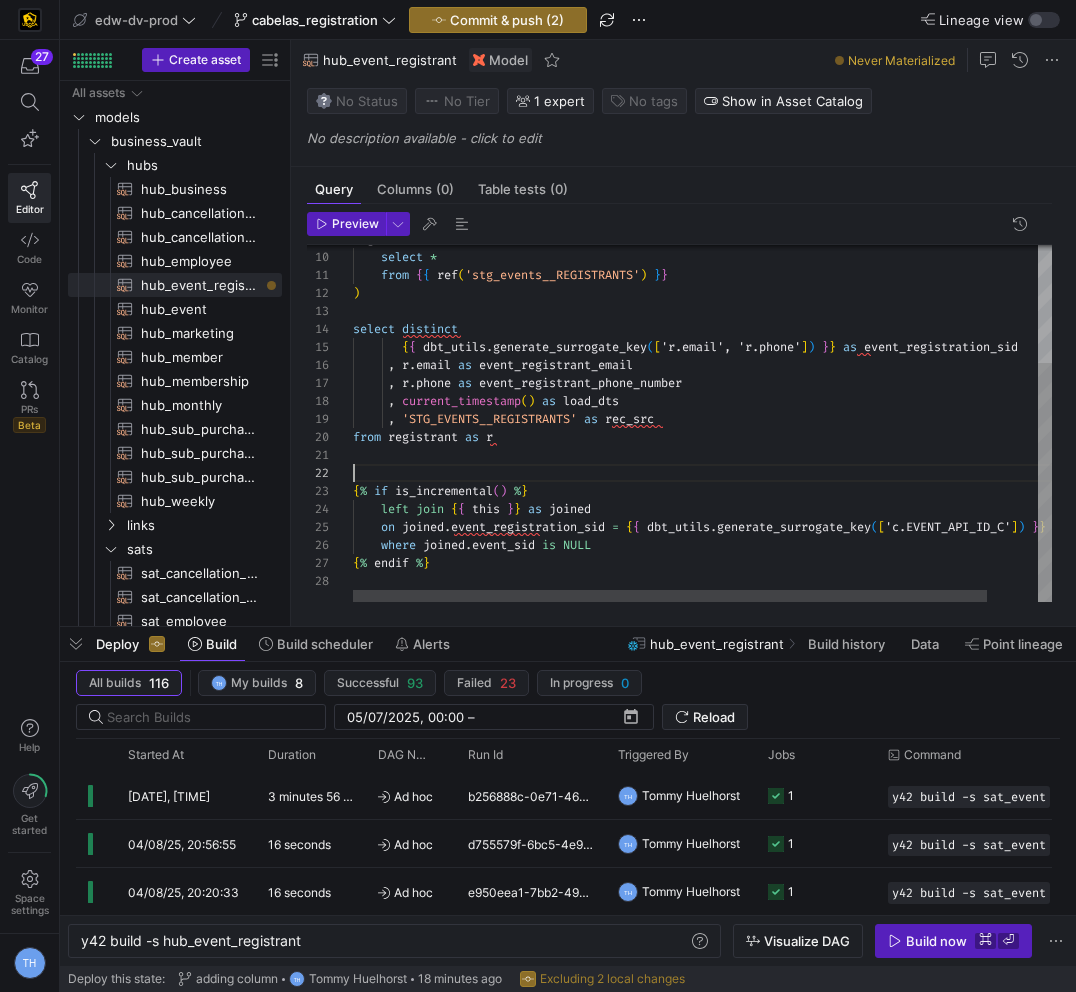 click on "registrant   as   (      select   *      from   { {   ref ( 'stg_events__REGISTRANTS' )   } } ) select   distinct           { {   dbt_utils . generate_surrogate_key ( [ 'r.email', 'r.phone' ] )   } }   as   event_registration_sid       ,   r . email   as   event_registrant_email       ,   current_timestamp ( )   as   load_dts       ,   'STG_EVENTS__REGISTRANTS'   as   rec_src    from   registrant   as   r { %   if   is_incremental ( )   % }      left   join   { {   this   } }   as   joined      on   joined . event_registration_sid   =   { {   dbt_utils . generate_surrogate_key ( [ 'c.EVENT_API_ID_C' ] )   } }      where   joined . event_sid   is   NULL       ,   r . phone   as   event_registrant_phone_number { %   endif   % }" at bounding box center (730, 336) 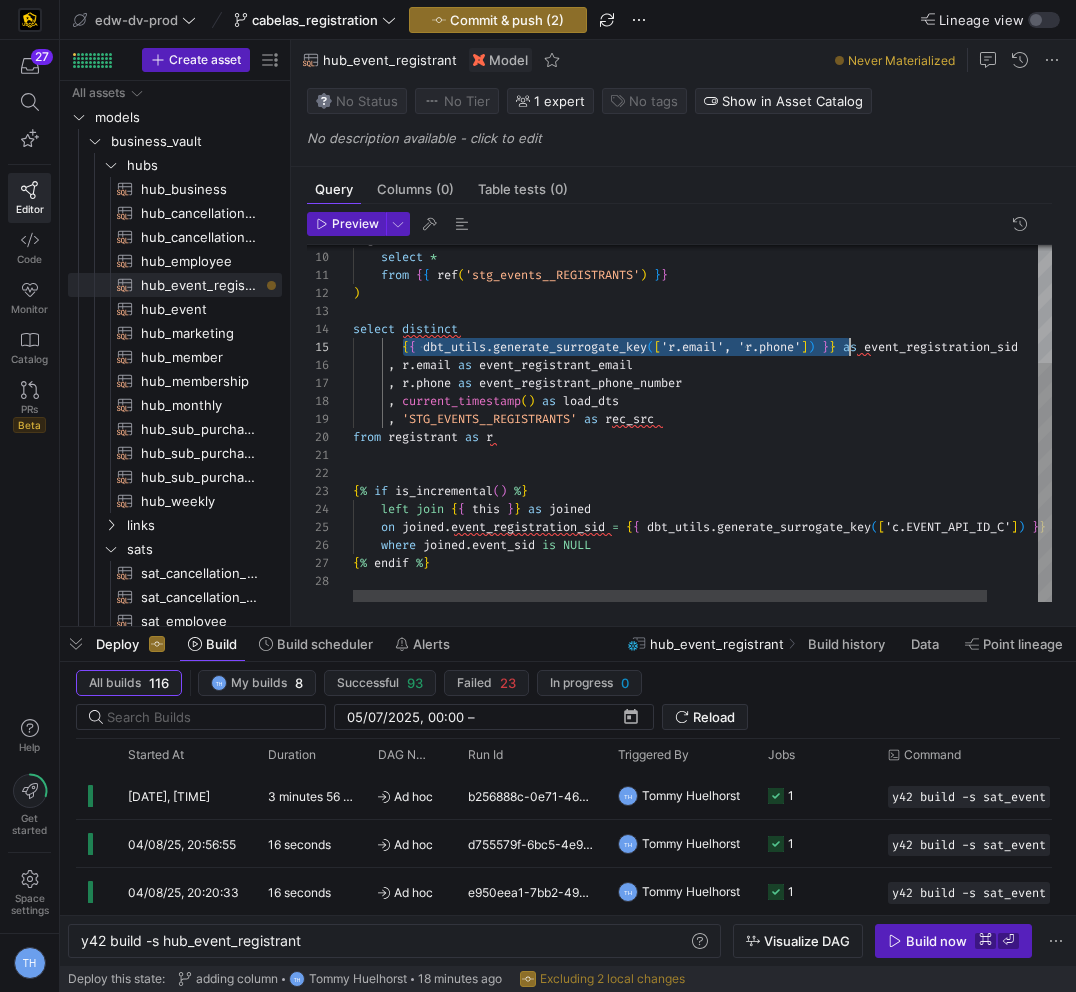 scroll, scrollTop: 72, scrollLeft: 497, axis: both 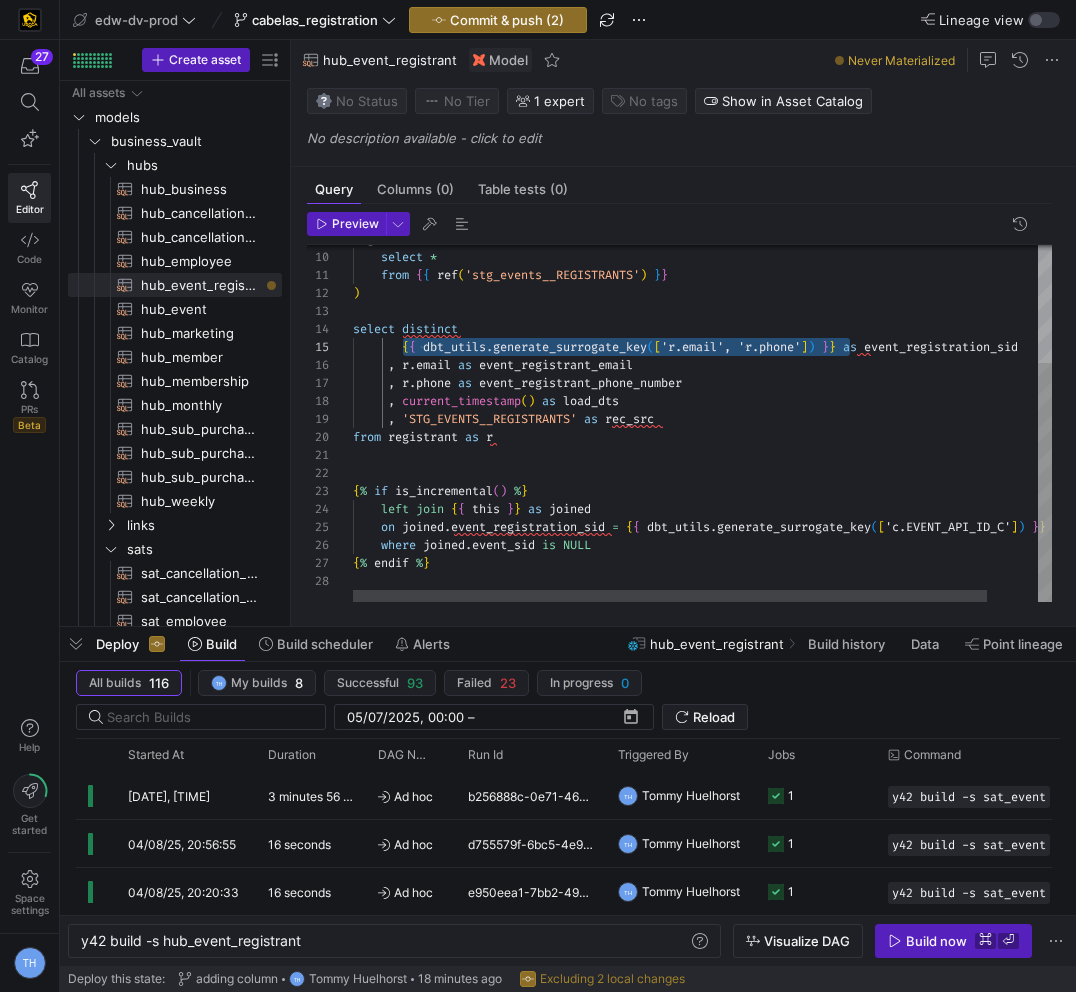 click on "registrant   as   (      select   *      from   { {   ref ( 'stg_events__REGISTRANTS' )   } } ) select   distinct           { {   dbt_utils . generate_surrogate_key ( [ 'r.email', 'r.phone' ] )   } }   as   event_registration_sid       ,   r . email   as   event_registrant_email       ,   current_timestamp ( )   as   load_dts       ,   'STG_EVENTS__REGISTRANTS'   as   rec_src    from   registrant   as   r { %   if   is_incremental ( )   % }      left   join   { {   this   } }   as   joined      on   joined . event_registration_sid   =   { {   dbt_utils . generate_surrogate_key ( [ 'c.EVENT_API_ID_C' ] )   } }      where   joined . event_sid   is   NULL       ,   r . phone   as   event_registrant_phone_number { %   endif   % }" at bounding box center (730, 336) 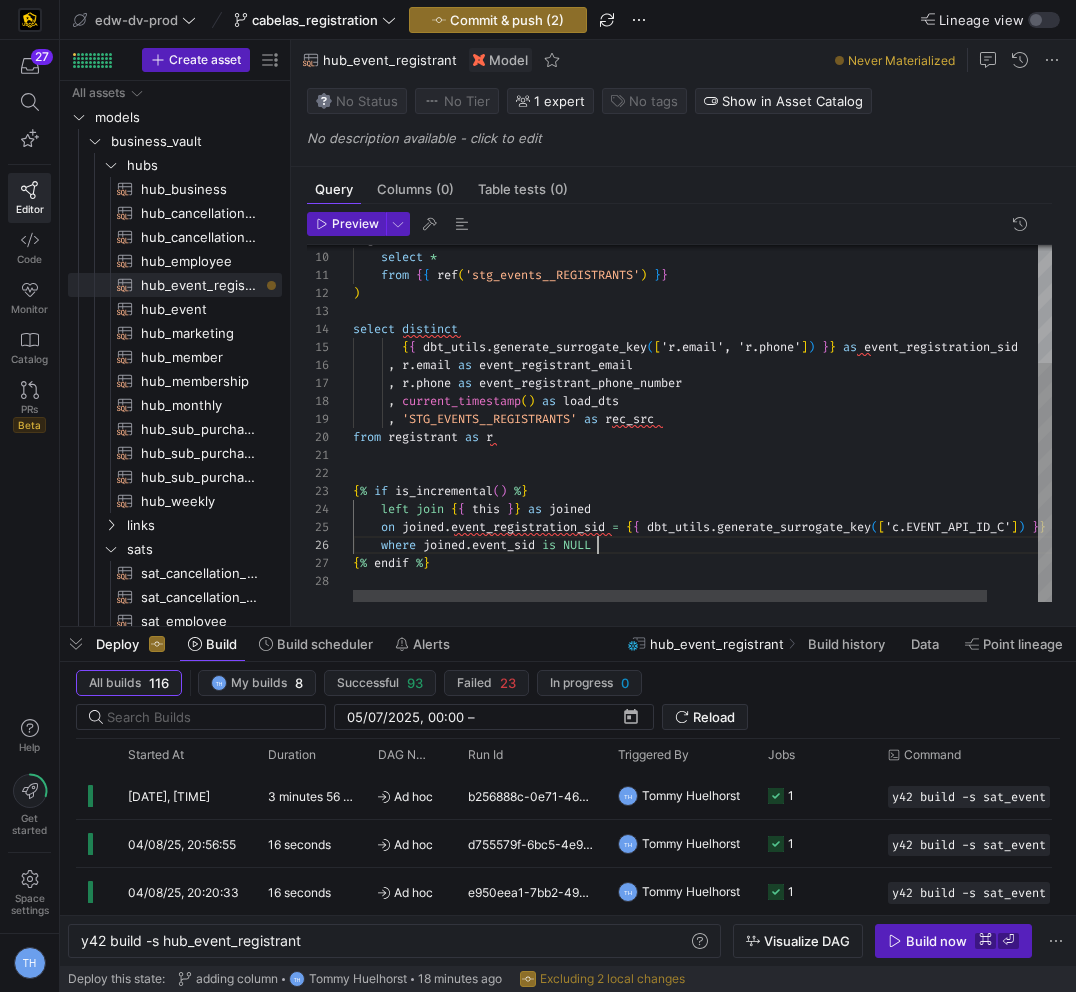 scroll, scrollTop: 90, scrollLeft: 245, axis: both 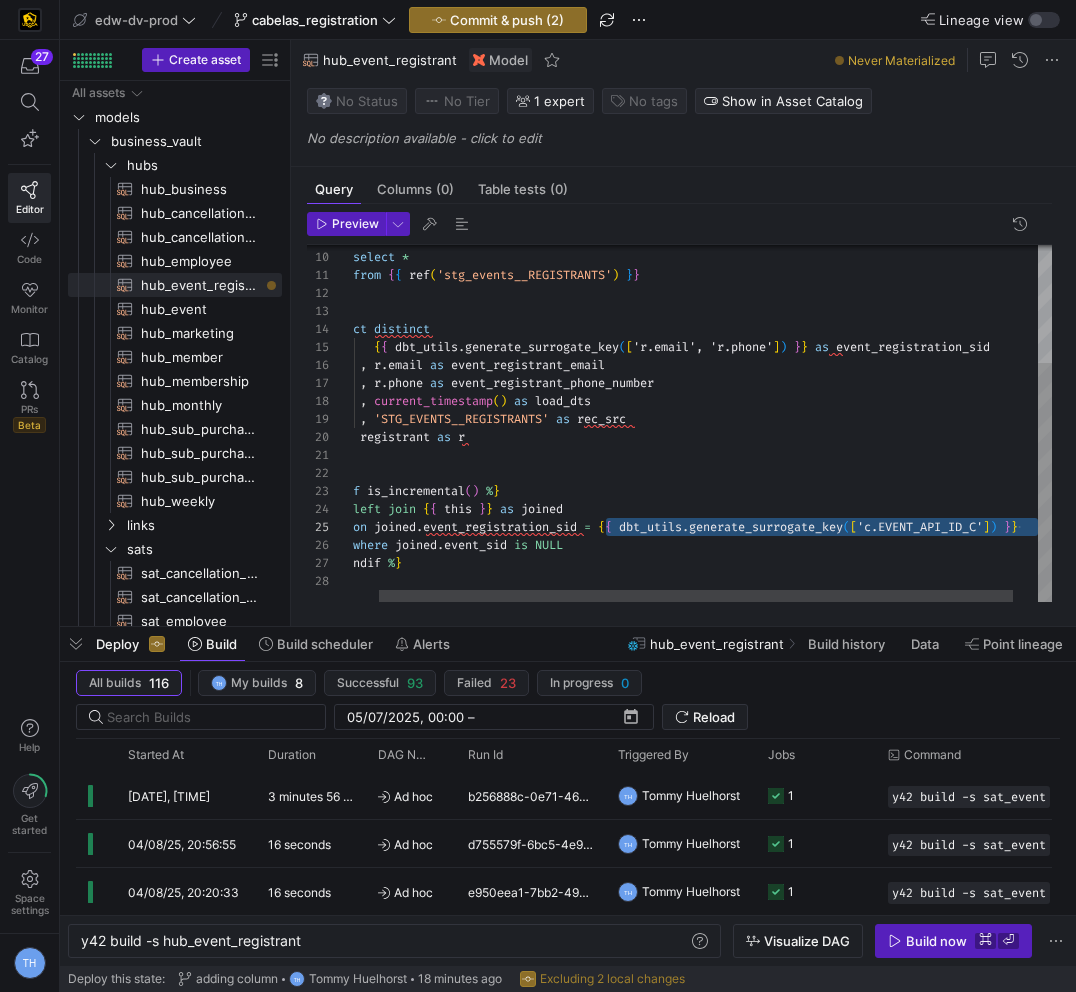 drag, startPoint x: 634, startPoint y: 527, endPoint x: 1187, endPoint y: 524, distance: 553.0081 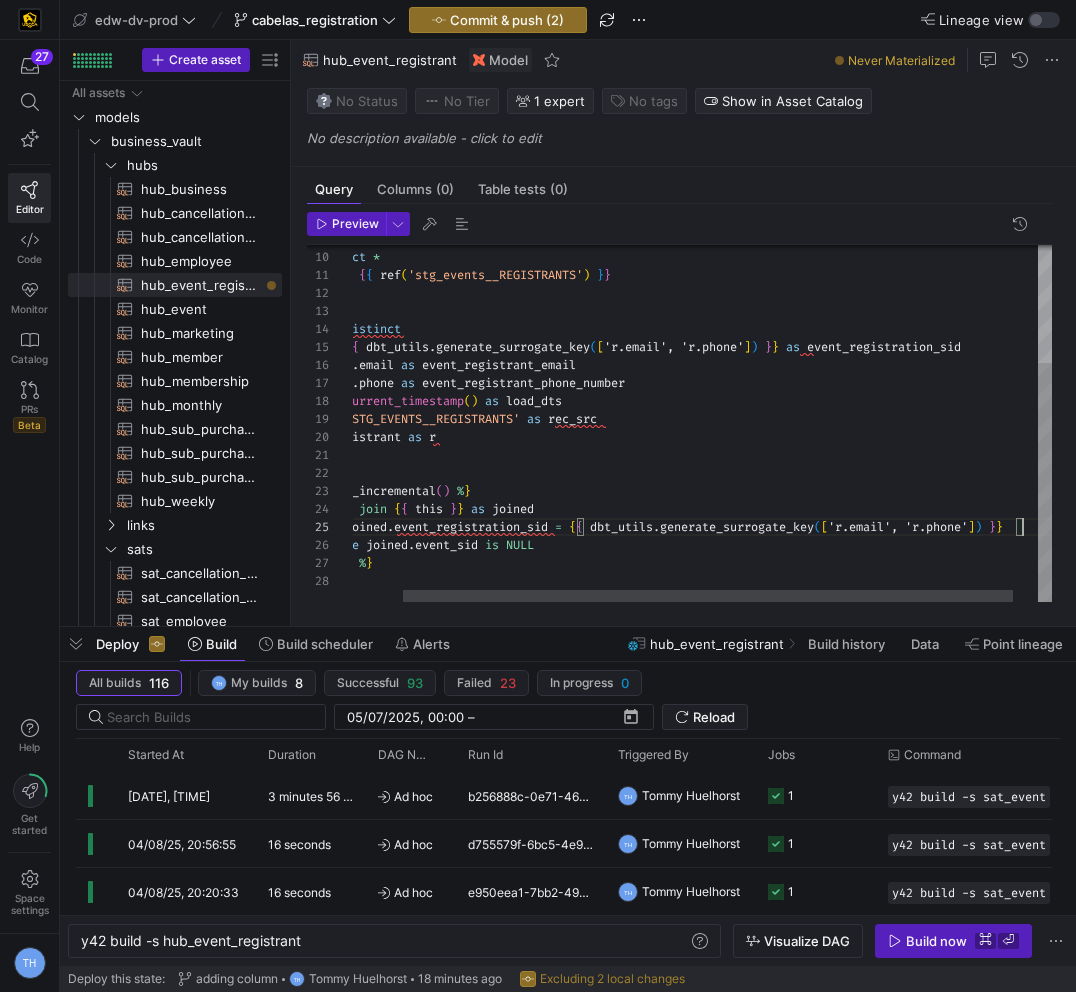 click on "registrant   as   (      select   *      from   { {   ref ( 'stg_events__REGISTRANTS' )   } } ) select   distinct           { {   dbt_utils . generate_surrogate_key ( [ 'r.email', 'r.phone' ] )   } }   as   event_registration_sid       ,   r . email   as   event_registrant_email       ,   current_timestamp ( )   as   load_dts       ,   'STG_EVENTS__REGISTRANTS'   as   rec_src    from   registrant   as   r { %   if   is_incremental ( )   % }      left   join   { {   this   } }   as   joined      on   joined . event_registration_sid   =   { {   dbt_utils . generate_surrogate_key ( [ 'r.email', 'r.phone' ] )   } }      where   joined . event_sid   is   NULL       ,   r . phone   as   event_registrant_phone_number { %   endif   % }" at bounding box center [688, 336] 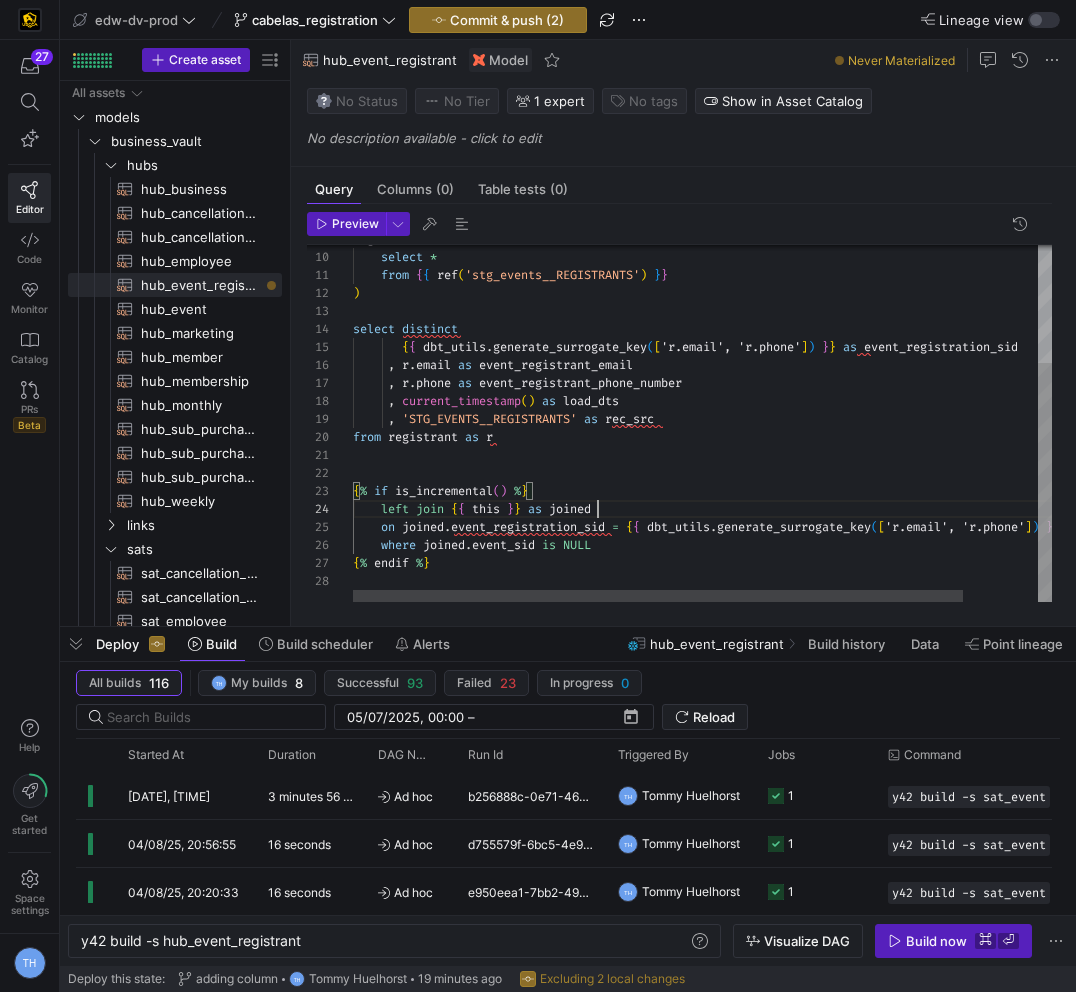 click on "registrant   as   (      select   *      from   { {   ref ( 'stg_events__REGISTRANTS' )   } } ) select   distinct           { {   dbt_utils . generate_surrogate_key ( [ 'r.email', 'r.phone' ] )   } }   as   event_registration_sid       ,   r . email   as   event_registrant_email       ,   current_timestamp ( )   as   load_dts       ,   'STG_EVENTS__REGISTRANTS'   as   rec_src    from   registrant   as   r { %   if   is_incremental ( )   % }      left   join   { {   this   } }   as   joined      on   joined . event_registration_sid   =   { {   dbt_utils . generate_surrogate_key ( [ 'r.email', 'r.phone' ] )   } }      where   joined . event_sid   is   NULL       ,   r . phone   as   event_registrant_phone_number { %   endif   % }" at bounding box center (745, 336) 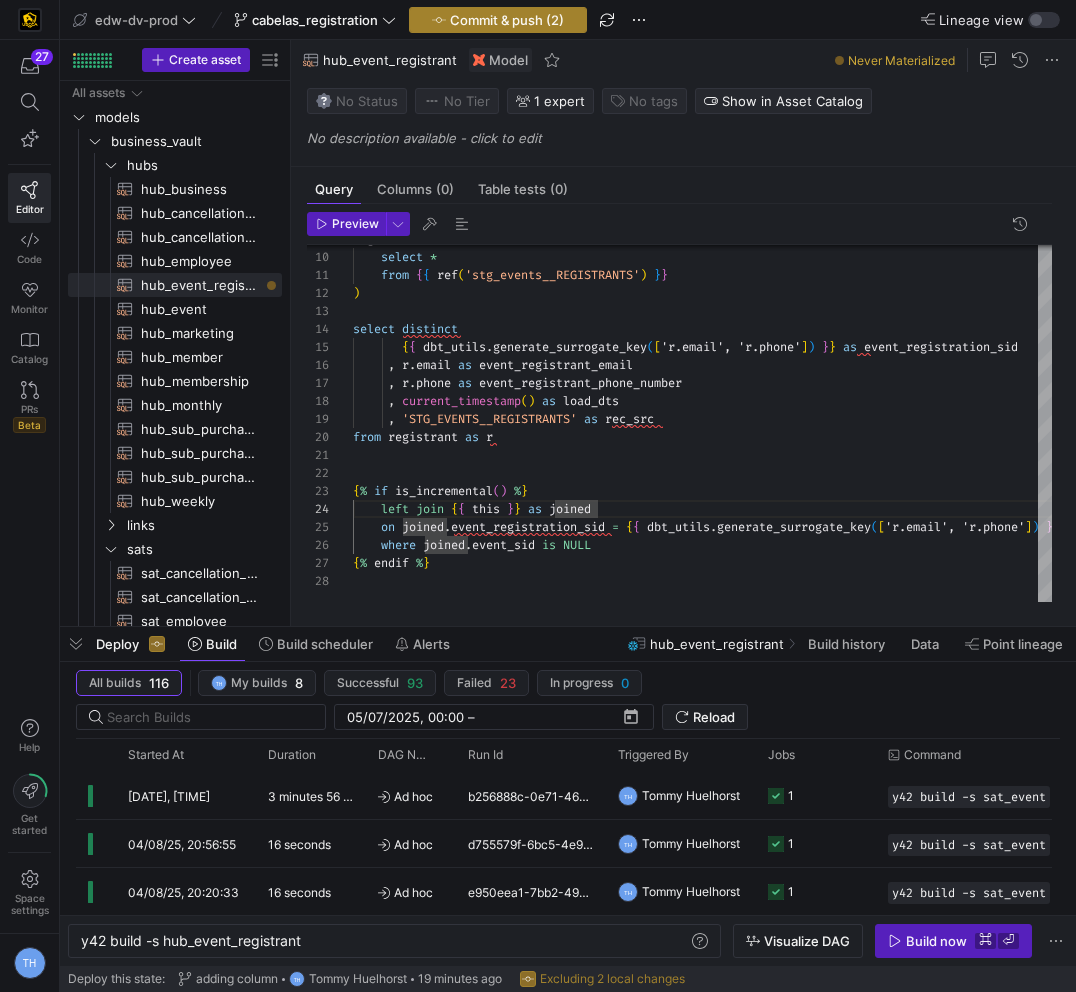 type on "{% if is_incremental() %}
left join {{ this }} as joined
on joined.event_registration_sid = {{ dbt_utils.generate_surrogate_key(['r.email', 'r.phone']) }}
where joined.event_sid is NULL
{% endif %}" 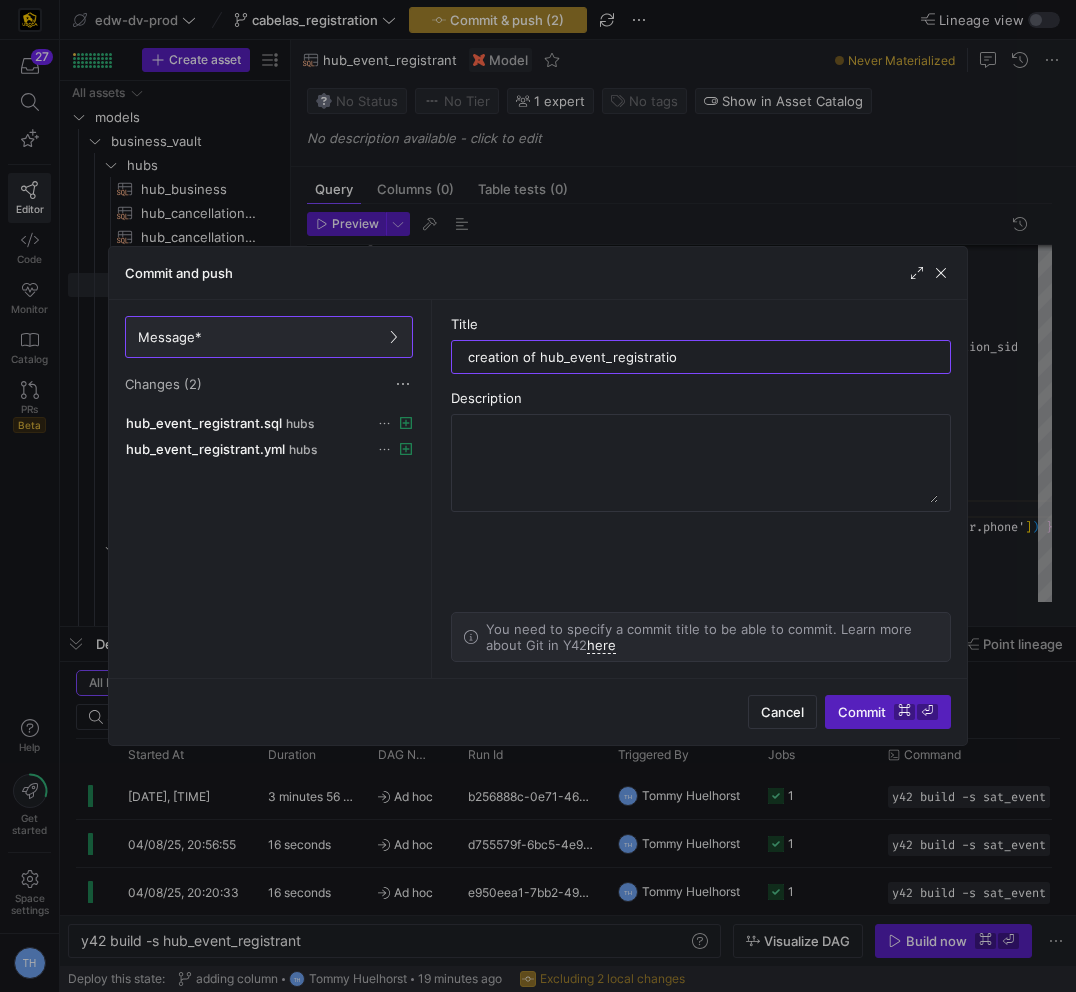 type on "creation of hub_event_registration" 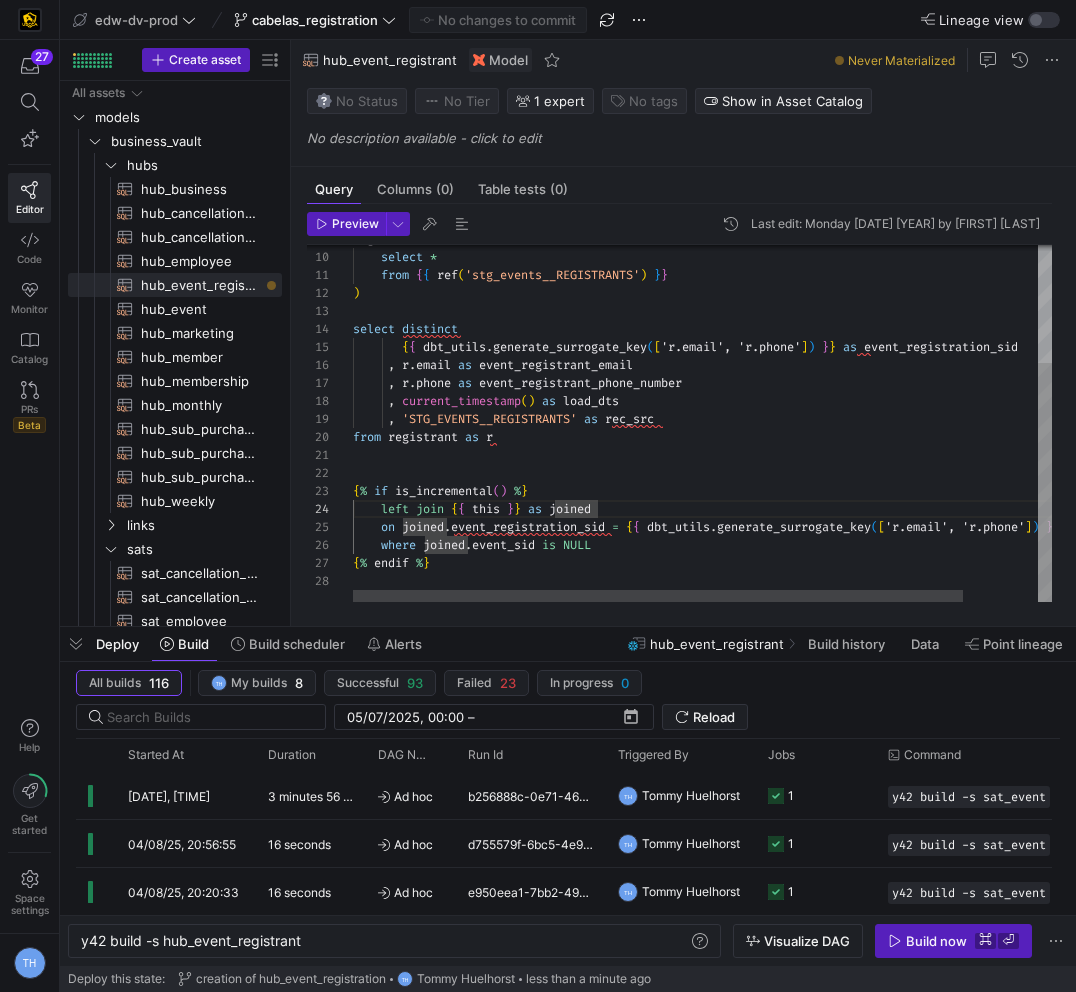 click on "registrant   as   (      select   *      from   { {   ref ( 'stg_events__REGISTRANTS' )   } } ) select   distinct           { {   dbt_utils . generate_surrogate_key ( [ 'r.email', 'r.phone' ] )   } }   as   event_registration_sid       ,   r . email   as   event_registrant_email       ,   current_timestamp ( )   as   load_dts       ,   'STG_EVENTS__REGISTRANTS'   as   rec_src    from   registrant   as   r { %   if   is_incremental ( )   % }      left   join   { {   this   } }   as   joined      on   joined . event_registration_sid   =   { {   dbt_utils . generate_surrogate_key ( [ 'r.email', 'r.phone' ] )   } }      where   joined . event_sid   is   NULL       ,   r . phone   as   event_registrant_phone_number { %   endif   % }" at bounding box center [745, 336] 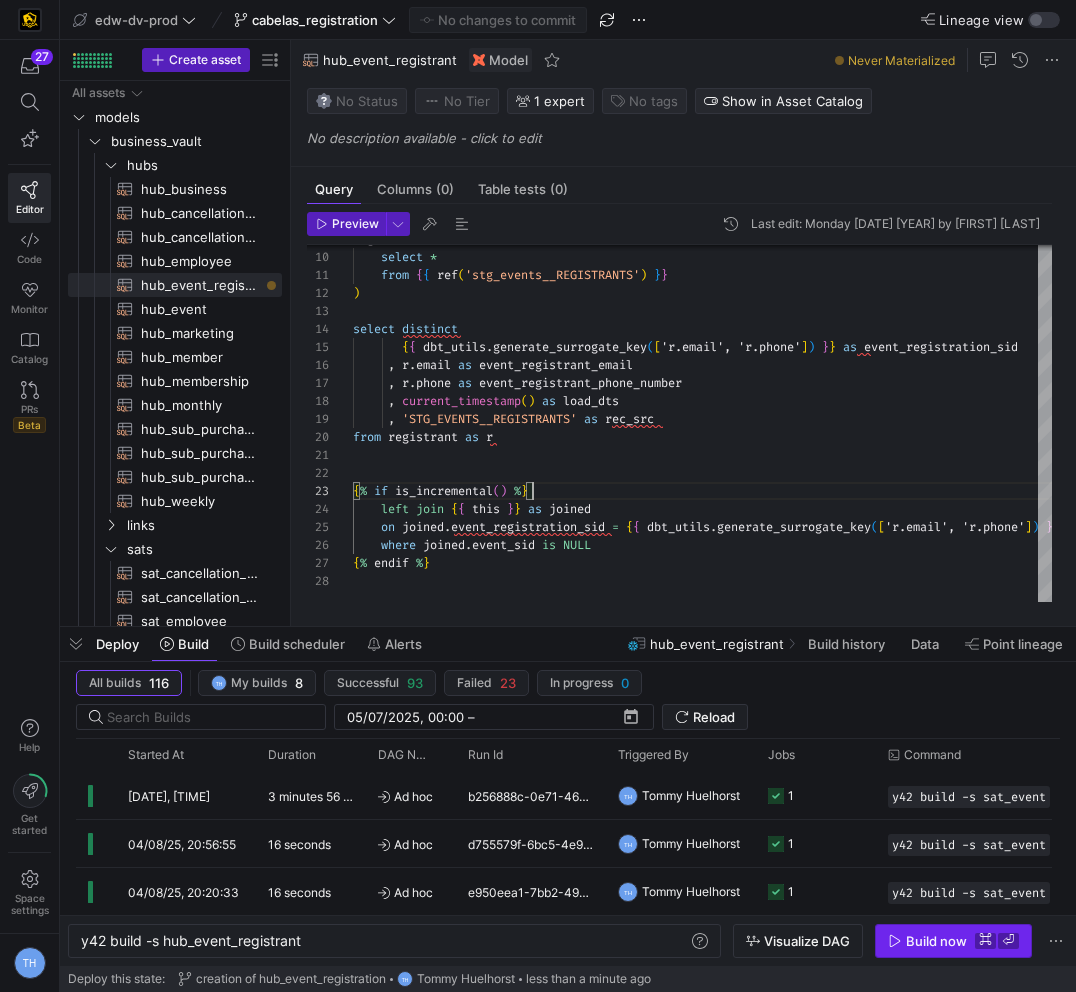 click on "Build now" at bounding box center [936, 941] 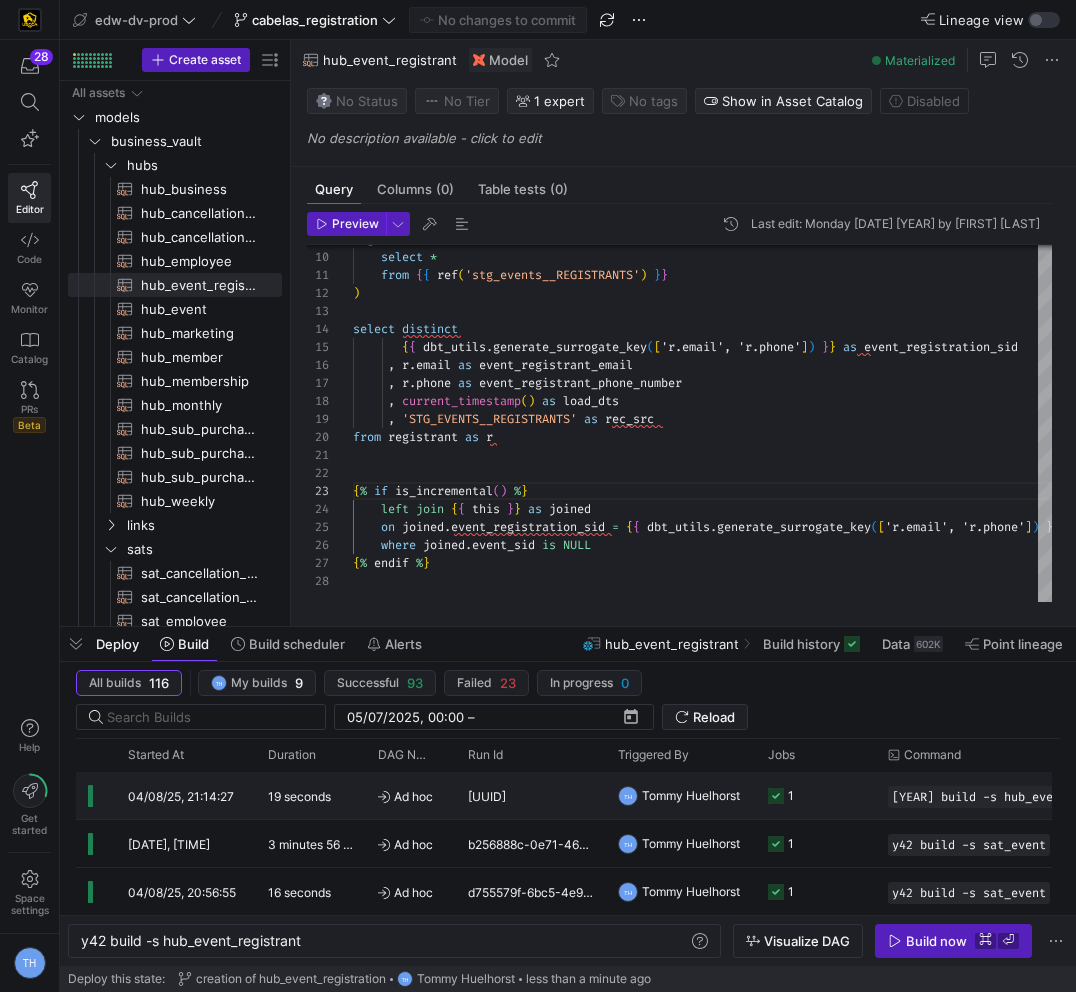 click on "1" 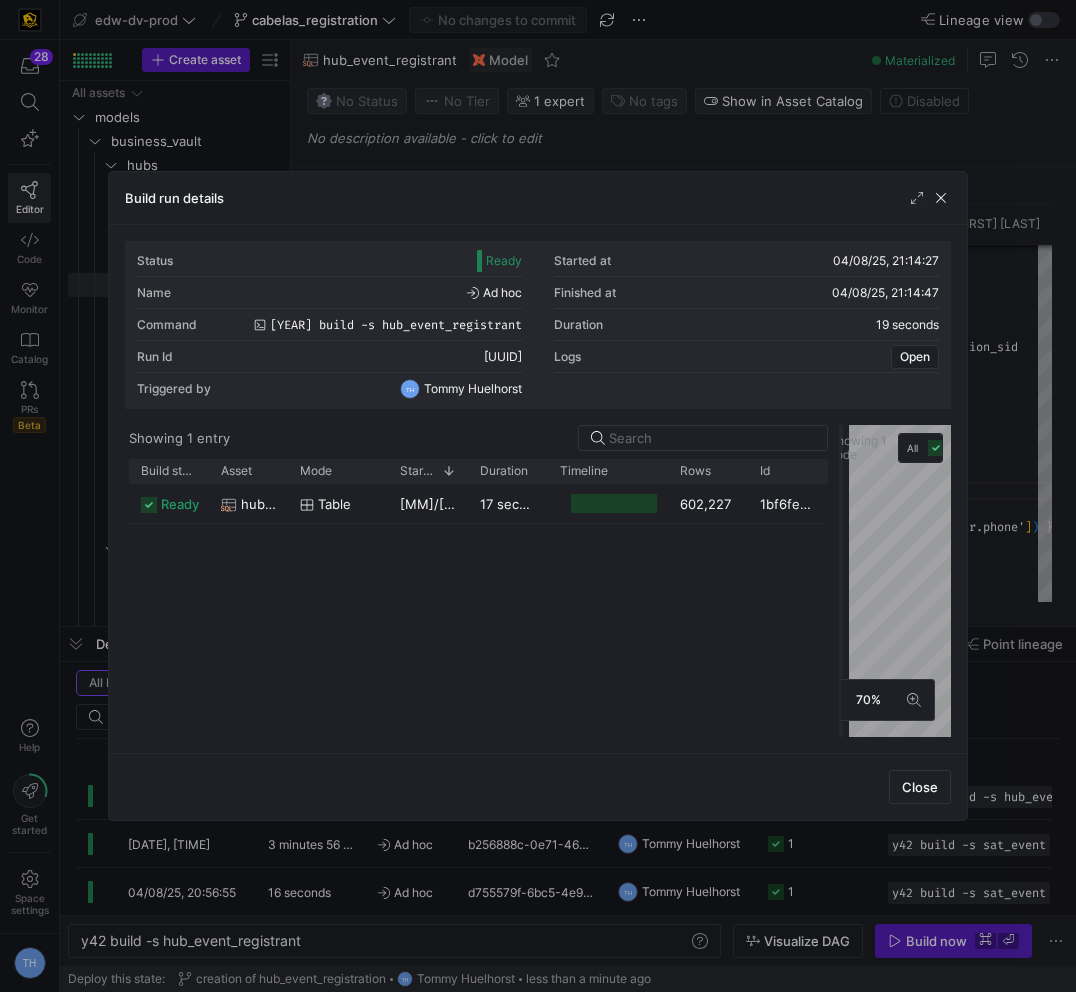 drag, startPoint x: 540, startPoint y: 483, endPoint x: 843, endPoint y: 478, distance: 303.04126 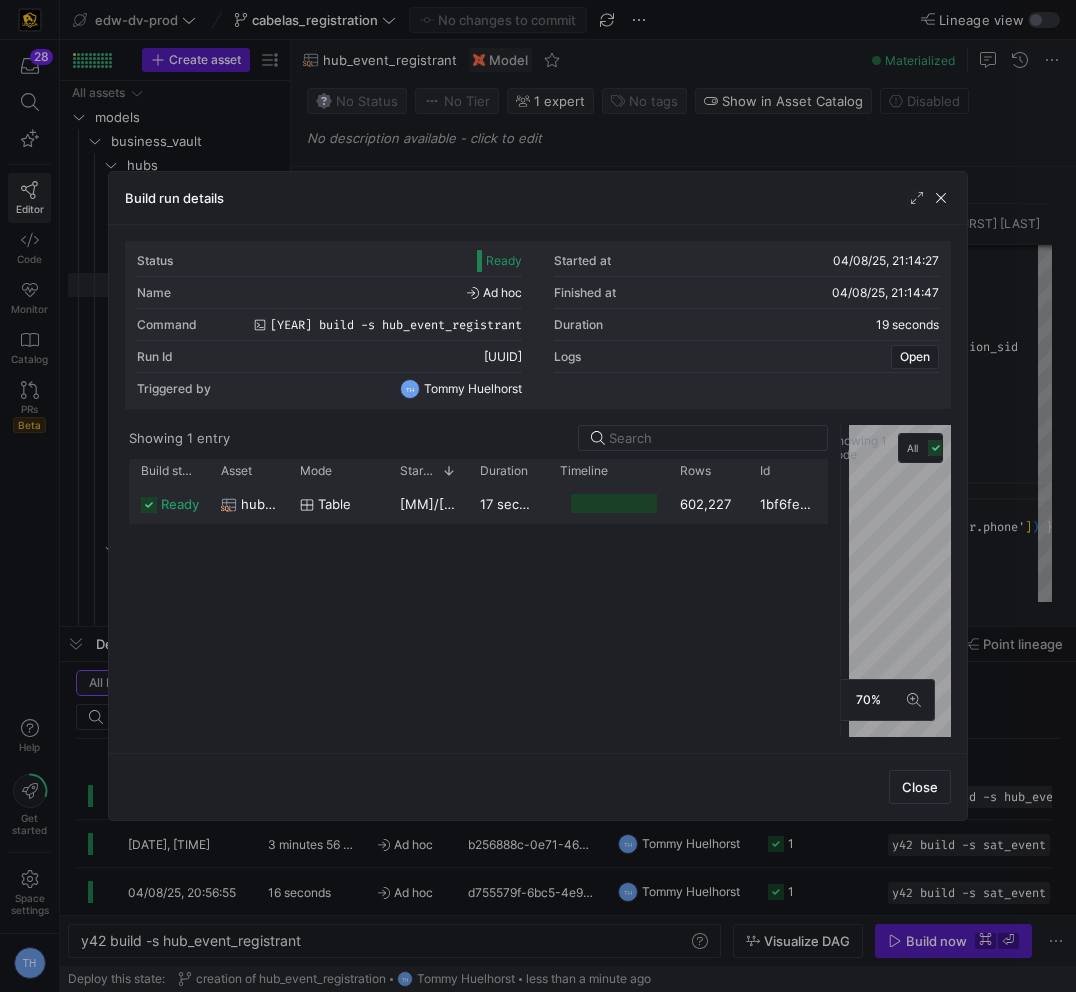 click on "table" 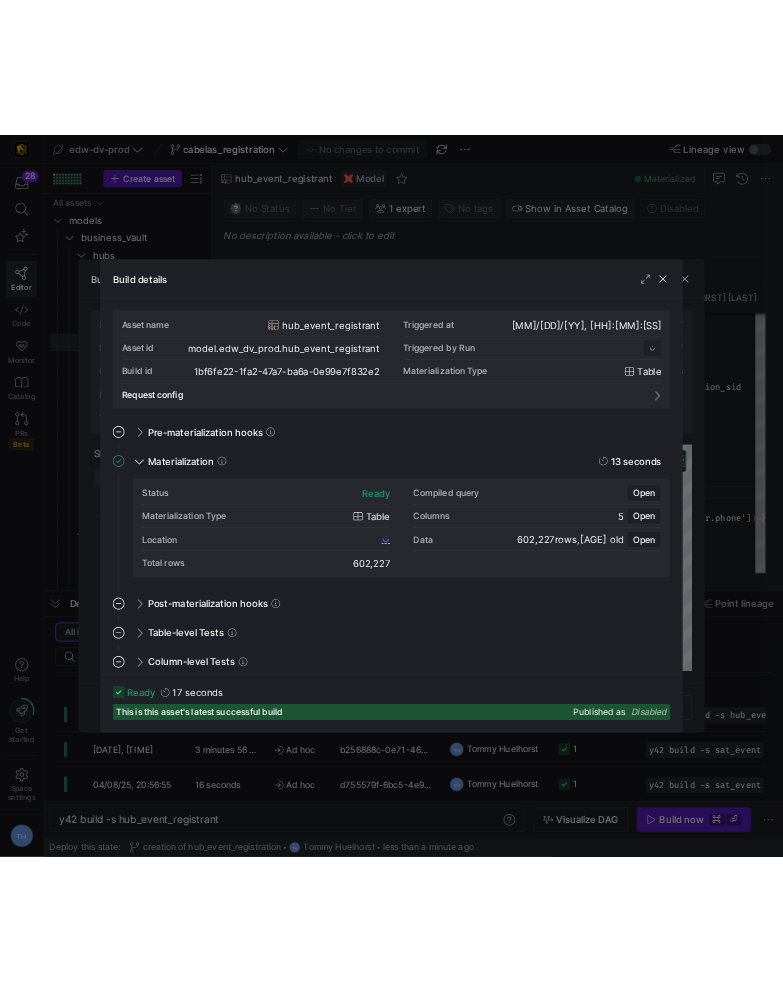 scroll, scrollTop: 180, scrollLeft: 0, axis: vertical 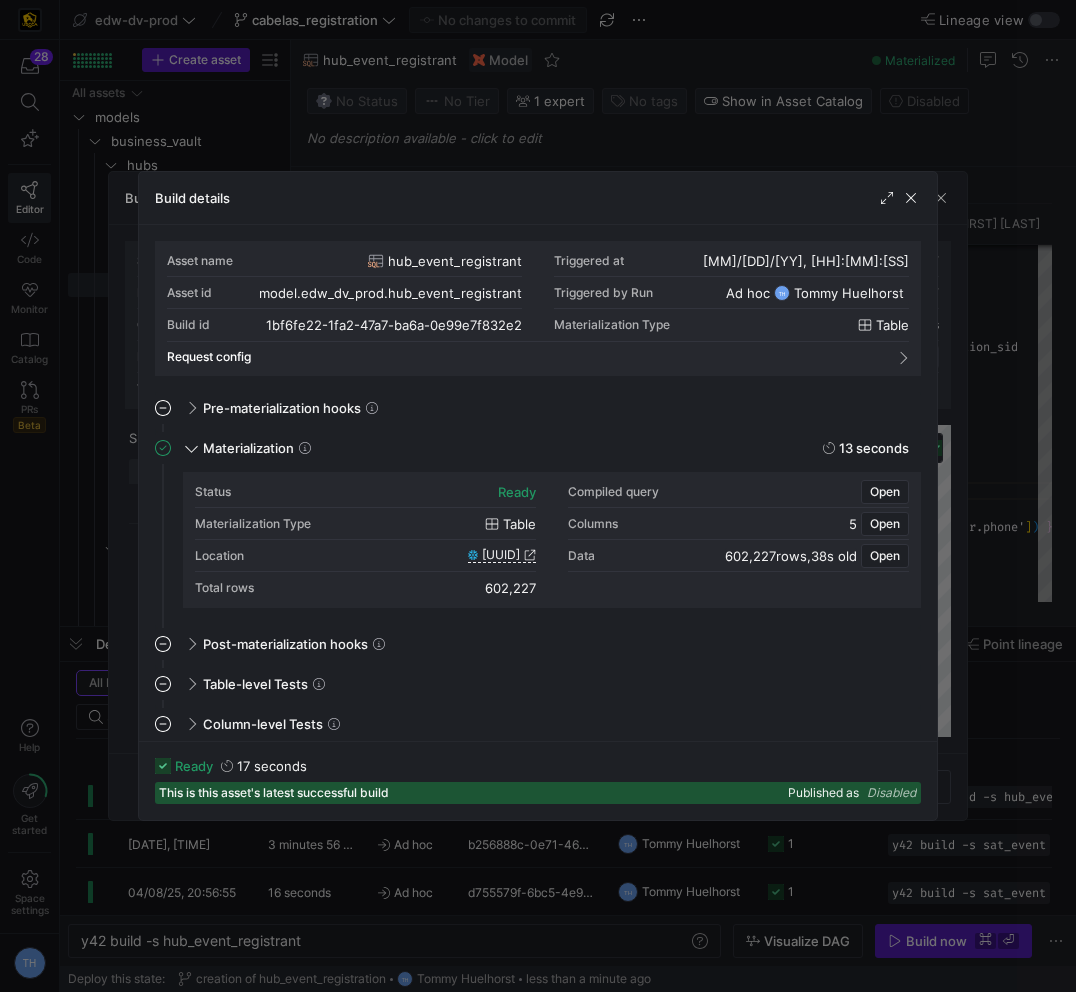 click on "Location
1bf6fe22_1fa2_47a7_ba6a_0e99e7f832e2" at bounding box center [365, 556] 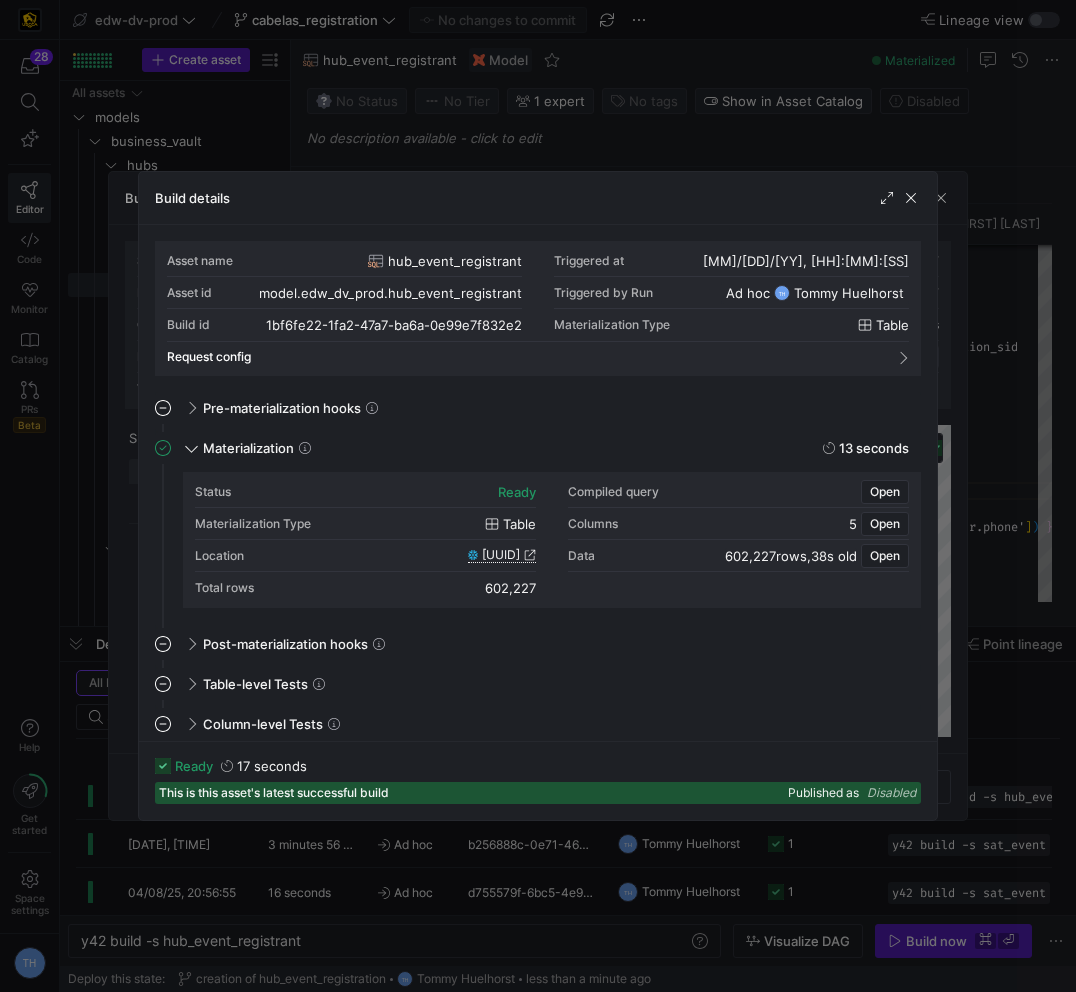 click on "1bf6fe22_1fa2_47a7_ba6a_0e99e7f832e2" at bounding box center [501, 555] 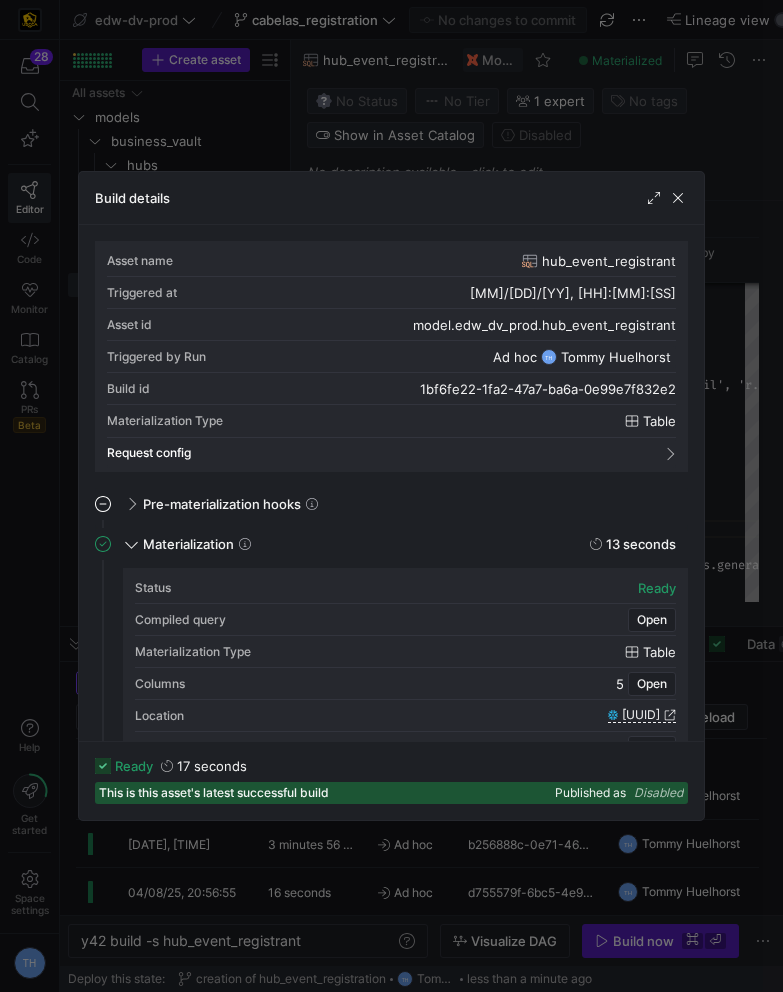 click on "Build details" at bounding box center (391, 198) 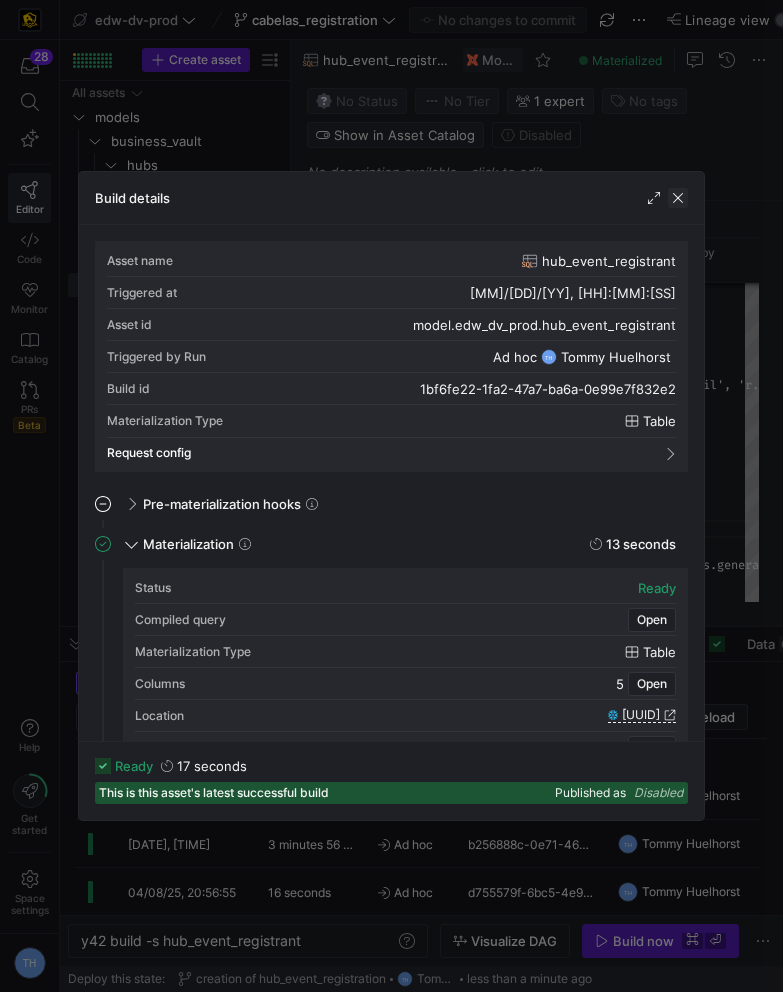click 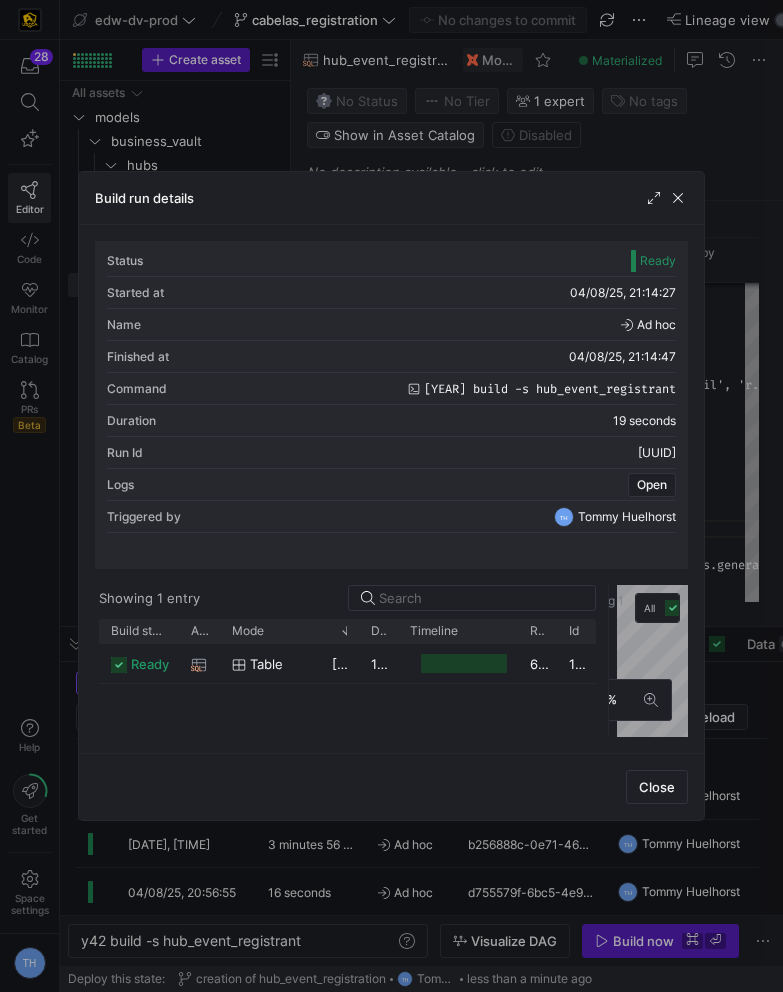 click 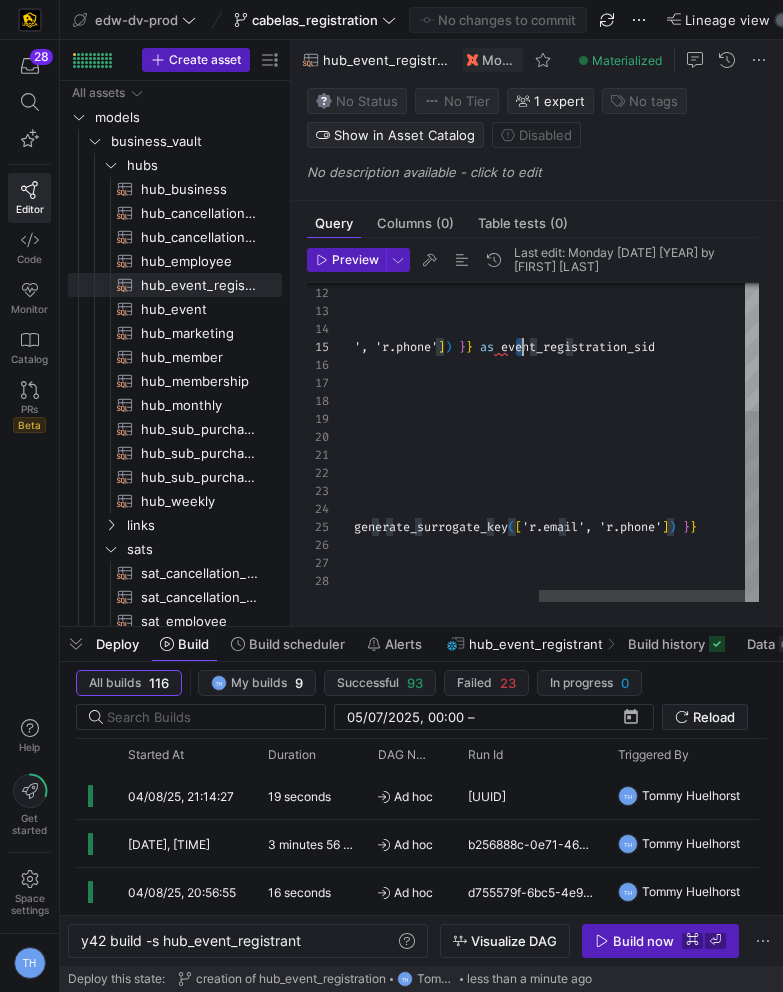 scroll, scrollTop: 72, scrollLeft: 683, axis: both 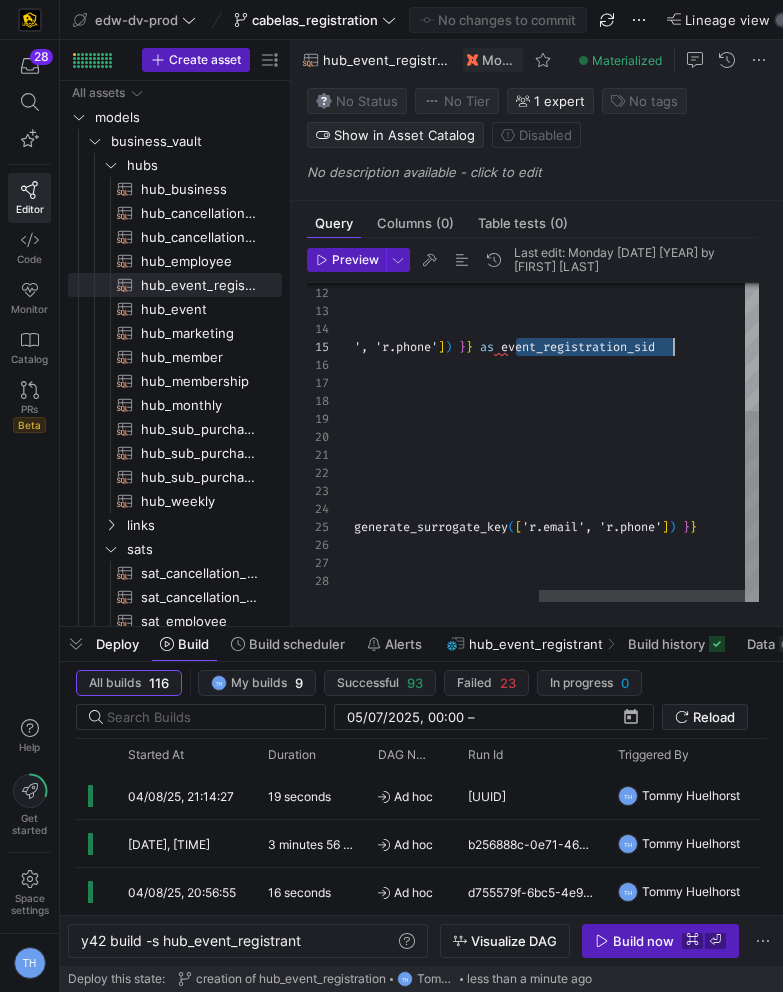 drag, startPoint x: 514, startPoint y: 347, endPoint x: 827, endPoint y: 347, distance: 313 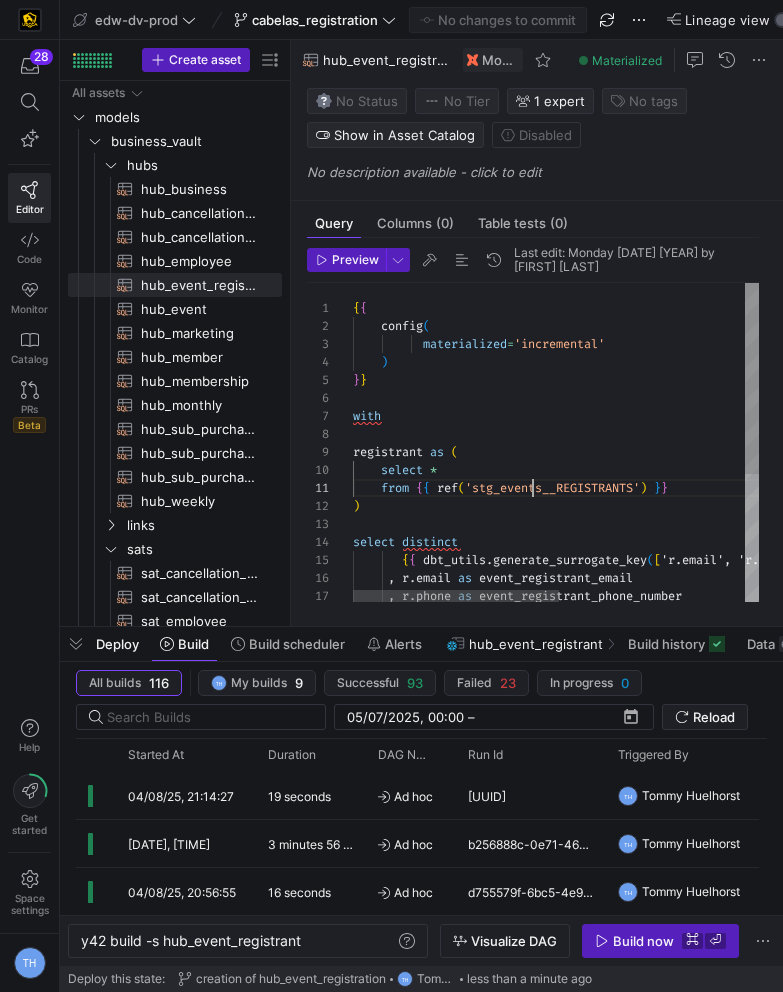 click on "from   { {   ref ( 'stg_events__REGISTRANTS' )   } } ) select   distinct           { {   dbt_utils . generate_surrogate_key ( [ 'r.email', 'r.phone' ] )   } }   as   event_registration_sid       ,   r . email   as   event_registrant_email       ,   r . phone   as   event_registrant_phone_number      select   * registrant   as   ( with              materialized = 'incremental'      ) } }      config ( { {" at bounding box center [737, 549] 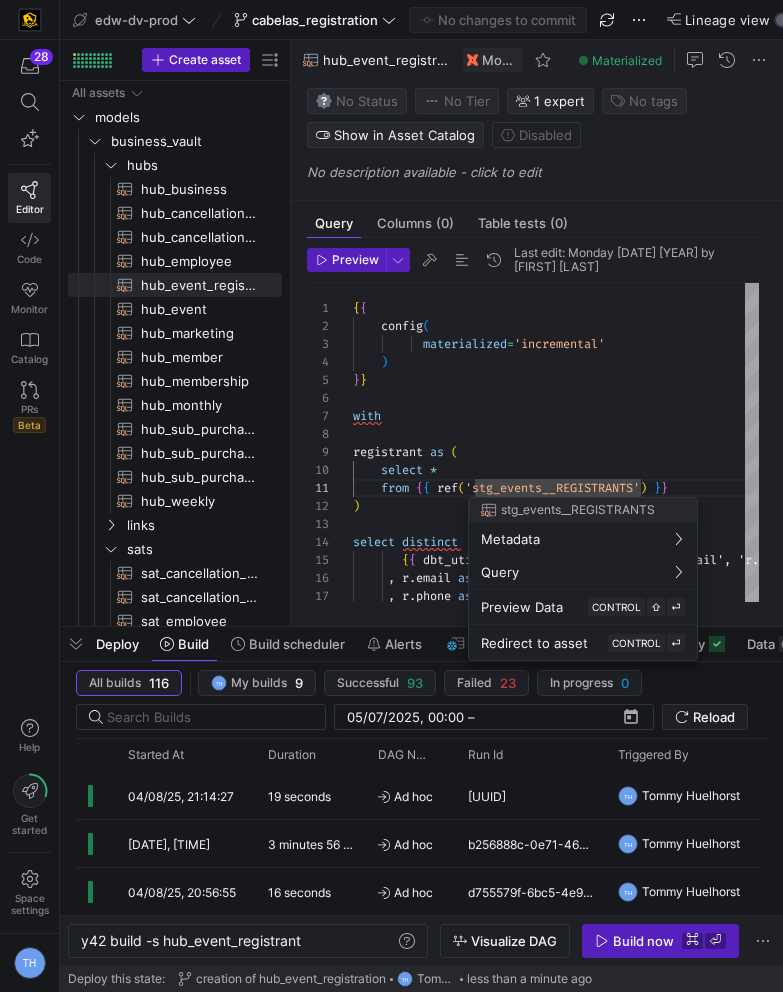 click at bounding box center (391, 496) 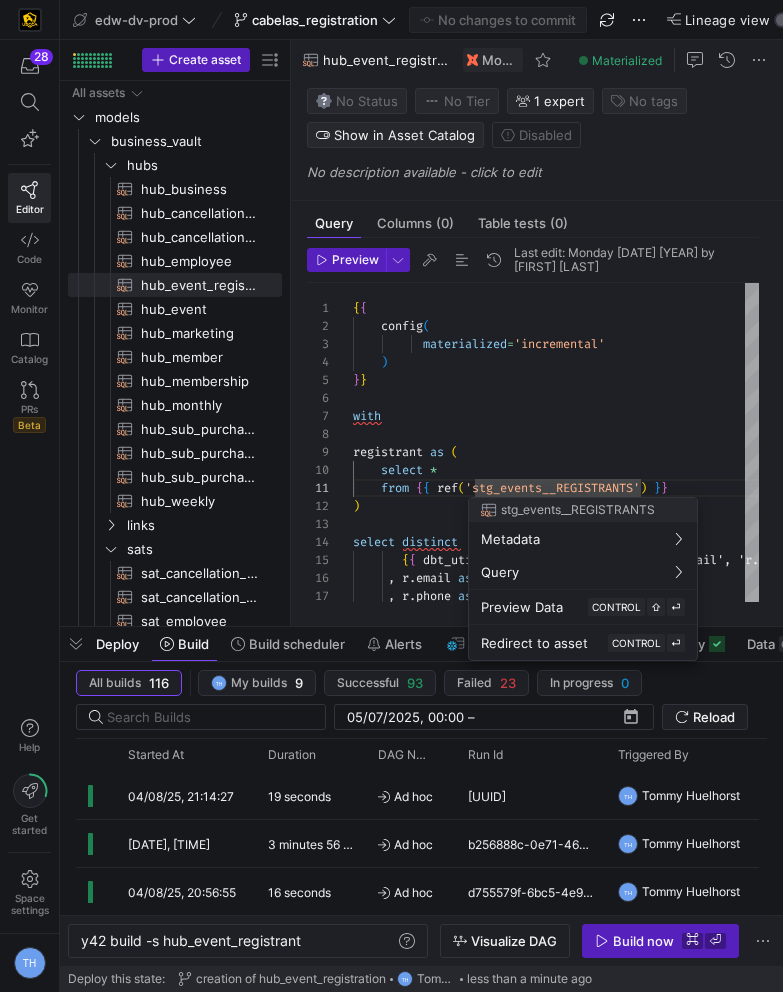 drag, startPoint x: 643, startPoint y: 485, endPoint x: 456, endPoint y: 481, distance: 187.04277 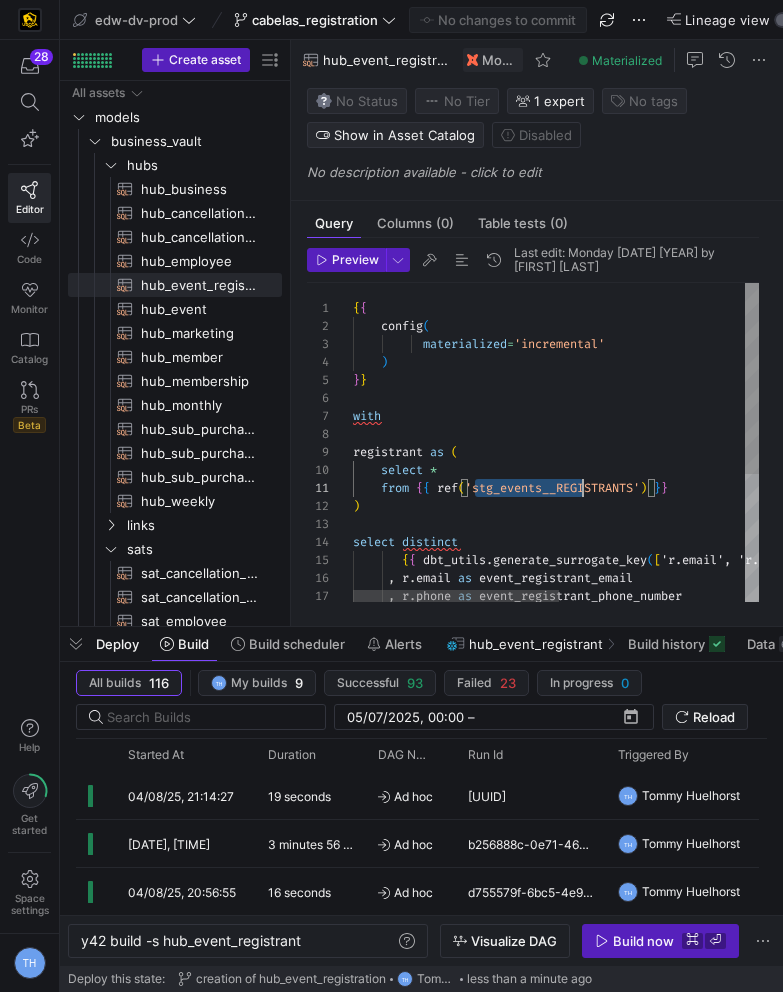 scroll, scrollTop: 0, scrollLeft: 288, axis: horizontal 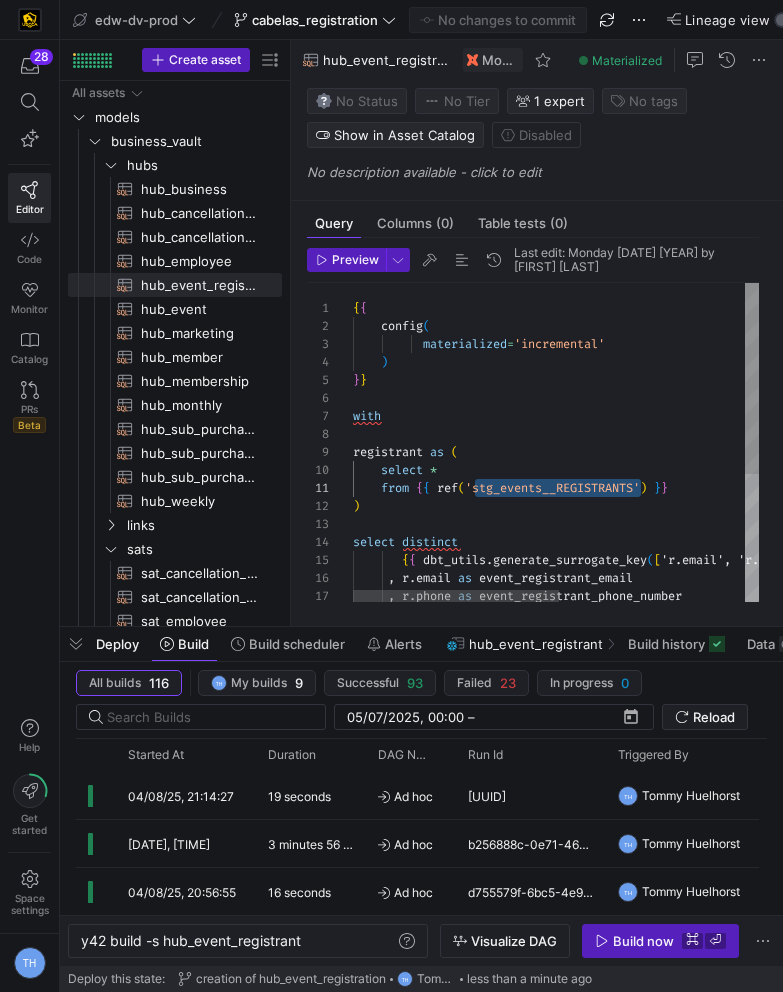 drag, startPoint x: 473, startPoint y: 487, endPoint x: 643, endPoint y: 486, distance: 170.00294 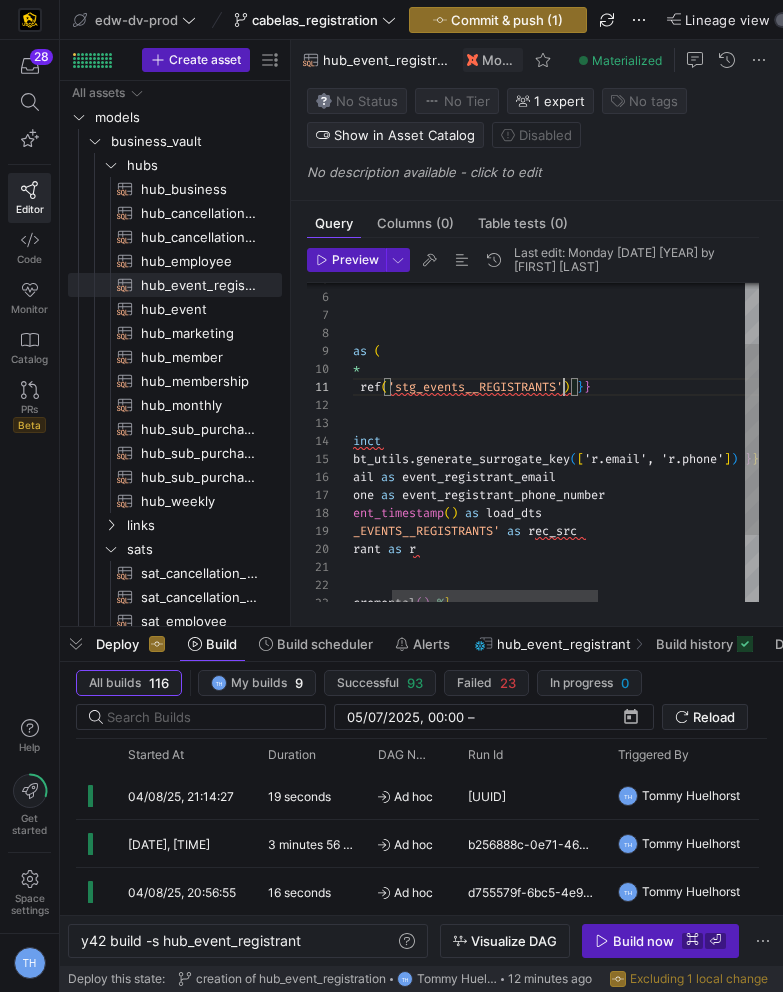 scroll, scrollTop: 0, scrollLeft: 288, axis: horizontal 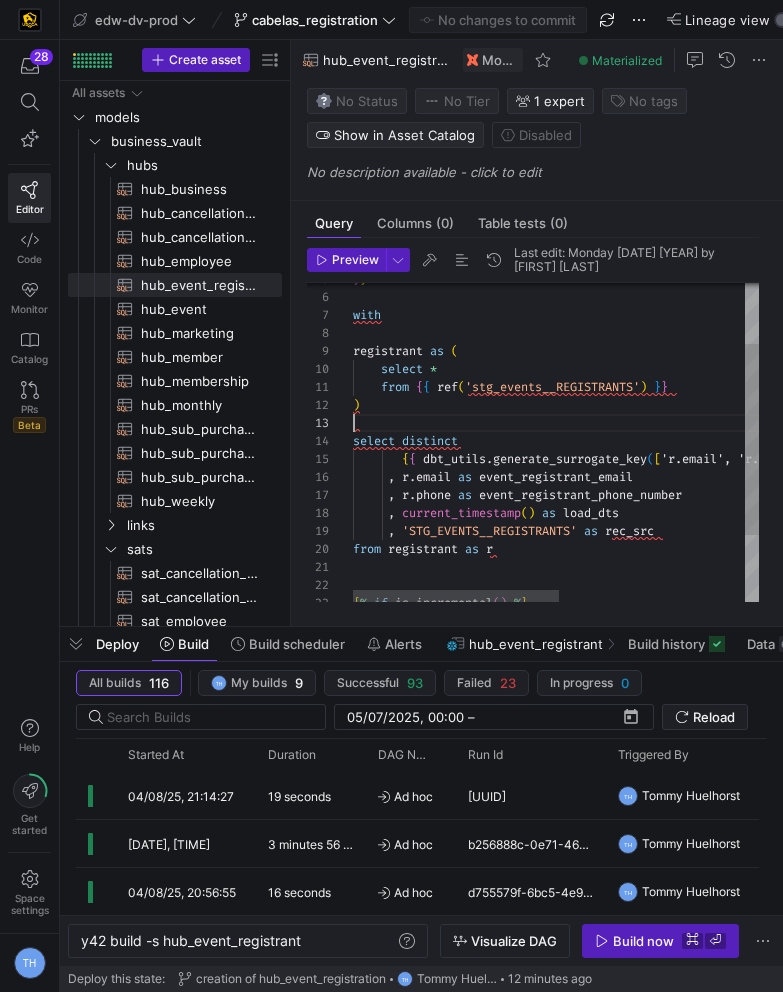 click on "from   { {   ref ( 'stg_events__REGISTRANTS' )   } } ) select   distinct           { {   dbt_utils . generate_surrogate_key ( [ 'r.email', 'r.phone' ] )   } }   as   event_registration_sid       ,   r . email   as   event_registrant_email       ,   r . phone   as   event_registrant_phone_number      select   *       ,   current_timestamp ( )   as   load_dts       ,   'STG_EVENTS__REGISTRANTS'   as   rec_src    from   registrant   as   r { %   if   is_incremental ( )   % } registrant   as   ( with   } }" at bounding box center [737, 448] 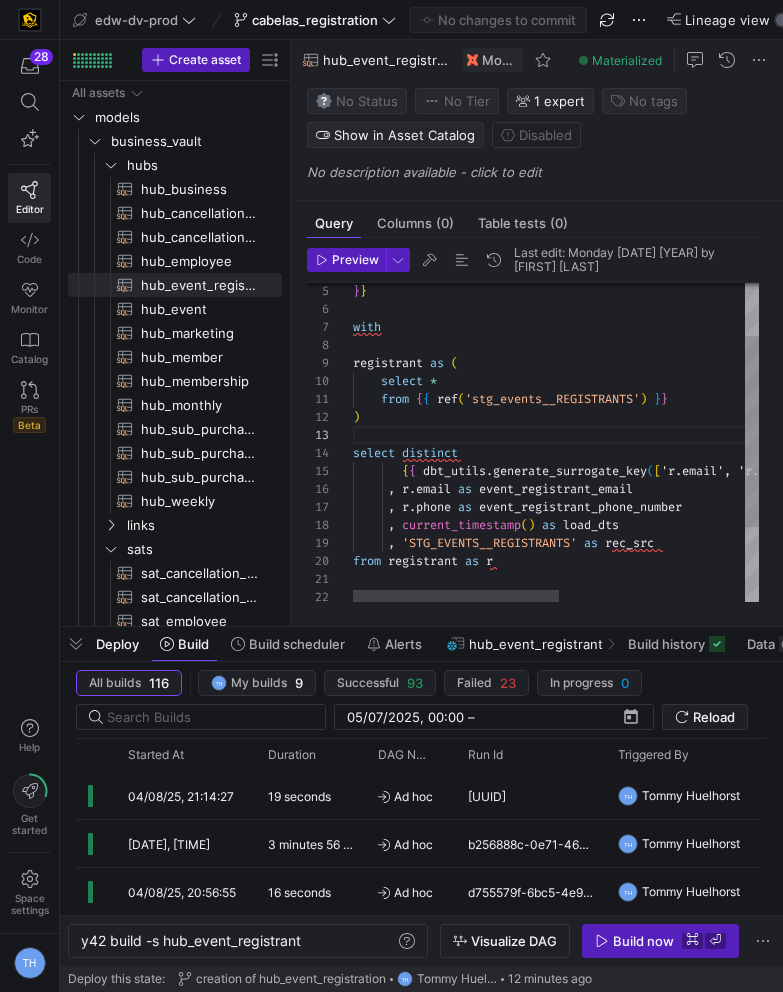 click on "from   { {   ref ( 'stg_events__REGISTRANTS' )   } } ) select   distinct           { {   dbt_utils . generate_surrogate_key ( [ 'r.email', 'r.phone' ] )   } }   as   event_registration_sid       ,   r . email   as   event_registrant_email       ,   r . phone   as   event_registrant_phone_number      select   *       ,   current_timestamp ( )   as   load_dts       ,   'STG_EVENTS__REGISTRANTS'   as   rec_src    from   registrant   as   r registrant   as   ( with   } }" at bounding box center (737, 460) 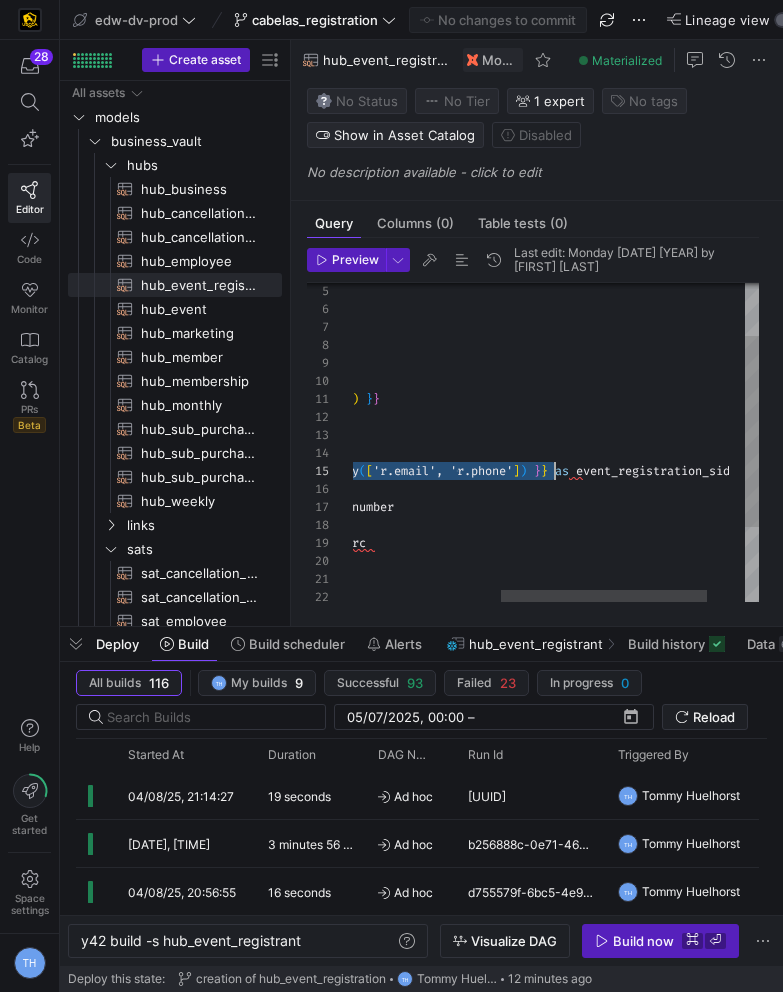 scroll, scrollTop: 72, scrollLeft: 497, axis: both 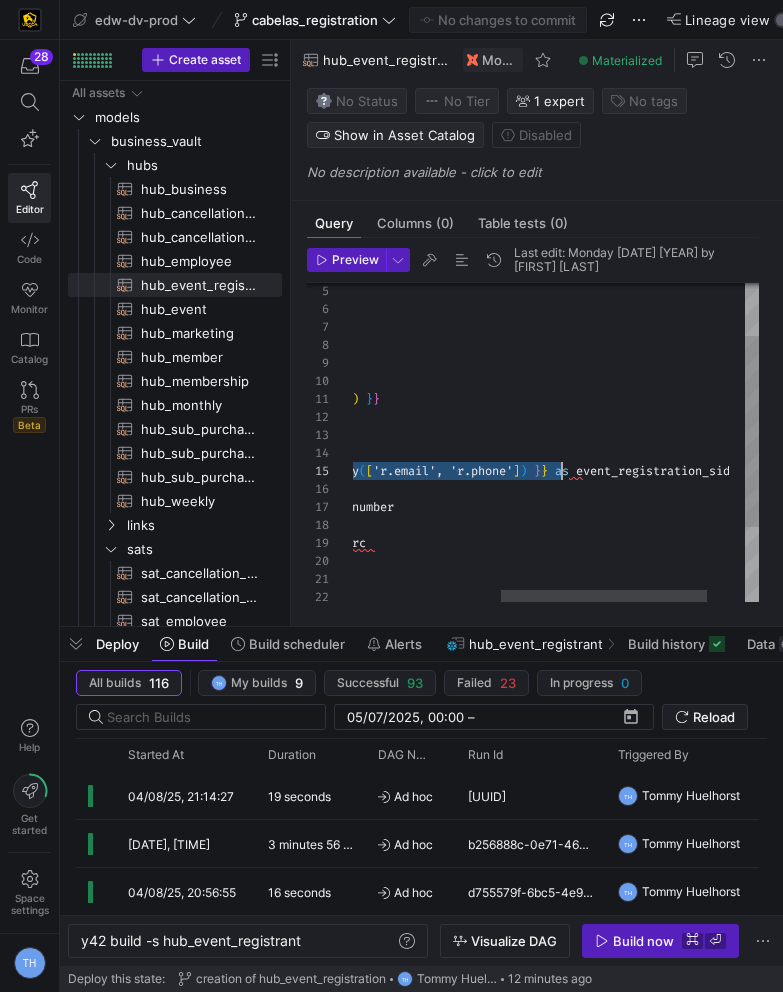 drag, startPoint x: 398, startPoint y: 472, endPoint x: 561, endPoint y: 472, distance: 163 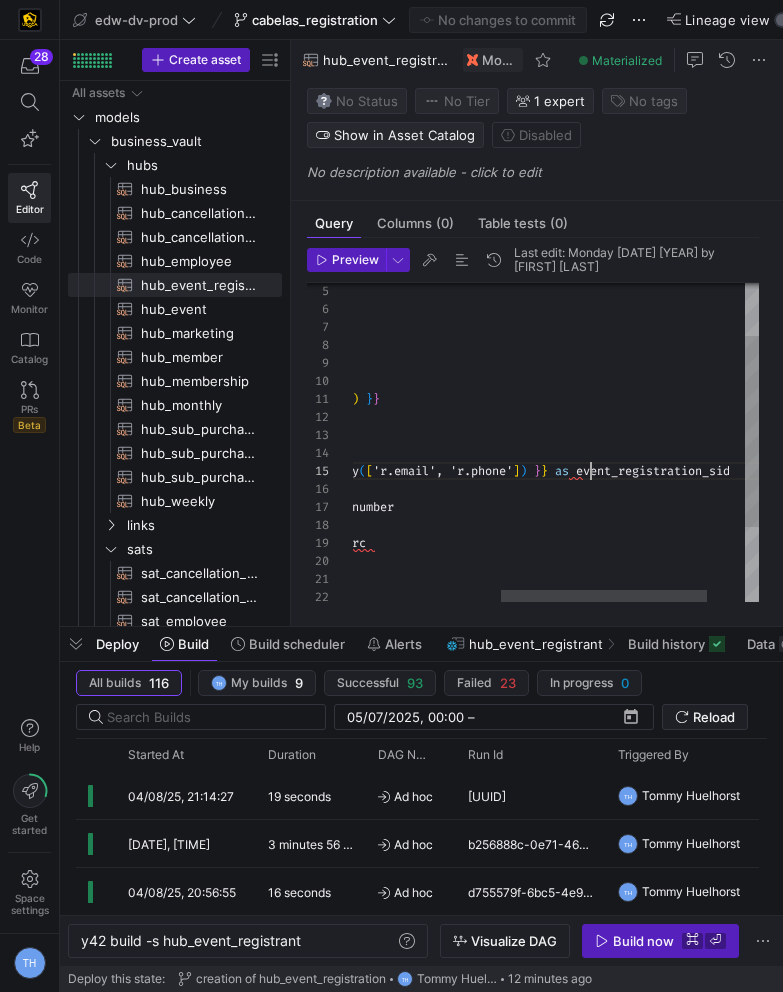 scroll, scrollTop: 72, scrollLeft: 683, axis: both 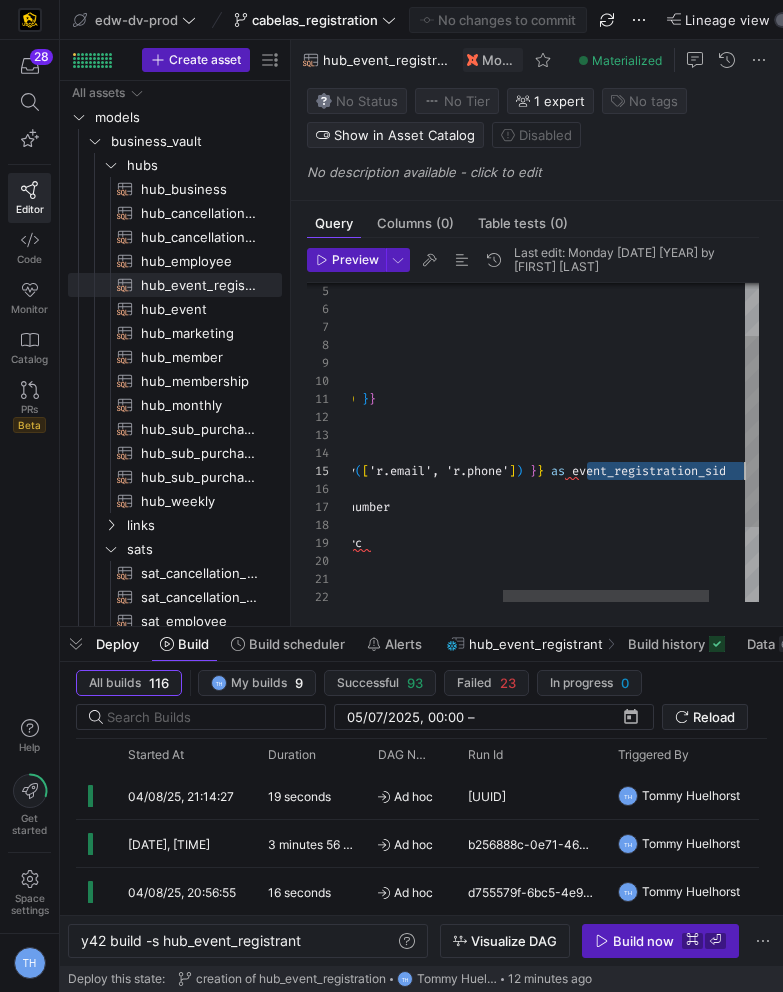 drag, startPoint x: 592, startPoint y: 471, endPoint x: 856, endPoint y: 471, distance: 264 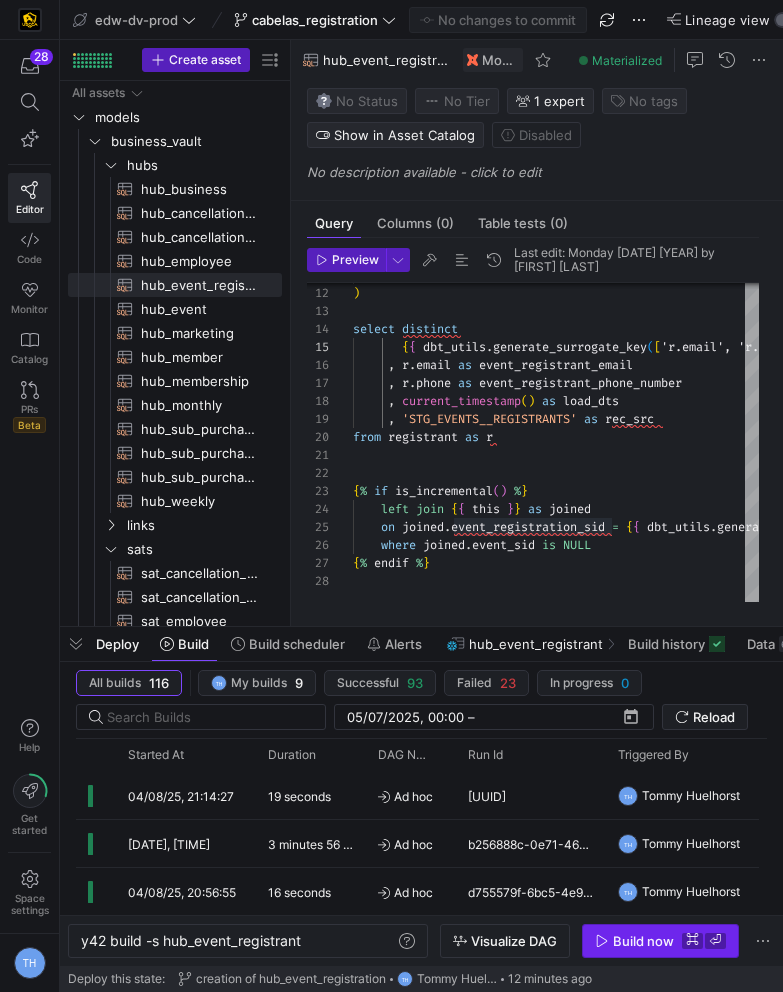 click on "Build now" at bounding box center (643, 941) 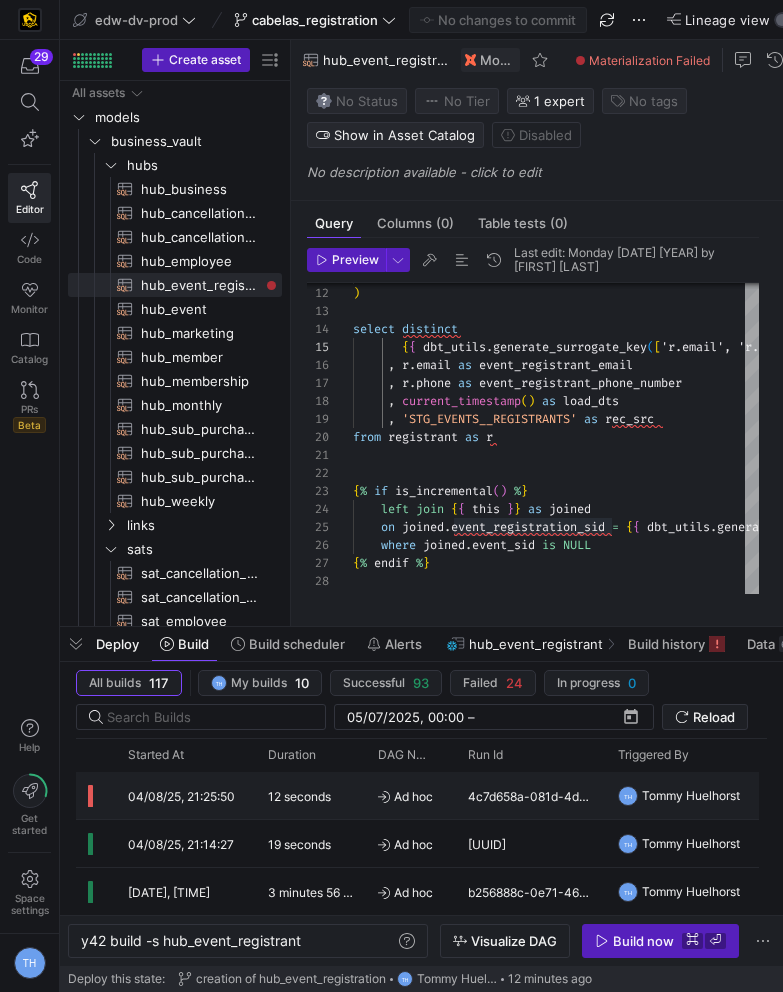 click on "12 seconds" 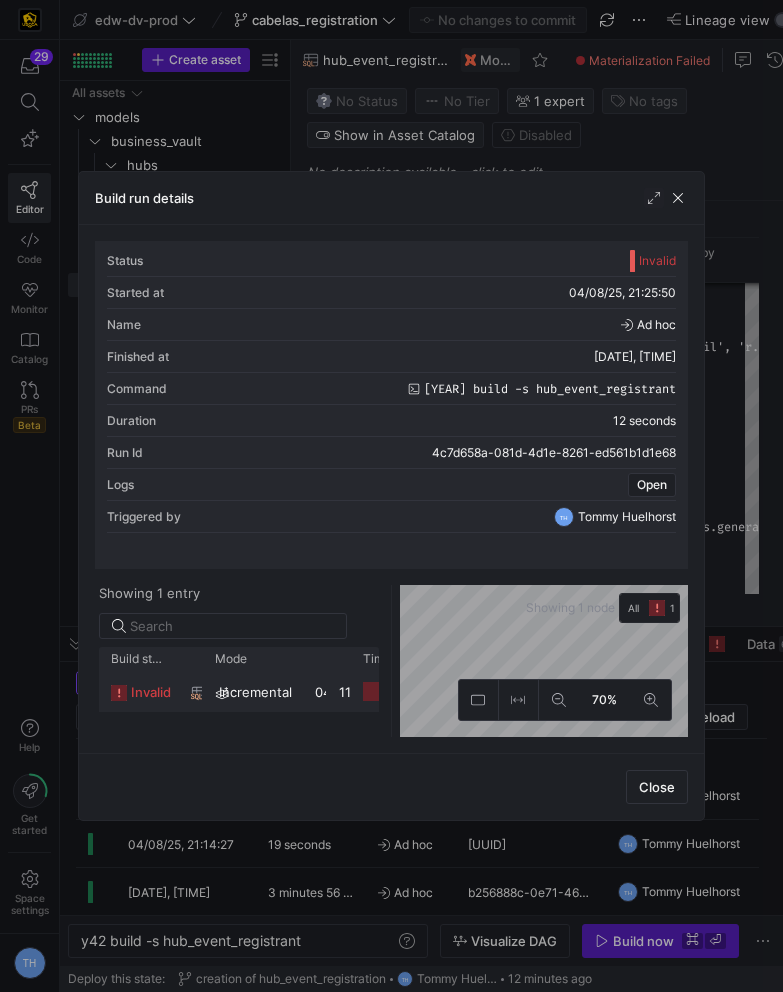click on "incremental" 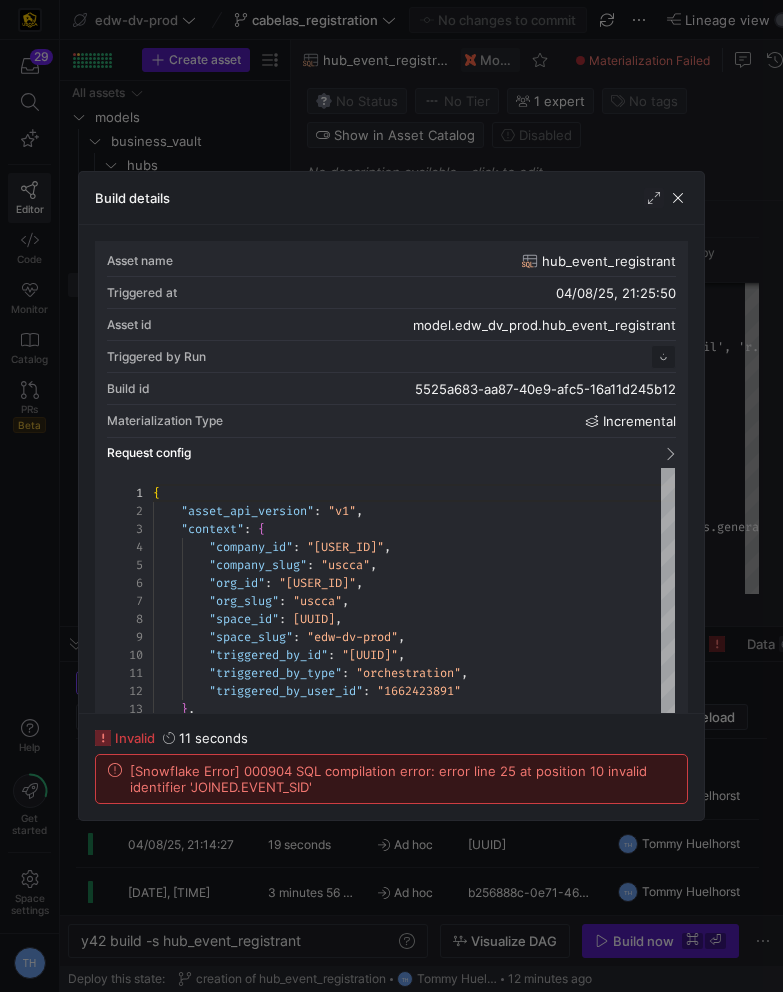 scroll, scrollTop: 180, scrollLeft: 0, axis: vertical 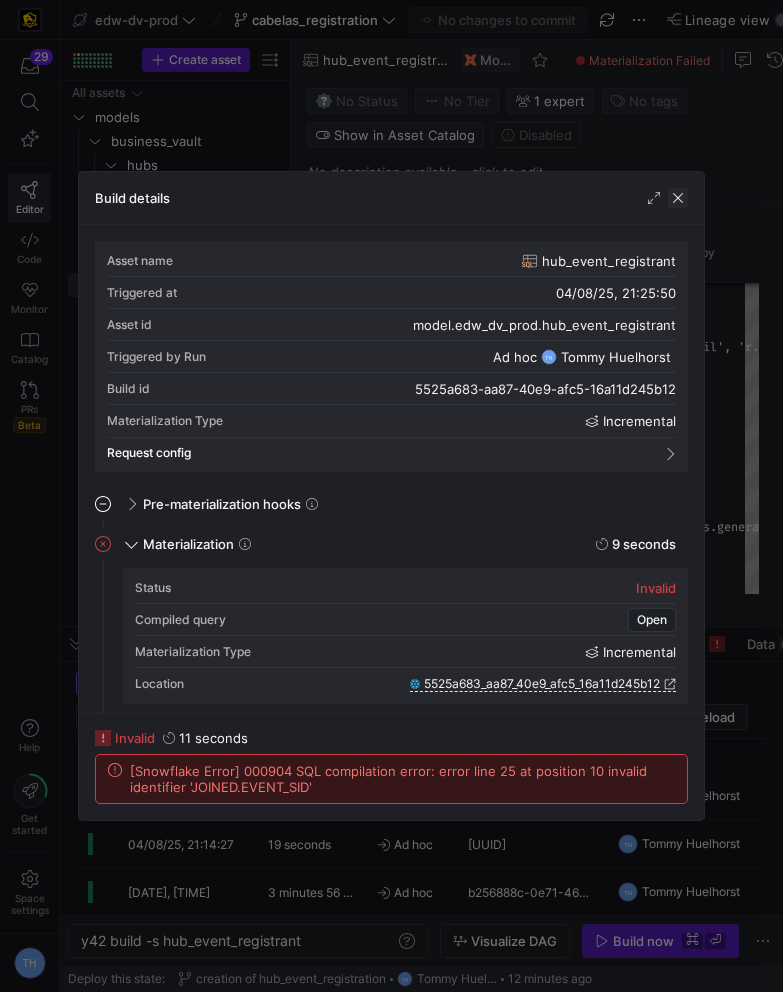 click 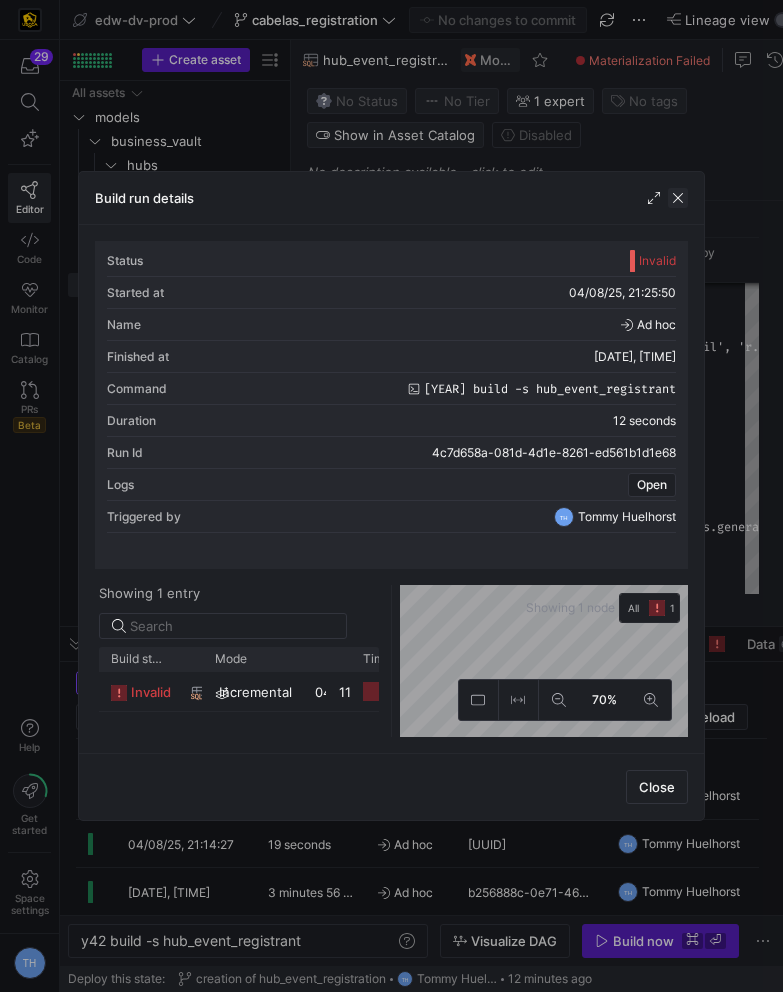 click 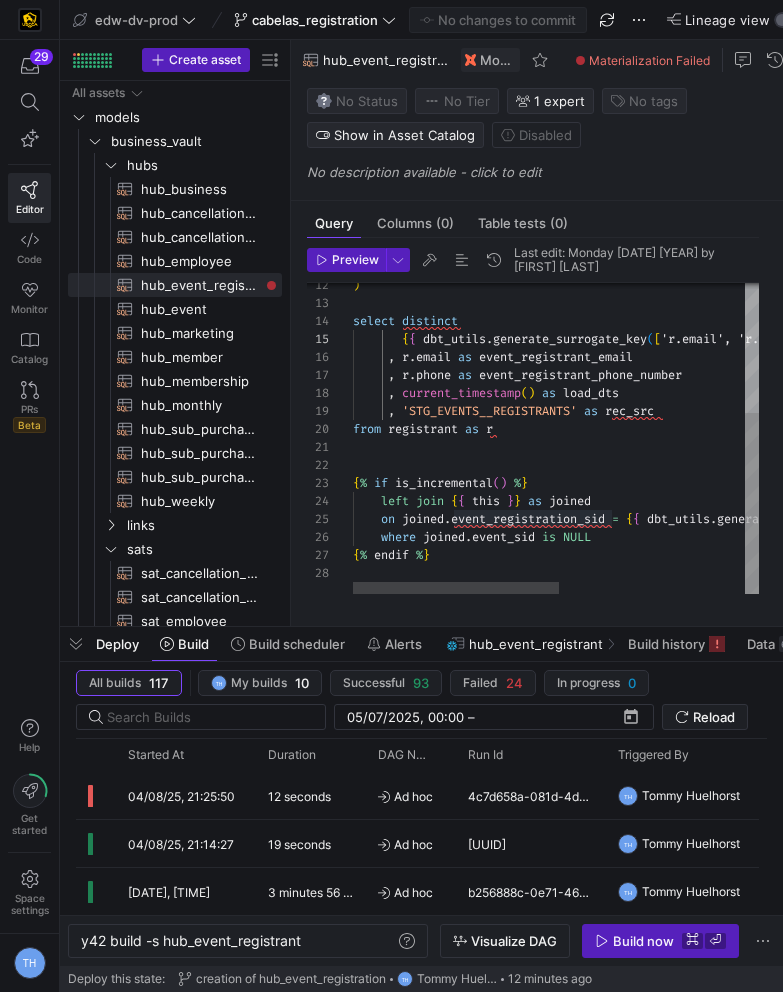 click on ") select   distinct           { {   dbt_utils . generate_surrogate_key ( [ 'r.email', 'r.phone' ] )   } }   as   event_registration_sid       ,   r . email   as   event_registrant_email       ,   r . phone   as   event_registrant_phone_number       ,   current_timestamp ( )   as   load_dts       ,   'STG_EVENTS__REGISTRANTS'   as   rec_src    from   registrant   as   r { %   if   is_incremental ( )   % }      left   join   { {   this   } }   as   joined      on   joined . event_registration_sid   =   { {   dbt_utils . generate_surrogate_key ( [ 'r.email', 'r.phone' ] )   } }      where   joined . event_sid   is   NULL { %   endif   % }" at bounding box center [737, 328] 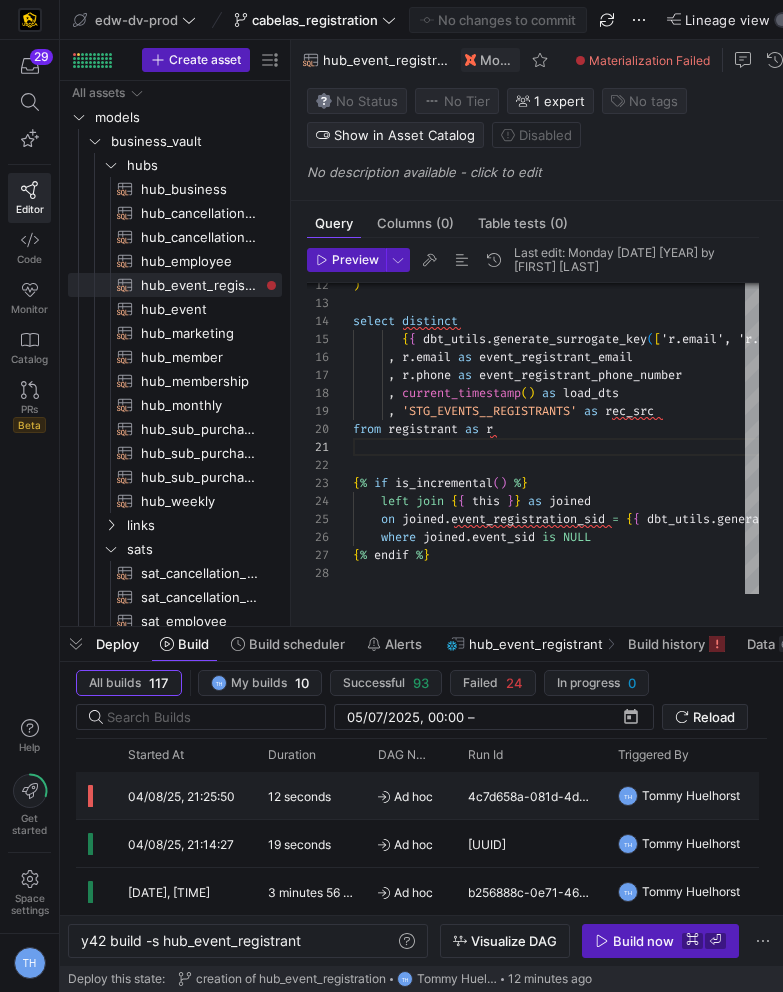 click on "12 seconds" 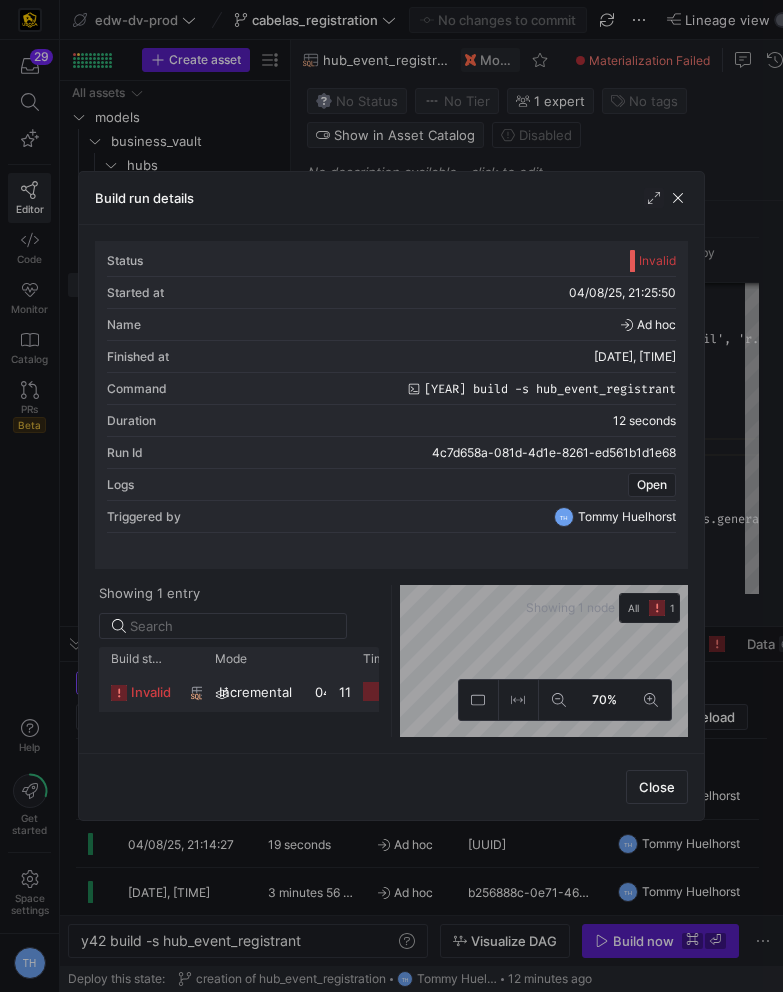 click on "incremental" 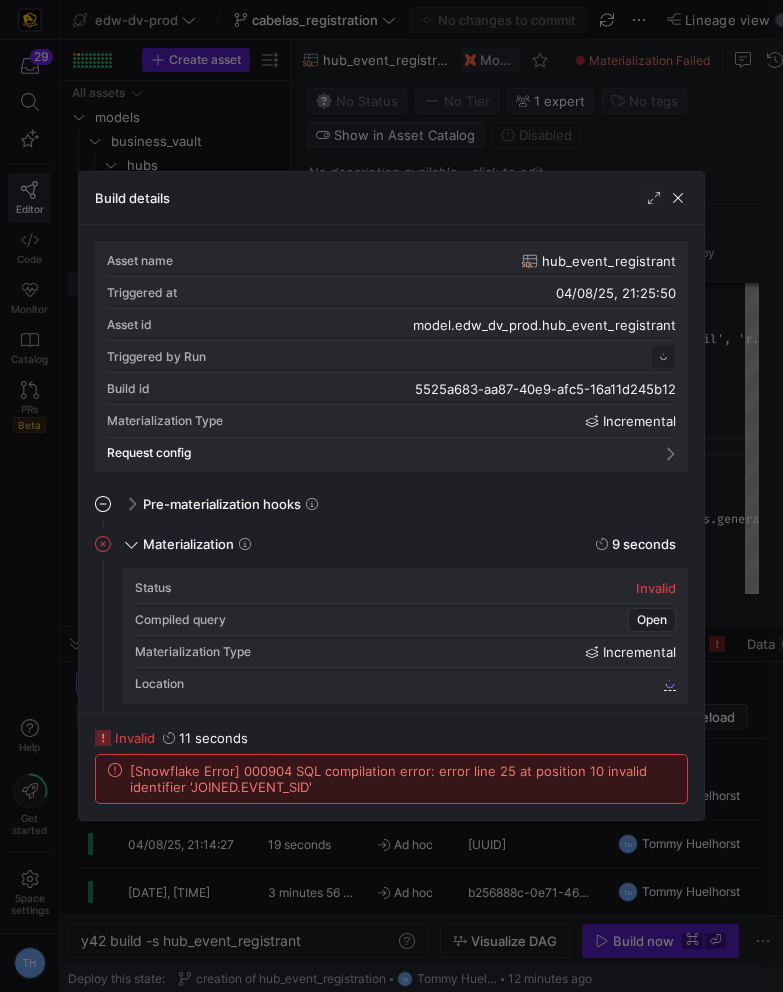 scroll, scrollTop: 180, scrollLeft: 0, axis: vertical 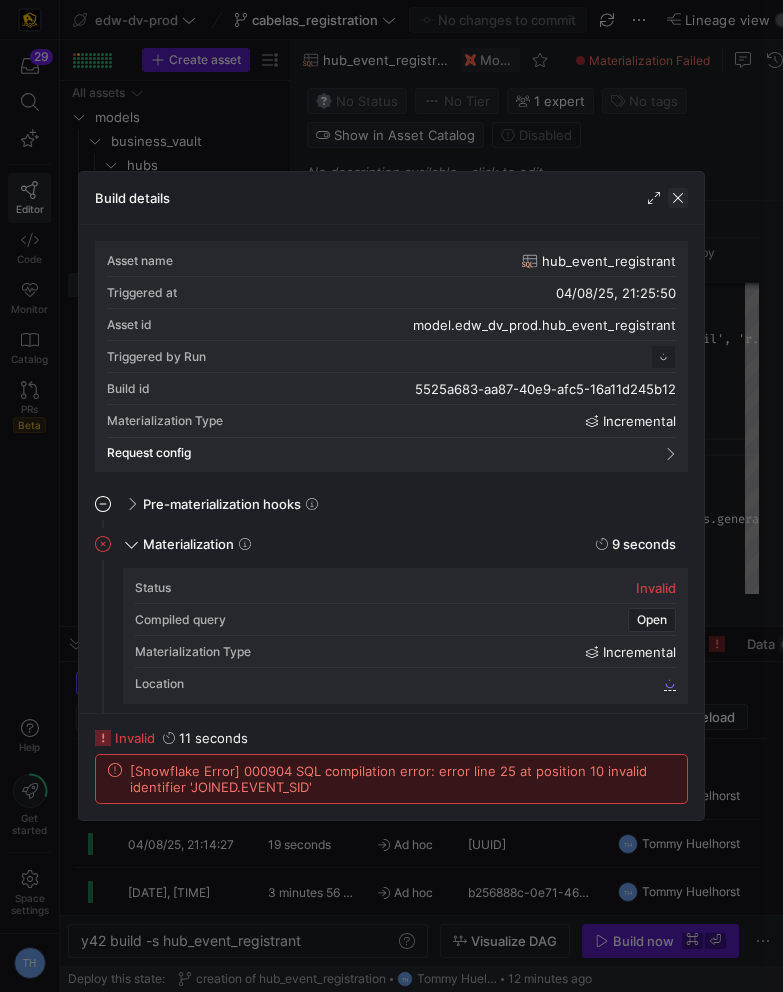 click 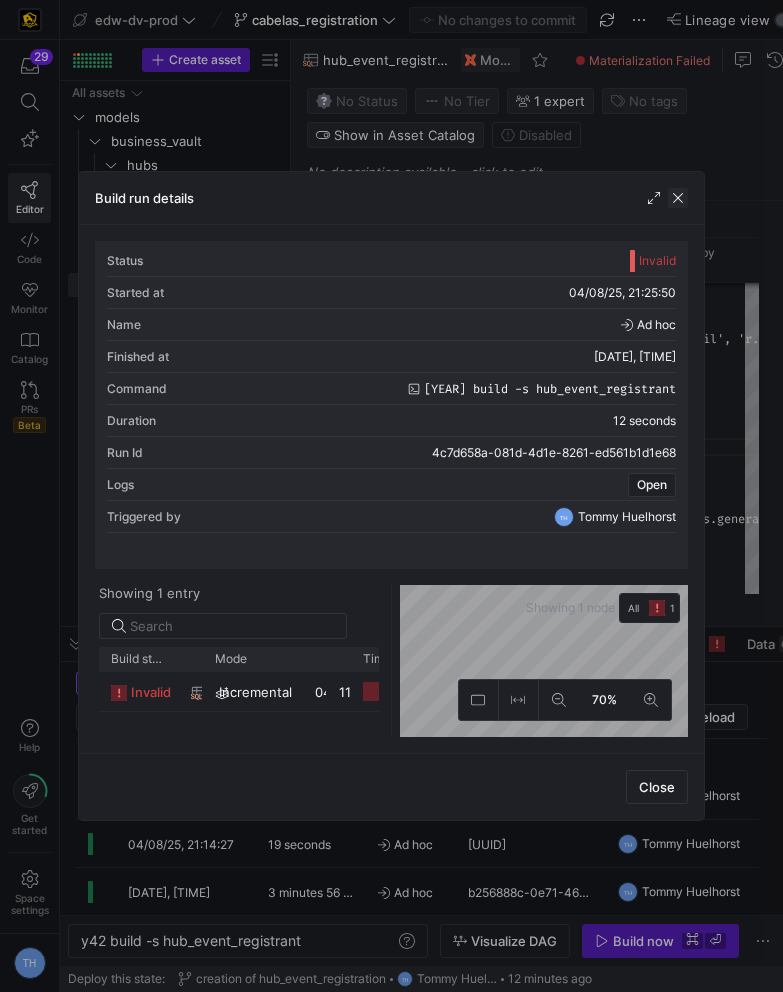 click 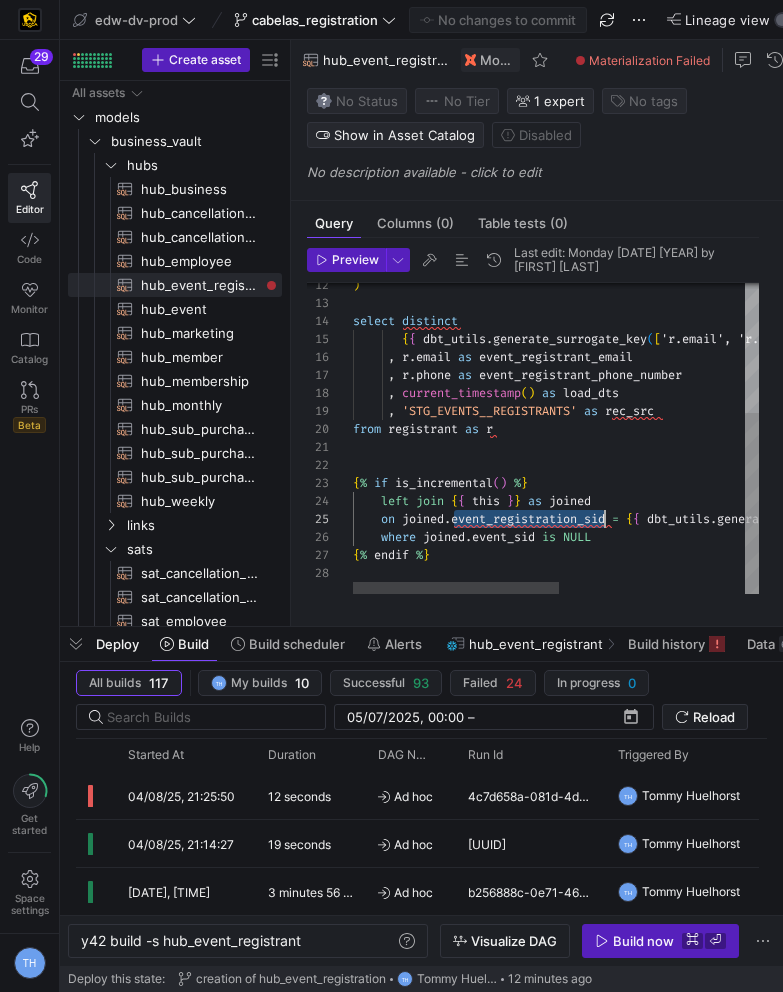 scroll, scrollTop: 72, scrollLeft: 259, axis: both 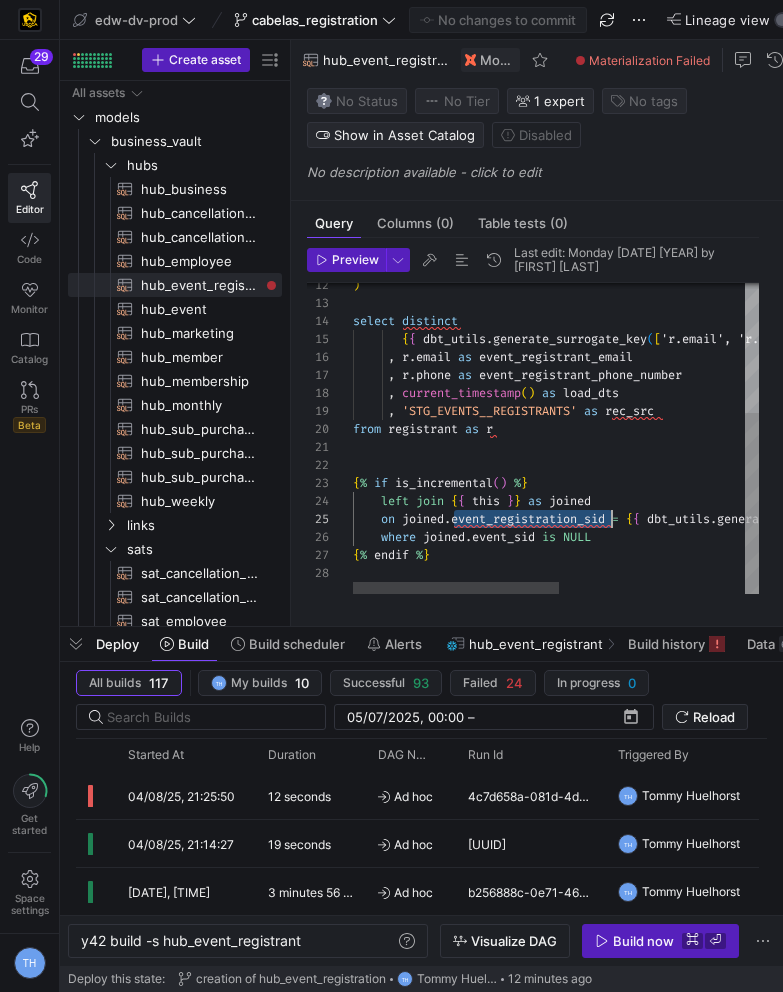 drag, startPoint x: 456, startPoint y: 524, endPoint x: 611, endPoint y: 532, distance: 155.20631 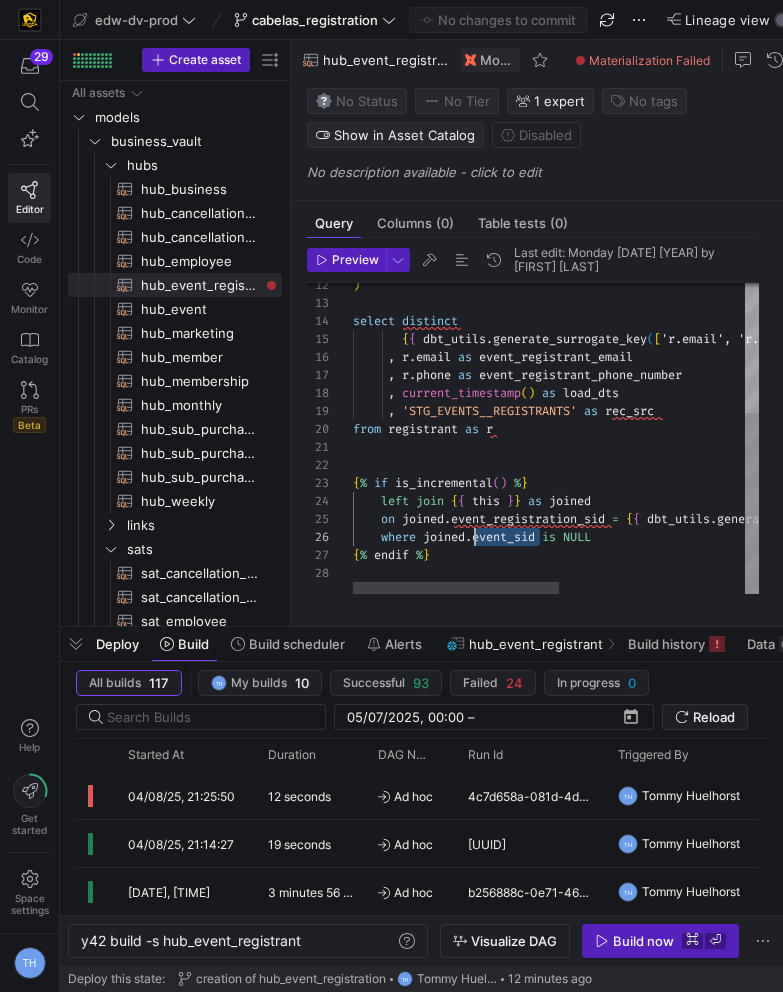 scroll, scrollTop: 90, scrollLeft: 122, axis: both 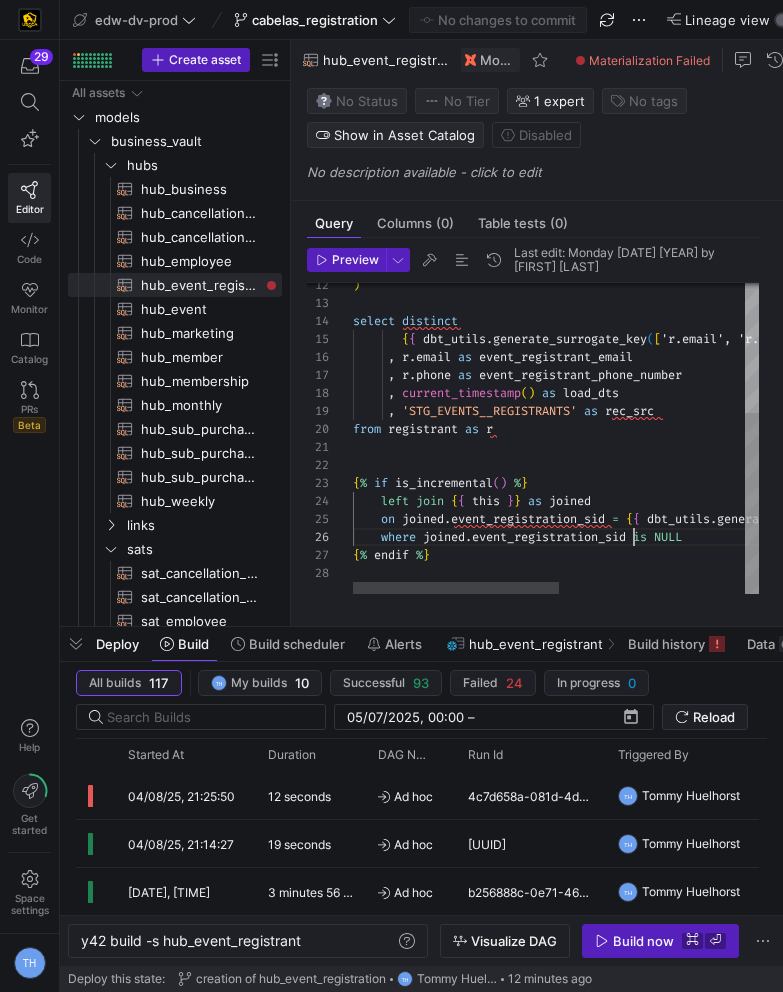 click on ") select   distinct           { {   dbt_utils . generate_surrogate_key ( [ 'r.email', 'r.phone' ] )   } }   as   event_registration_sid       ,   r . email   as   event_registrant_email       ,   r . phone   as   event_registrant_phone_number       ,   current_timestamp ( )   as   load_dts       ,   'STG_EVENTS__REGISTRANTS'   as   rec_src    from   registrant   as   r { %   if   is_incremental ( )   % }      left   join   { {   this   } }   as   joined      on   joined . event_registration_sid   =   { {   dbt_utils . generate_surrogate_key ( [ 'r.email', 'r.phone' ] )   } }      where   joined . event_registration_sid   is   NULL { %   endif   % }" at bounding box center [737, 328] 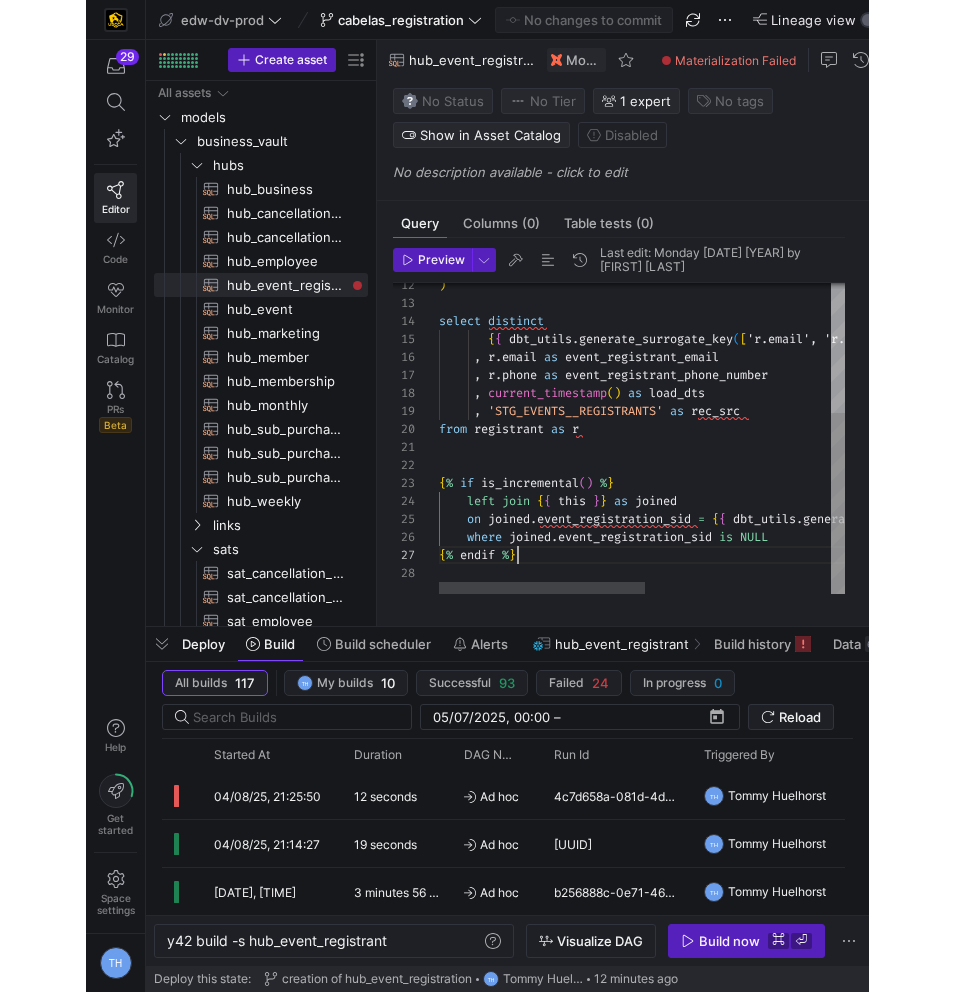 scroll, scrollTop: 108, scrollLeft: 79, axis: both 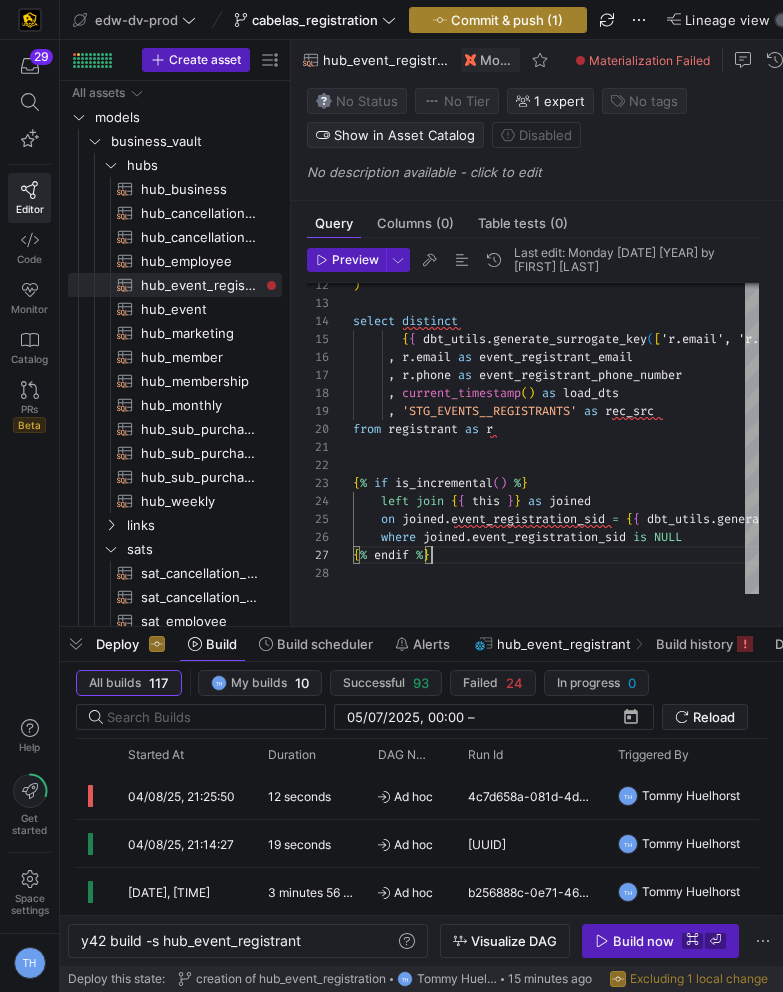 click at bounding box center (498, 20) 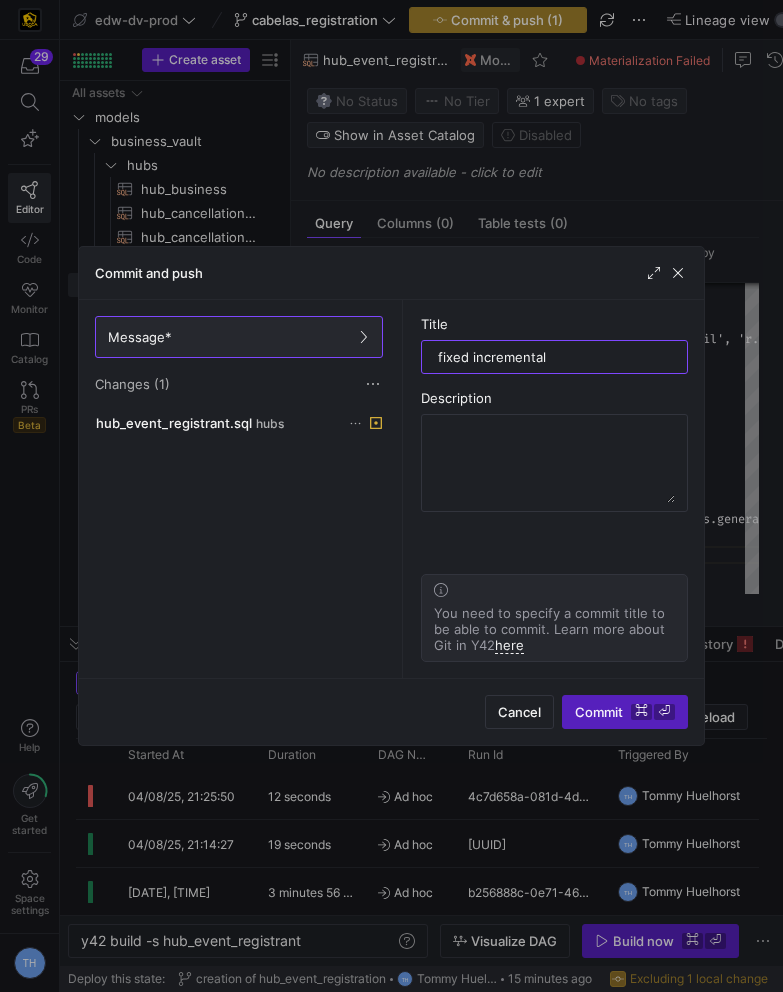 type on "fixed incremental" 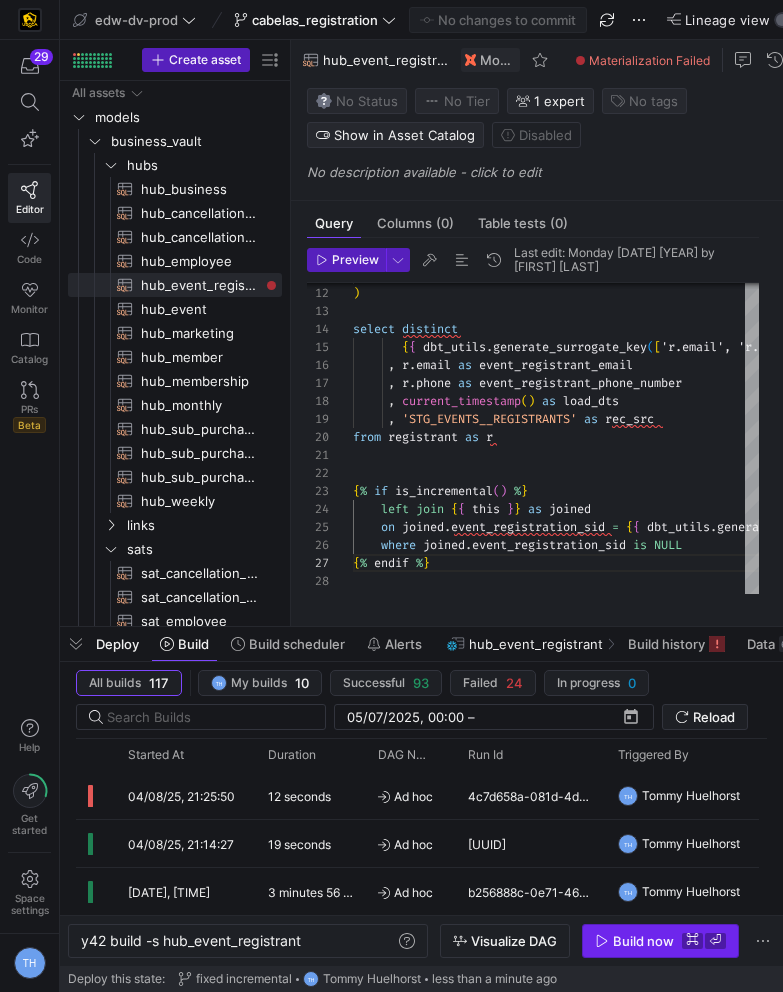 click on "Build now" at bounding box center [643, 941] 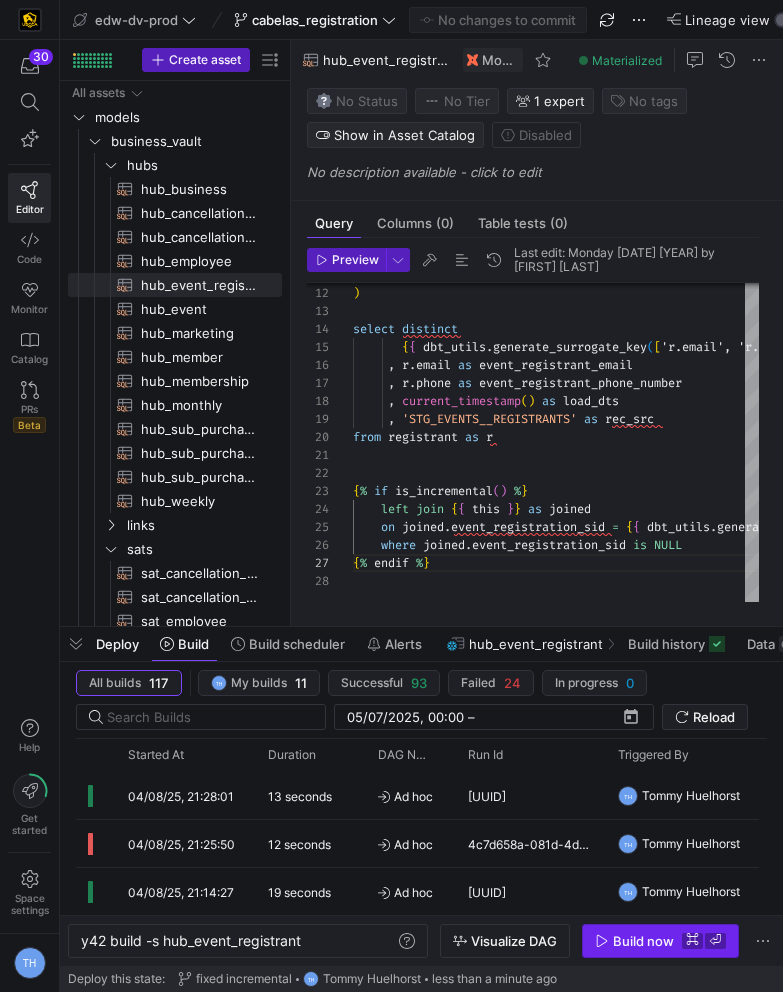 click on "Build now" at bounding box center [643, 941] 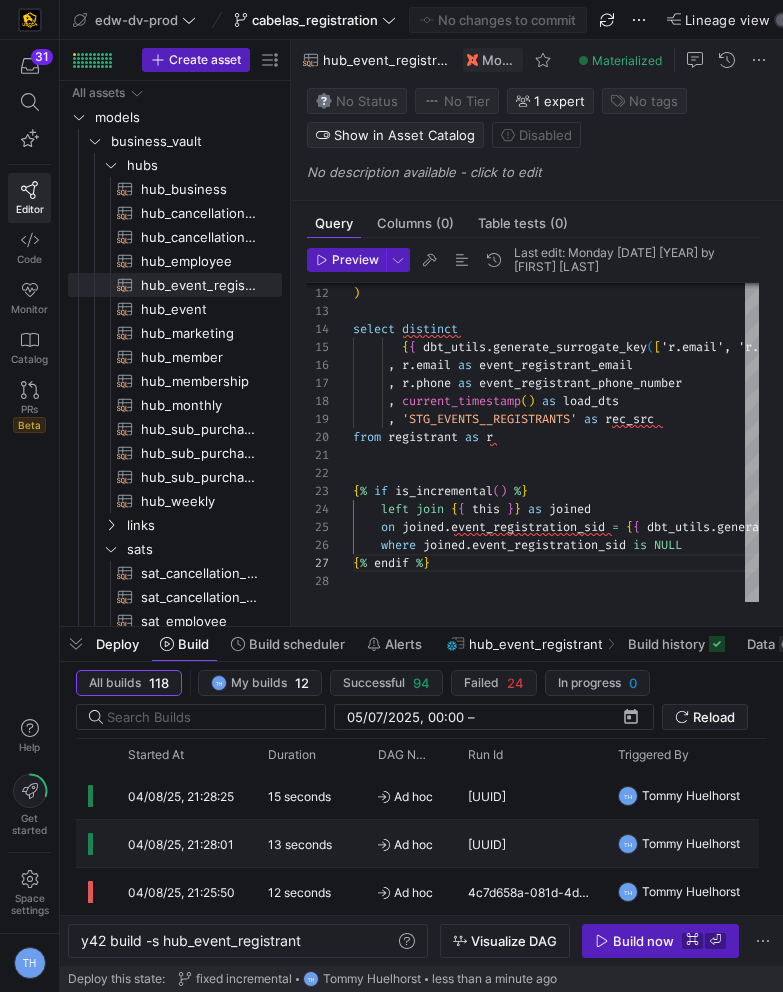 click on "13 seconds" 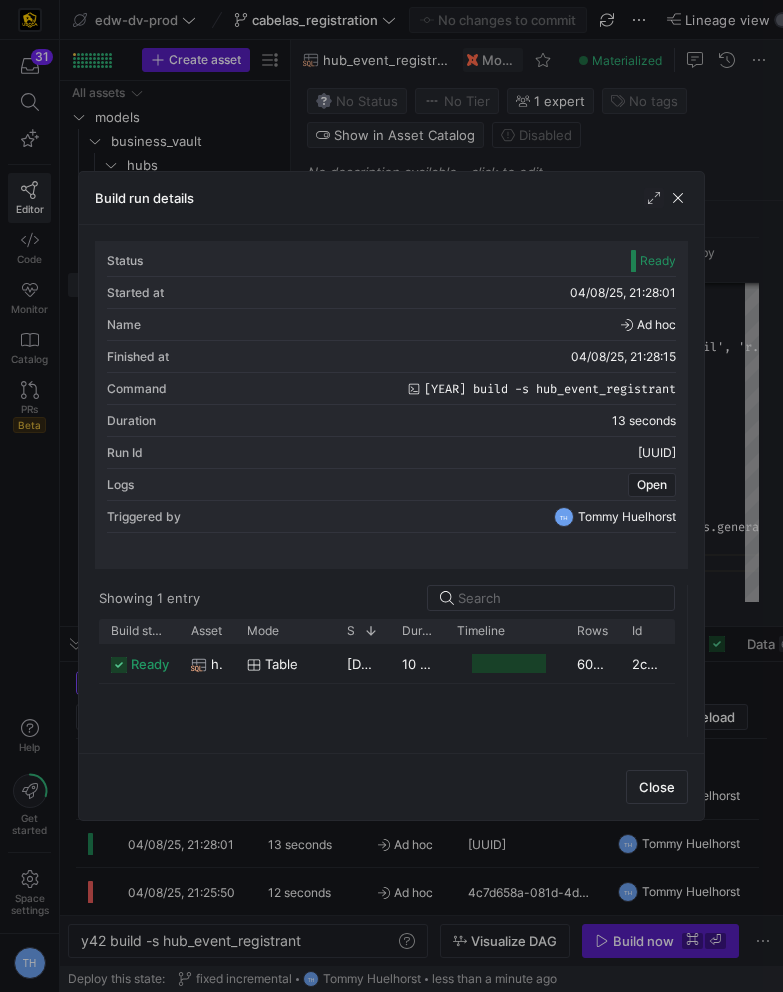 drag, startPoint x: 393, startPoint y: 635, endPoint x: 765, endPoint y: 637, distance: 372.00537 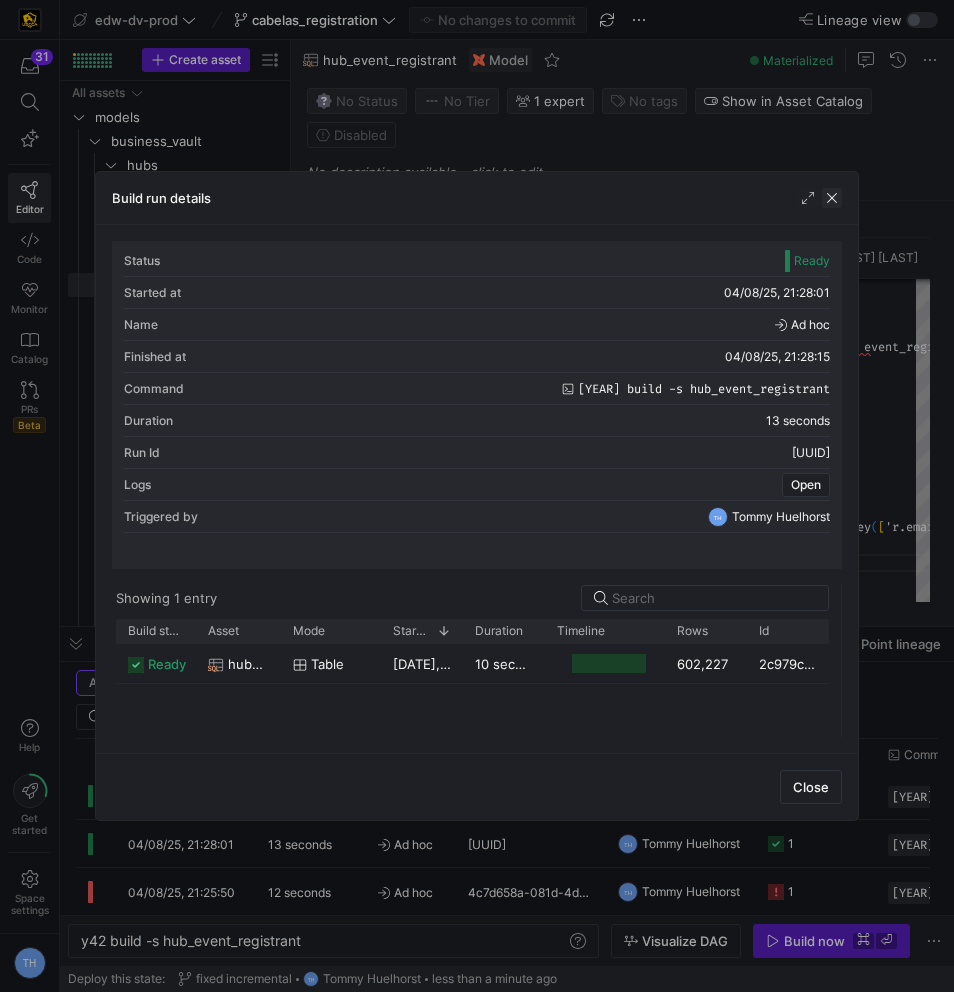 click 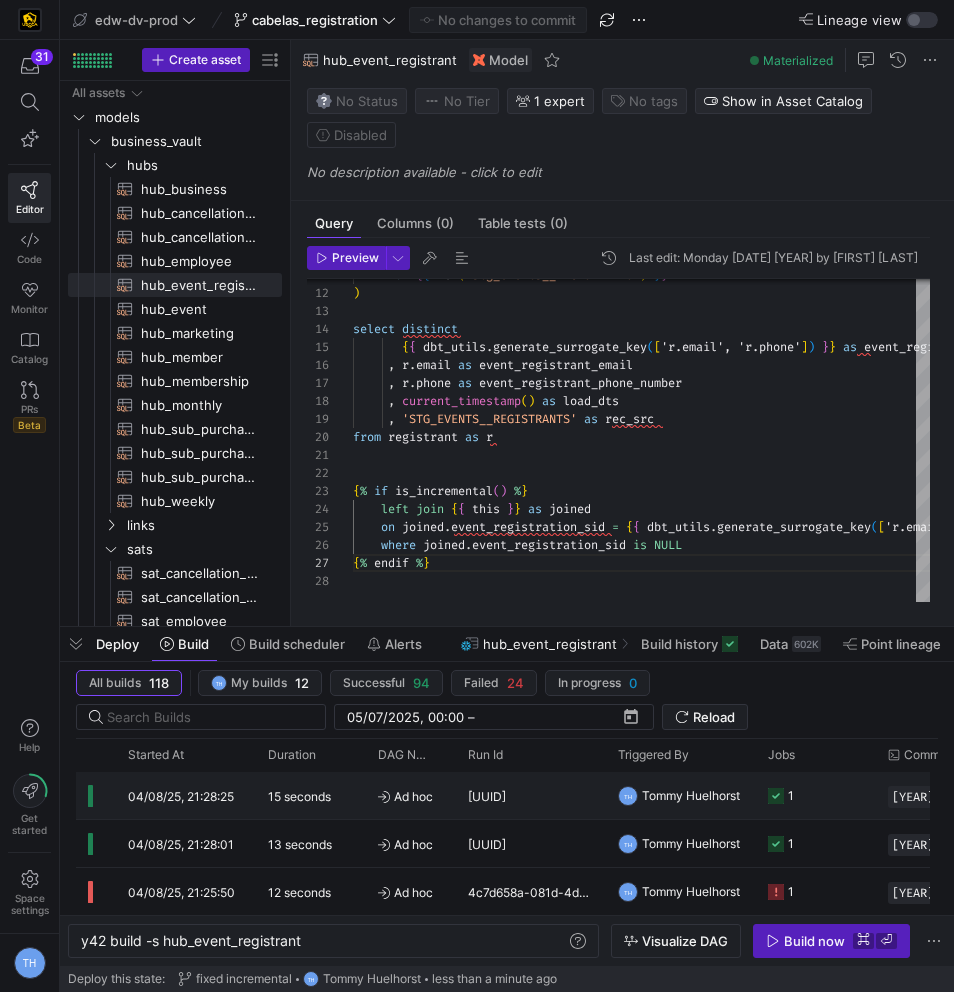 click on "a8090c4b-b2fa-4730-81b1-ec147d392a30" 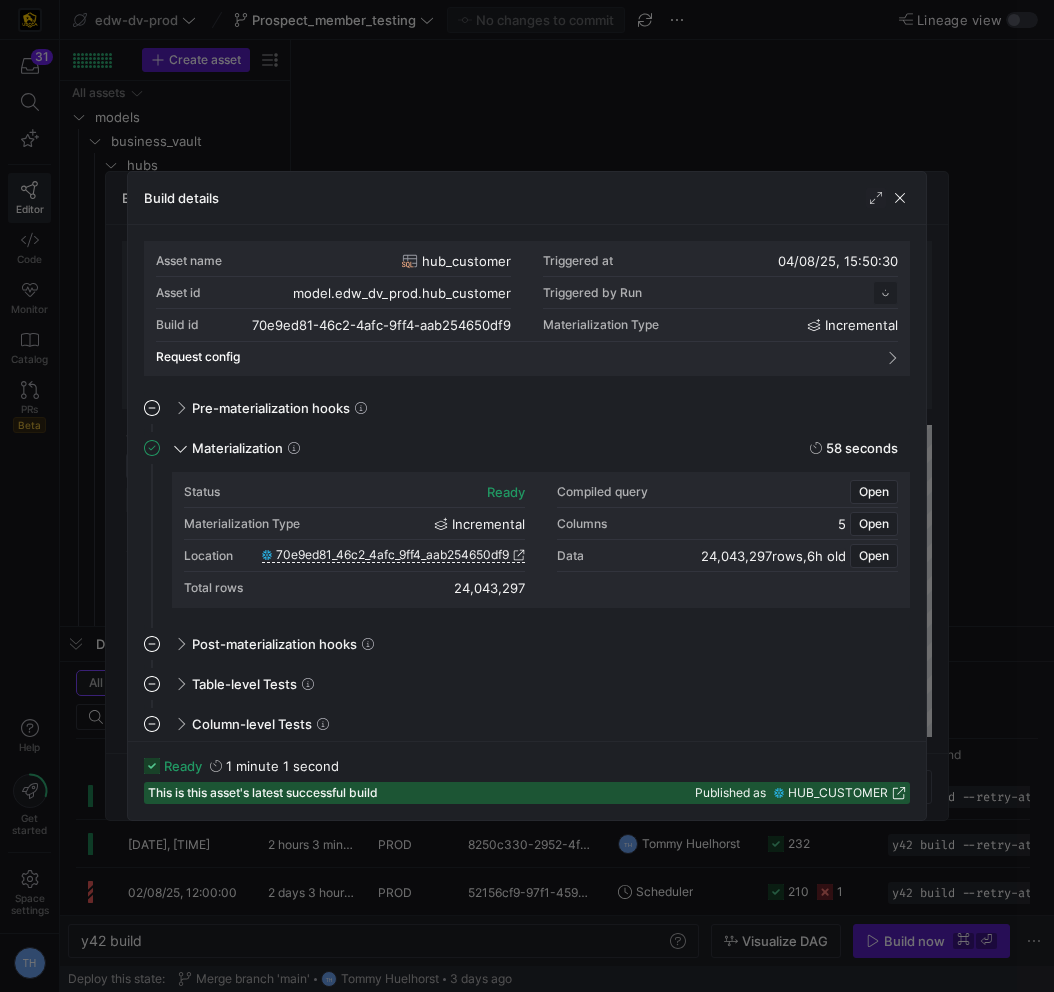 scroll, scrollTop: 0, scrollLeft: 0, axis: both 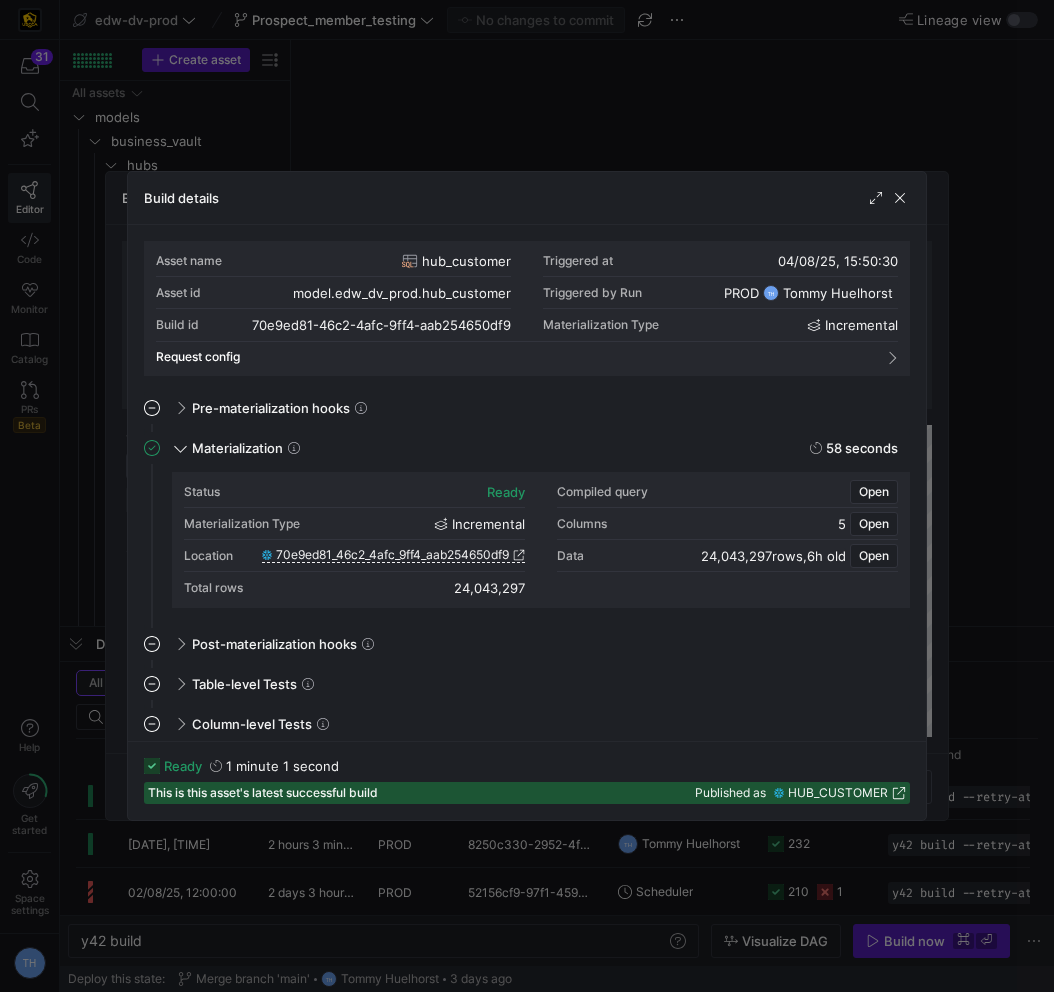 click on "24,043,297" at bounding box center (489, 588) 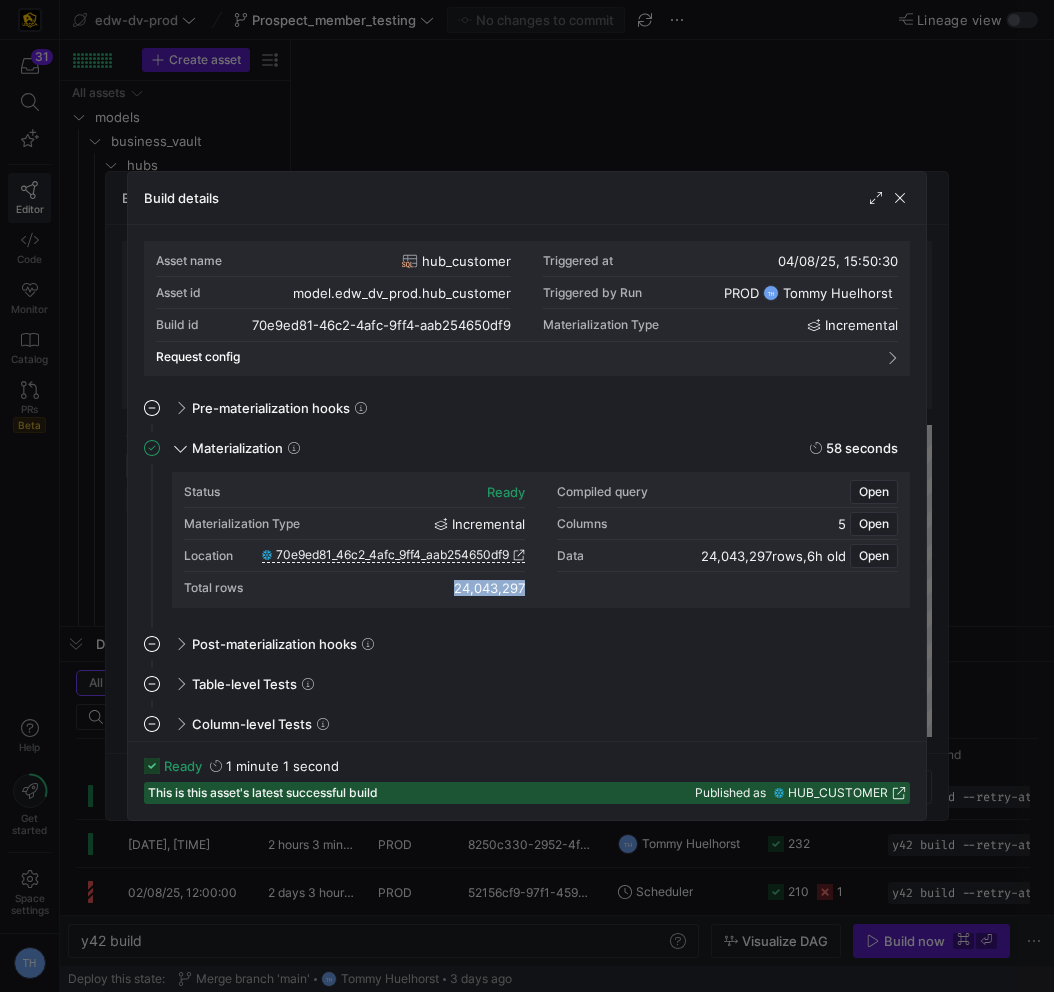 copy on "24,043,297" 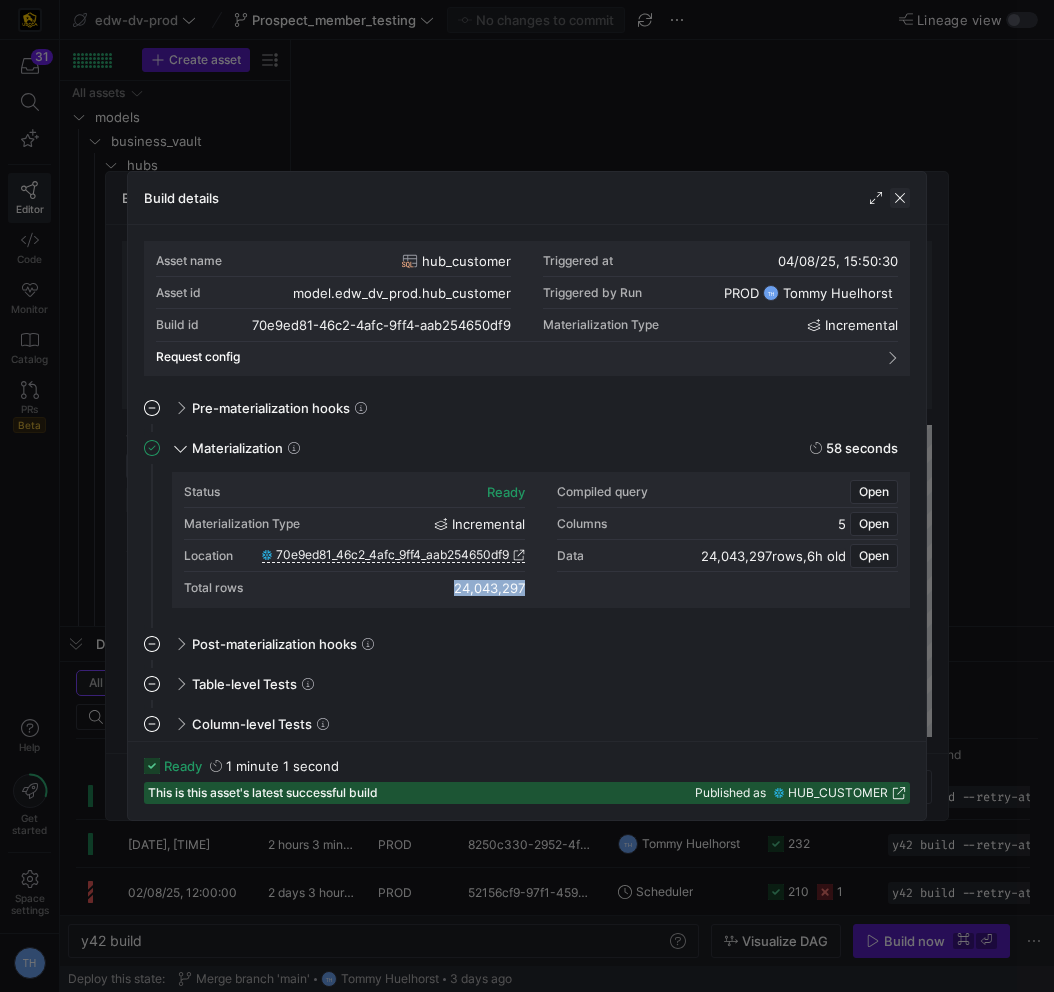 click 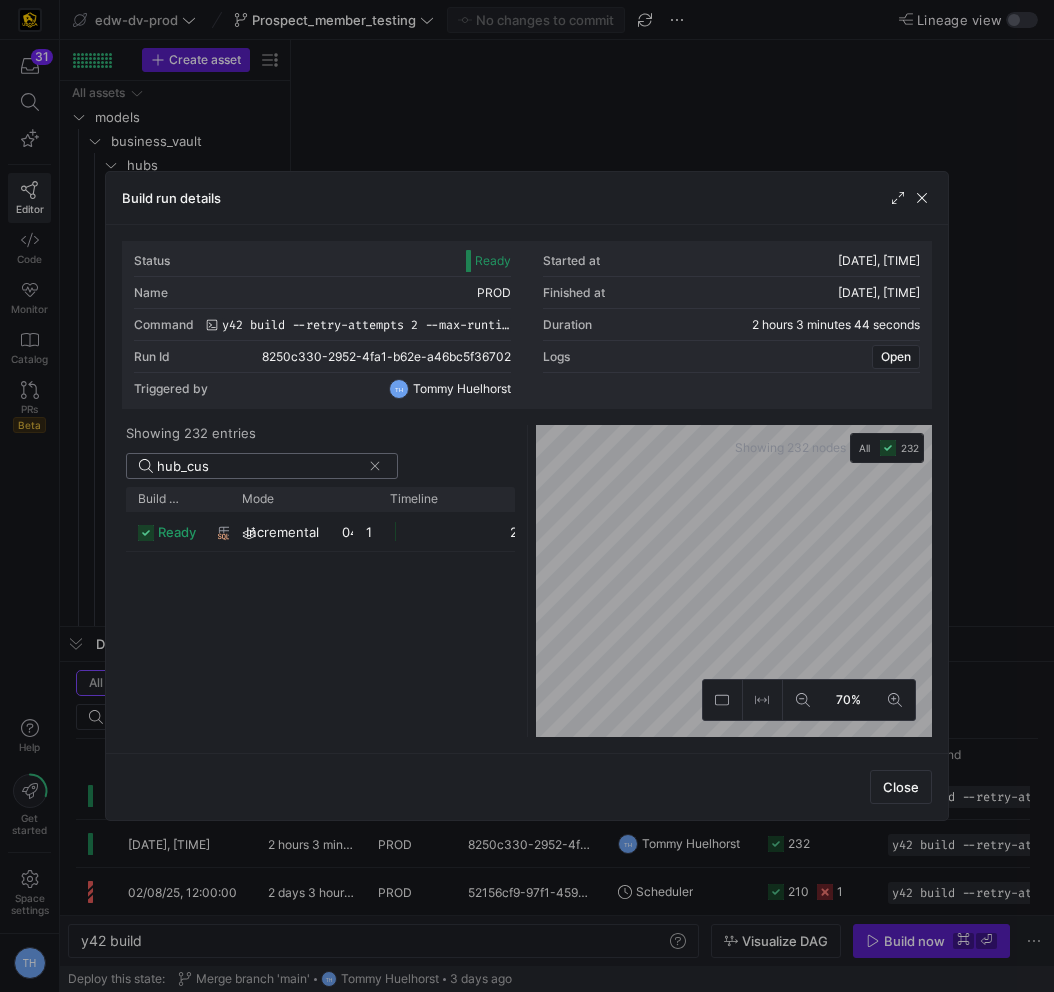 click on "hub_cus" at bounding box center (259, 466) 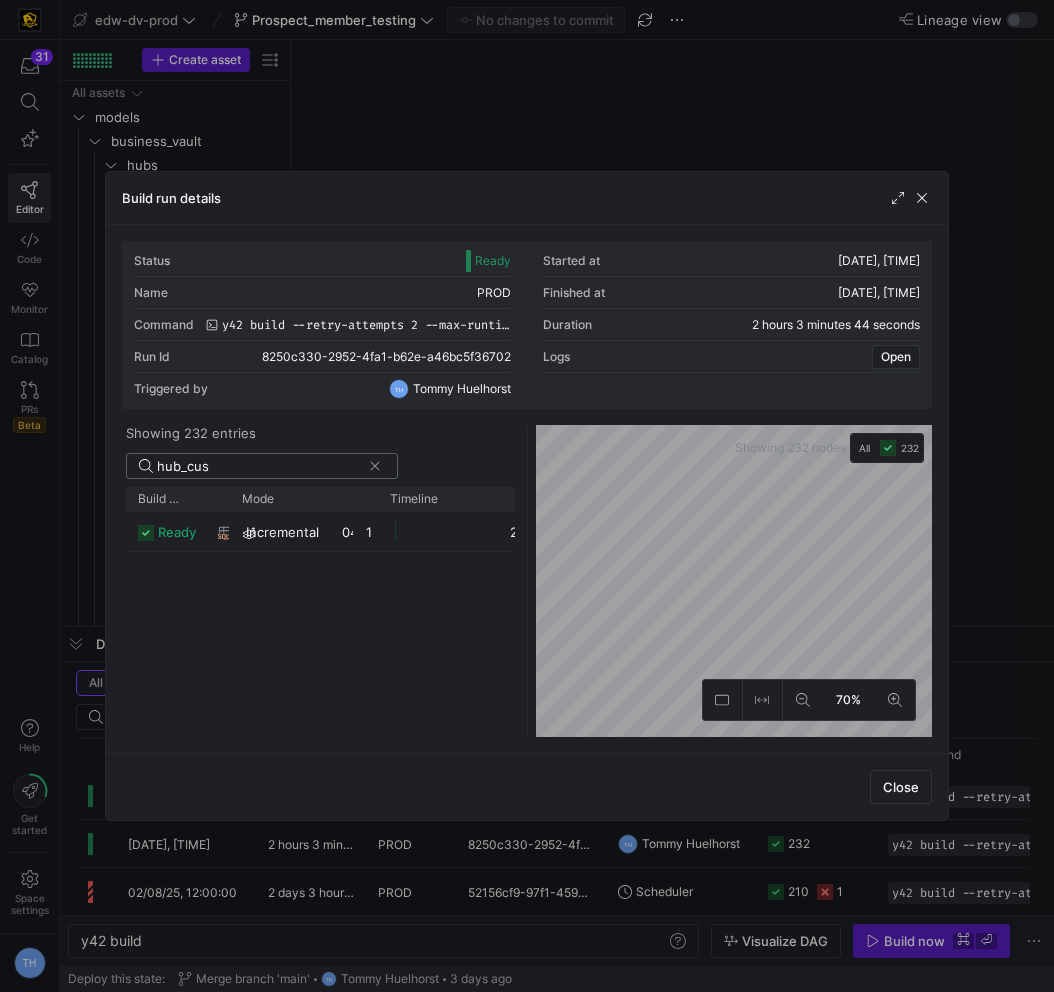 click on "hub_cus" at bounding box center (259, 466) 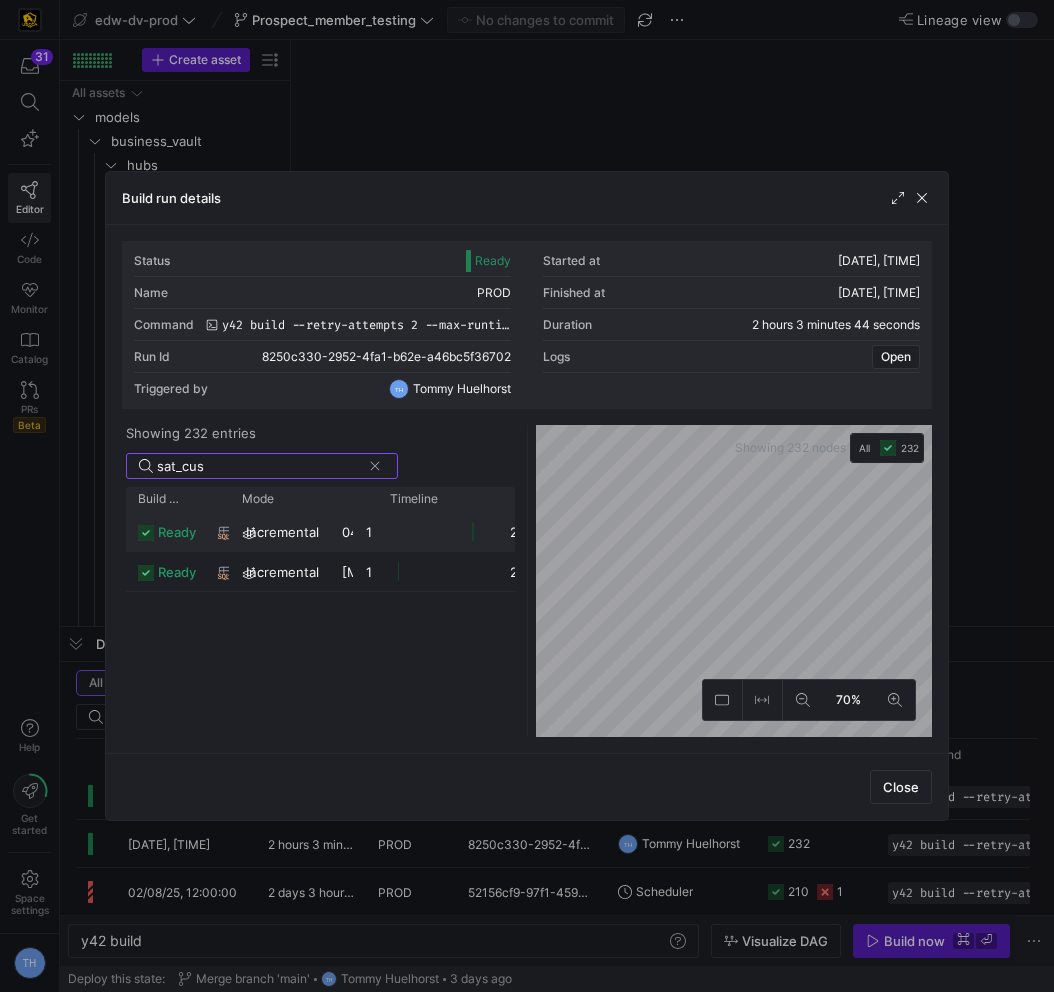 type on "sat_cus" 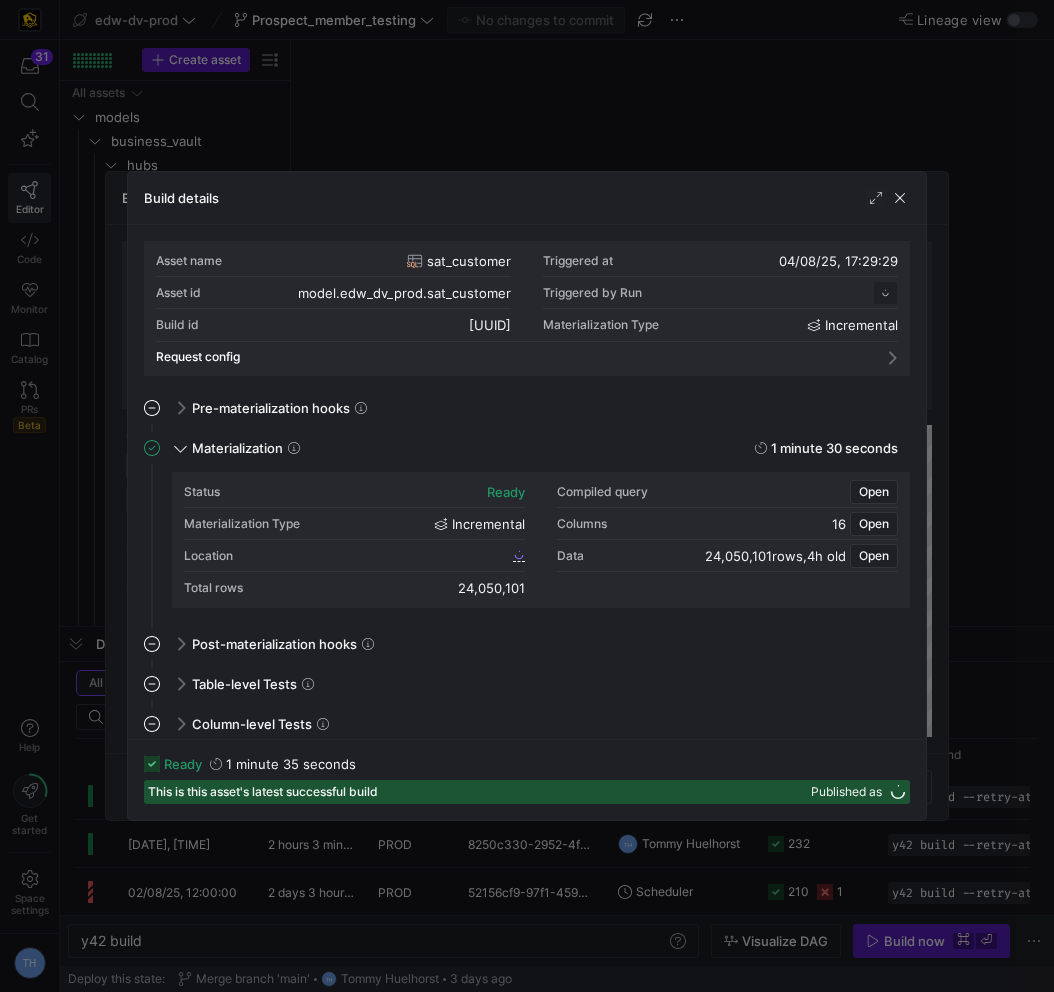 scroll, scrollTop: 180, scrollLeft: 0, axis: vertical 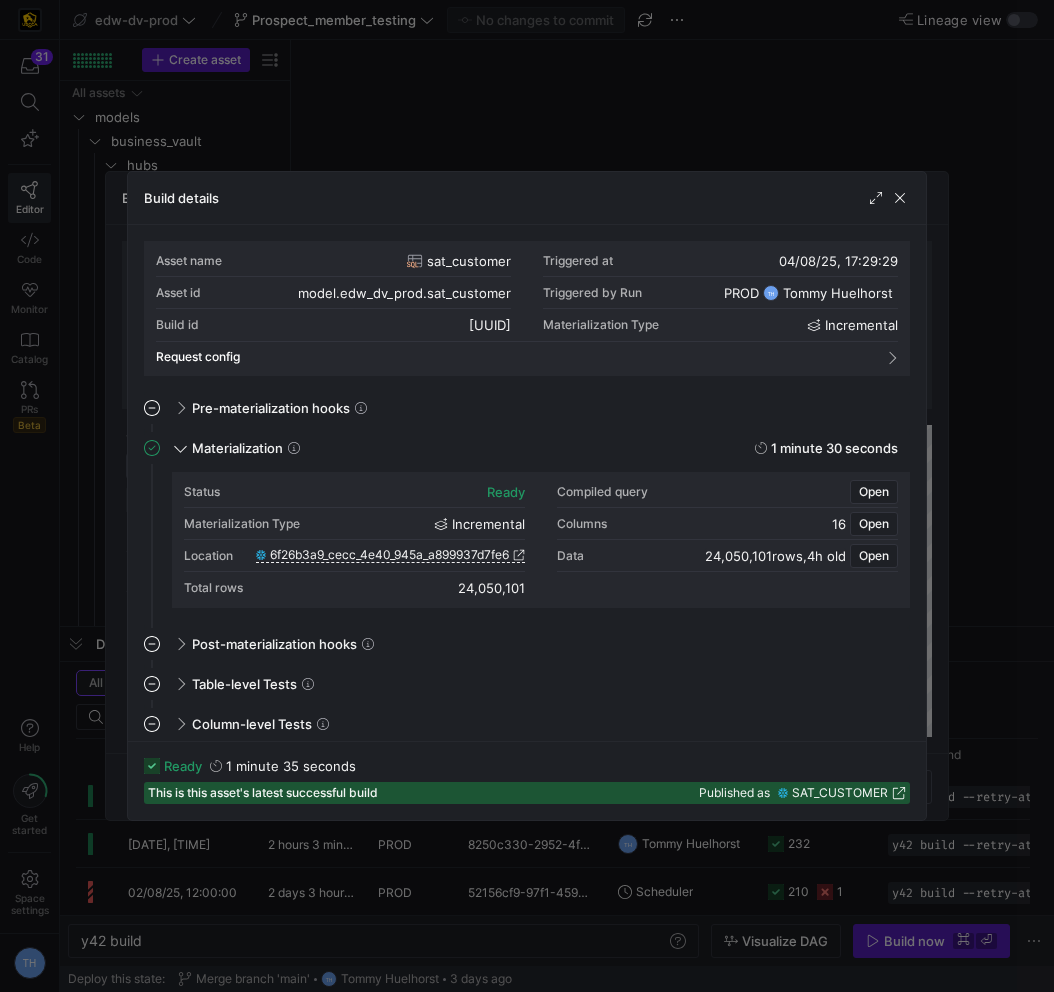 click on "24,050,101" at bounding box center [491, 588] 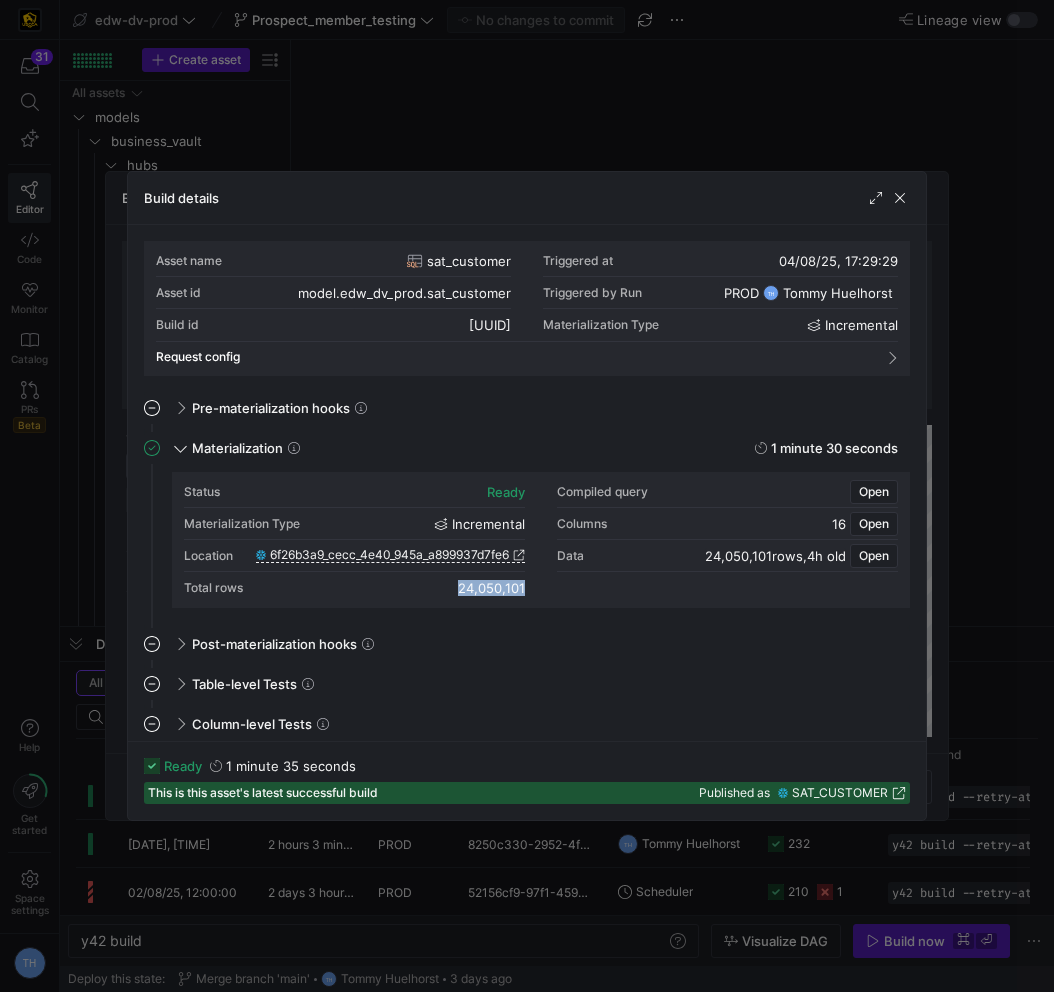 click on "24,050,101" at bounding box center (491, 588) 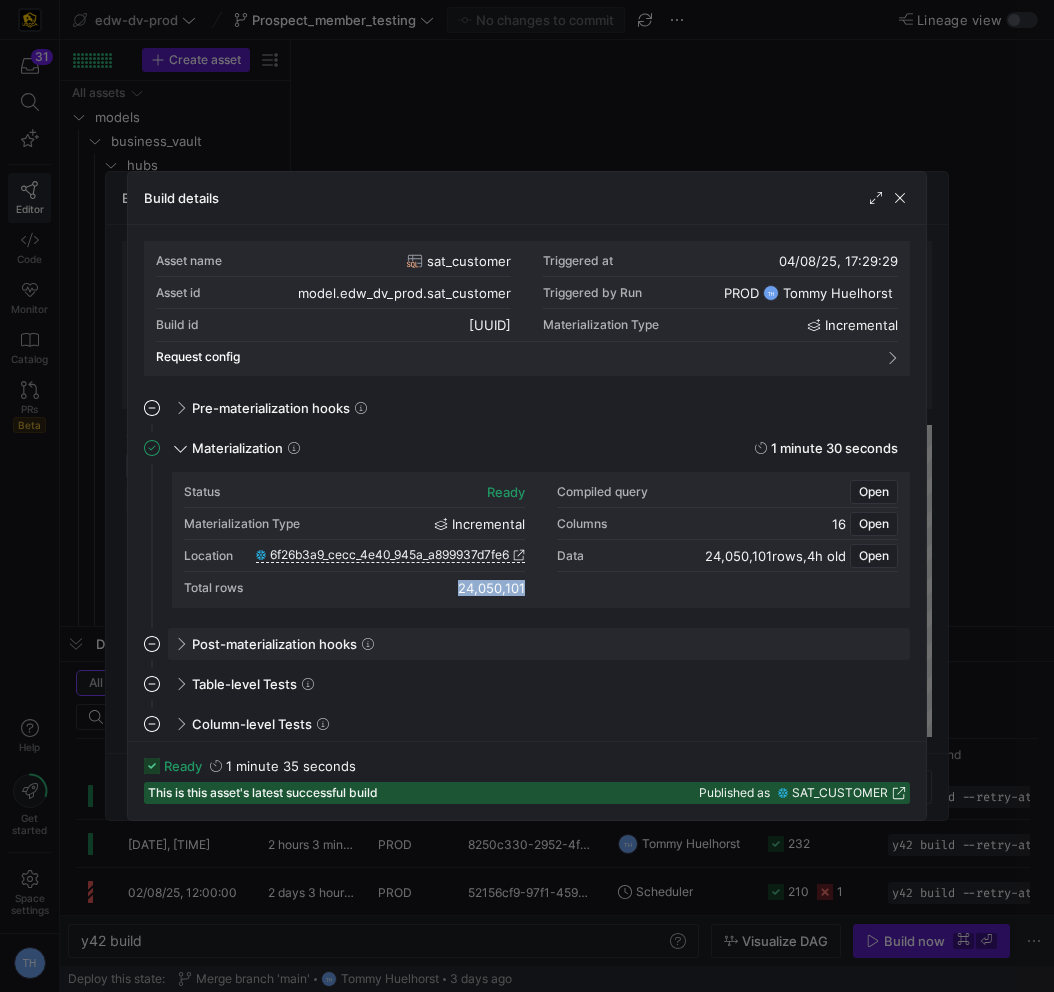 copy on "24,050,101" 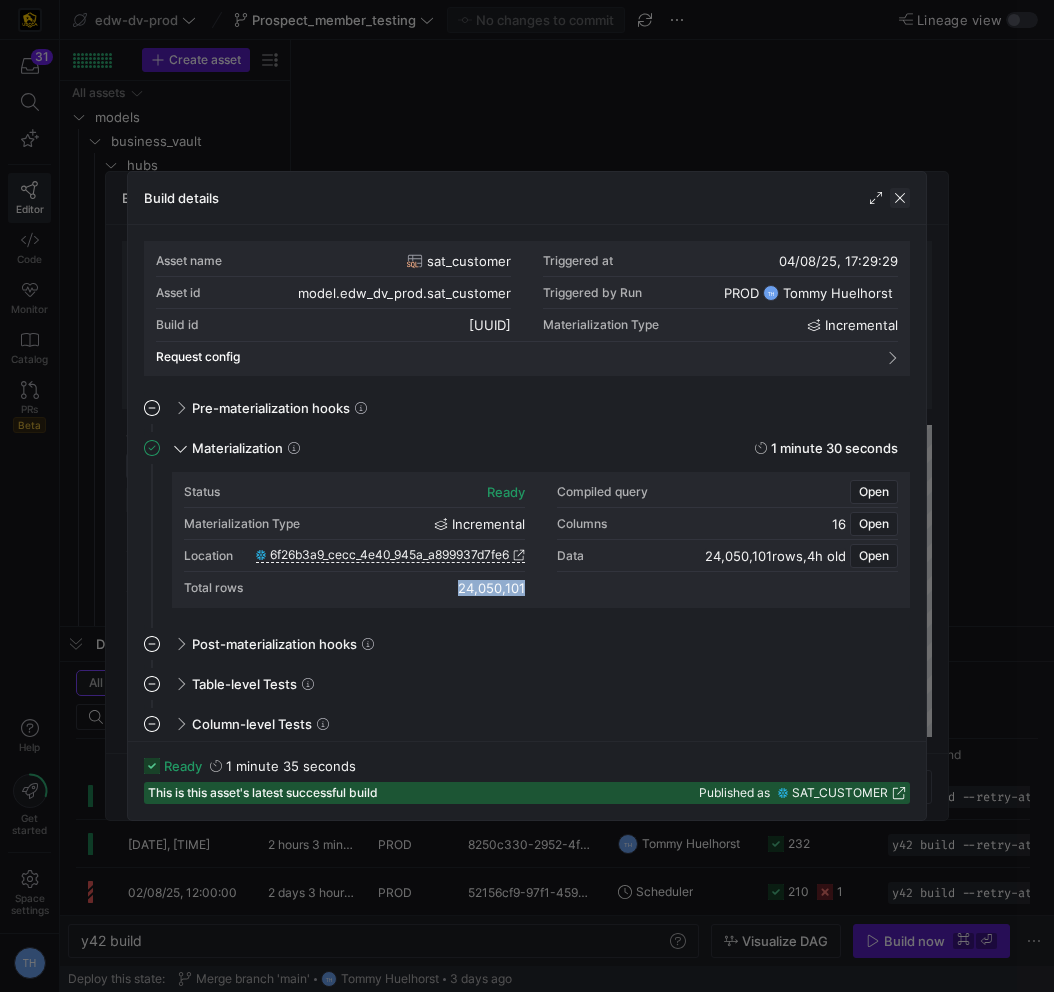 click 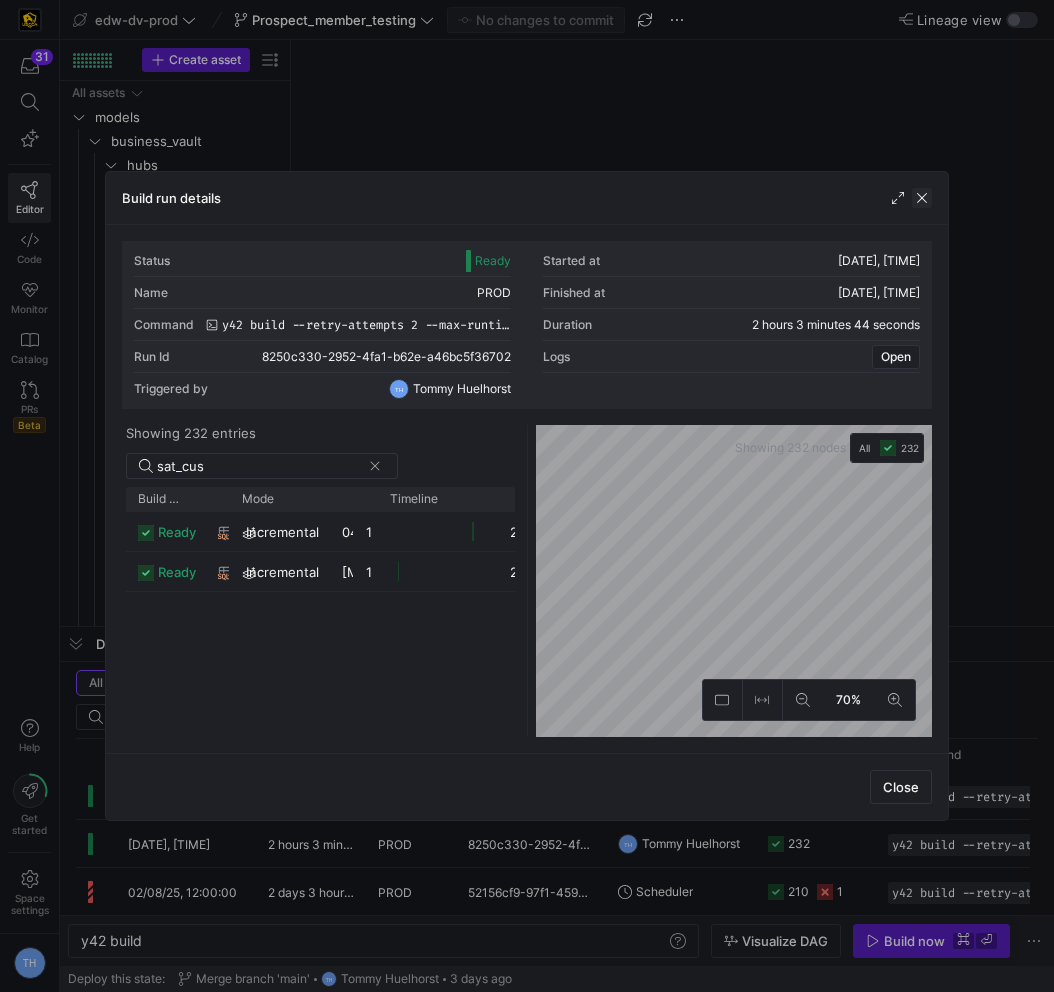click 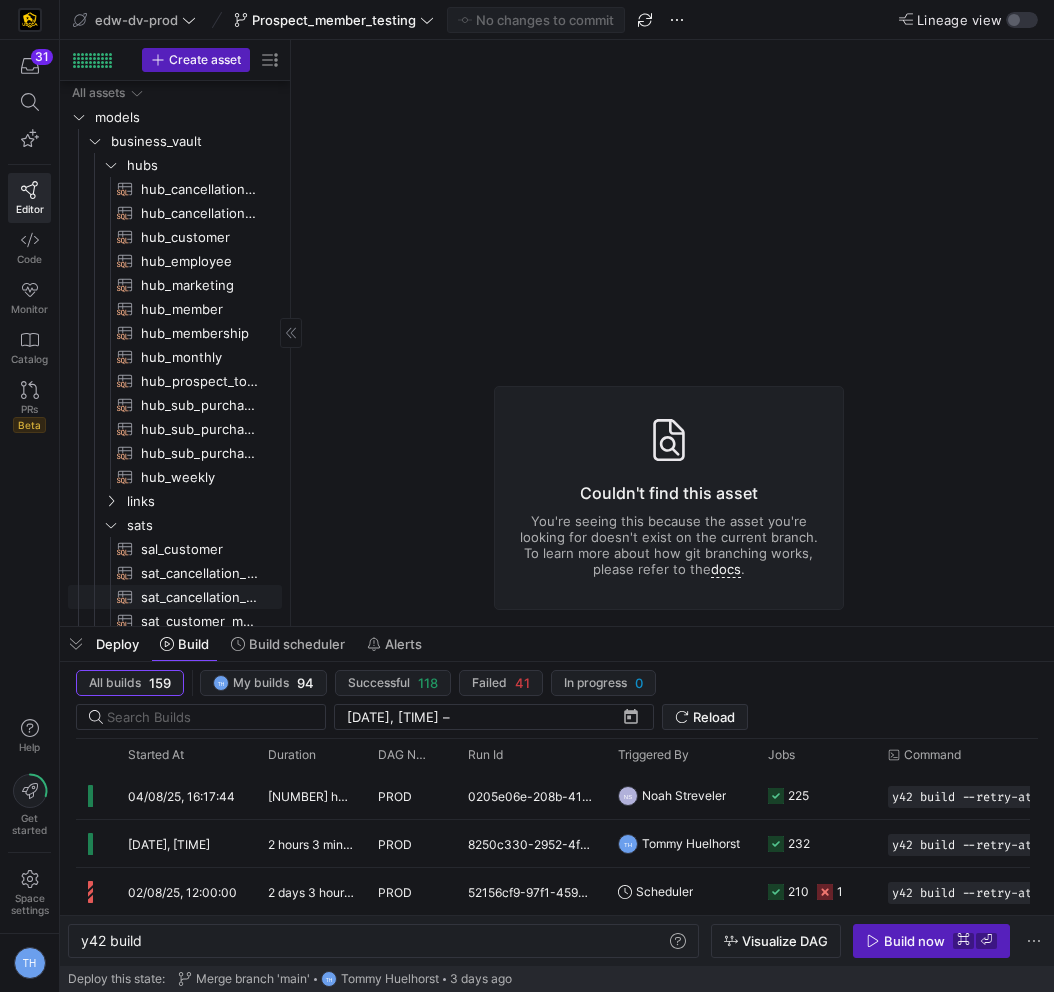 scroll, scrollTop: 244, scrollLeft: 0, axis: vertical 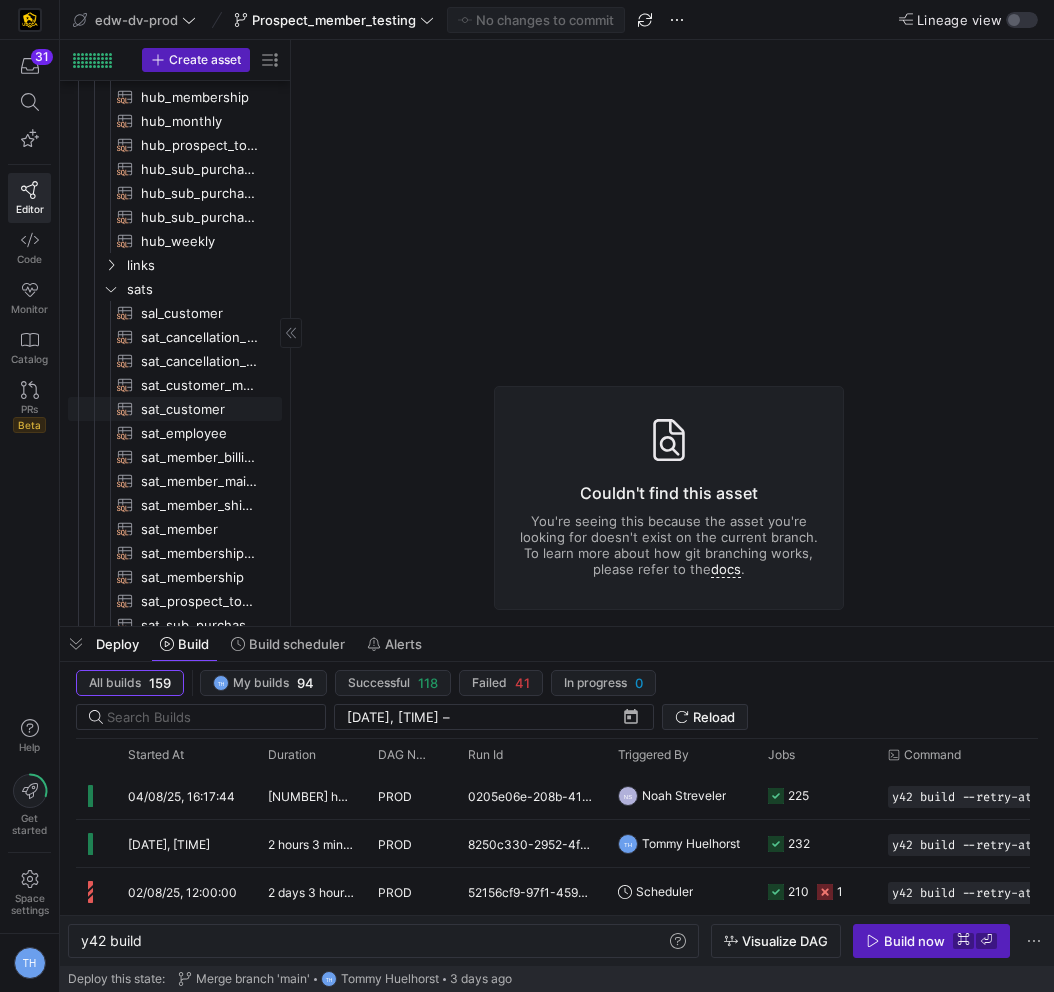 click on "sat_customer​​​​​​​​​​" 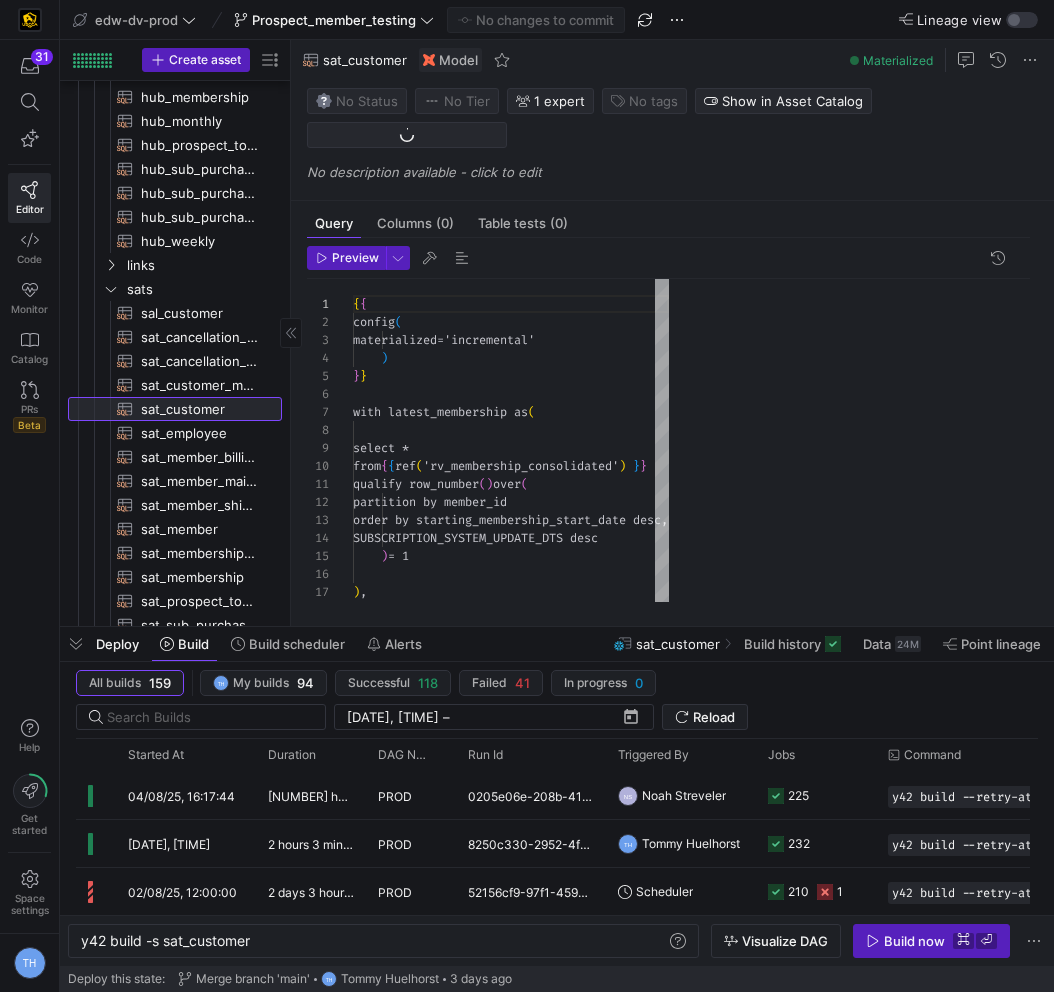scroll, scrollTop: 180, scrollLeft: 0, axis: vertical 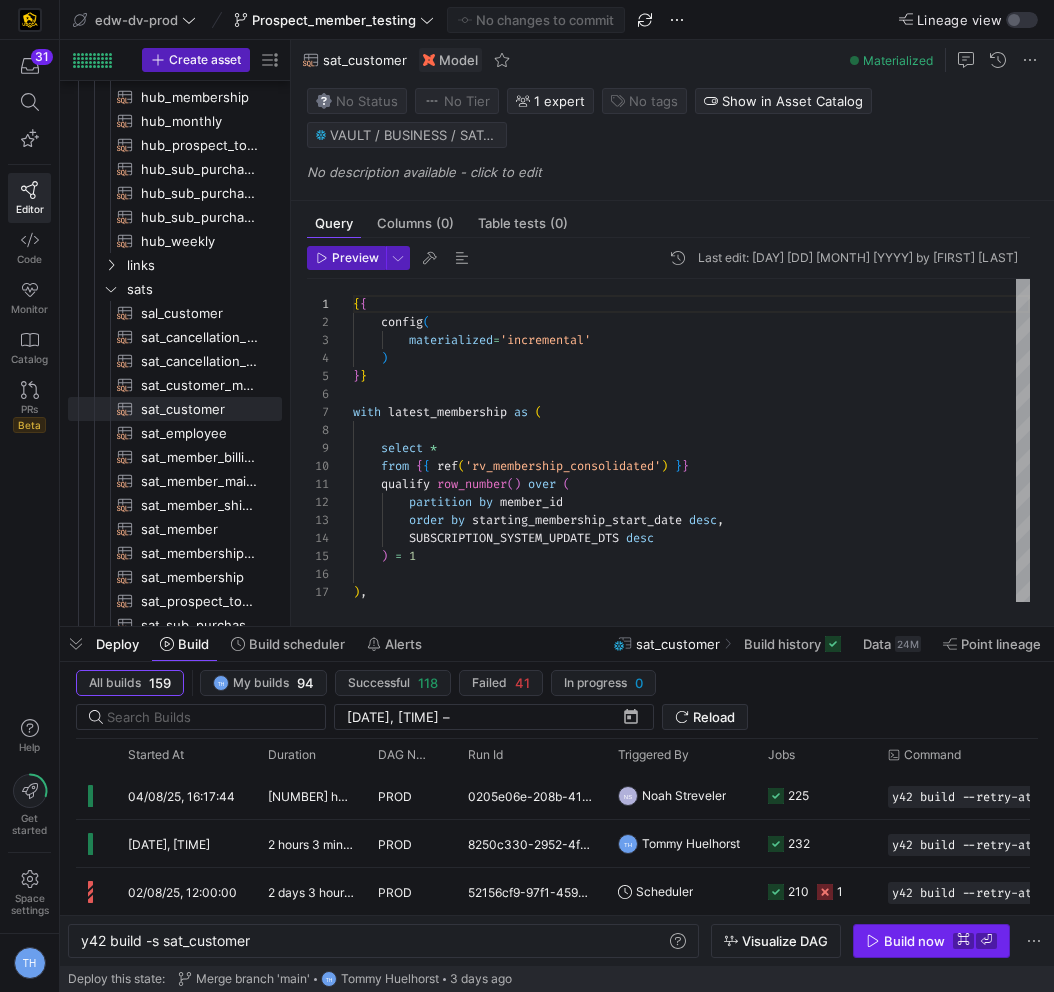 click on "Build now" at bounding box center [914, 941] 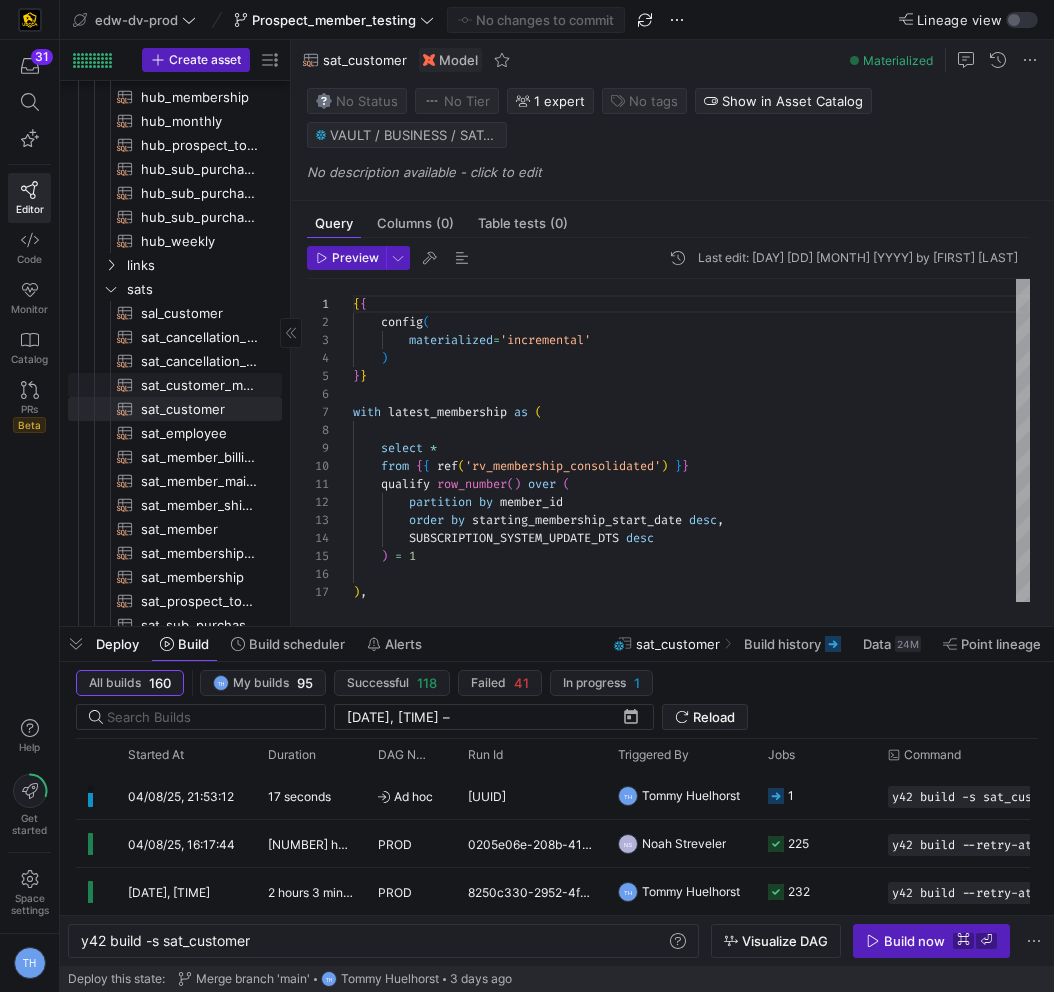 click on "sat_customer_mailing_address​​​​​​​​​​" 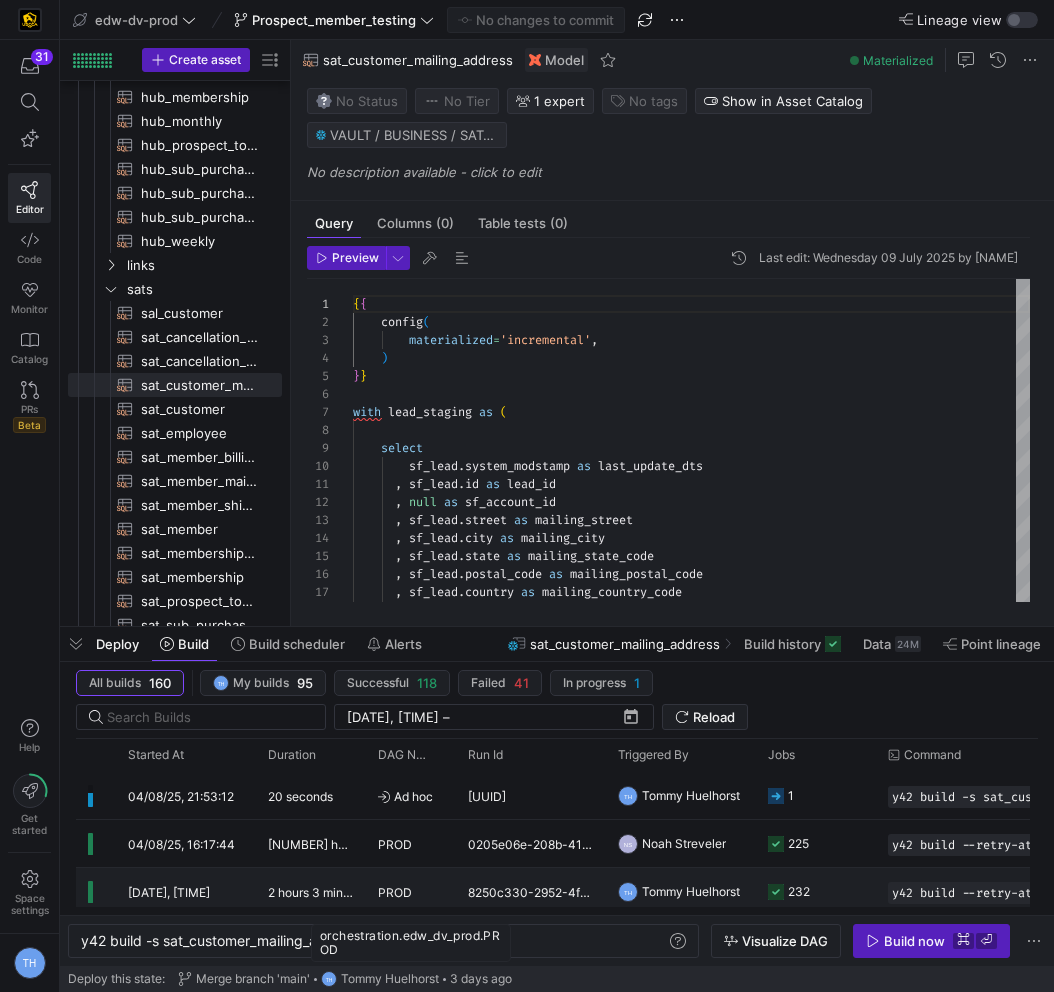 click on "PROD" 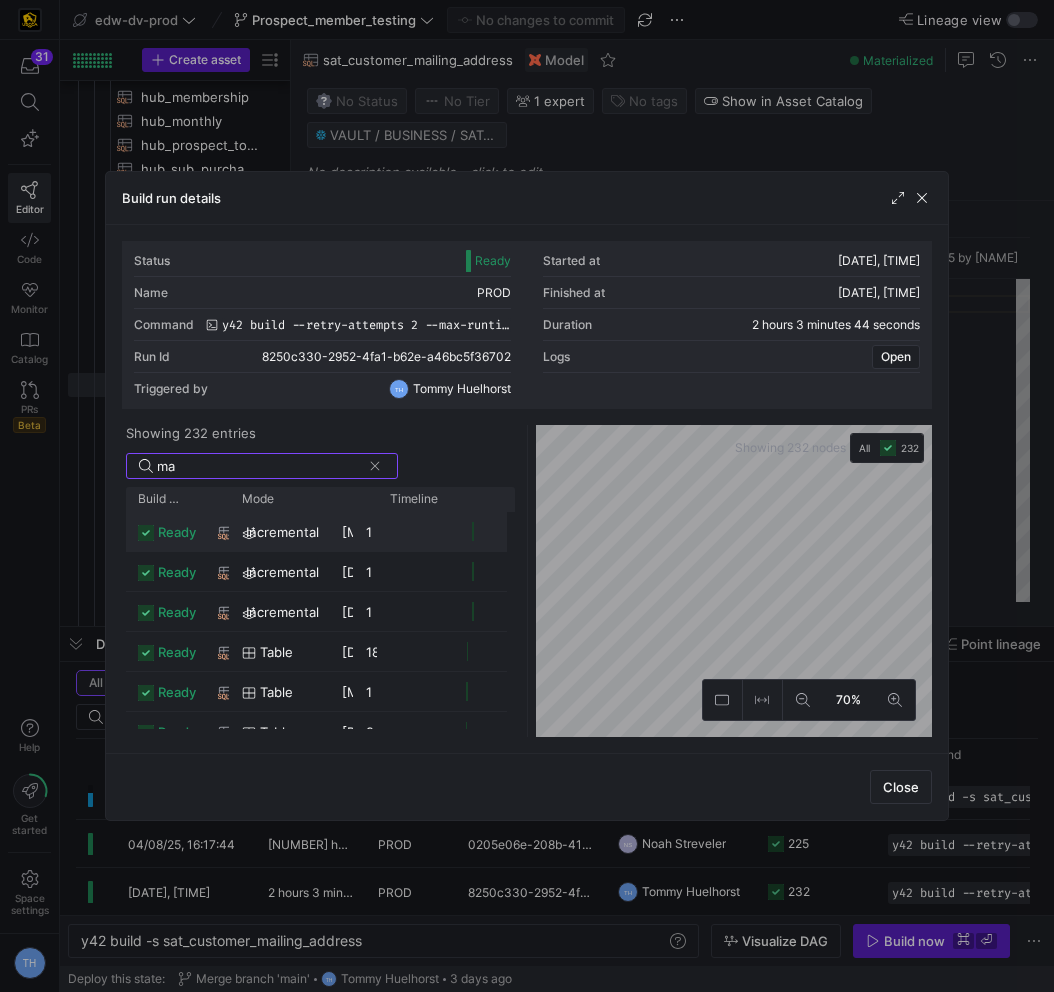 type on "m" 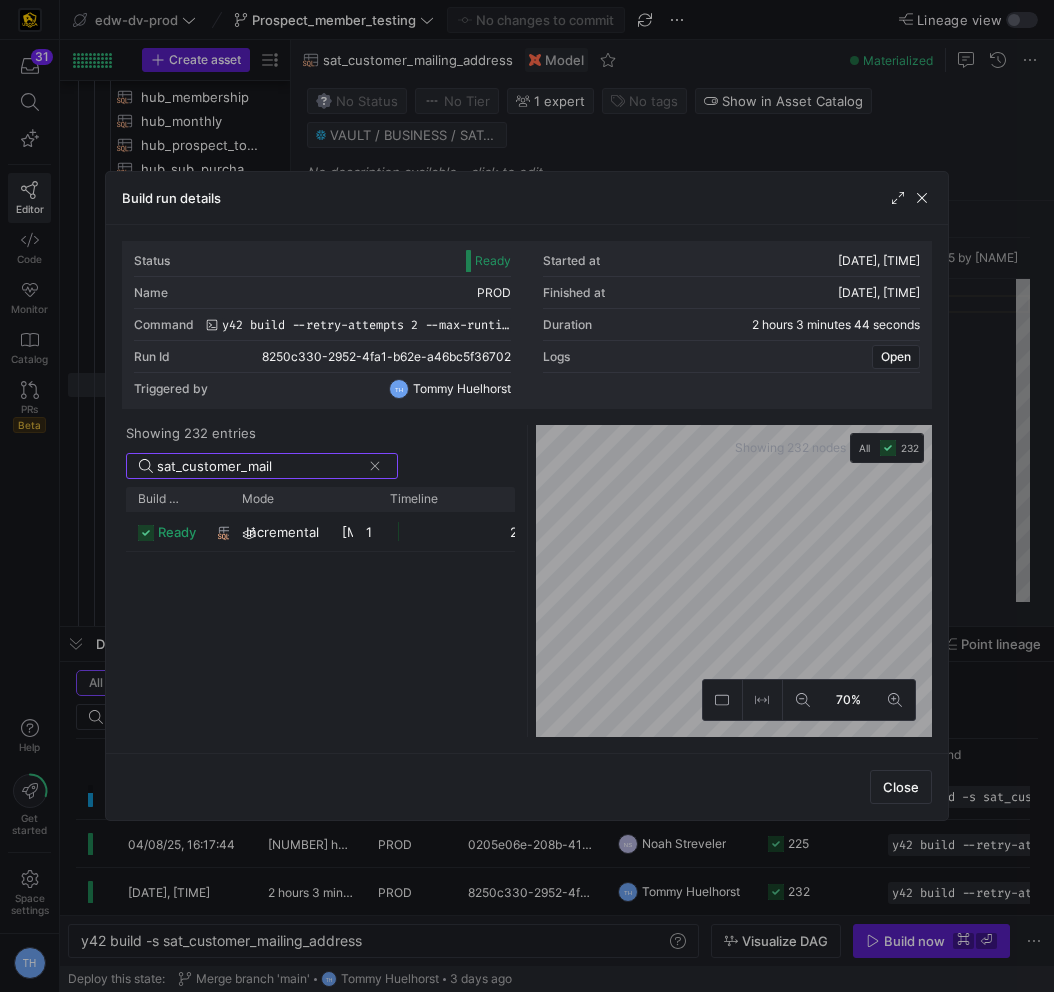 type on "sat_customer_mail" 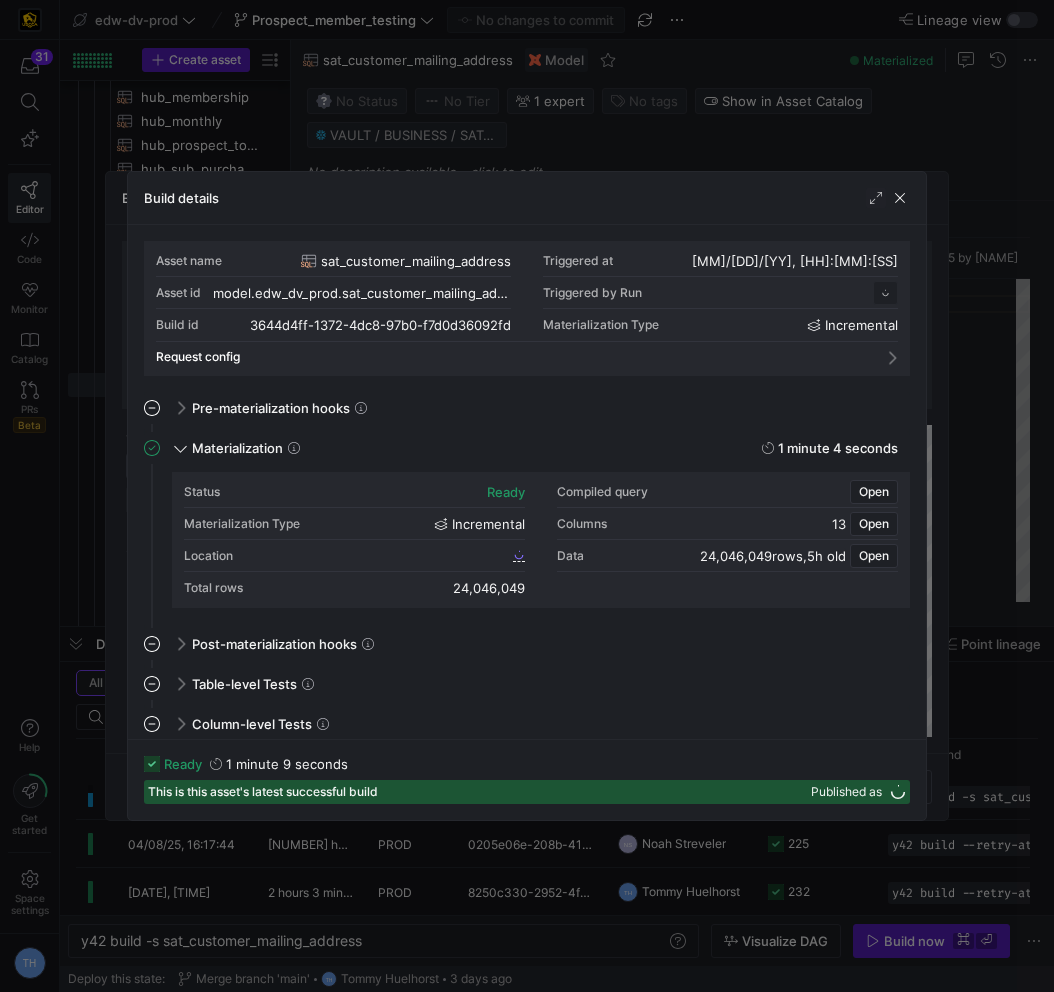 scroll, scrollTop: 180, scrollLeft: 0, axis: vertical 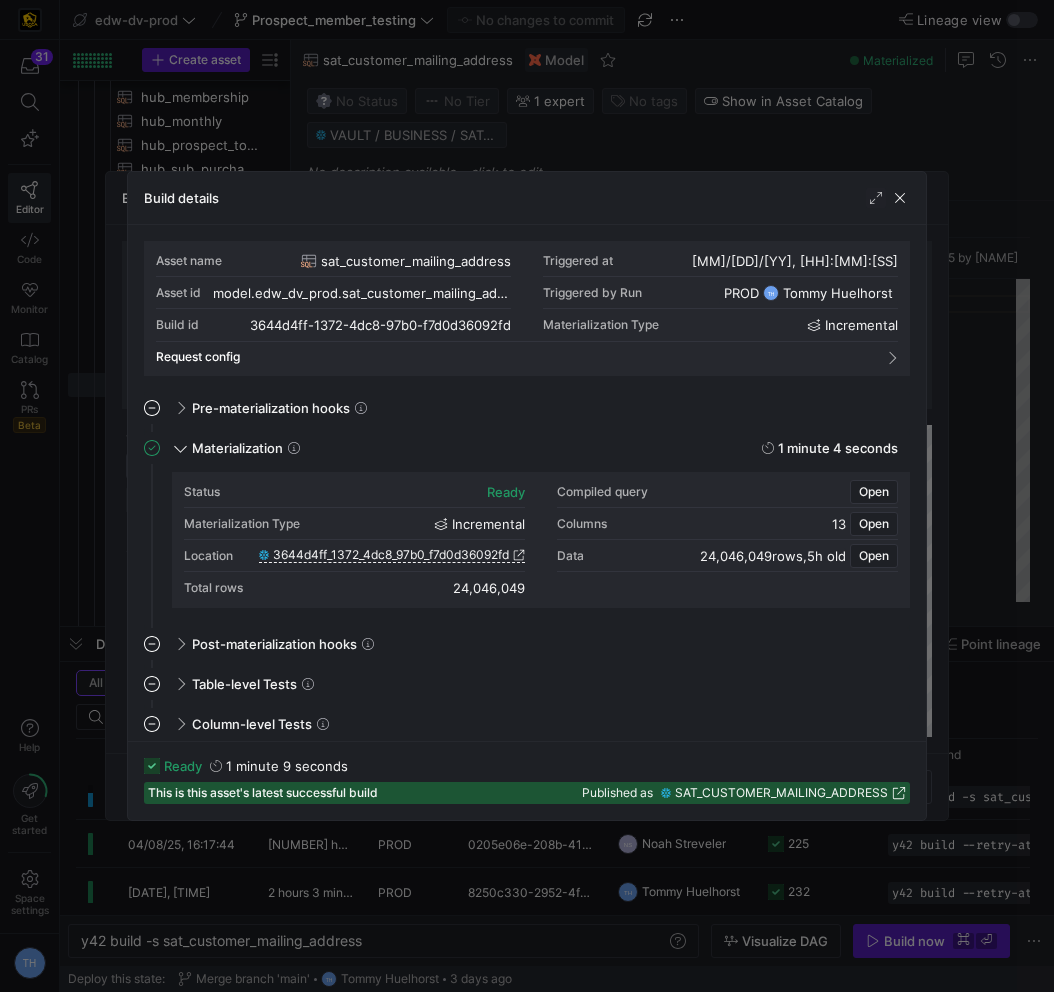 click on "24,046,049" at bounding box center (489, 588) 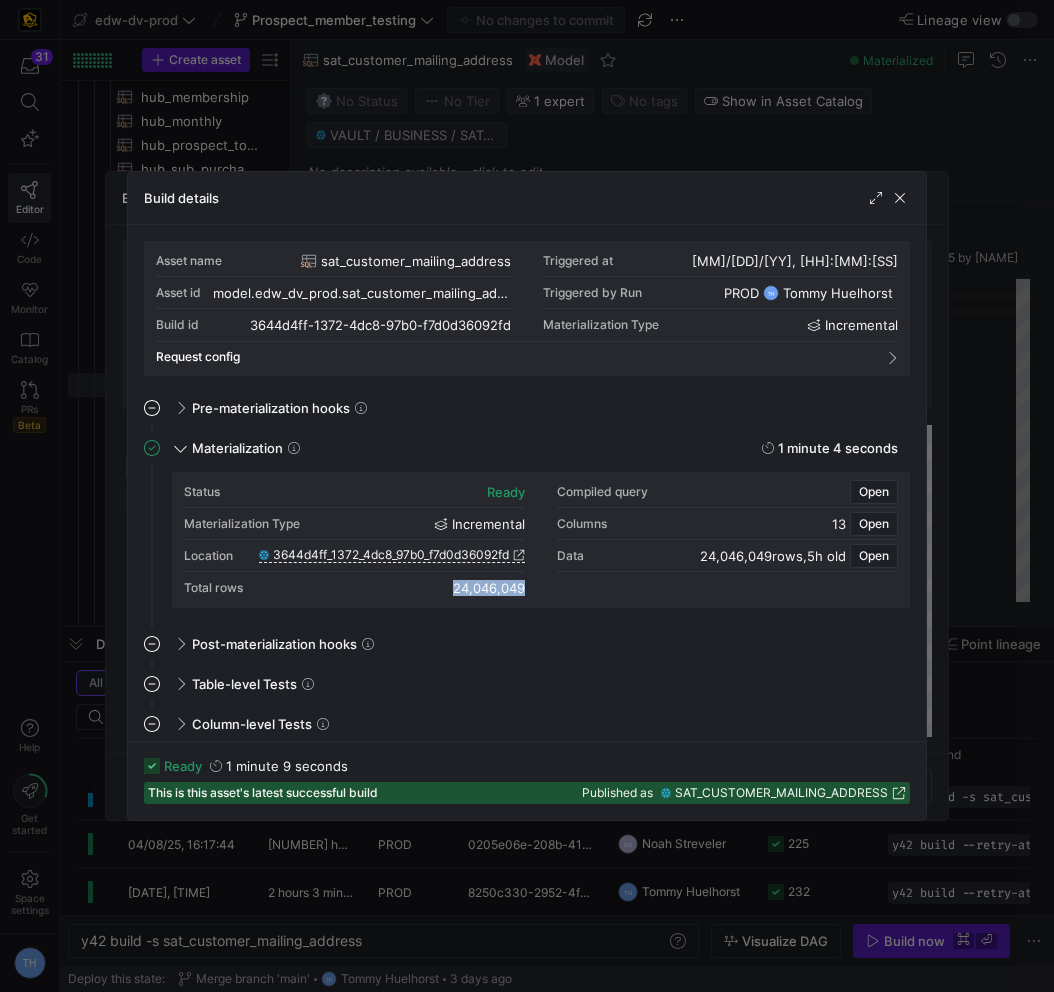 click on "24,046,049" at bounding box center (489, 588) 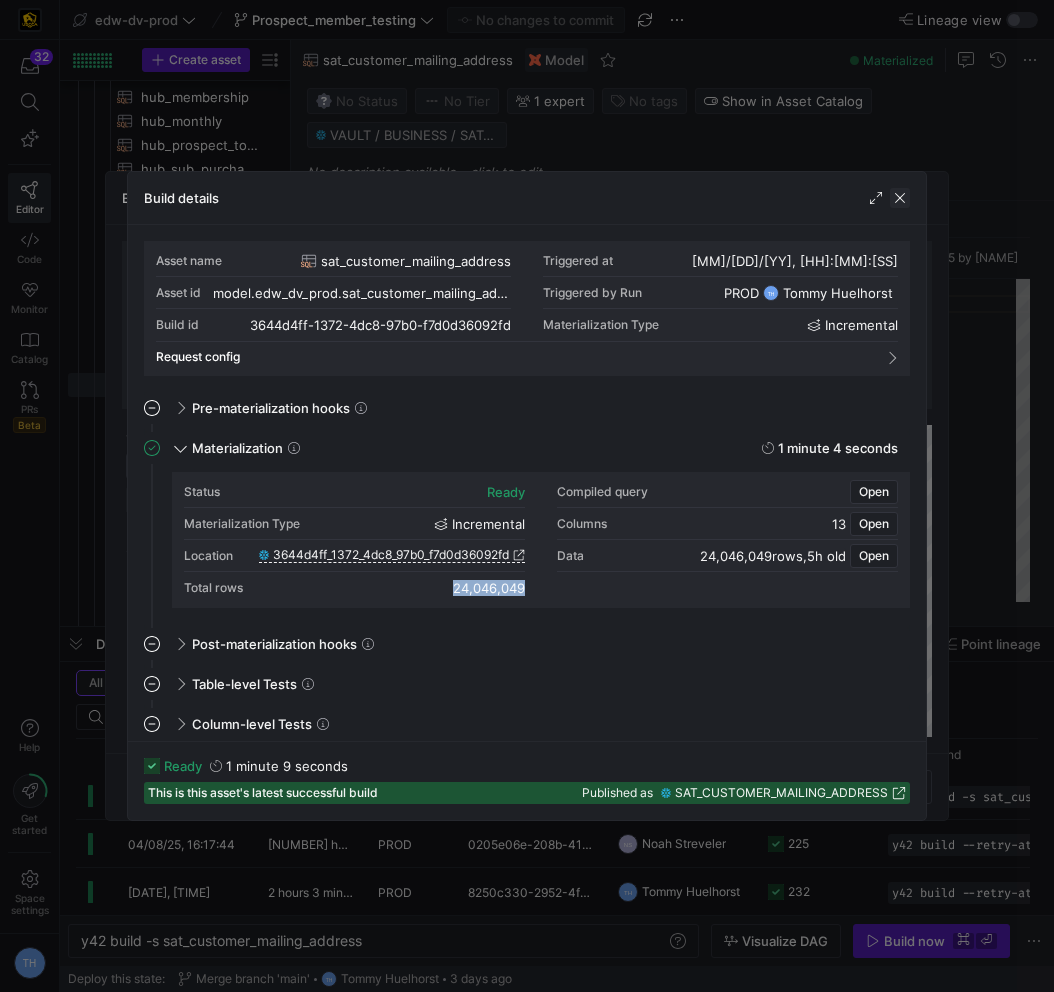 click 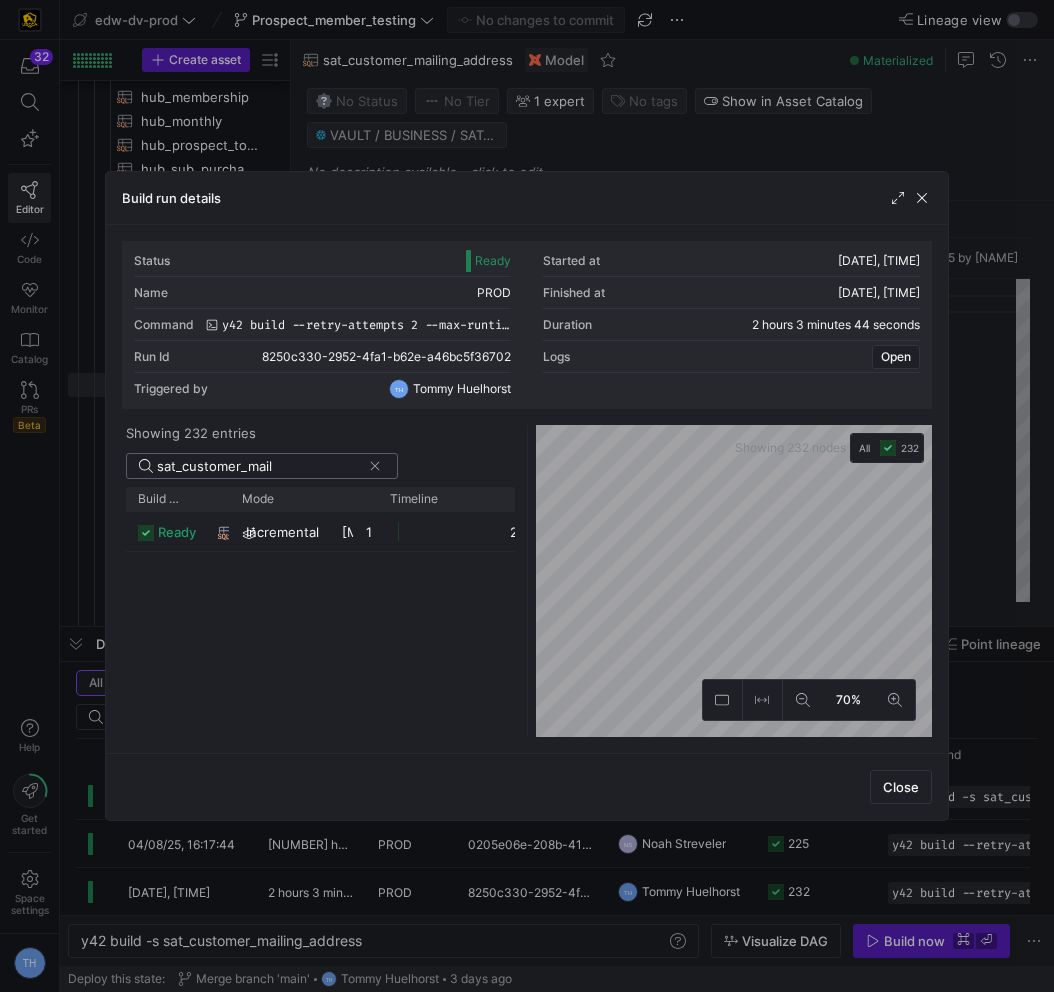 click on "sat_customer_mail" at bounding box center (259, 466) 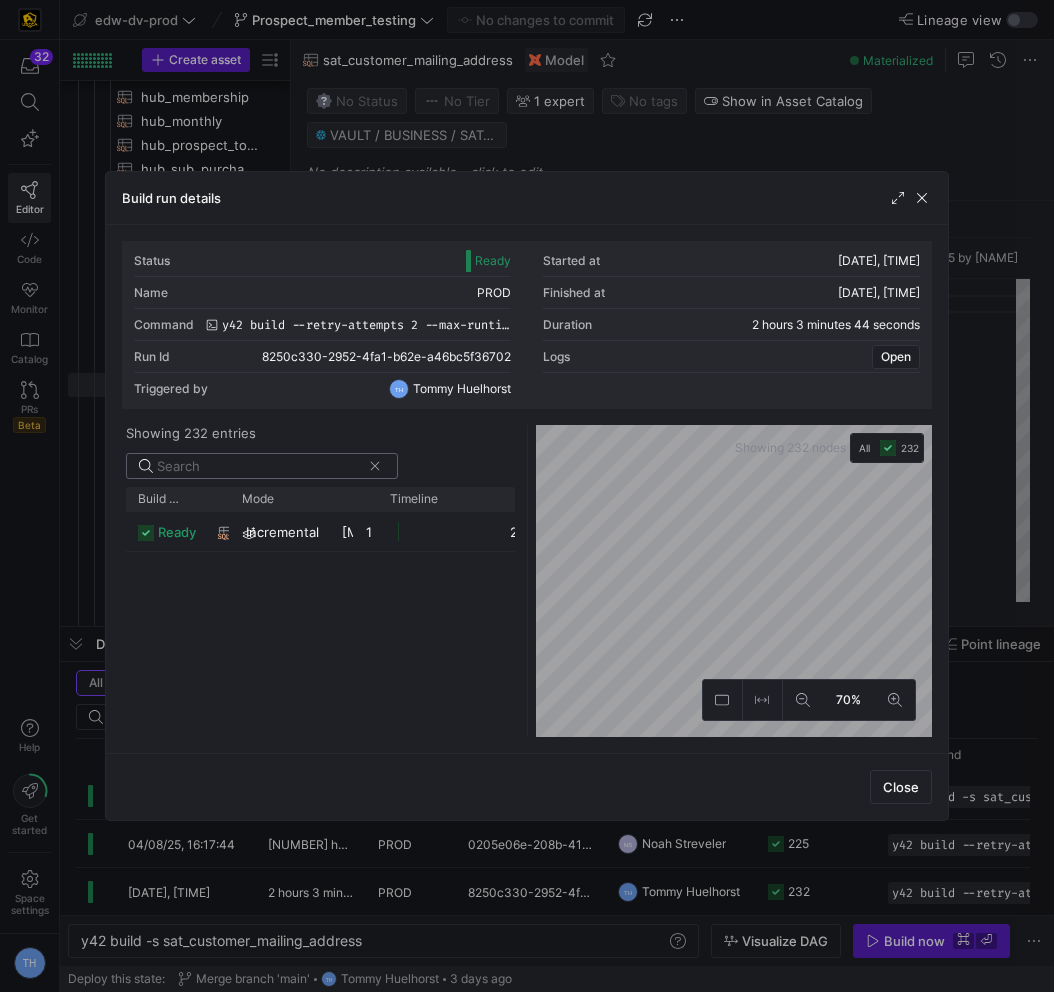 type on "=" 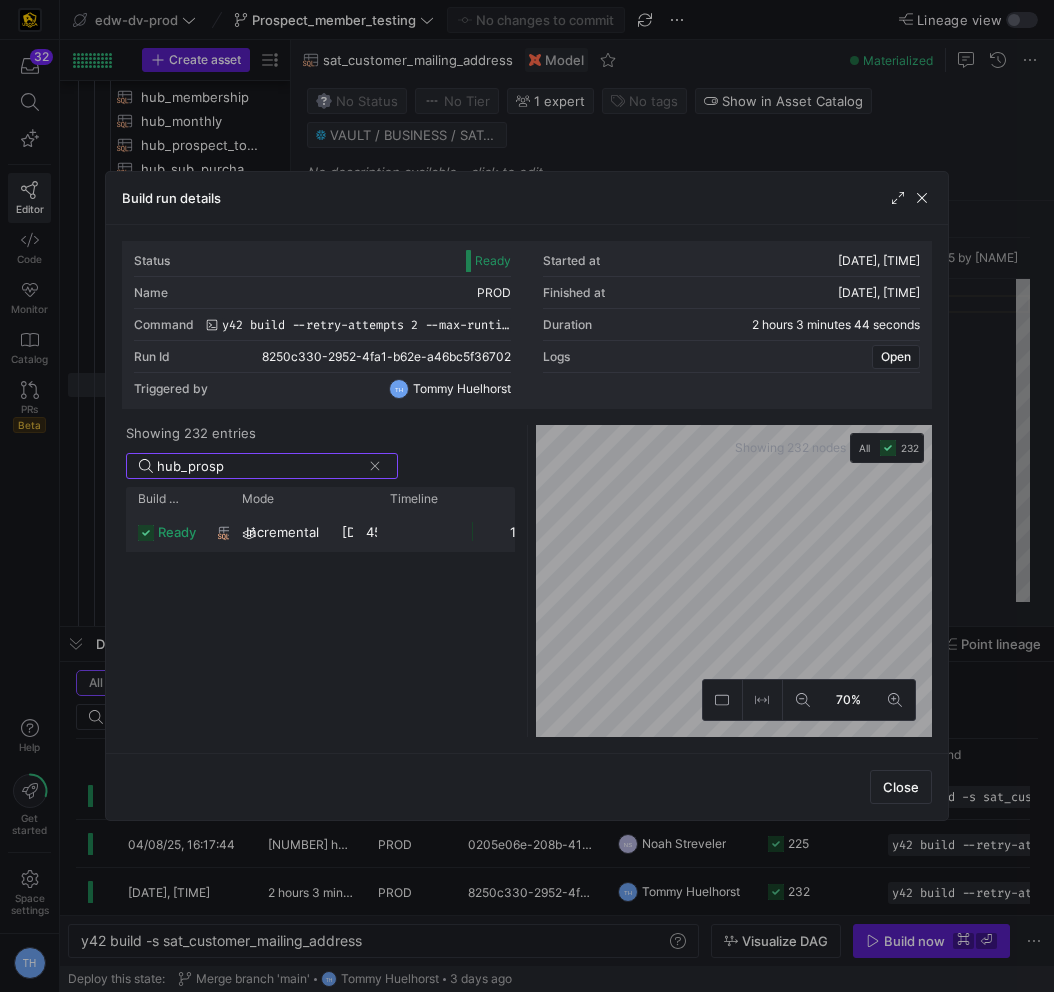 type on "hub_prosp" 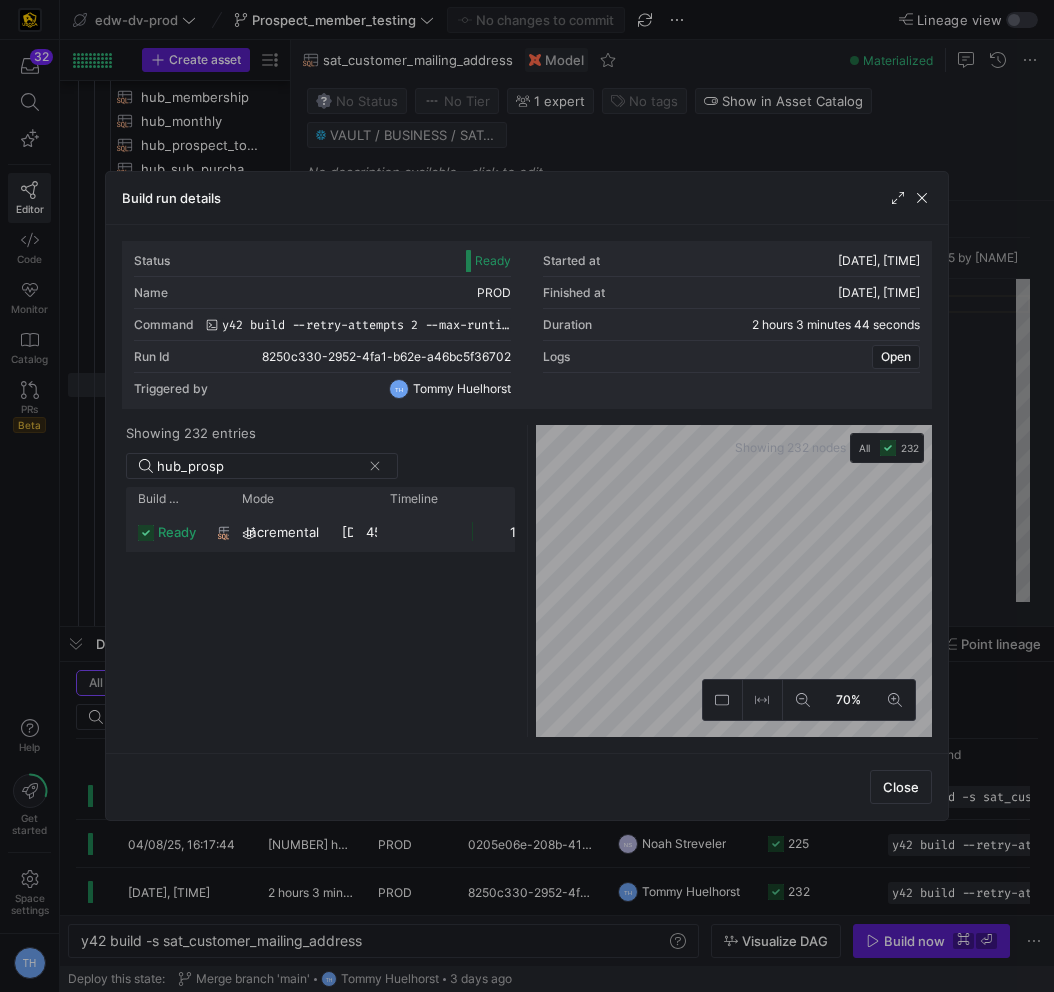 click on "incremental" 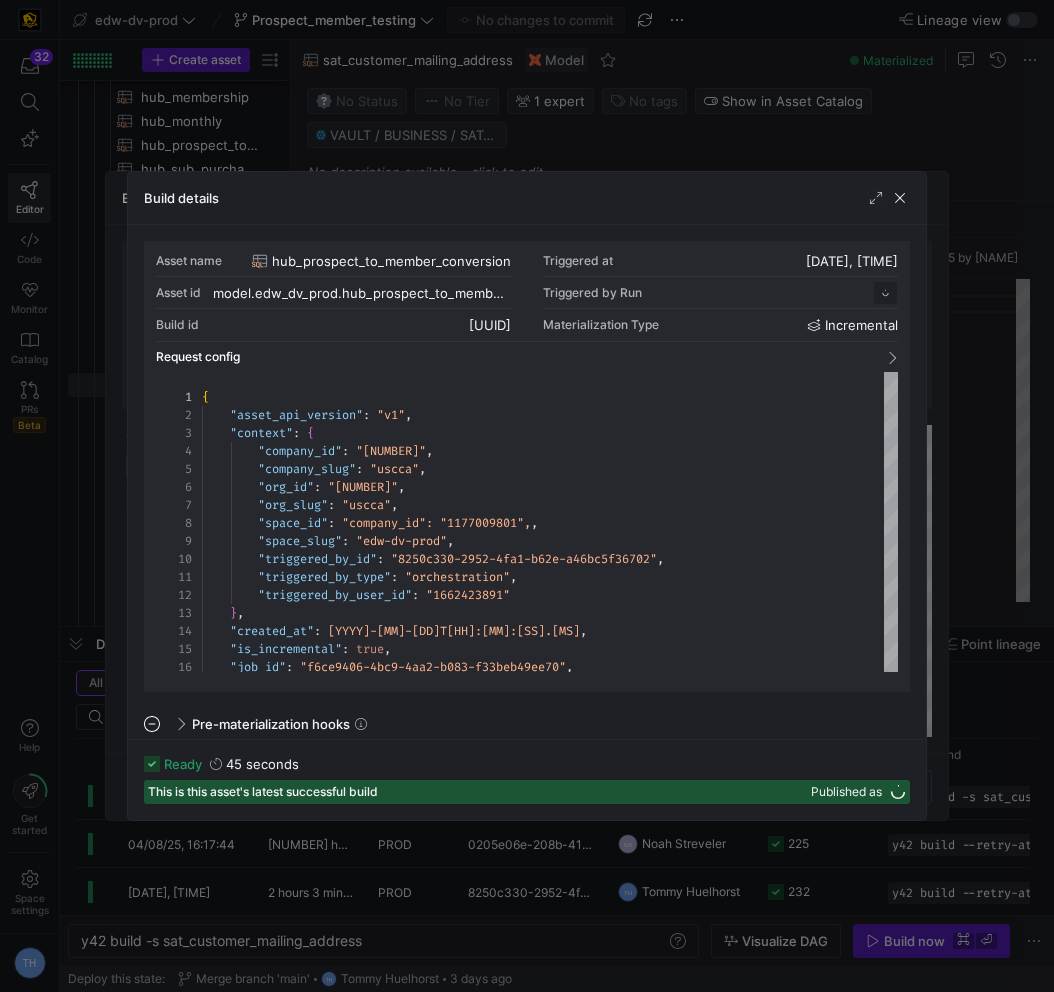 scroll, scrollTop: 180, scrollLeft: 0, axis: vertical 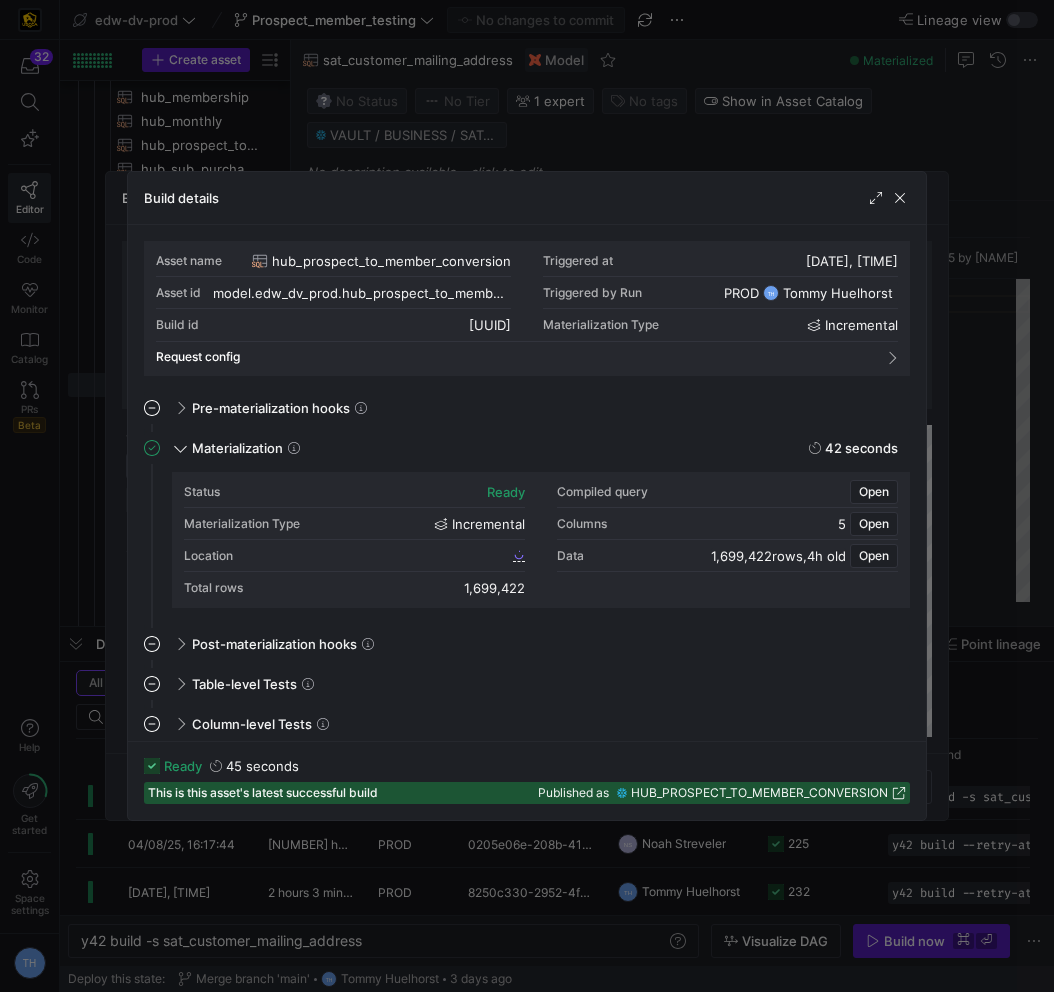 click on "1,699,422" at bounding box center [494, 588] 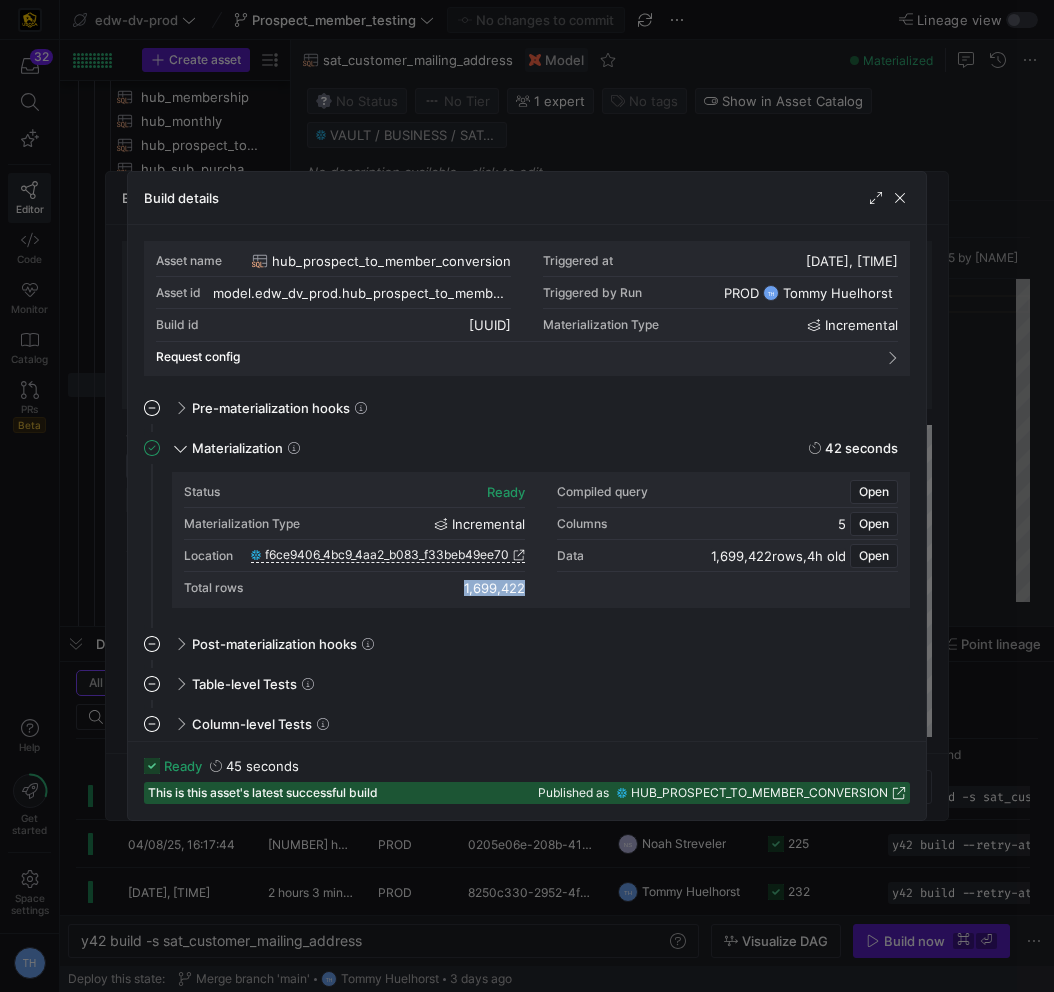 click on "1,699,422" at bounding box center (494, 588) 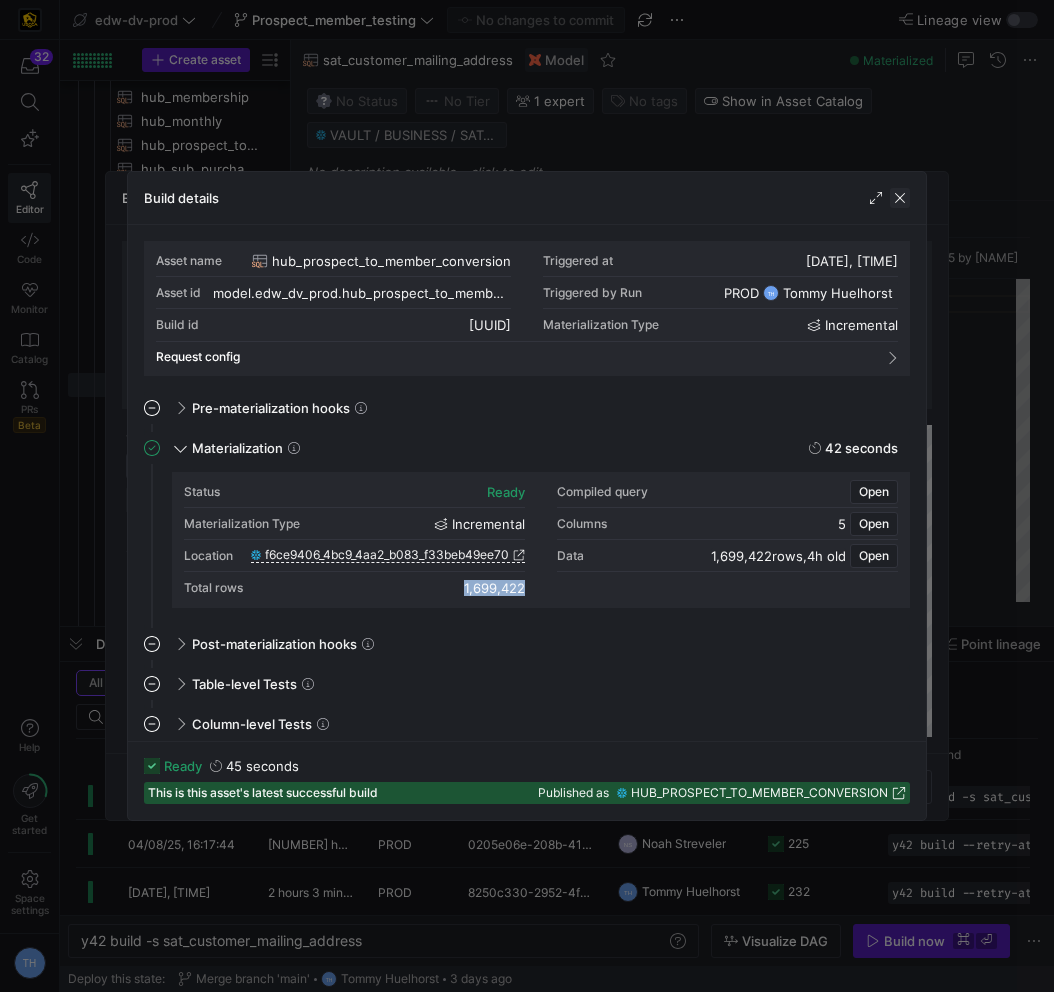 click 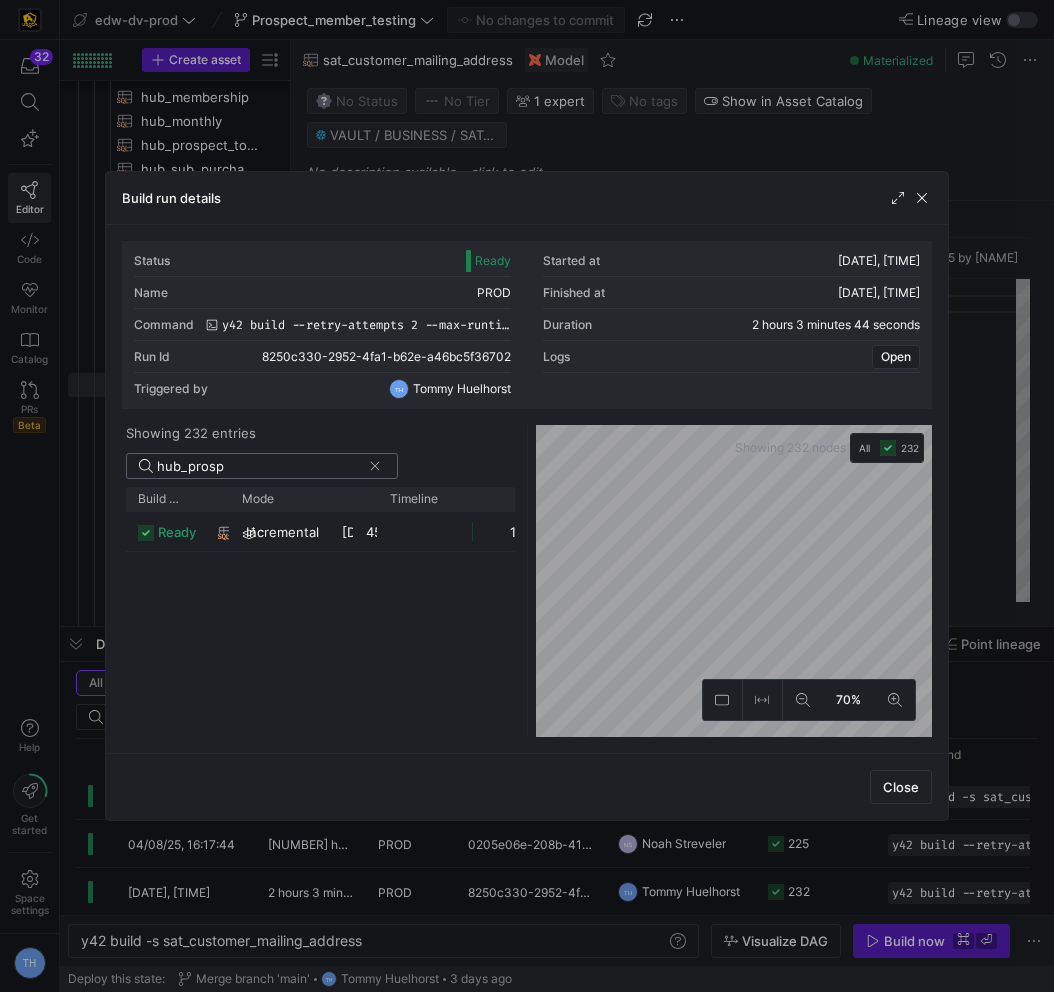 click on "hub_prosp" at bounding box center (259, 466) 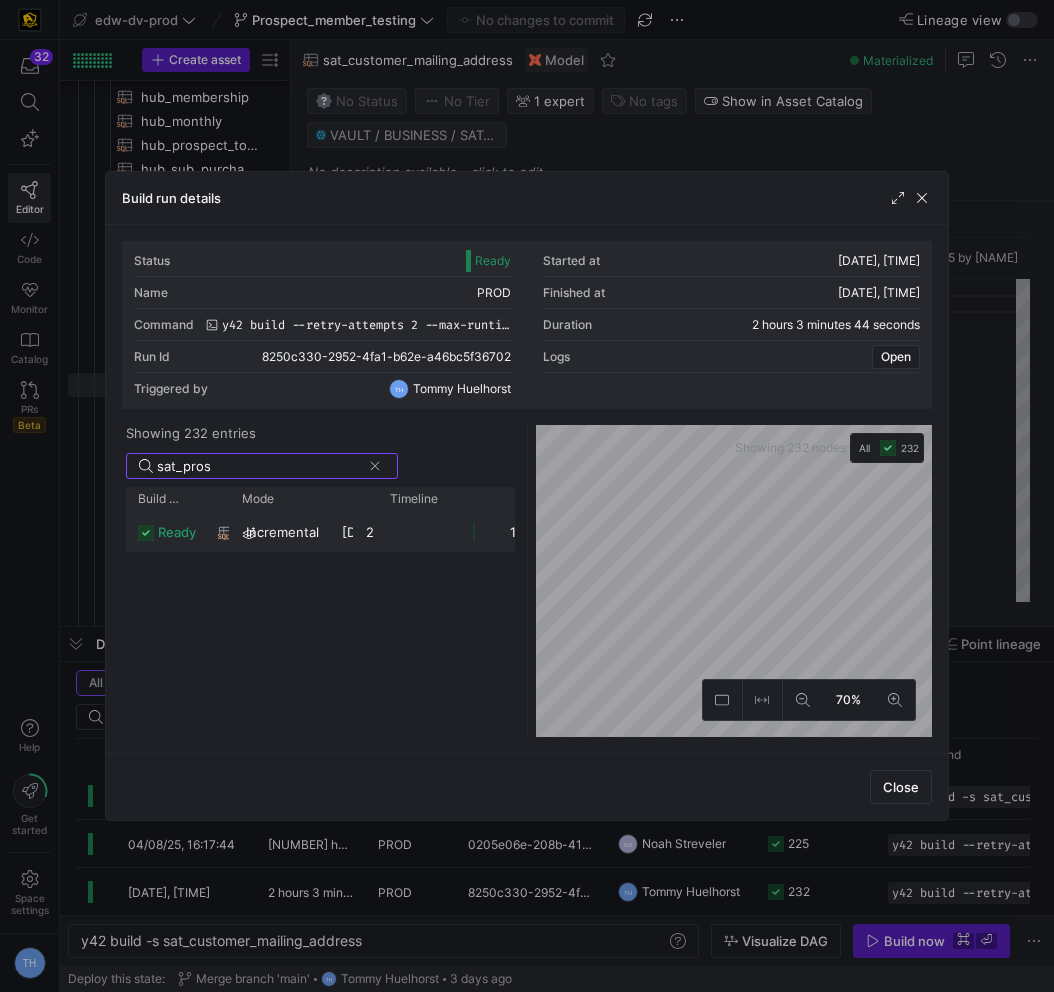 type on "sat_pros" 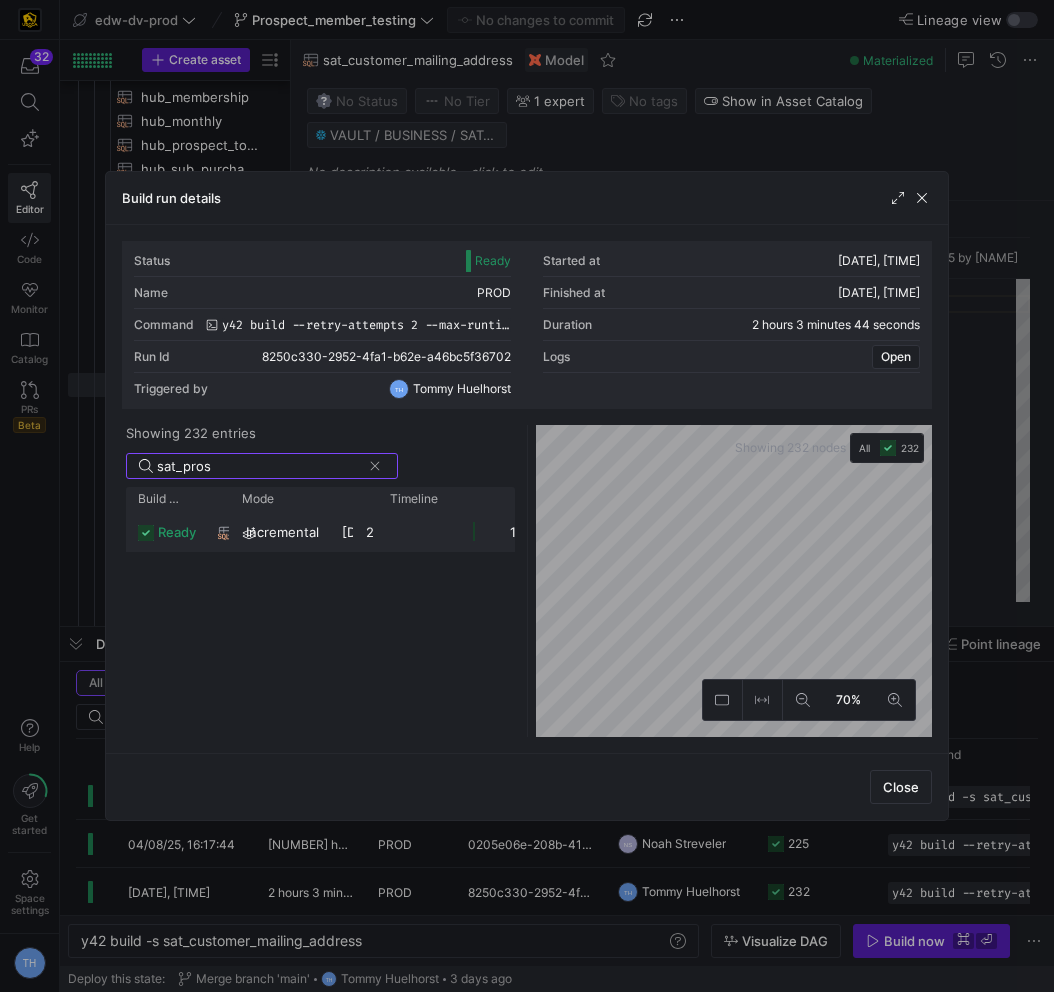 click on "incremental" 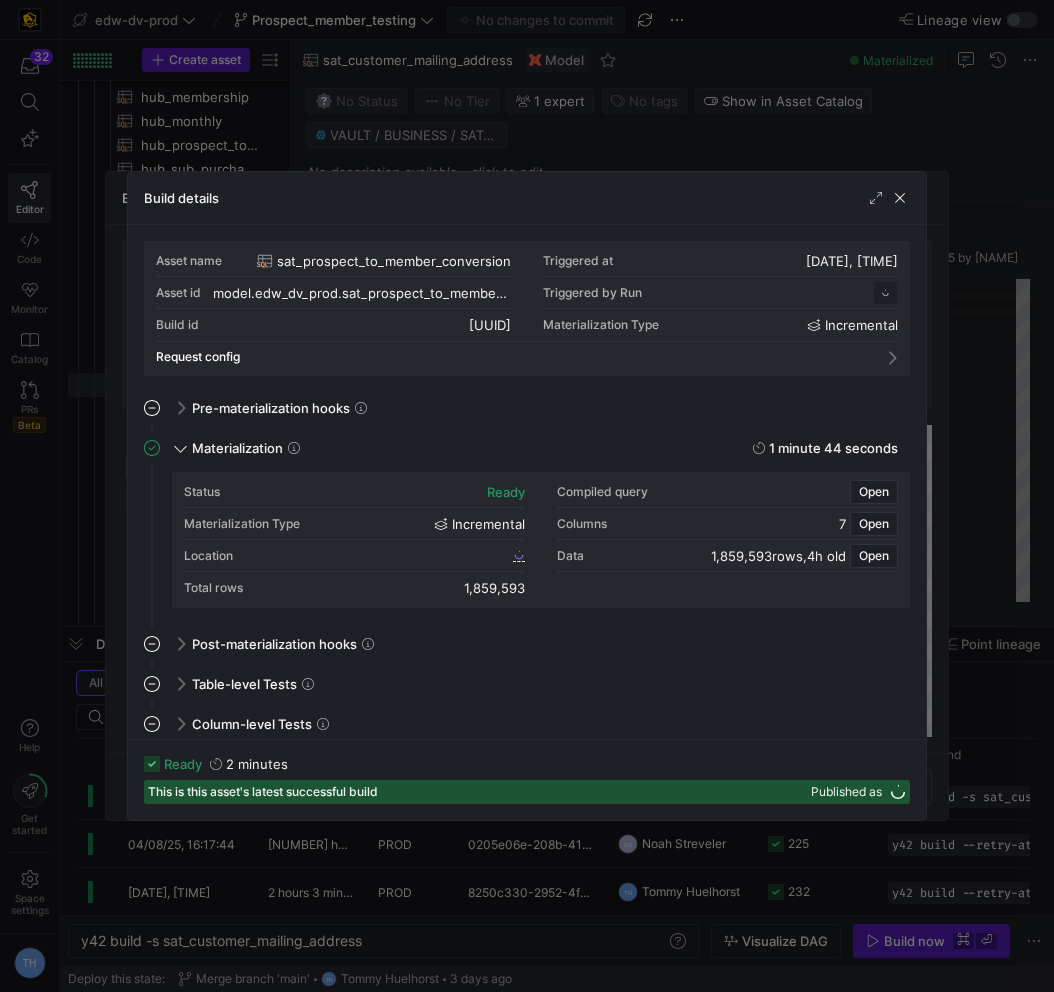 scroll, scrollTop: 180, scrollLeft: 0, axis: vertical 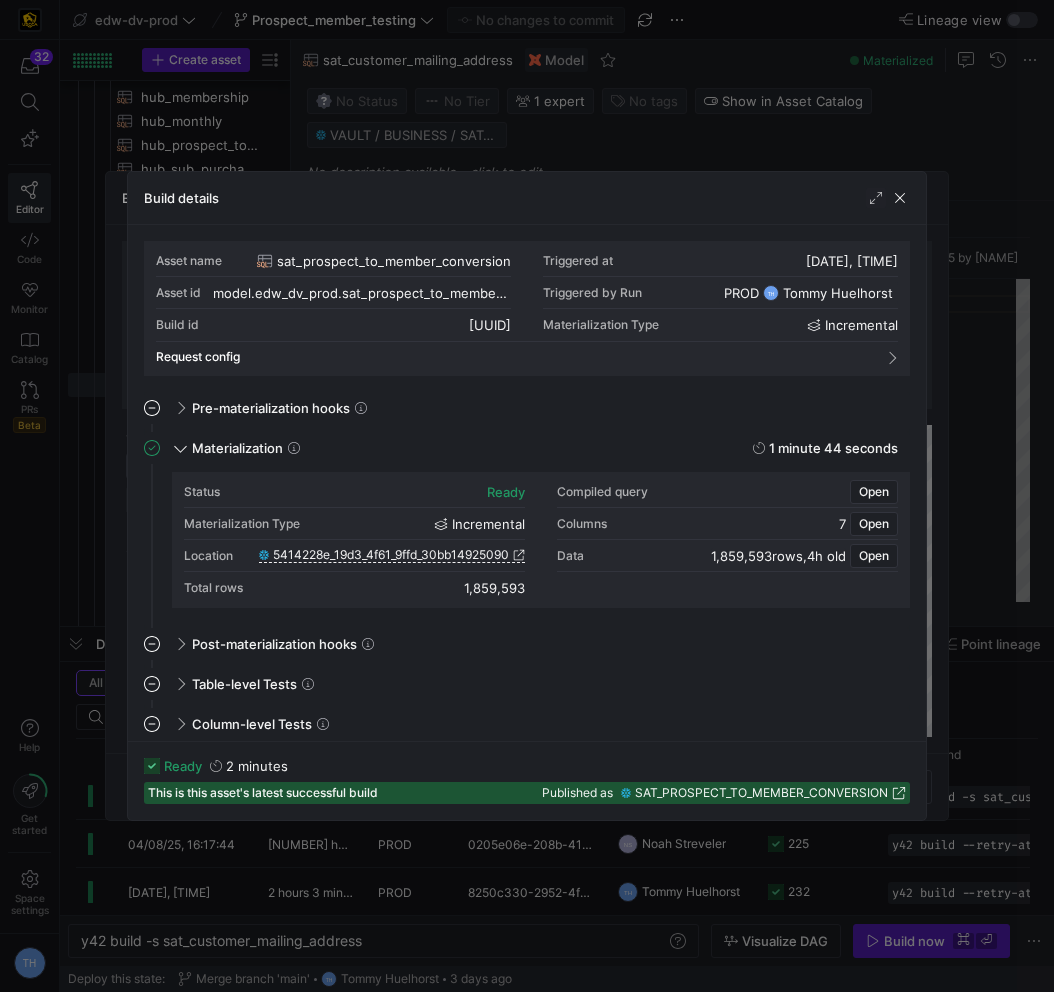 click on "1,859,593" at bounding box center [494, 588] 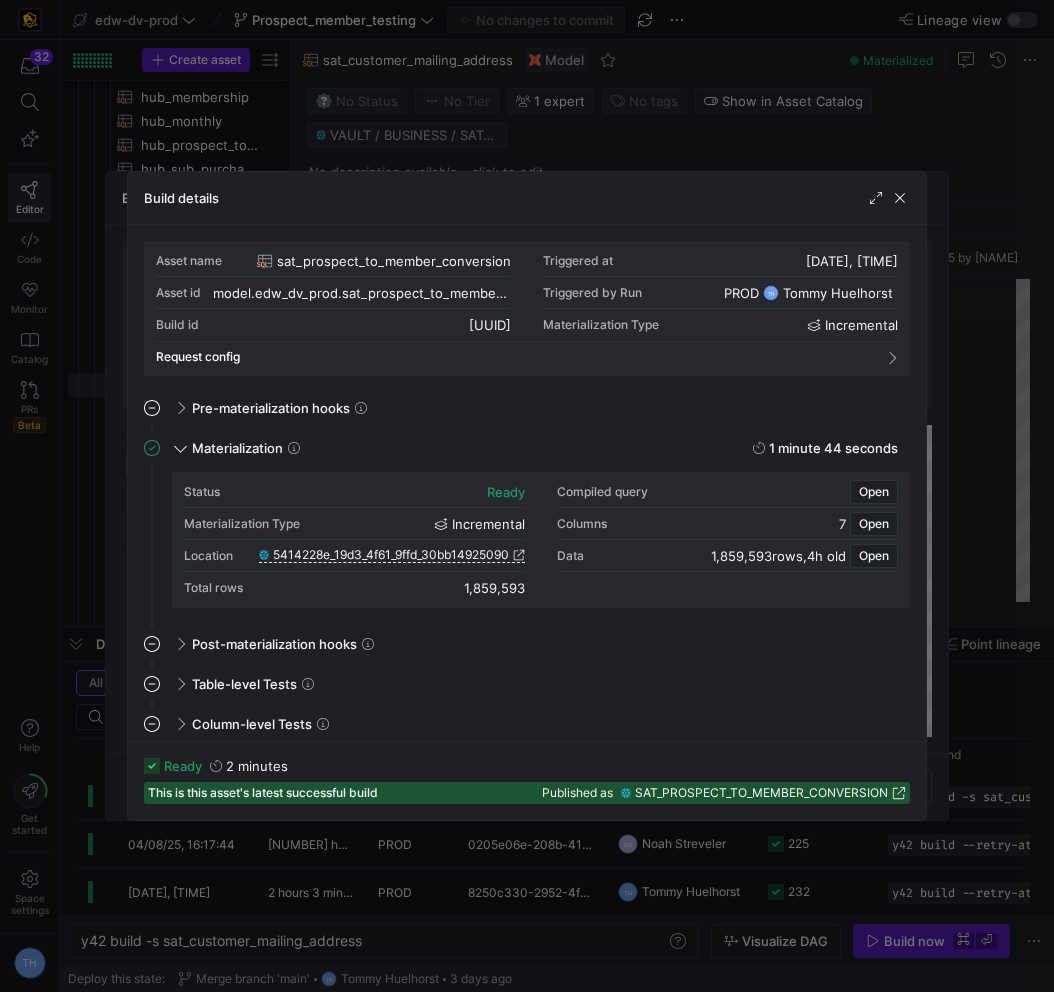 click on "1,859,593" at bounding box center (494, 588) 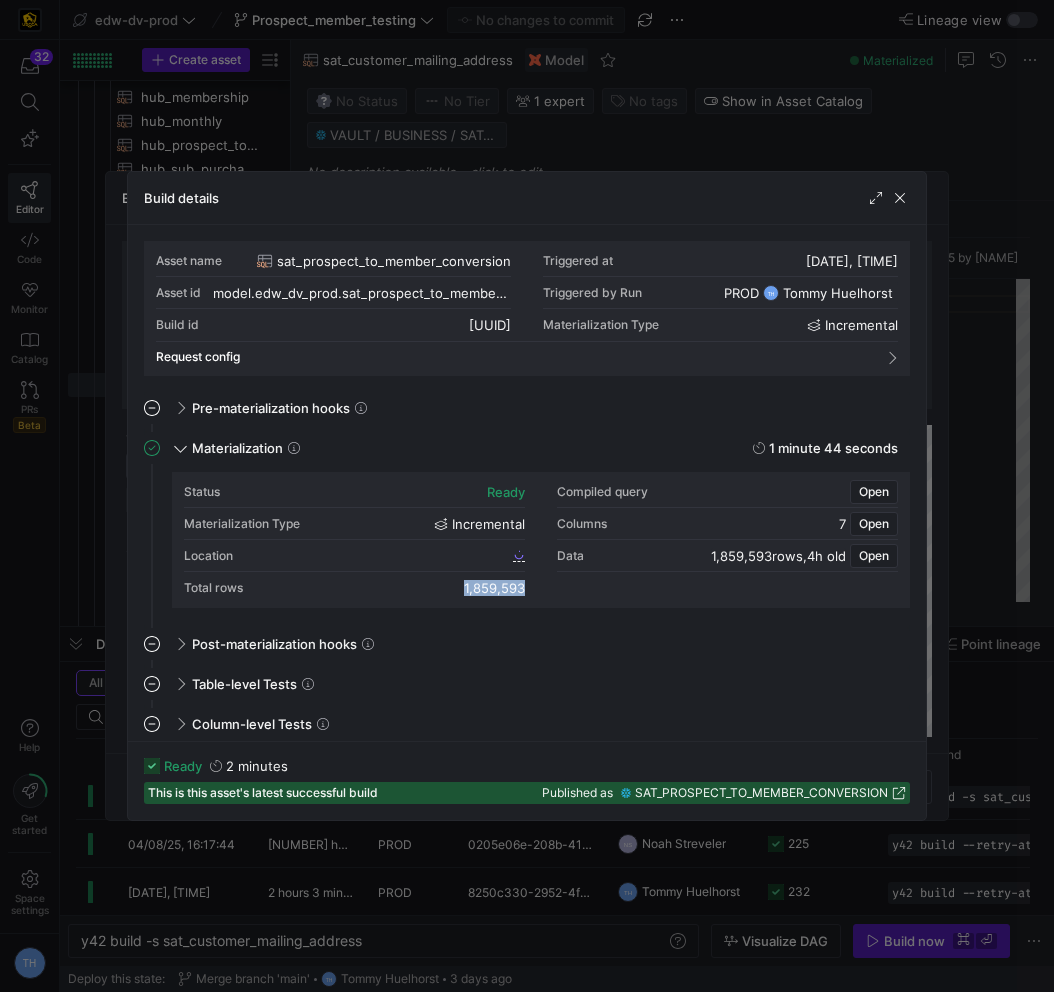 copy on "1,859,593" 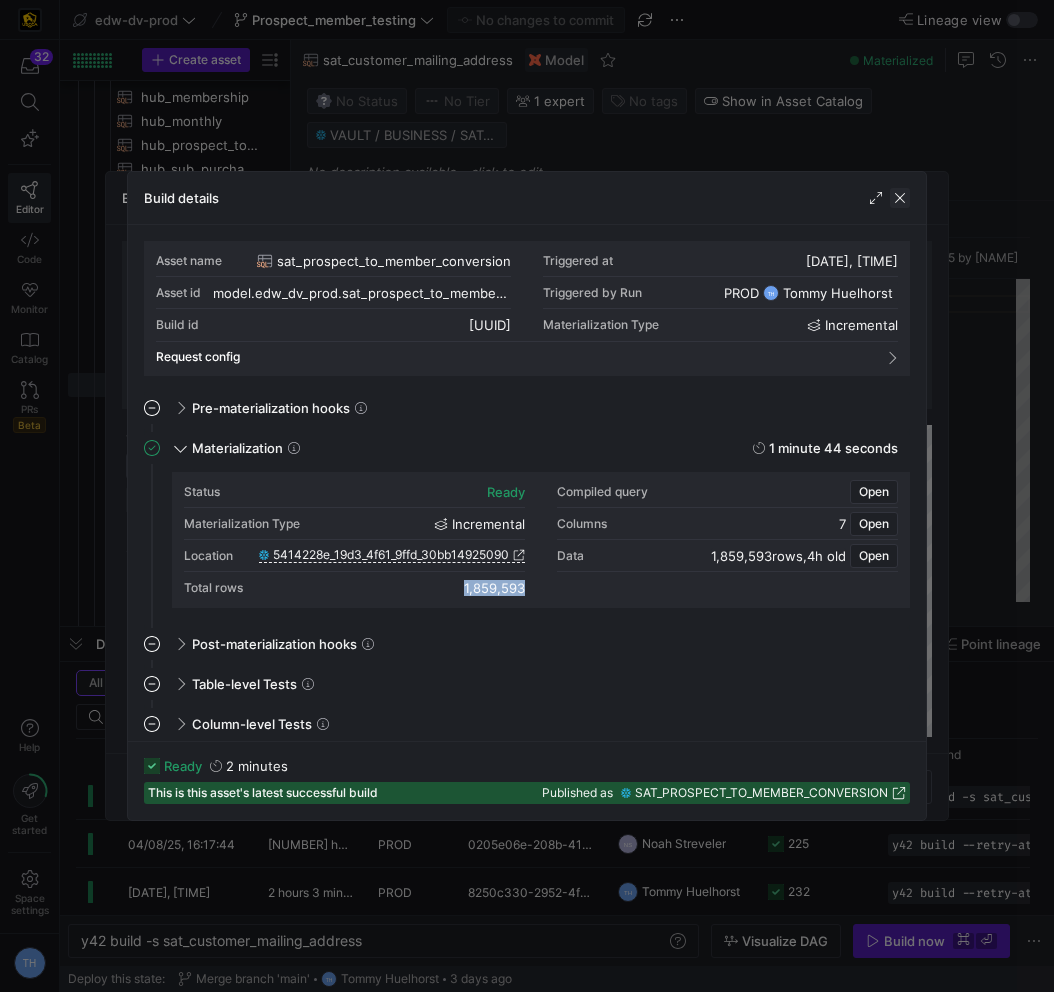 click 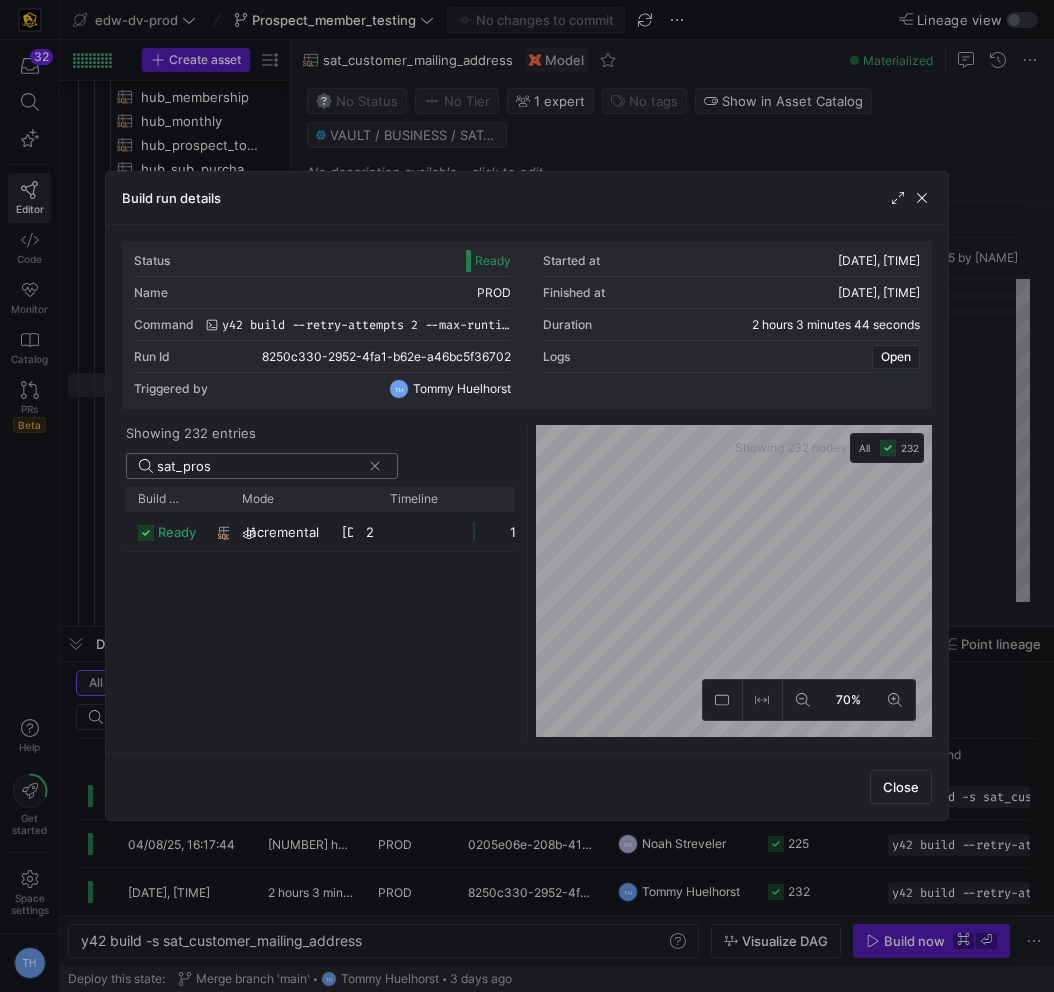 click on "sat_pros" at bounding box center [259, 466] 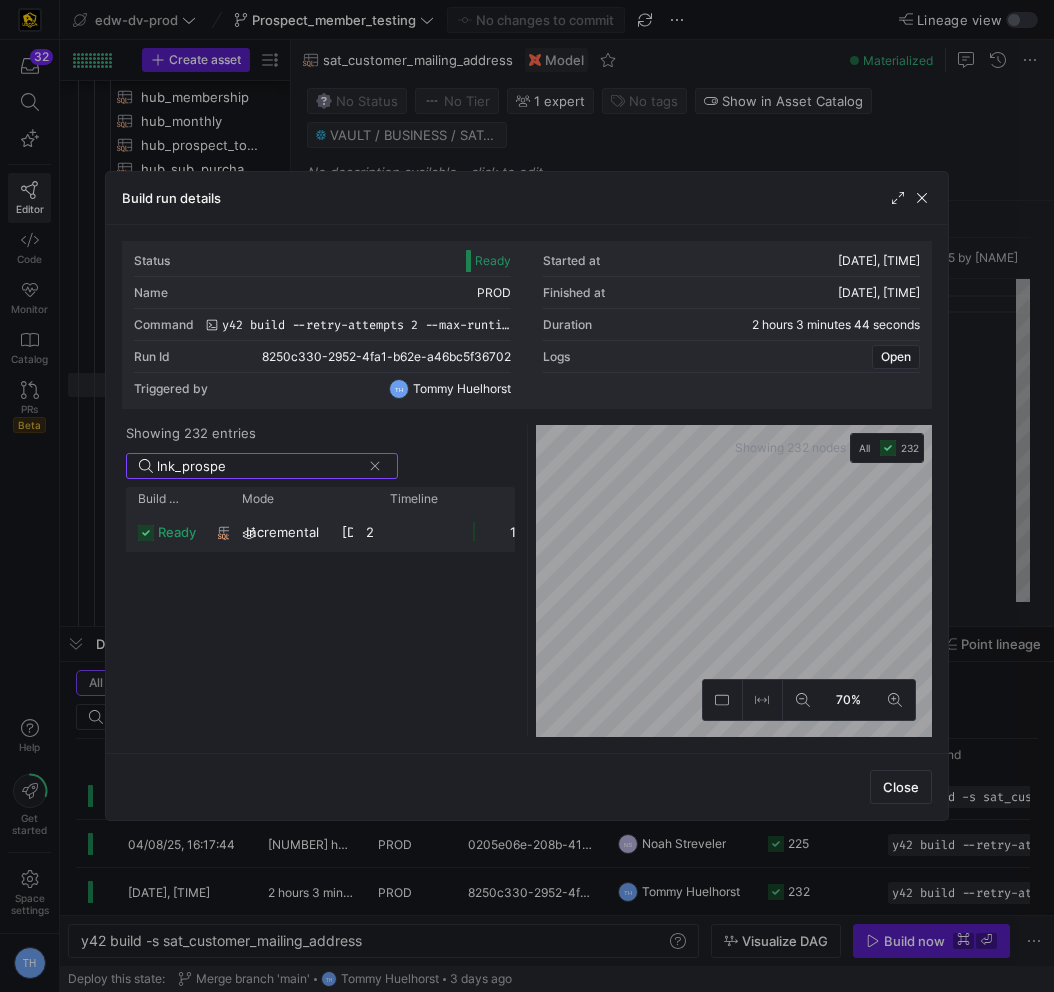 type on "lnk_prospe" 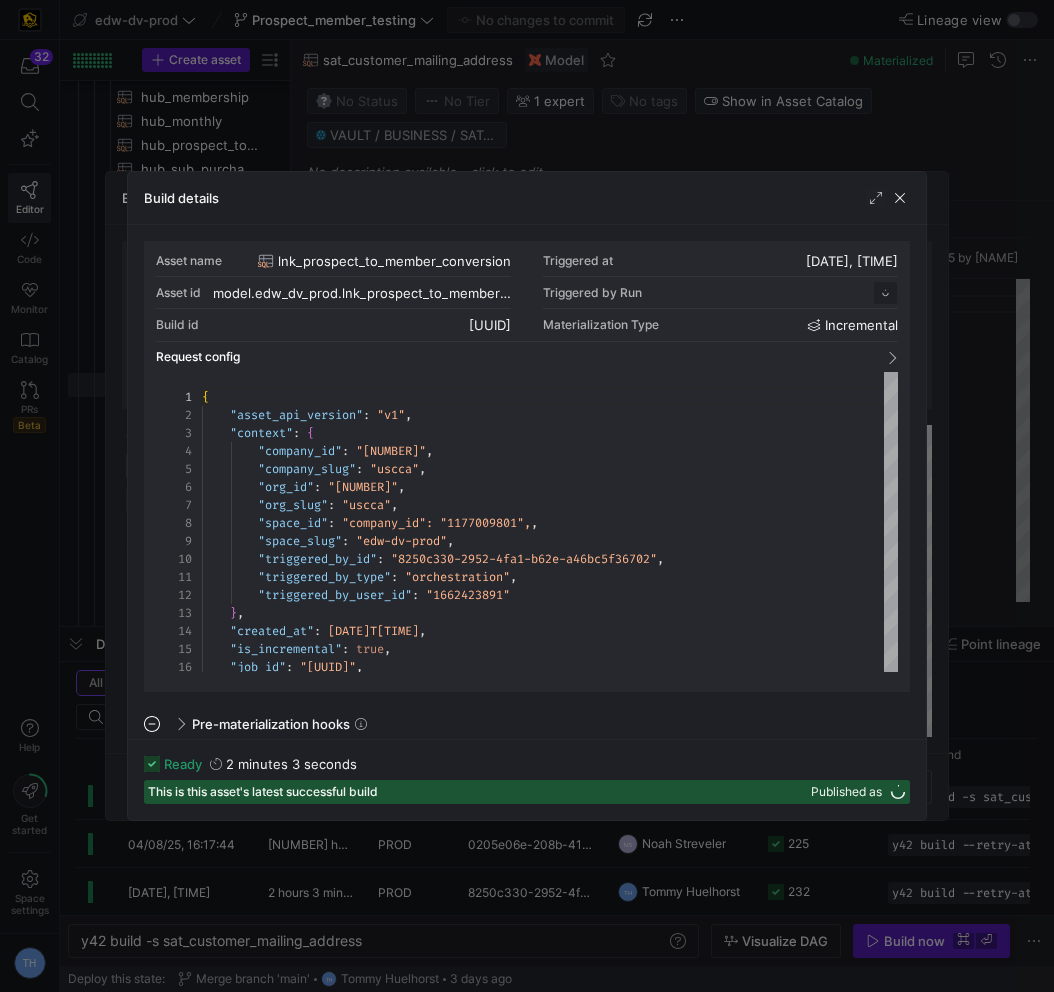 scroll, scrollTop: 180, scrollLeft: 0, axis: vertical 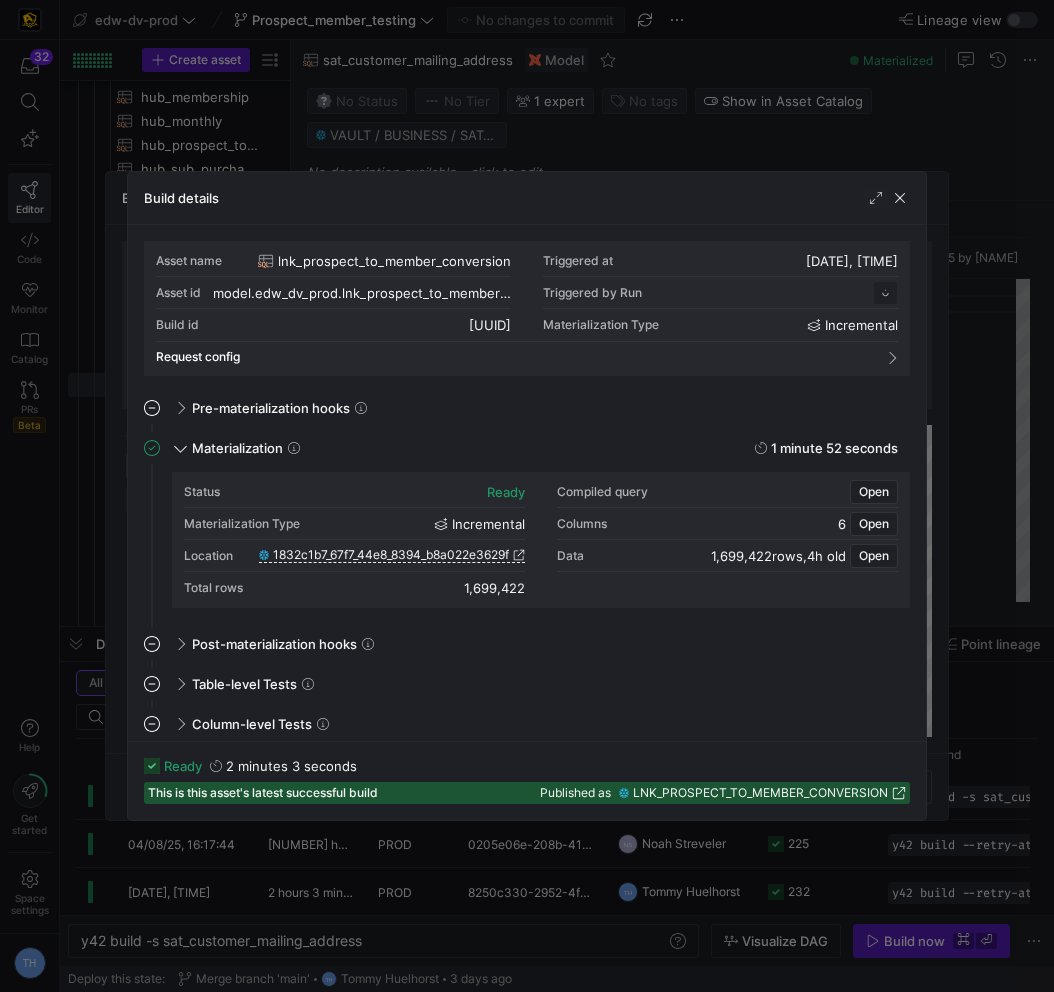 click on "1,699,422" at bounding box center (494, 588) 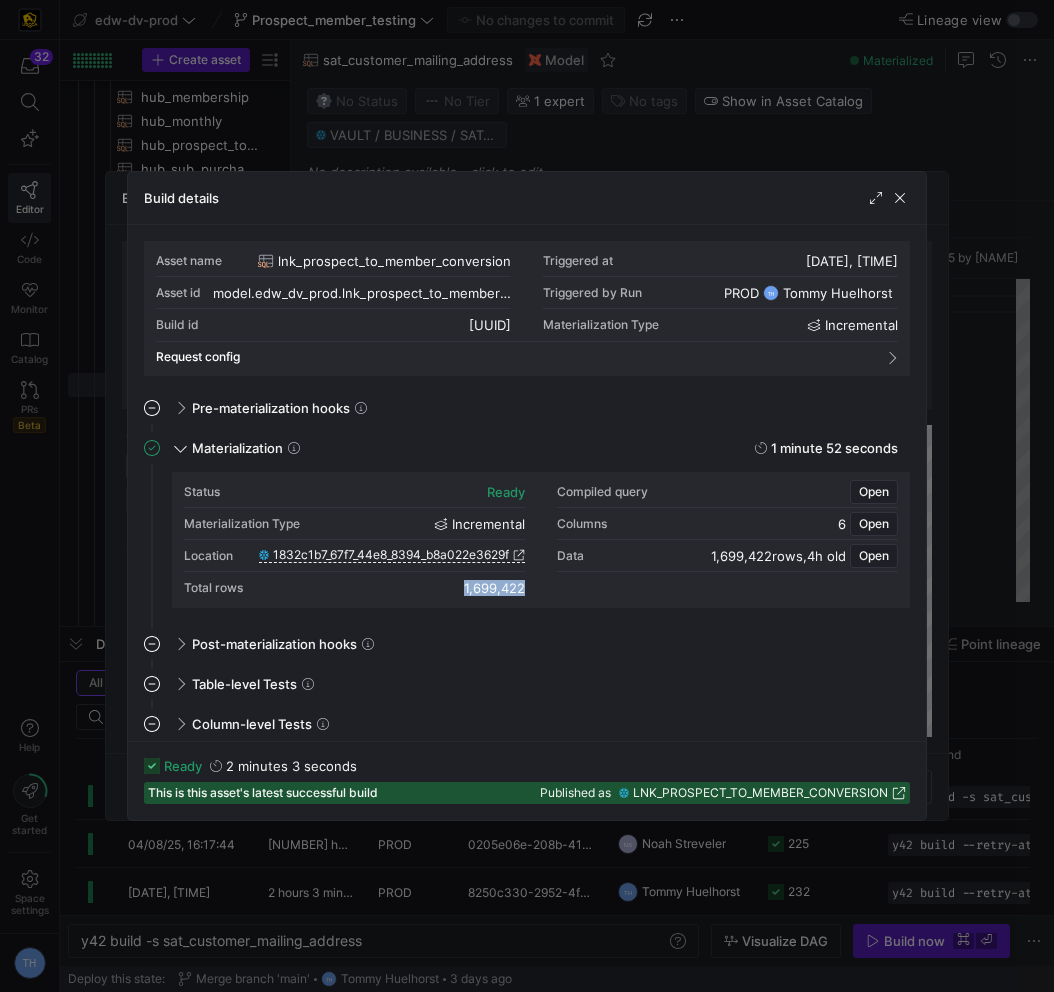 click on "1,699,422" at bounding box center [494, 588] 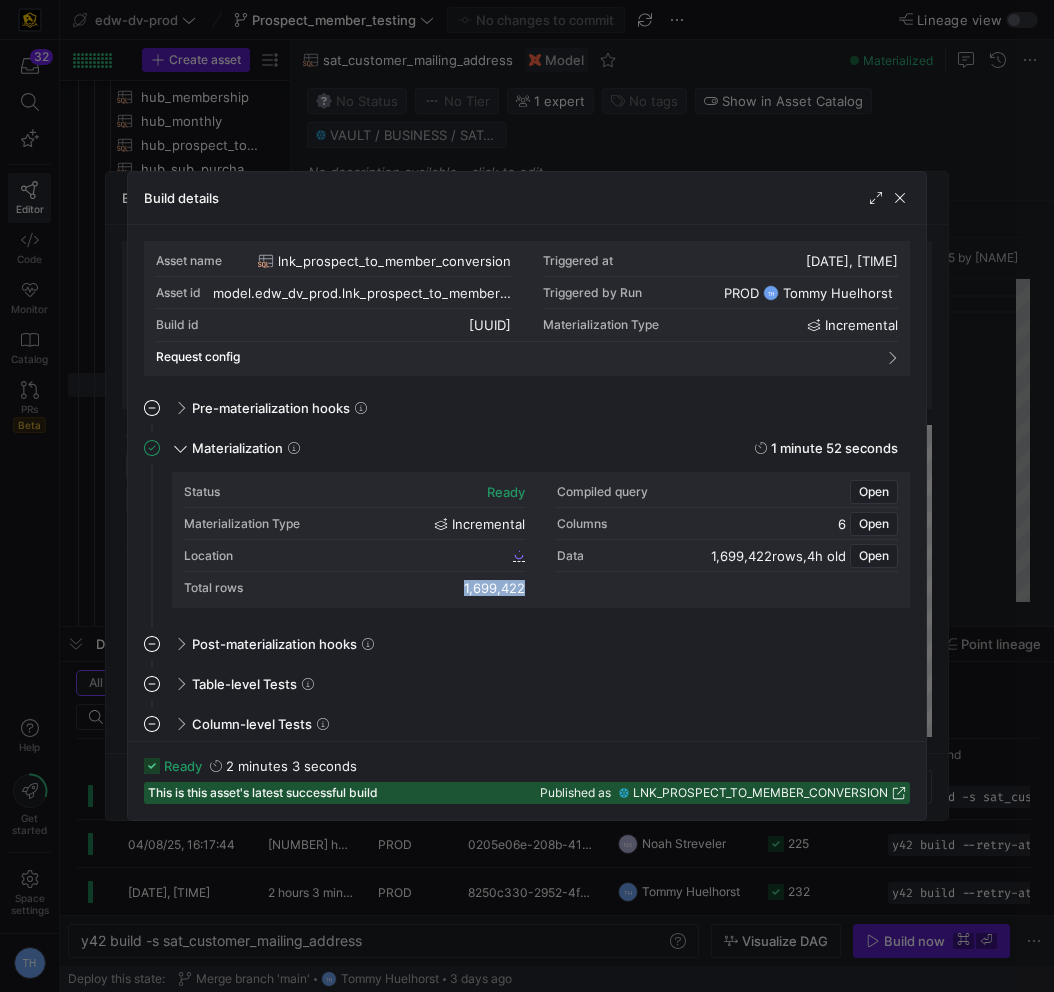 copy on "1,699,422" 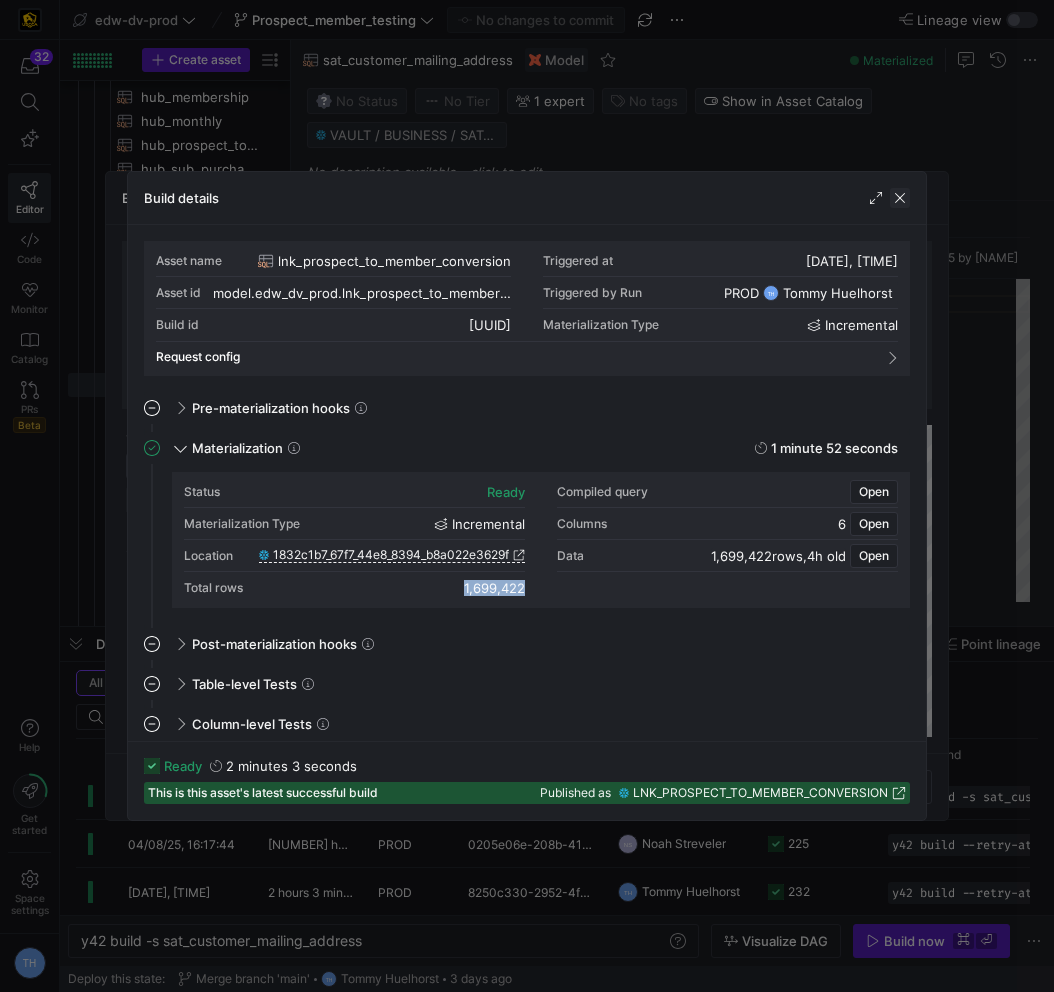 click 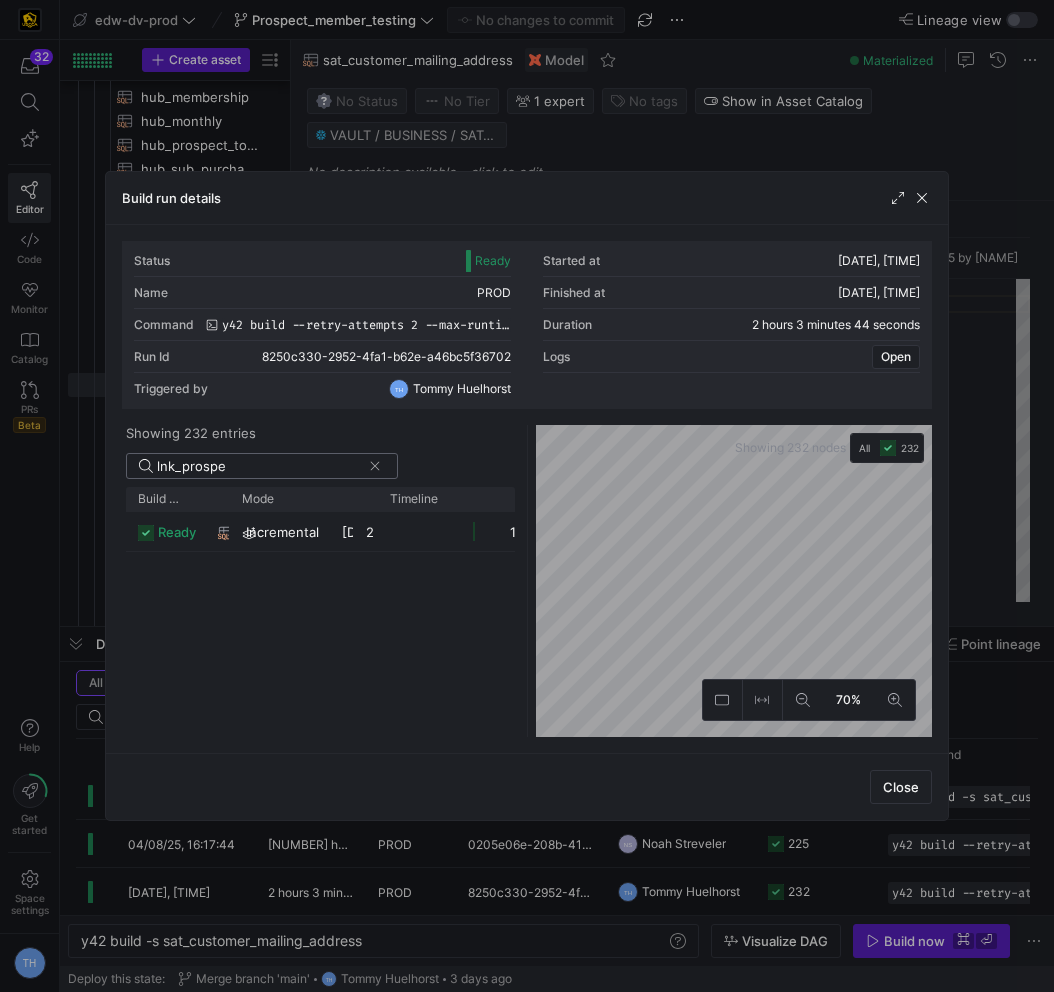 click on "lnk_prospe" at bounding box center (259, 466) 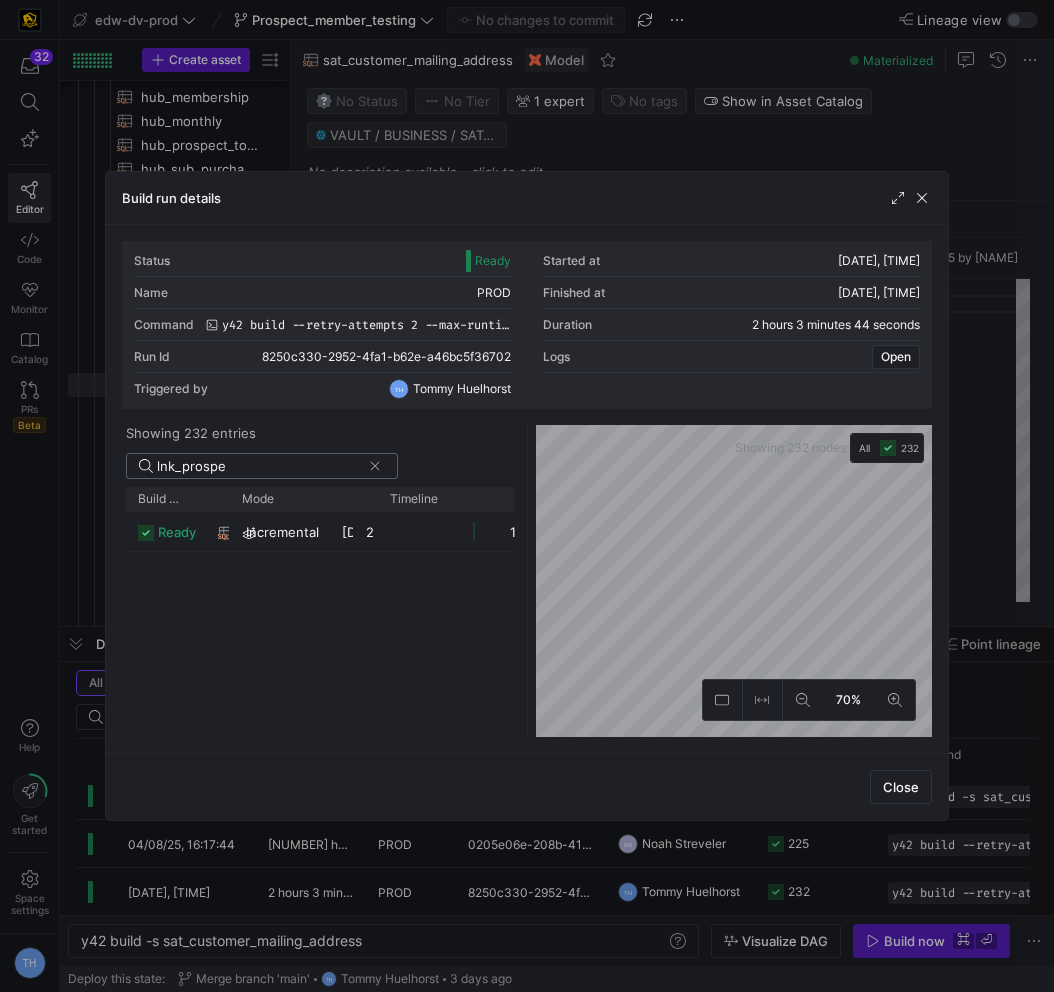 click on "lnk_prospe" at bounding box center (259, 466) 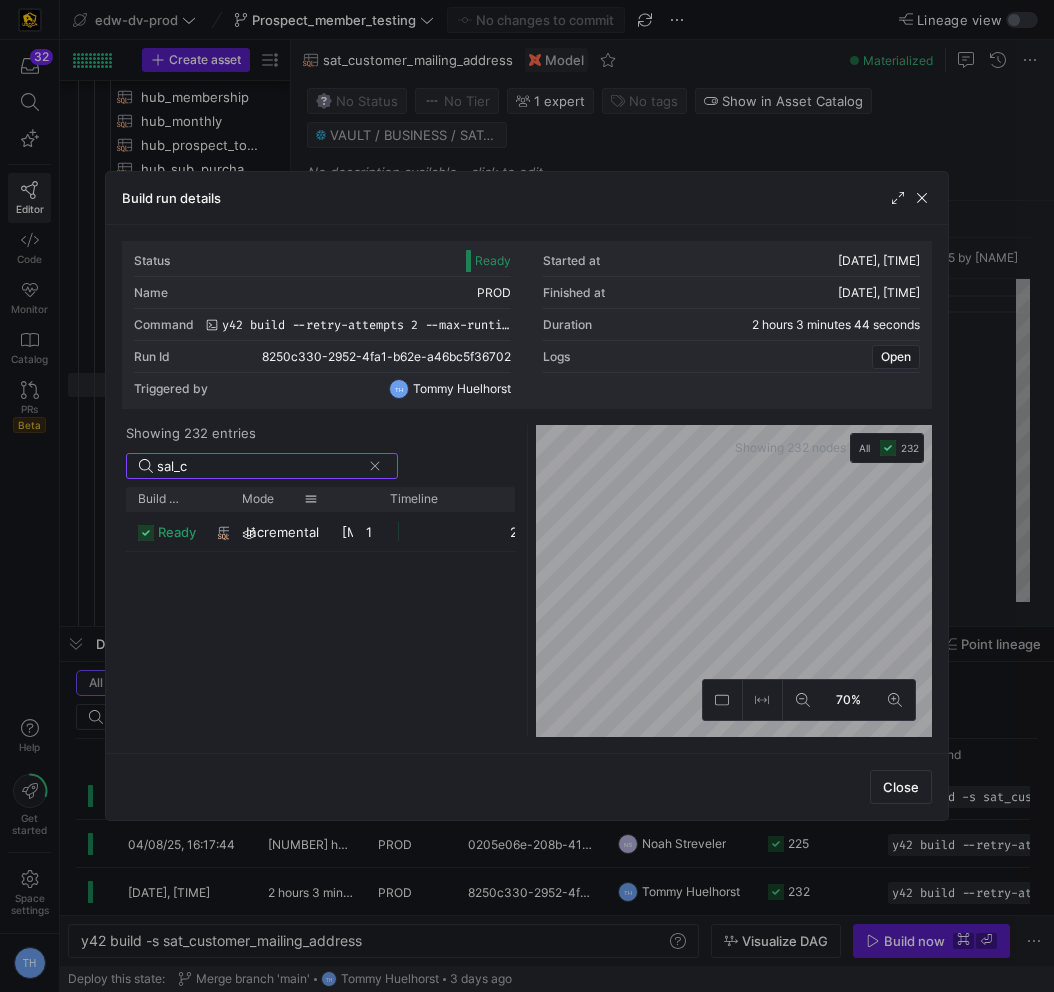 type on "sal_c" 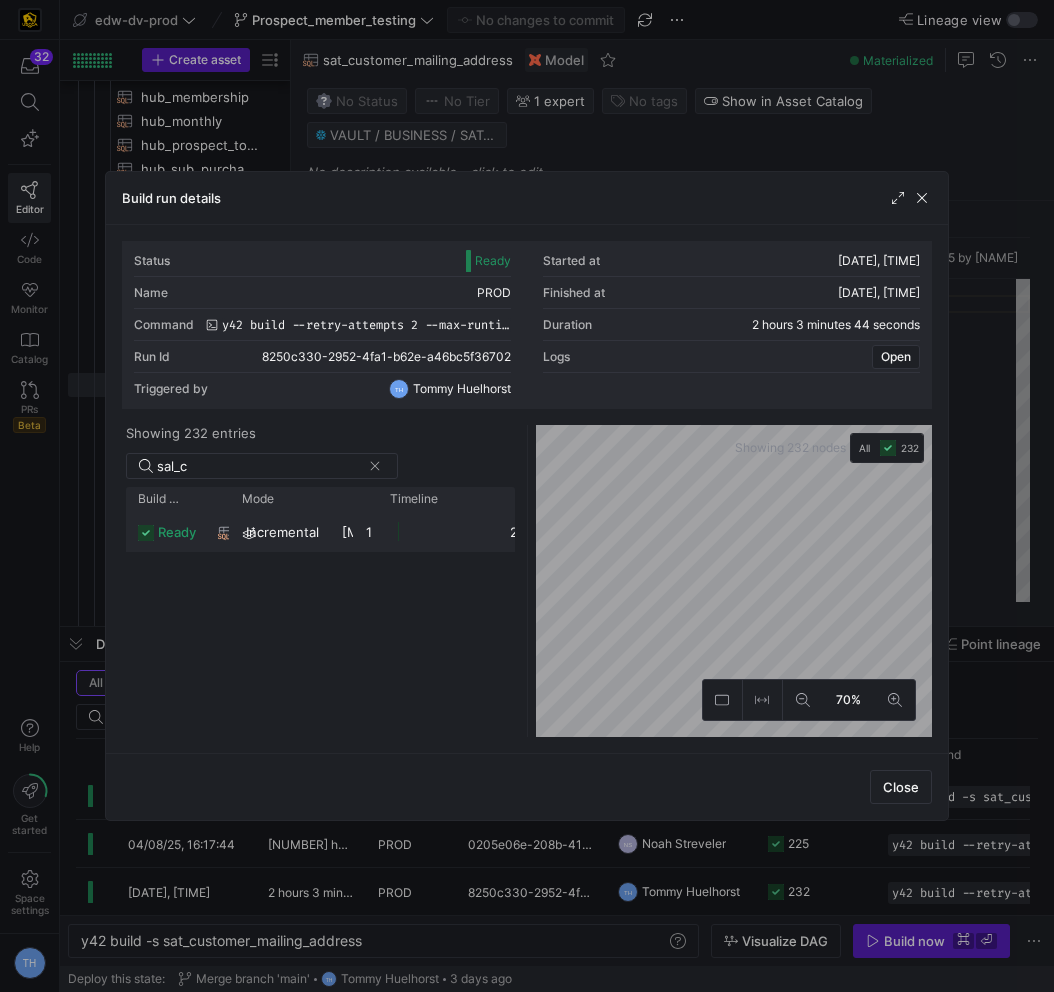 click on "incremental" 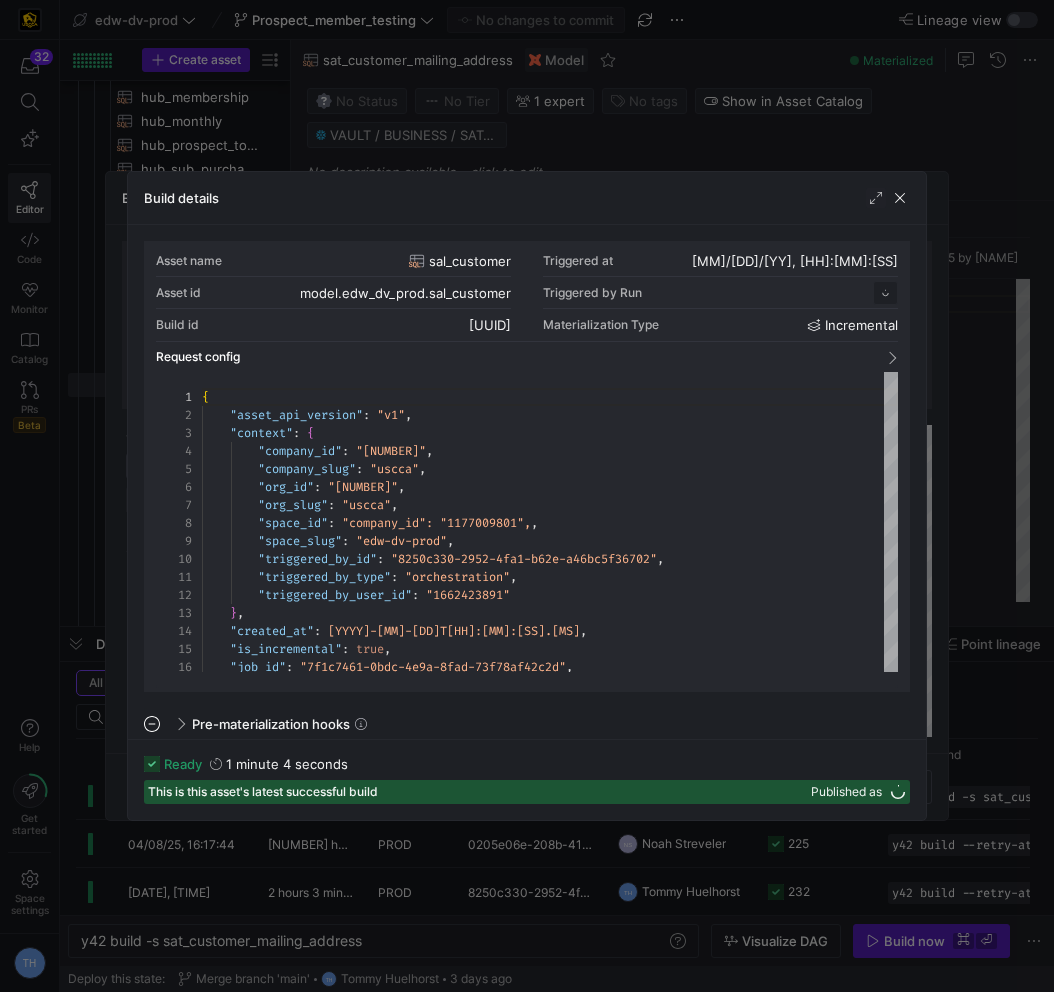 scroll, scrollTop: 180, scrollLeft: 0, axis: vertical 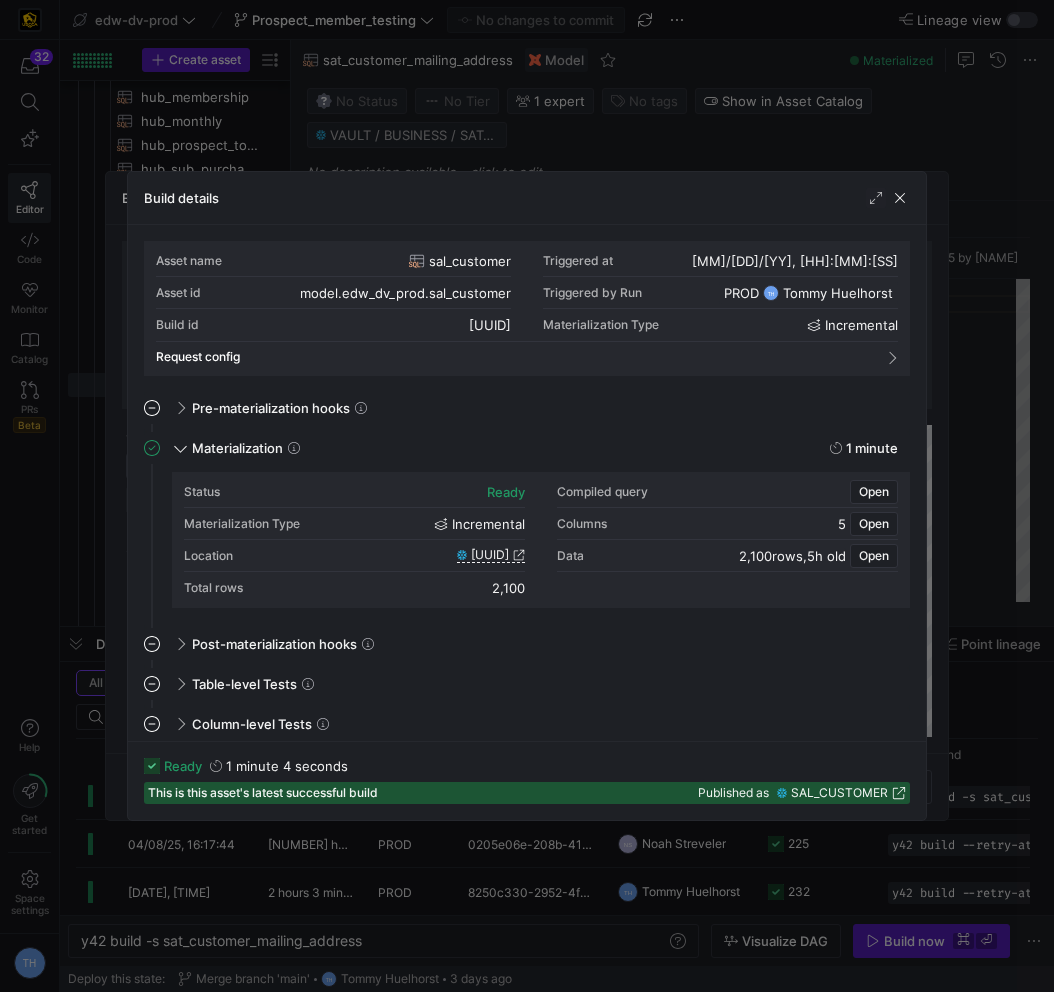 click on "2,100" at bounding box center (508, 588) 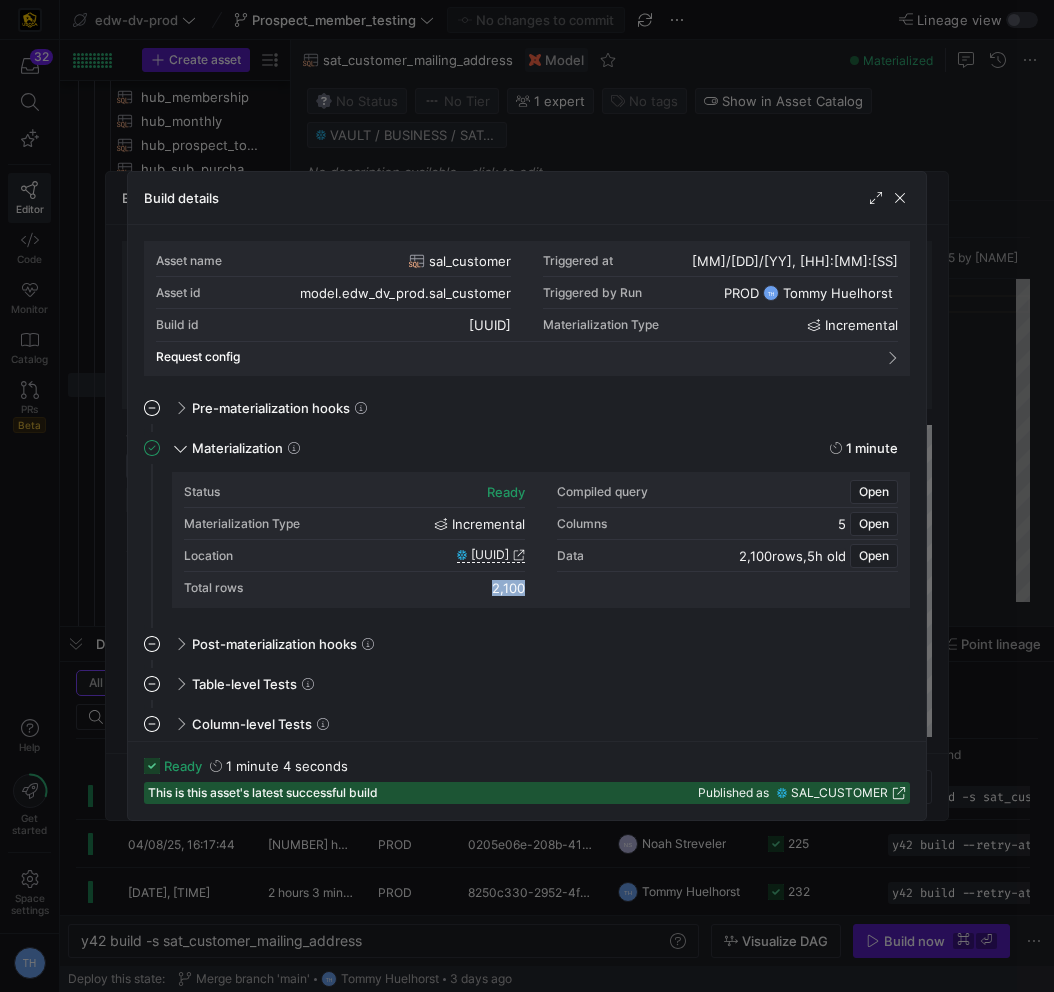 click on "2,100" at bounding box center [508, 588] 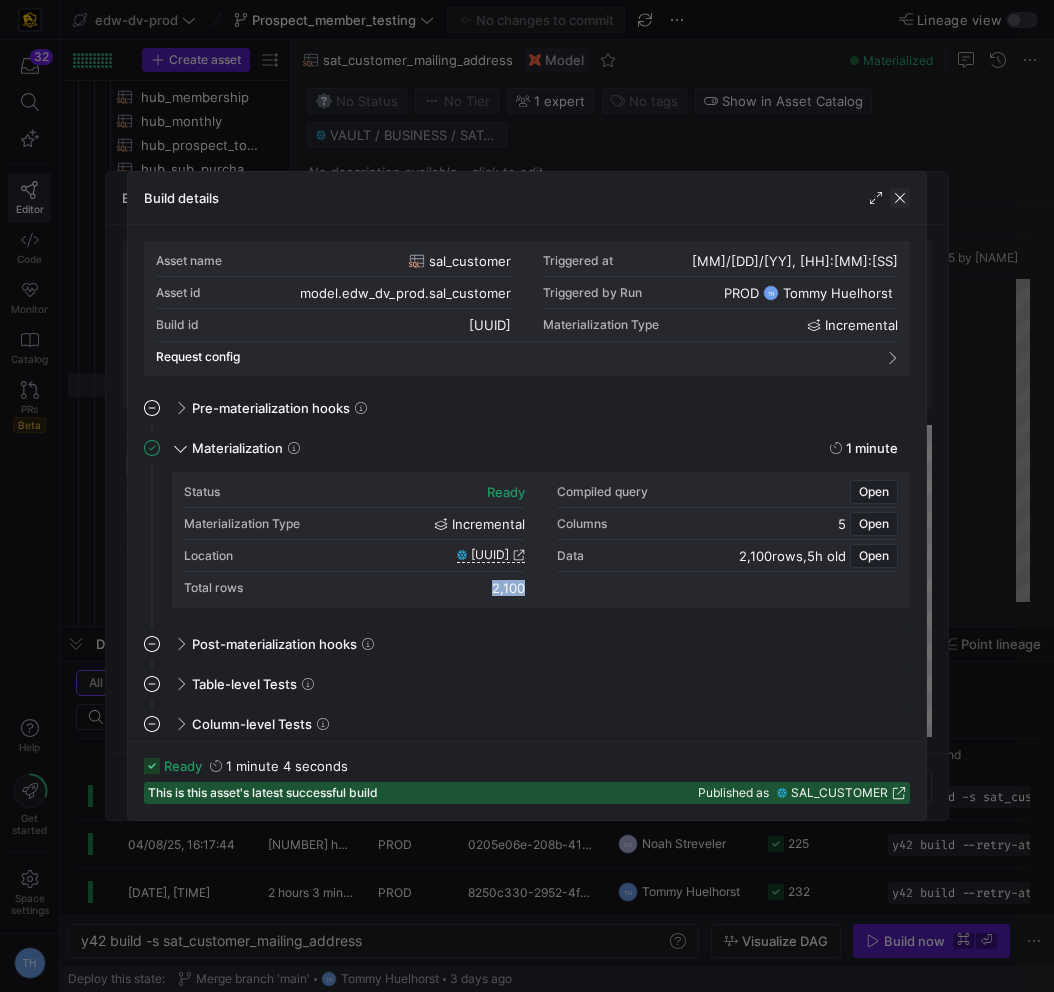 click 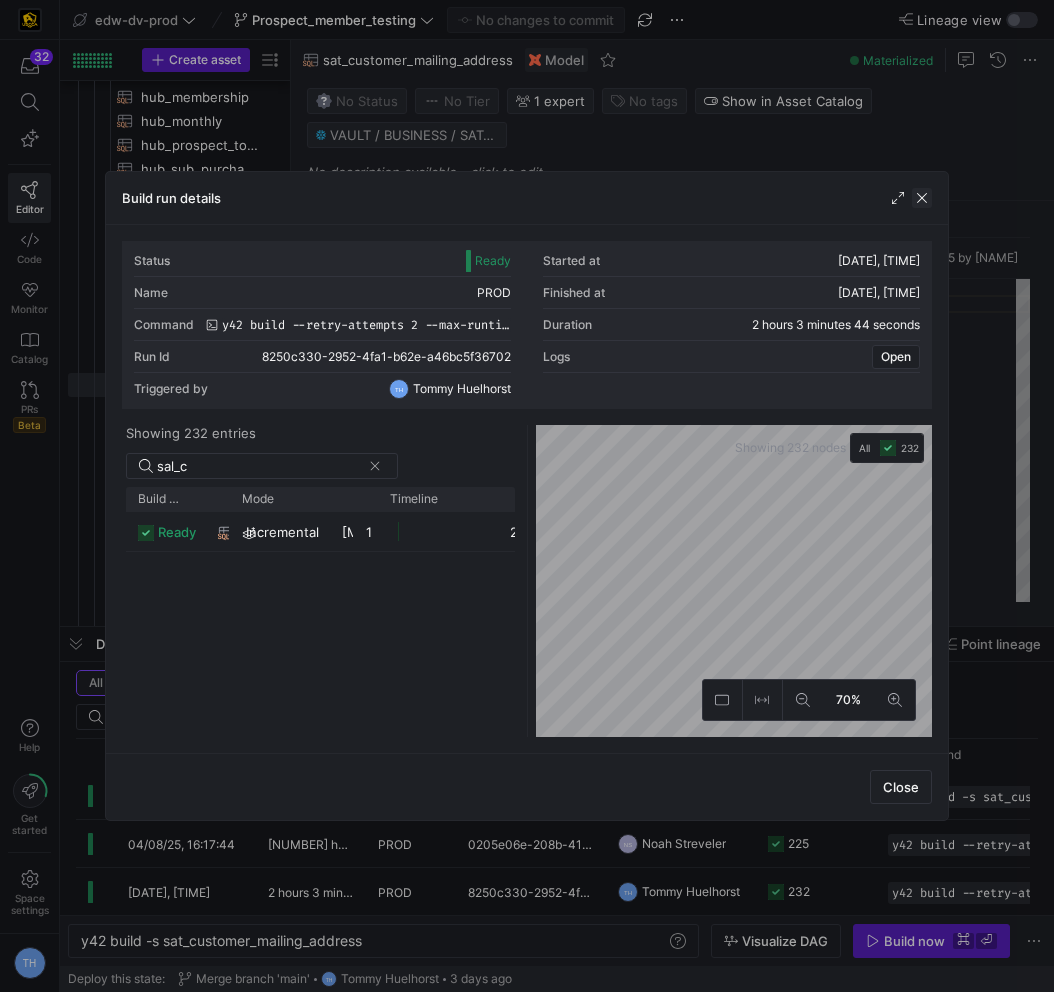 click 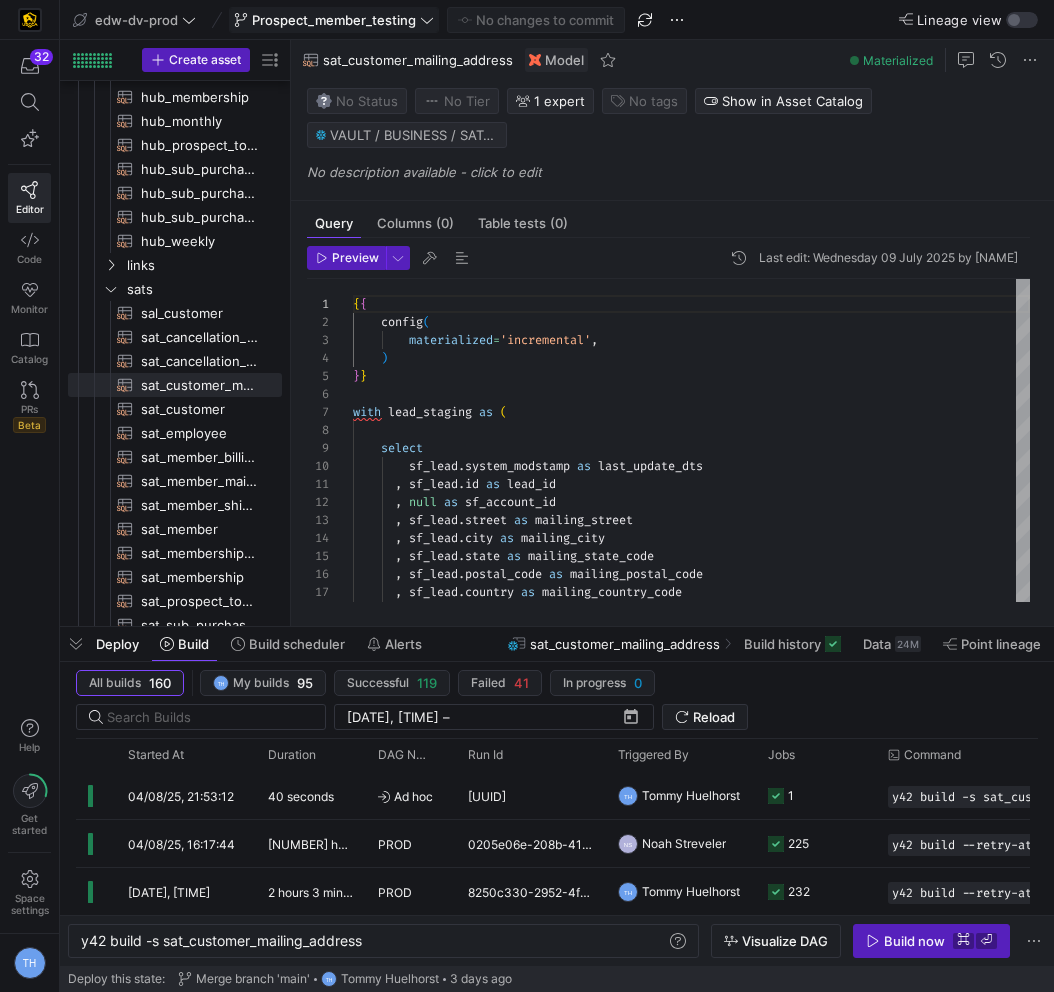 click on "Prospect_member_testing" 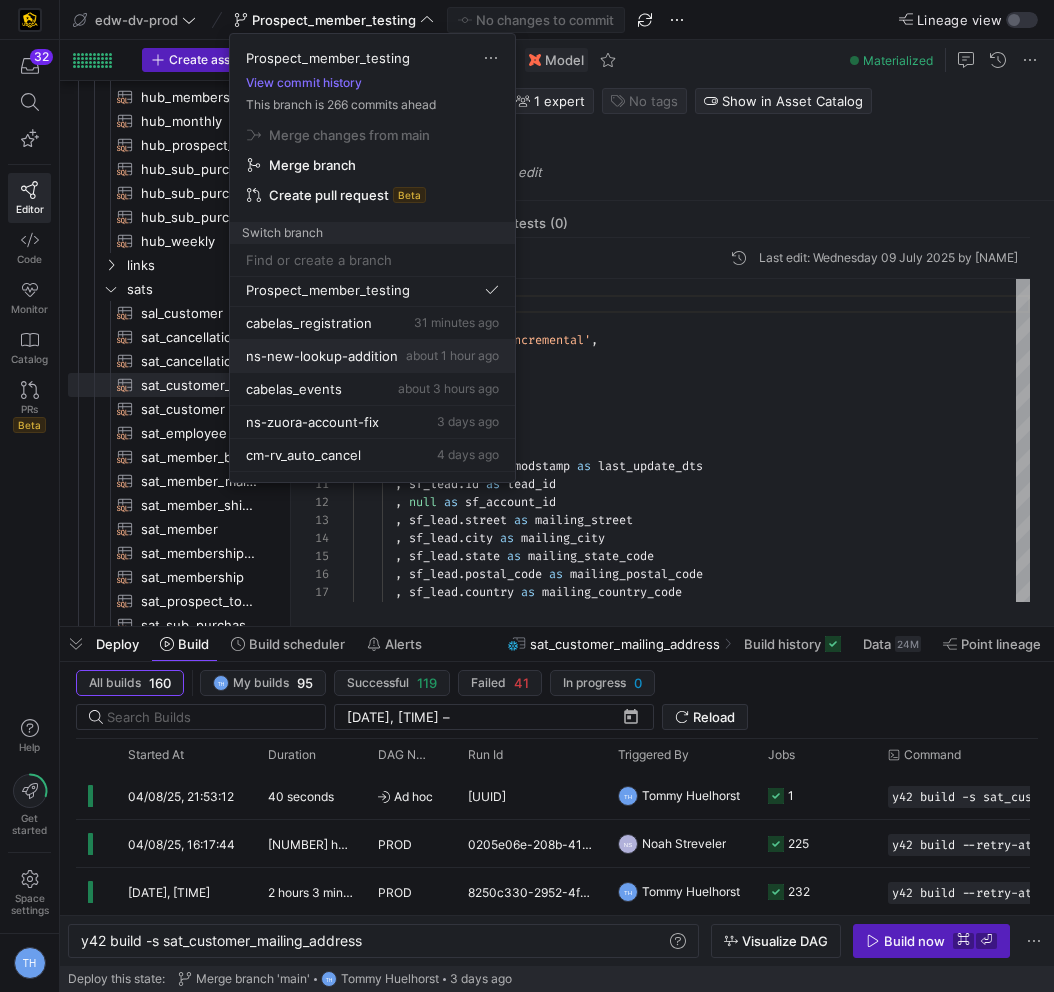scroll, scrollTop: 40, scrollLeft: 0, axis: vertical 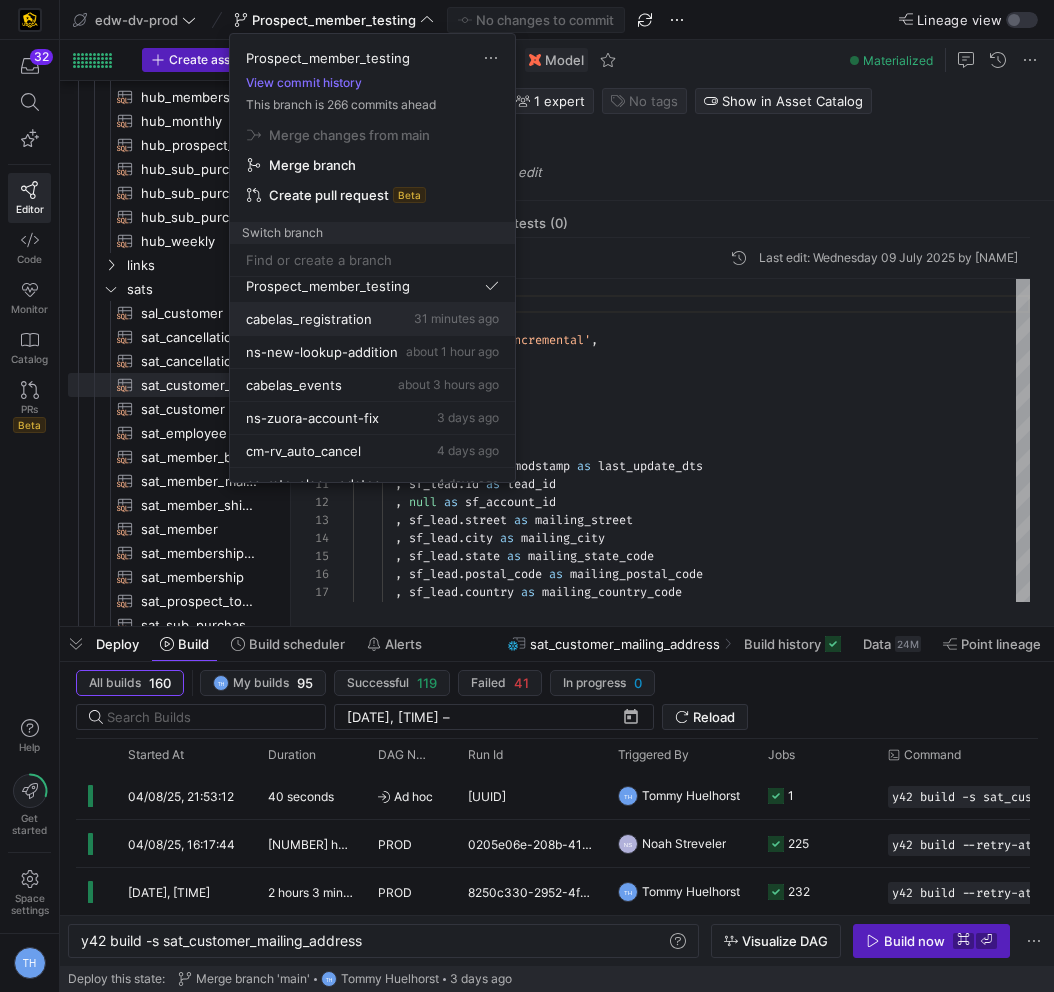 click on "cabelas_registration 31 minutes ago" at bounding box center [372, 319] 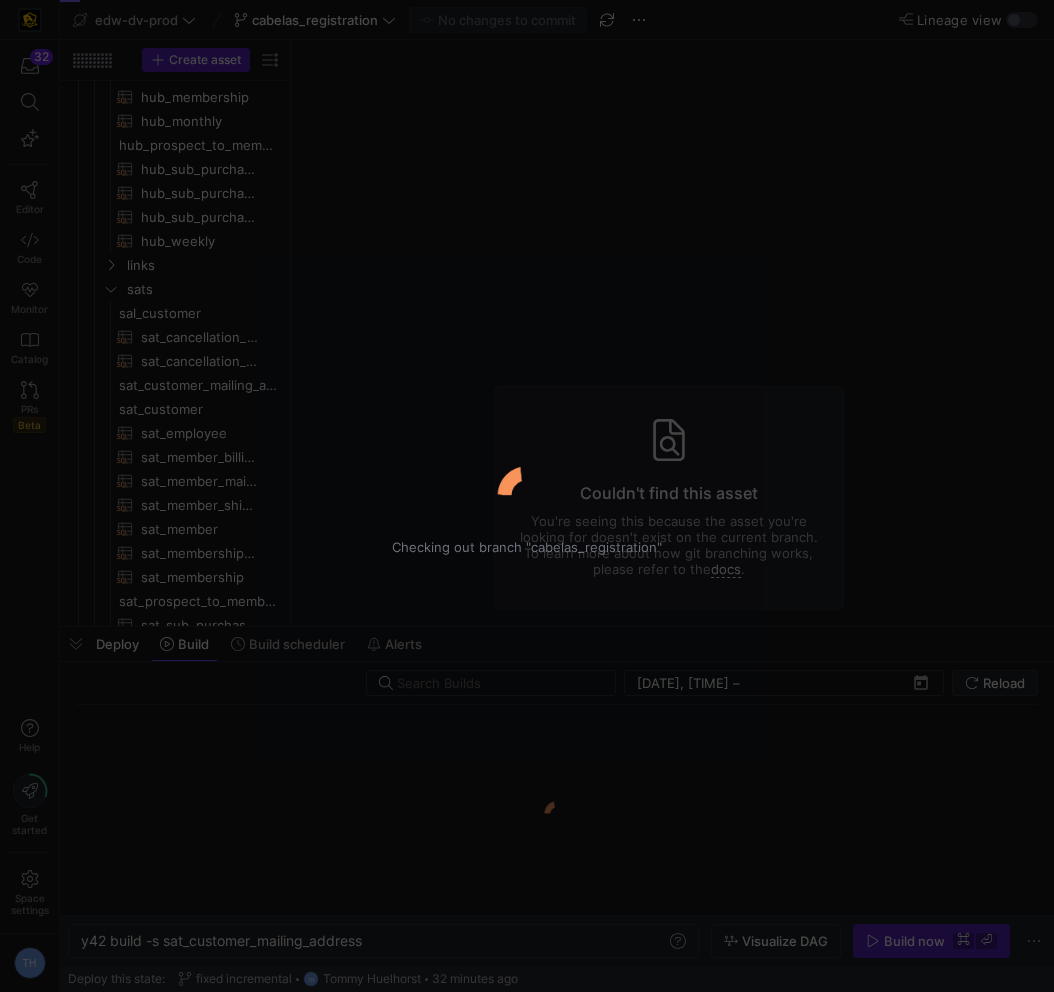 type on "y42 build" 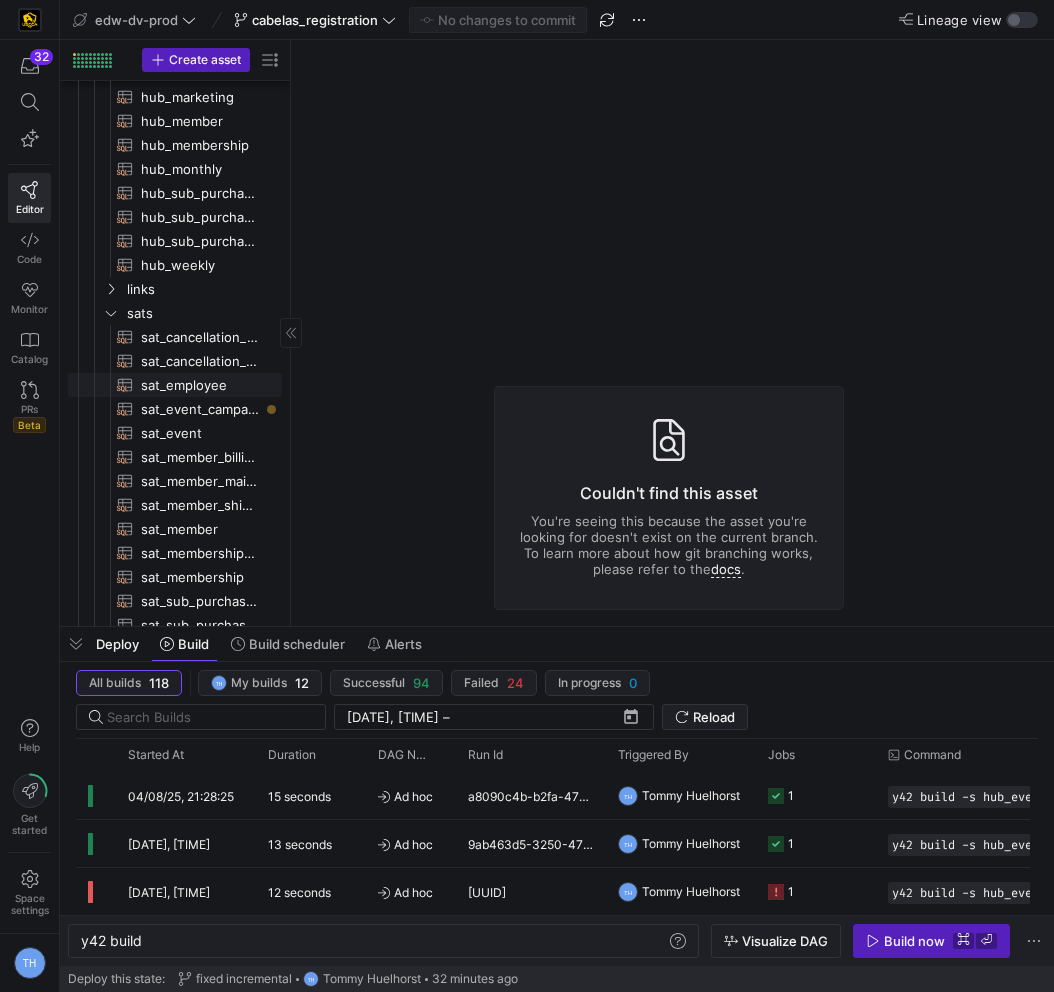 scroll, scrollTop: 221, scrollLeft: 0, axis: vertical 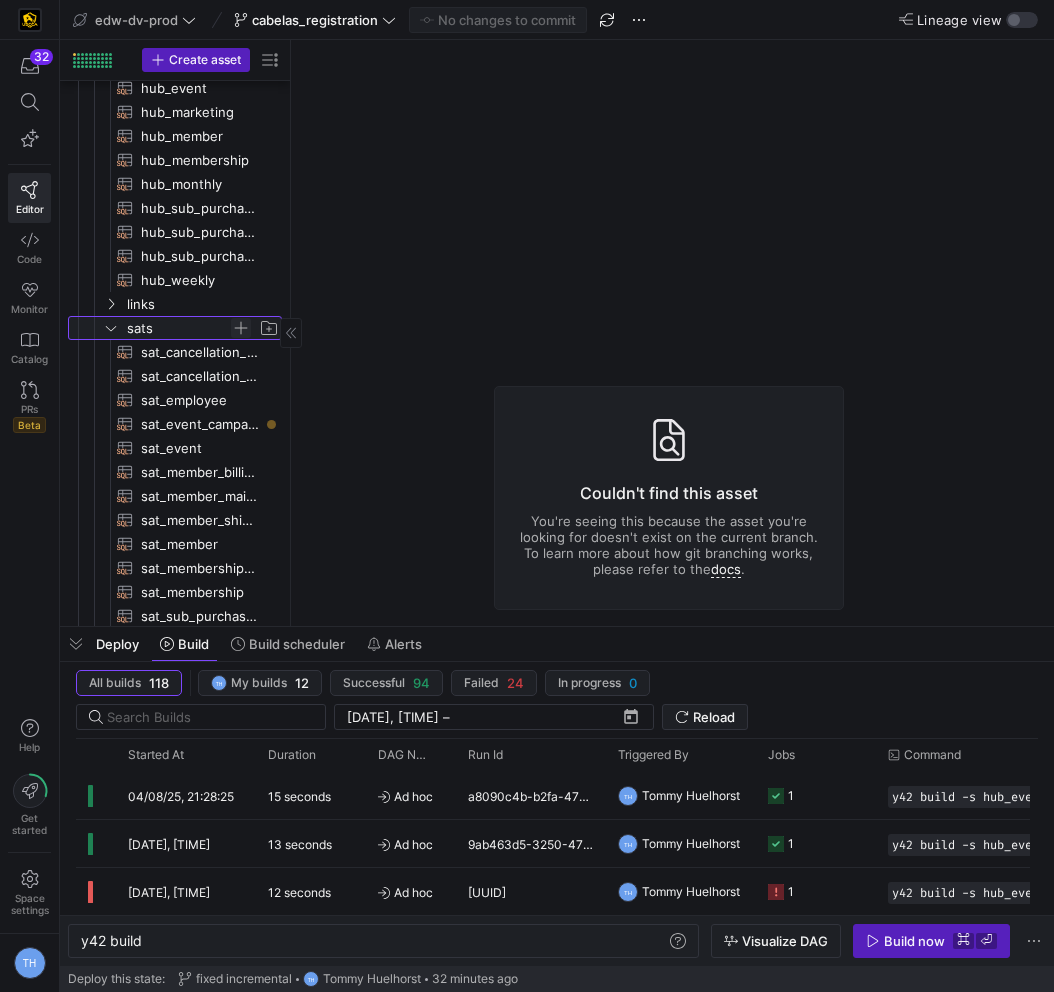 click 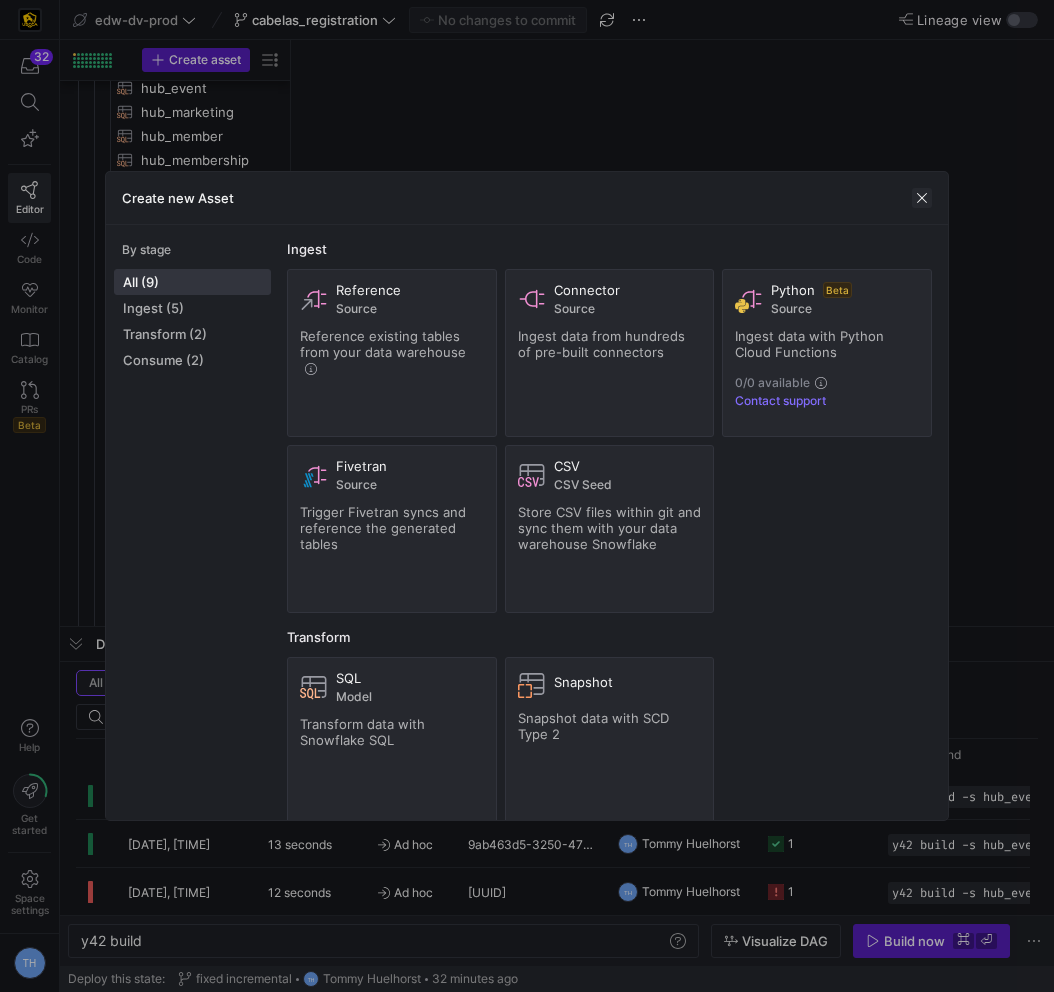 click at bounding box center [922, 198] 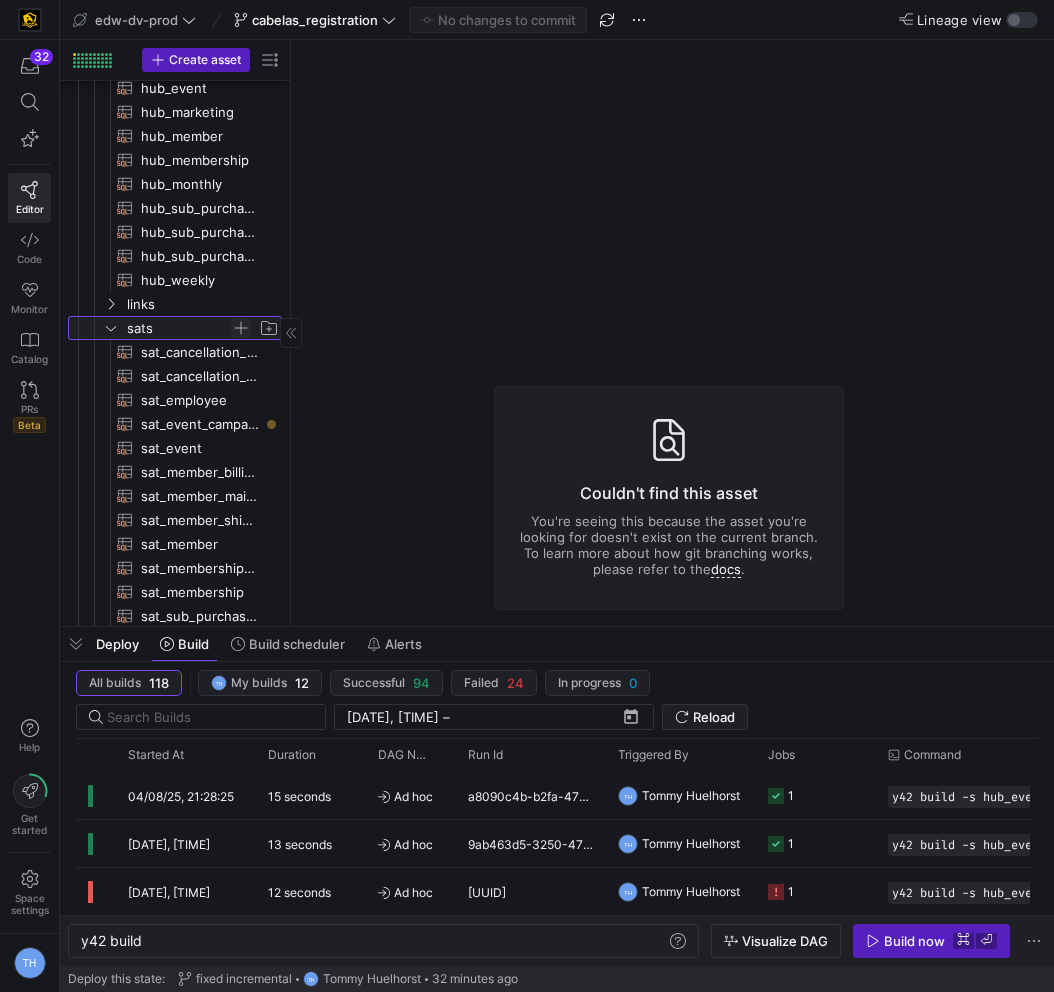 click 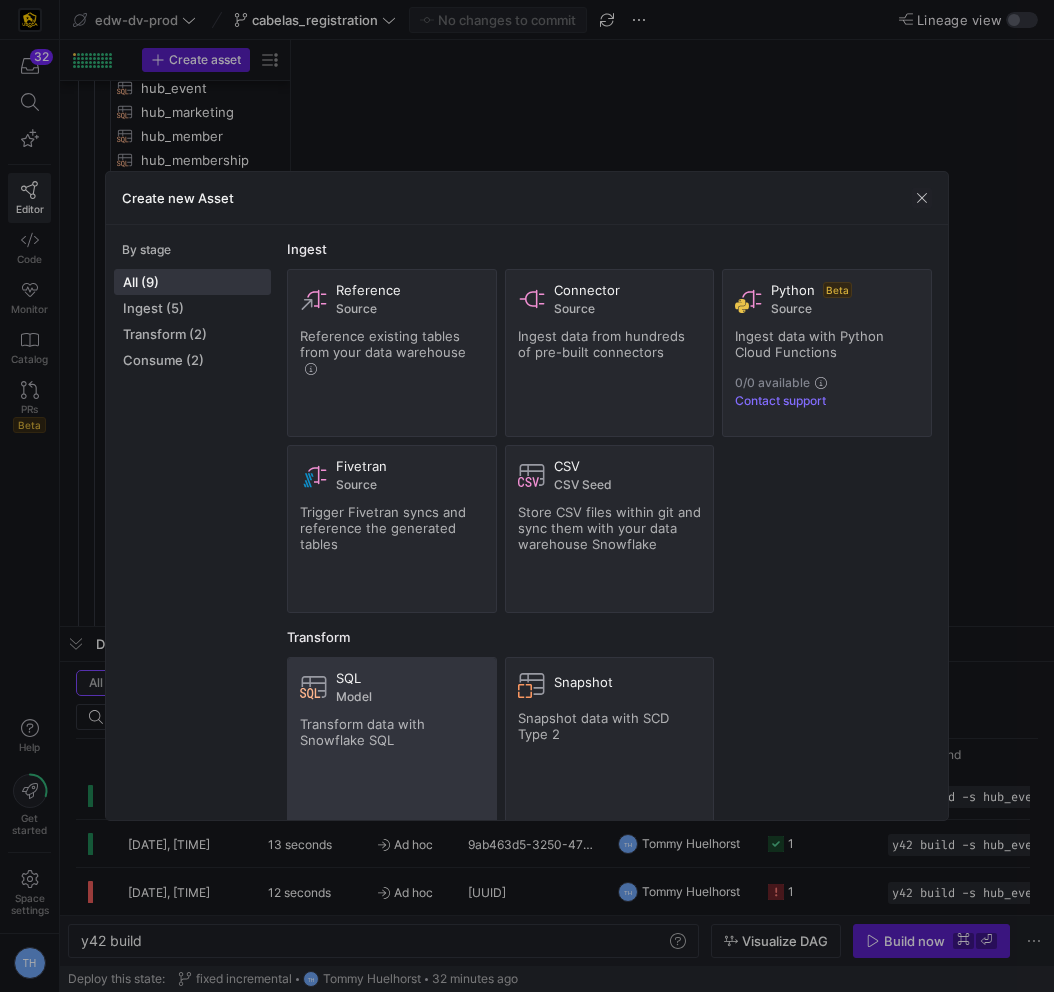 click on "Transform data with Snowflake SQL" 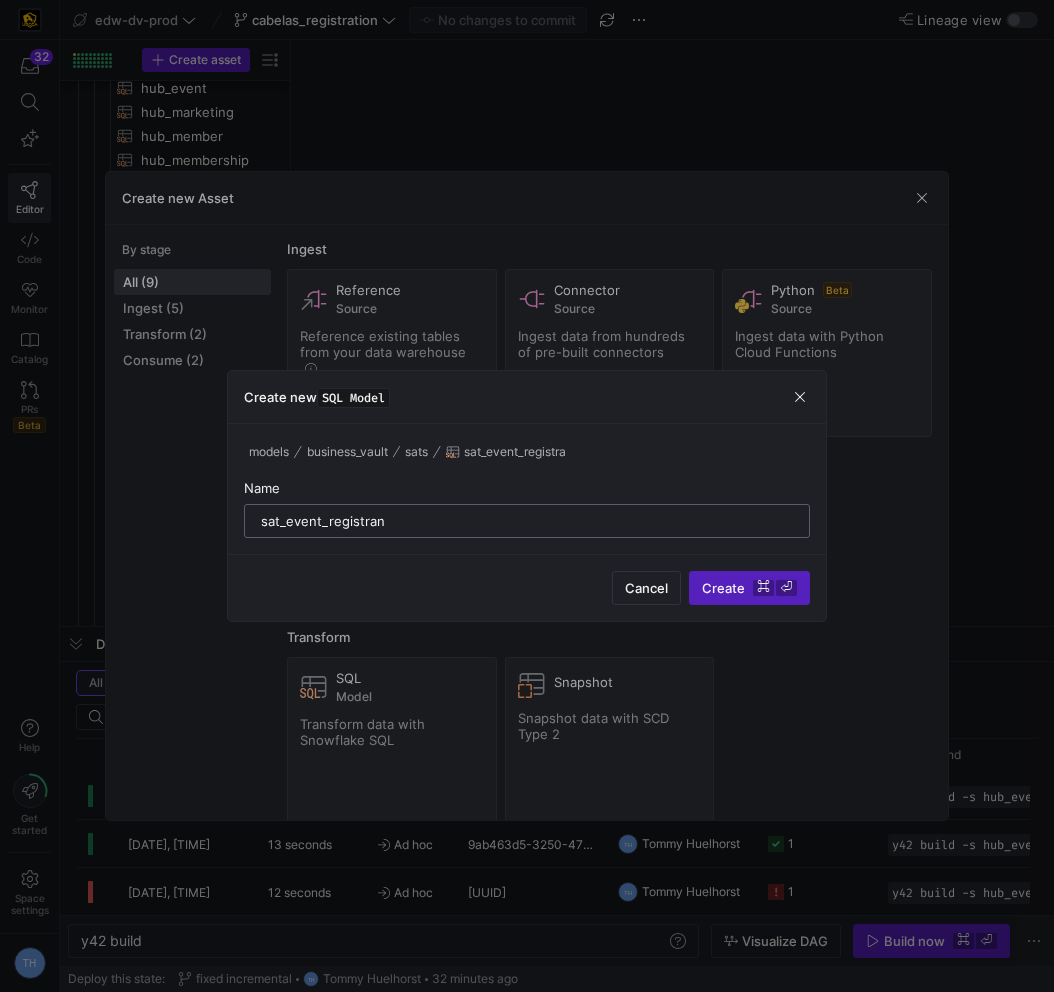 type on "sat_event_registrant" 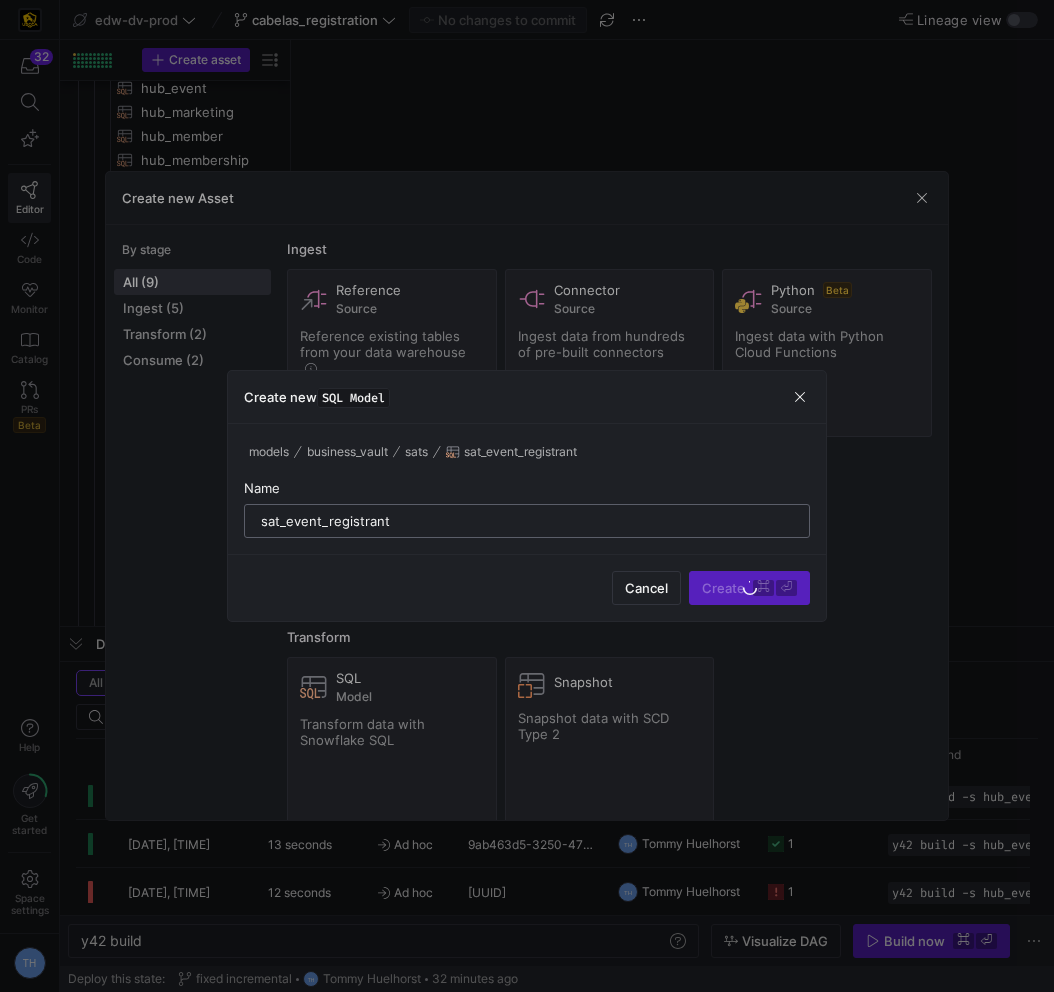 scroll, scrollTop: 5, scrollLeft: 0, axis: vertical 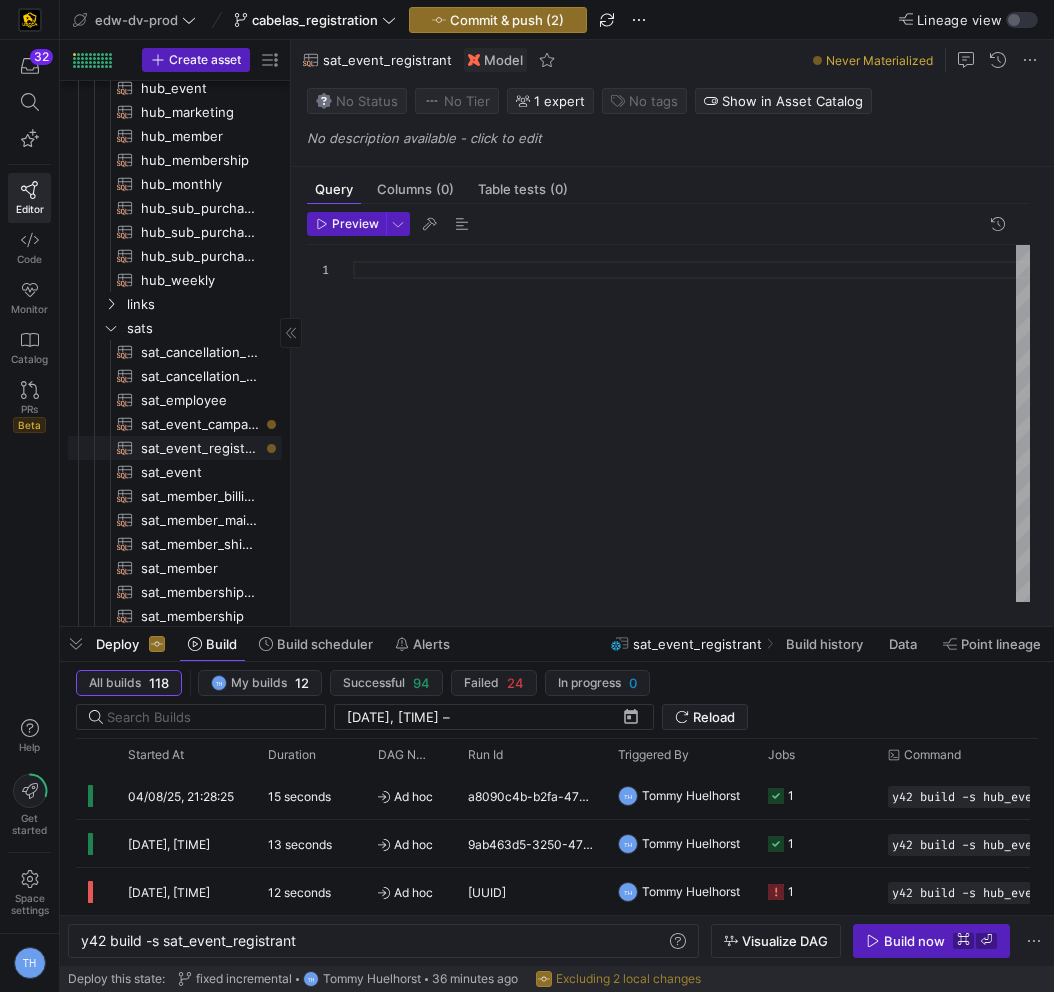 click on "sat_event_registrant​​​​​​​​​​" 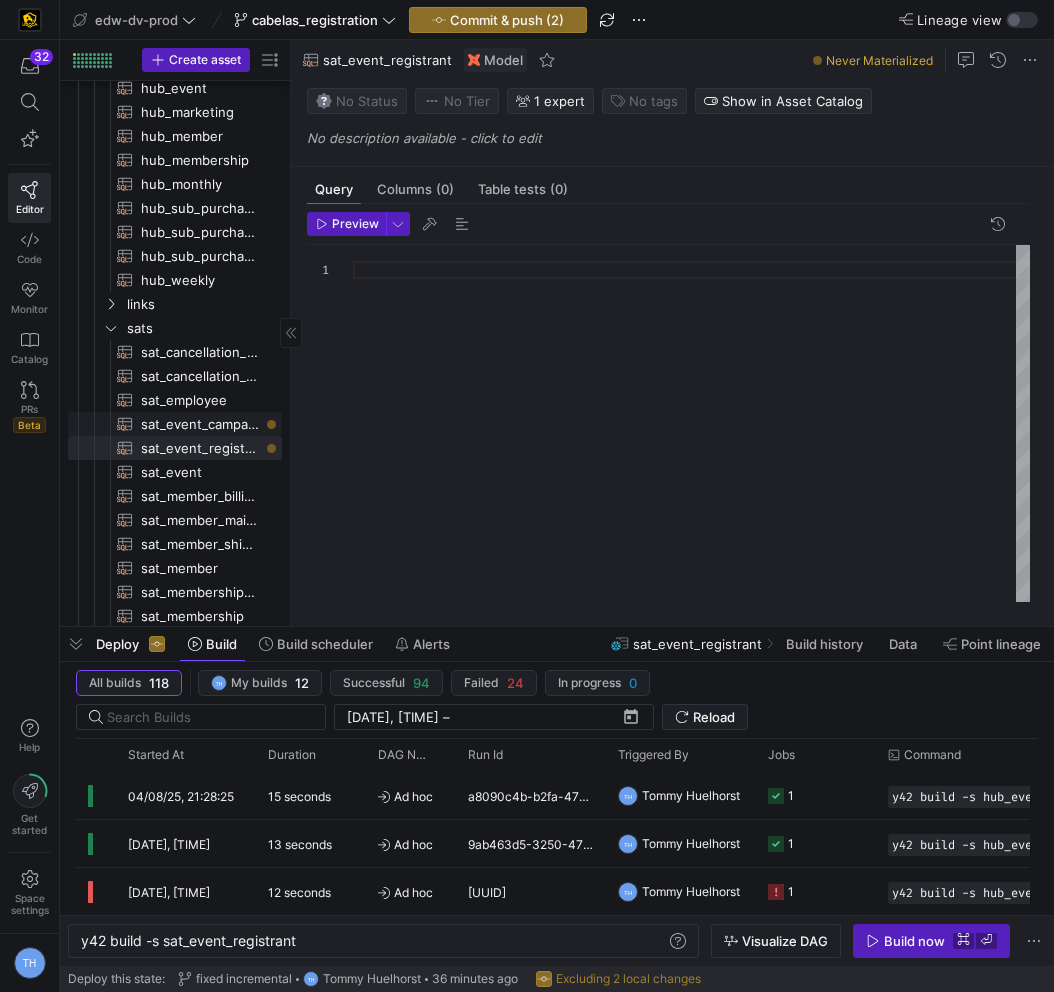 click on "sat_event_campaign​​​​​​​​​​" 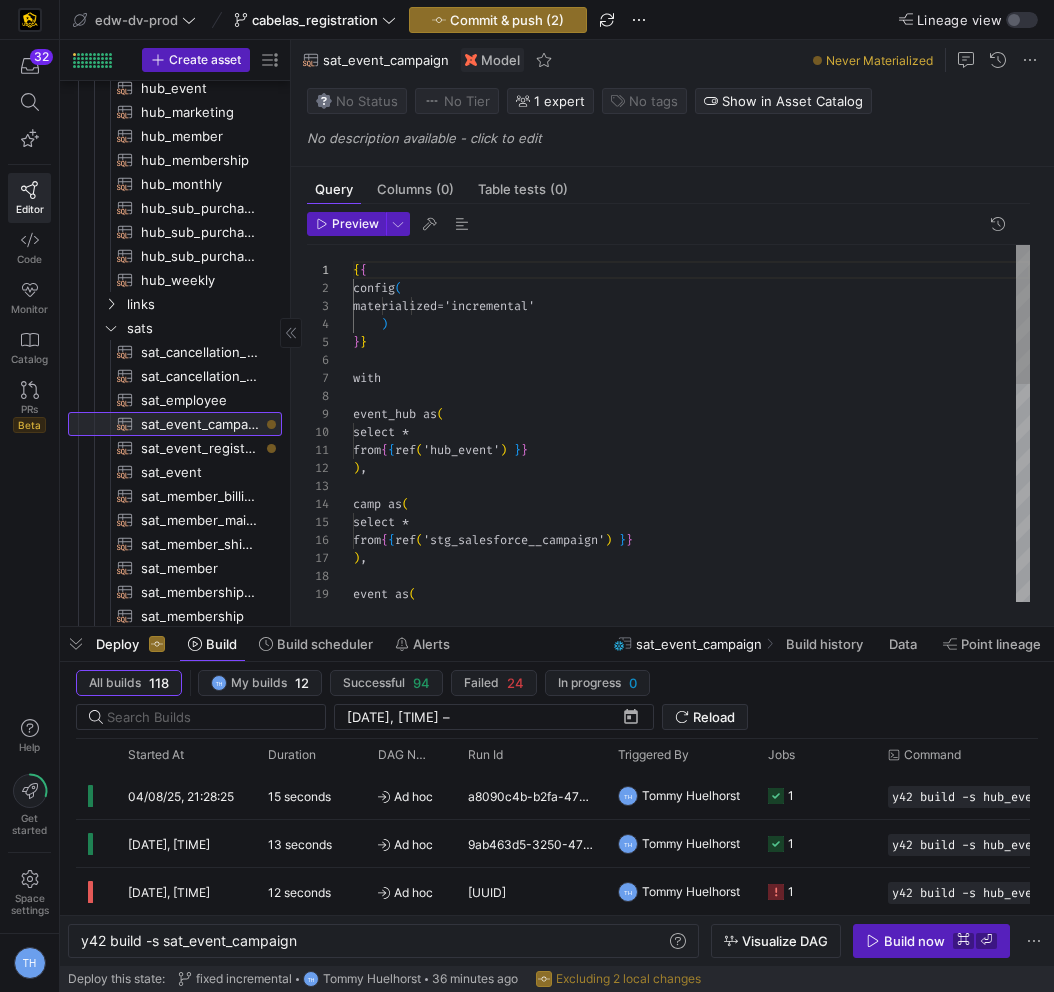 scroll, scrollTop: 180, scrollLeft: 0, axis: vertical 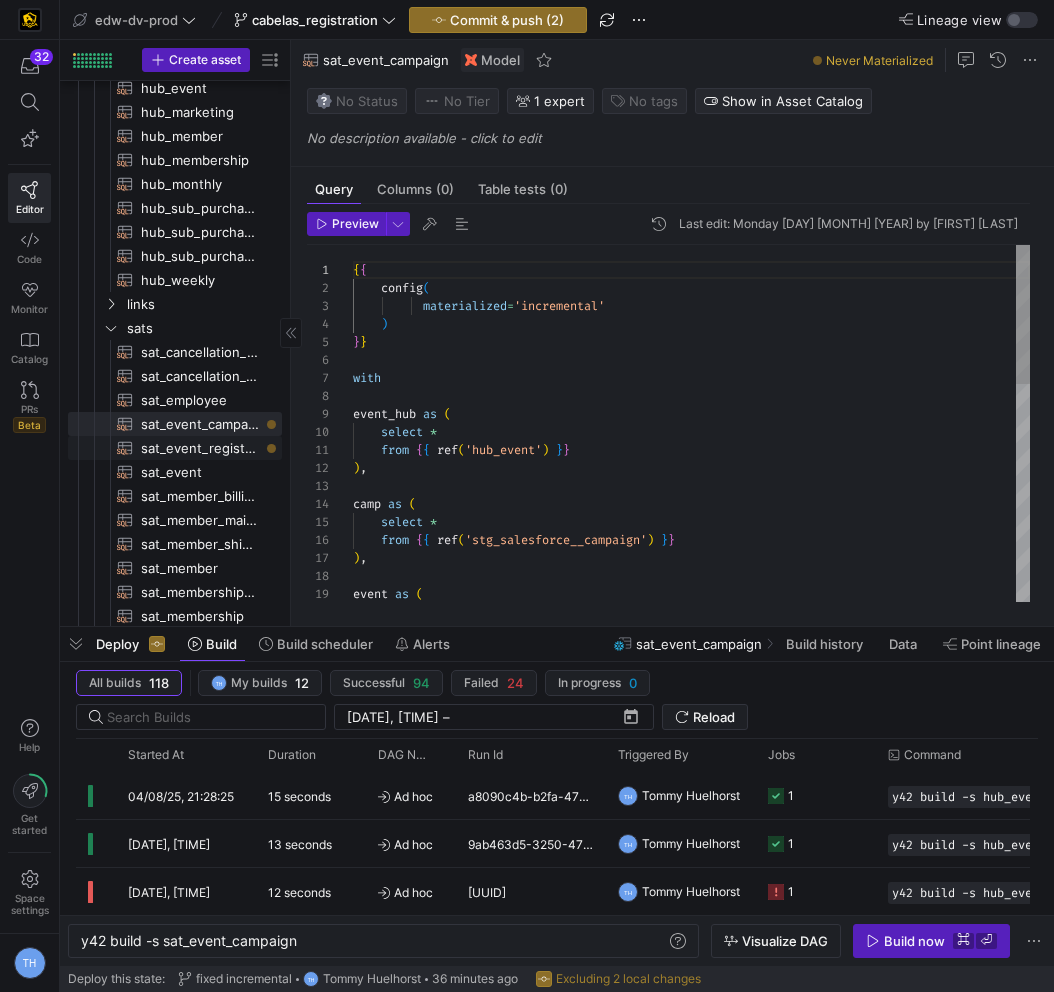 click on "sat_event_registrant​​​​​​​​​​" 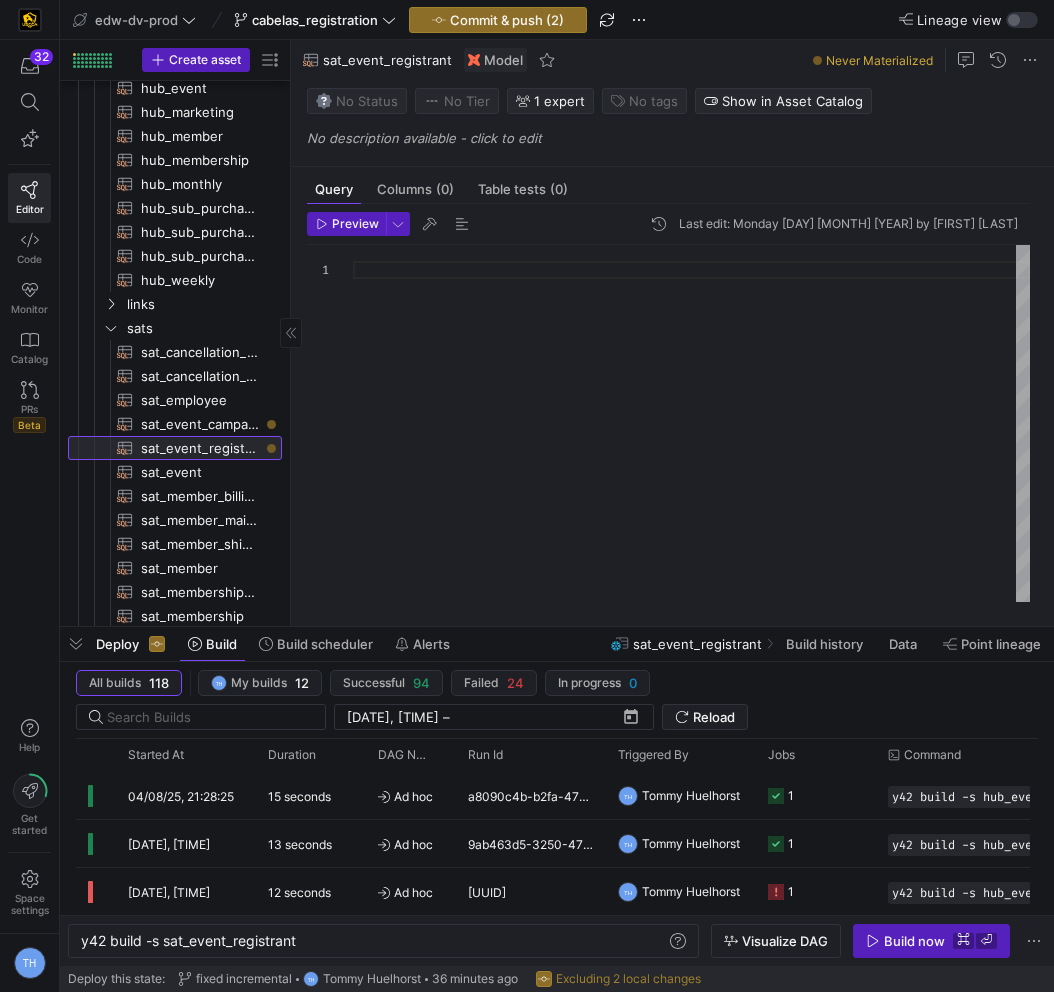 scroll, scrollTop: 0, scrollLeft: 0, axis: both 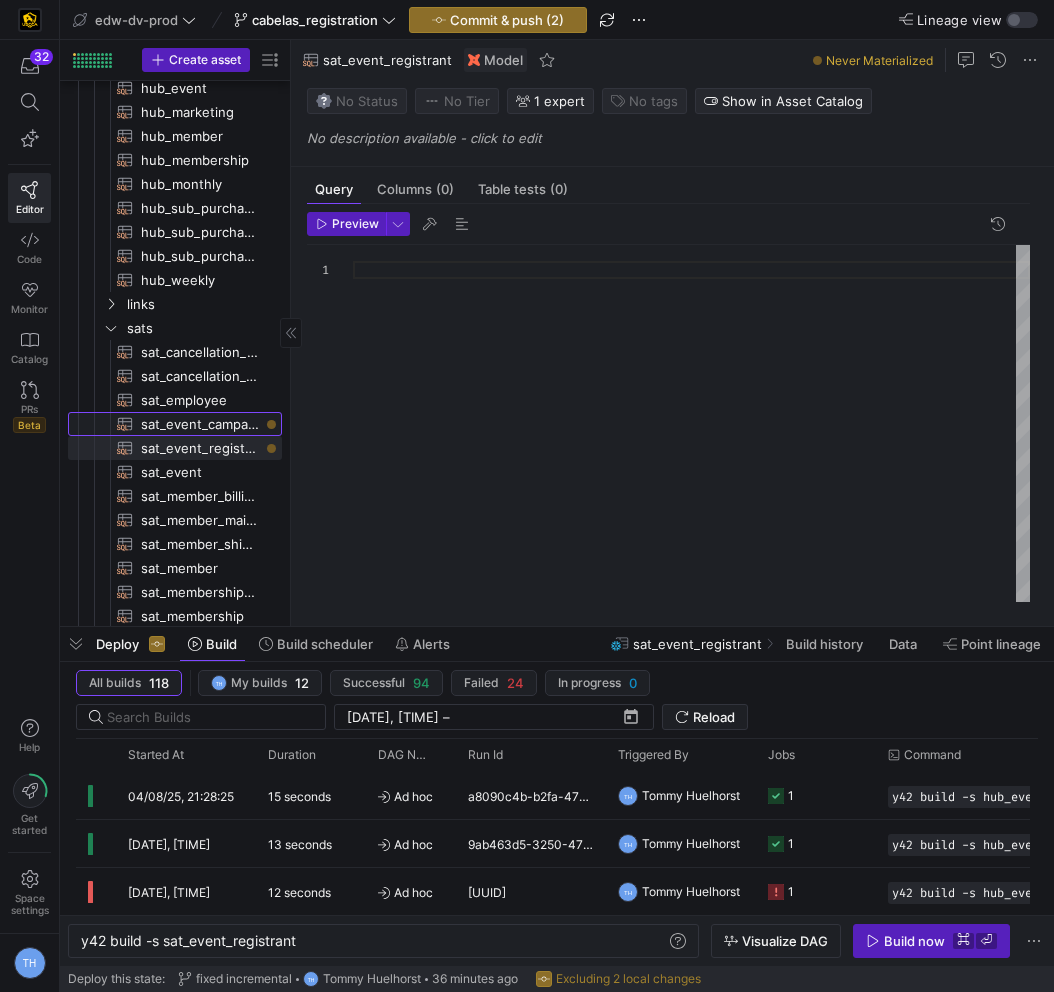 click on "sat_event_campaign​​​​​​​​​​" 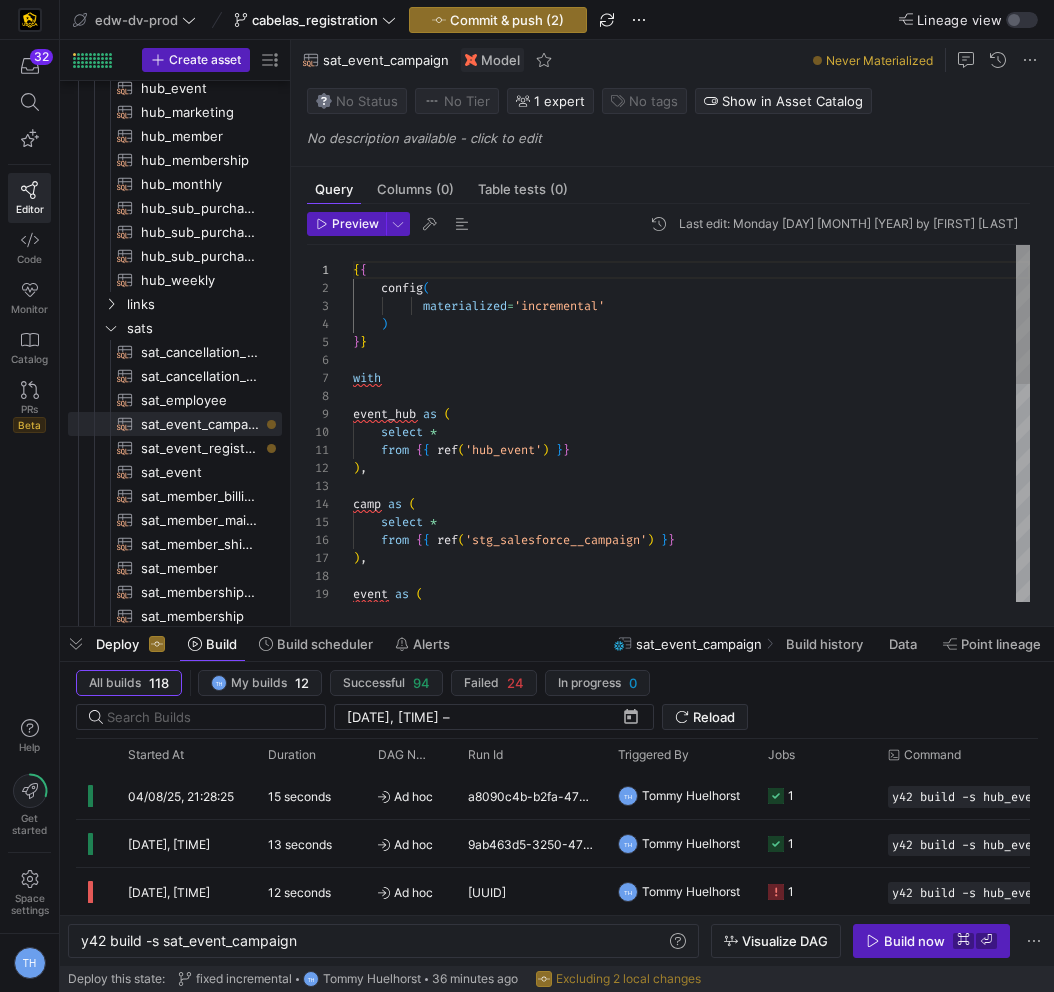 scroll, scrollTop: 126, scrollLeft: 0, axis: vertical 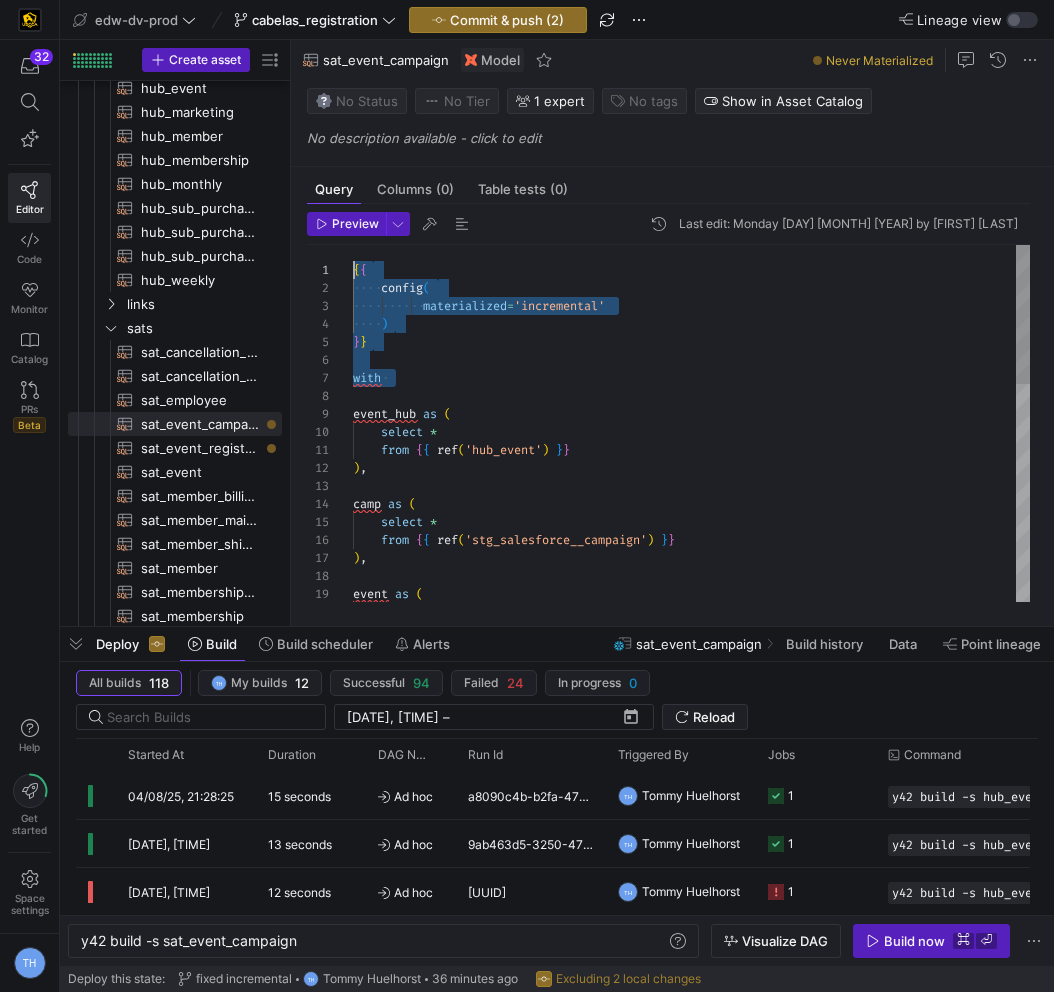 drag, startPoint x: 437, startPoint y: 390, endPoint x: 245, endPoint y: 218, distance: 257.7751 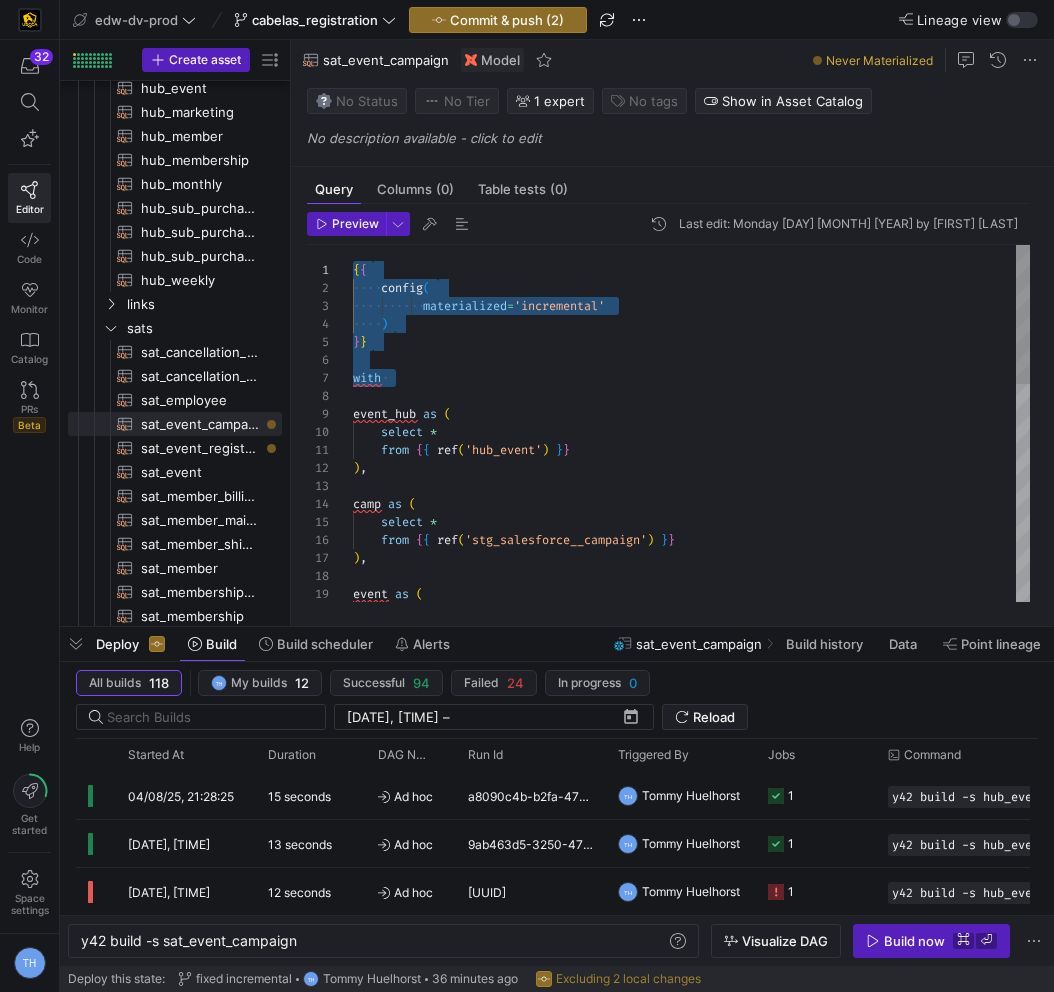 click on "{ {      config (            materialized = 'incremental'      ) } } with   event_hub   as   (      select   *      from   { {   ref ( 'hub_event' )   } } ) , camp   as   (      select   *      from   { {   ref ( 'stg_salesforce__campaign' )   } } ) , event   as   (" at bounding box center (691, 703) 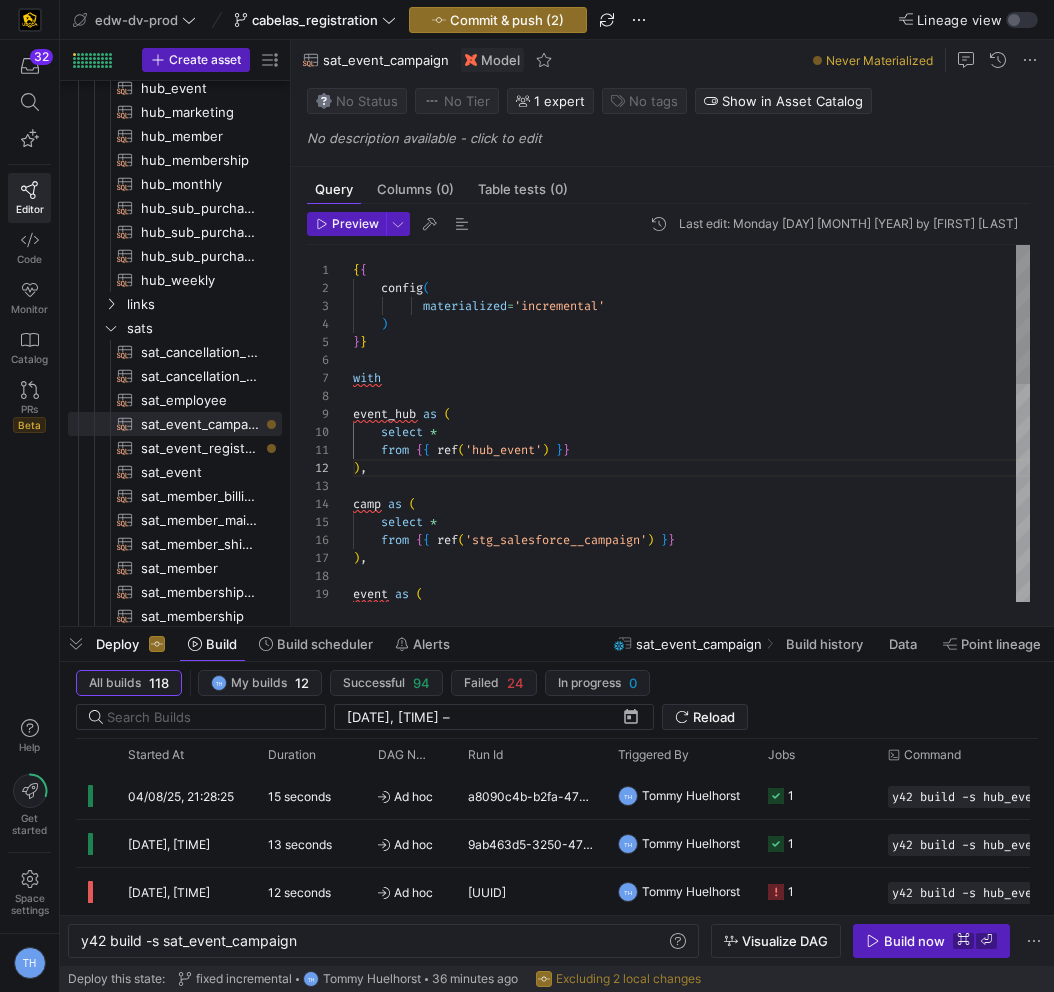 type on "{{
config(
materialized='incremental'
)
}}
with
event_hub as (
select *
from {{ ref('hub_event') }}
),
camp as (
select *
from {{ ref('stg_salesforce__campaign') }}
),
event as (
select *" 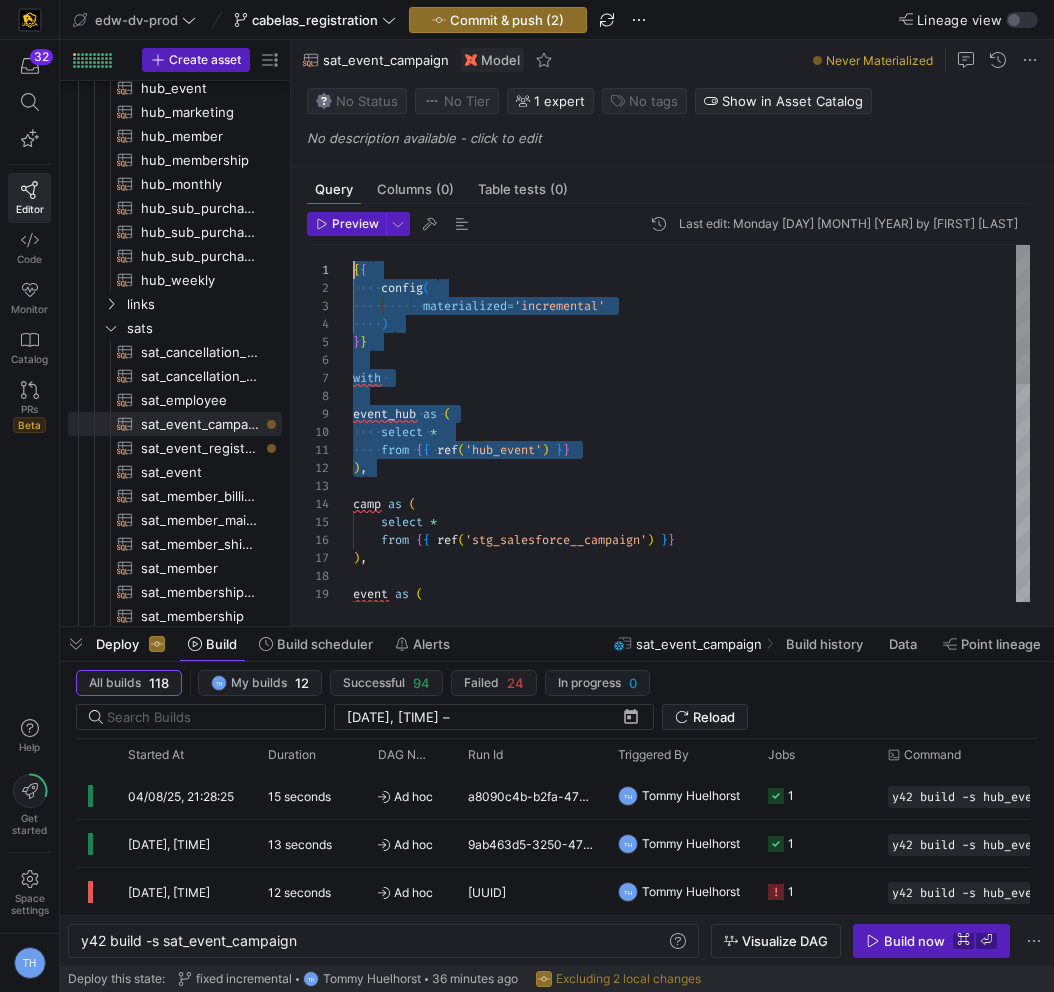 scroll, scrollTop: 0, scrollLeft: 0, axis: both 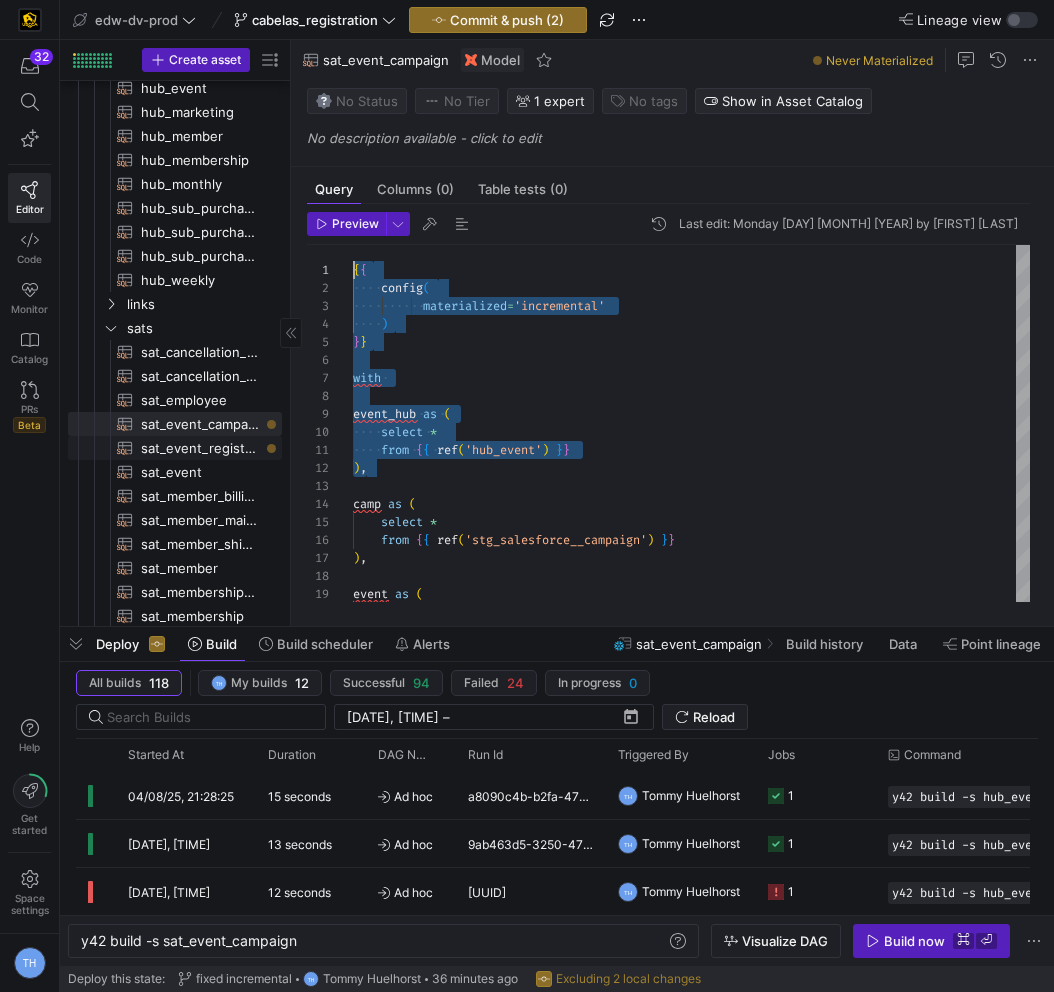 click on "sat_event_registrant​​​​​​​​​​" 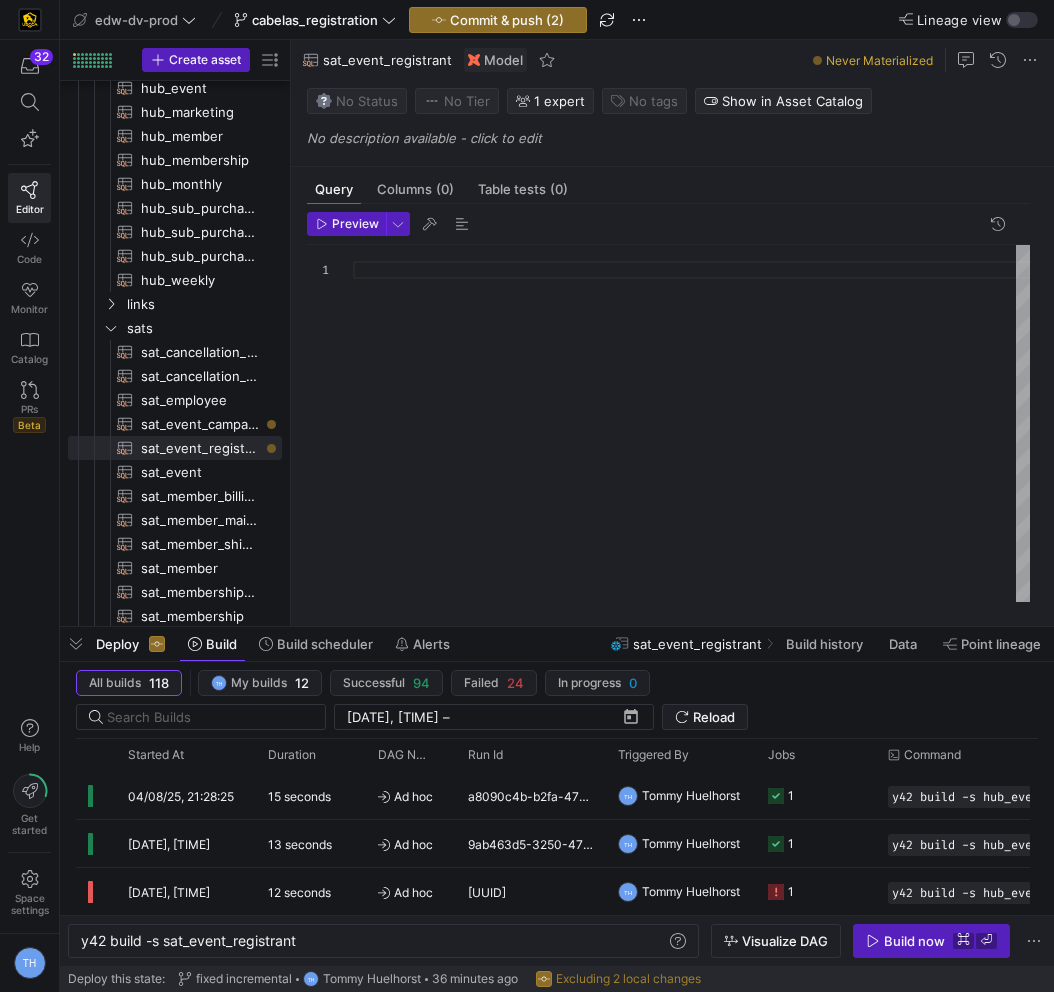 click at bounding box center [691, 423] 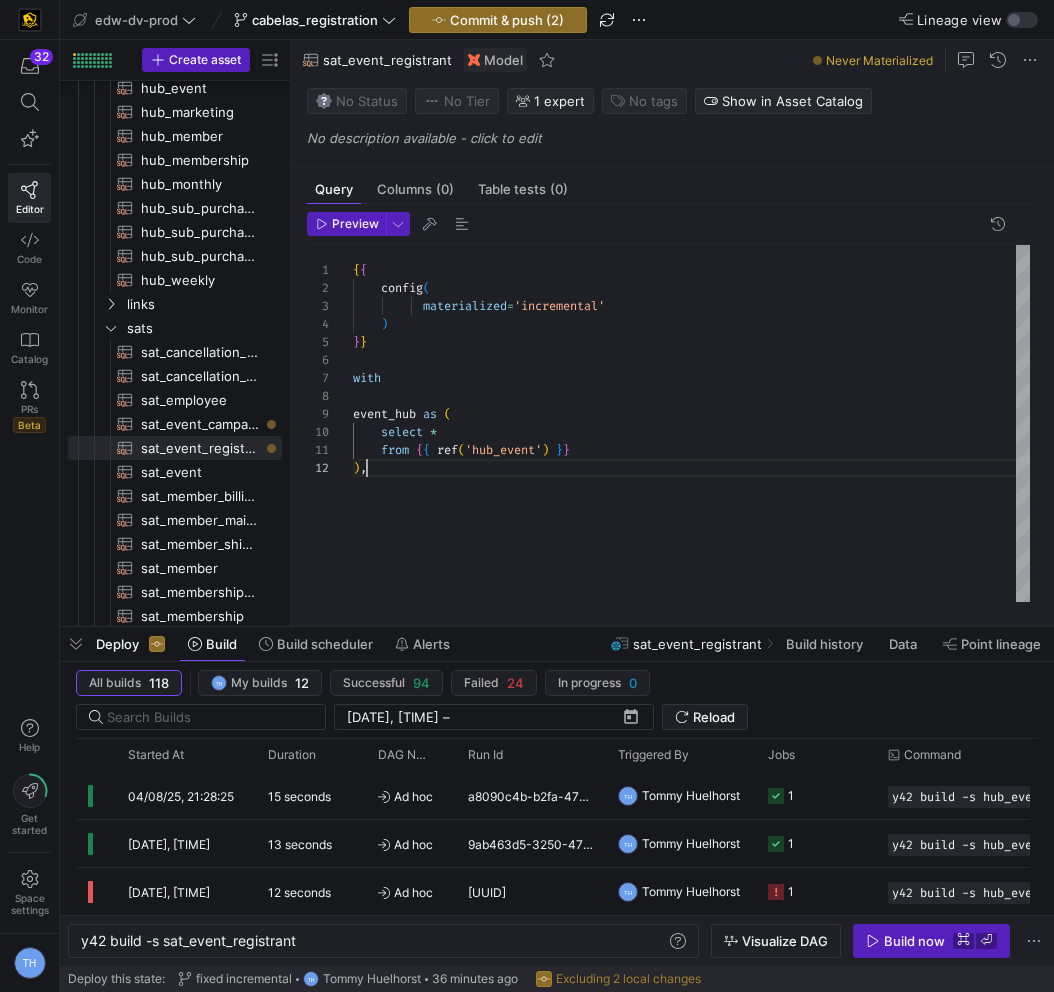scroll, scrollTop: 18, scrollLeft: 14, axis: both 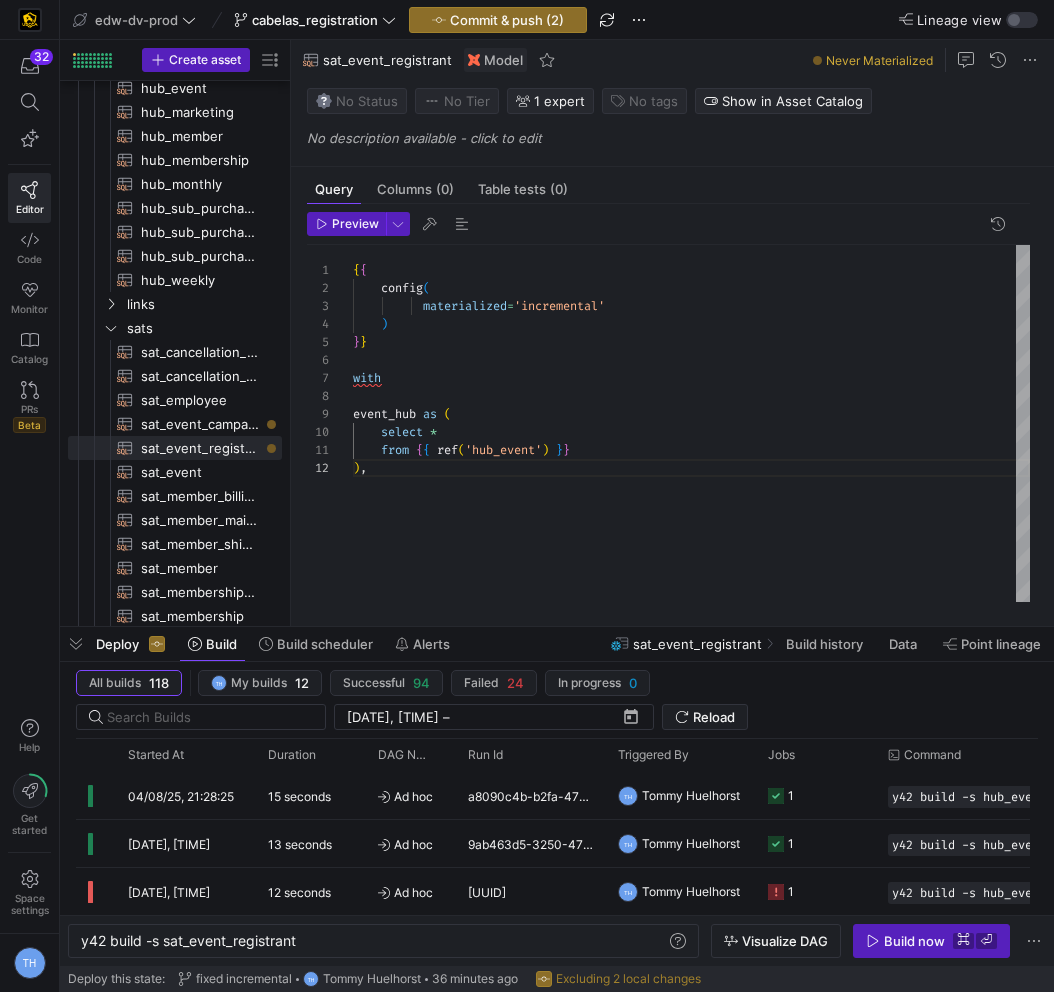 click on "{ {      config (            materialized = 'incremental'      ) } } with   event_hub   as   (      select   *      from   { {   ref ( 'hub_event' )   } } ) ," at bounding box center [691, 423] 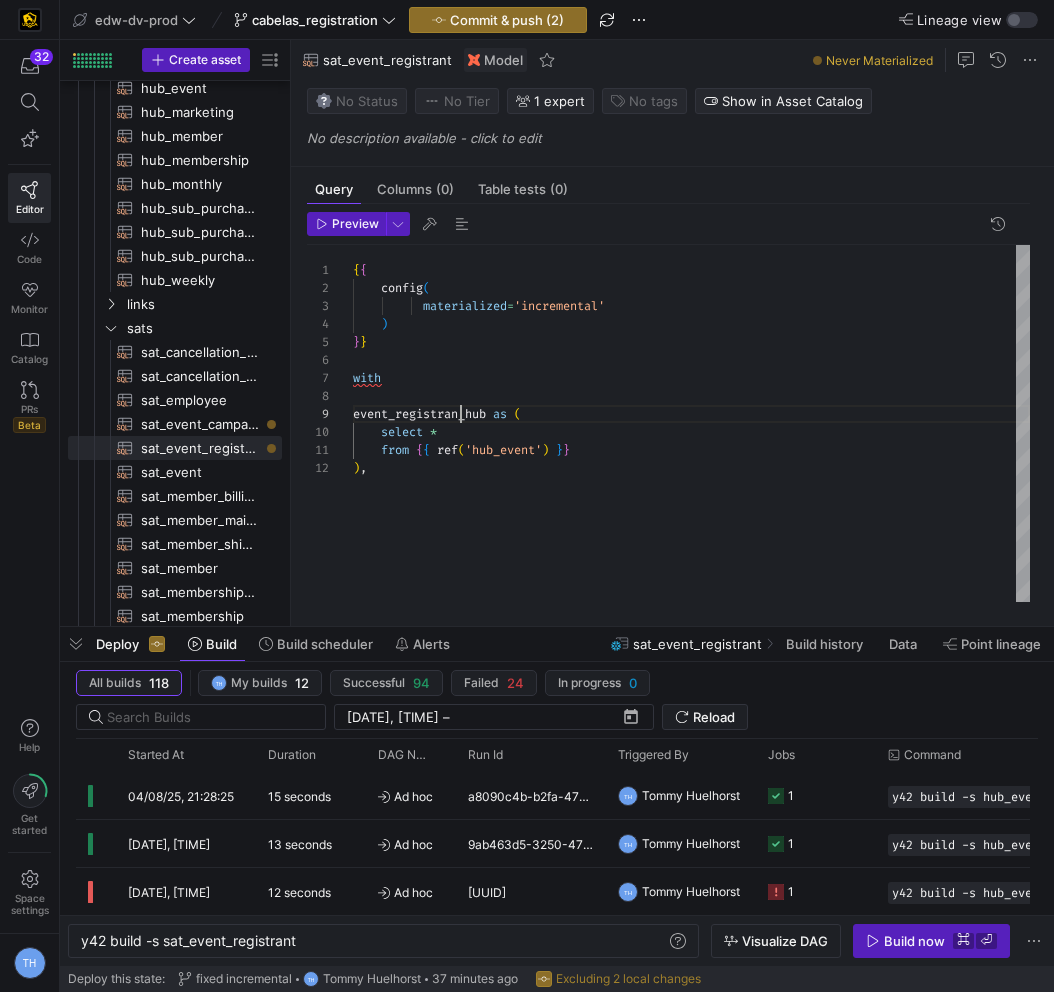 scroll, scrollTop: 144, scrollLeft: 115, axis: both 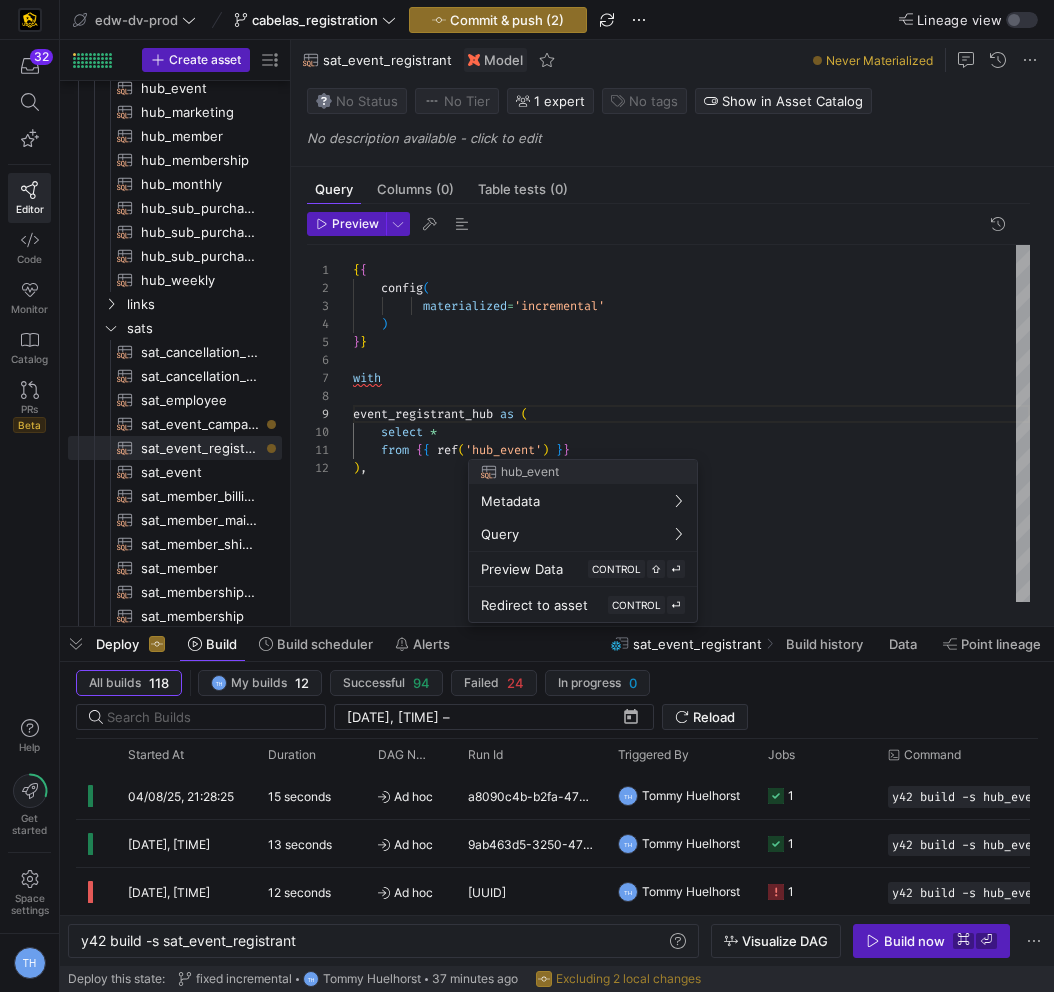 click at bounding box center (527, 496) 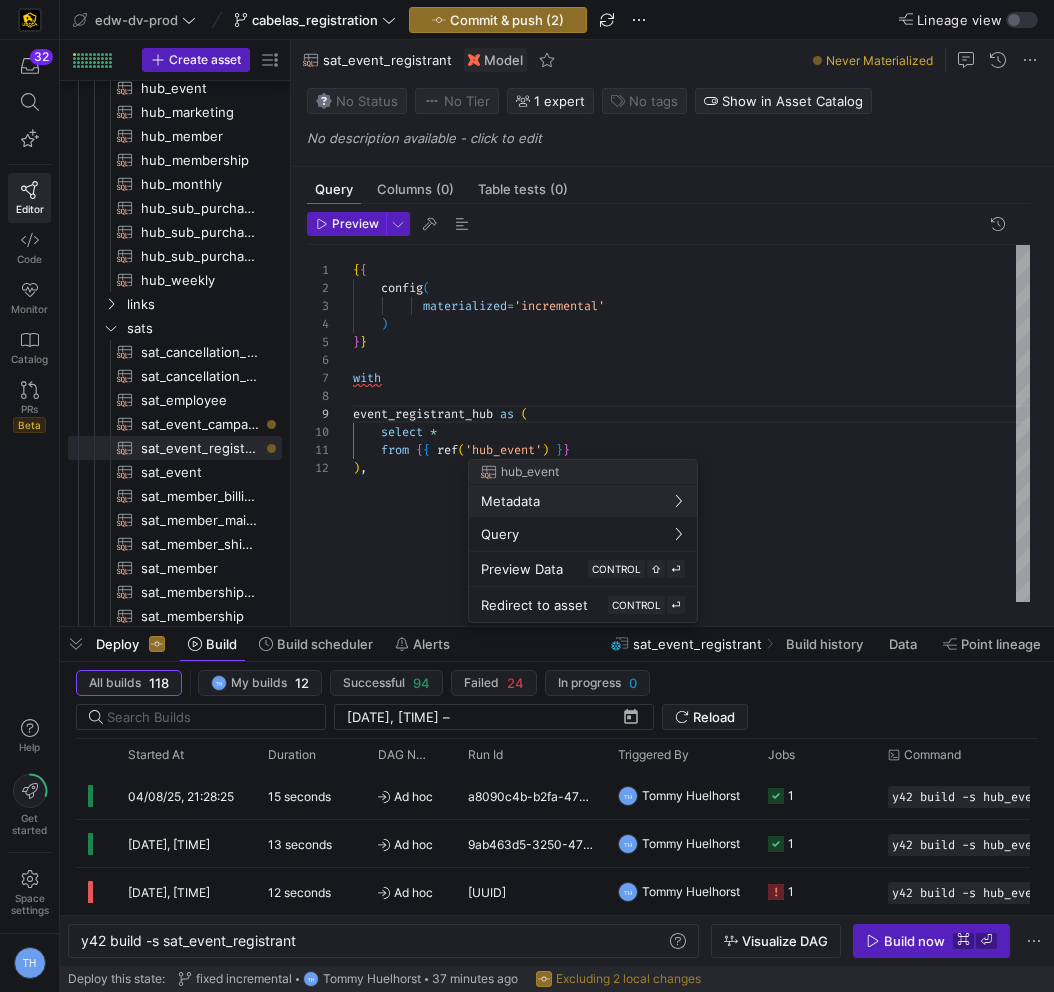 click at bounding box center (527, 496) 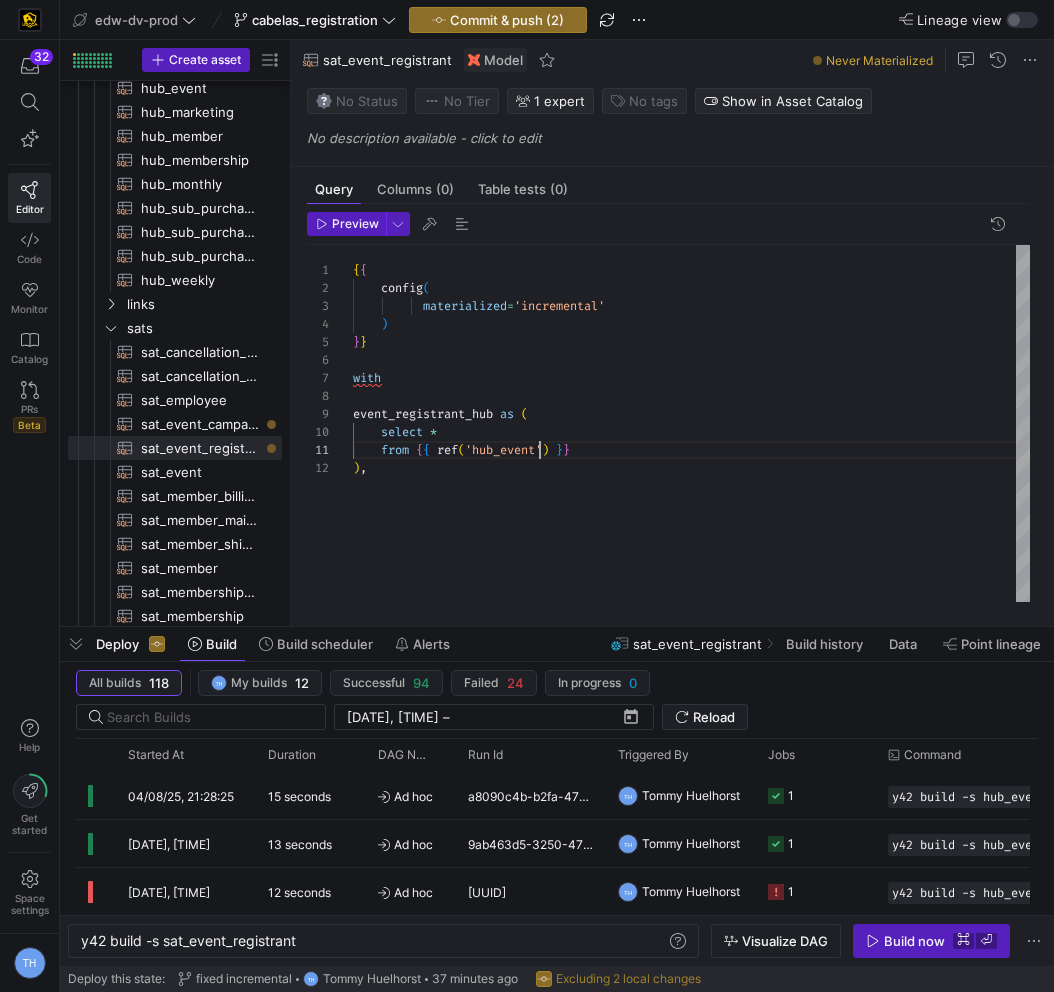 click on "{ {      config (            materialized = 'incremental'      ) } } with   event_registrant_hub   as   (      select   *      from   { {   ref ( 'hub_event' )   } } ) ," at bounding box center [691, 423] 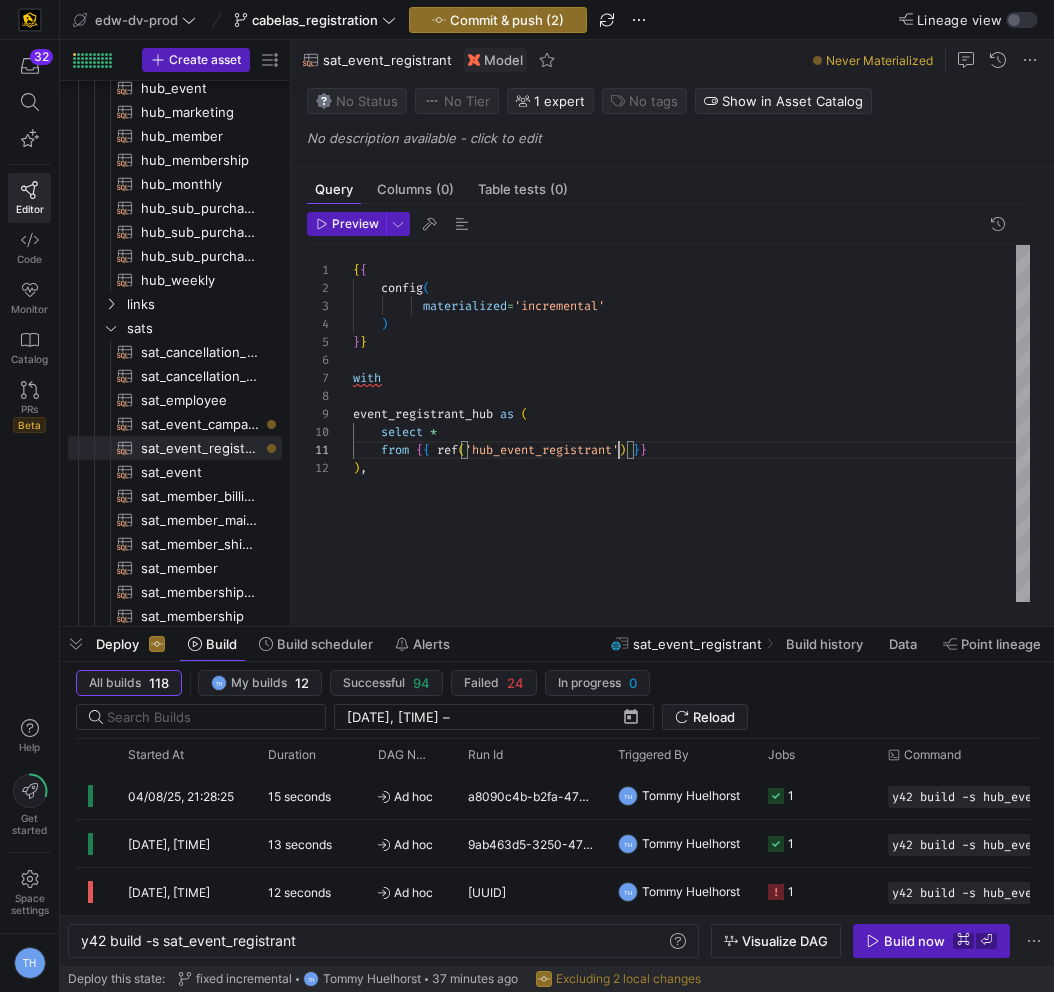 scroll, scrollTop: 0, scrollLeft: 266, axis: horizontal 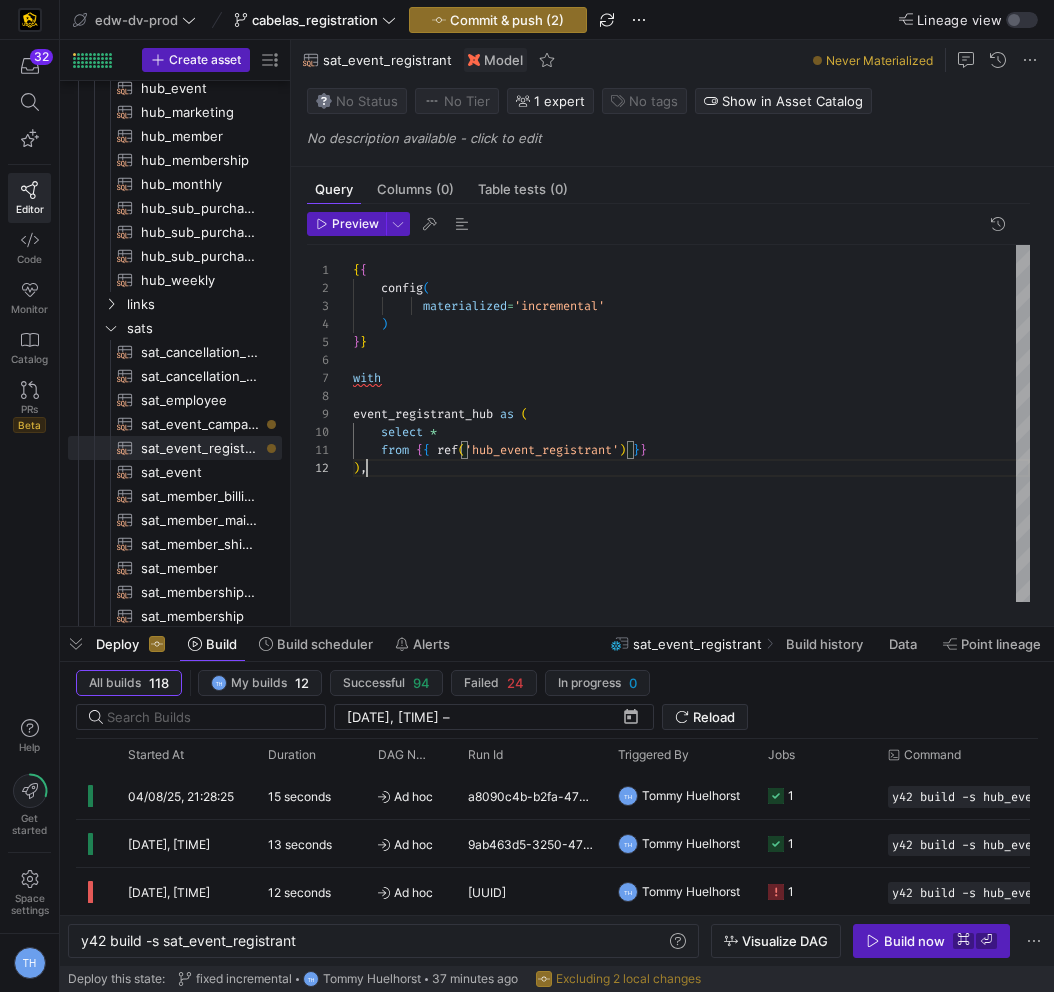 click on "{ {      config (            materialized = 'incremental'      ) } } with   event_registrant_hub   as   (      select   *      from   { {   ref ( 'hub_event_registrant' )   } } ) ," at bounding box center [691, 423] 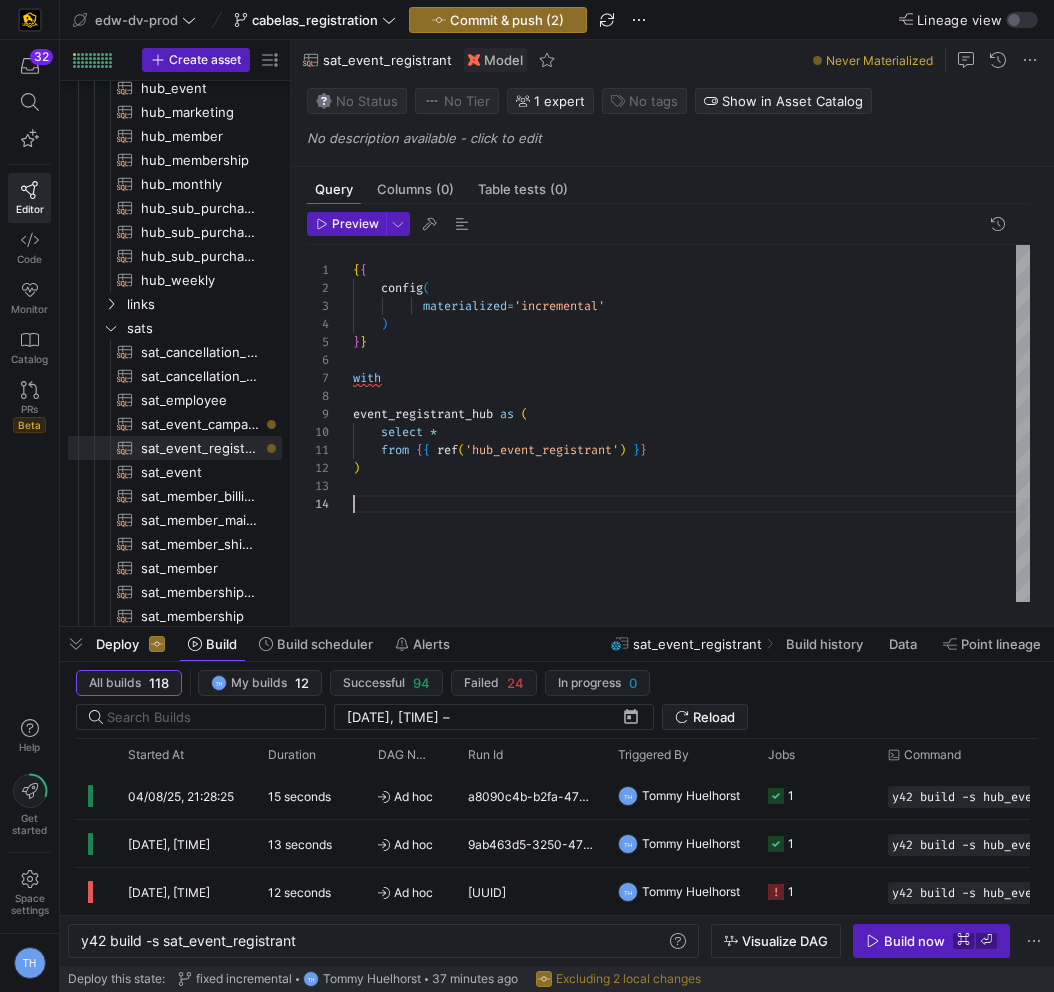 scroll, scrollTop: 54, scrollLeft: 0, axis: vertical 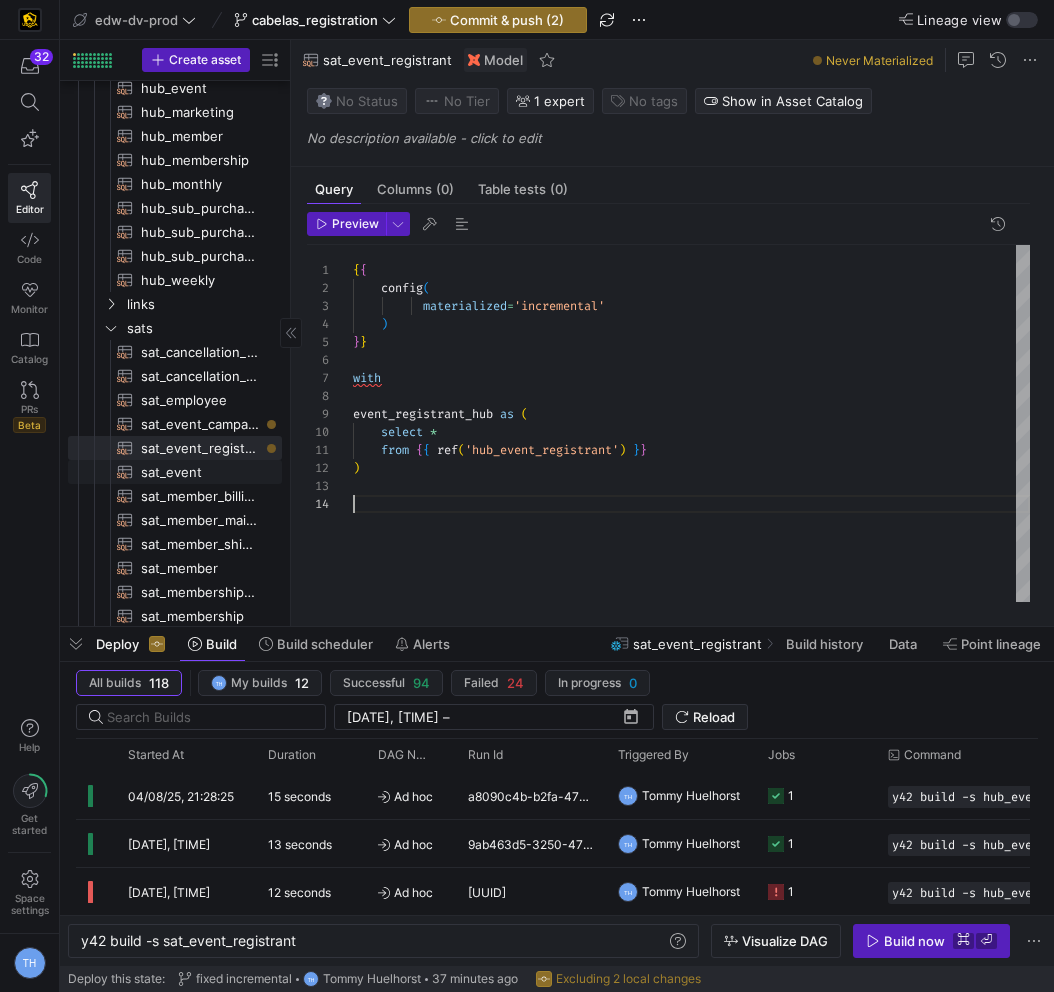 type on "from {{ ref('hub_event_registrant') }}
)" 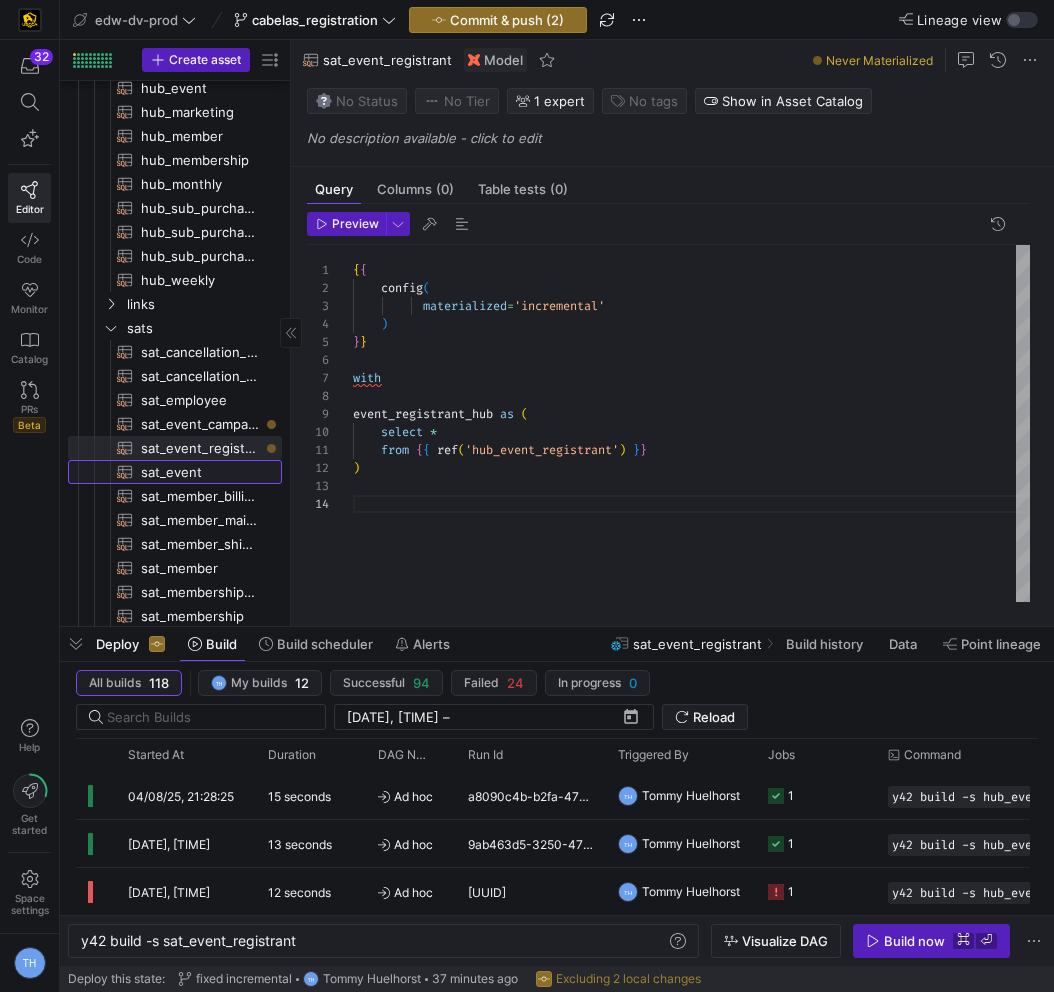 click on "sat_event​​​​​​​​​​" 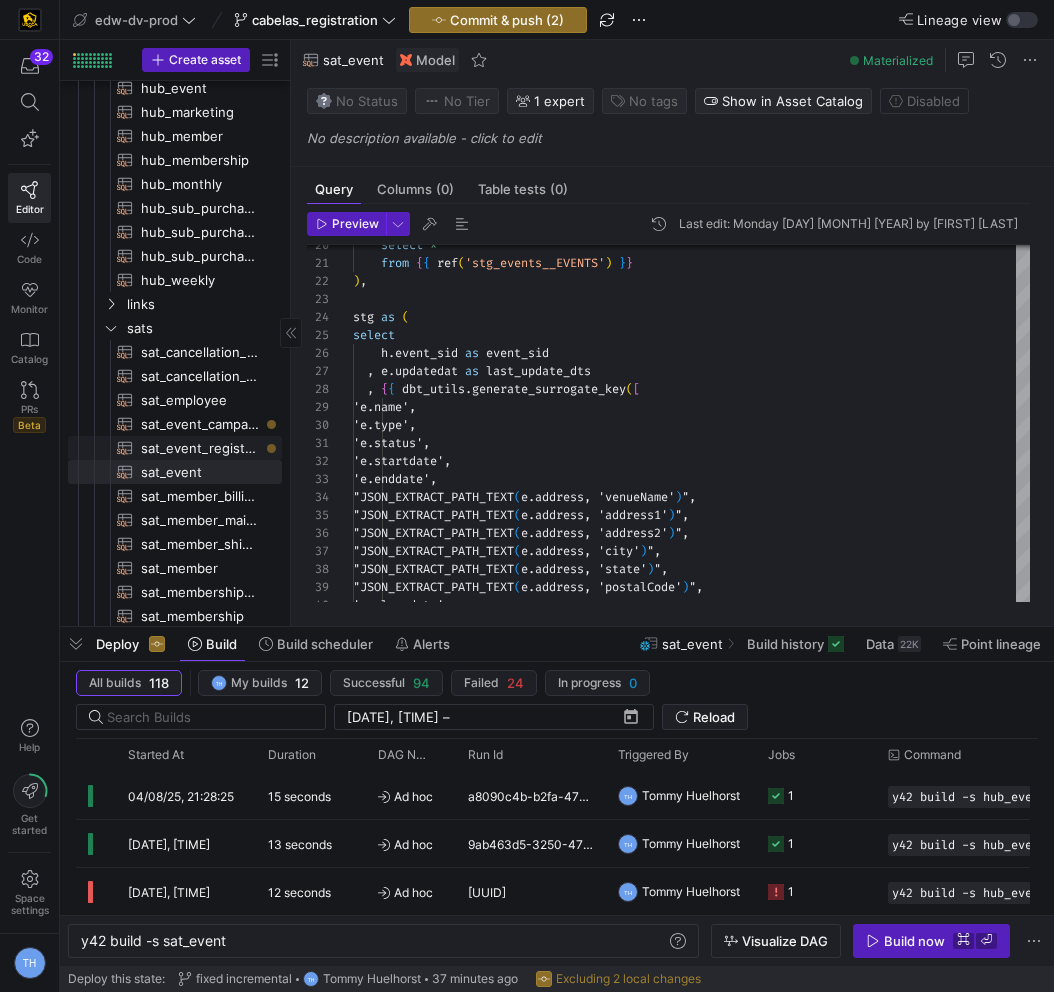 click on "sat_event_registrant​​​​​​​​​​" 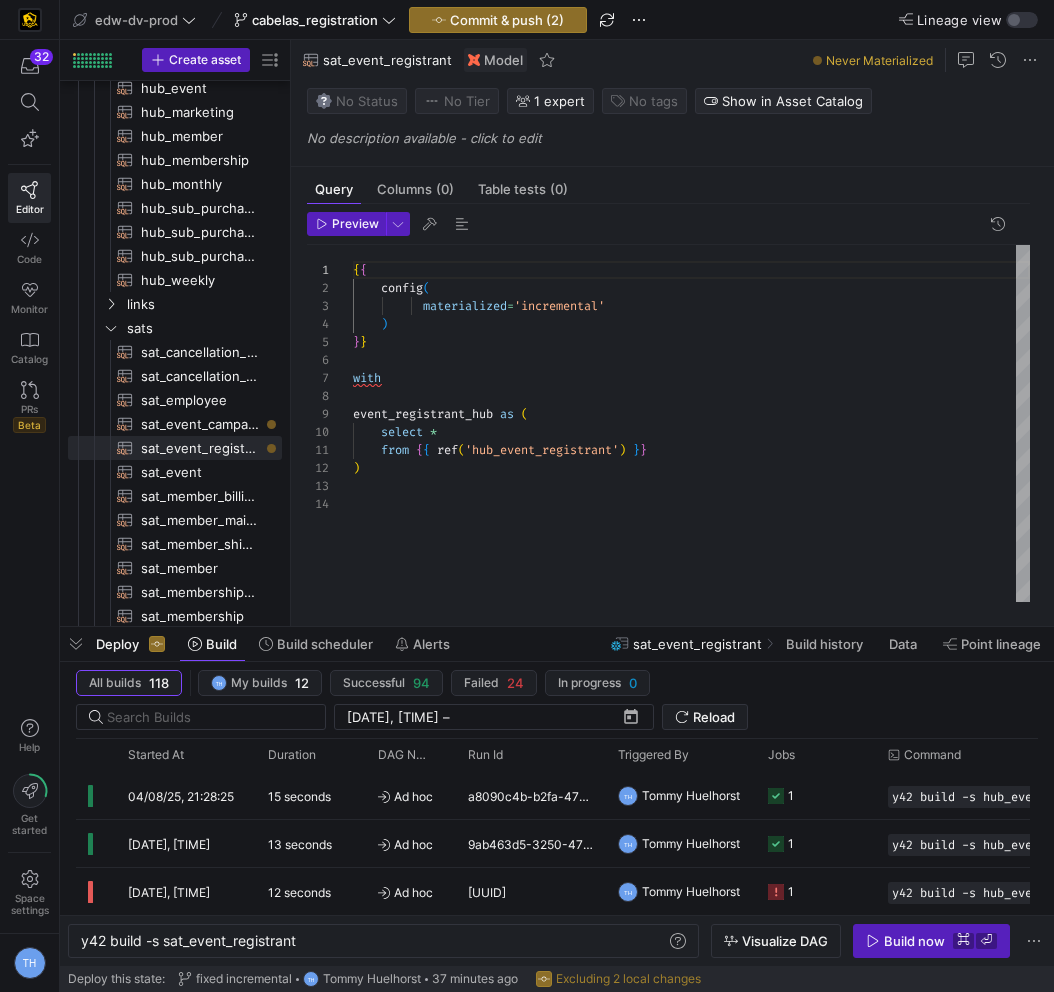 click on "{ {      config (            materialized = 'incremental'      ) } } with   event_registrant_hub   as   (      select   *      from   { {   ref ( 'hub_event_registrant' )   } } )" at bounding box center (691, 423) 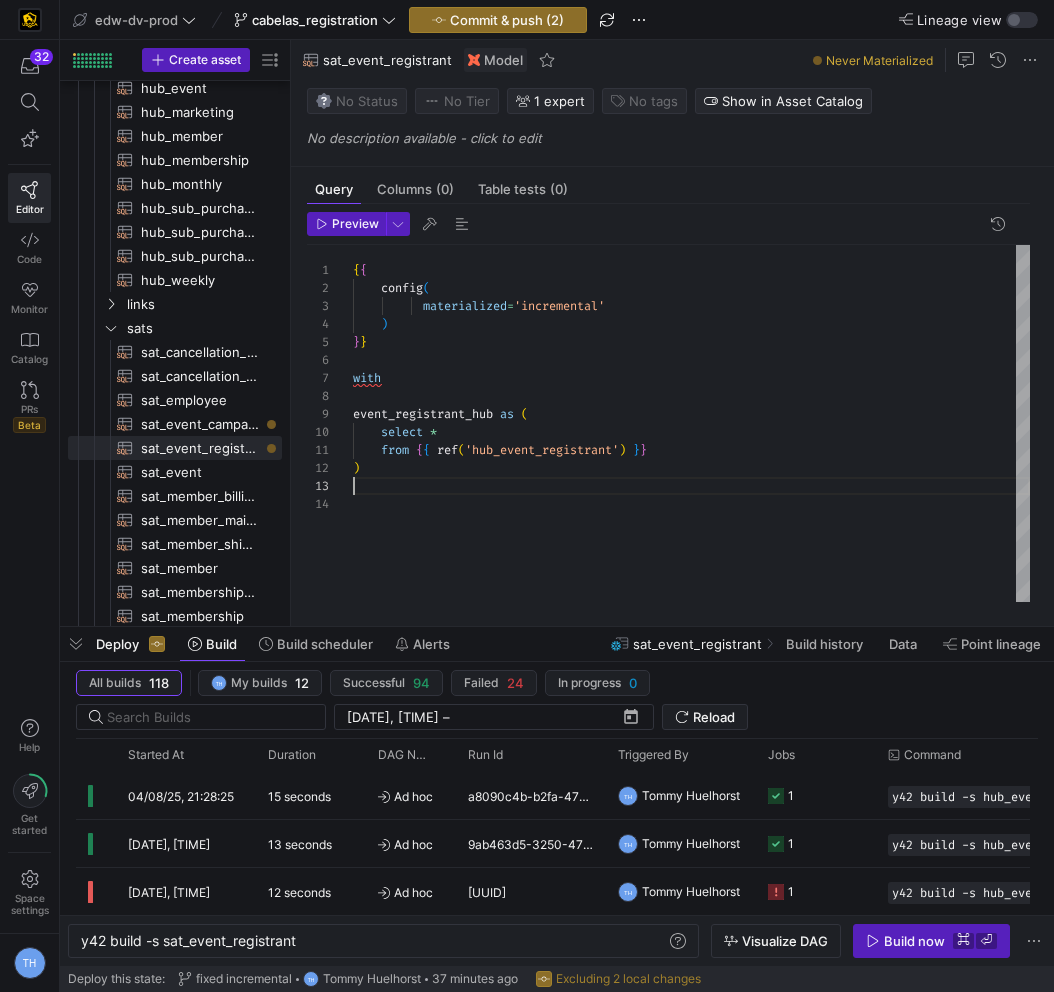 scroll, scrollTop: 54, scrollLeft: 0, axis: vertical 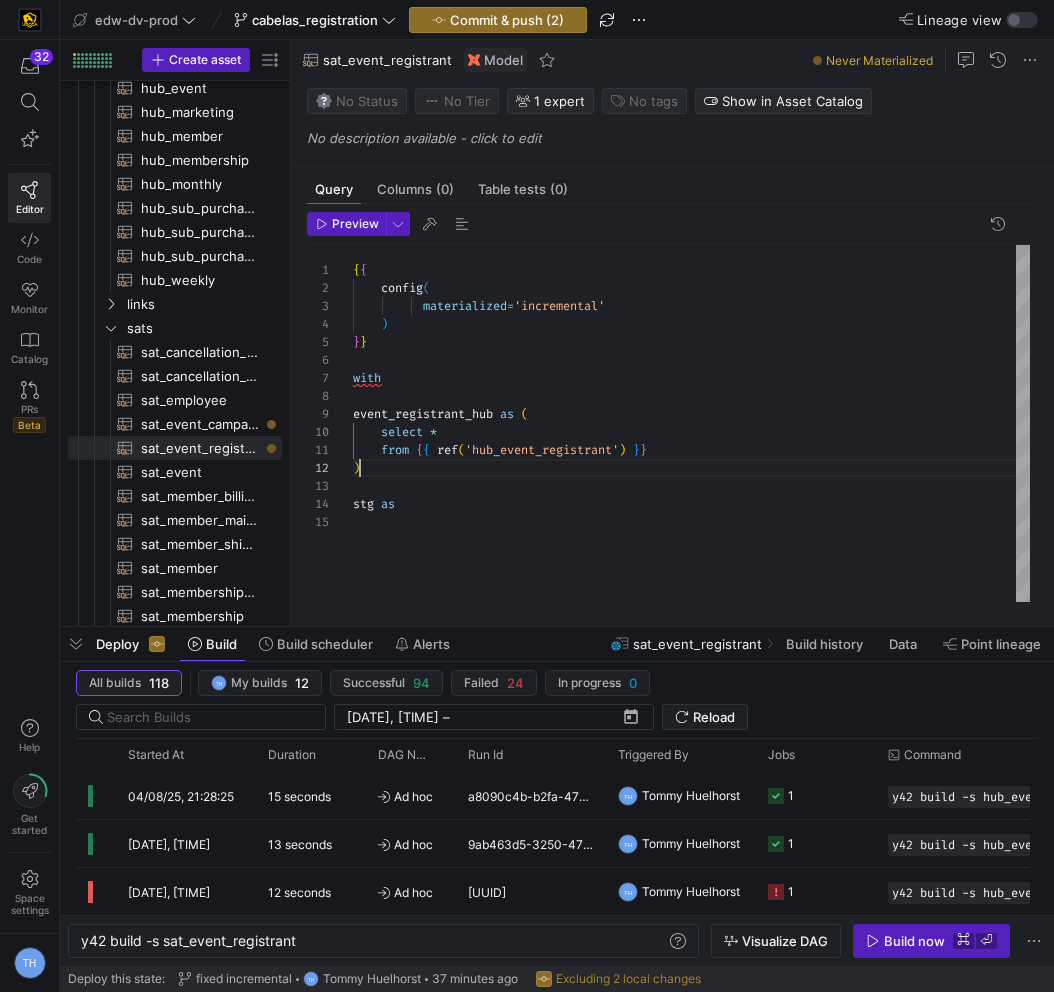 click on "{ {      config (            materialized = 'incremental'      ) } } with   event_registrant_hub   as   (      select   *      from   { {   ref ( 'hub_event_registrant' )   } } ) stg   as" at bounding box center (691, 423) 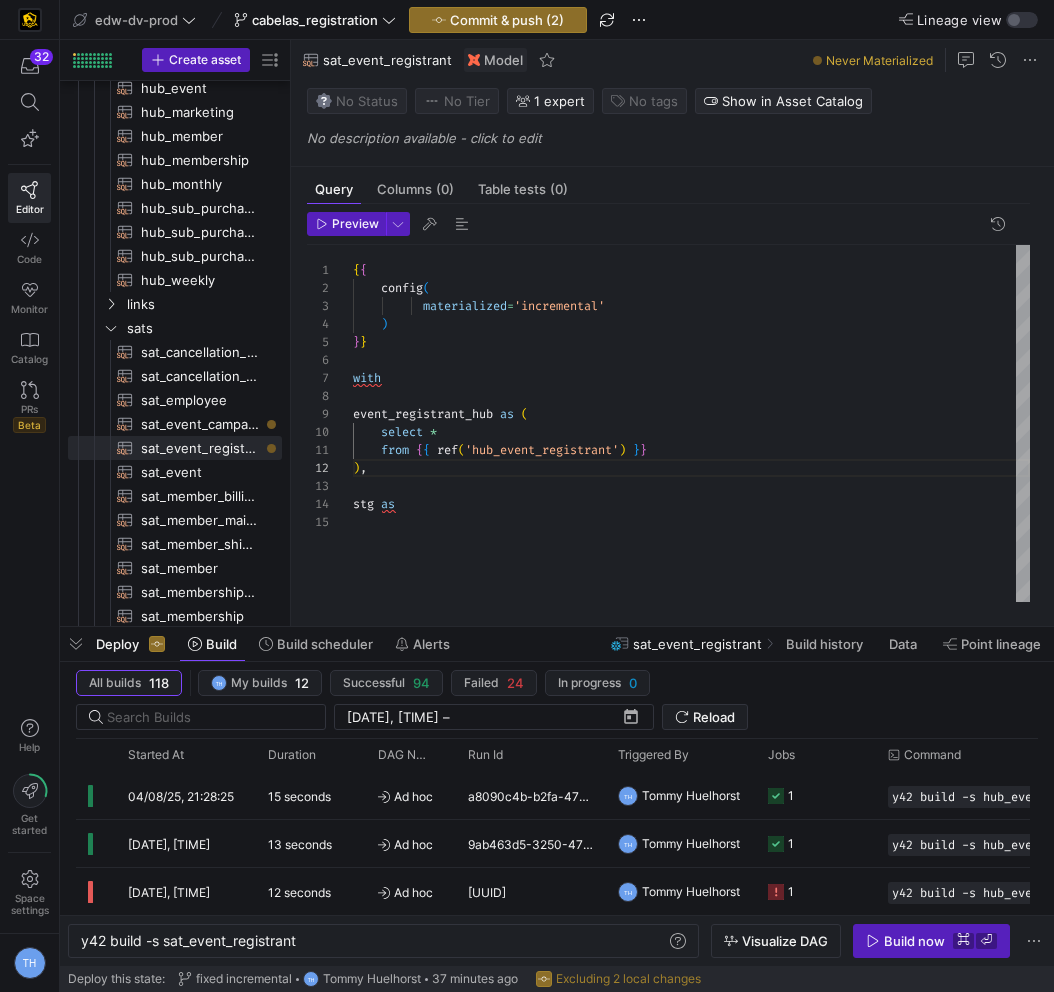click on "{ {      config (            materialized = 'incremental'      ) } } with   event_registrant_hub   as   (      select   *      from   { {   ref ( 'hub_event_registrant' )   } } ) , stg   as" at bounding box center (691, 423) 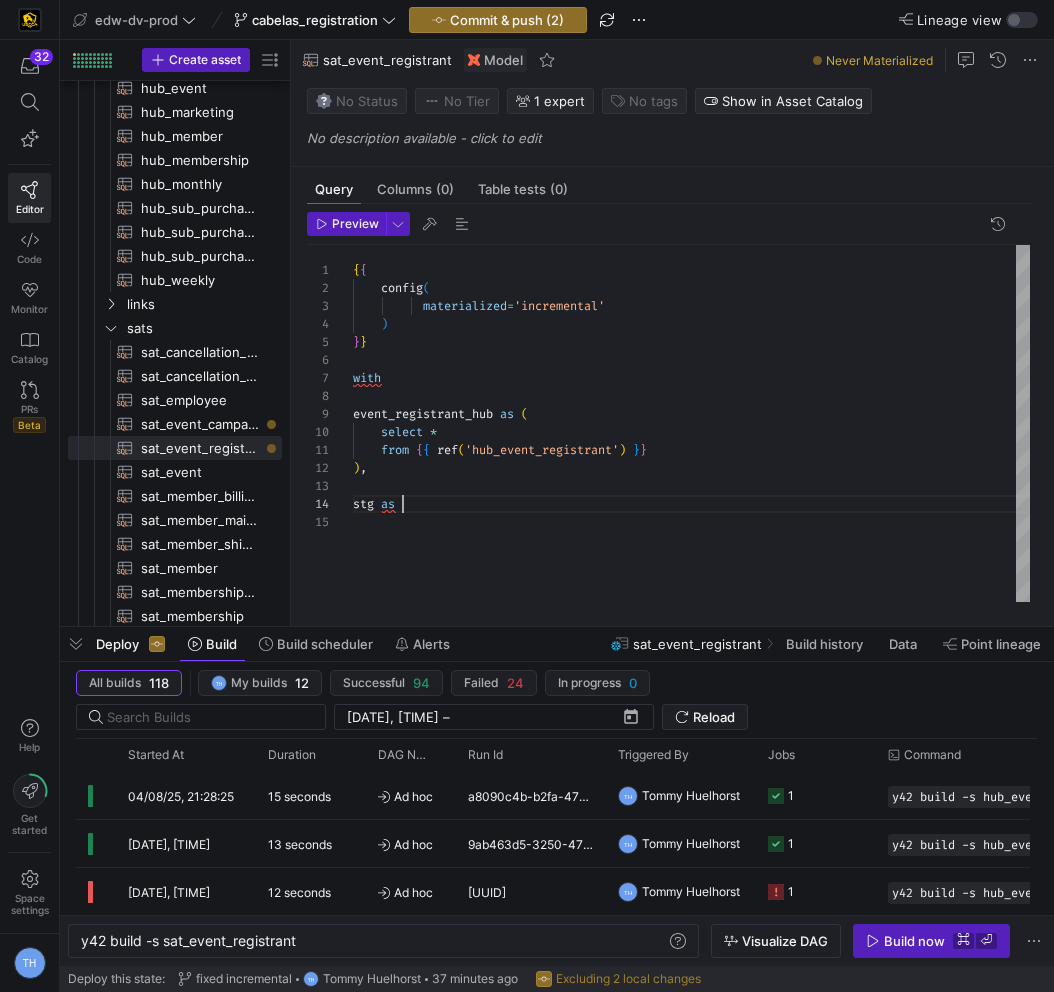 scroll, scrollTop: 72, scrollLeft: 0, axis: vertical 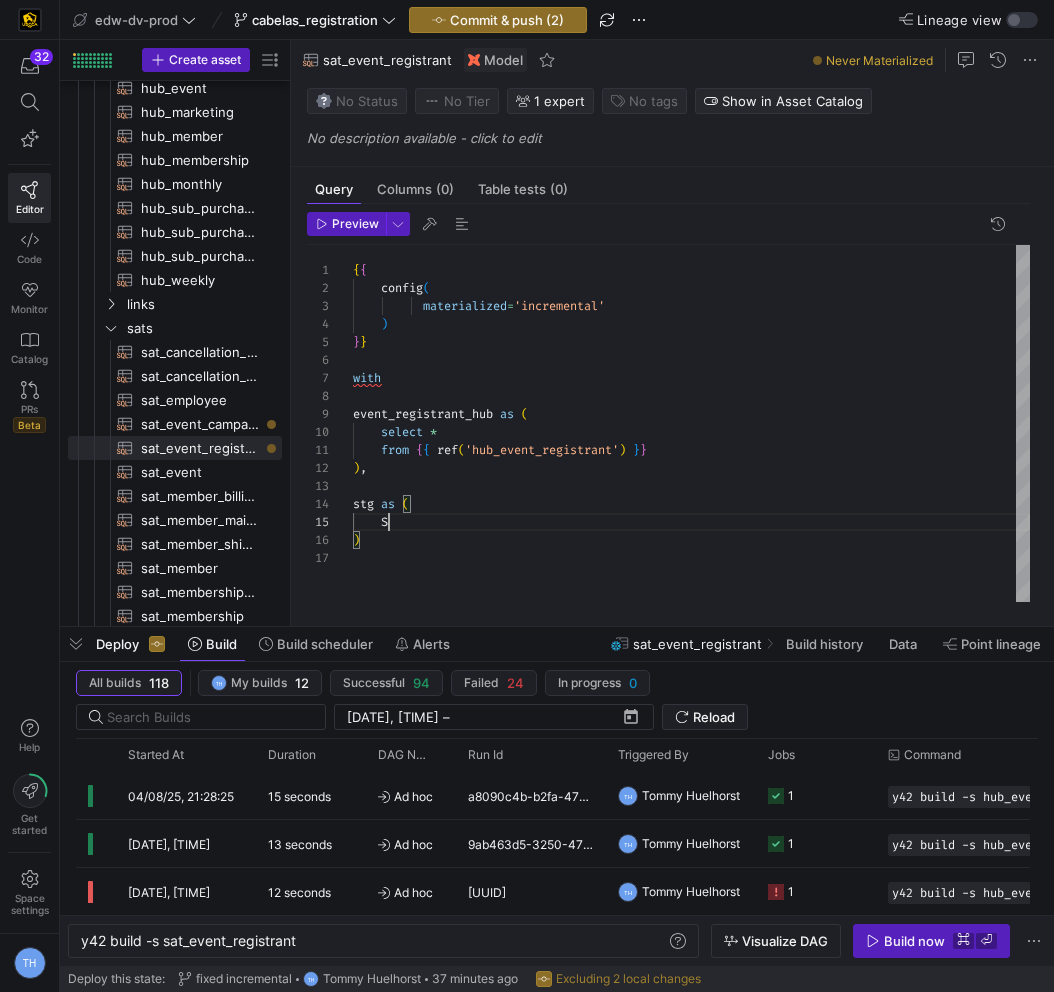 type on "from {{ ref('hub_event_registrant') }}
),
stg as (
)" 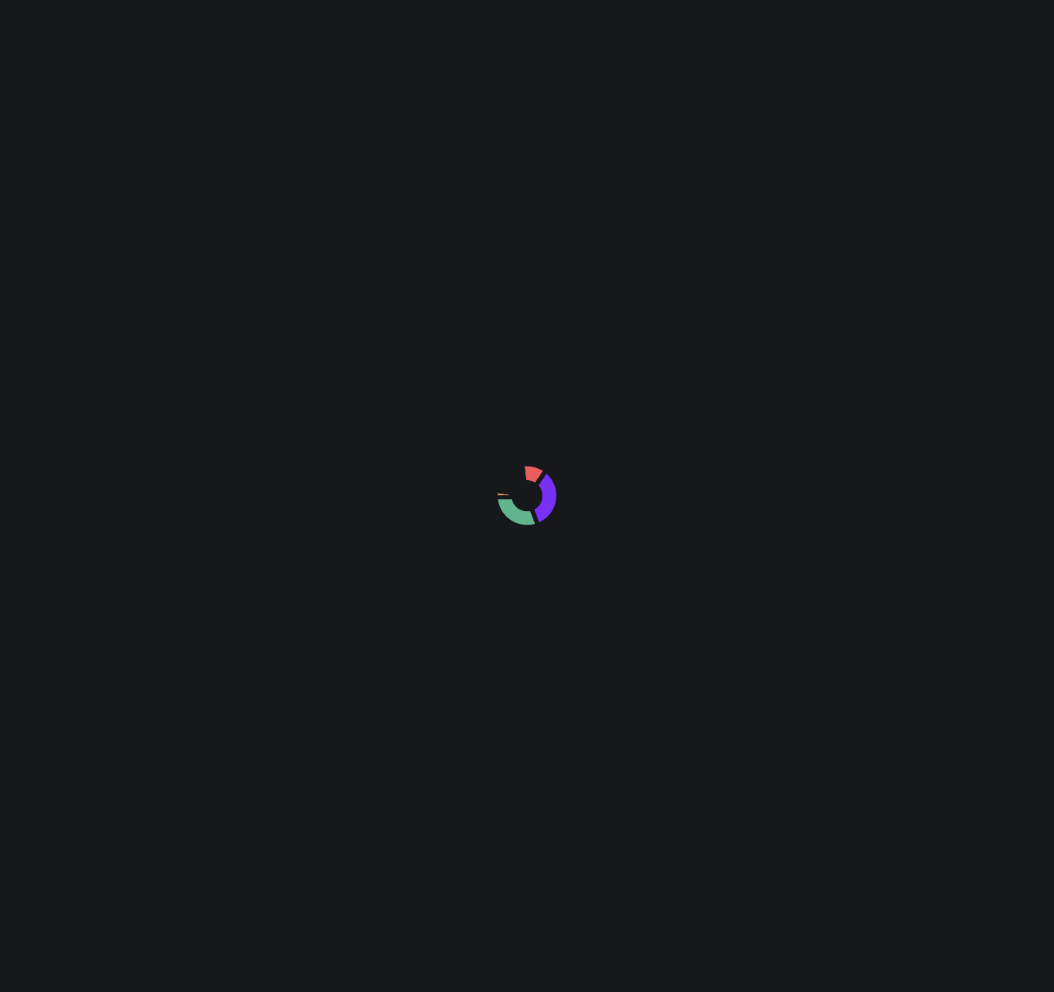 scroll, scrollTop: 0, scrollLeft: 0, axis: both 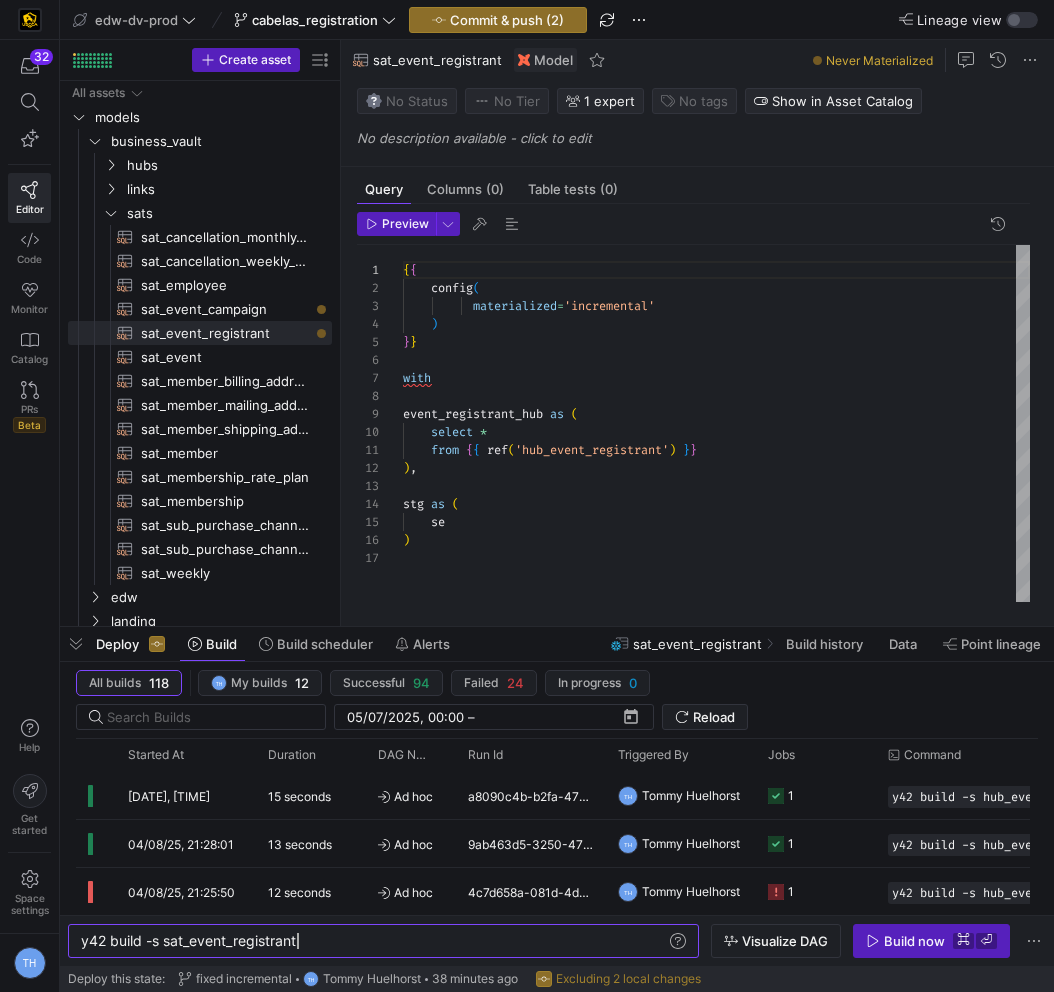 click on "{ {     config (         materialized = 'incremental'     ) } } with   event_registrant_hub   as   (     select   *     from   { {   ref ( 'hub_event_registrant' )   } } ) , stg   as   (     se ) with   } }" at bounding box center (716, 423) 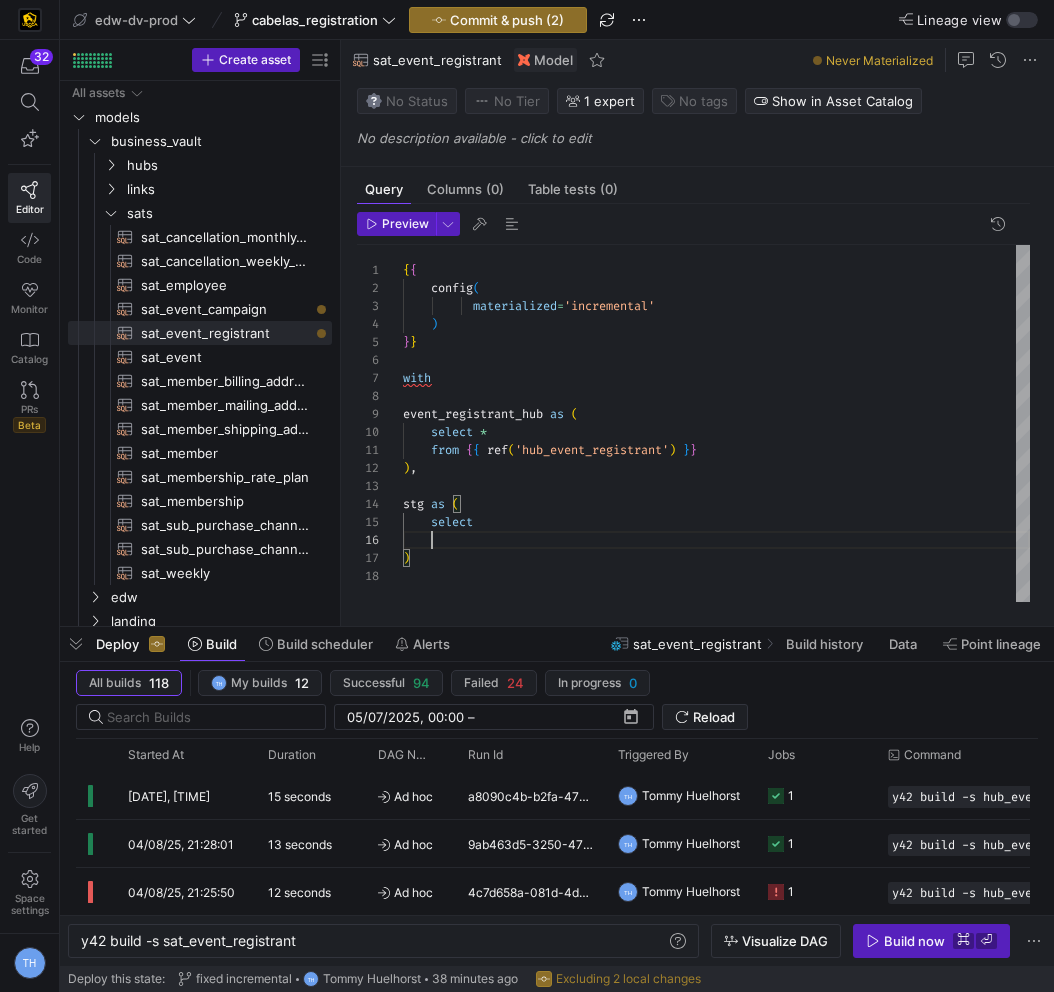 scroll, scrollTop: 90, scrollLeft: 58, axis: both 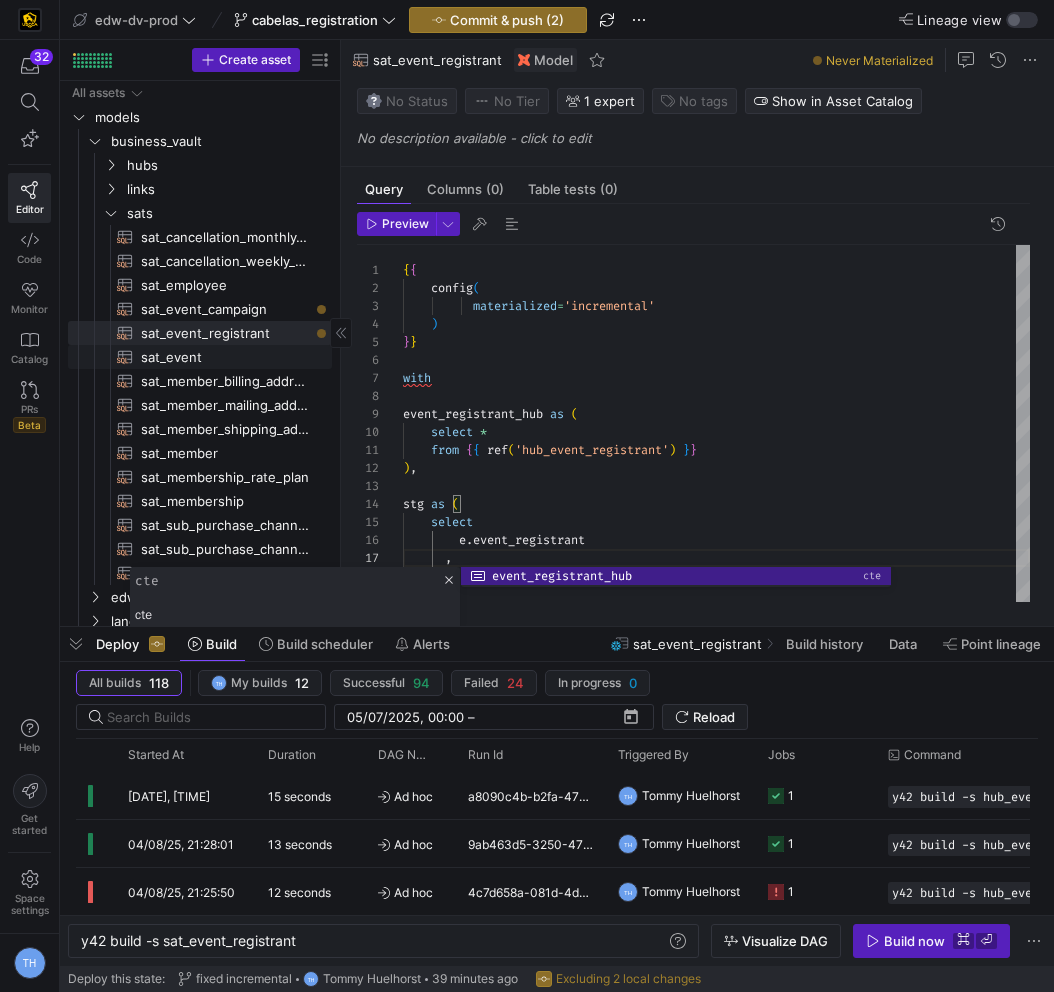 type on "from {{ ref('hub_event_registrant') }}
),
stg as (
select
e.event_registrant
,
)" 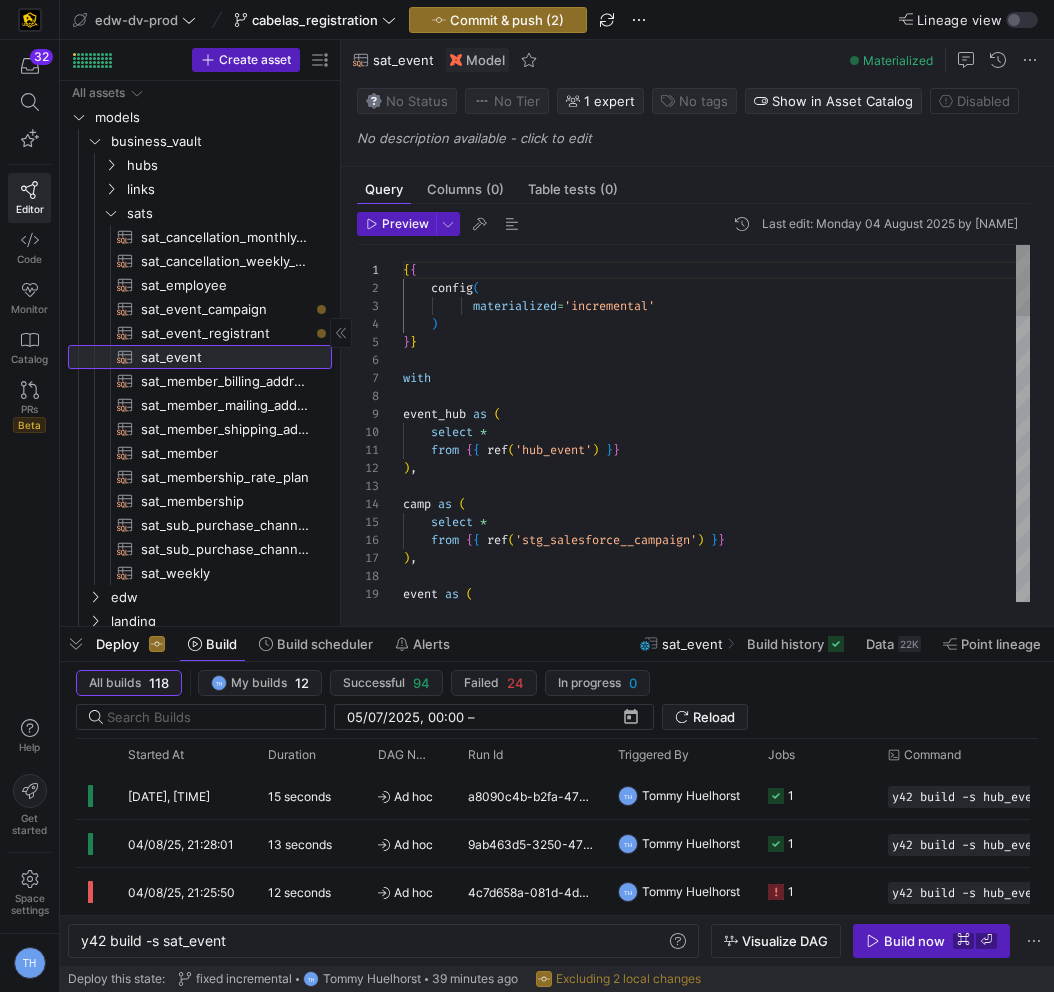 scroll, scrollTop: 0, scrollLeft: 0, axis: both 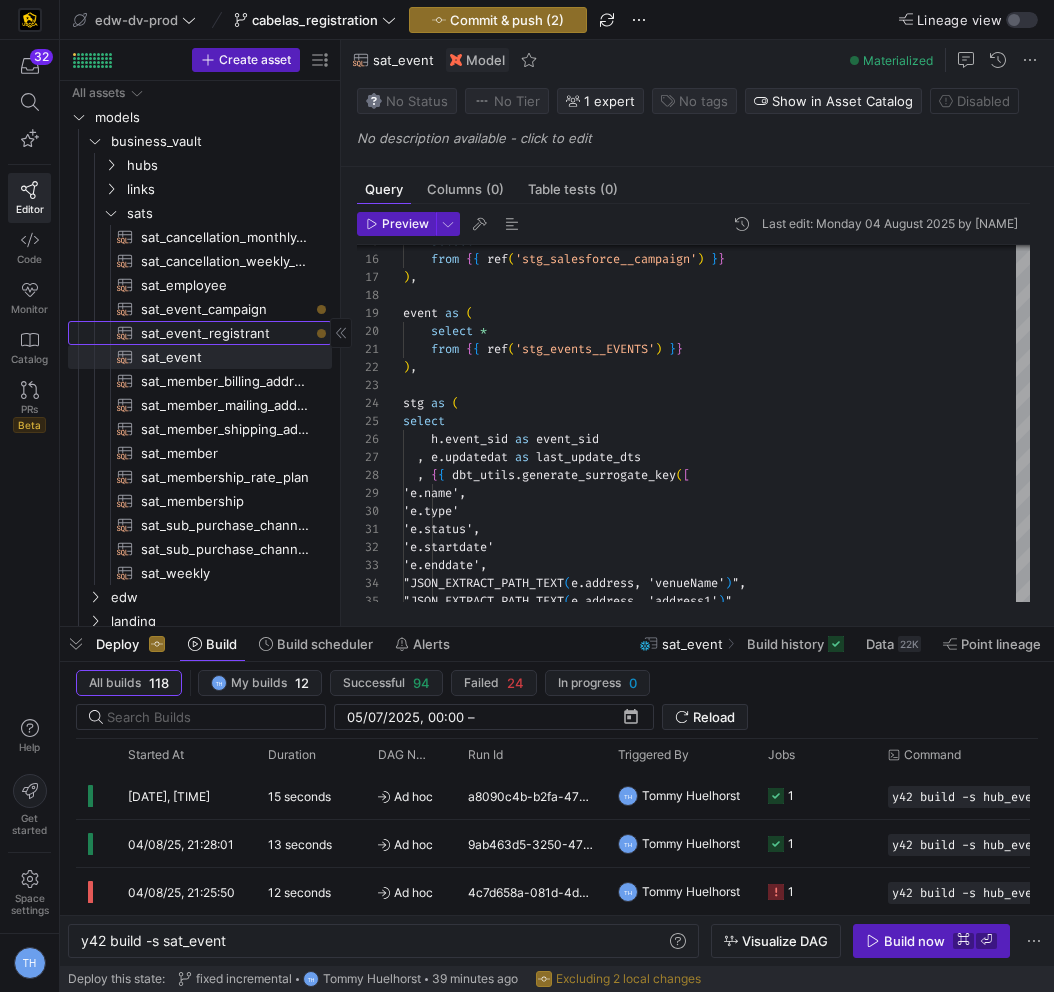 click on "sat_event_registrant​​​​​​​​​​" 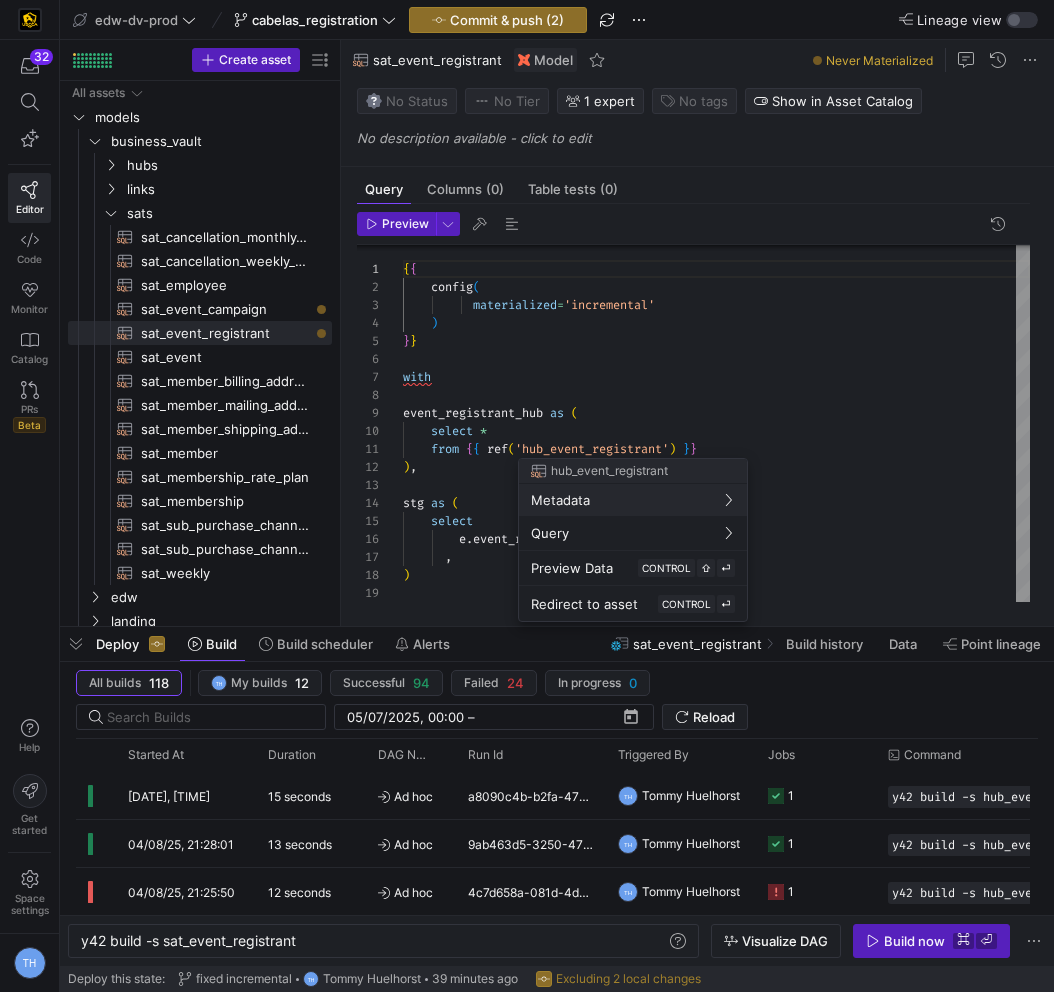 click at bounding box center (527, 496) 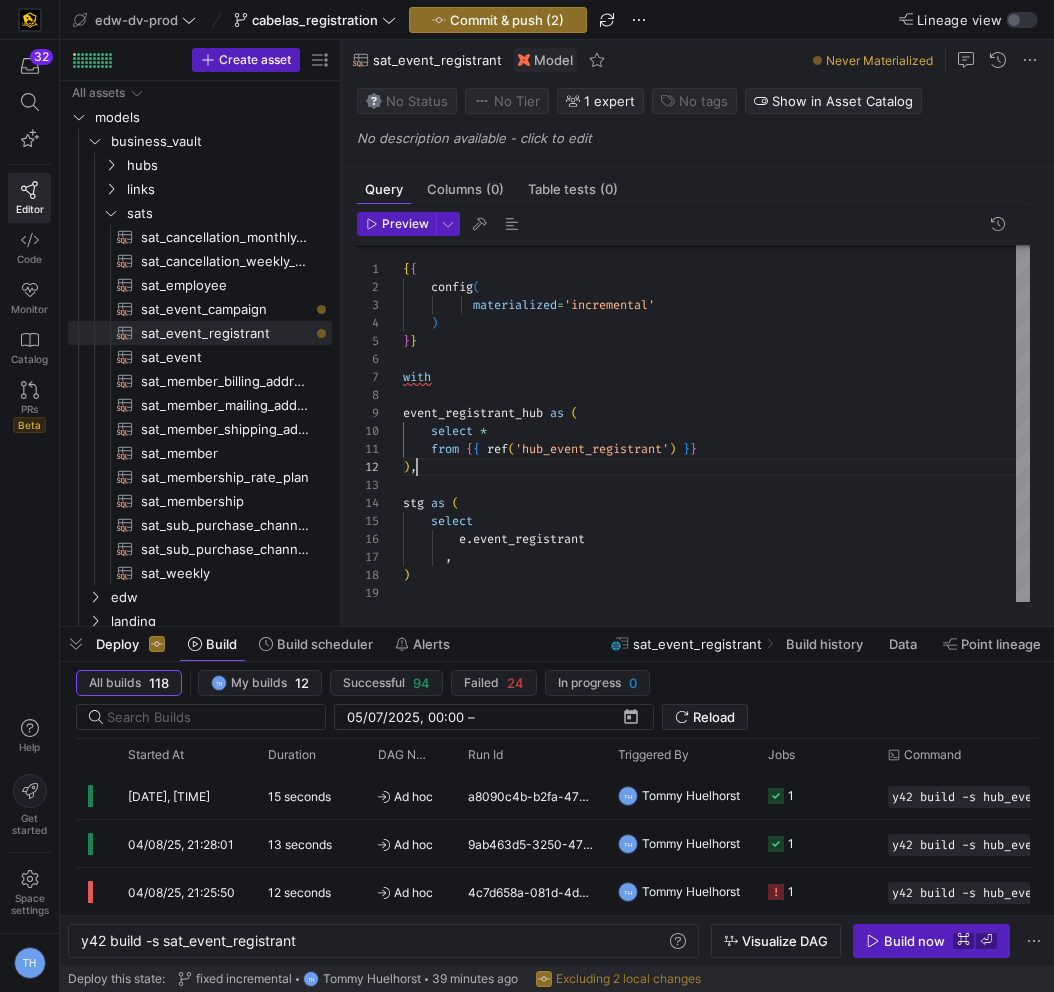 click on "{ {      config (            materialized = 'incremental'      ) } } with   event_registrant_hub   as   (      select   *      from   { {   ref ( 'hub_event_registrant' )   } } ) , stg   as   (      select            e . event_registrant        ,     )" at bounding box center [716, 423] 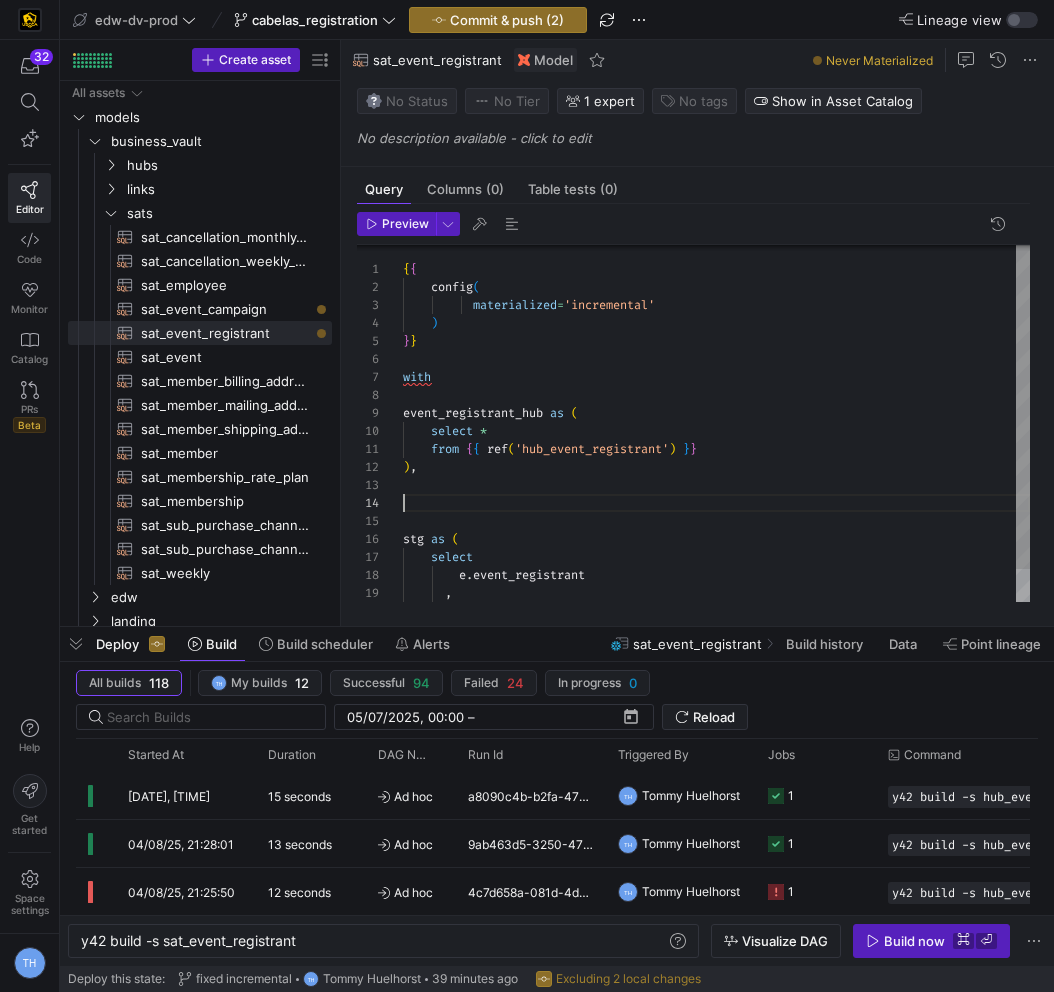 scroll, scrollTop: 54, scrollLeft: 0, axis: vertical 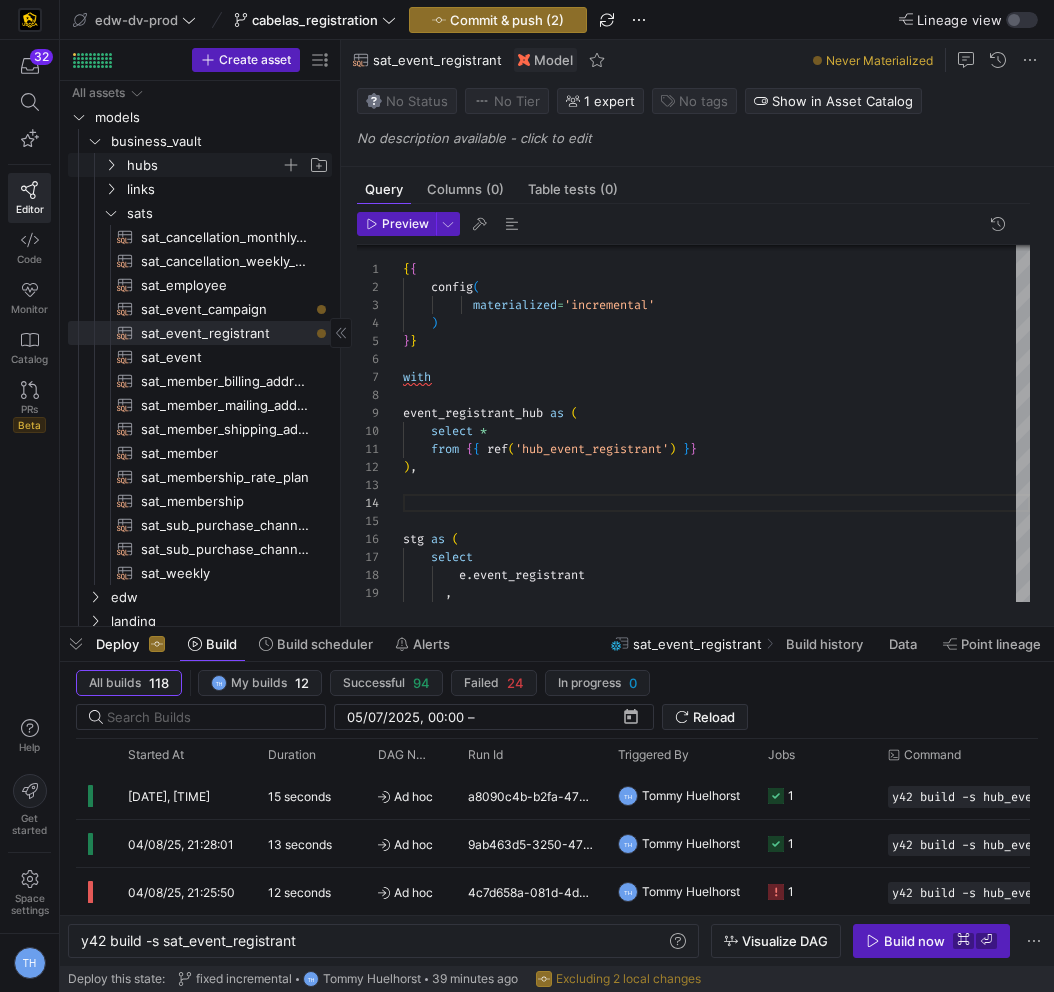 type on "from {{ ref('hub_event_registrant') }}
),
stg as (
select
e.event_registrant
,
)" 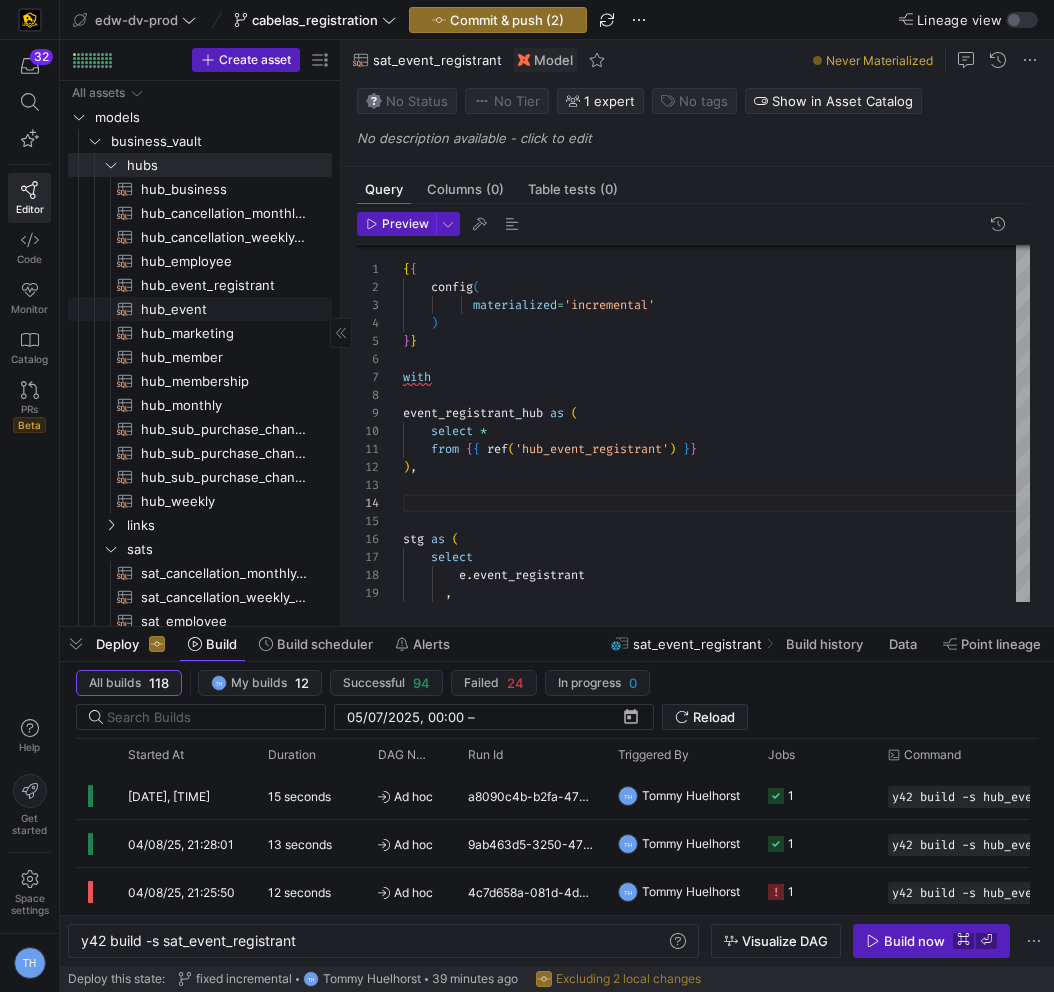 click on "hub_event_registrant​​​​​​​​​​" 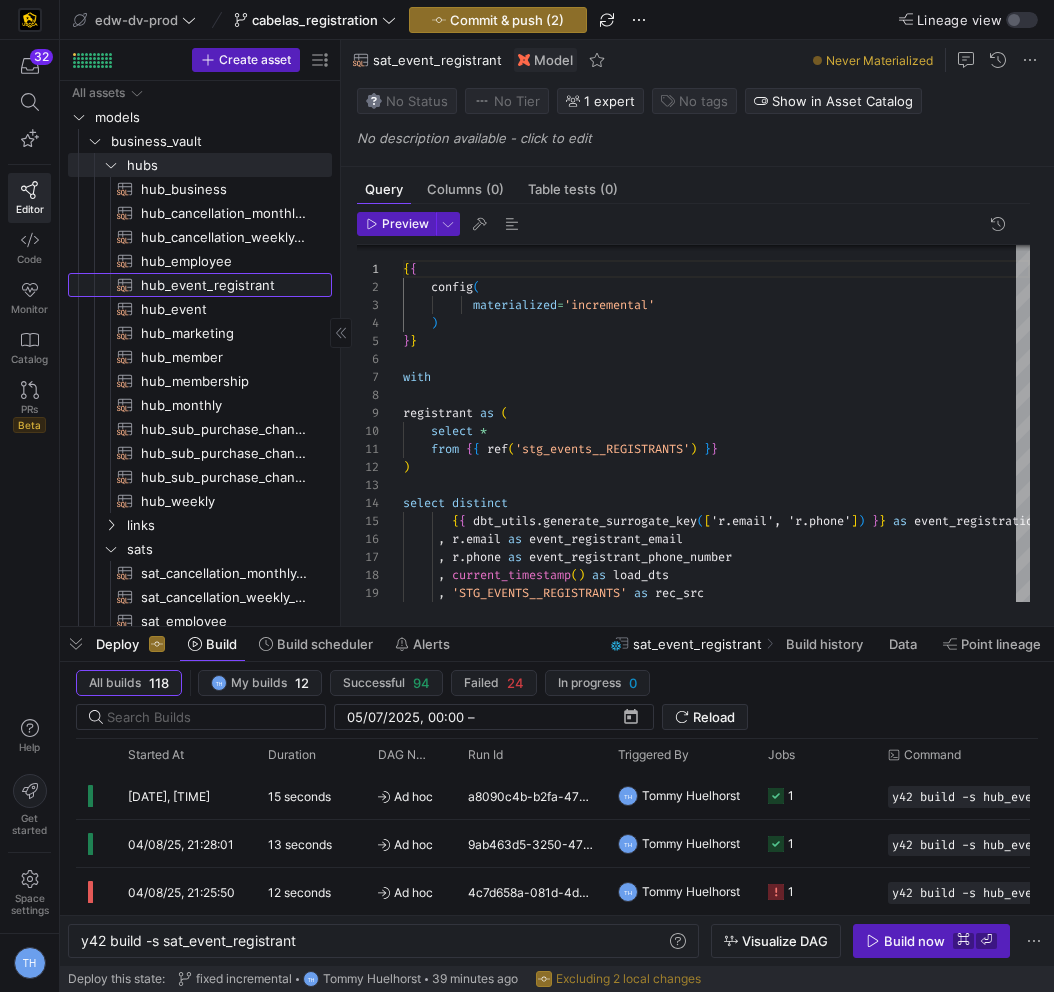 type on "y42 build -s hub_event_registrant" 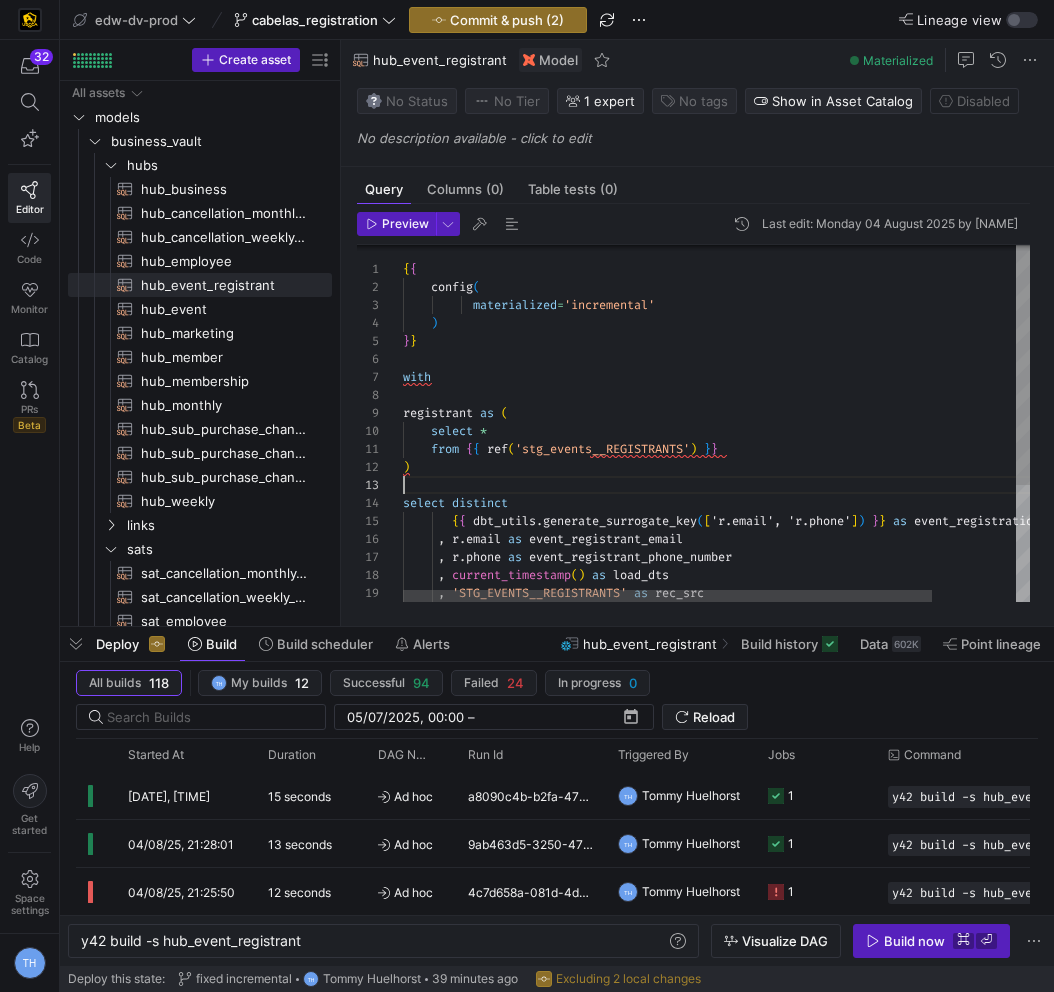 type on "{{
config(
materialized='incremental'
)
}}
with
registrant as (
select *
from {{ ref('stg_events__REGISTRANTS') }}
)
select distinct
{{ dbt_utils.generate_surrogate_key(['r.email', 'r.phone']) }} as event_registration_sid
, r.email as event_registrant_email
, r.phone as event_registrant_phone_number
, current_timestamp() as load_dts
, 'STG_EVENTS__REGISTRANTS' as rec_src
from registrant as r" 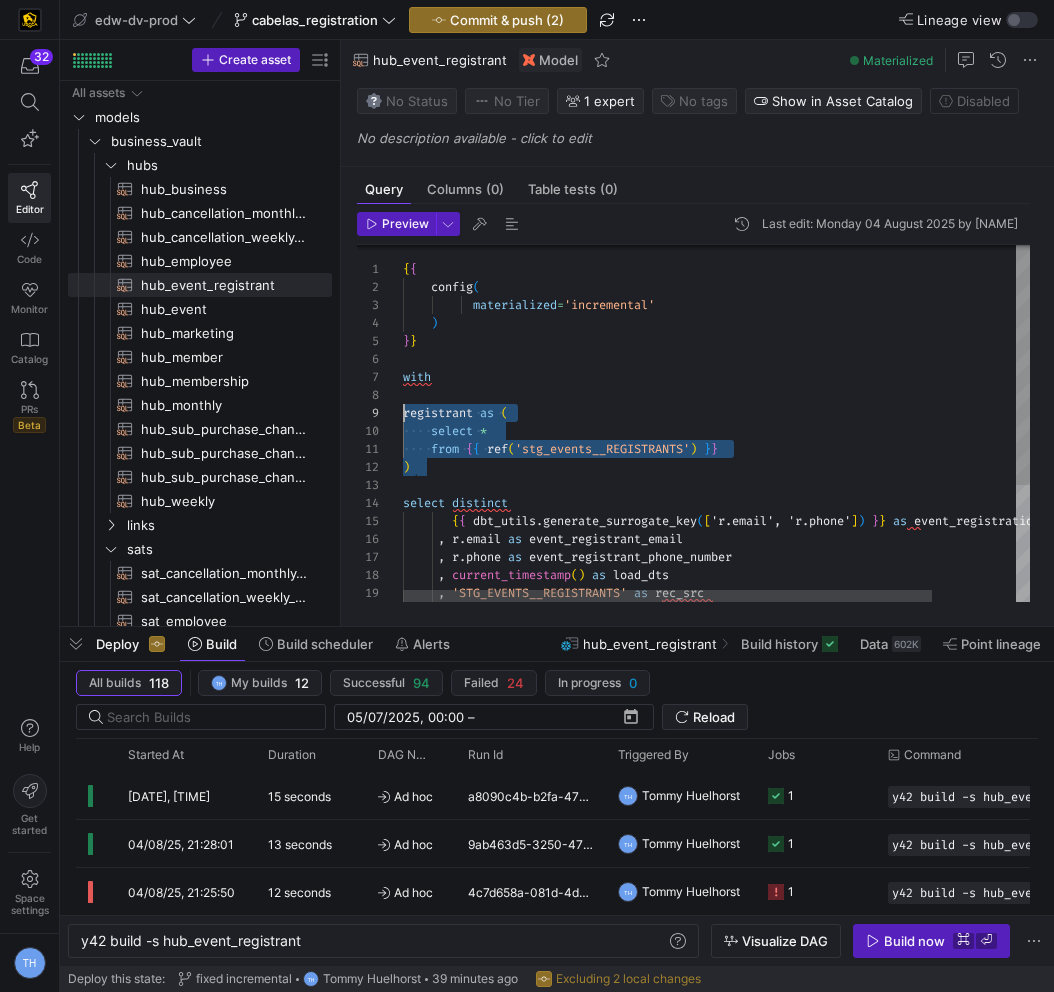scroll, scrollTop: 144, scrollLeft: 0, axis: vertical 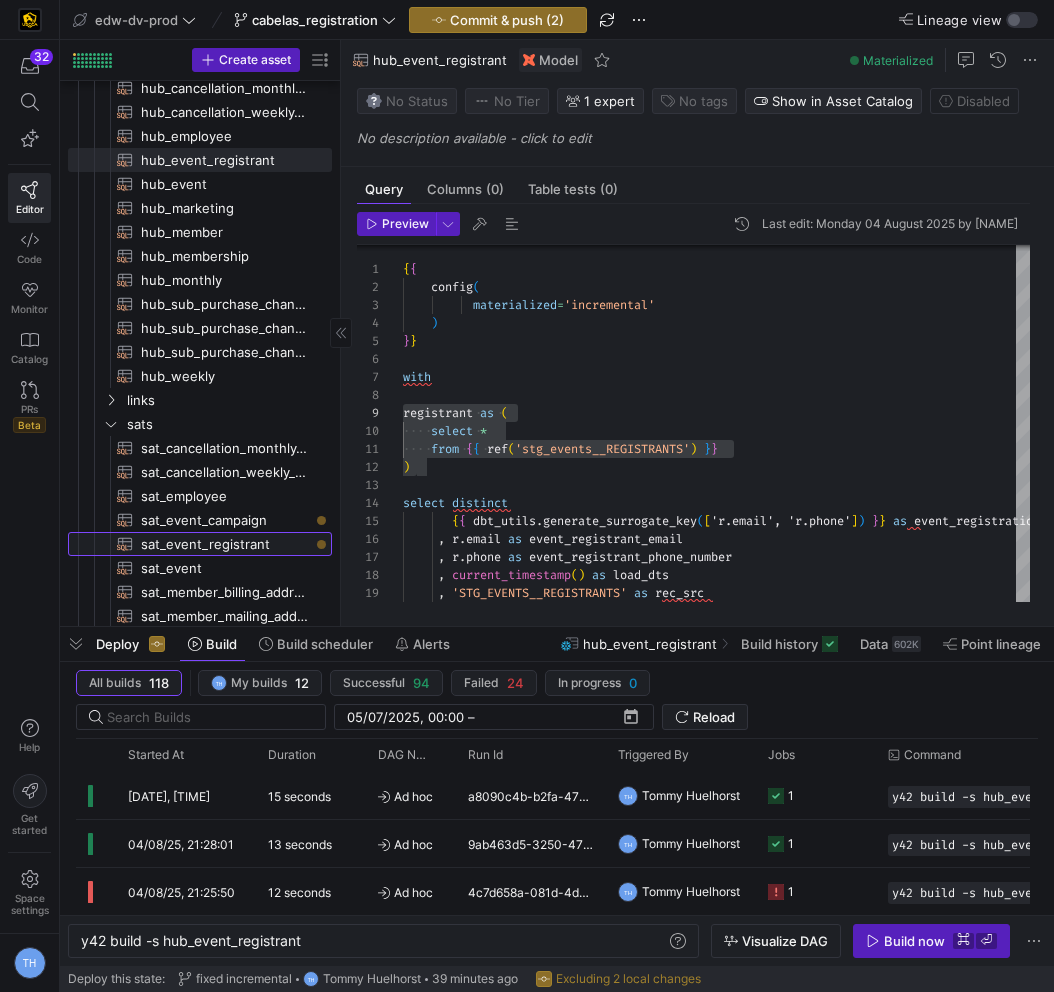 click on "sat_event_registrant​​​​​​​​​​" 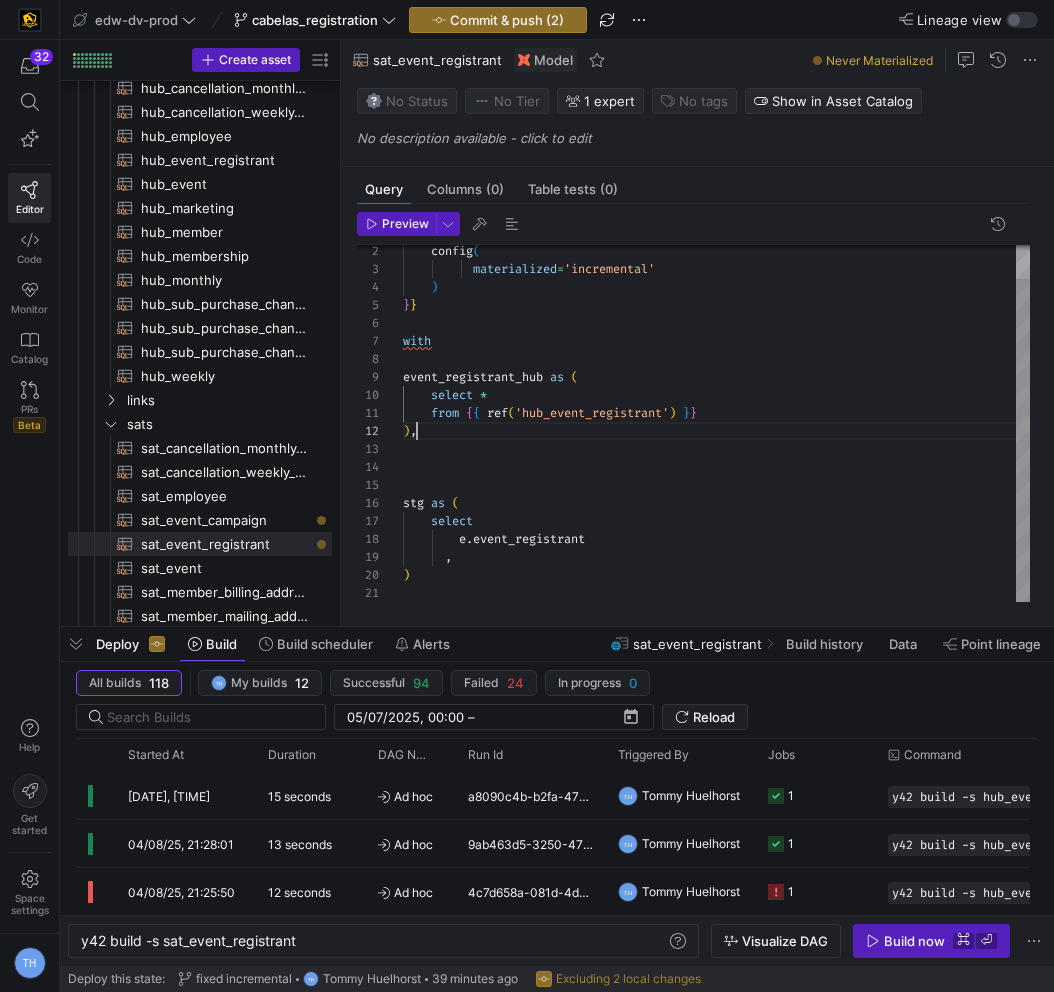 click on "config (            materialized = 'incremental'      ) } } with   event_registrant_hub   as   (      select   *      from   { {   ref ( 'hub_event_registrant' )   } } ) , stg   as   (      select            e . event_registrant        ,     )" at bounding box center (716, 405) 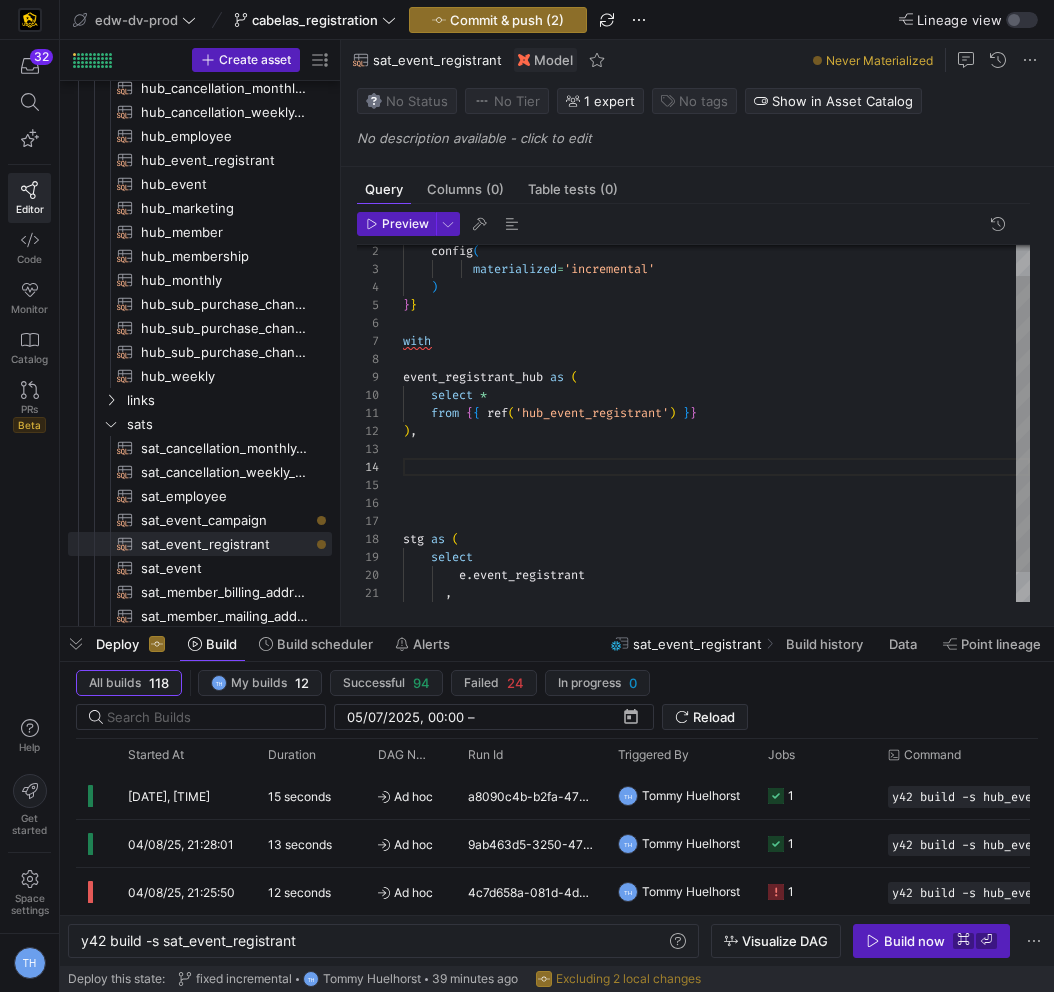 scroll, scrollTop: 126, scrollLeft: 0, axis: vertical 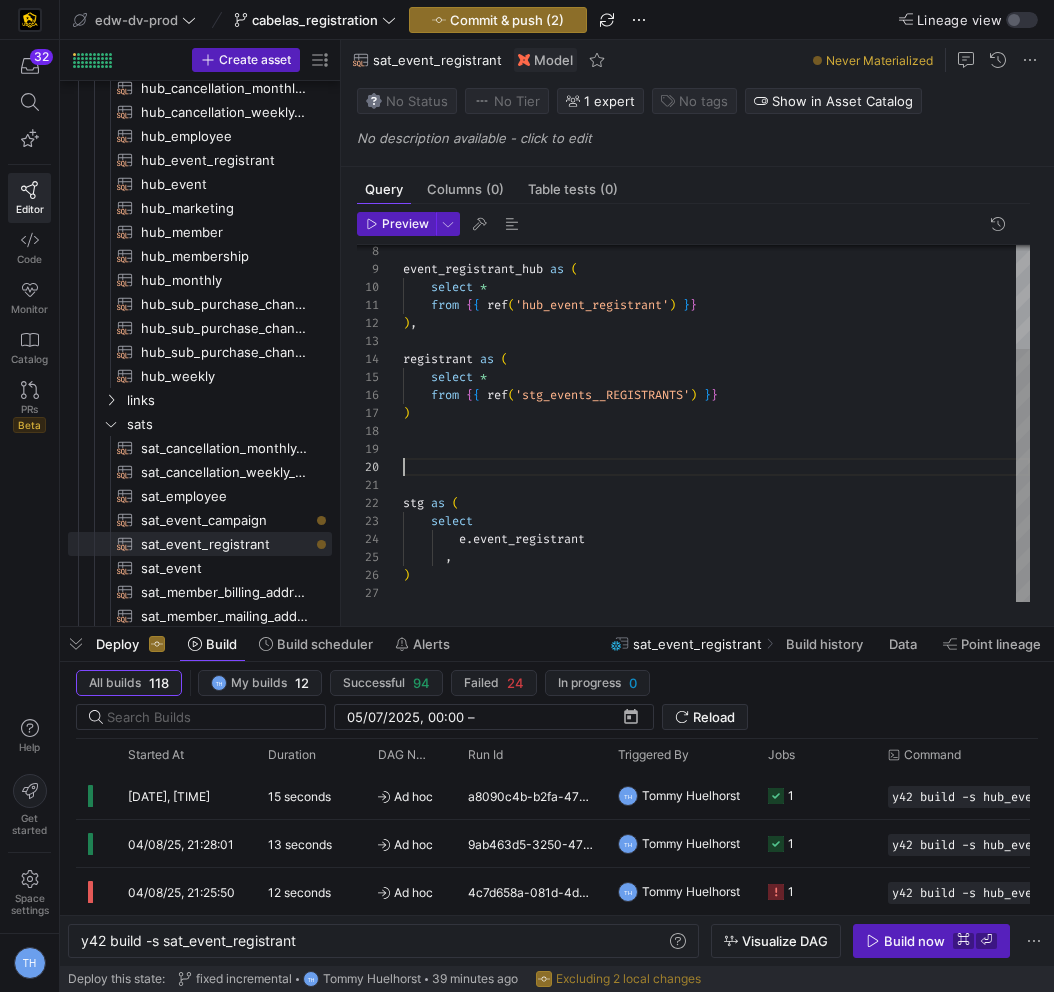 click on "event_registrant_hub   as   (      select   *      from   { {   ref ( 'hub_event_registrant' )   } } ) , registrant   as   (      select   *      from   { {   ref ( 'stg_events__REGISTRANTS' )   } } ) stg   as   (      select            e . event_registrant        ,     )" at bounding box center (716, 351) 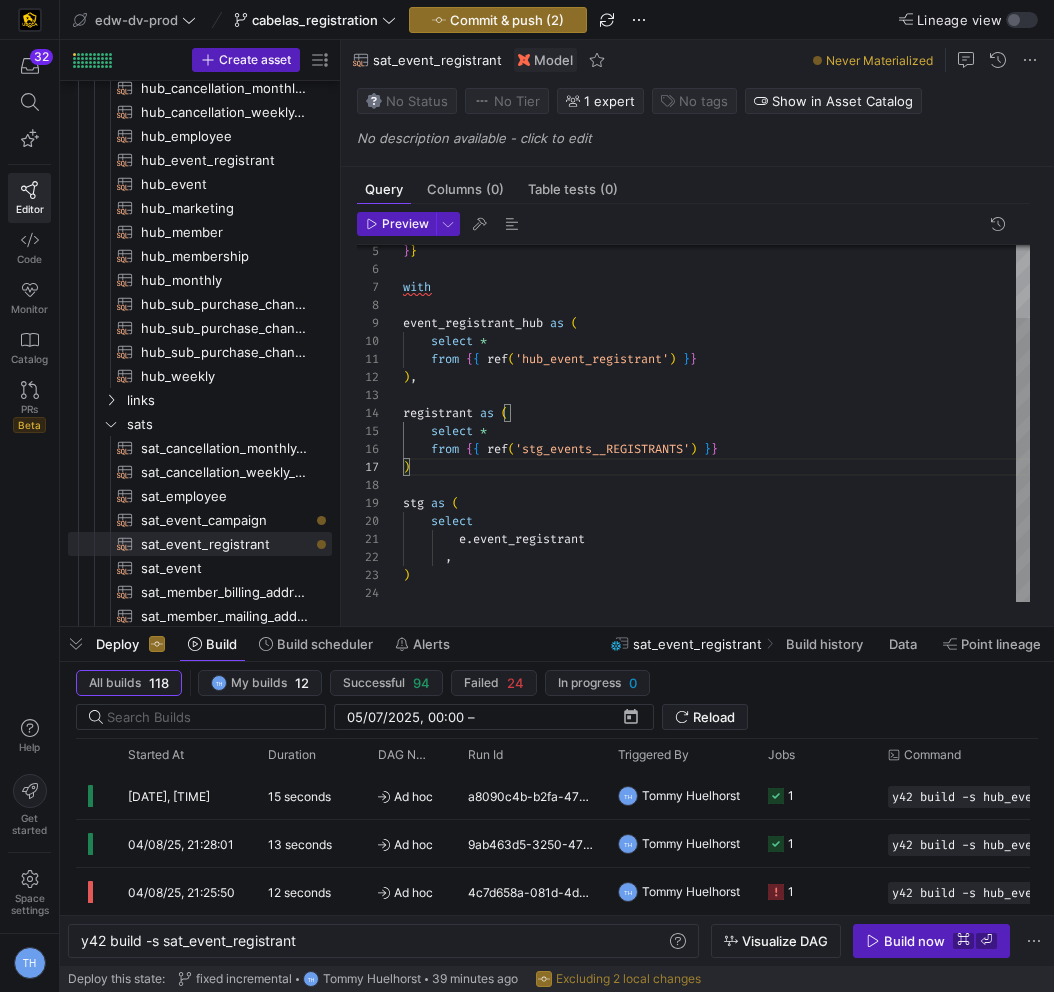 scroll, scrollTop: 108, scrollLeft: 14, axis: both 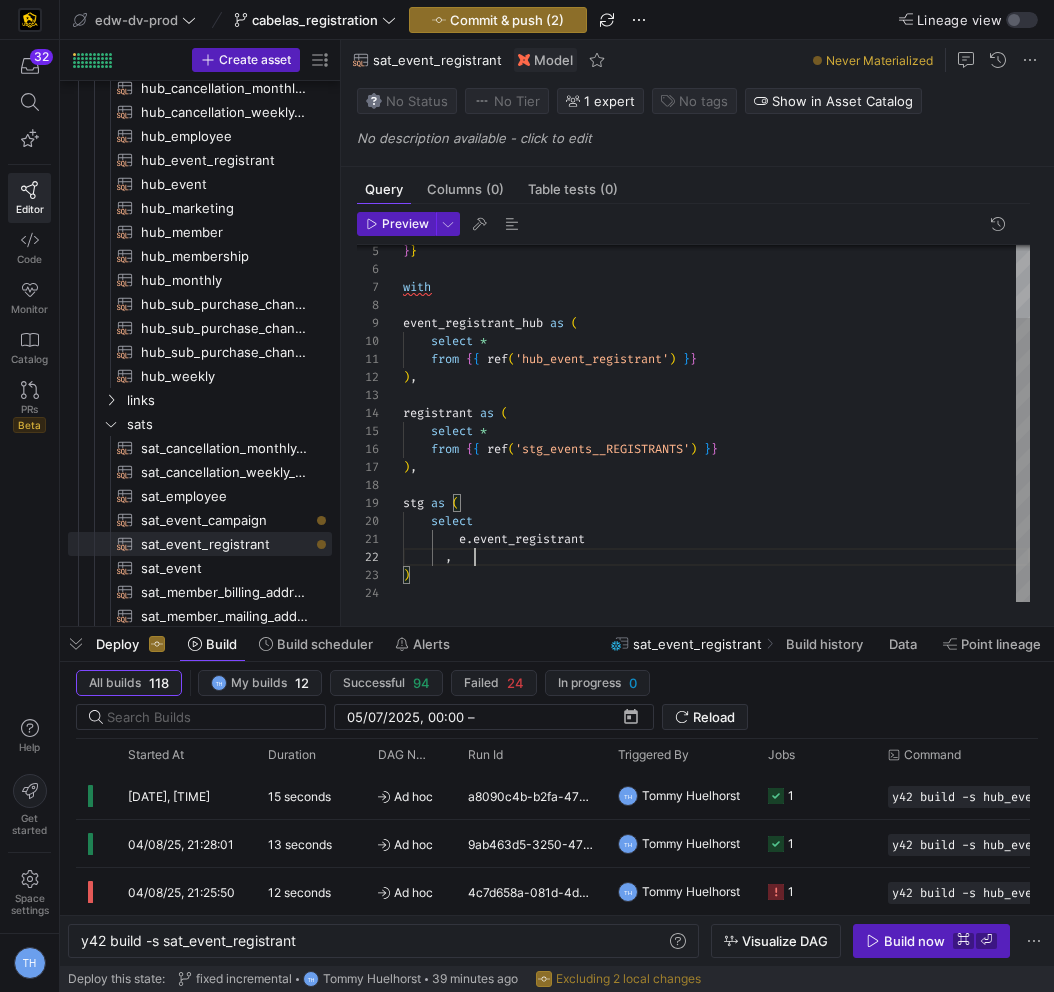 click on "event_registrant_hub   as   (      select   *      from   { {   ref ( 'hub_event_registrant' )   } } ) , registrant   as   (      select   *      from   { {   ref ( 'stg_events__REGISTRANTS' )   } } ) , stg   as   (      select            e . event_registrant        ,     ) with   } }" at bounding box center (716, 378) 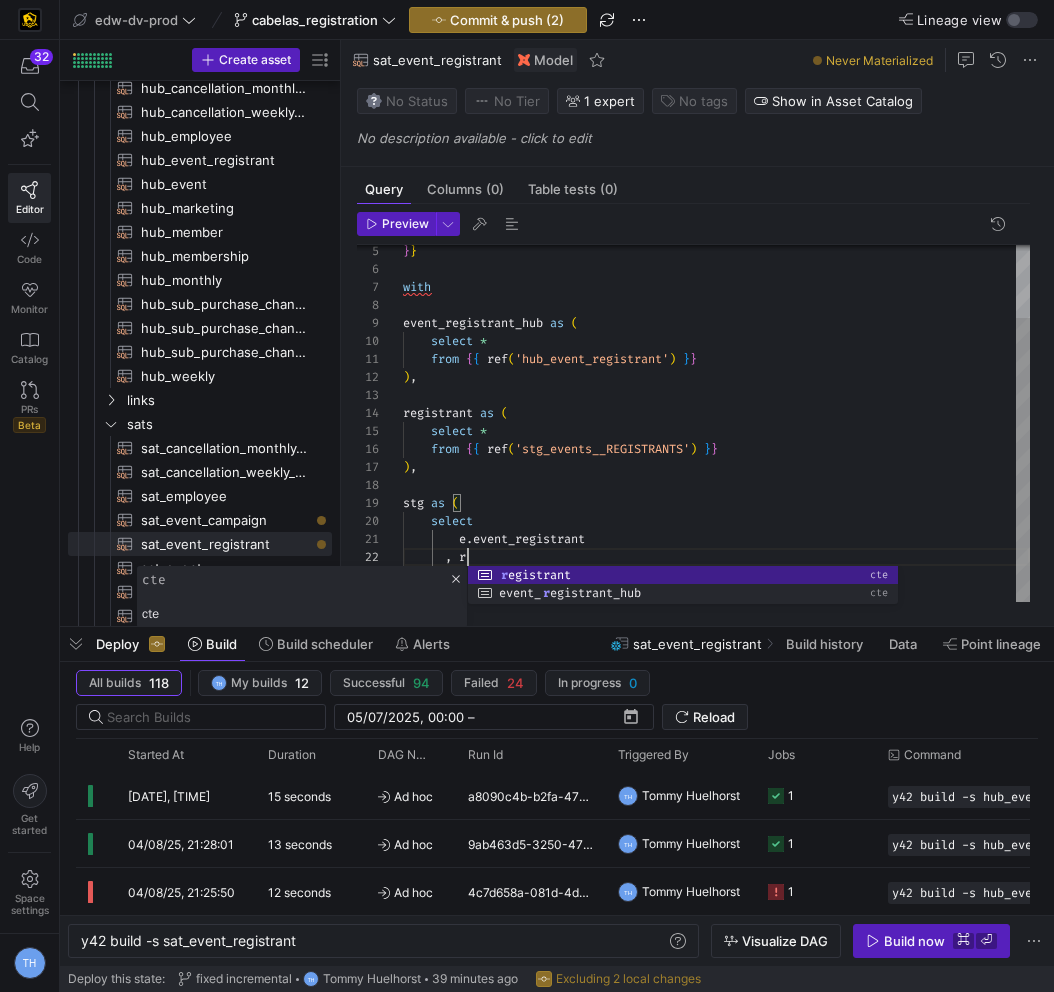 scroll, scrollTop: 18, scrollLeft: 72, axis: both 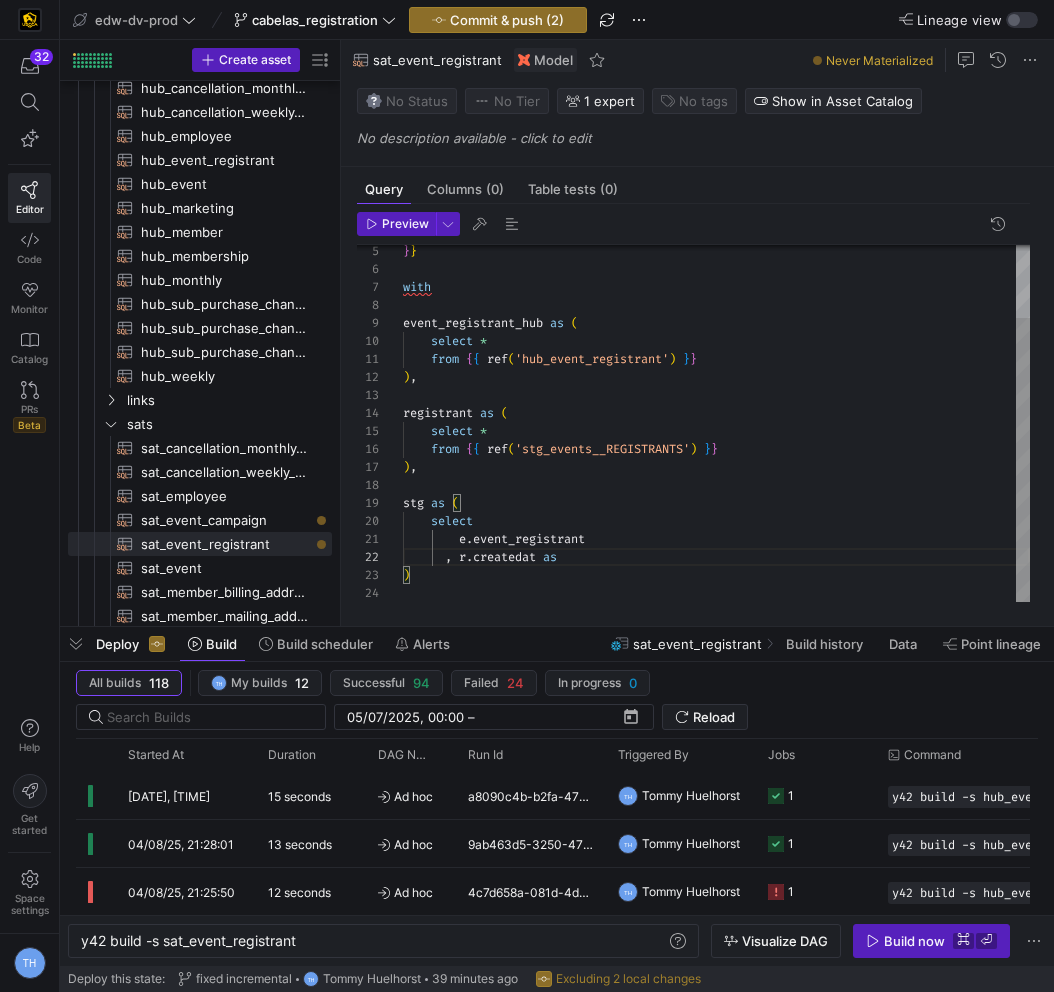 click on "event_registrant_hub   as   (      select   *      from   { {   ref ( 'hub_event_registrant' )   } } ) , registrant   as   (      select   *      from   { {   ref ( 'stg_events__REGISTRANTS' )   } } ) , stg   as   (      select            e . event_registrant        ,   r . createdat   as   ) with   } }" at bounding box center (716, 378) 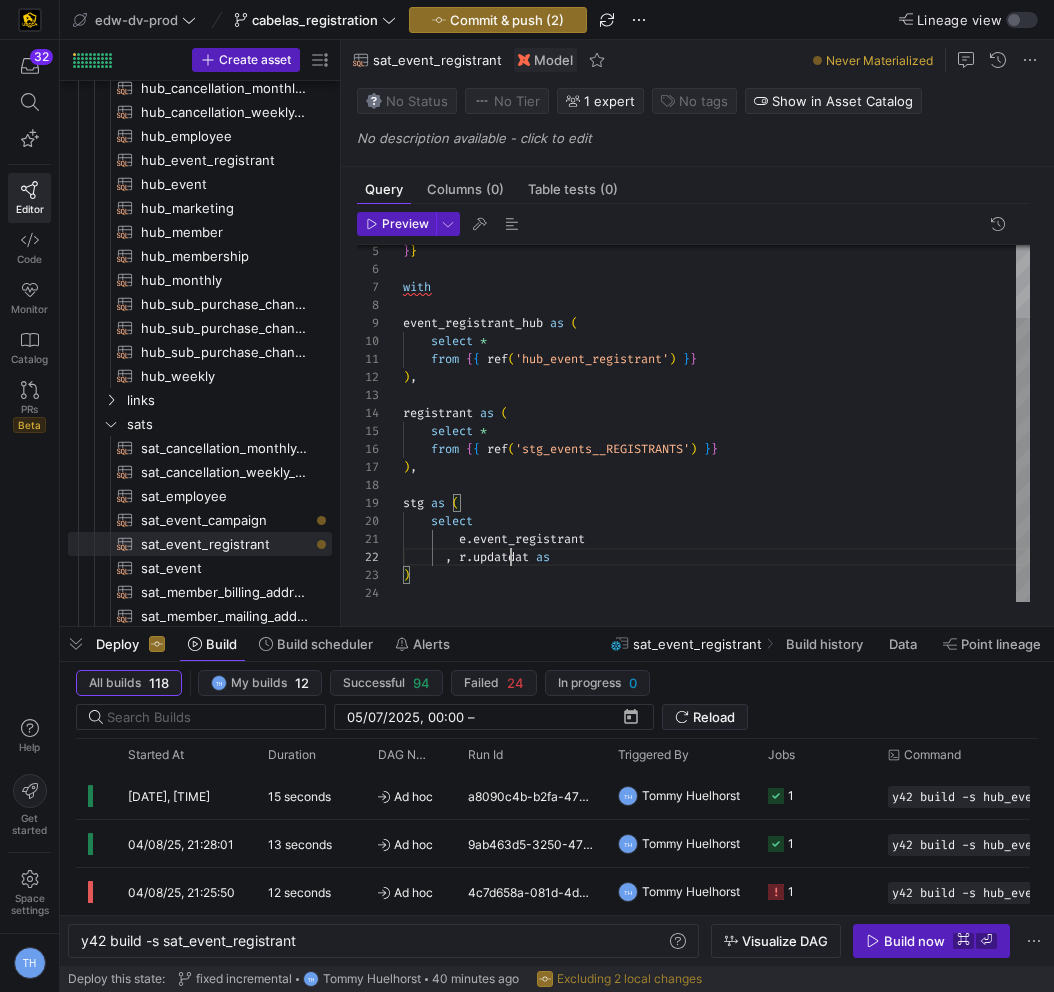 scroll, scrollTop: 18, scrollLeft: 115, axis: both 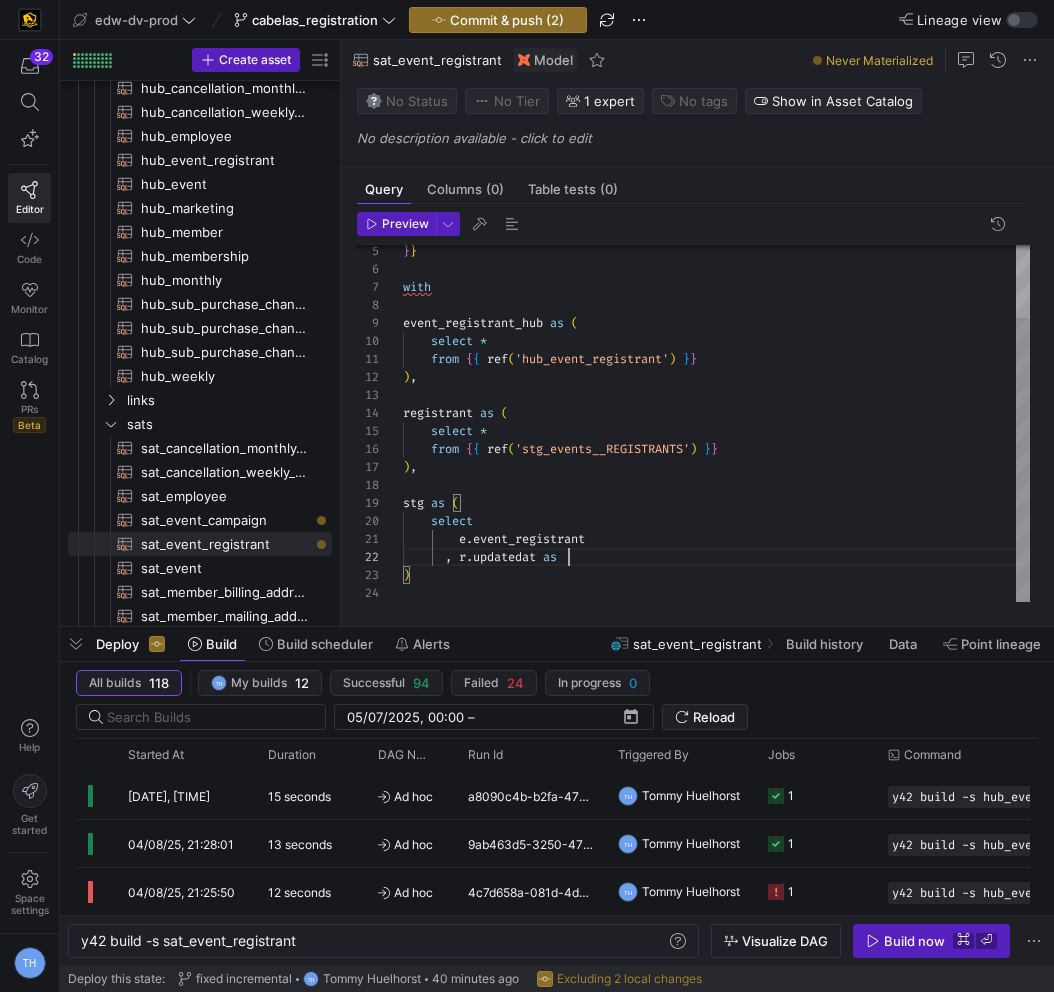click on "event_registrant_hub   as   (      select   *      from   { {   ref ( 'hub_event_registrant' )   } } ) , registrant   as   (      select   *      from   { {   ref ( 'stg_events__REGISTRANTS' )   } } ) , stg   as   (      select            e . event_registrant        ,   r . updatedat   as   ) with   } }" at bounding box center [716, 378] 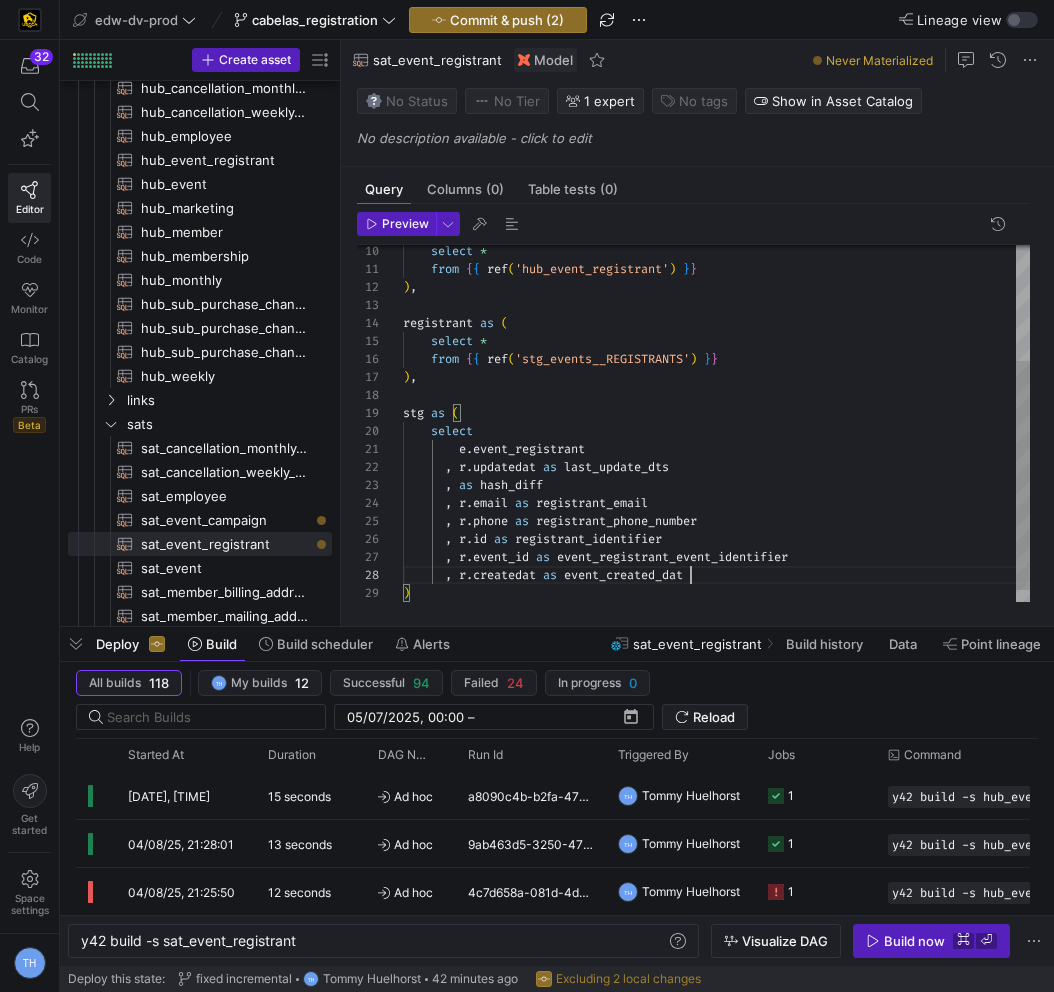 scroll, scrollTop: 126, scrollLeft: 295, axis: both 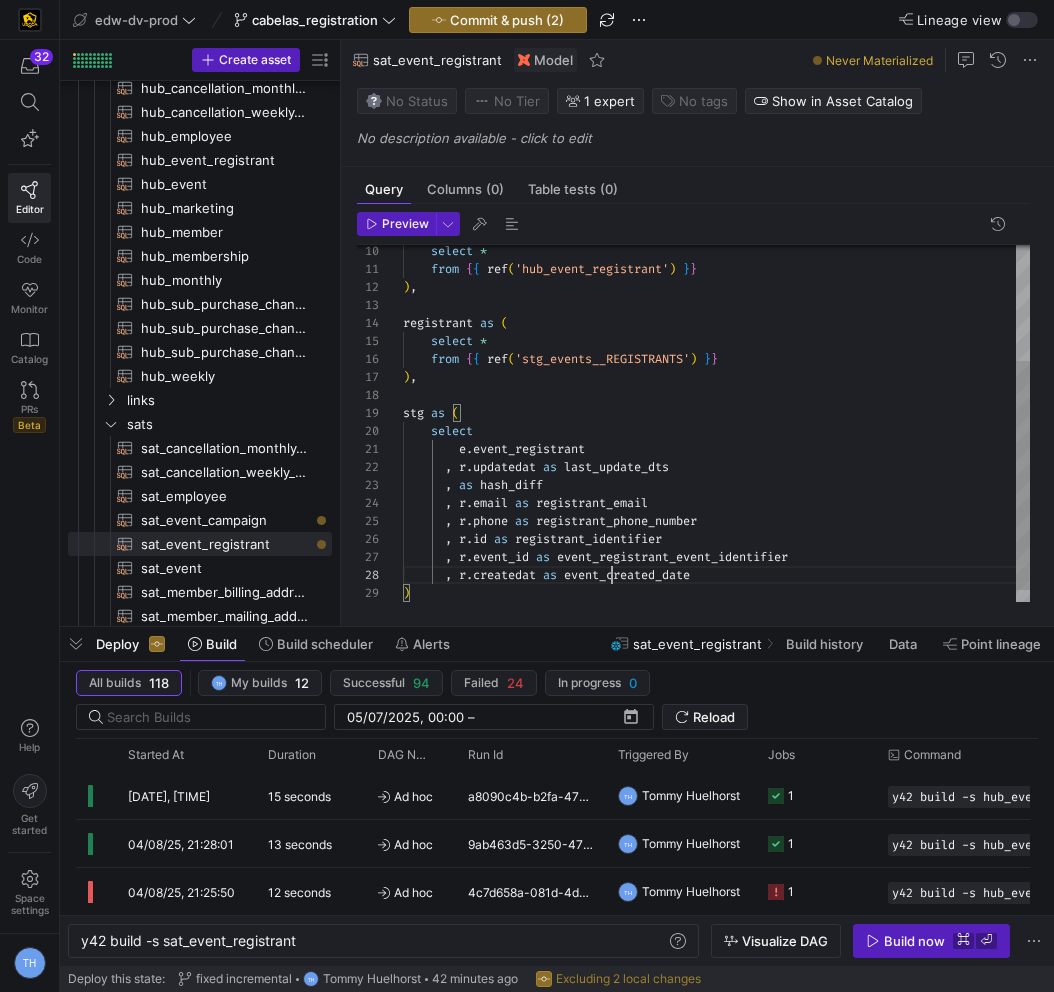 click on "select   *      from   { {   ref ( 'hub_event_registrant' )   } } ) , registrant   as   (      select   *      from   { {   ref ( 'stg_events__REGISTRANTS' )   } } ) , stg   as   (      select            e . event_registrant        ,   r . updatedat   as   last_update_dts        ,   as   hash_diff        ,   r . email   as   registrant_email        ,   r . phone   as   registrant_phone_number        ,   r . id   as   registrant_identifier        ,   r . event_id   as   event_registrant_event_identifier        ,   r . createdat   as   event_created_date )" at bounding box center (716, 342) 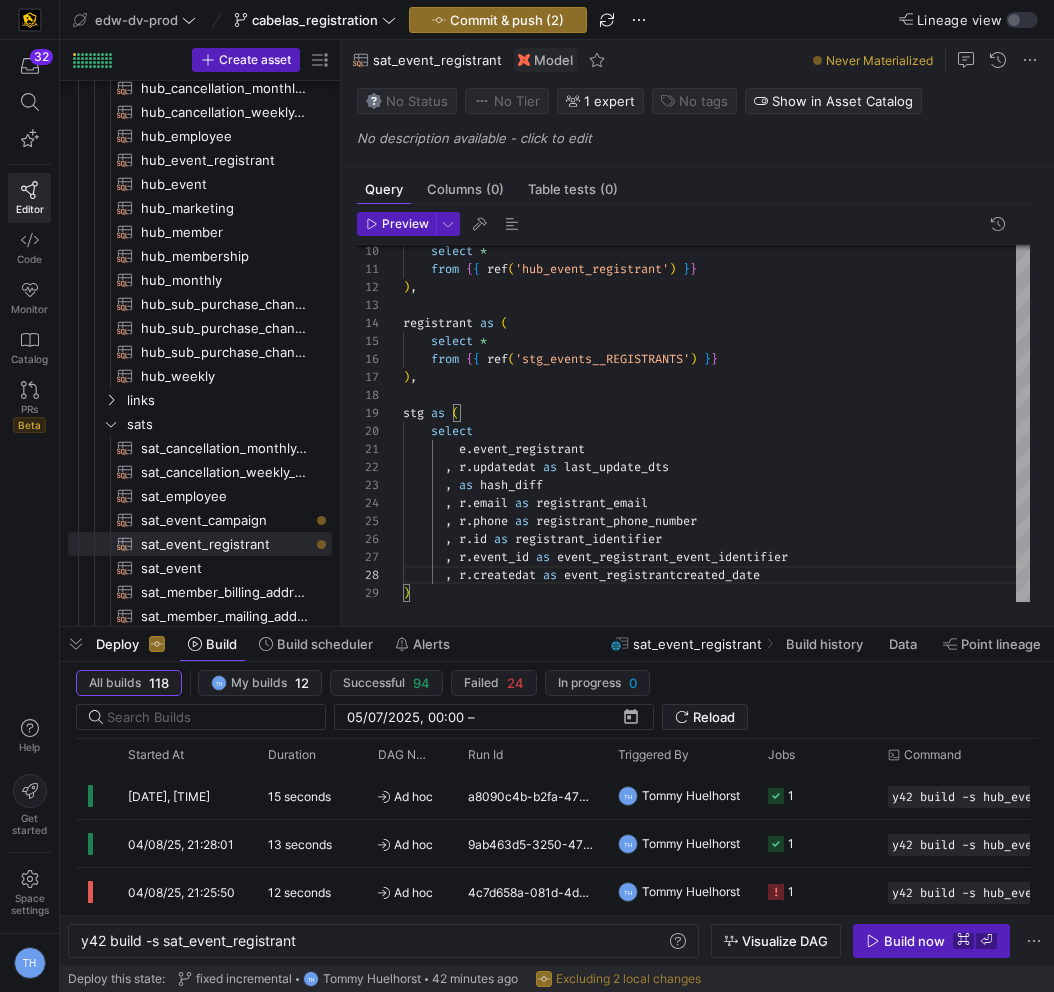 scroll, scrollTop: 126, scrollLeft: 288, axis: both 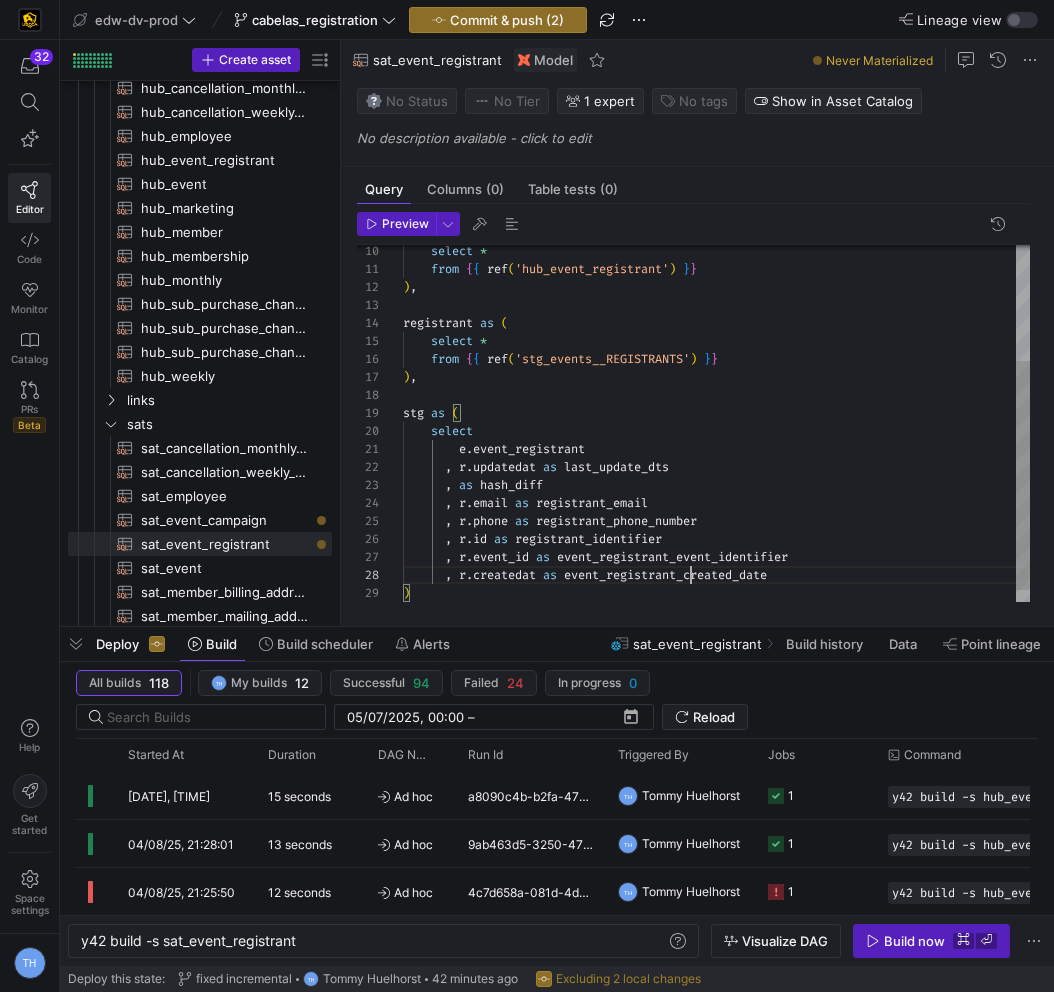 click on "select   *      from   { {   ref ( 'hub_event_registrant' )   } } ) , registrant   as   (      select   *      from   { {   ref ( 'stg_events__REGISTRANTS' )   } } ) , stg   as   (      select            e . event_registrant        ,   r . updatedat   as   last_update_dts        ,   as   hash_diff        ,   r . email   as   registrant_email        ,   r . phone   as   registrant_phone_number        ,   r . id   as   registrant_identifier        ,   r . event_id   as   event_registrant_event_identifier        ,   r . createdat   as   event_registrant_created_date )" at bounding box center [716, 342] 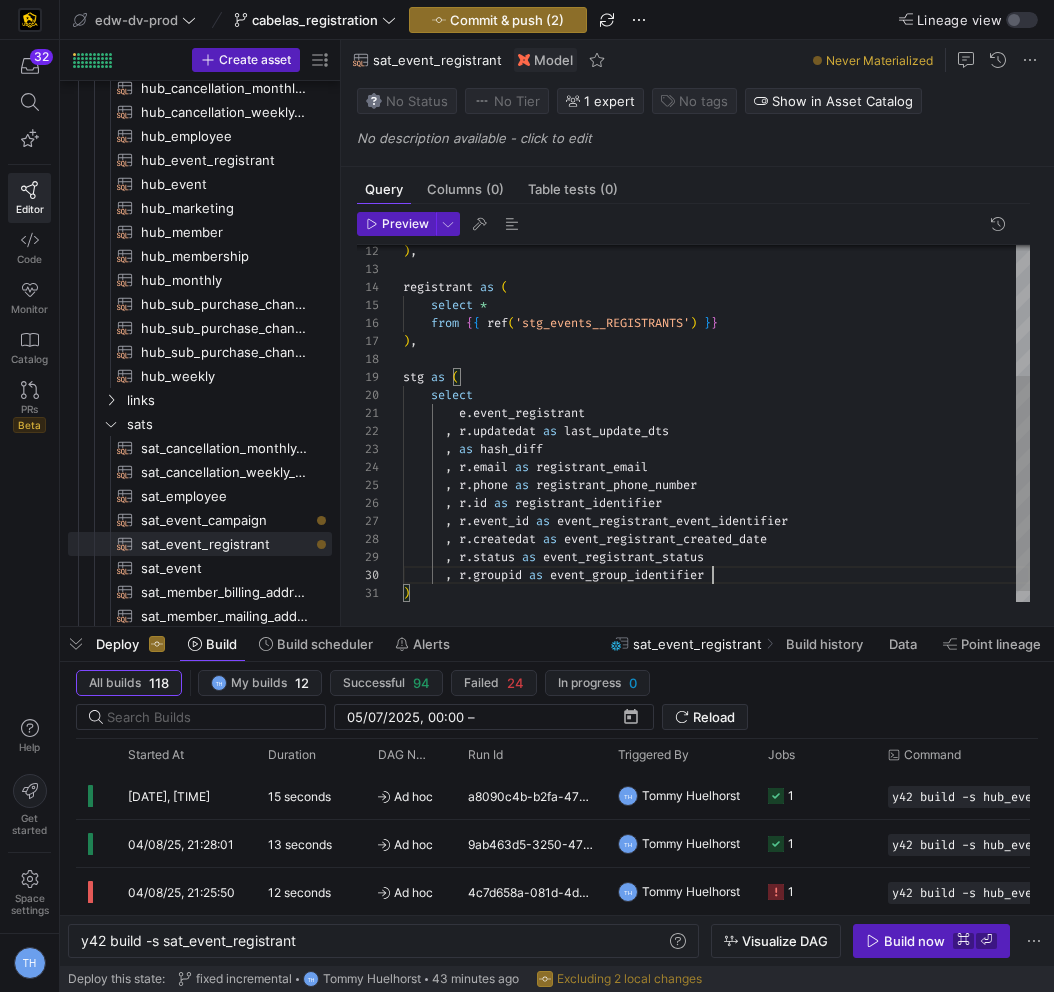 scroll, scrollTop: 162, scrollLeft: 310, axis: both 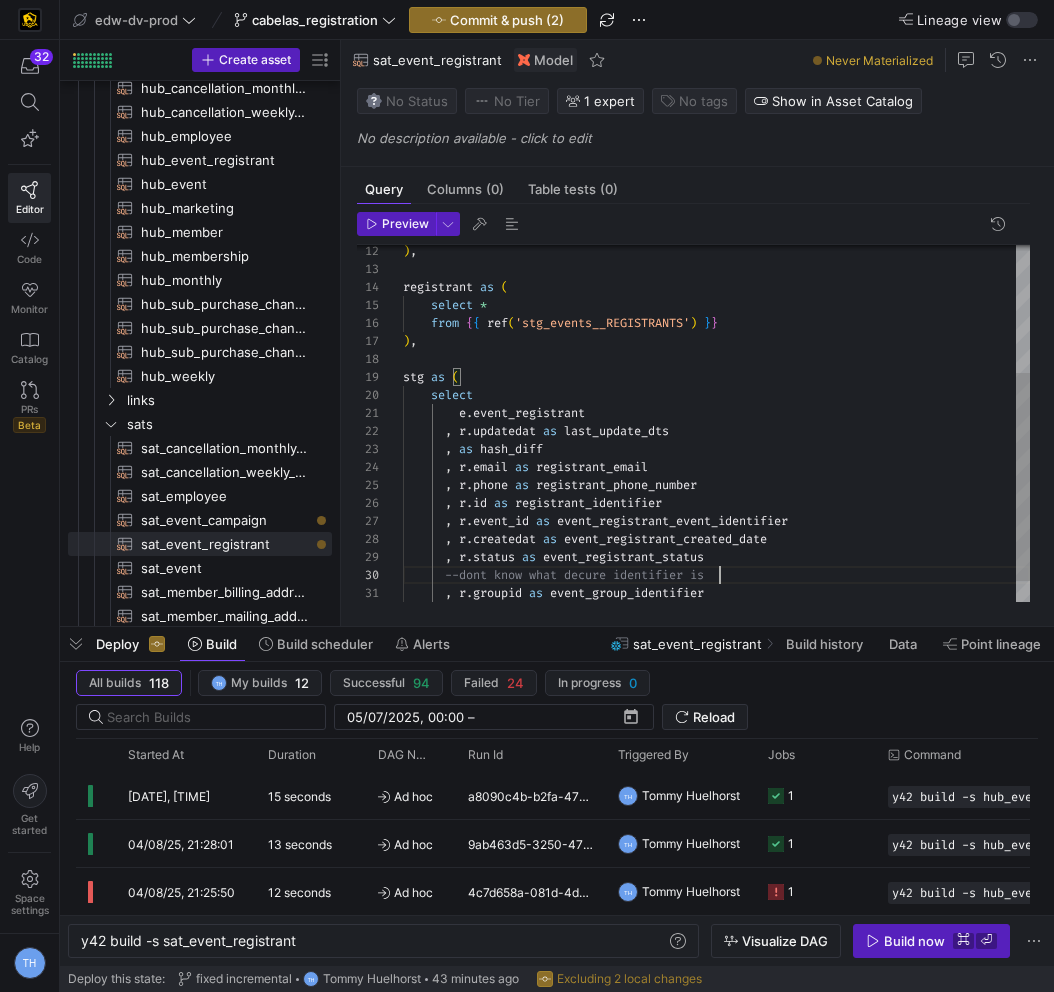 click on ") , registrant   as   (      select   *      from   { {   ref ( 'stg_events__REGISTRANTS' )   } } ) , stg   as   (      select            e . event_registrant        ,   r . updatedat   as   last_update_dts        ,   as   hash_diff        ,   r . email   as   registrant_email        ,   r . phone   as   registrant_phone_number        ,   r . id   as   registrant_identifier        ,   r . event_id   as   event_registrant_event_identifier        ,   r . createdat   as   event_registrant_created_date        ,   r . status   as   event_registrant_status        ,   r . groupid   as   event_group_identifier        --dont know what decure identifier is" at bounding box center [716, 333] 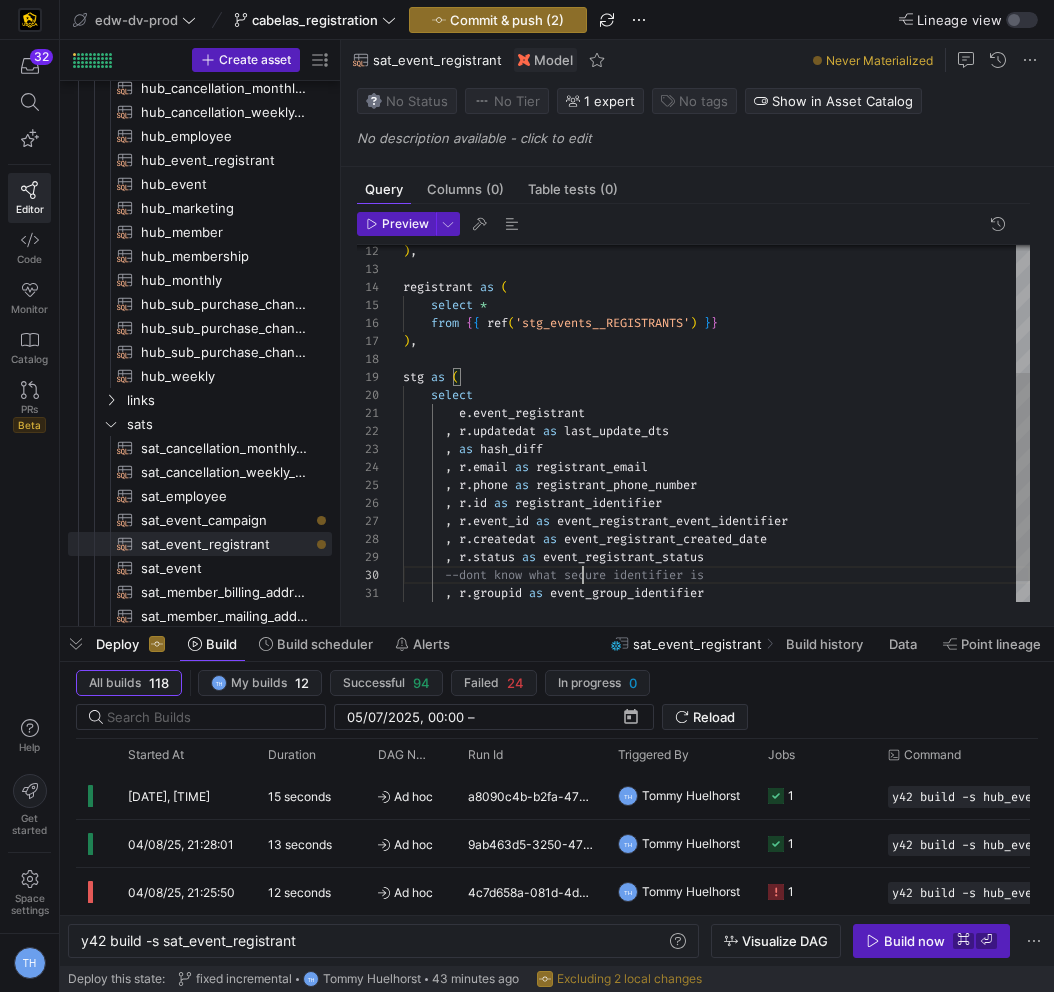 scroll, scrollTop: 162, scrollLeft: 180, axis: both 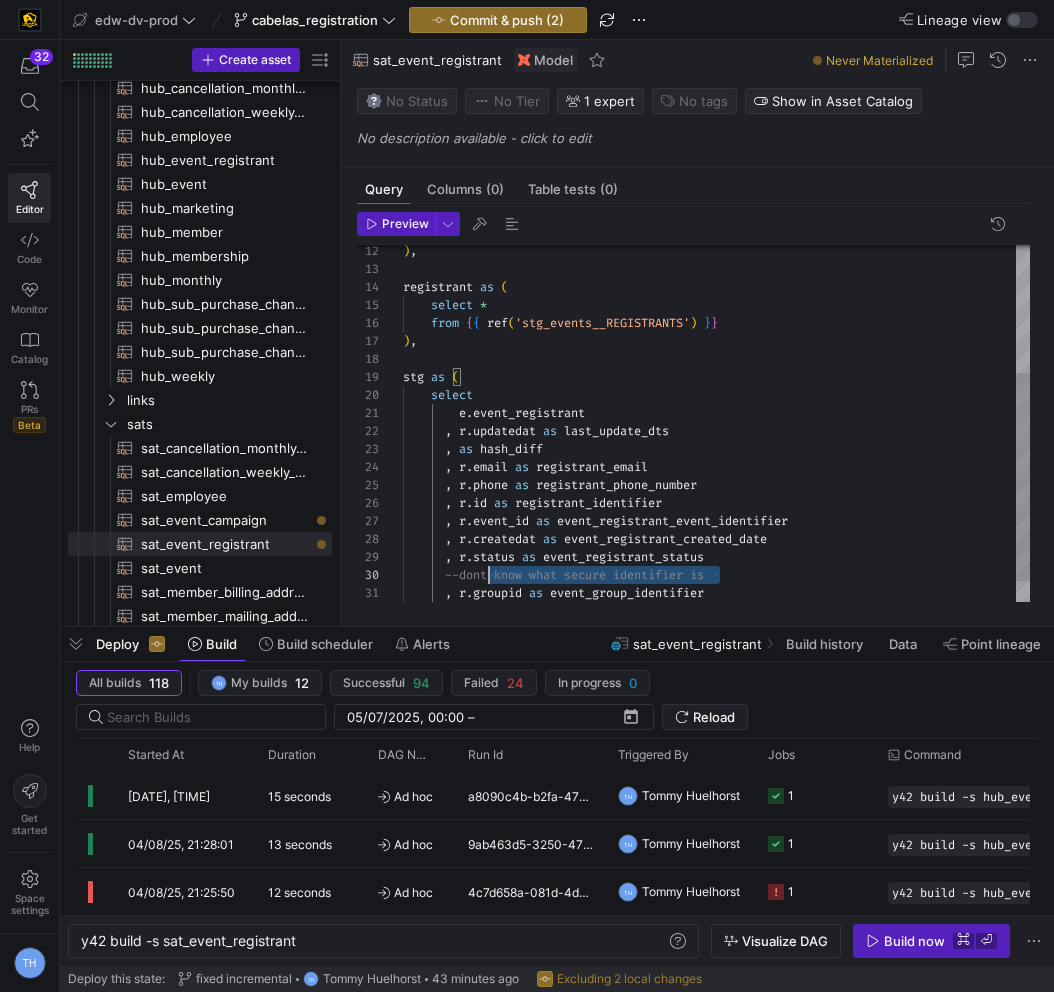 drag, startPoint x: 731, startPoint y: 573, endPoint x: 473, endPoint y: 580, distance: 258.09494 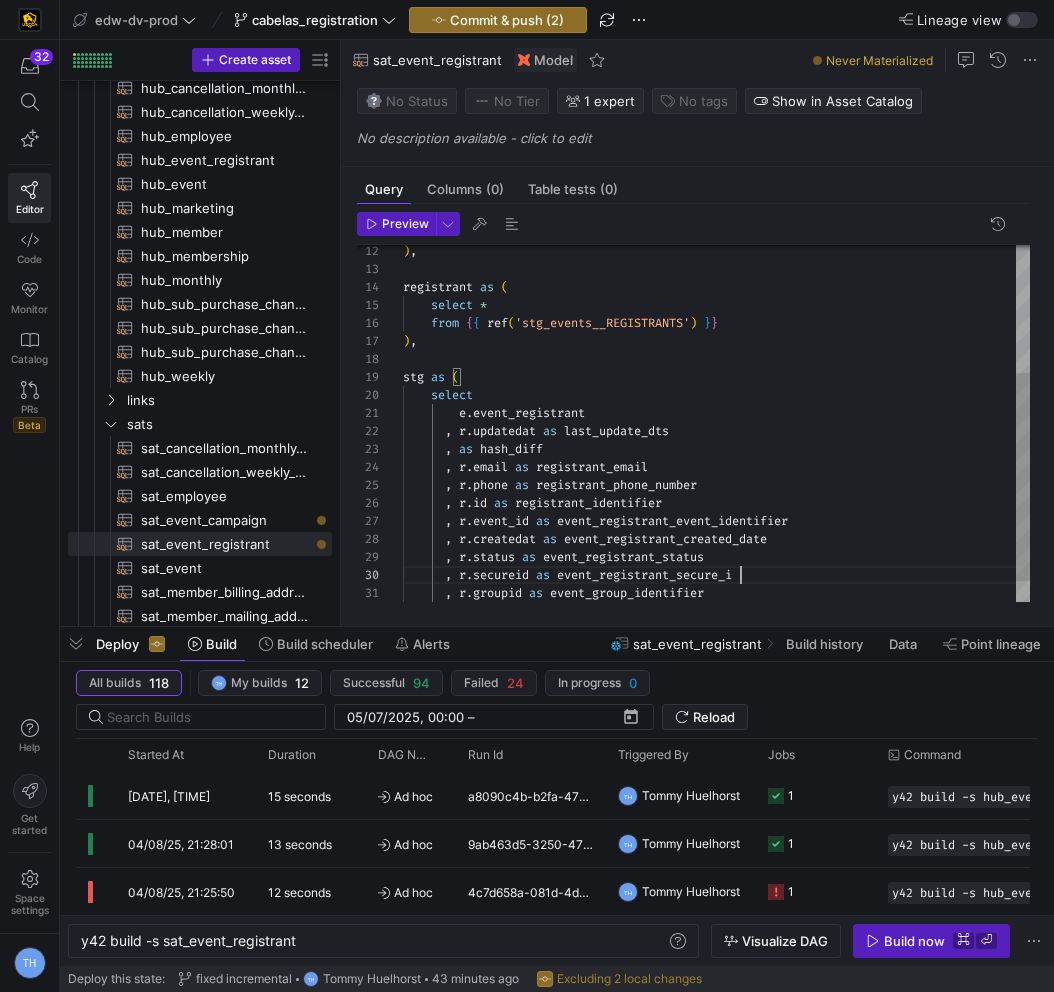 scroll, scrollTop: 162, scrollLeft: 346, axis: both 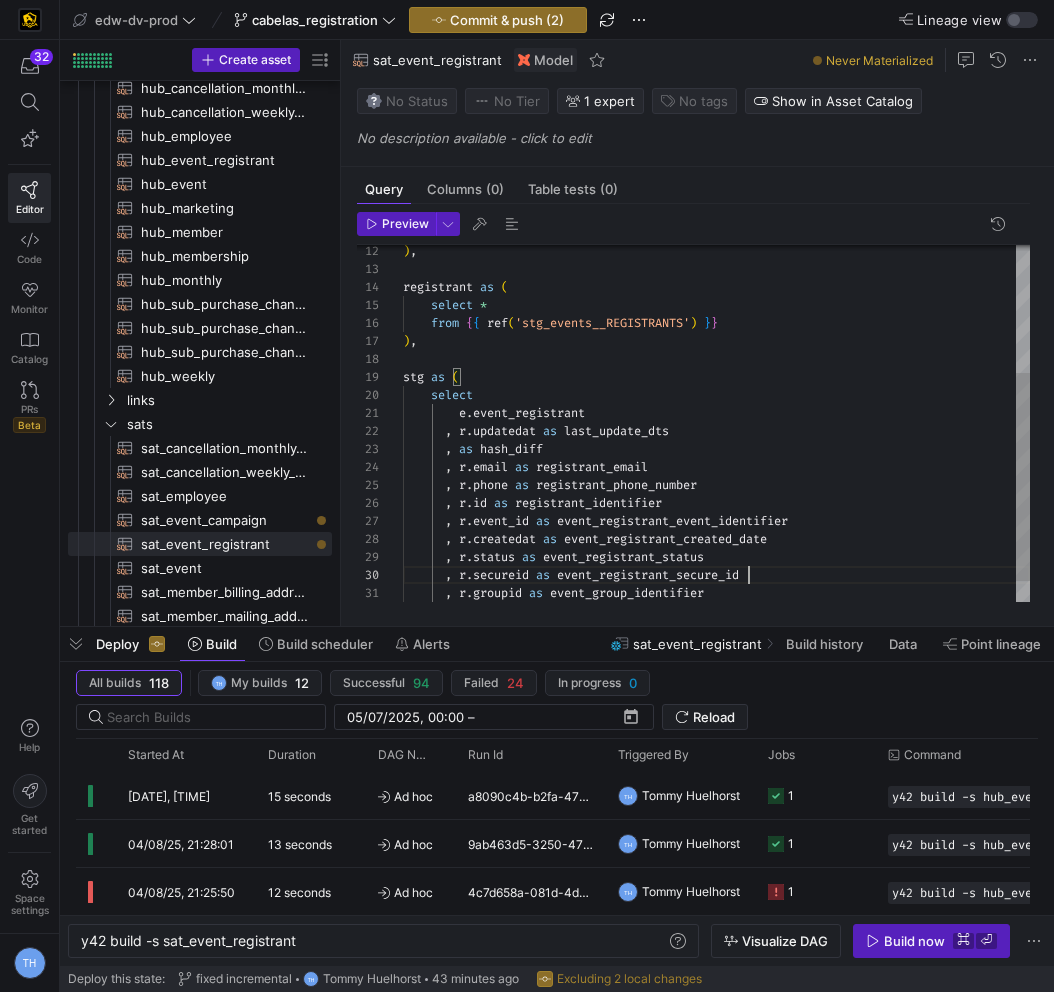 click on ") , registrant   as   (      select   *      from   { {   ref ( 'stg_events__REGISTRANTS' )   } } ) , stg   as   (      select            e . event_registrant        ,   r . updatedat   as   last_update_dts        ,   as   hash_diff        ,   r . email   as   registrant_email        ,   r . phone   as   registrant_phone_number        ,   r . id   as   registrant_identifier        ,   r . event_id   as   event_registrant_event_identifier        ,   r . createdat   as   event_registrant_created_date        ,   r . status   as   event_registrant_status        ,   r . groupid   as   event_group_identifier        ,   r . secureid   as   event_registrant_secure_id" at bounding box center [716, 333] 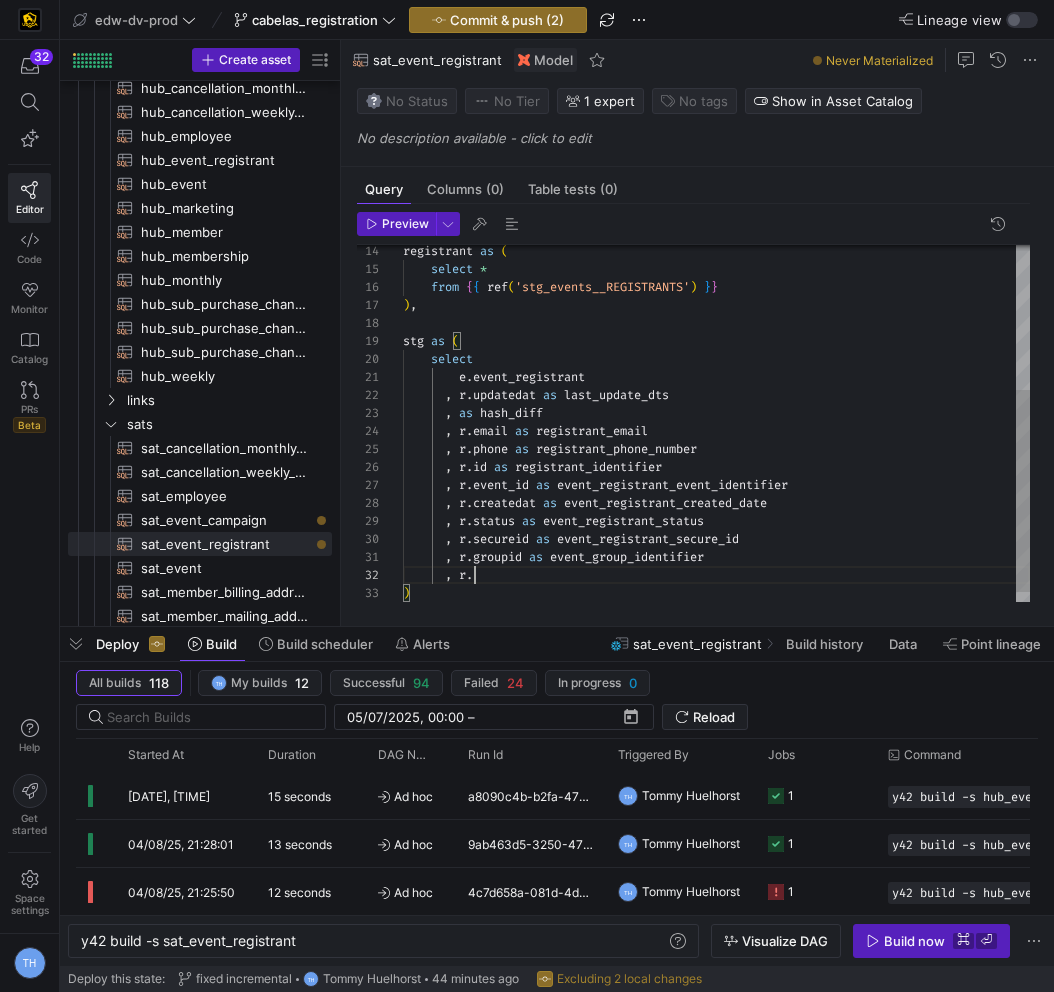 scroll, scrollTop: 18, scrollLeft: 72, axis: both 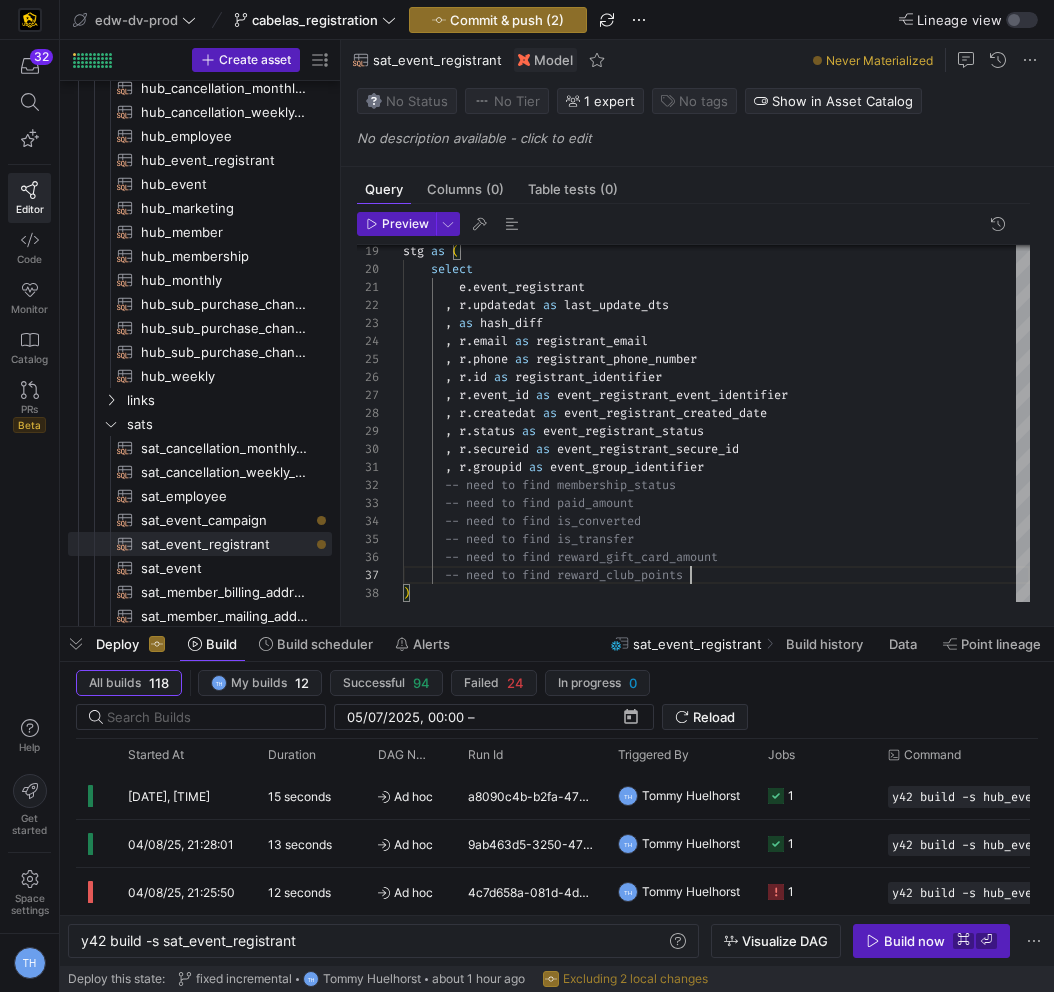 type on ", r.groupid as event_group_identifier
-- need to find membership_status
-- need to find paid_amount
-- need to find is_converted
-- need to find is_transfer
-- need to find reward_gift_card_amount
-- need to find reward_club_points
)" 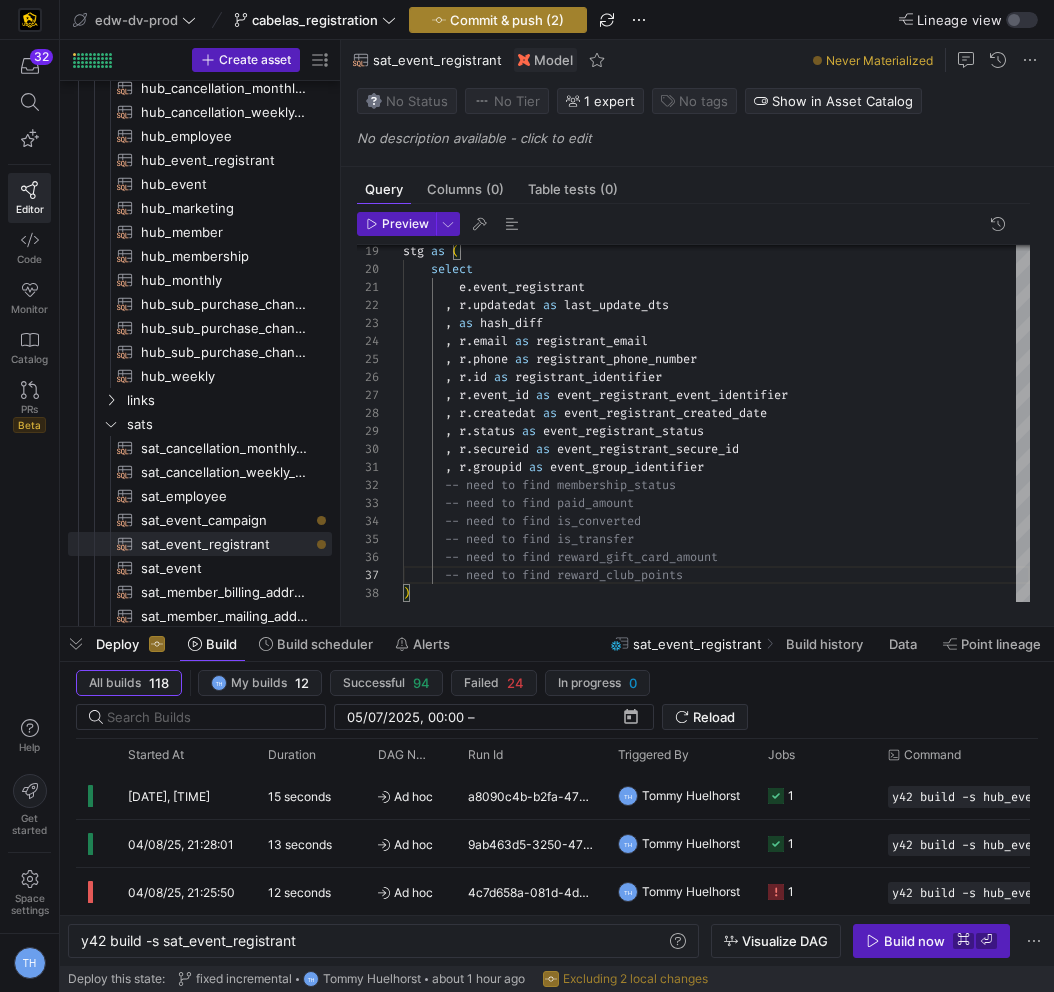 click at bounding box center [498, 20] 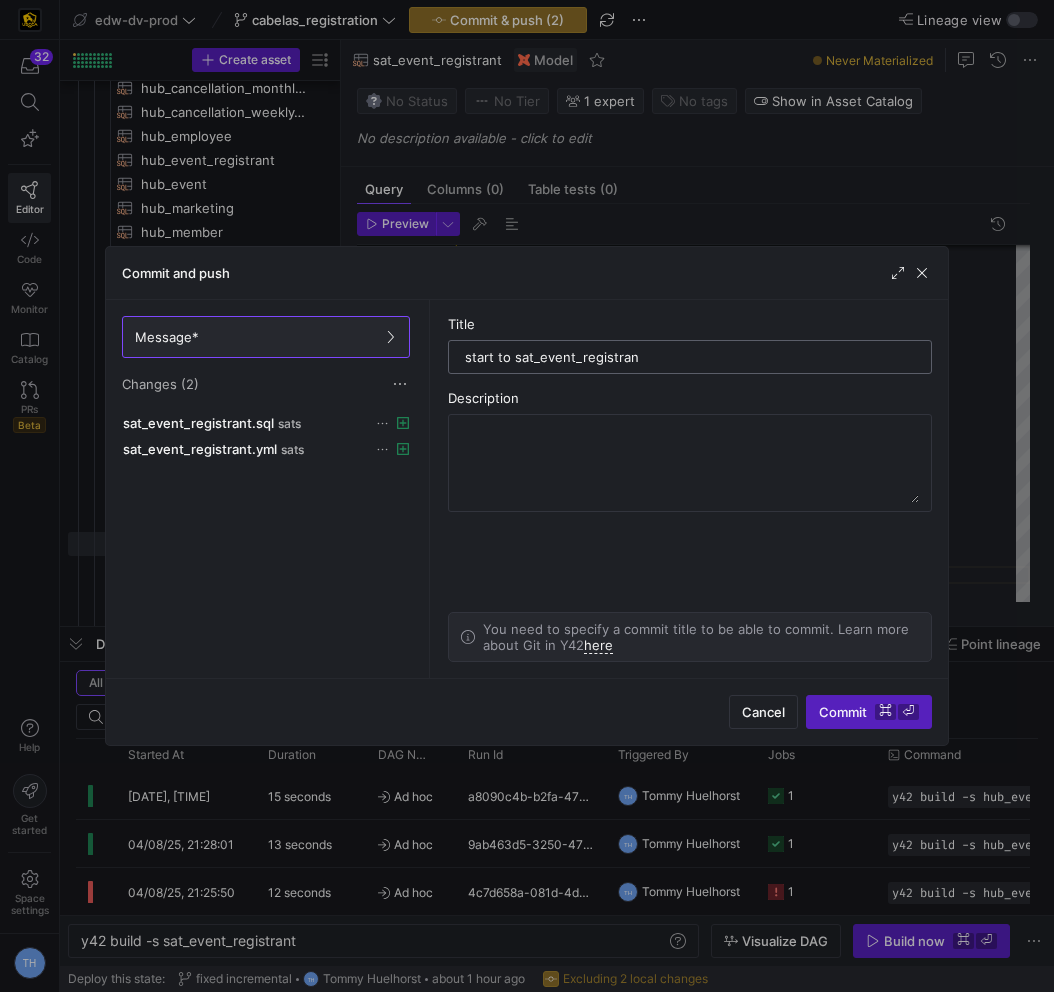 type on "start to sat_event_registrant" 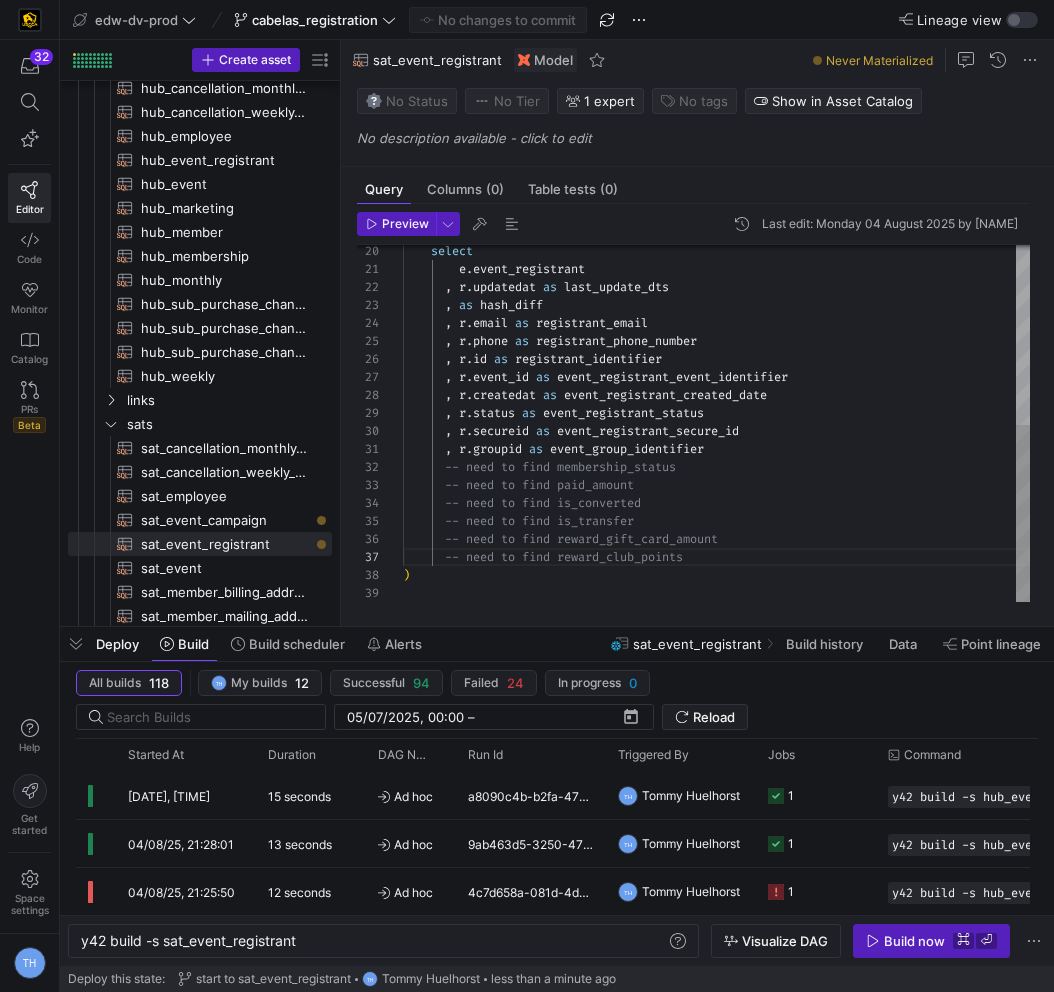 click on "select            e . event_registrant        ,   r . updatedat   as   last_update_dts        ,   as   hash_diff        ,   r . email   as   registrant_email        ,   r . phone   as   registrant_phone_number        ,   r . id   as   registrant_identifier        ,   r . event_id   as   event_registrant_event_identifier        ,   r . createdat   as   event_registrant_created_date        ,   r . status   as   event_registrant_status        ,   r . groupid   as   event_group_identifier        ,   r . secureid   as   event_registrant_secure_id        -- need to find membership_status        -- need to find paid_amount        -- need to find is_converted        -- need to find is_transfer        -- need to find reward_gift_card_amount        -- need to find reward_club_points )" at bounding box center [716, 243] 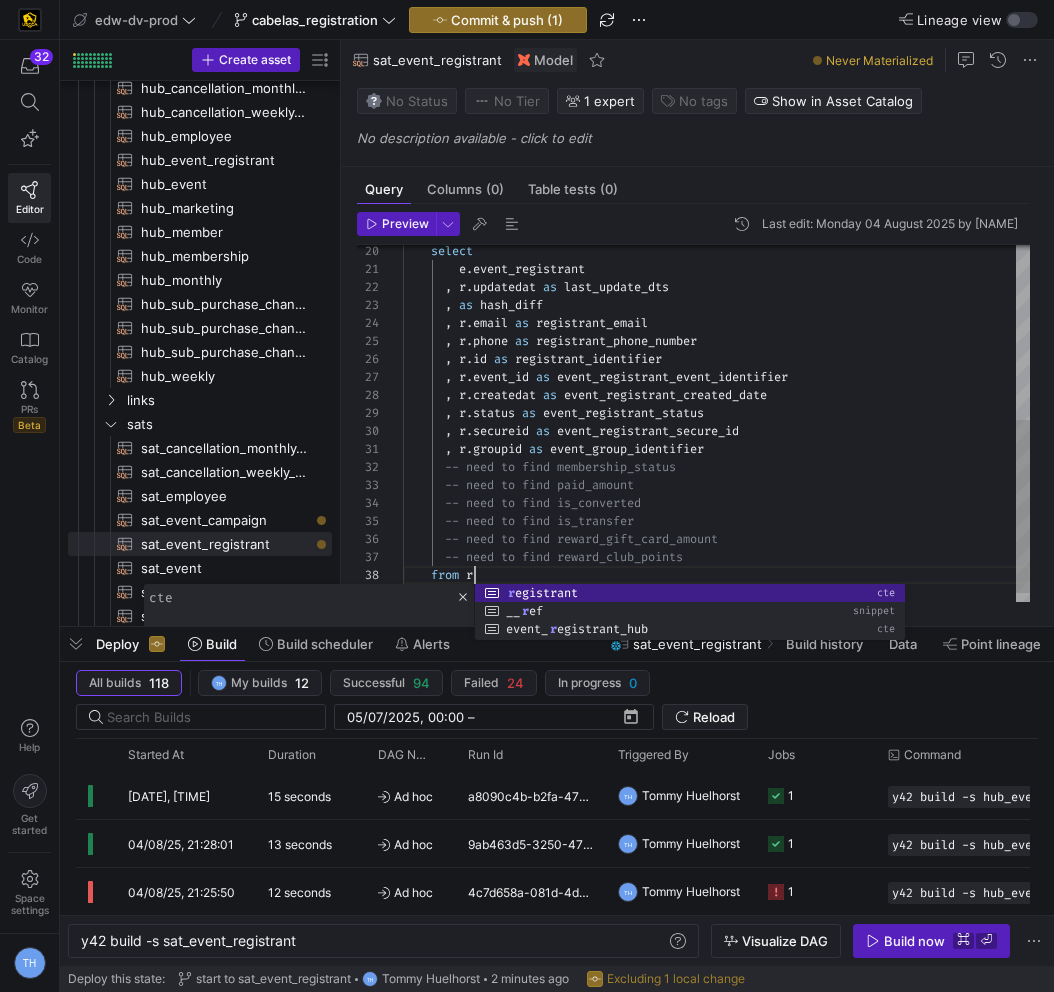 scroll, scrollTop: 126, scrollLeft: 79, axis: both 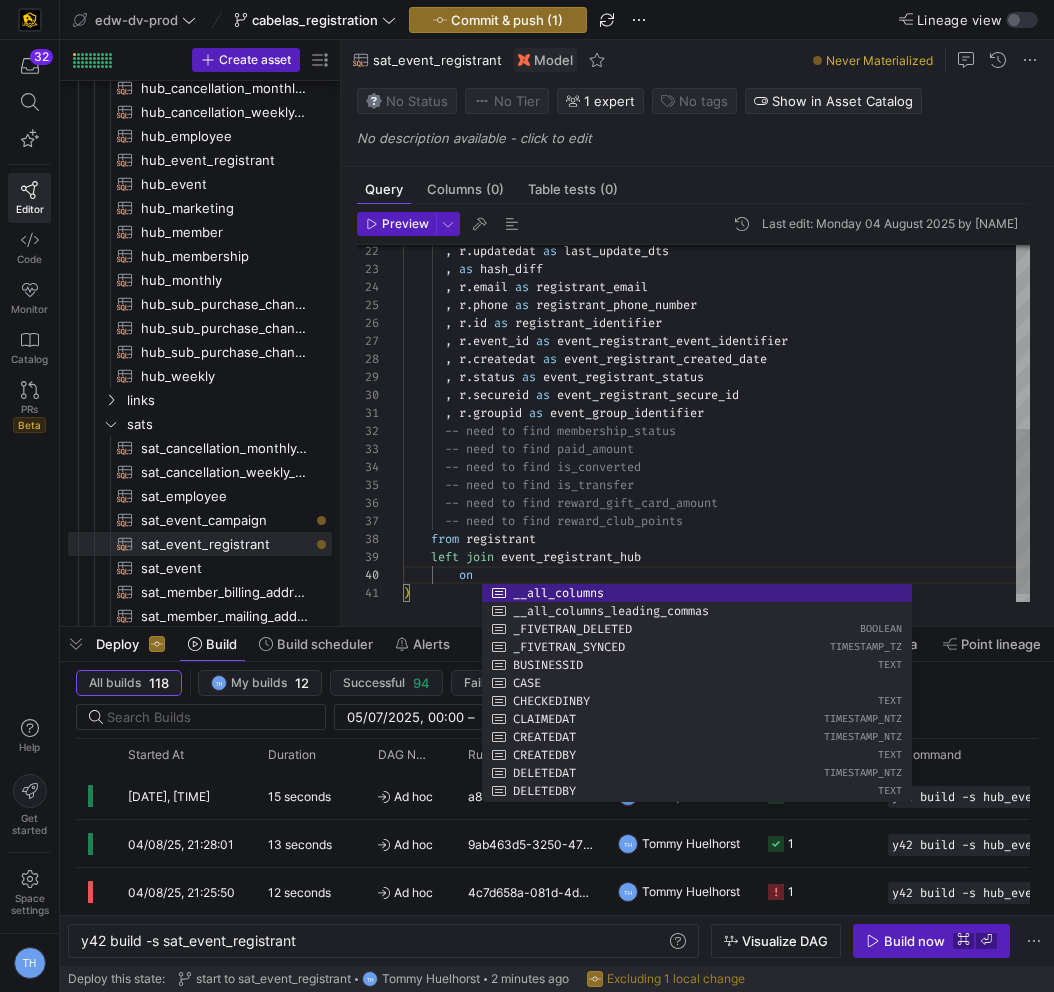 click on ",   r . updatedat   as   last_update_dts        ,   as   hash_diff        ,   r . email   as   registrant_email        ,   r . phone   as   registrant_phone_number        ,   r . id   as   registrant_identifier        ,   r . event_id   as   event_registrant_event_identifier        ,   r . createdat   as   event_registrant_created_date        ,   r . status   as   event_registrant_status        ,   r . secureid   as   event_registrant_secure_id        ,   r . groupid   as   event_group_identifier        -- need to find membership_status        -- need to find paid_amount        -- need to find is_converted        -- need to find is_transfer        -- need to find reward_gift_card_amount        -- need to find reward_club_points      from   registrant      left   join   event_registrant_hub          on   )" at bounding box center (716, 234) 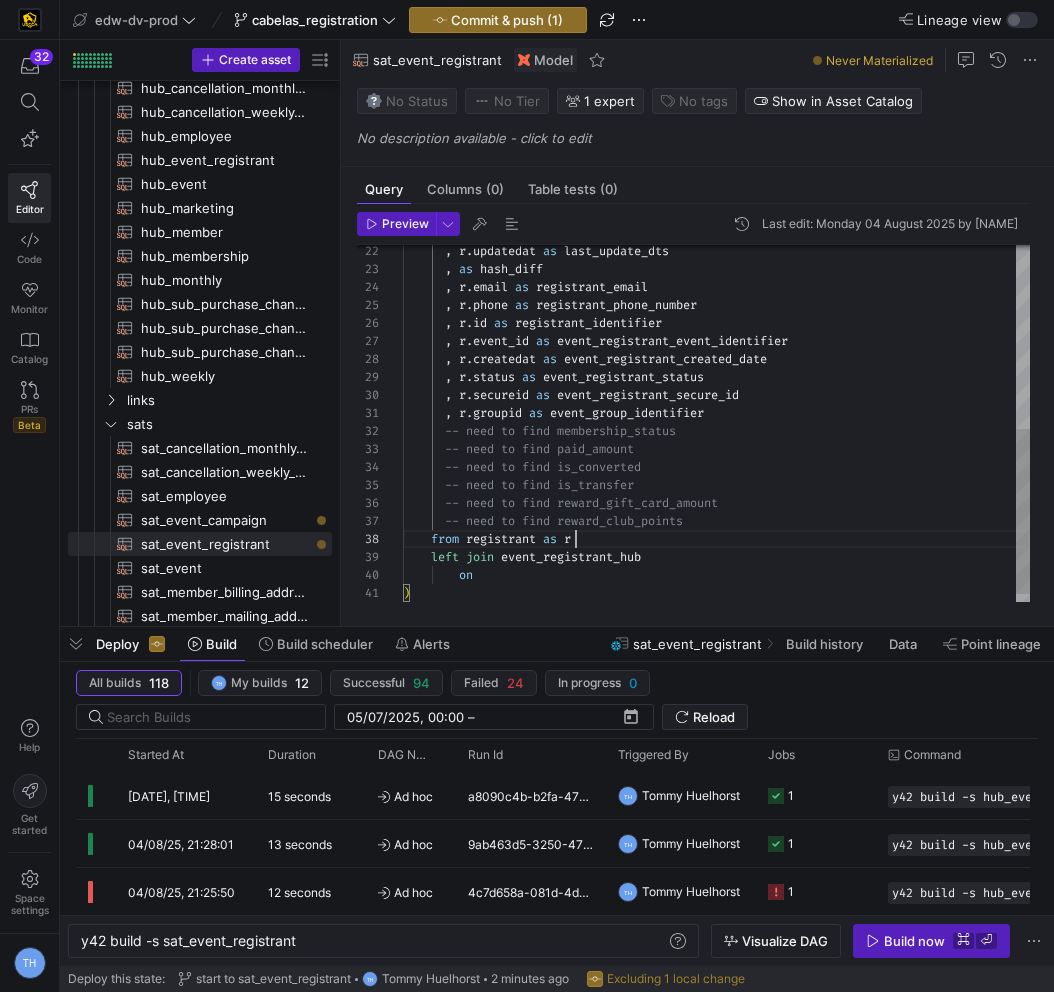 scroll, scrollTop: 126, scrollLeft: 173, axis: both 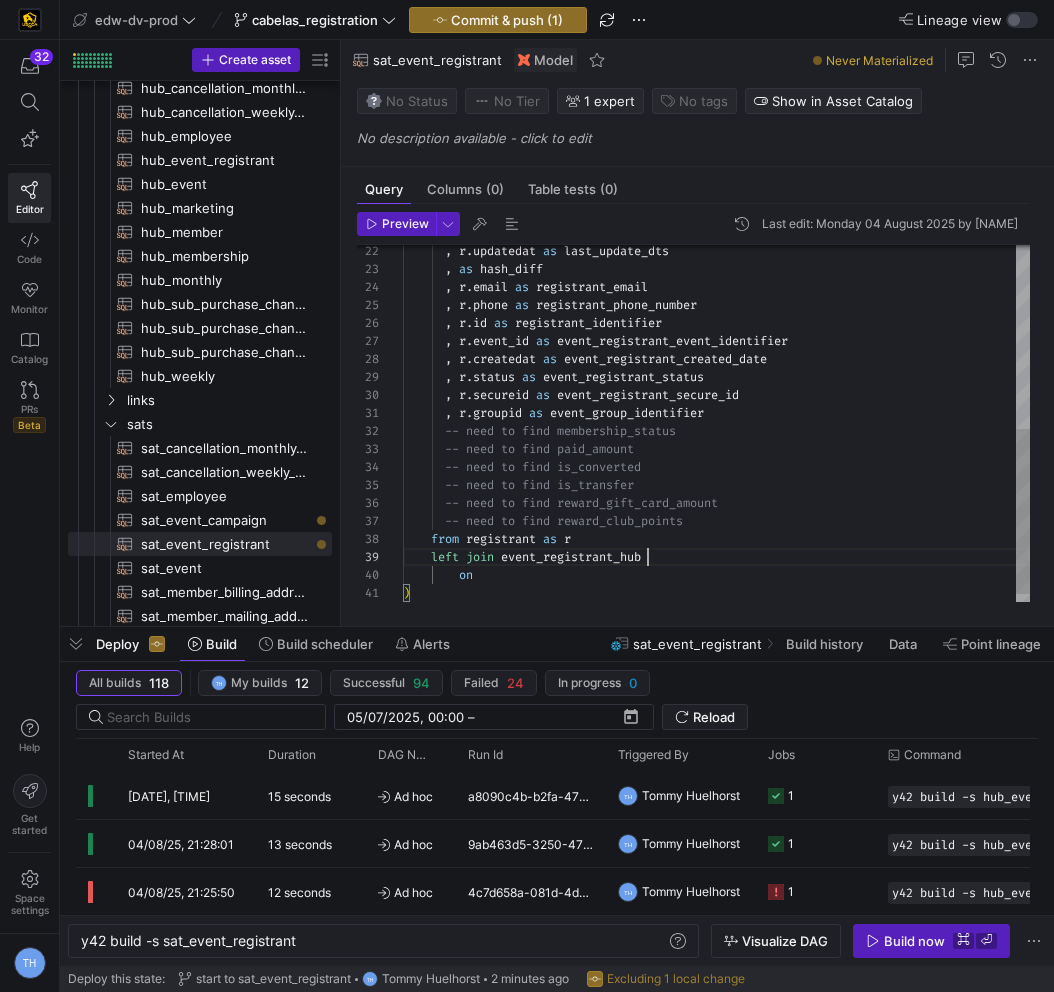 click on ",   r . updatedat   as   last_update_dts        ,   as   hash_diff        ,   r . email   as   registrant_email        ,   r . phone   as   registrant_phone_number        ,   r . id   as   registrant_identifier        ,   r . event_id   as   event_registrant_event_identifier        ,   r . createdat   as   event_registrant_created_date        ,   r . status   as   event_registrant_status        ,   r . secureid   as   event_registrant_secure_id        ,   r . groupid   as   event_group_identifier        -- need to find membership_status        -- need to find paid_amount        -- need to find is_converted        -- need to find is_transfer        -- need to find reward_gift_card_amount        -- need to find reward_club_points      from   registrant   as   r      left   join   event_registrant_hub          on   )" at bounding box center [716, 234] 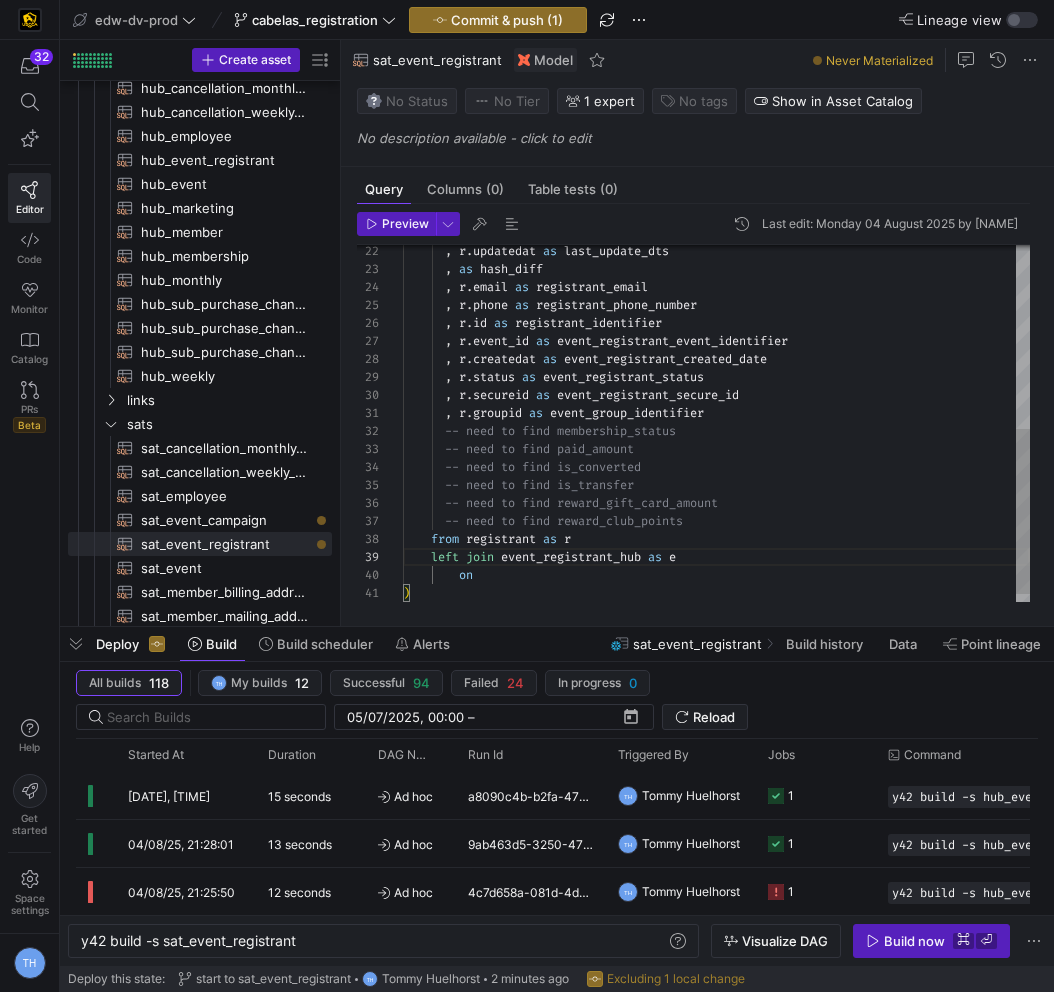 click on ",   r . updatedat   as   last_update_dts        ,   as   hash_diff        ,   r . email   as   registrant_email        ,   r . phone   as   registrant_phone_number        ,   r . id   as   registrant_identifier        ,   r . event_id   as   event_registrant_event_identifier        ,   r . createdat   as   event_registrant_created_date        ,   r . status   as   event_registrant_status        ,   r . secureid   as   event_registrant_secure_id        ,   r . groupid   as   event_group_identifier        -- need to find membership_status        -- need to find paid_amount        -- need to find is_converted        -- need to find is_transfer        -- need to find reward_gift_card_amount        -- need to find reward_club_points      from   registrant   as   r      left   join   event_registrant_hub   as   e          on   )" at bounding box center [716, 234] 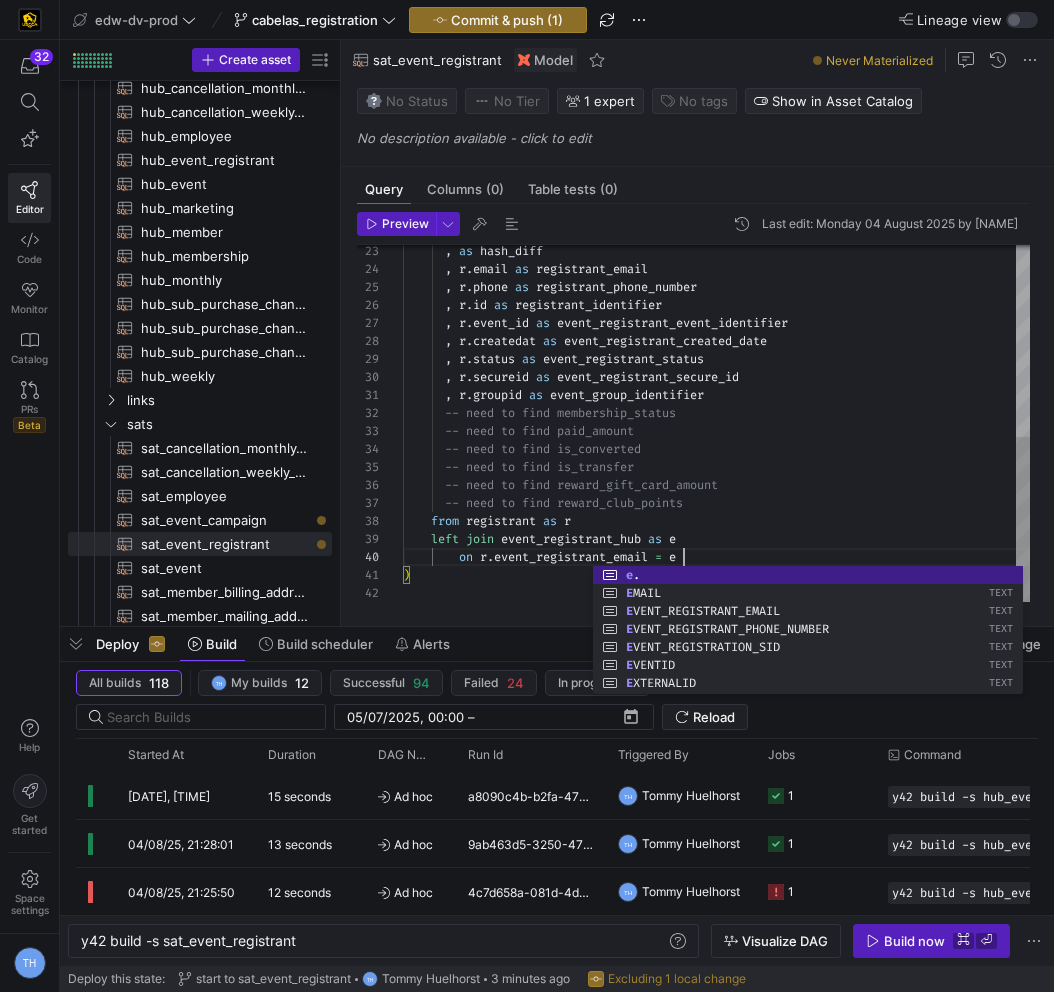 scroll, scrollTop: 162, scrollLeft: 288, axis: both 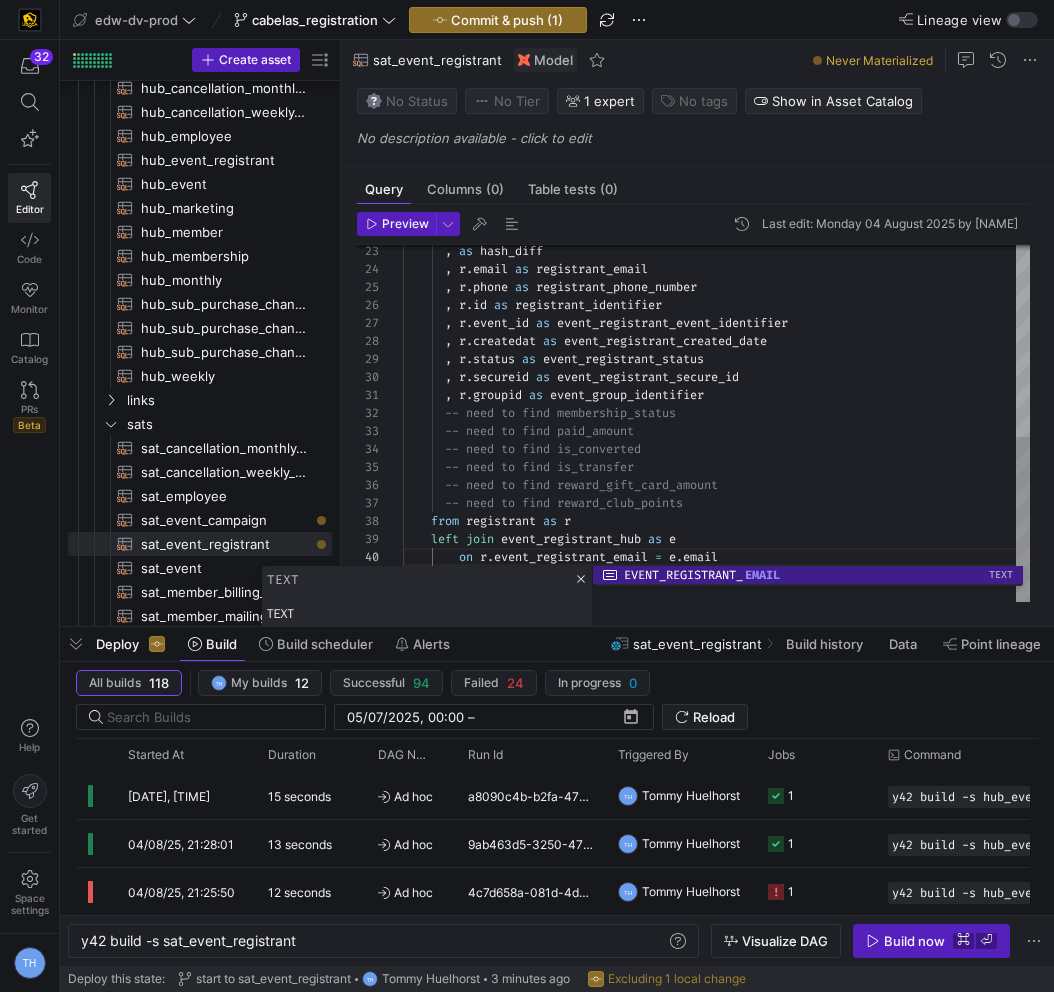 click on ",   as   hash_diff        ,   r . email   as   registrant_email        ,   r . phone   as   registrant_phone_number        ,   r . id   as   registrant_identifier        ,   r . event_id   as   event_registrant_event_identifier        ,   r . createdat   as   event_registrant_created_date        ,   r . status   as   event_registrant_status        ,   r . secureid   as   event_registrant_secure_id        ,   r . groupid   as   event_group_identifier        -- need to find membership_status        -- need to find paid_amount        -- need to find is_converted        -- need to find is_transfer        -- need to find reward_gift_card_amount        -- need to find reward_club_points      from   registrant   as   r      left   join   event_registrant_hub   as   e          on   r . event_registrant_email   =   e . email )" at bounding box center [716, 216] 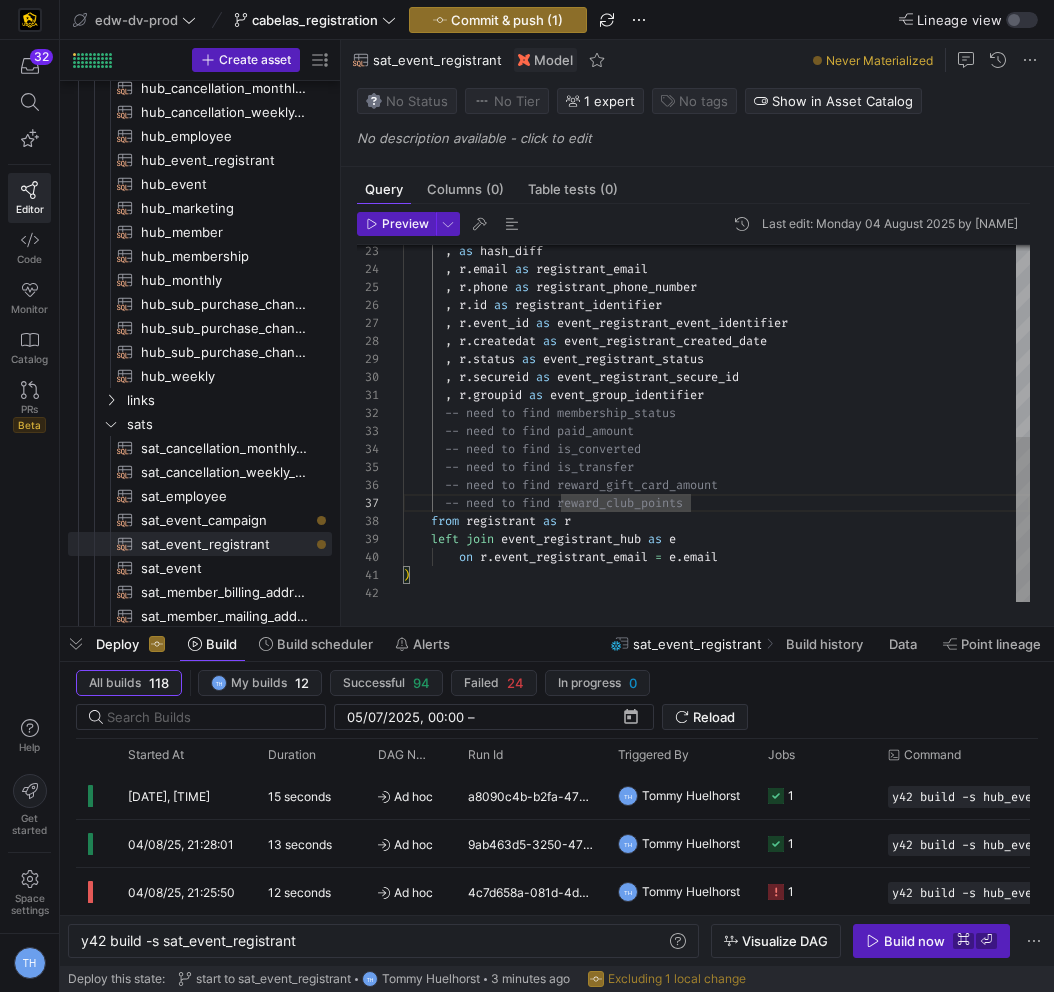 click on ",   as   hash_diff        ,   r . email   as   registrant_email        ,   r . phone   as   registrant_phone_number        ,   r . id   as   registrant_identifier        ,   r . event_id   as   event_registrant_event_identifier        ,   r . createdat   as   event_registrant_created_date        ,   r . status   as   event_registrant_status        ,   r . secureid   as   event_registrant_secure_id        ,   r . groupid   as   event_group_identifier        -- need to find membership_status        -- need to find paid_amount        -- need to find is_converted        -- need to find is_transfer        -- need to find reward_gift_card_amount        -- need to find reward_club_points      from   registrant   as   r      left   join   event_registrant_hub   as   e          on   r . event_registrant_email   =   e . email )" at bounding box center [716, 216] 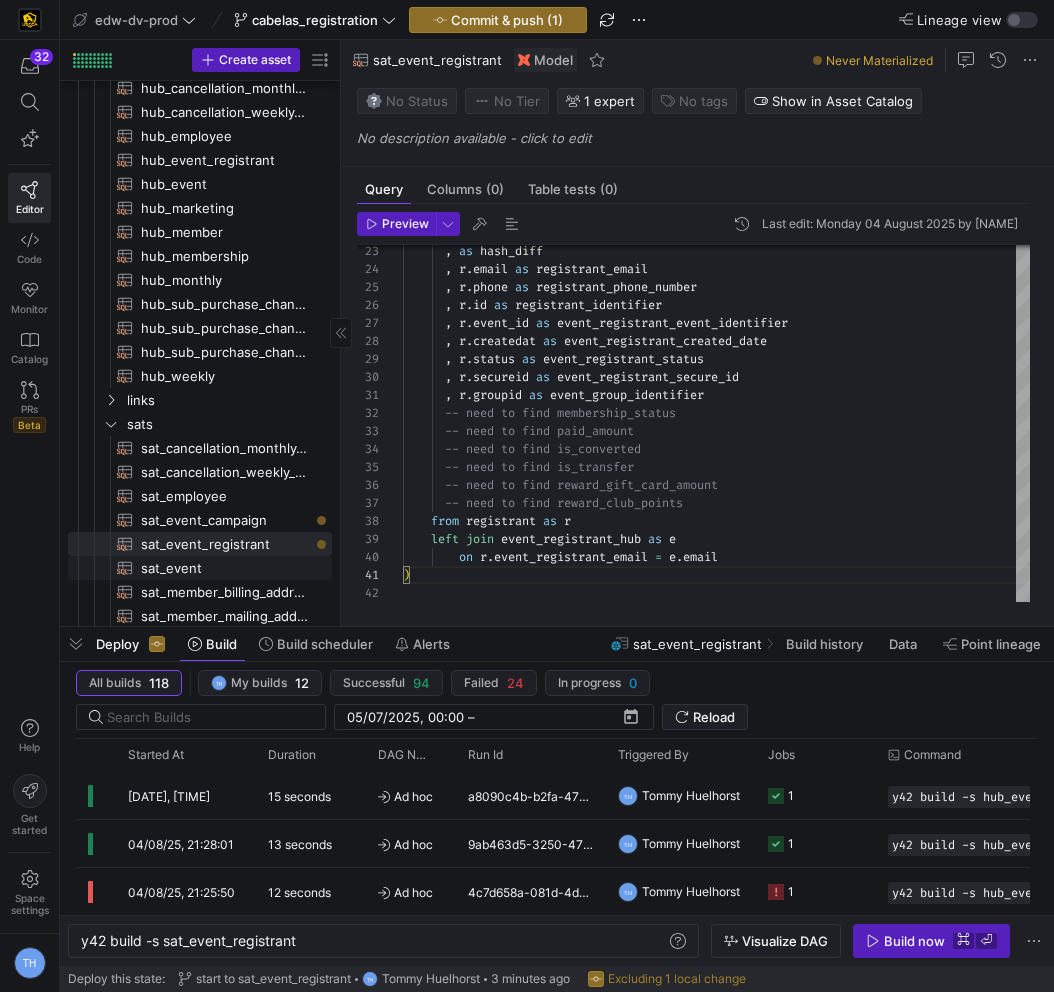 type on ")" 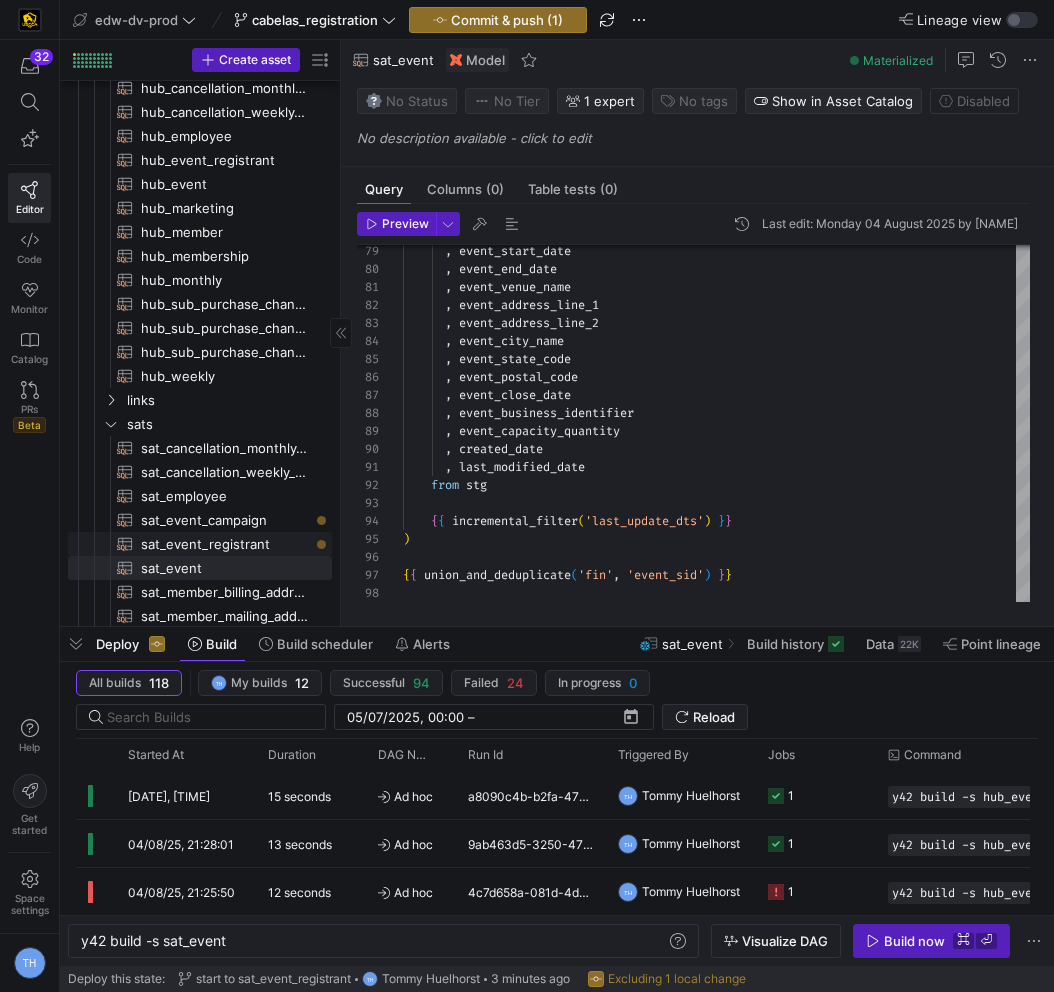 click on "sat_event_registrant​​​​​​​​​​" 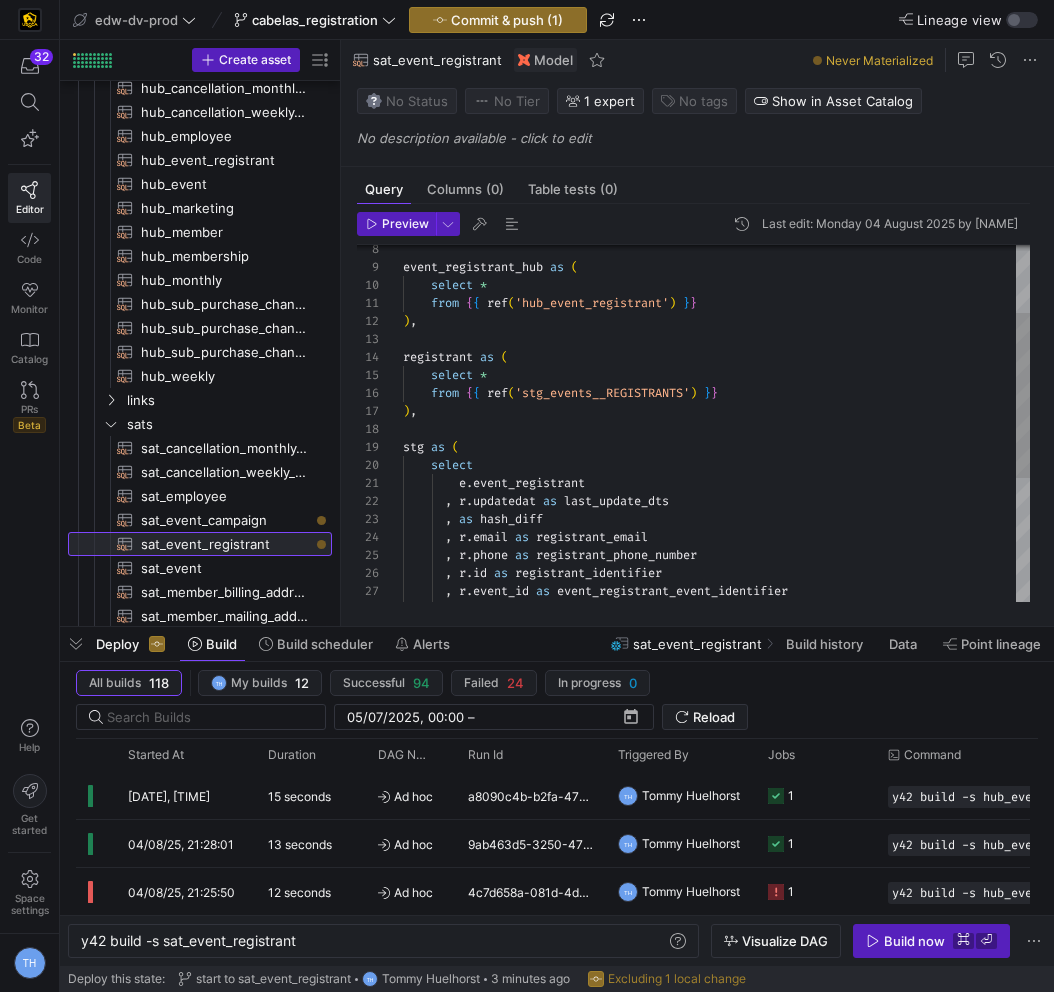 scroll, scrollTop: 0, scrollLeft: 0, axis: both 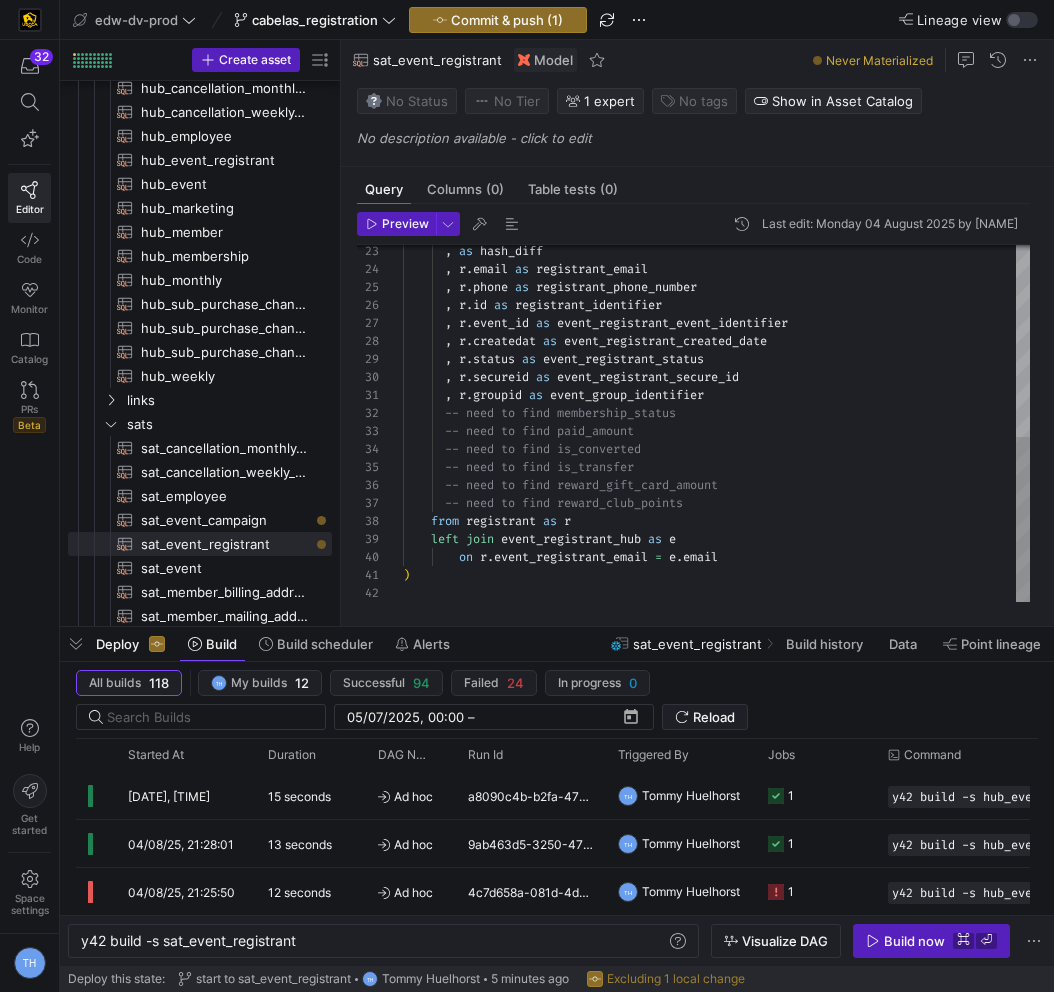 type on ", r.groupid as event_group_identifier
-- need to find membership_status
-- need to find paid_amount
-- need to find is_converted
-- need to find is_transfer
-- need to find reward_gift_card_amount
-- need to find reward_club_points
from registrant as r
left join event_registrant_hub as e
on r.event_registrant_email = e.email" 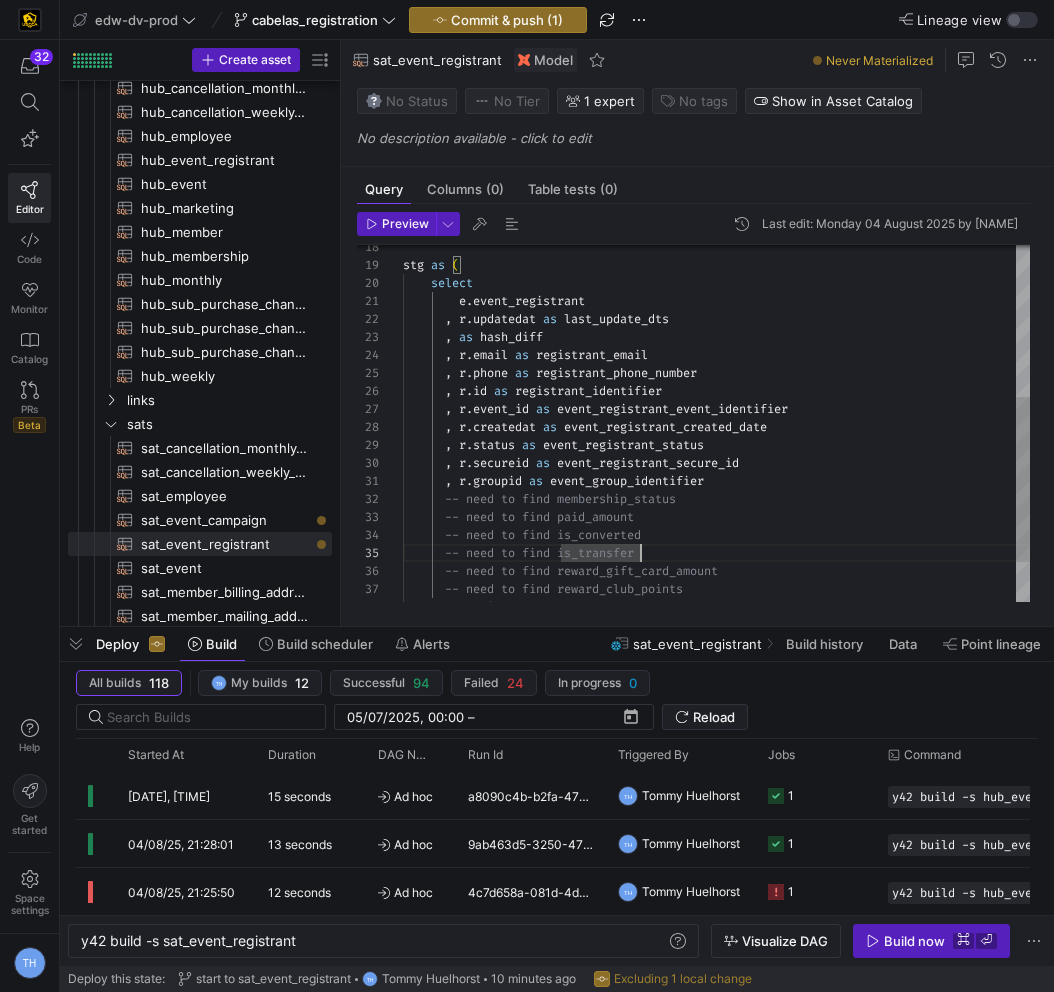 click on ",   as   hash_diff        ,   r . email   as   registrant_email        ,   r . phone   as   registrant_phone_number        ,   r . id   as   registrant_identifier        ,   r . event_id   as   event_registrant_event_identifier        ,   r . createdat   as   event_registrant_created_date        ,   r . status   as   event_registrant_status        ,   r . secureid   as   event_registrant_secure_id        ,   r . groupid   as   event_group_identifier        -- need to find membership_status        -- need to find paid_amount        -- need to find is_converted        -- need to find is_transfer        -- need to find reward_gift_card_amount        -- need to find reward_club_points        ,   r . updatedat   as   last_update_dts          e . event_registrant      select   stg   as   (      from   registrant   as   r" at bounding box center (716, 302) 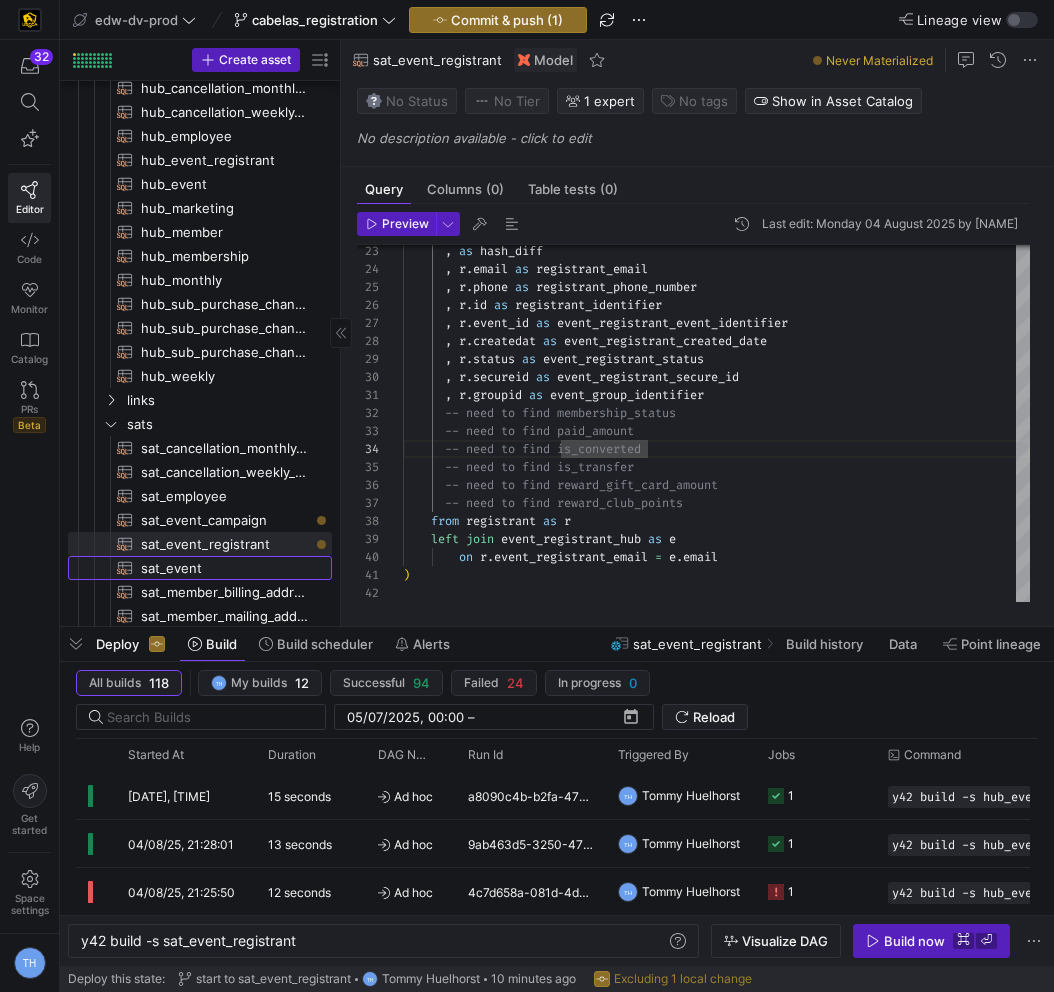 click on "sat_event​​​​​​​​​​" 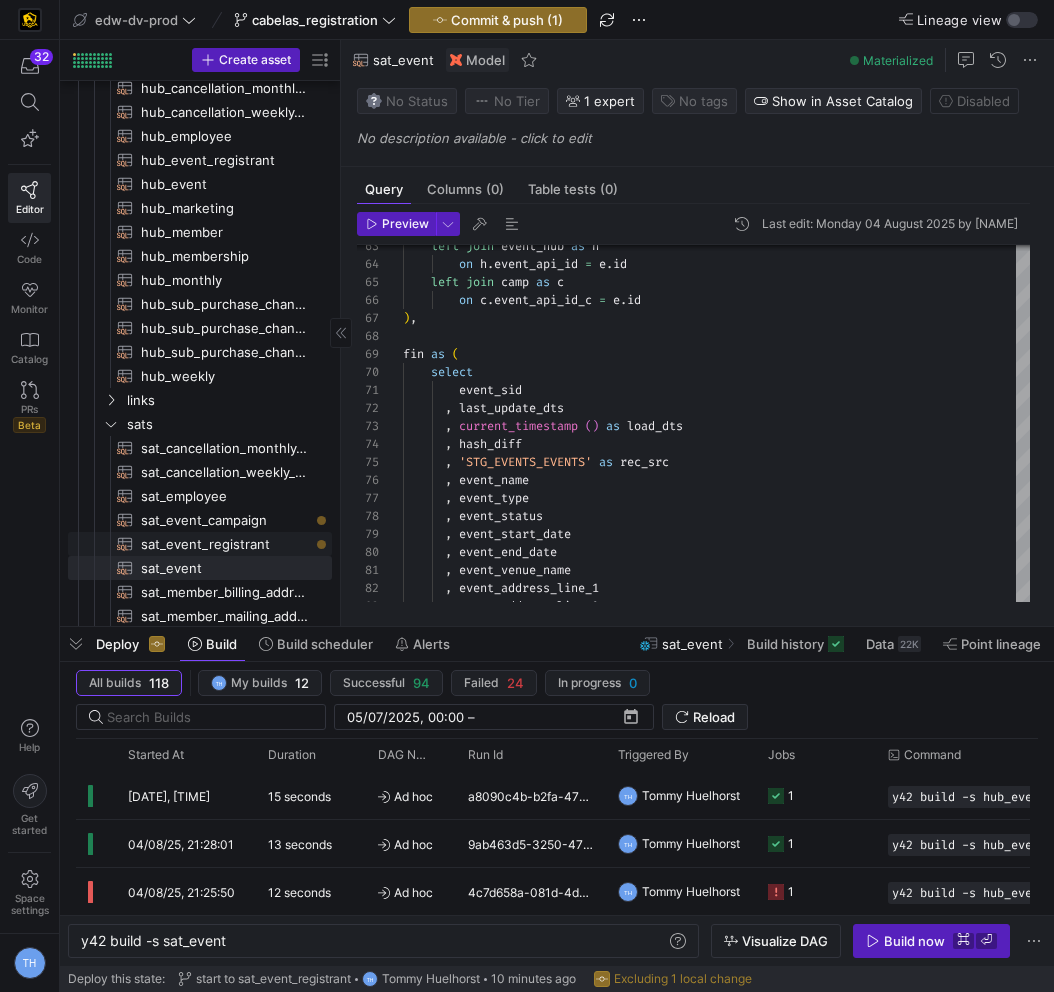 click on "sat_event_registrant​​​​​​​​​​" 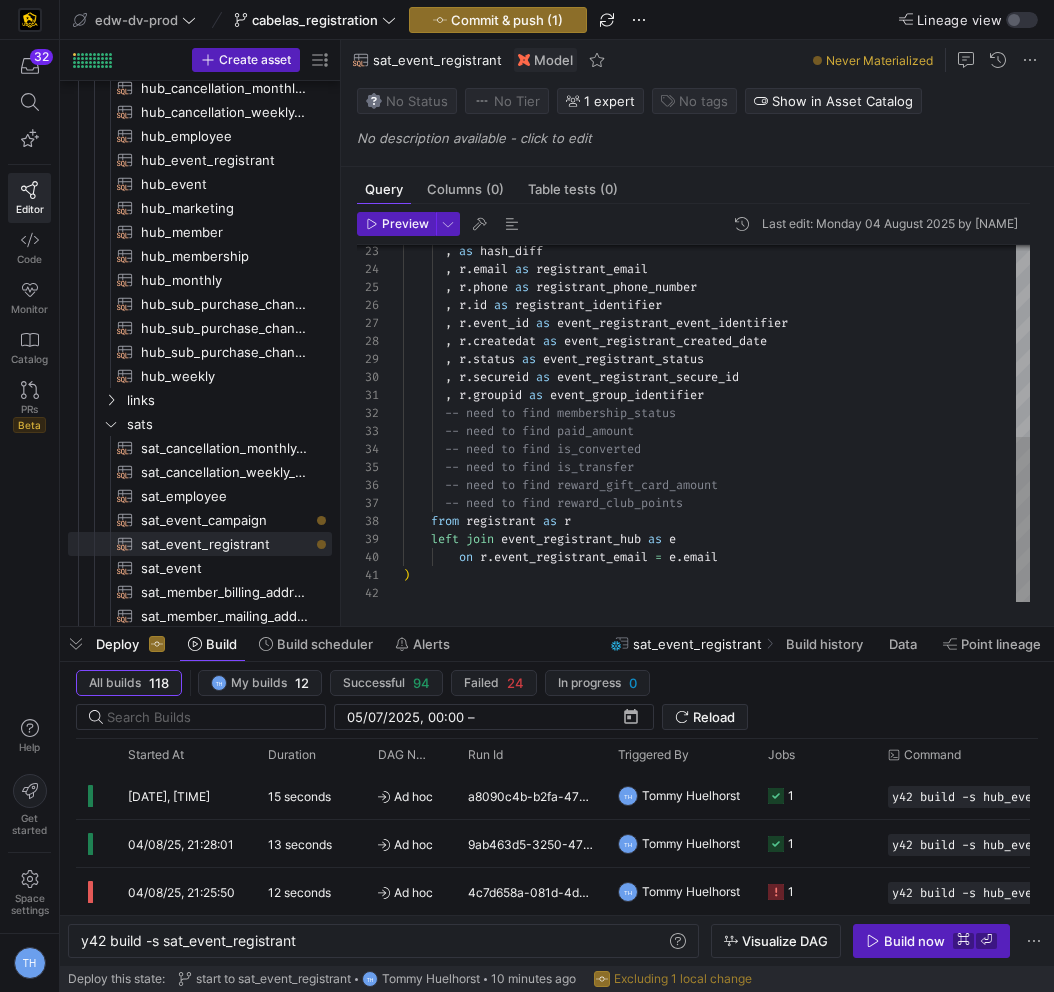 click on ",   as   hash_diff        ,   r . email   as   registrant_email        ,   r . phone   as   registrant_phone_number        ,   r . id   as   registrant_identifier        ,   r . event_id   as   event_registrant_event_identifier        ,   r . createdat   as   event_registrant_created_date        ,   r . status   as   event_registrant_status        ,   r . secureid   as   event_registrant_secure_id        ,   r . groupid   as   event_group_identifier        -- need to find membership_status        -- need to find paid_amount        -- need to find is_converted        -- need to find is_transfer        -- need to find reward_gift_card_amount        -- need to find reward_club_points      from   registrant   as   r      left   join   event_registrant_hub   as   e          on   r . event_registrant_email   =   e . email )" at bounding box center [716, 216] 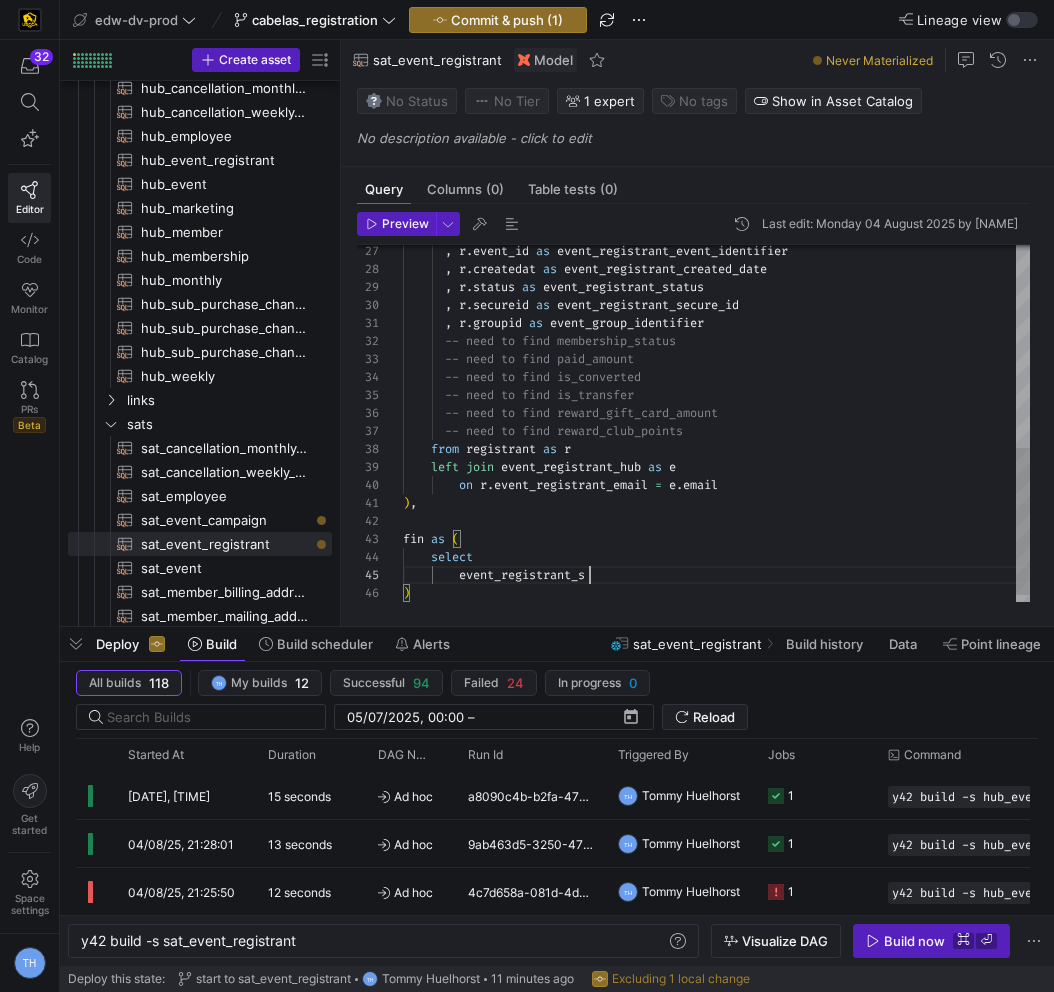 scroll, scrollTop: 72, scrollLeft: 200, axis: both 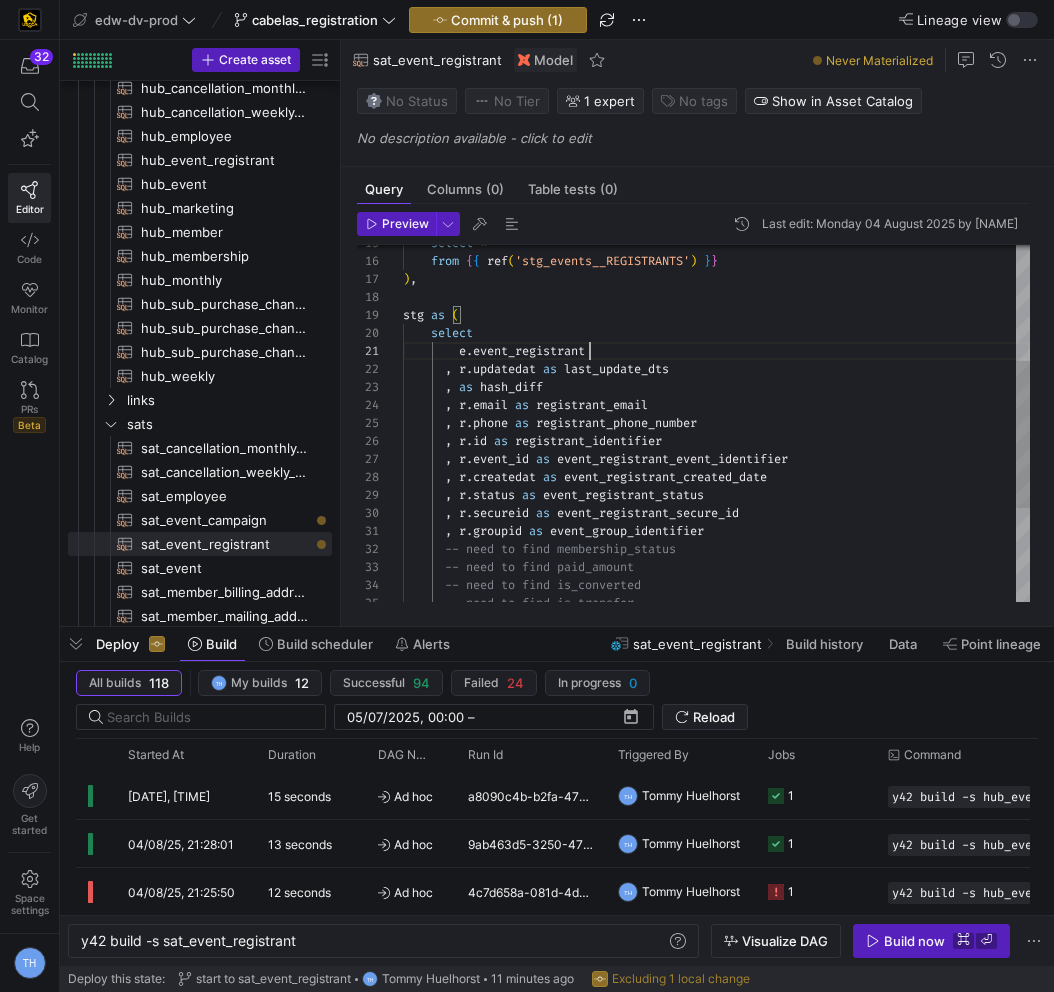 click on "stg   as   ( ) ,      from   { {   ref ( 'stg_events__REGISTRANTS' )   } }      select            e . event_registrant        ,   r . updatedat   as   last_update_dts        ,   as   hash_diff        ,   r . email   as   registrant_email        ,   r . phone   as   registrant_phone_number        ,   r . id   as   registrant_identifier        ,   r . event_id   as   event_registrant_event_identifier        ,   r . createdat   as   event_registrant_created_date        ,   r . status   as   event_registrant_status        ,   r . secureid   as   event_registrant_secure_id        ,   r . groupid   as   event_group_identifier        -- need to find membership_status        -- need to find paid_amount        -- need to find is_converted        -- need to find is_transfer      select   *" at bounding box center (716, 397) 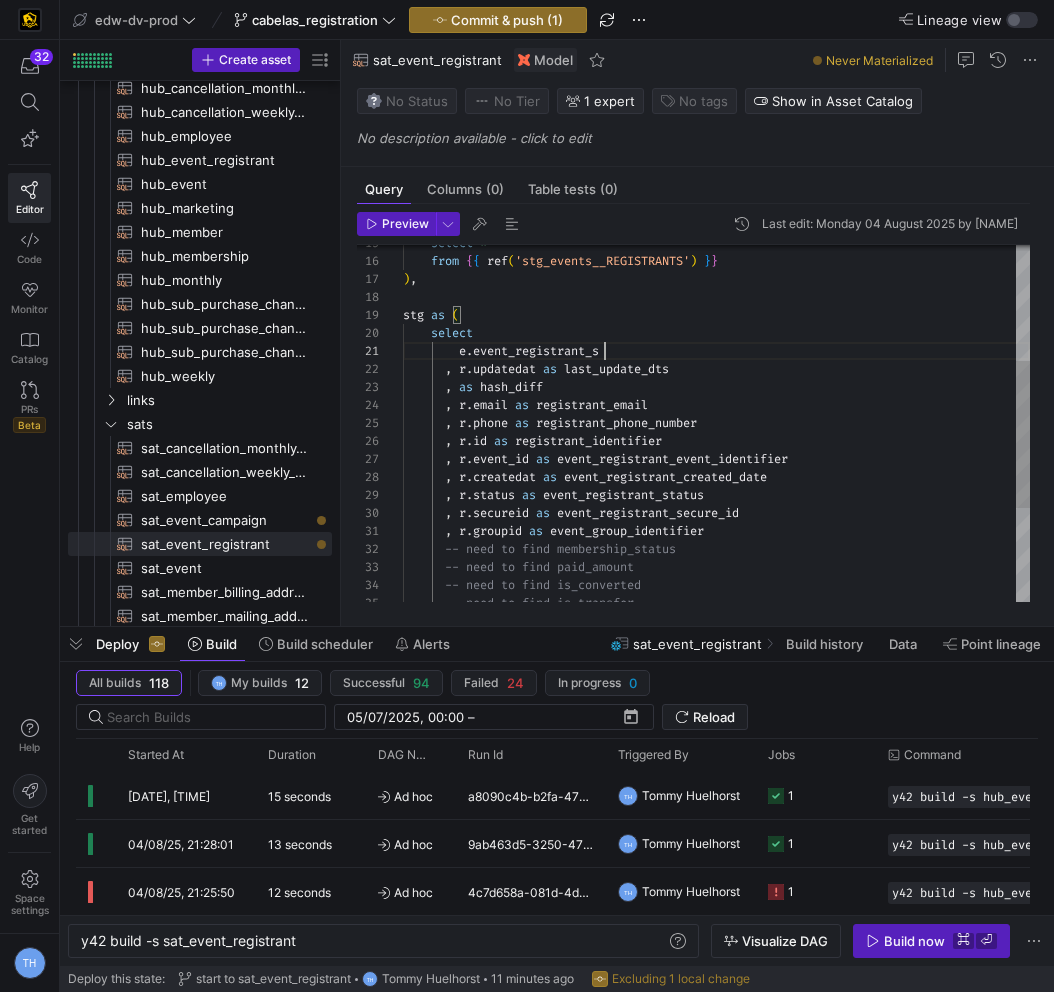 scroll, scrollTop: 0, scrollLeft: 216, axis: horizontal 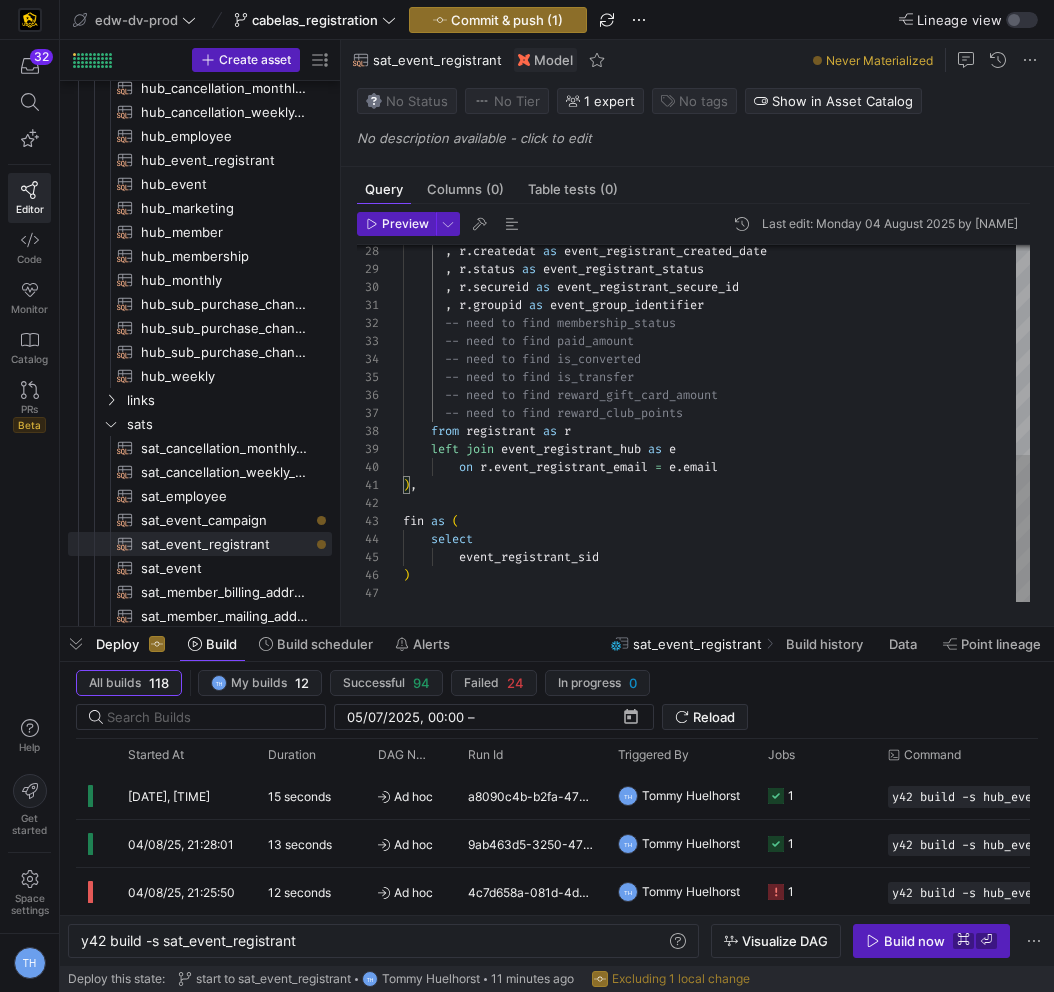 click on ",   r . createdat   as   event_registrant_created_date        ,   r . status   as   event_registrant_status        ,   r . secureid   as   event_registrant_secure_id        ,   r . groupid   as   event_group_identifier        -- need to find membership_status        -- need to find paid_amount        -- need to find is_converted        -- need to find is_transfer        -- need to find reward_gift_card_amount        -- need to find reward_club_points      from   registrant   as   r      left   join   event_registrant_hub   as   e          on   r . event_registrant_email   =   e . email ) , fin   as   (      select            event_registrant_sid )" at bounding box center (716, 171) 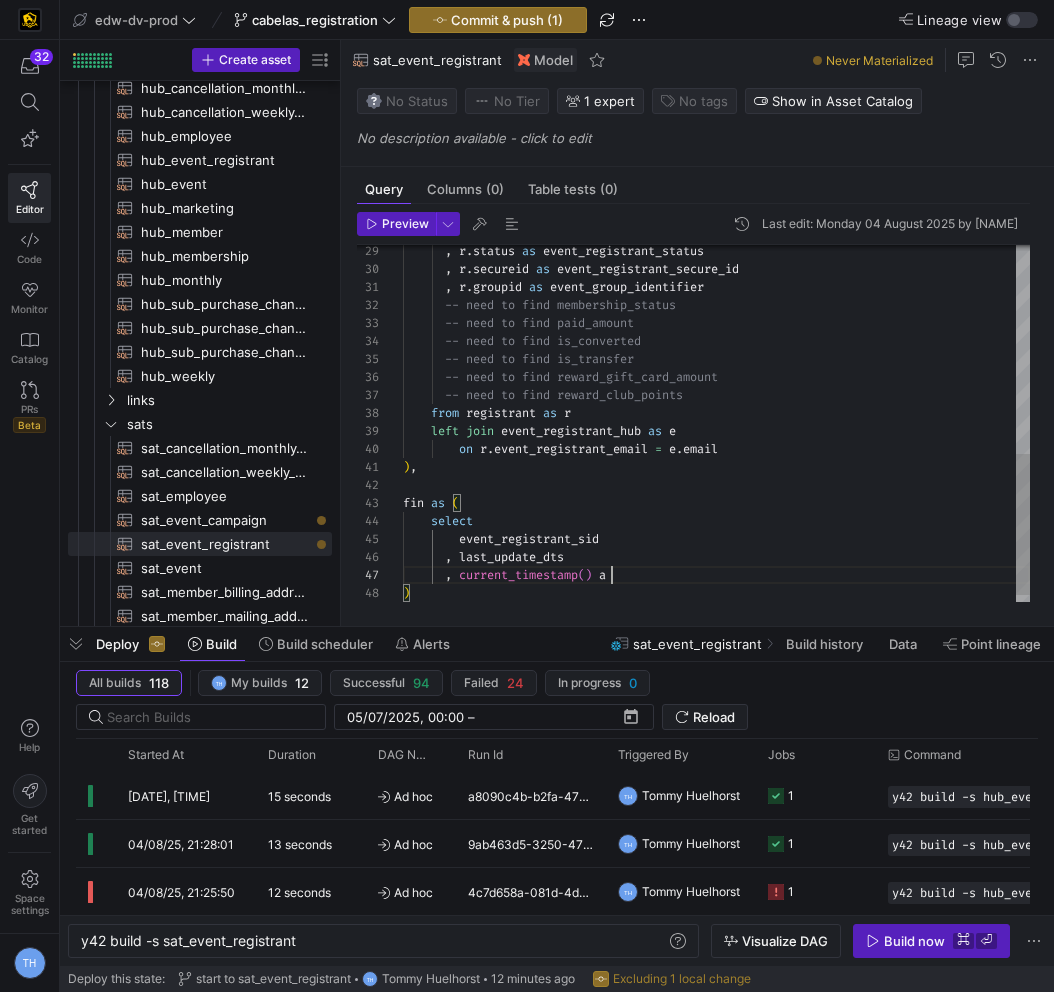 scroll, scrollTop: 108, scrollLeft: 223, axis: both 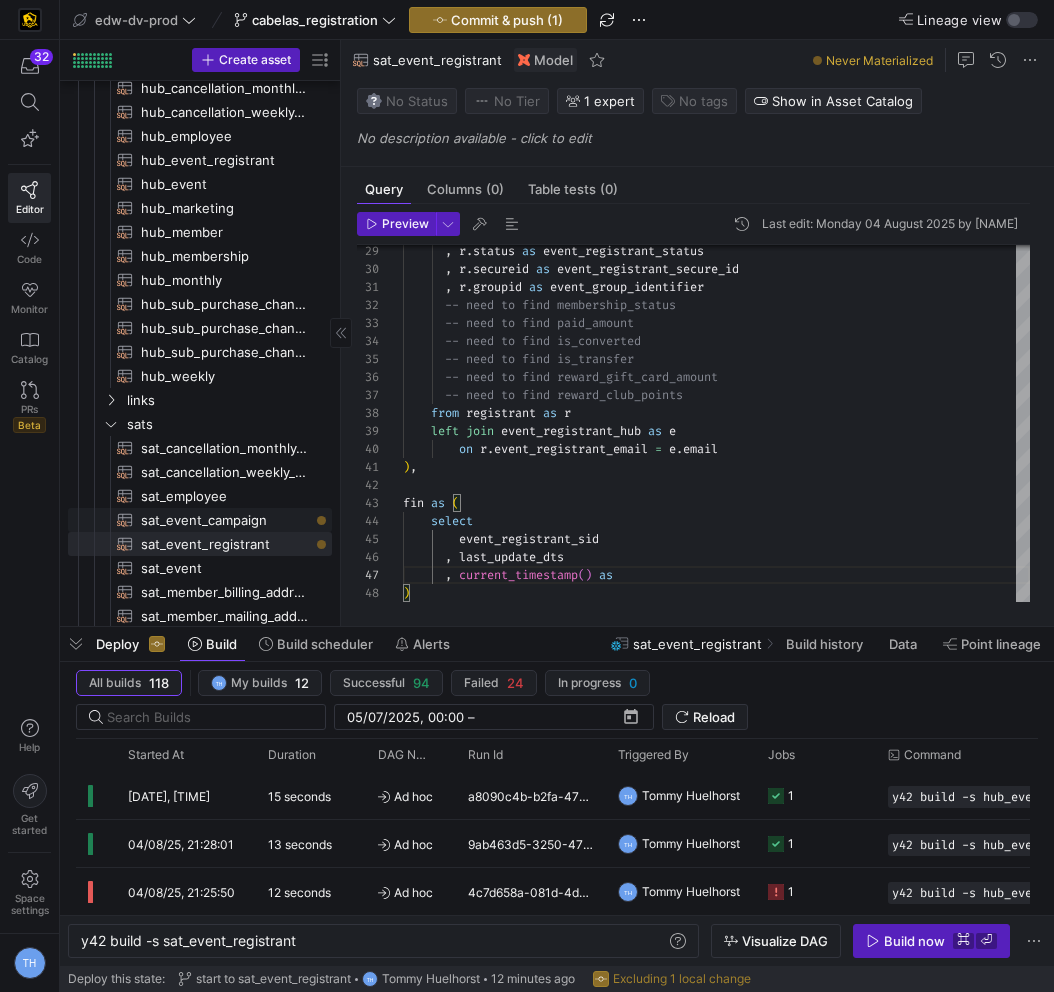 type on "),
fin as (
select
event_registrant_sid
, last_update_dts
, current_timestamp() as
)" 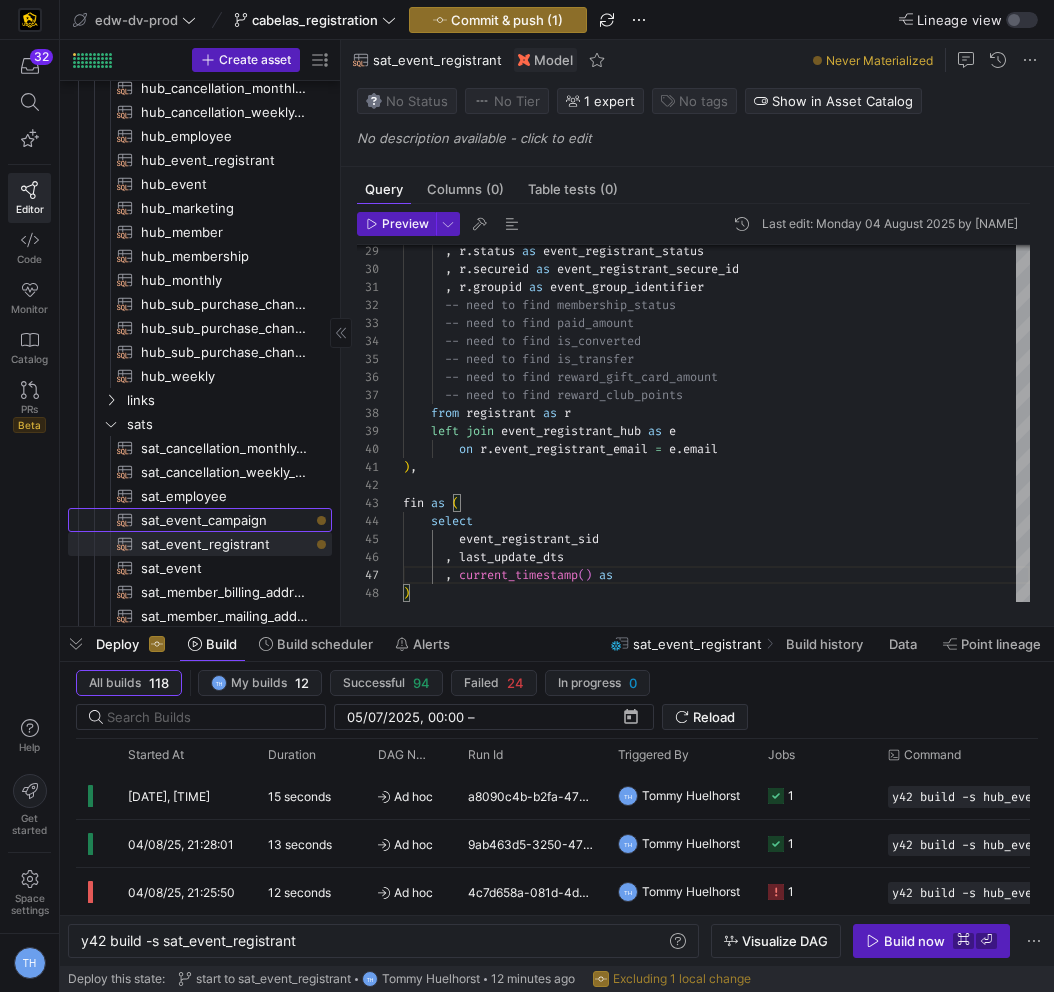 click on "sat_event_campaign​​​​​​​​​​" 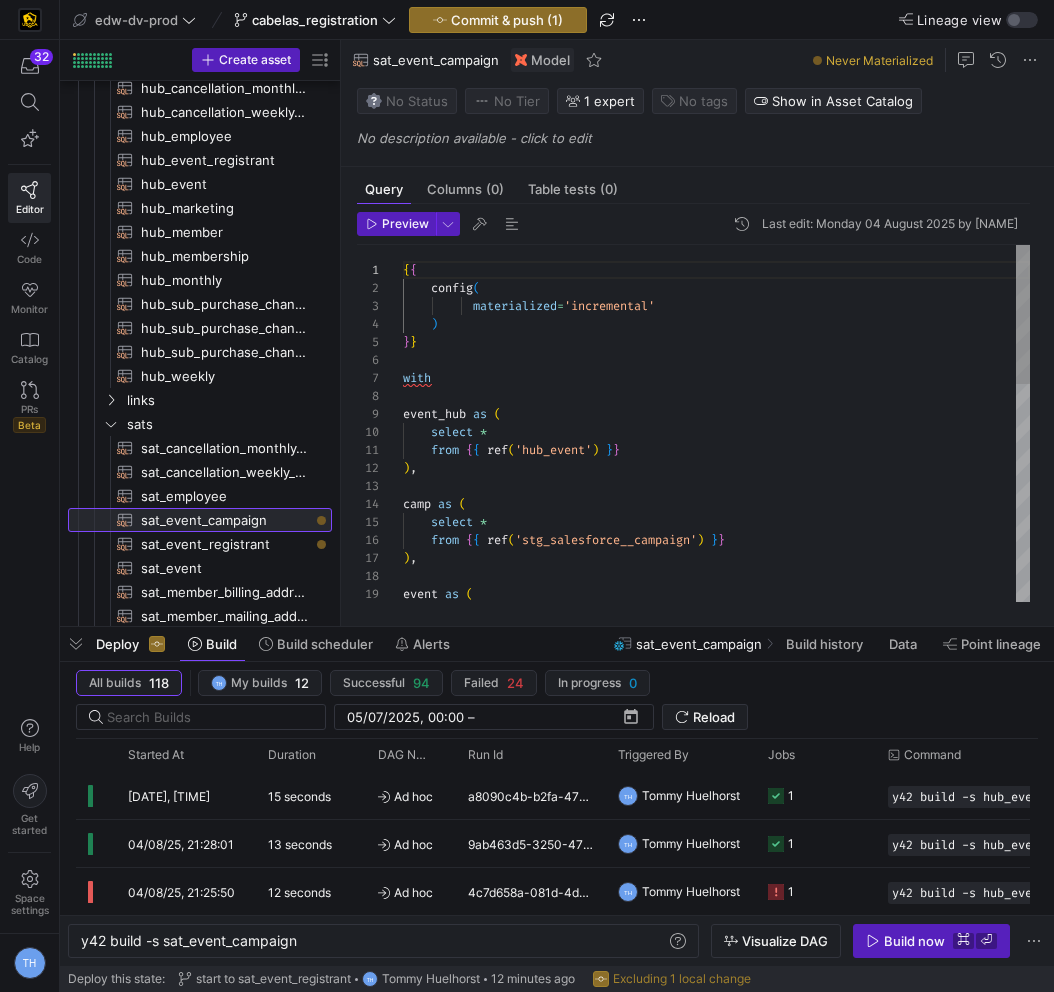 scroll, scrollTop: 0, scrollLeft: 0, axis: both 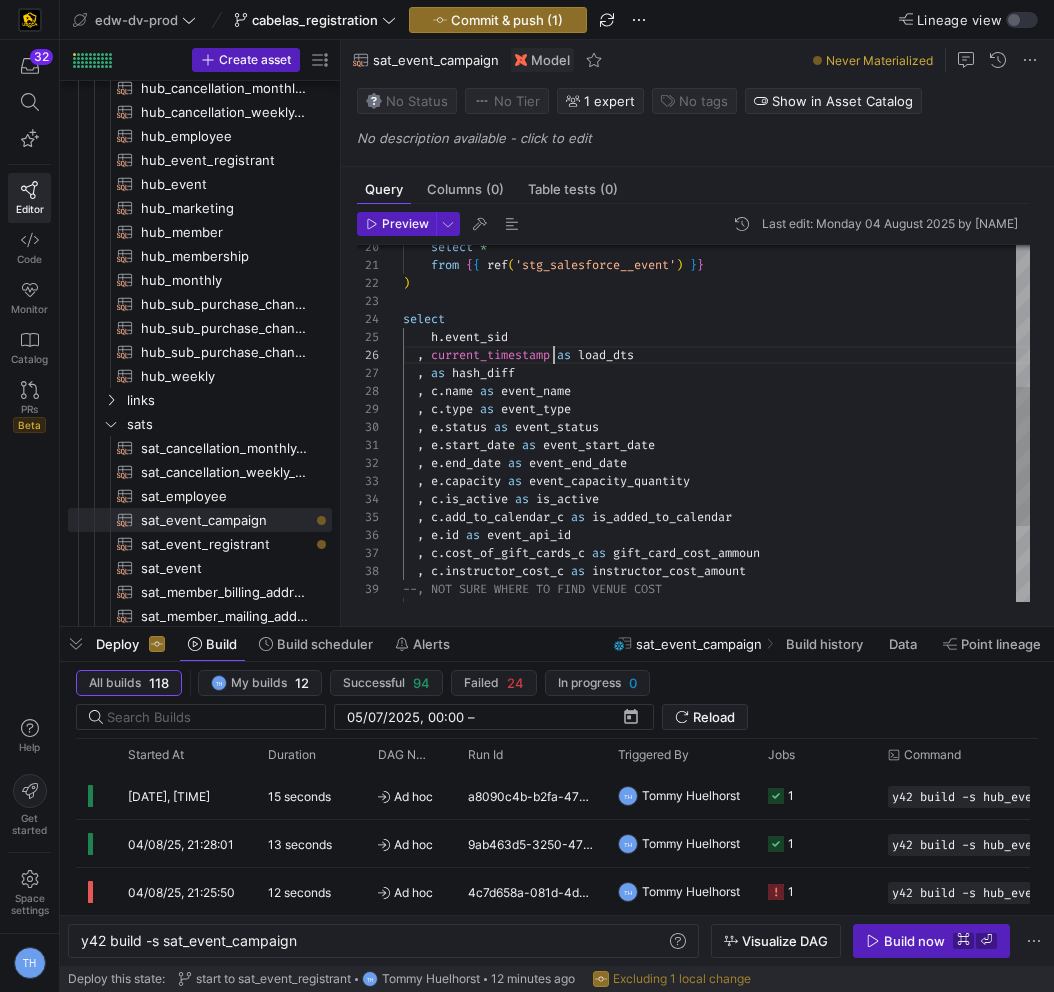 click on "select   *      from   { {   ref ( 'stg_salesforce__event' )   } } ) select      h . event_sid    ,   current_timestamp   as   load_dts    ,   as   hash_diff    ,   c . name   as   event_name    ,   c . type   as   event_type    ,   e . status   as   event_status    ,   e . start_date   as   event_start_date    ,   e . end_date   as   event_end_date    ,   e . capacity   as   event_capacity_quantity    ,   c . is_active   as   is_active    ,   c . add_to_calendar_c   as   is_added_to_calendar    ,   e . id   as   event_api_id    ,   c . cost_of_gift_cards_c   as   gift_card_cost_ammoun    ,   c . instructor_cost_c   as   instructor_cost_amount --, NOT SURE WHERE TO FIND VENUE COST    ,   c . ope_payout_c   as   ope_payout_amount" at bounding box center (716, 338) 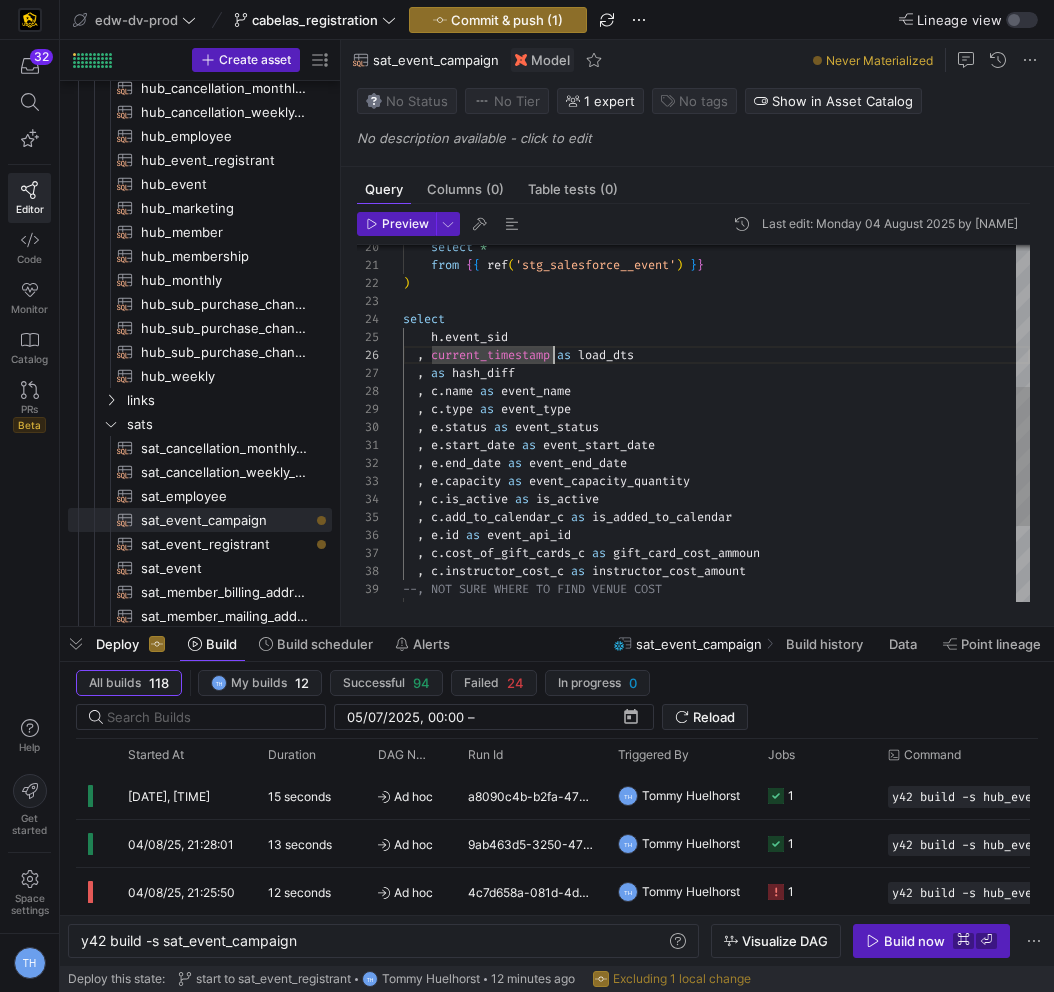 scroll, scrollTop: 90, scrollLeft: 166, axis: both 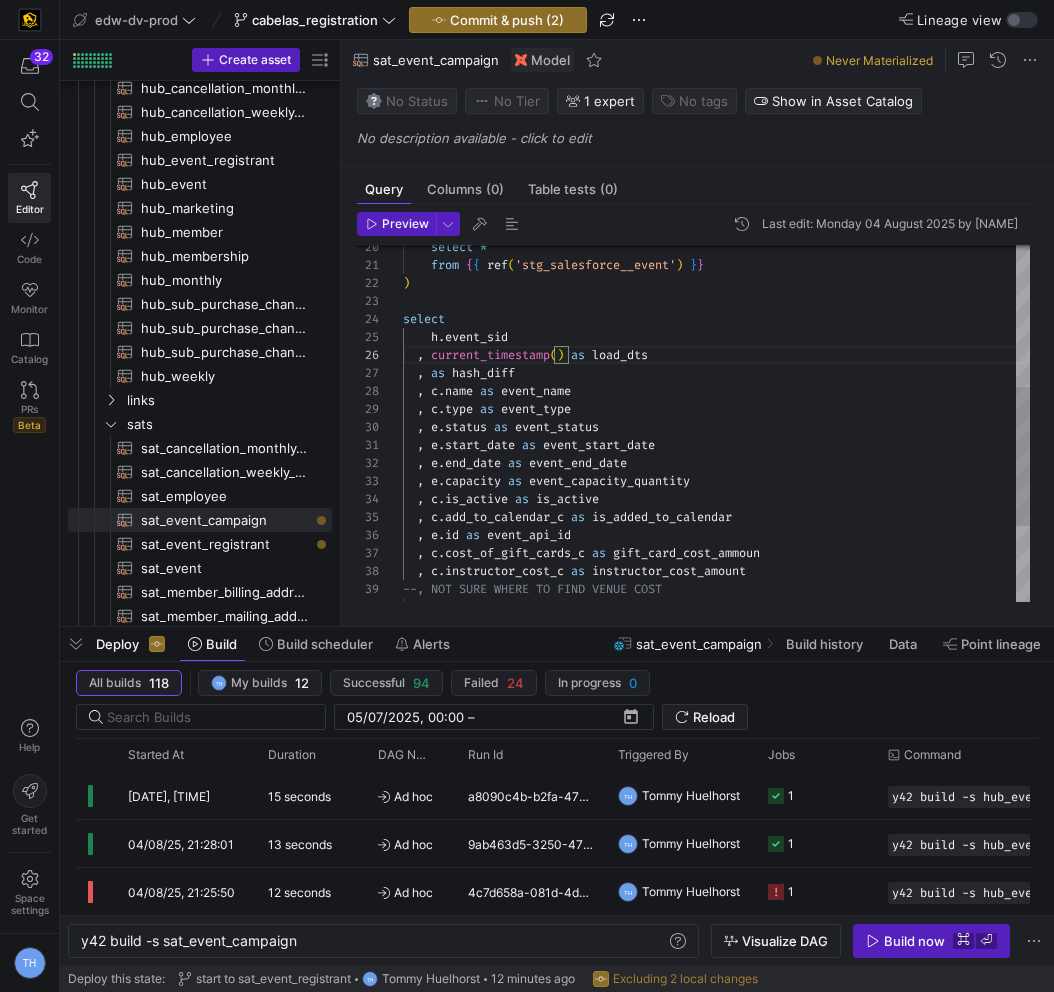 click on "select   *      from   { {   ref ( 'stg_salesforce__event' )   } } ) select      h . event_sid    ,   current_timestamp ( )   as   load_dts    ,   as   hash_diff    ,   c . name   as   event_name    ,   c . type   as   event_type    ,   e . status   as   event_status    ,   e . start_date   as   event_start_date    ,   e . end_date   as   event_end_date    ,   e . capacity   as   event_capacity_quantity    ,   c . is_active   as   is_active    ,   c . add_to_calendar_c   as   is_added_to_calendar    ,   e . id   as   event_api_id    ,   c . cost_of_gift_cards_c   as   gift_card_cost_ammoun    ,   c . instructor_cost_c   as   instructor_cost_amount --, NOT SURE WHERE TO FIND VENUE COST    ,   c . ope_payout_c   as   ope_payout_amount" at bounding box center [716, 338] 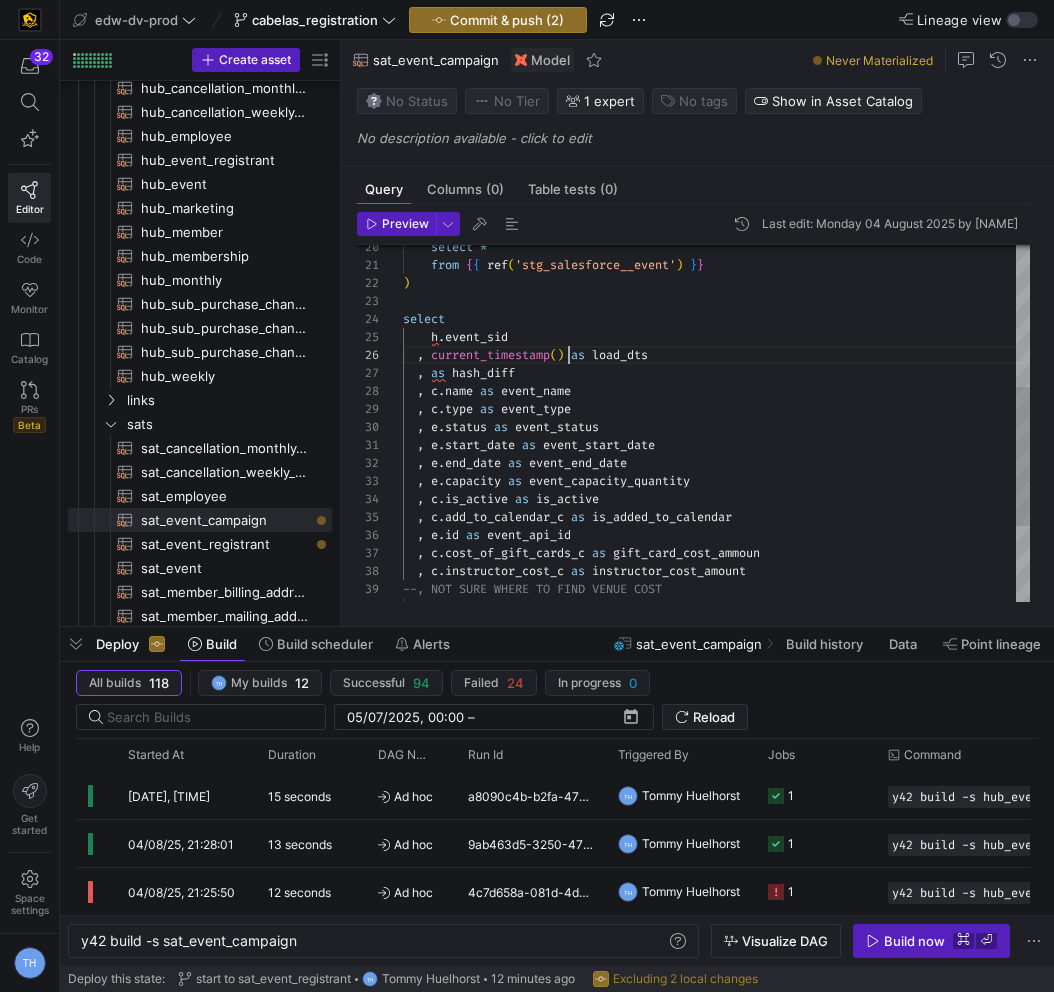 click on "select   *      from   { {   ref ( 'stg_salesforce__event' )   } } ) select      h . event_sid    ,   current_timestamp ( )   as   load_dts    ,   as   hash_diff    ,   c . name   as   event_name    ,   c . type   as   event_type    ,   e . status   as   event_status    ,   e . start_date   as   event_start_date    ,   e . end_date   as   event_end_date    ,   e . capacity   as   event_capacity_quantity    ,   c . is_active   as   is_active    ,   c . add_to_calendar_c   as   is_added_to_calendar    ,   e . id   as   event_api_id    ,   c . cost_of_gift_cards_c   as   gift_card_cost_ammoun    ,   c . instructor_cost_c   as   instructor_cost_amount --, NOT SURE WHERE TO FIND VENUE COST    ,   c . ope_payout_c   as   ope_payout_amount" at bounding box center (716, 338) 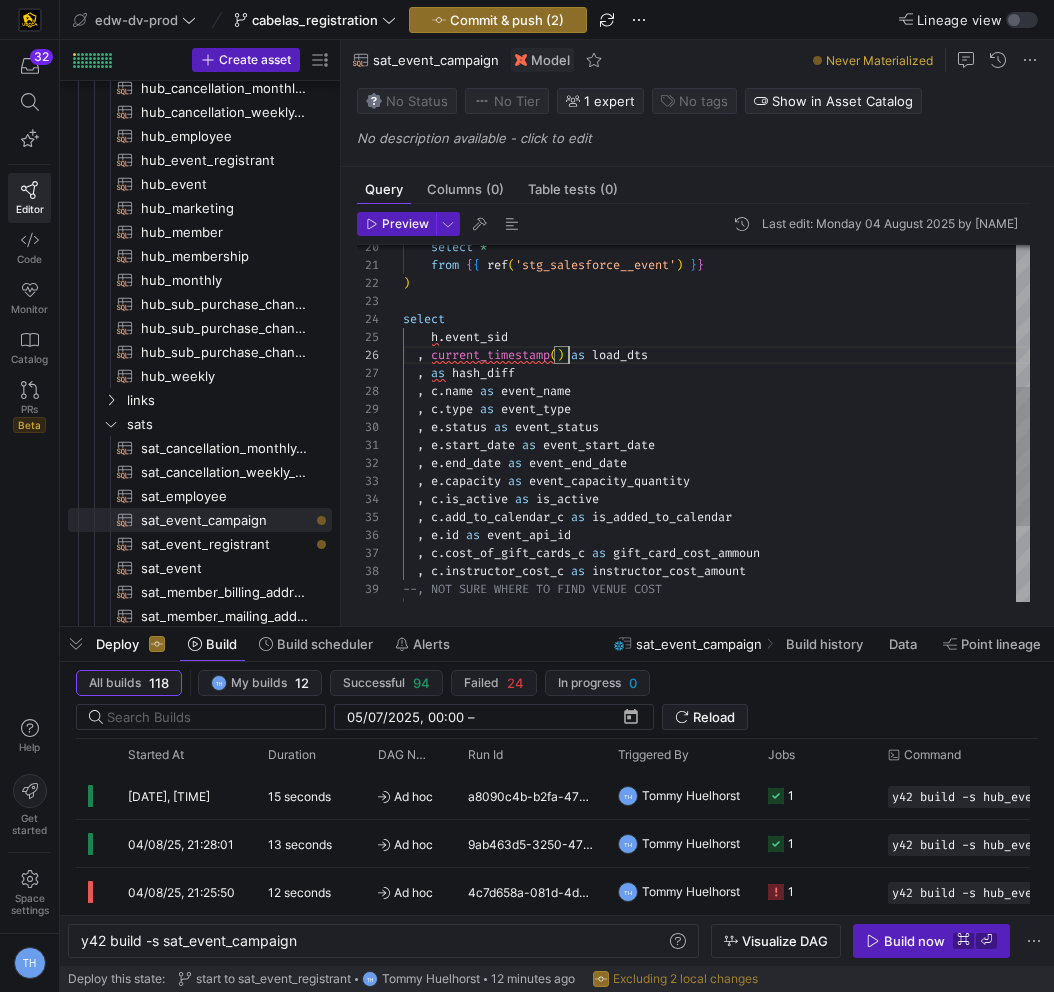 scroll, scrollTop: 90, scrollLeft: 166, axis: both 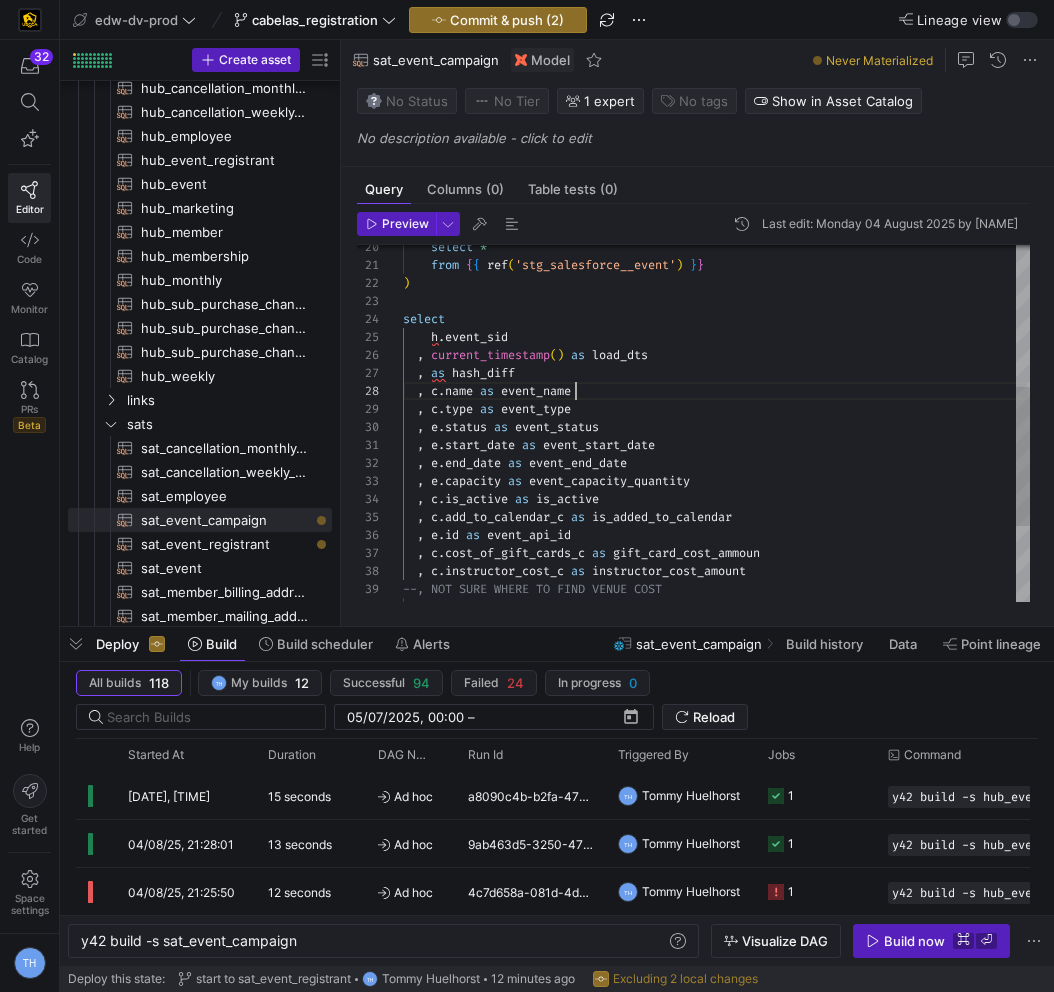 click on "select   *      from   { {   ref ( 'stg_salesforce__event' )   } } ) select      h . event_sid    ,   current_timestamp ( )   as   load_dts    ,   as   hash_diff    ,   c . name   as   event_name    ,   c . type   as   event_type    ,   e . status   as   event_status    ,   e . start_date   as   event_start_date    ,   e . end_date   as   event_end_date    ,   e . capacity   as   event_capacity_quantity    ,   c . is_active   as   is_active    ,   c . add_to_calendar_c   as   is_added_to_calendar    ,   e . id   as   event_api_id    ,   c . cost_of_gift_cards_c   as   gift_card_cost_ammoun    ,   c . instructor_cost_c   as   instructor_cost_amount --, NOT SURE WHERE TO FIND VENUE COST    ,   c . ope_payout_c   as   ope_payout_amount" at bounding box center (716, 338) 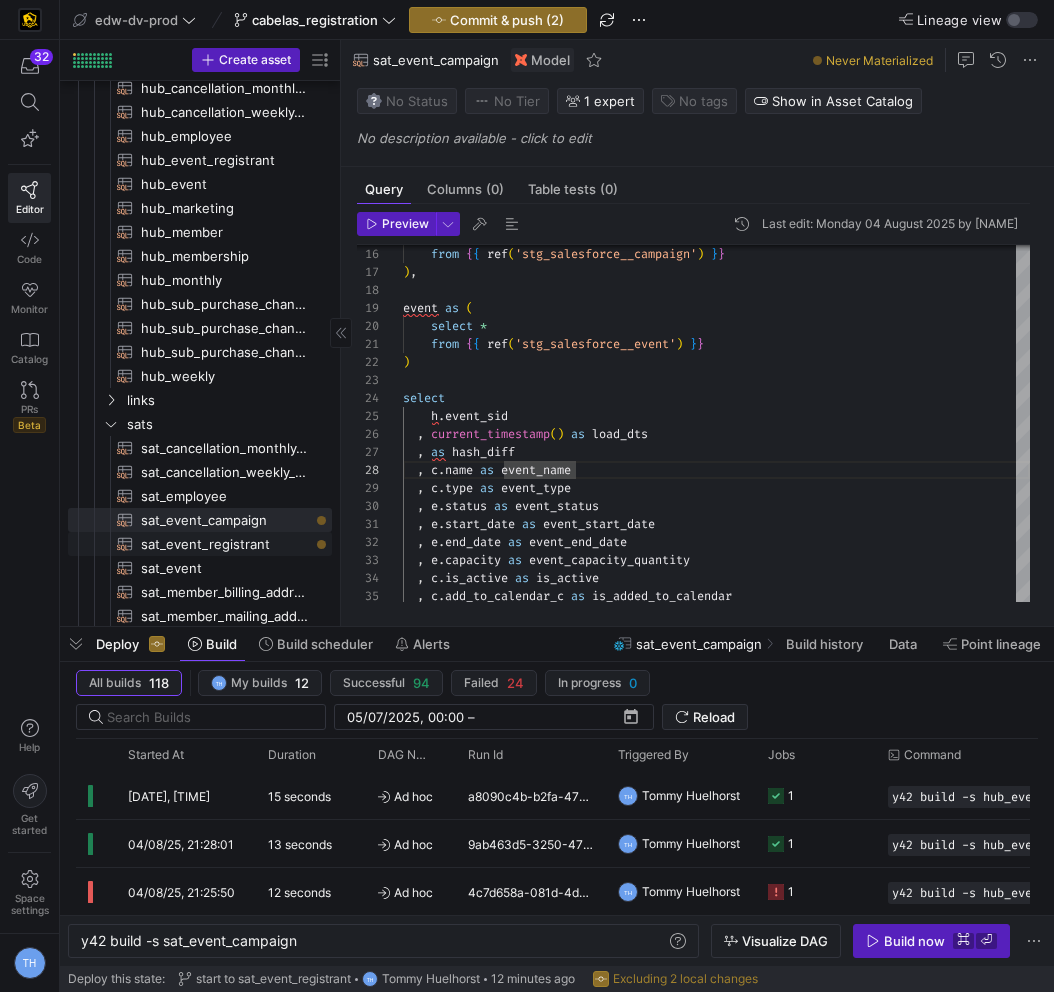 type on "from {{ ref('stg_salesforce__event') }}
)
select
h.event_sid
, current_timestamp() as load_dts
, as hash_diff
, c.name as event_name
, c.type as event_type
, e.status as event_status" 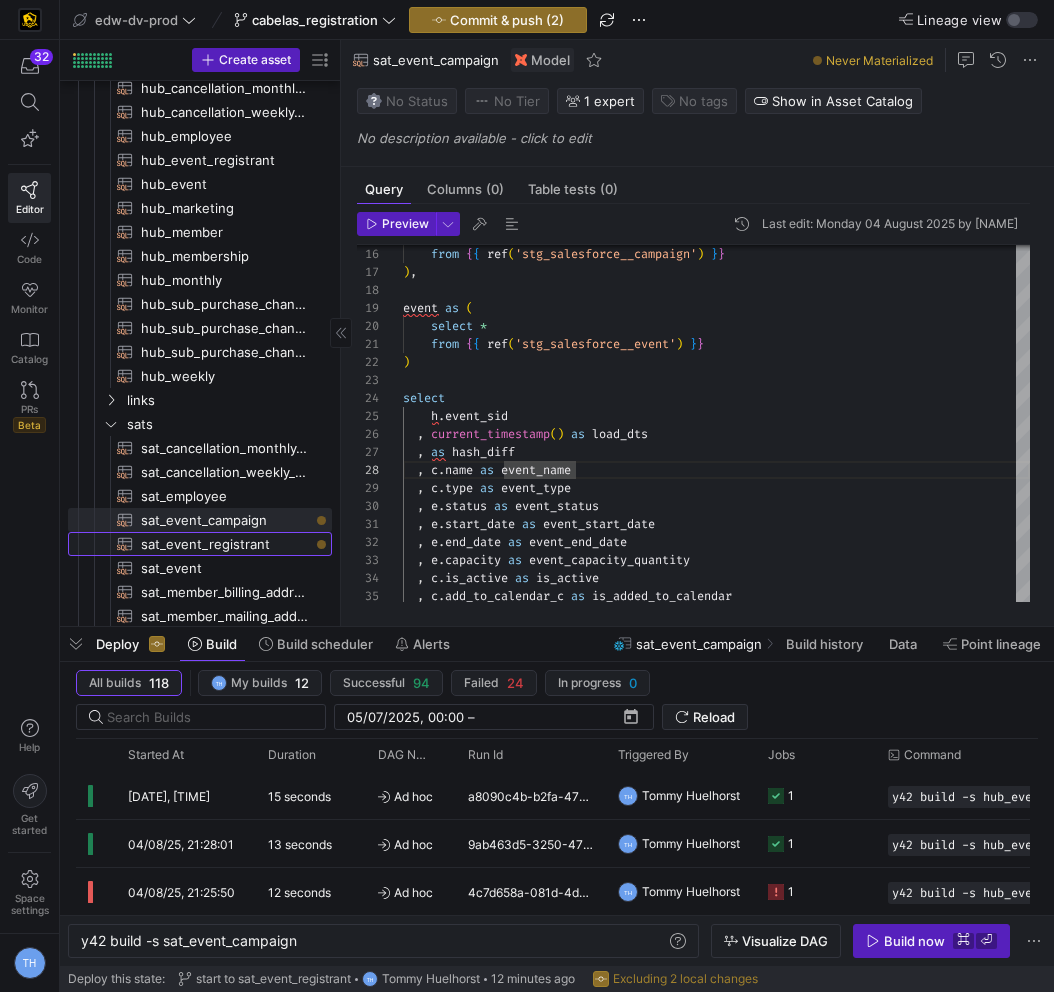 click on "sat_event_registrant​​​​​​​​​​" 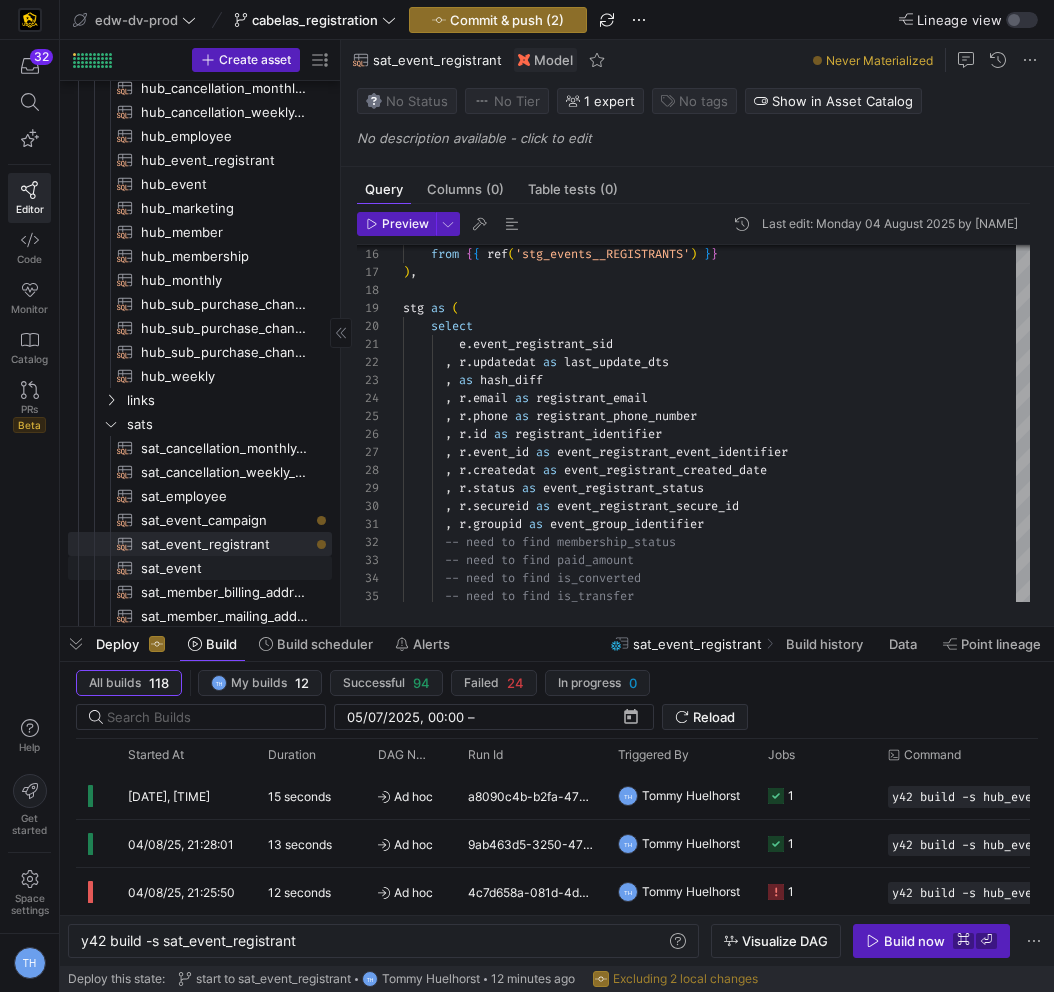 click on "sat_event​​​​​​​​​​" 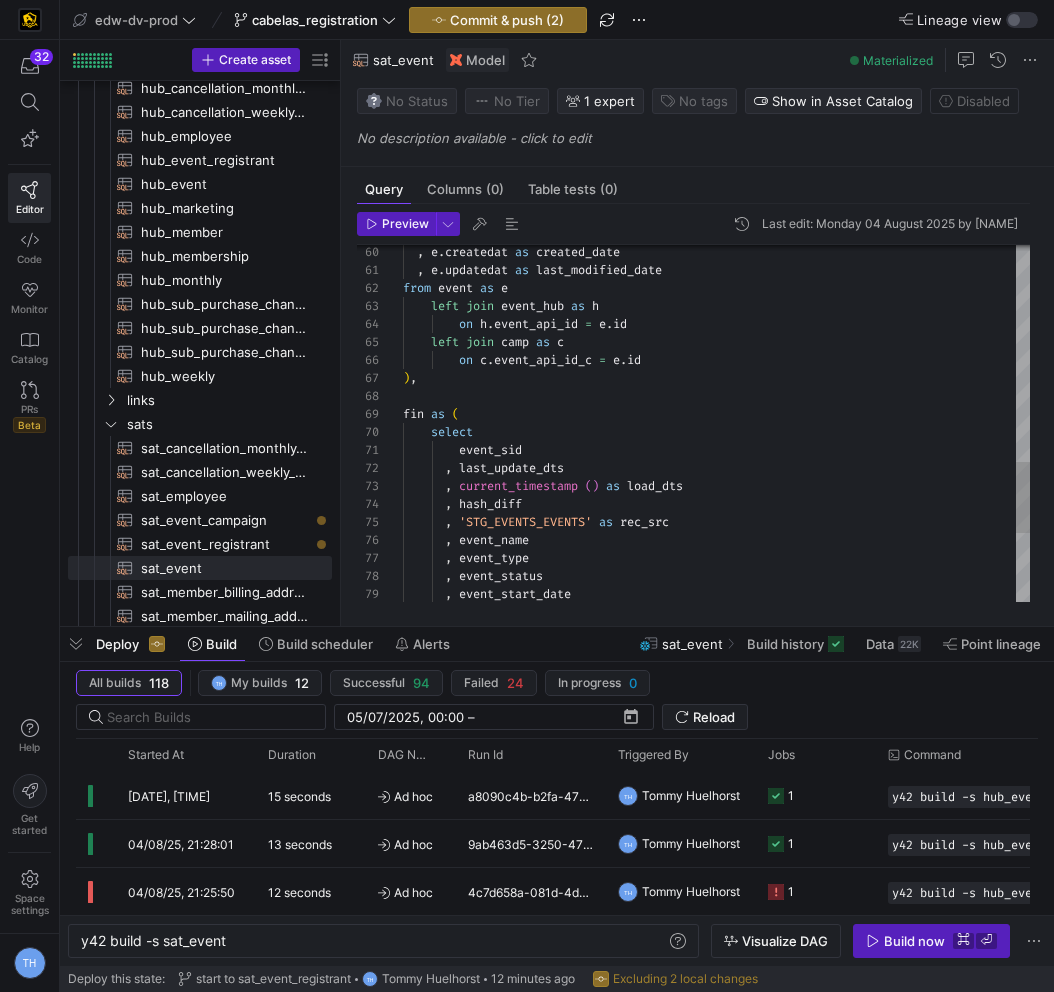 click on ",   e . createdat   as   created_date    ,   e . updatedat   as   last_modified_date from   event   as   e      left   join   event_hub   as   h          on   h . event_api_id   =   e . id      left   join   camp   as   c          on   c . event_api_id_c   =   e . id ) , fin   as   (      select            event_sid        ,   last_update_dts        ,   current_timestamp   ( )   as   load_dts        ,   hash_diff        ,   'STG_EVENTS_EVENTS'   as   rec_src        ,   event_name        ,   event_type        ,   event_status        ,   event_start_date" at bounding box center [716, 55] 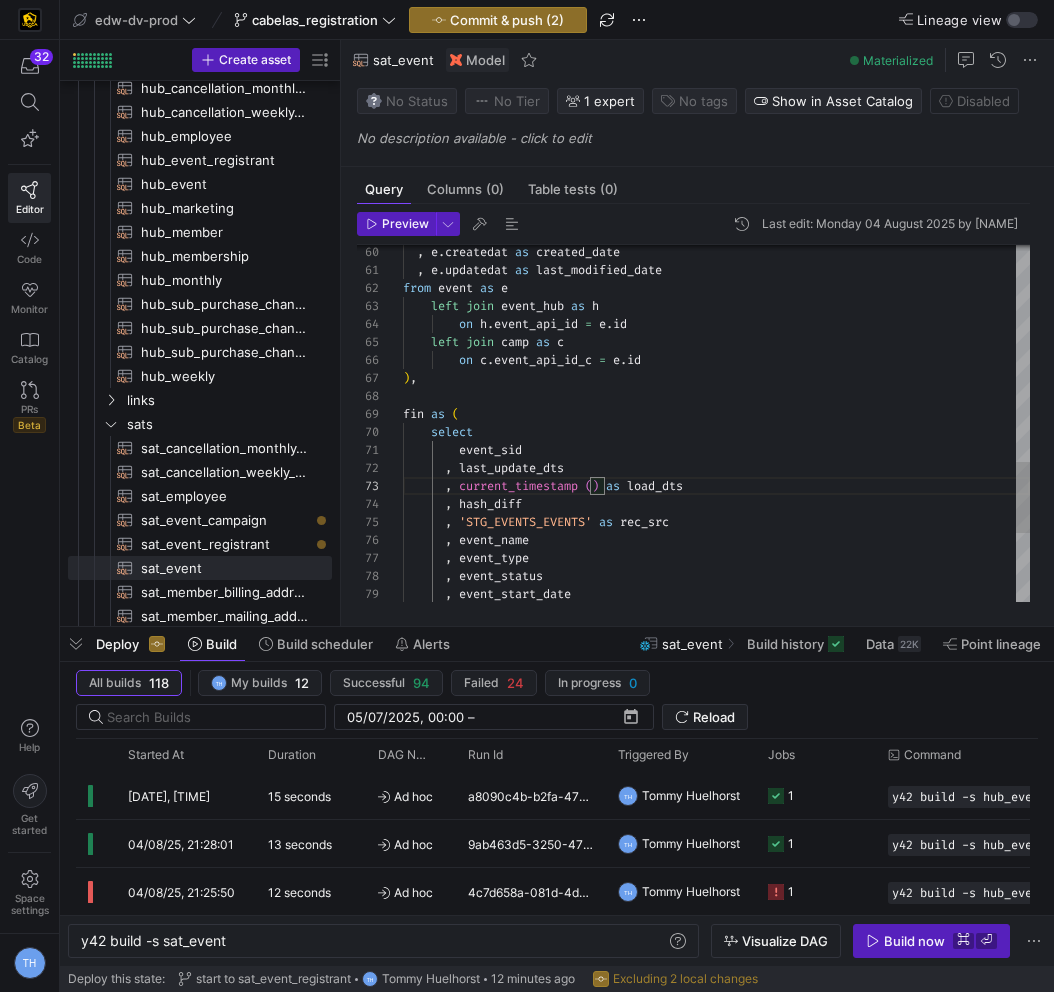 type on "event_sid
, last_update_dts
, current_timestamp() as load_dts
, hash_diff
, 'STG_EVENTS_EVENTS' as rec_src
, event_name
, event_type
, event_status
, event_start_date
, event_end_date" 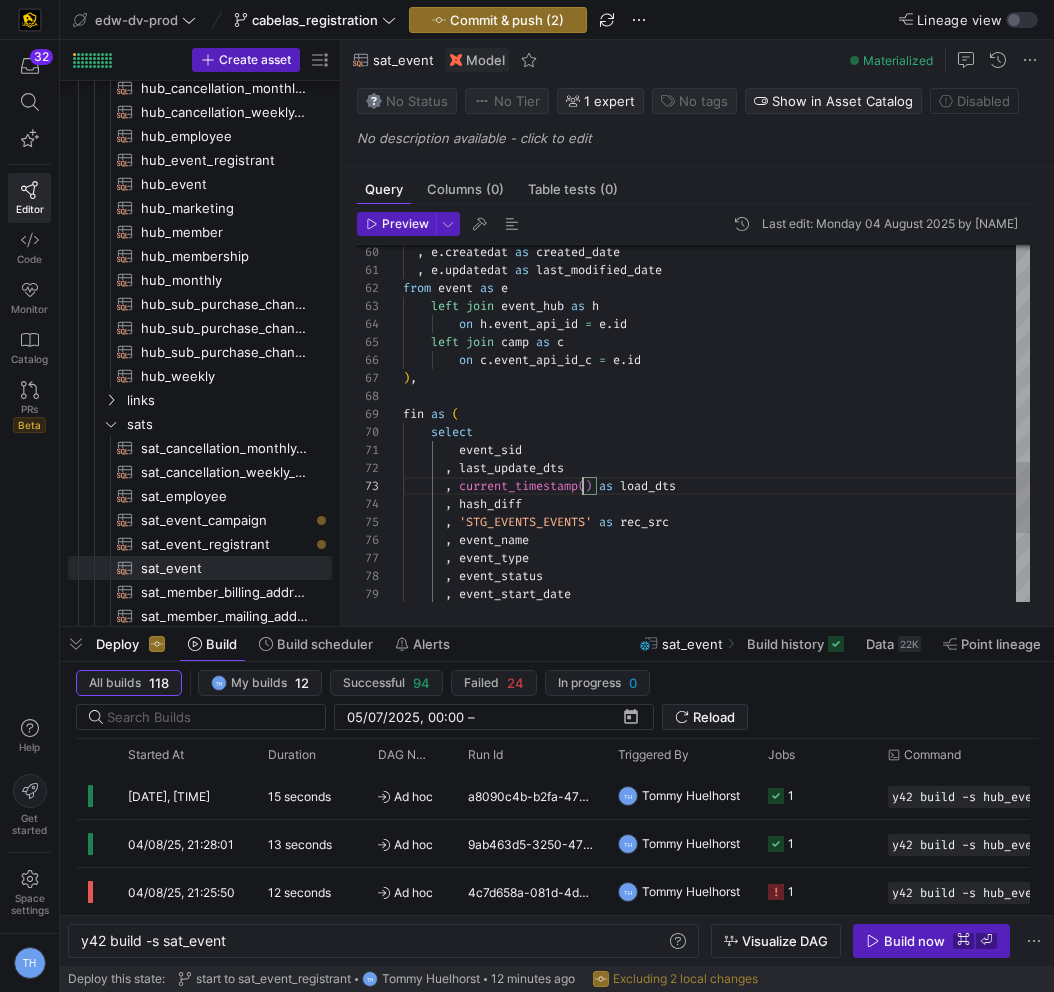 scroll, scrollTop: 36, scrollLeft: 180, axis: both 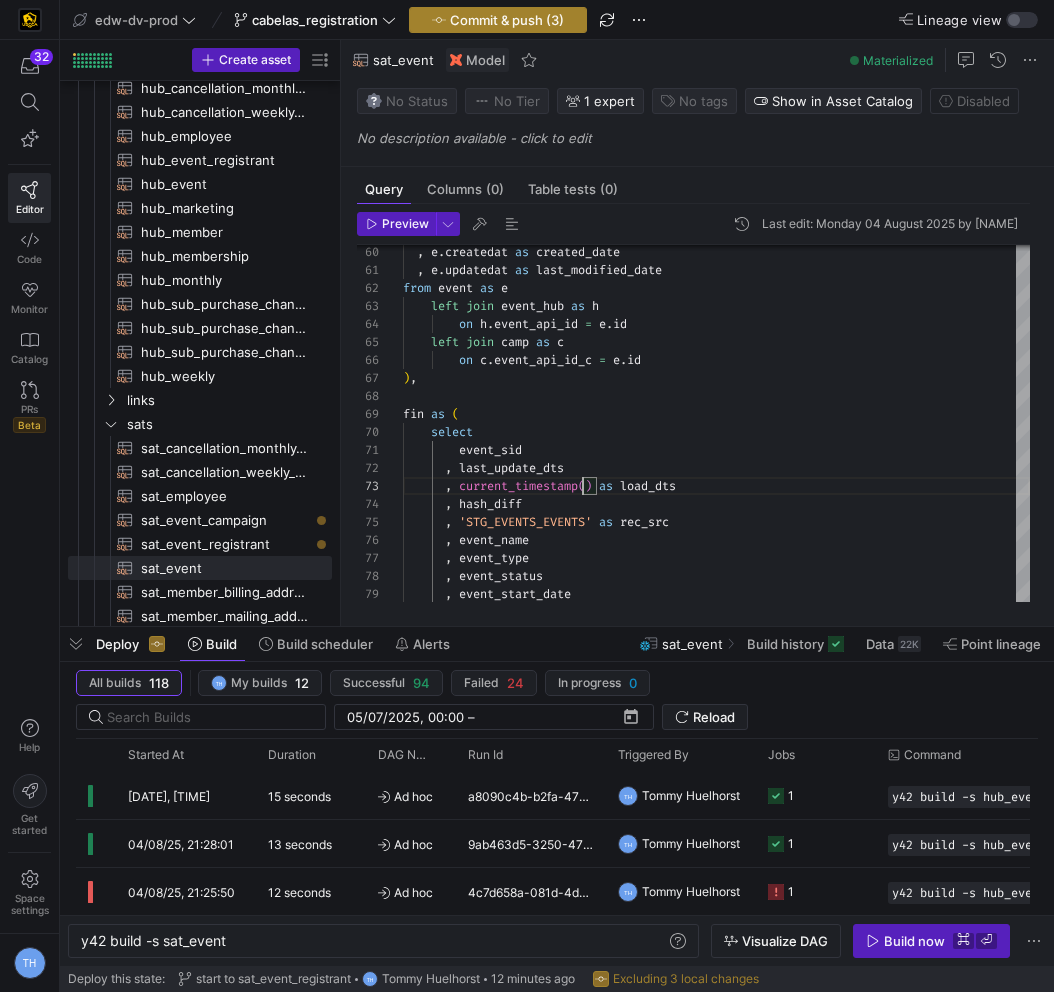 click on "Commit & push (3)" at bounding box center [507, 20] 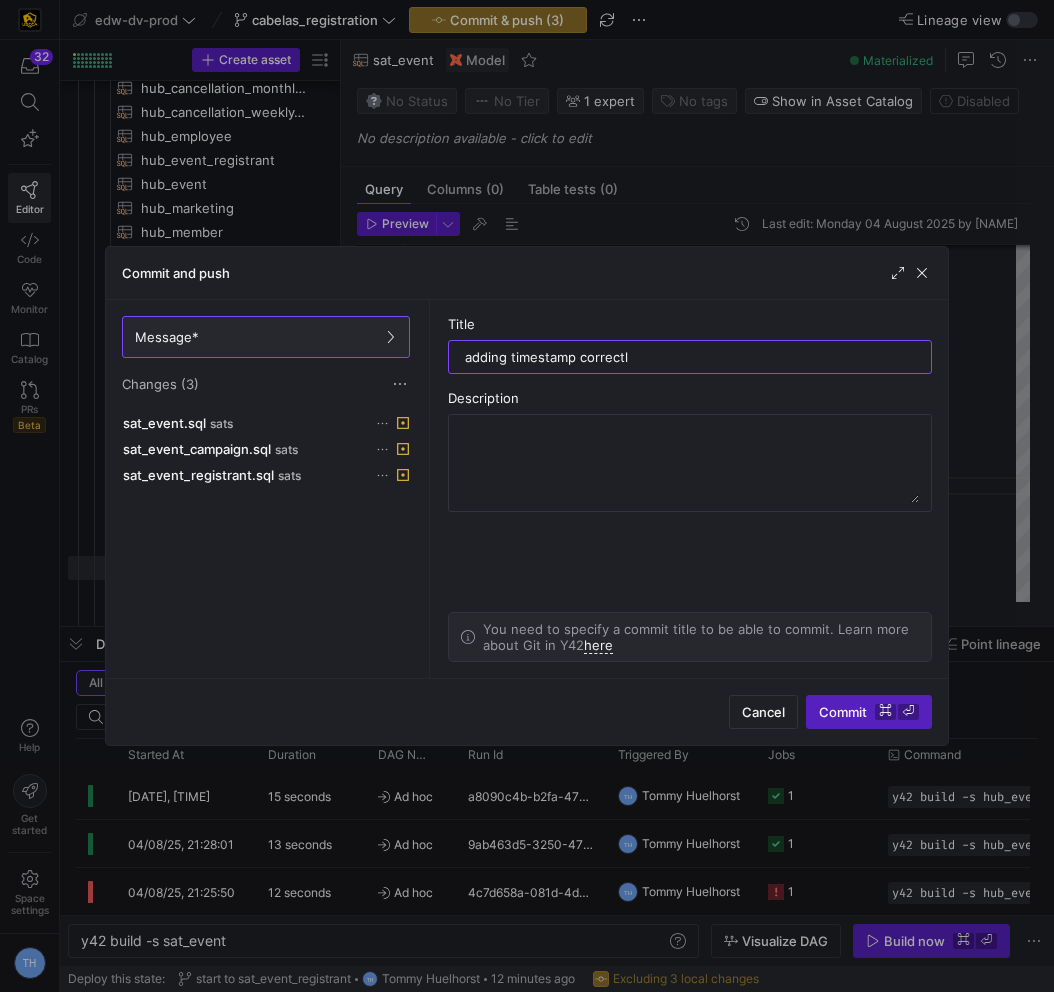 type on "adding timestamp correctly" 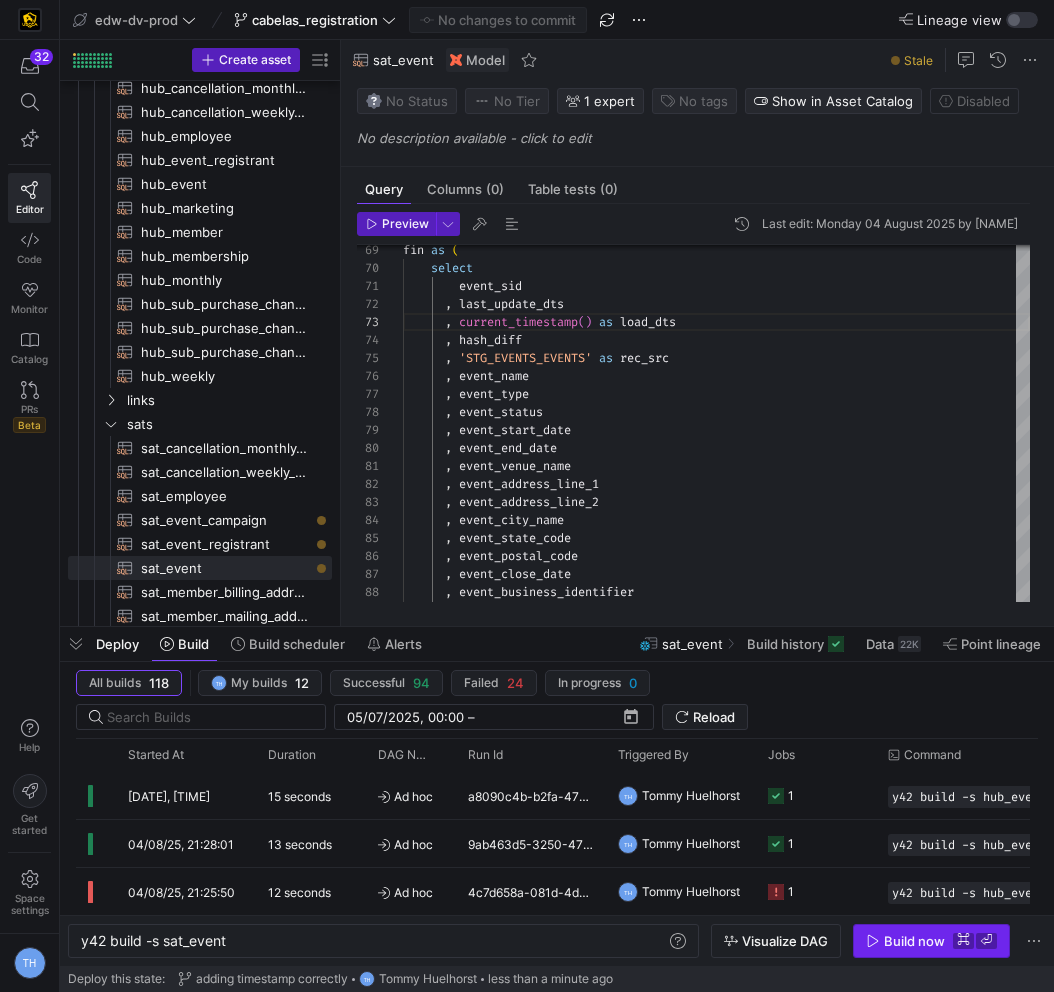click on "Build now ⌘ ⏎" at bounding box center [931, 941] 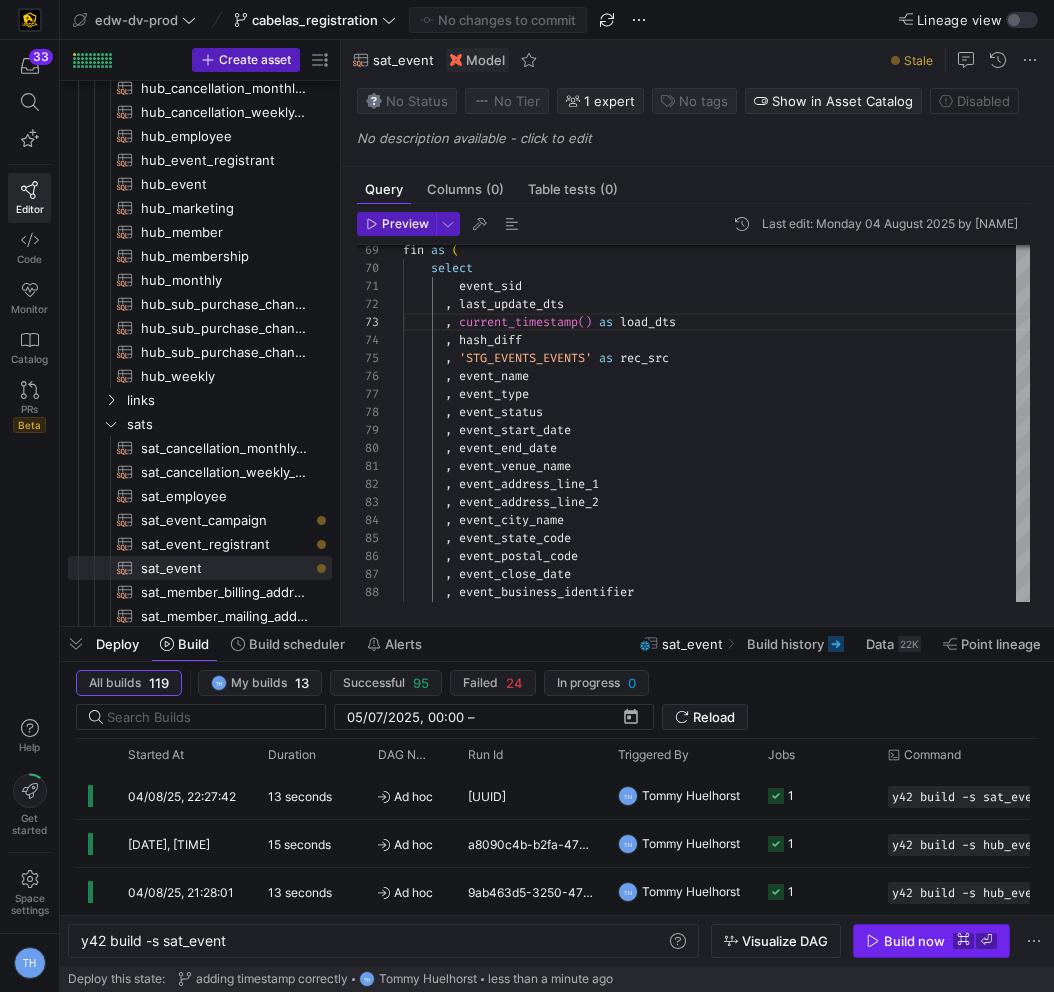 click on "Build now" at bounding box center (914, 941) 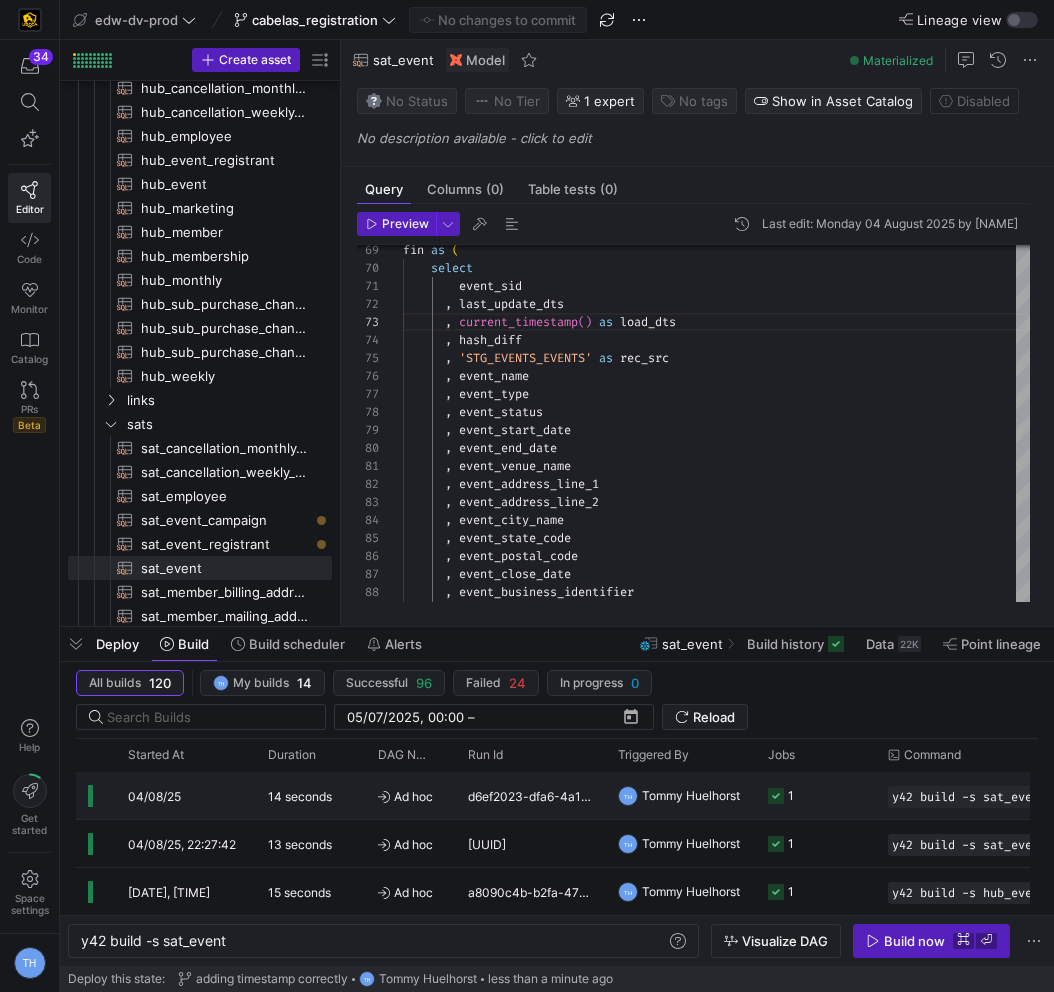 click on "1" 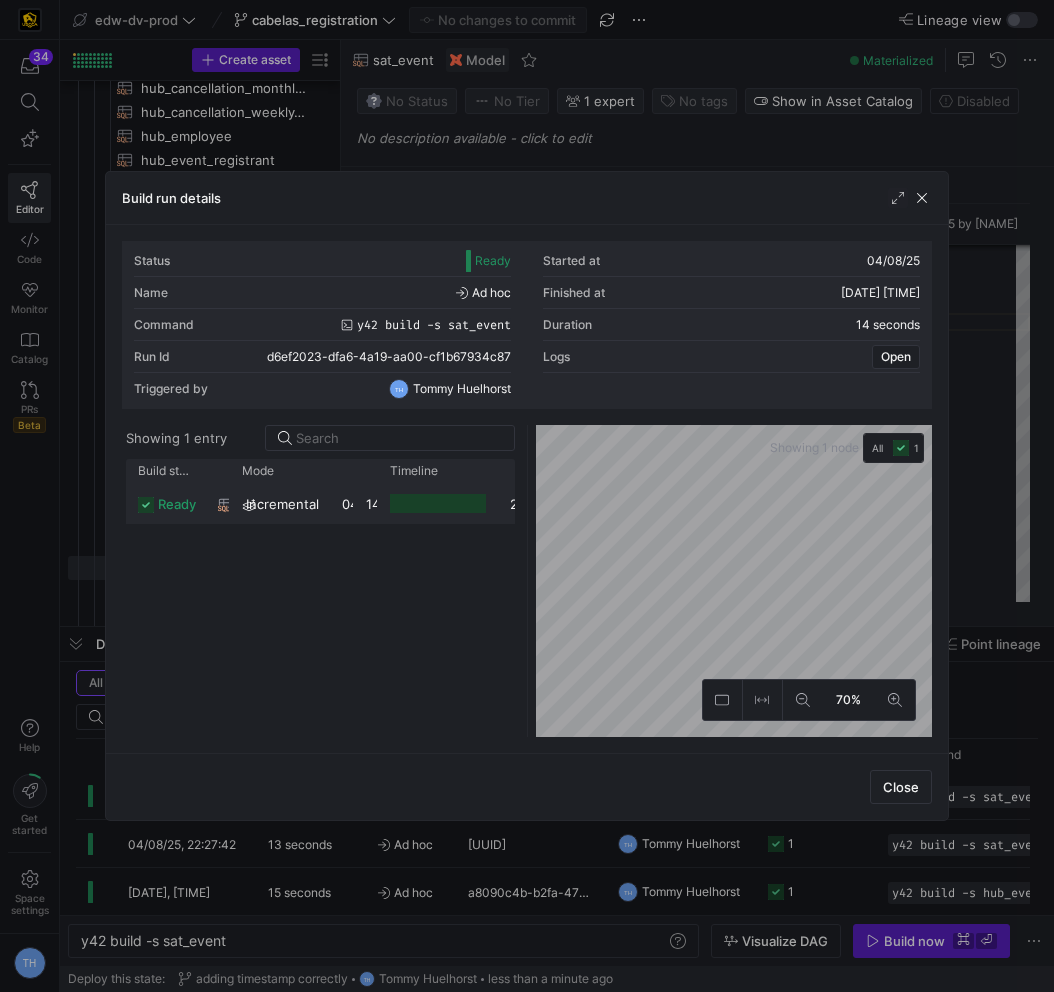 click on "14 seconds" 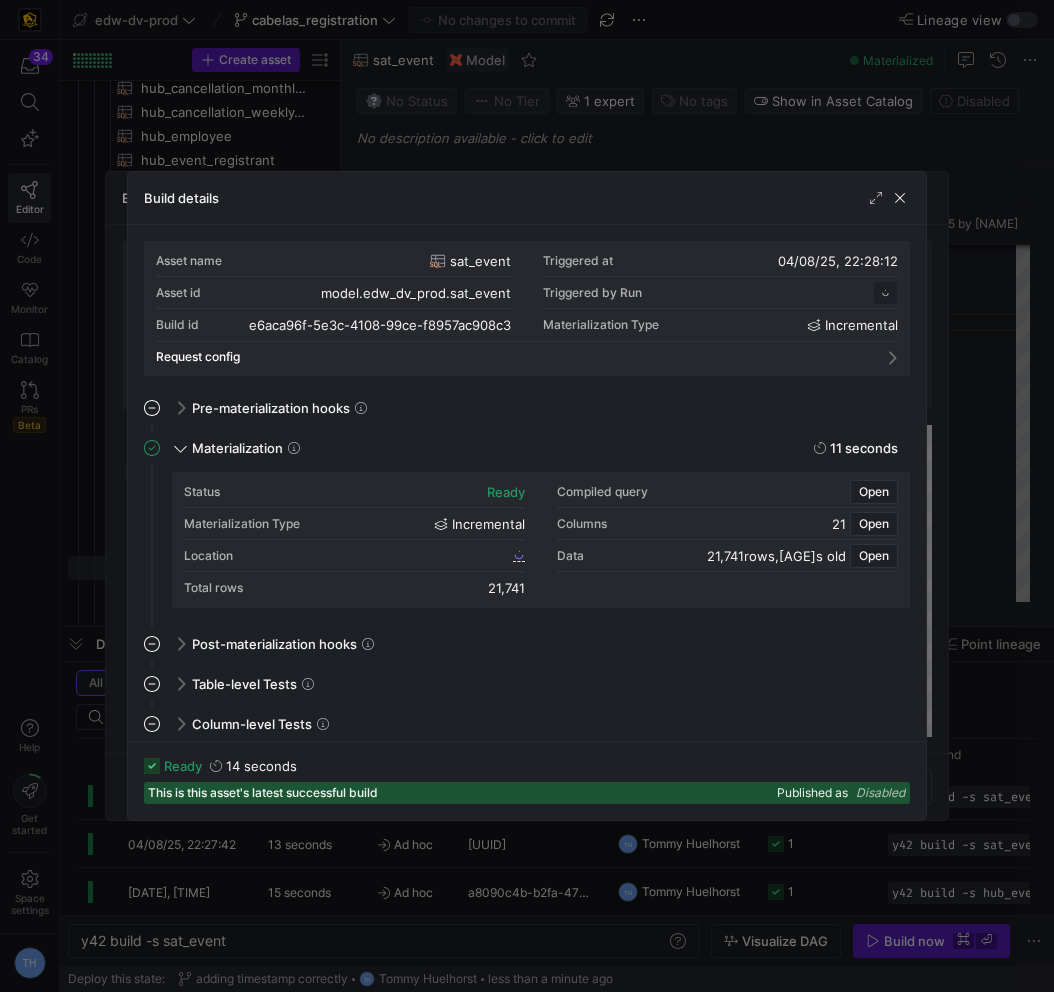 scroll, scrollTop: 180, scrollLeft: 0, axis: vertical 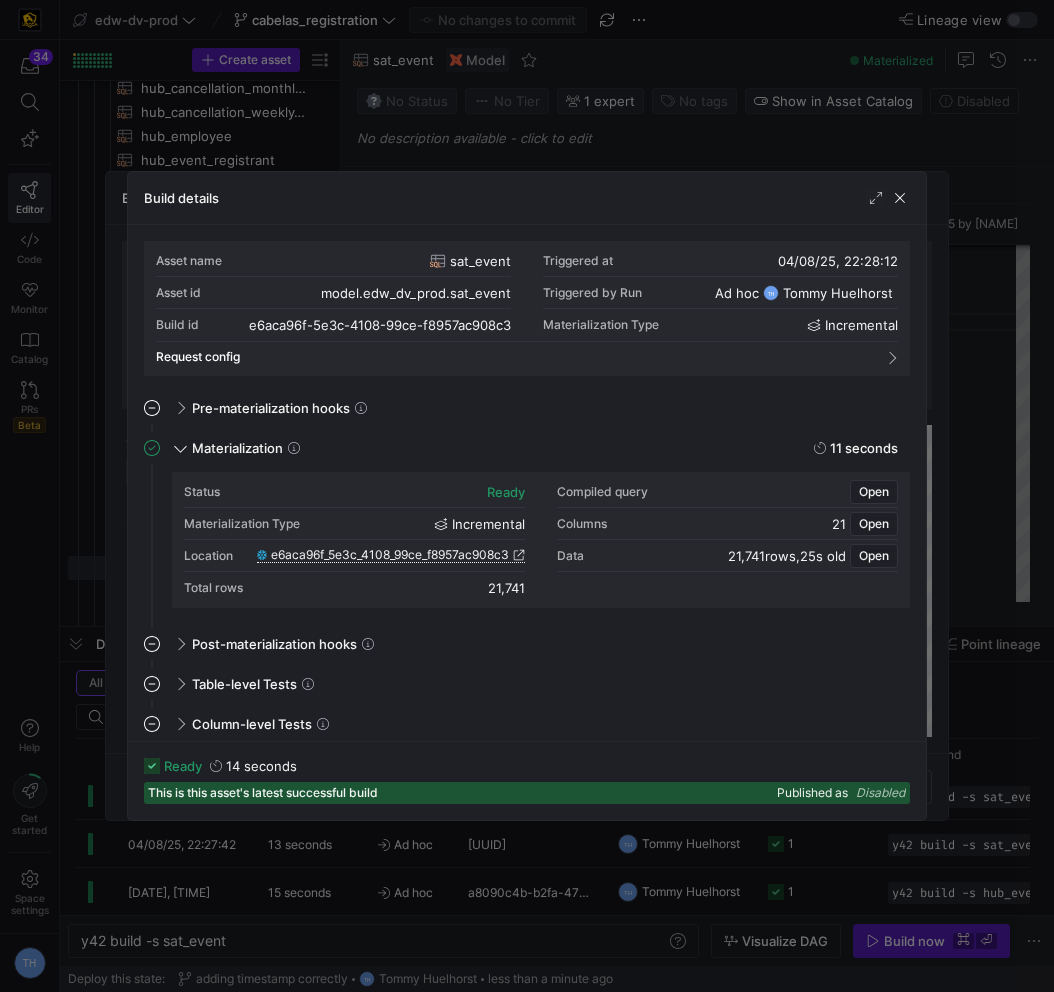 click on "e6aca96f_5e3c_4108_99ce_f8957ac908c3" at bounding box center [390, 555] 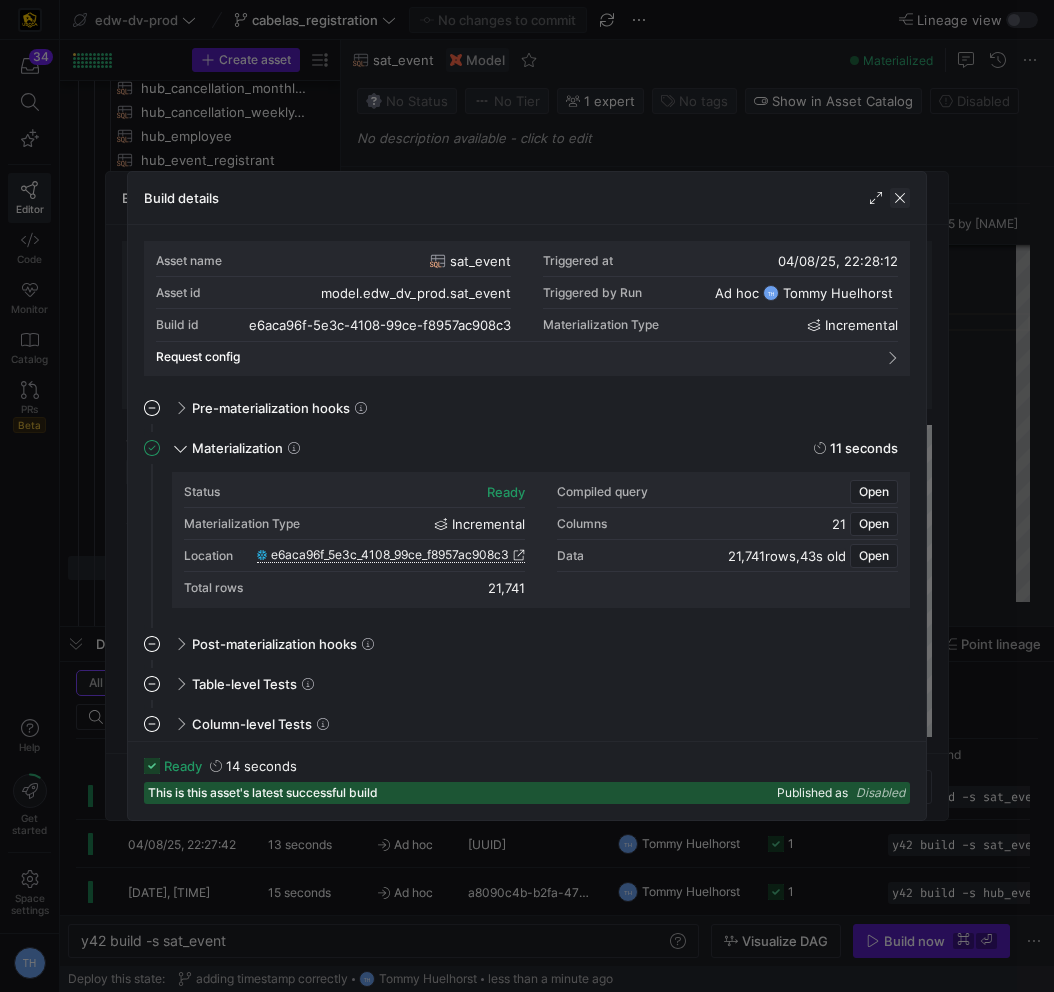 click 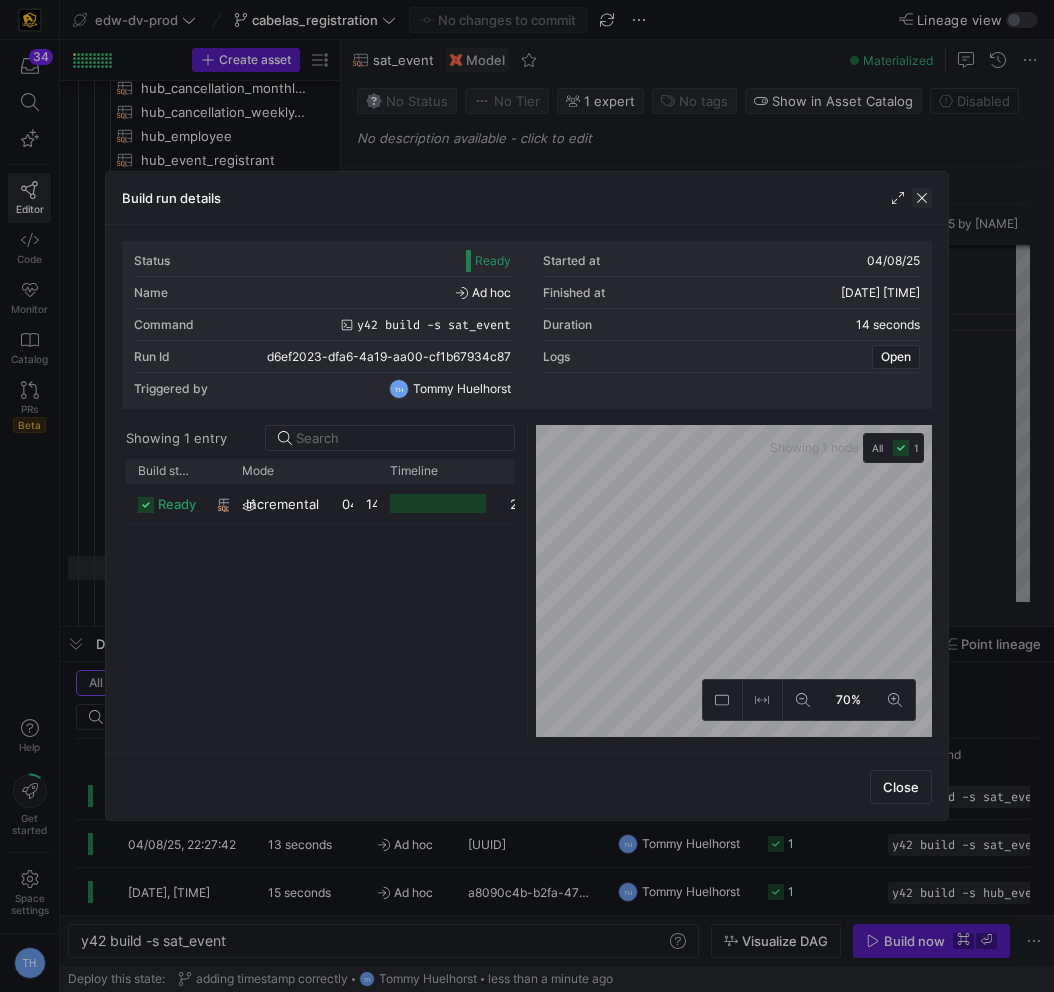 click 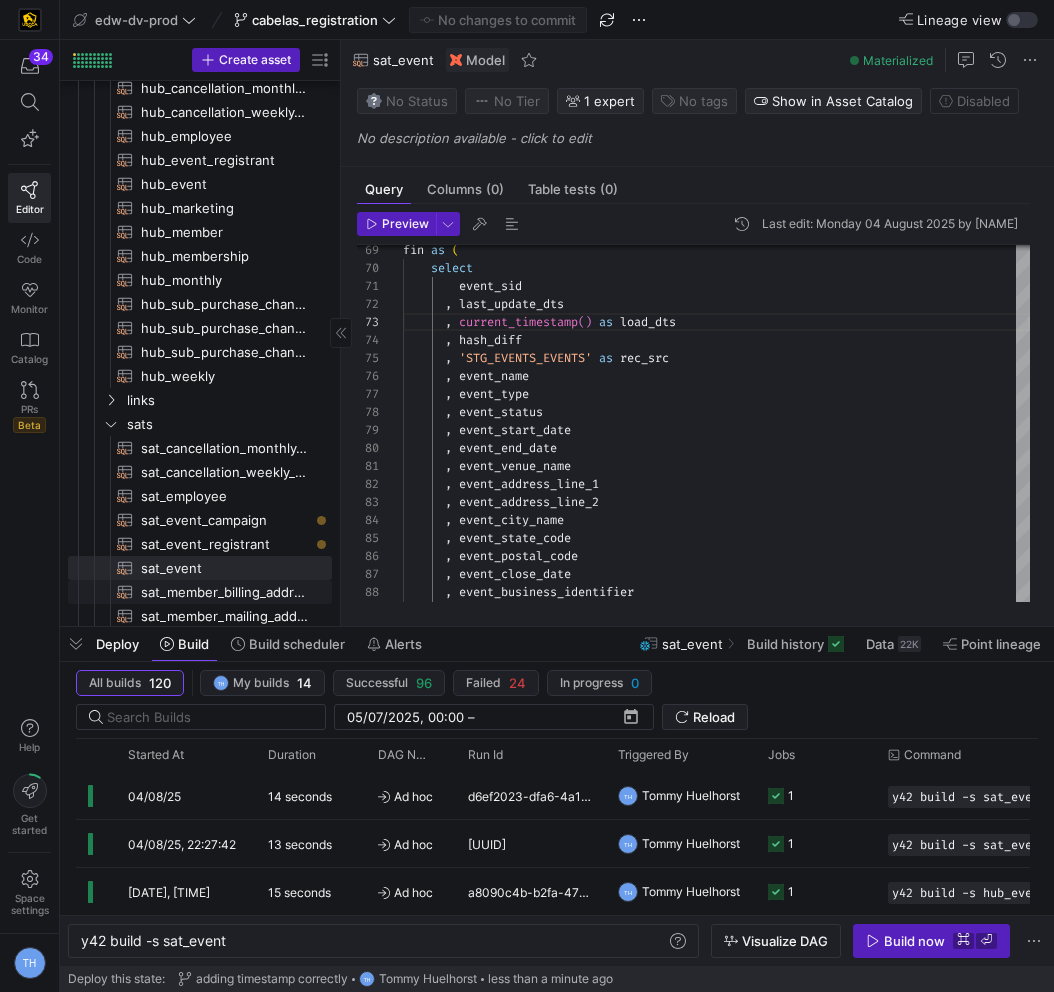 scroll, scrollTop: 261, scrollLeft: 0, axis: vertical 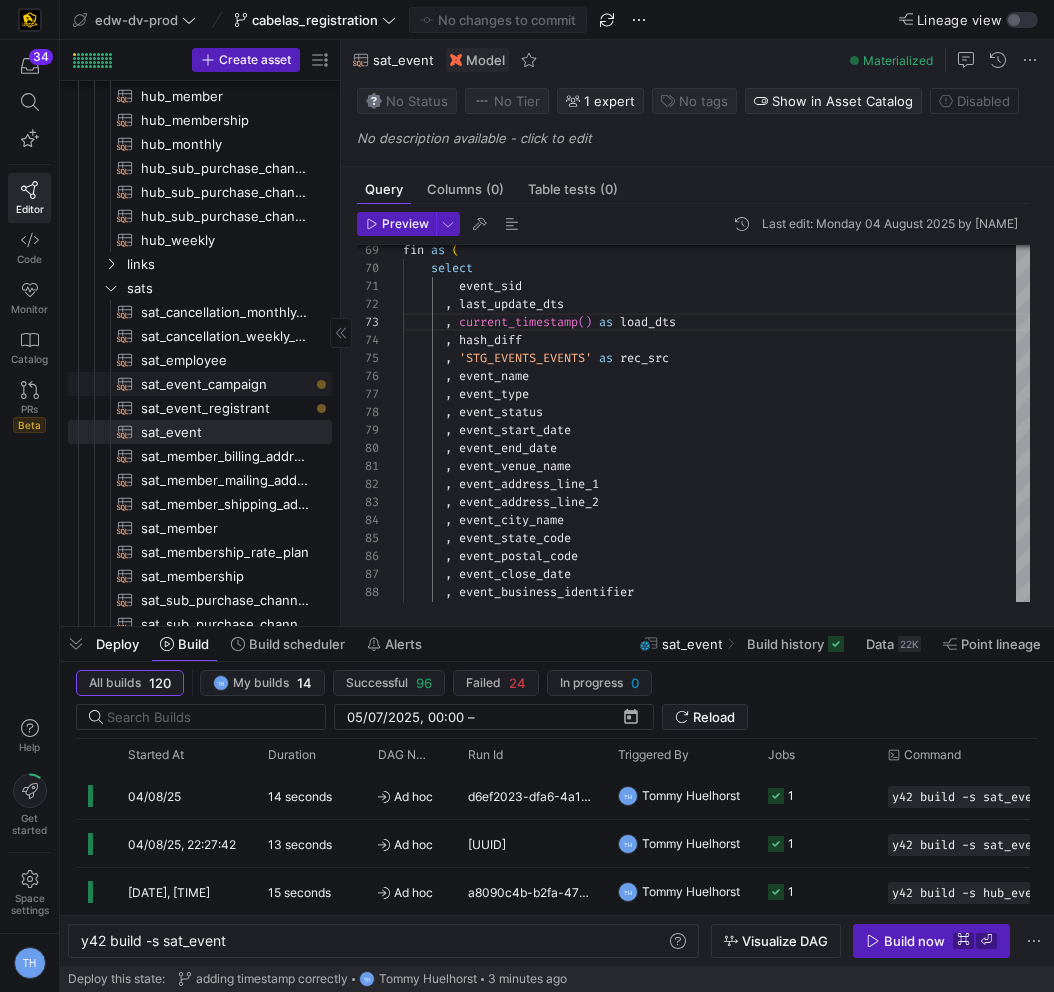 click on "sat_event_registrant​​​​​​​​​​" 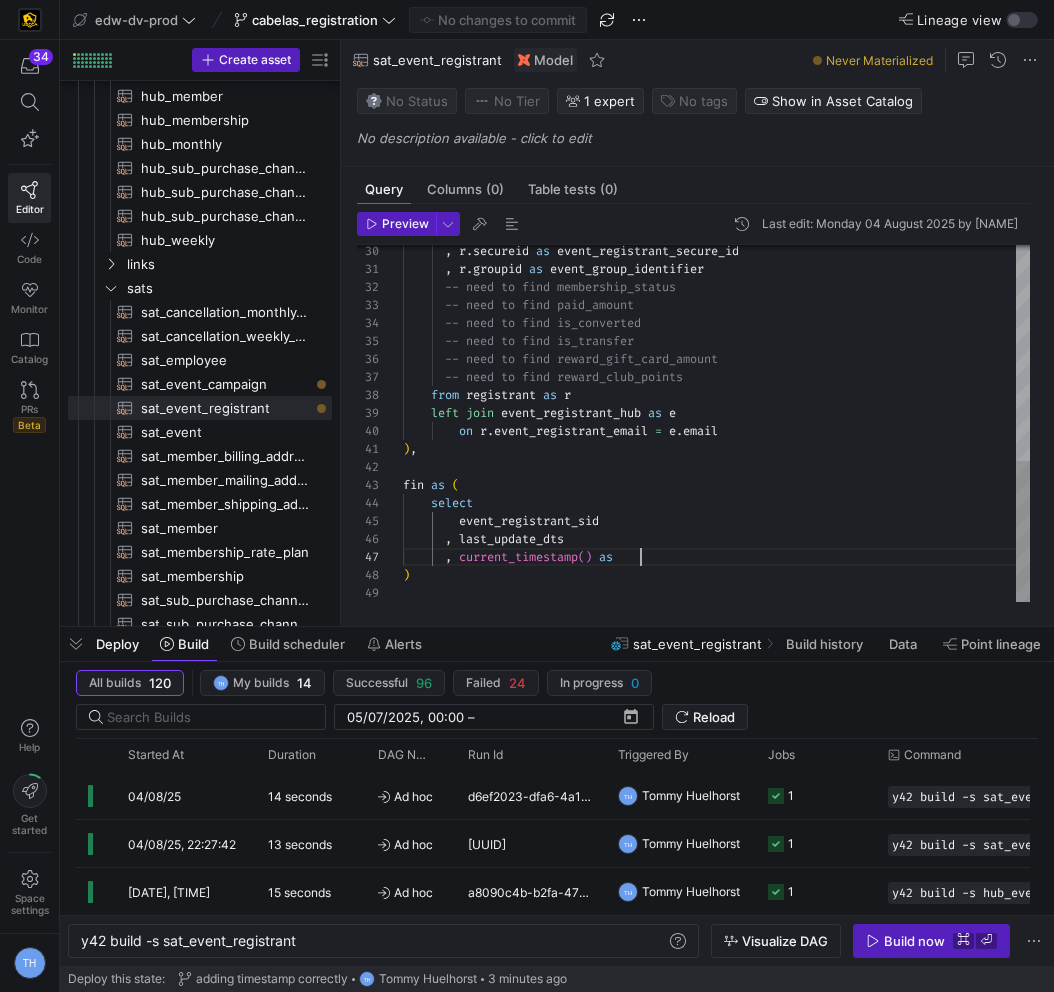 click on ",   r . secureid   as   event_registrant_secure_id        ,   r . groupid   as   event_group_identifier        -- need to find membership_status        -- need to find paid_amount        -- need to find is_converted        -- need to find is_transfer        -- need to find reward_gift_card_amount        -- need to find reward_club_points      from   registrant   as   r      left   join   event_registrant_hub   as   e          on   r . event_registrant_email   =   e . email ) , fin   as   (      select            event_registrant_sid        ,   last_update_dts        ,   current_timestamp ( )   as     )" at bounding box center (716, 153) 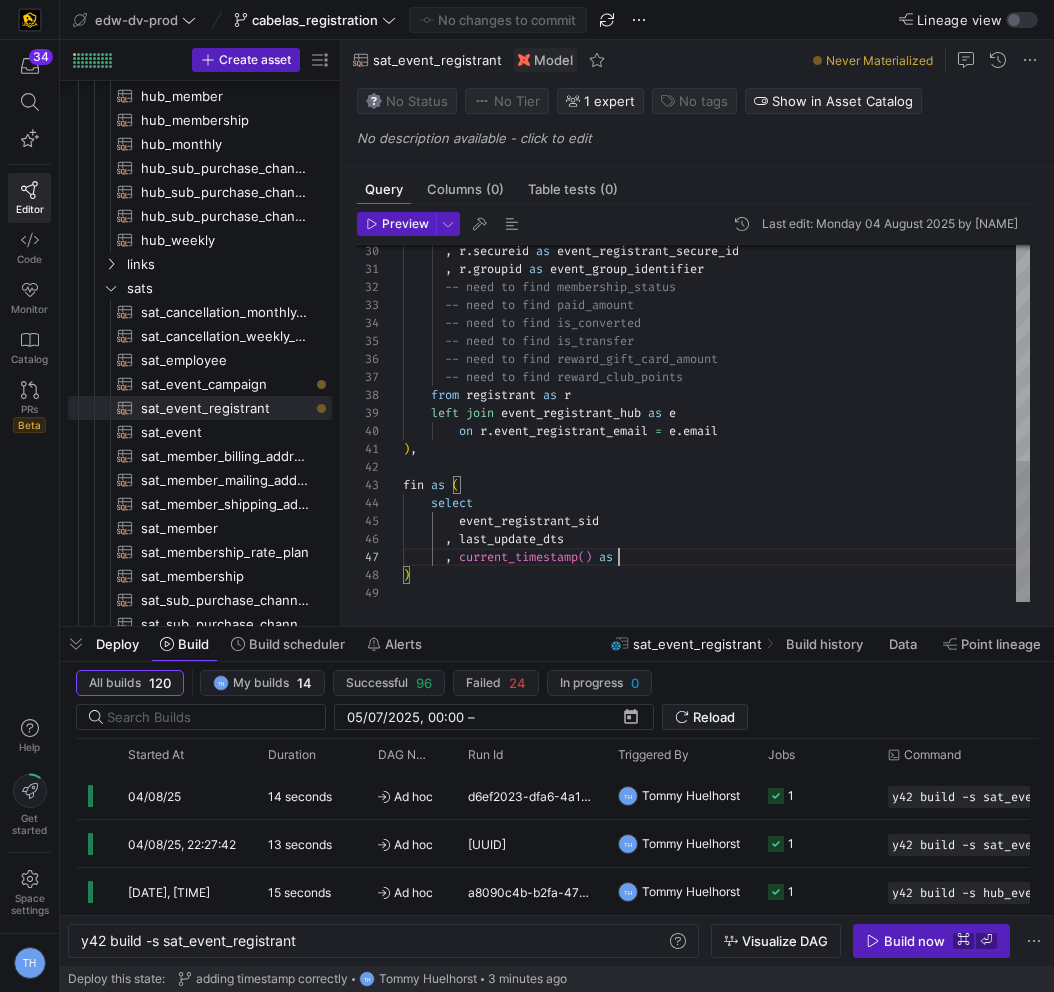 click on ",   r . secureid   as   event_registrant_secure_id        ,   r . groupid   as   event_group_identifier        -- need to find membership_status        -- need to find paid_amount        -- need to find is_converted        -- need to find is_transfer        -- need to find reward_gift_card_amount        -- need to find reward_club_points      from   registrant   as   r      left   join   event_registrant_hub   as   e          on   r . event_registrant_email   =   e . email ) , fin   as   (      select            event_registrant_sid        ,   last_update_dts        ,   current_timestamp ( )   as     )" at bounding box center (716, 153) 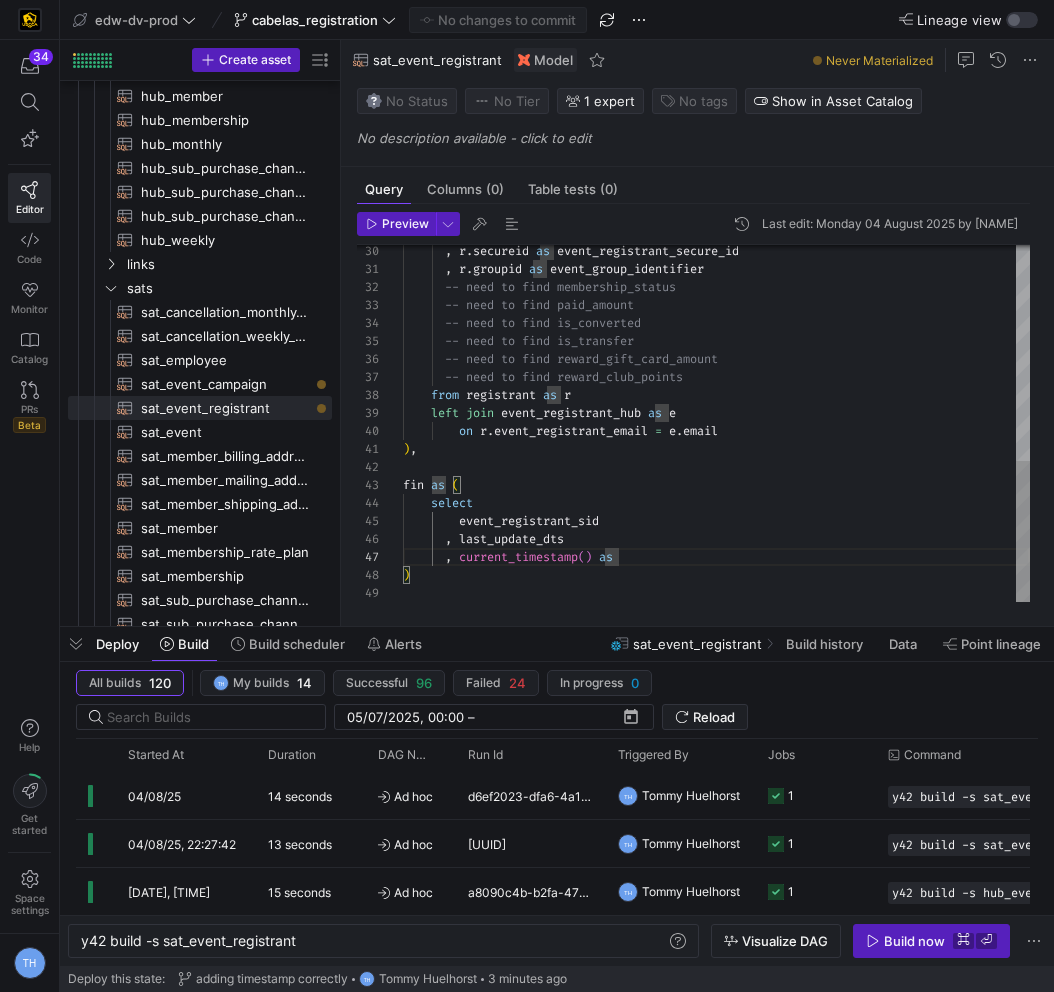scroll, scrollTop: 108, scrollLeft: 223, axis: both 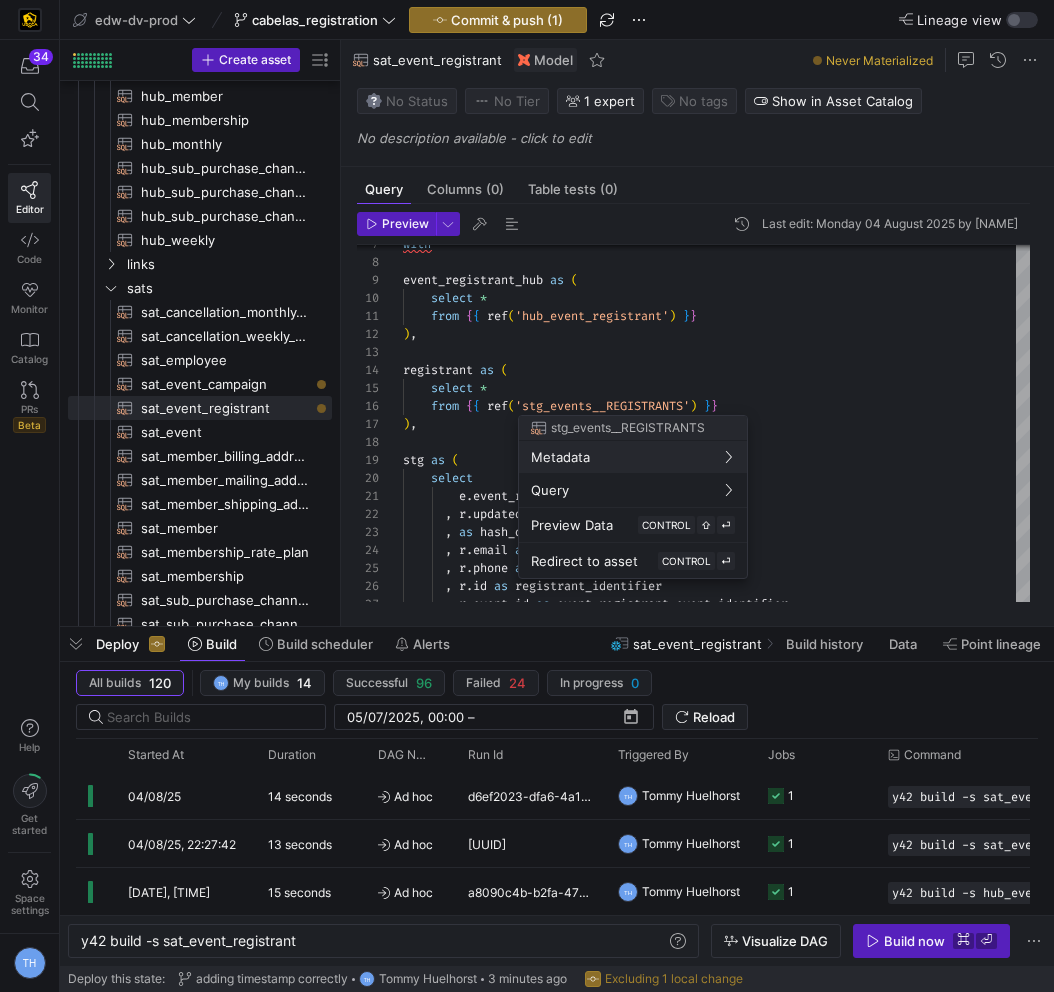 click at bounding box center (527, 496) 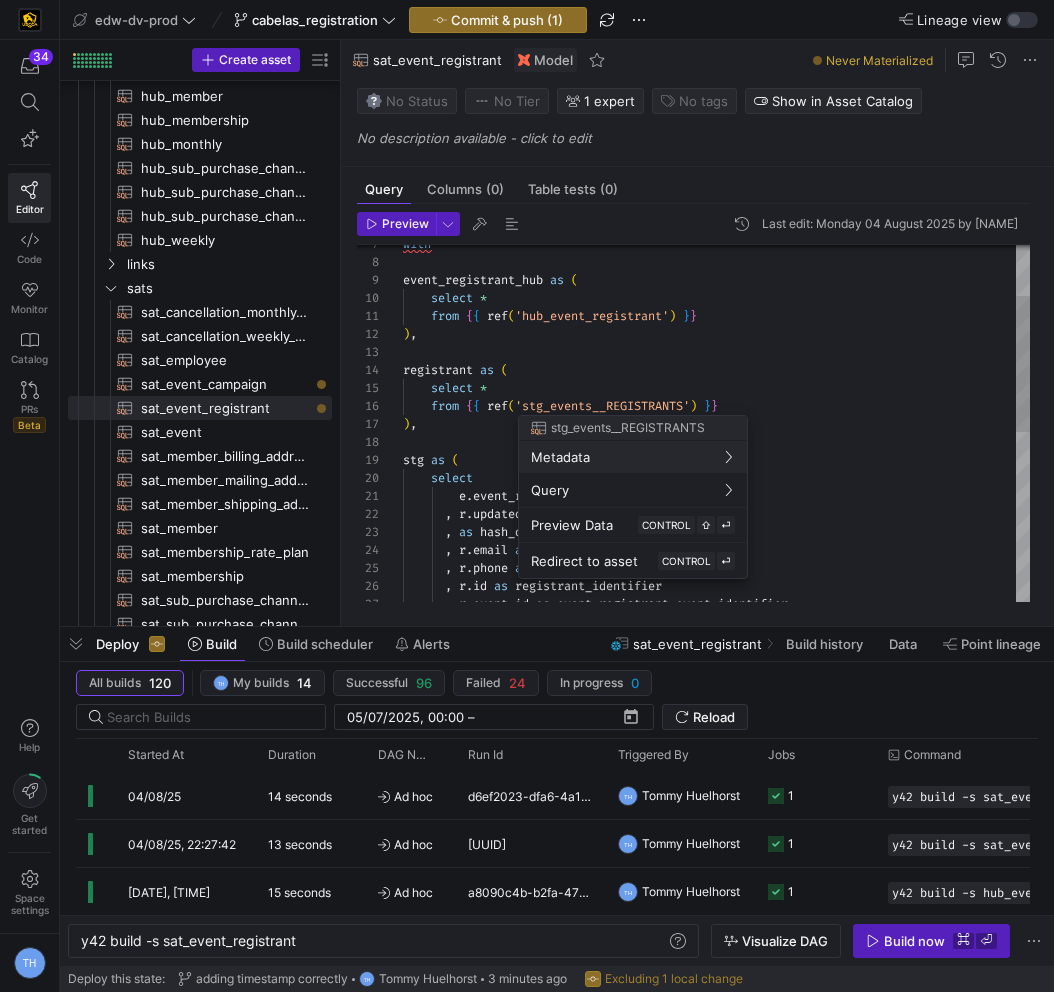 type on "from {{ ref('hub_event_registrant') }}
),
registrant as (
select *
from {{ ref('stg_events__REGISTRANTS') }}
),
stg as (
select" 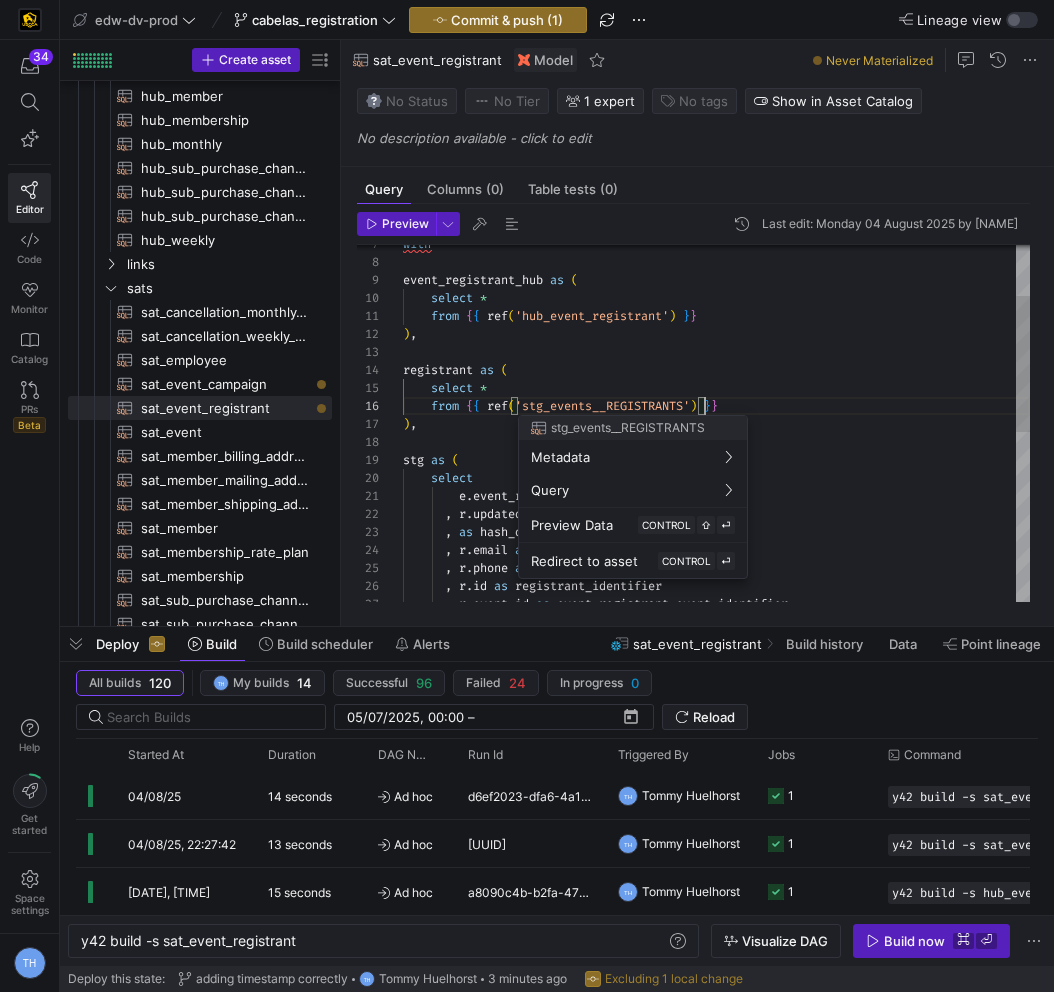 drag, startPoint x: 702, startPoint y: 405, endPoint x: 544, endPoint y: 392, distance: 158.5339 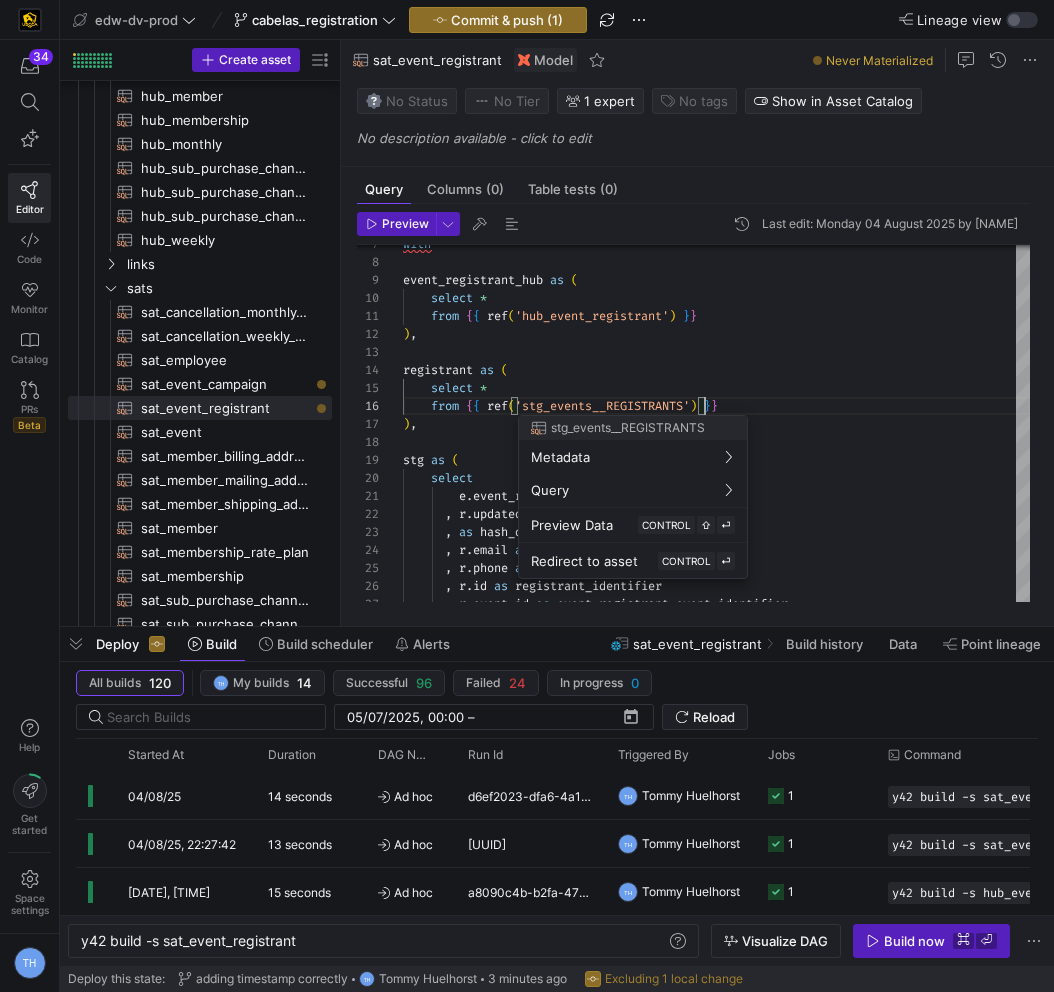 click at bounding box center (527, 496) 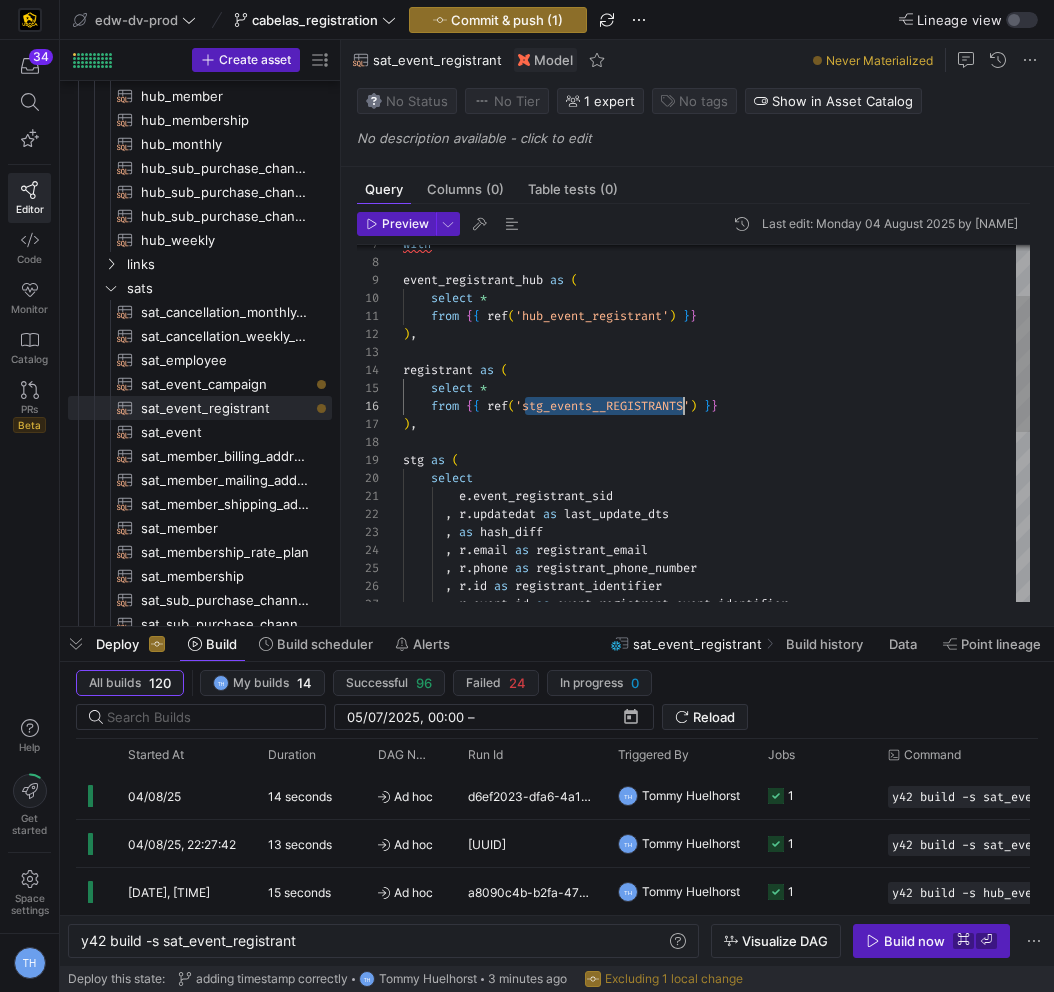 scroll, scrollTop: 90, scrollLeft: 288, axis: both 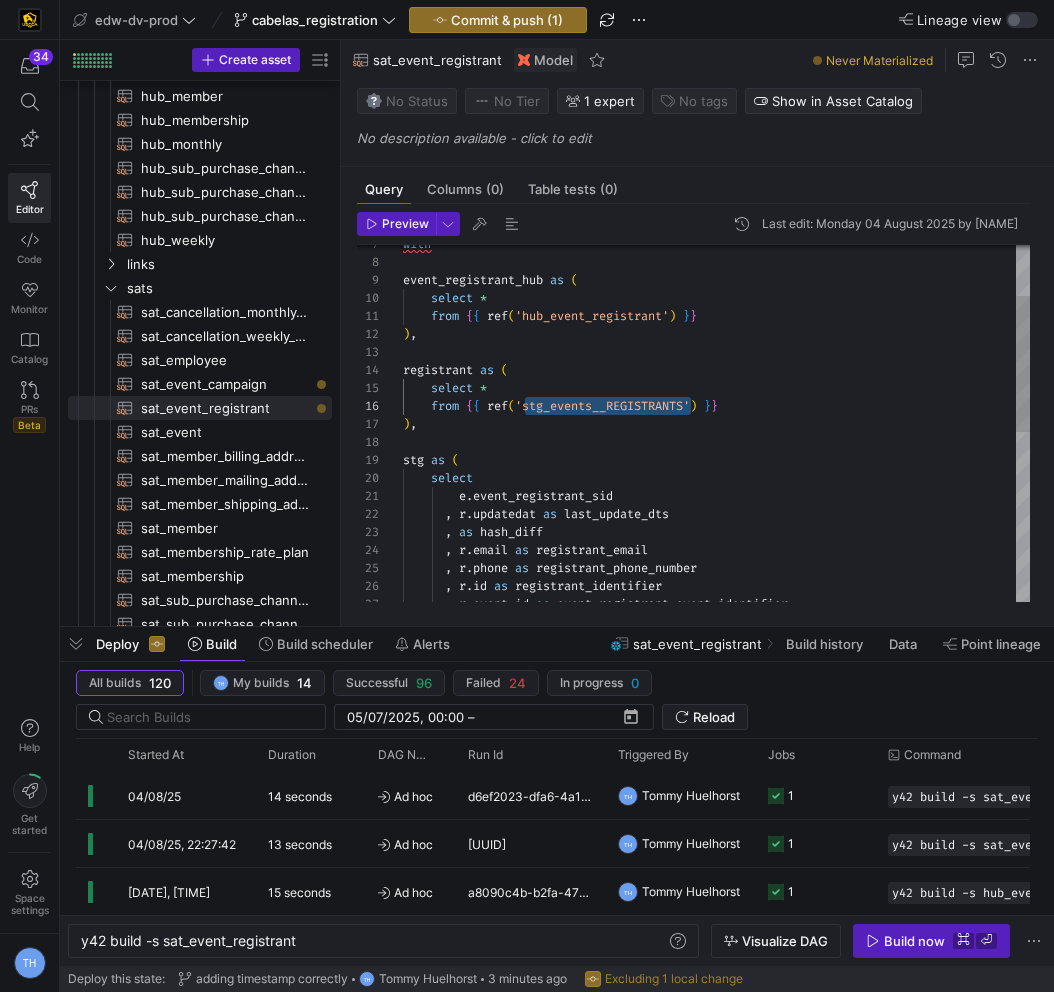drag, startPoint x: 525, startPoint y: 408, endPoint x: 689, endPoint y: 407, distance: 164.00305 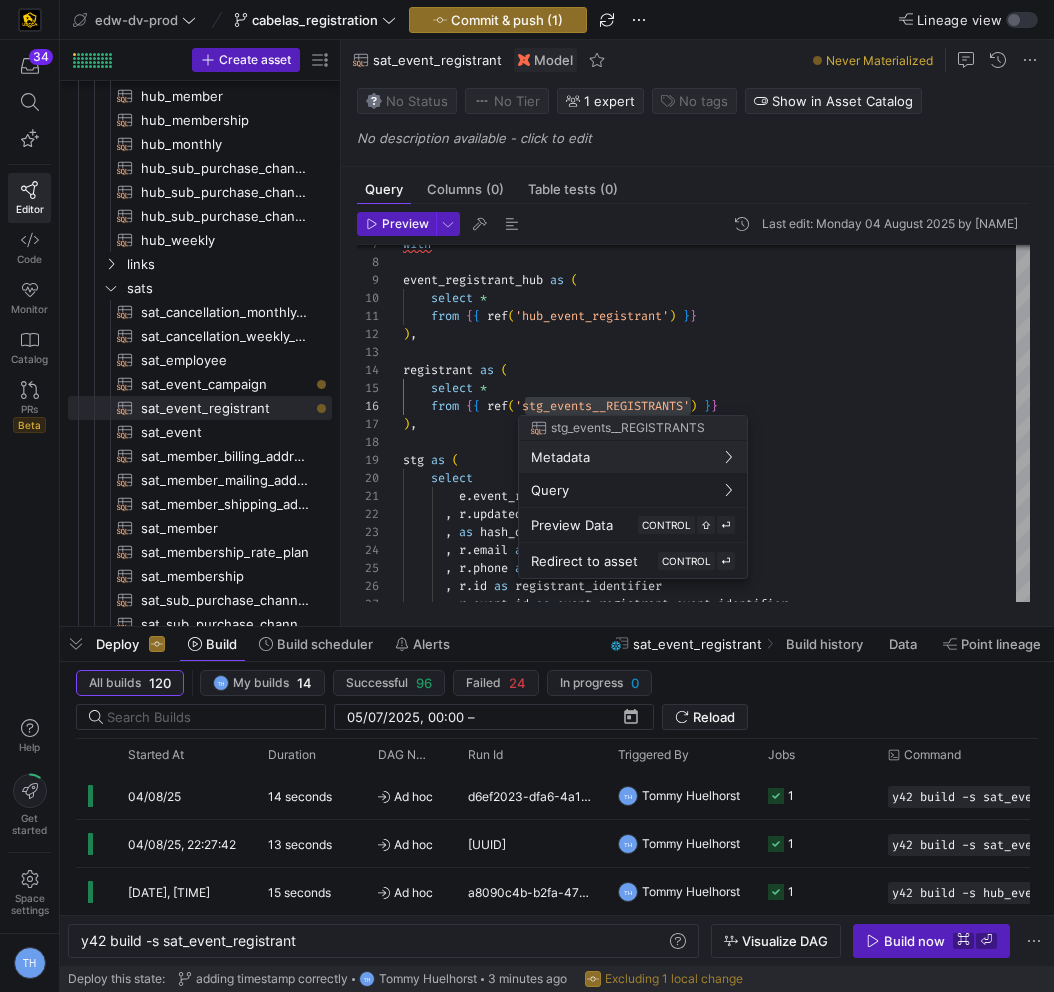 type 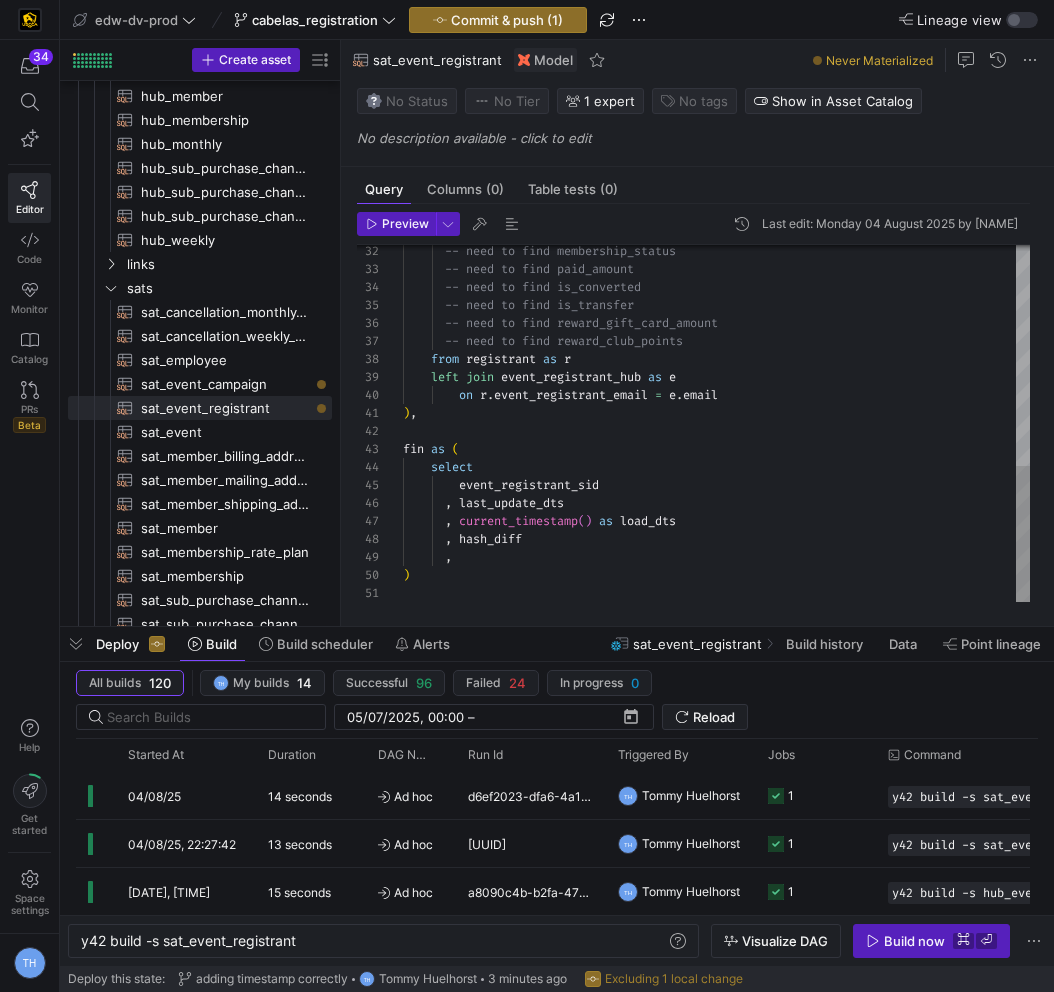 click on "-- need to find membership_status        -- need to find paid_amount        -- need to find is_converted        -- need to find is_transfer        -- need to find reward_gift_card_amount        -- need to find reward_club_points      from   registrant   as   r      left   join   event_registrant_hub   as   e          on   r . event_registrant_email   =   e . email ) , fin   as   (      select            event_registrant_sid        ,   last_update_dts        ,   current_timestamp ( )   as   load_dts        ,   hash_diff        ,      )" at bounding box center [716, 135] 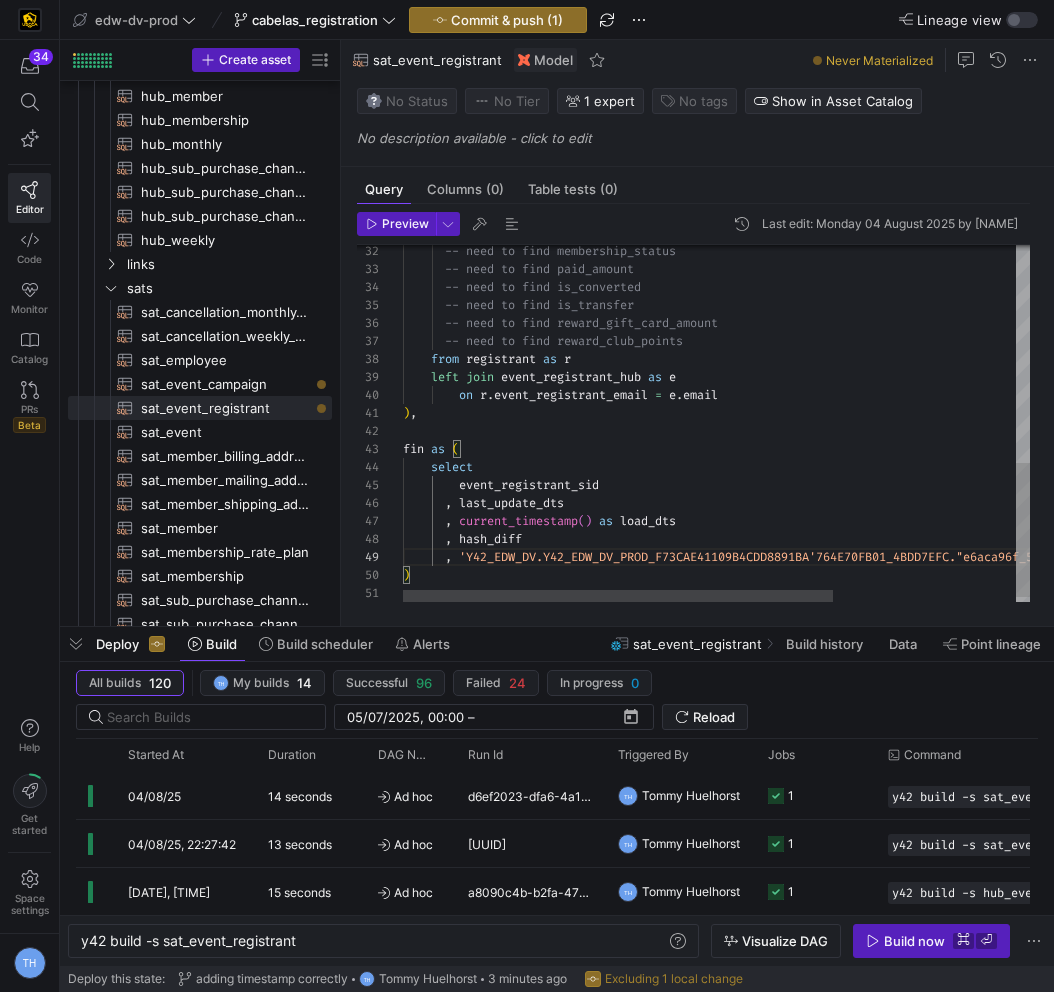 scroll, scrollTop: 144, scrollLeft: 65, axis: both 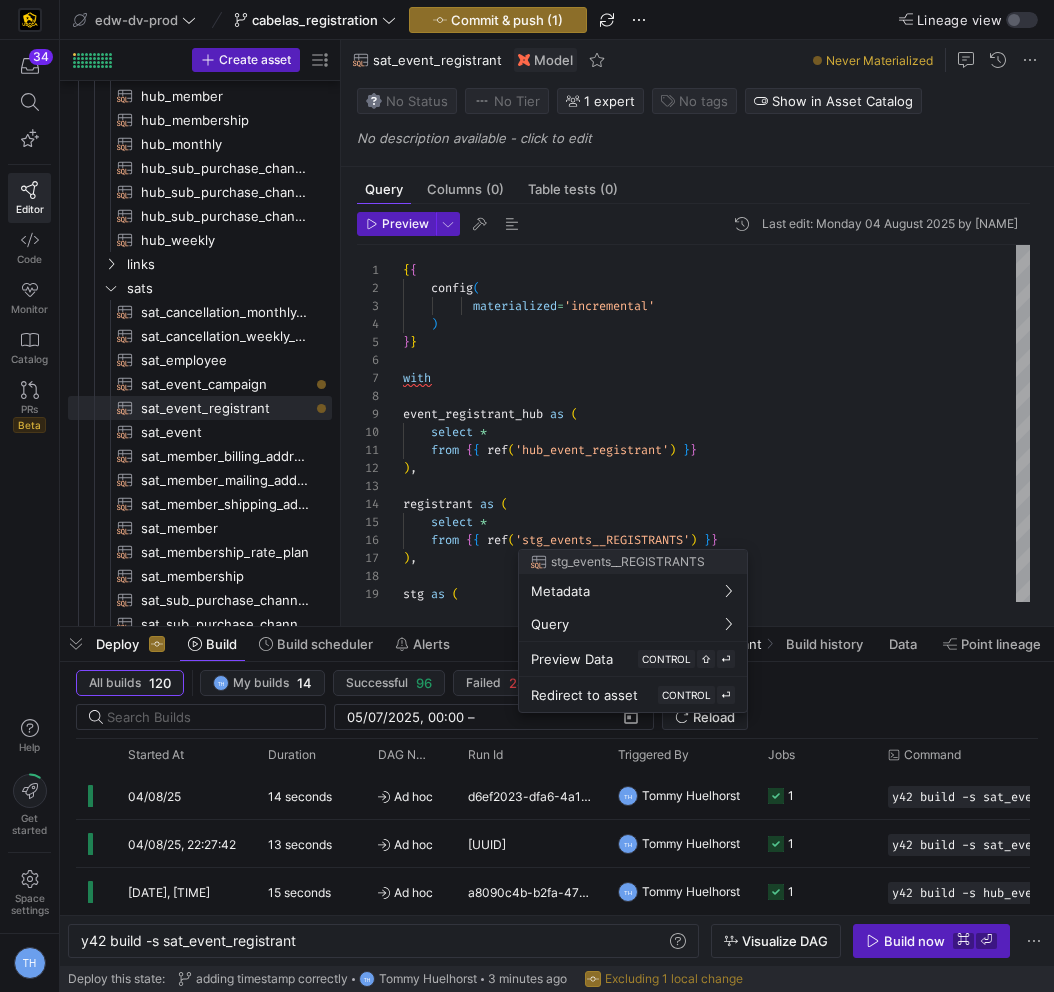 click at bounding box center (527, 496) 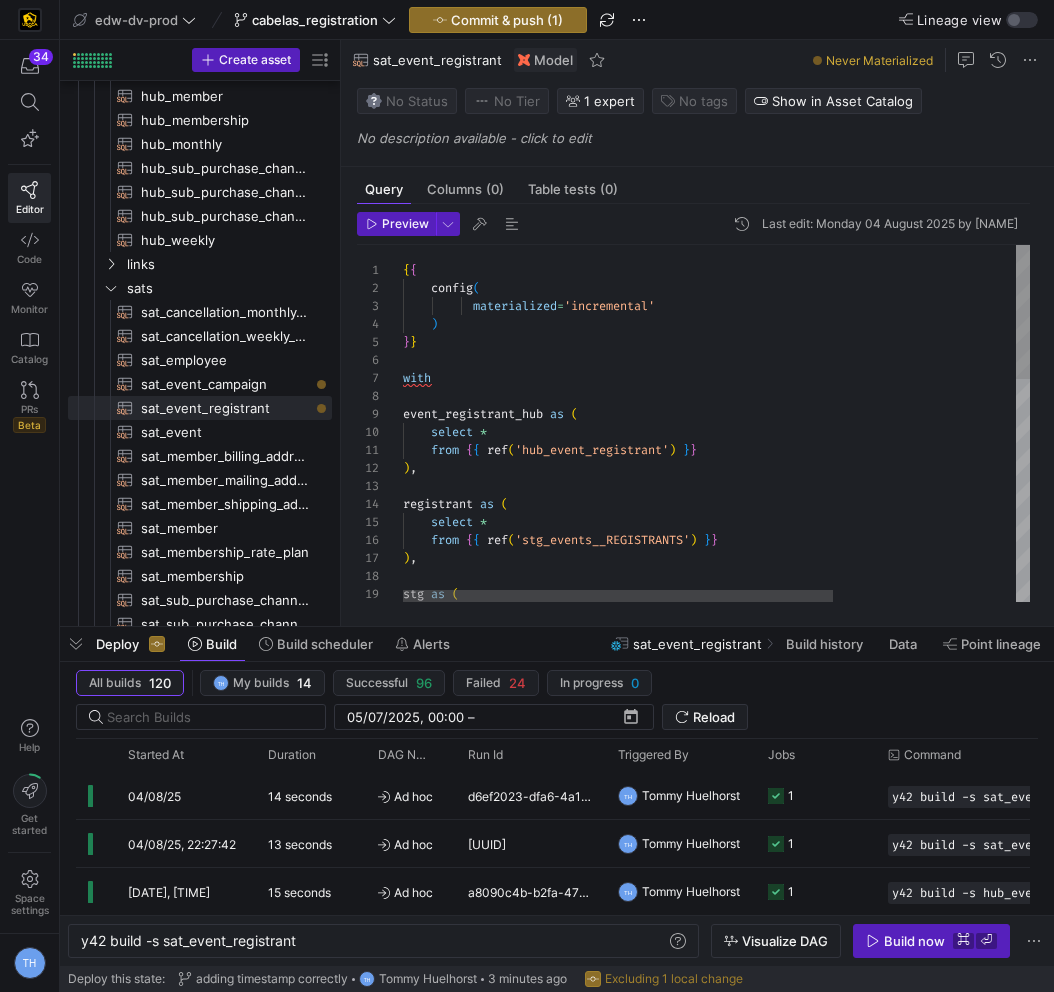 type on "from {{ ref('hub_event_registrant') }}
),
registrant as (
select *
from {{ ref('stg_events__REGISTRANTS') }}
),
stg as (
select" 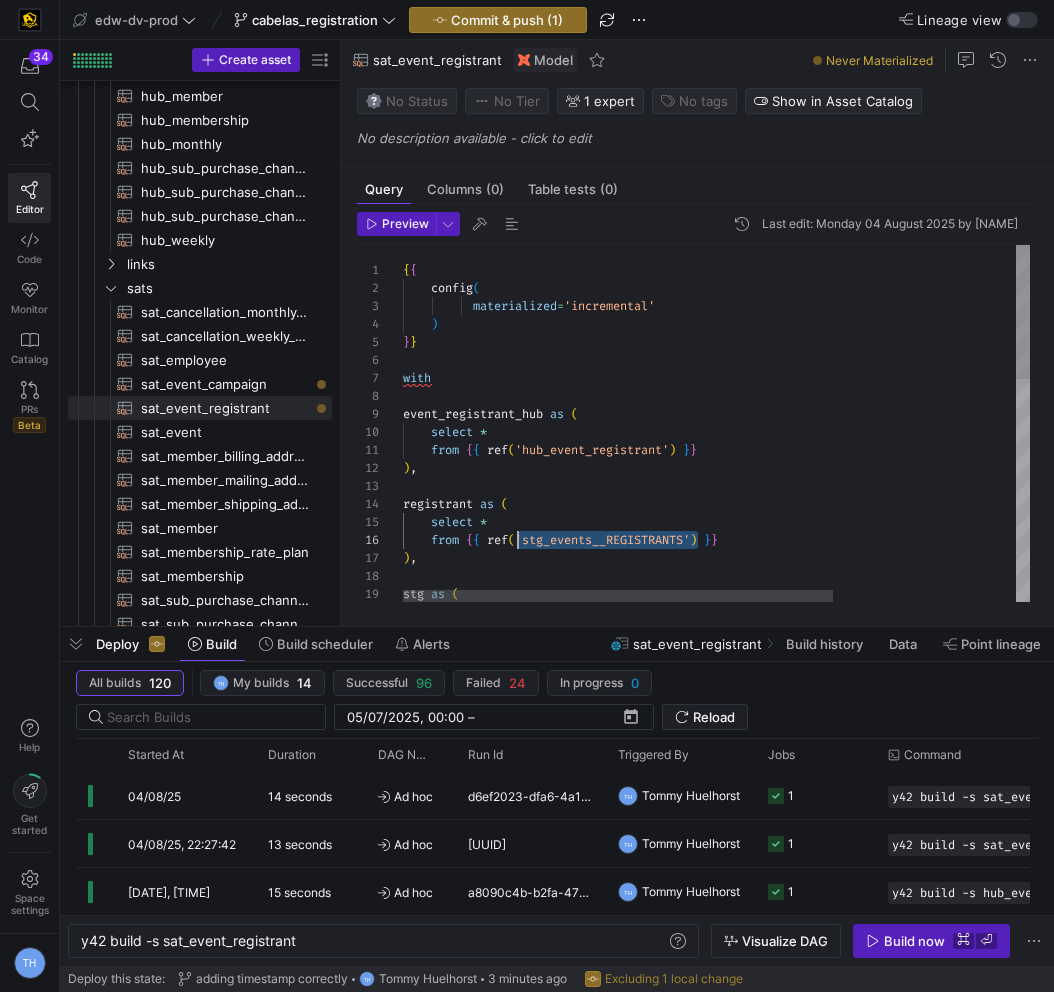 scroll, scrollTop: 90, scrollLeft: 115, axis: both 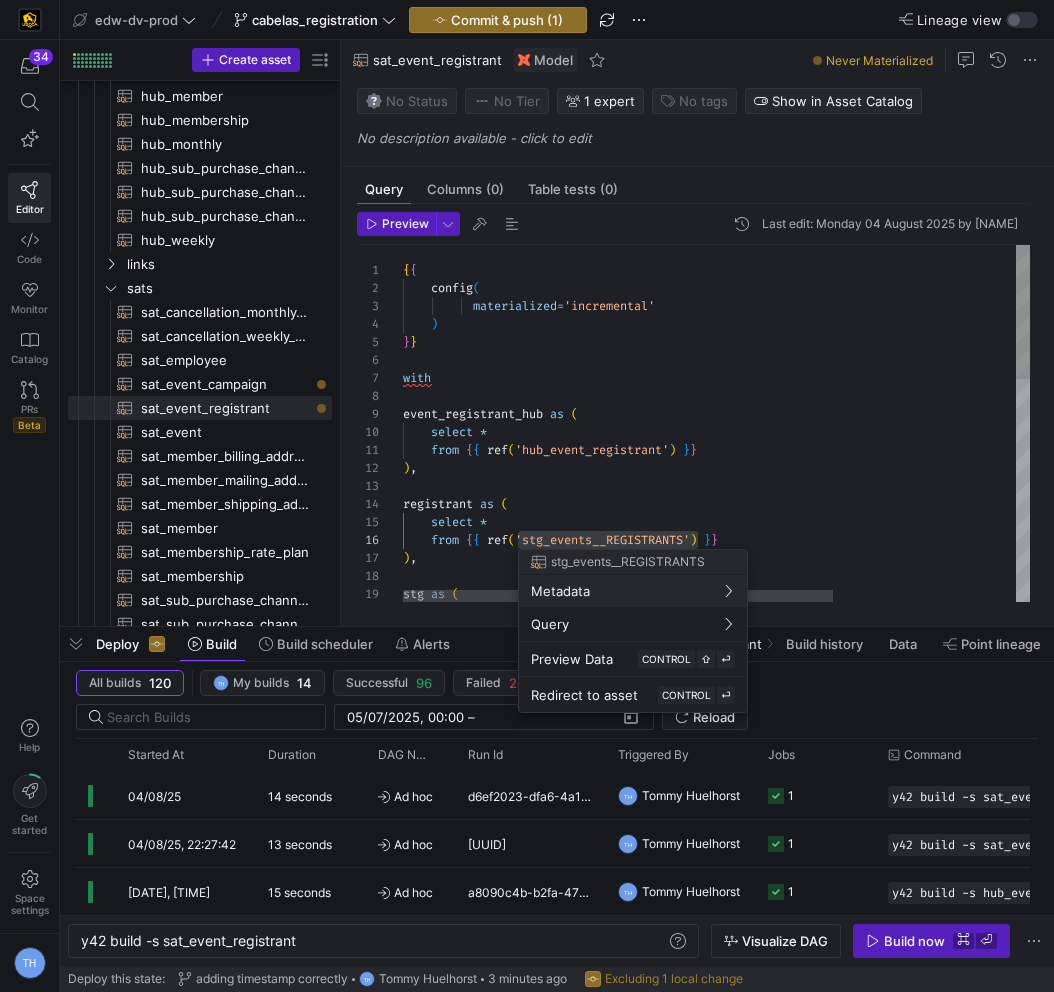 type 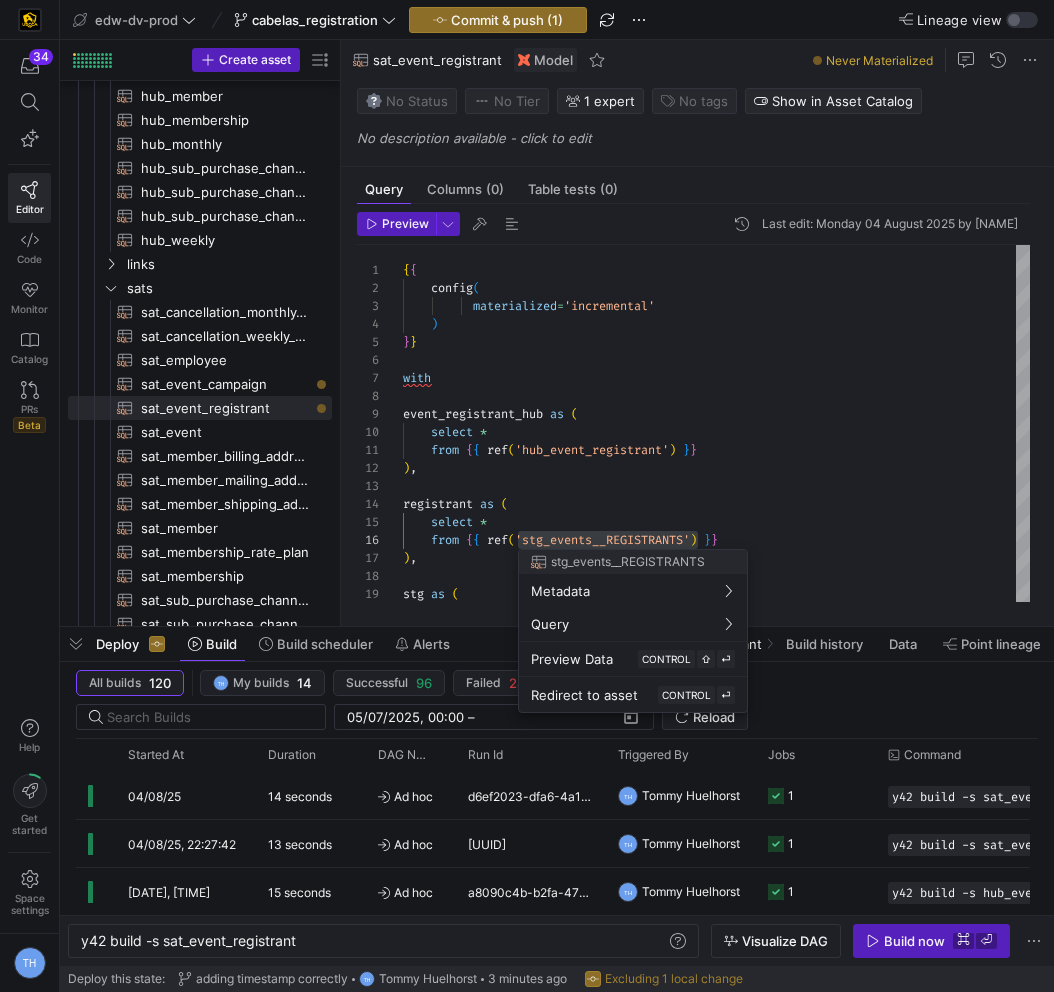 click at bounding box center [527, 496] 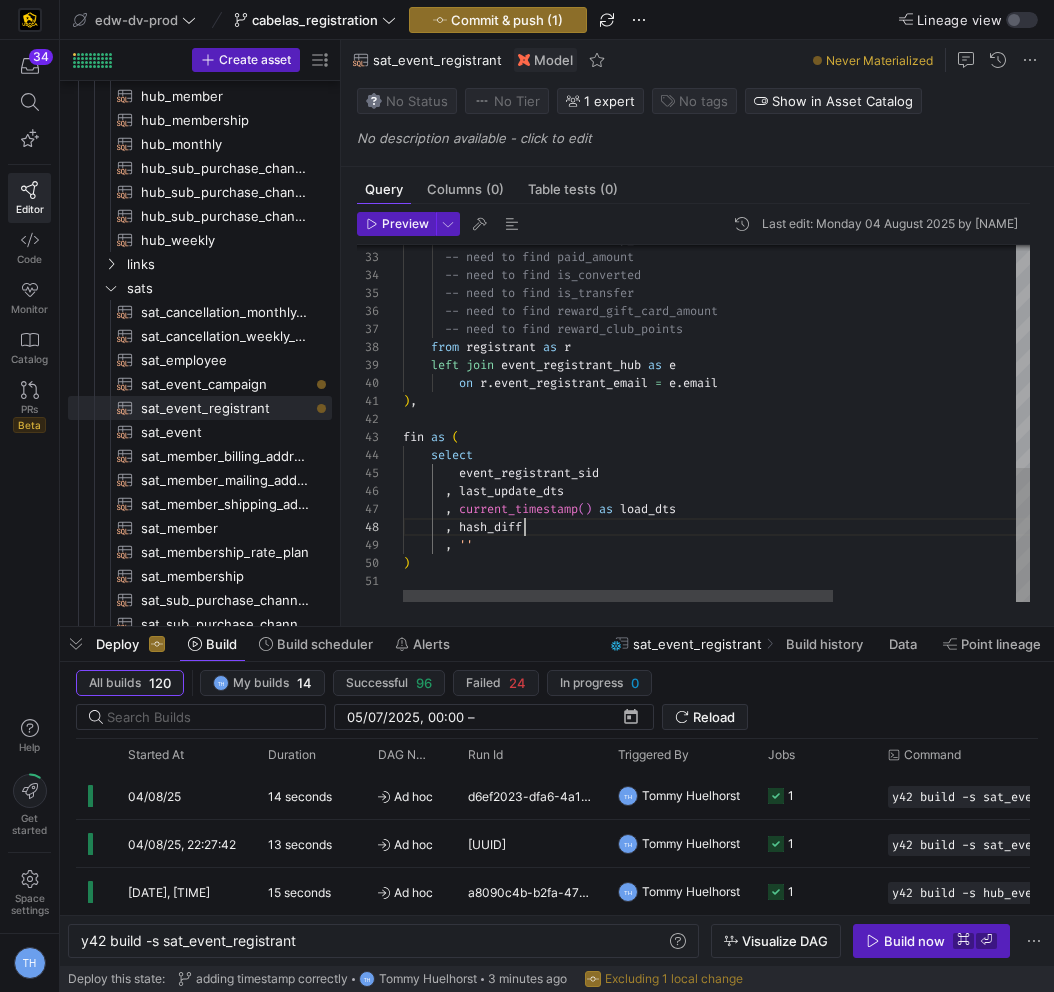 click on "-- need to find membership_status        -- need to find paid_amount        -- need to find is_converted        -- need to find is_transfer        -- need to find reward_gift_card_amount        -- need to find reward_club_points      from   registrant   as   r      left   join   event_registrant_hub   as   e          on   r . event_registrant_email   =   e . email ) , fin   as   (      select            event_registrant_sid        ,   last_update_dts        ,   current_timestamp ( )   as   load_dts        ,   hash_diff        ,   '' )" at bounding box center [849, 129] 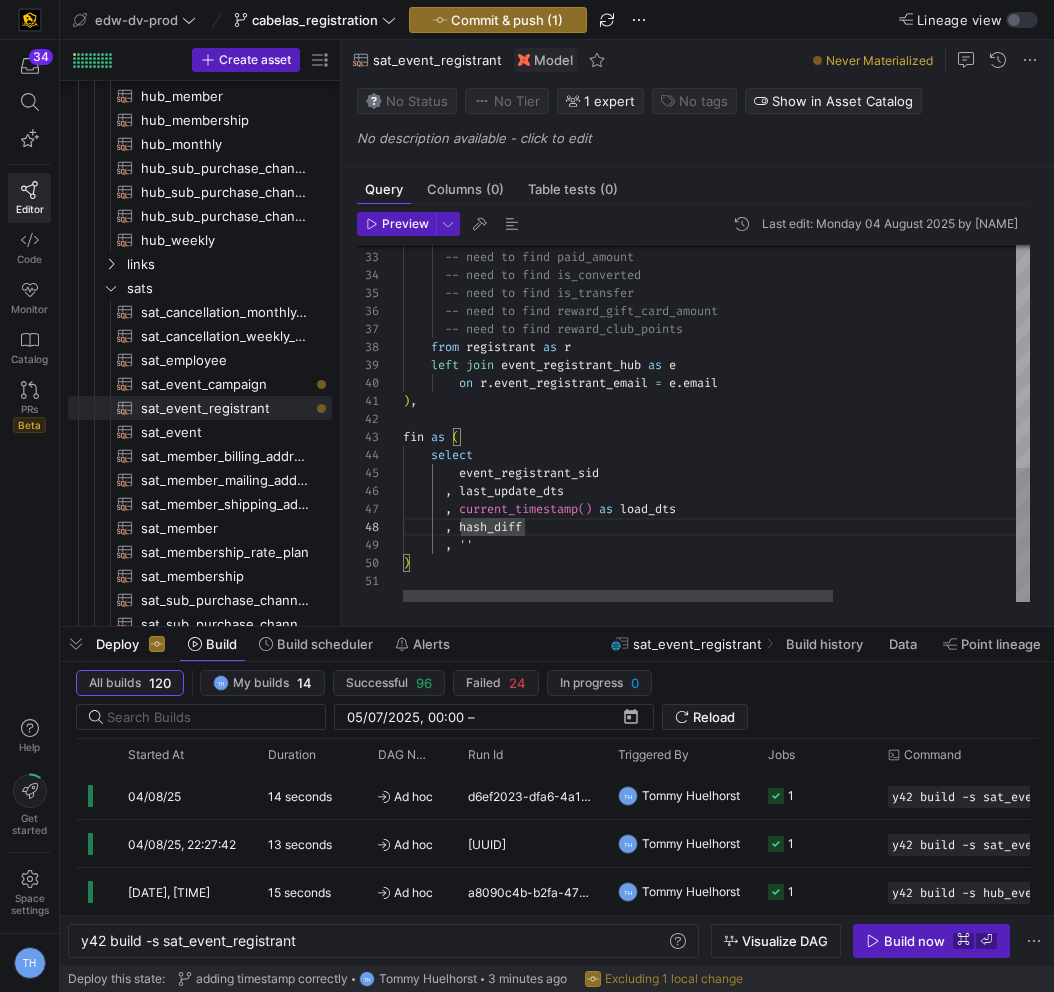 click on "-- need to find membership_status        -- need to find paid_amount        -- need to find is_converted        -- need to find is_transfer        -- need to find reward_gift_card_amount        -- need to find reward_club_points      from   registrant   as   r      left   join   event_registrant_hub   as   e          on   r . event_registrant_email   =   e . email ) , fin   as   (      select            event_registrant_sid        ,   last_update_dts        ,   current_timestamp ( )   as   load_dts        ,   hash_diff        ,   '' )" at bounding box center [849, 129] 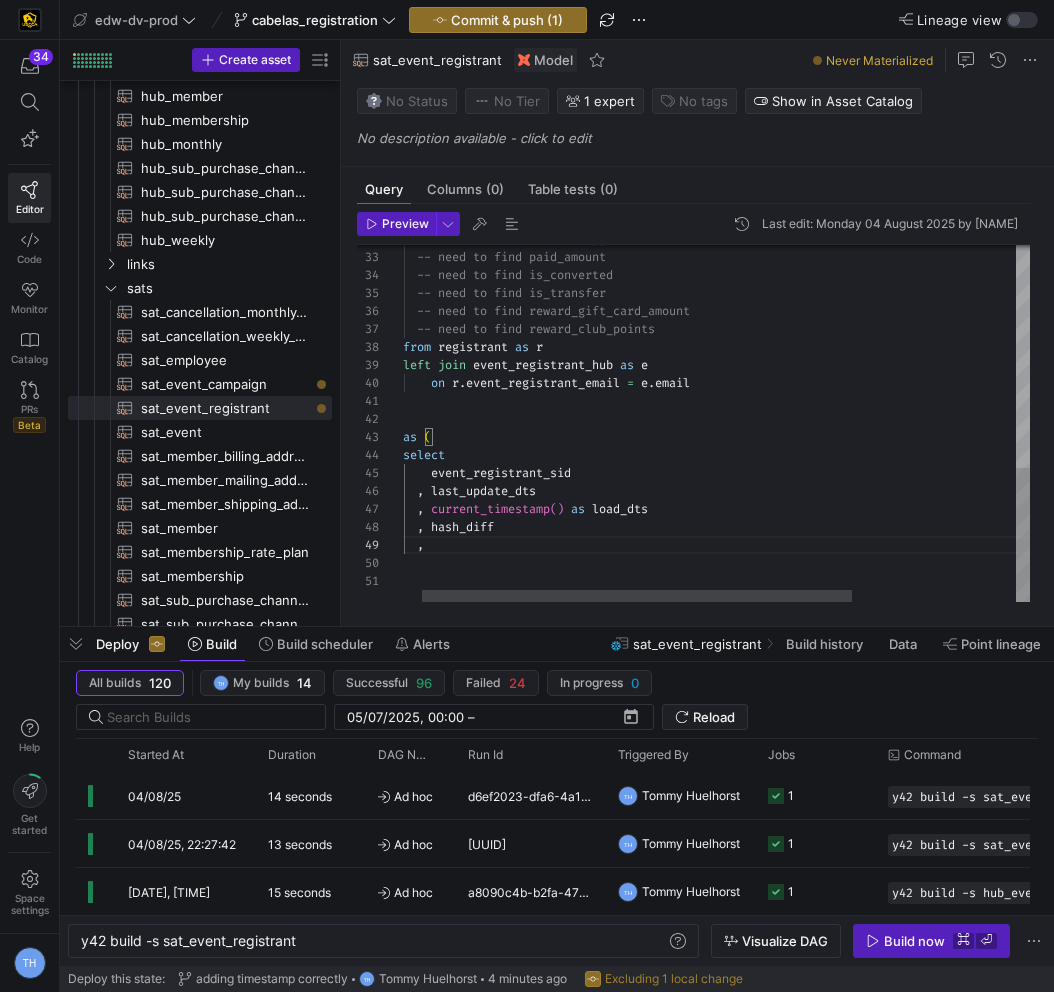 scroll, scrollTop: 144, scrollLeft: 65, axis: both 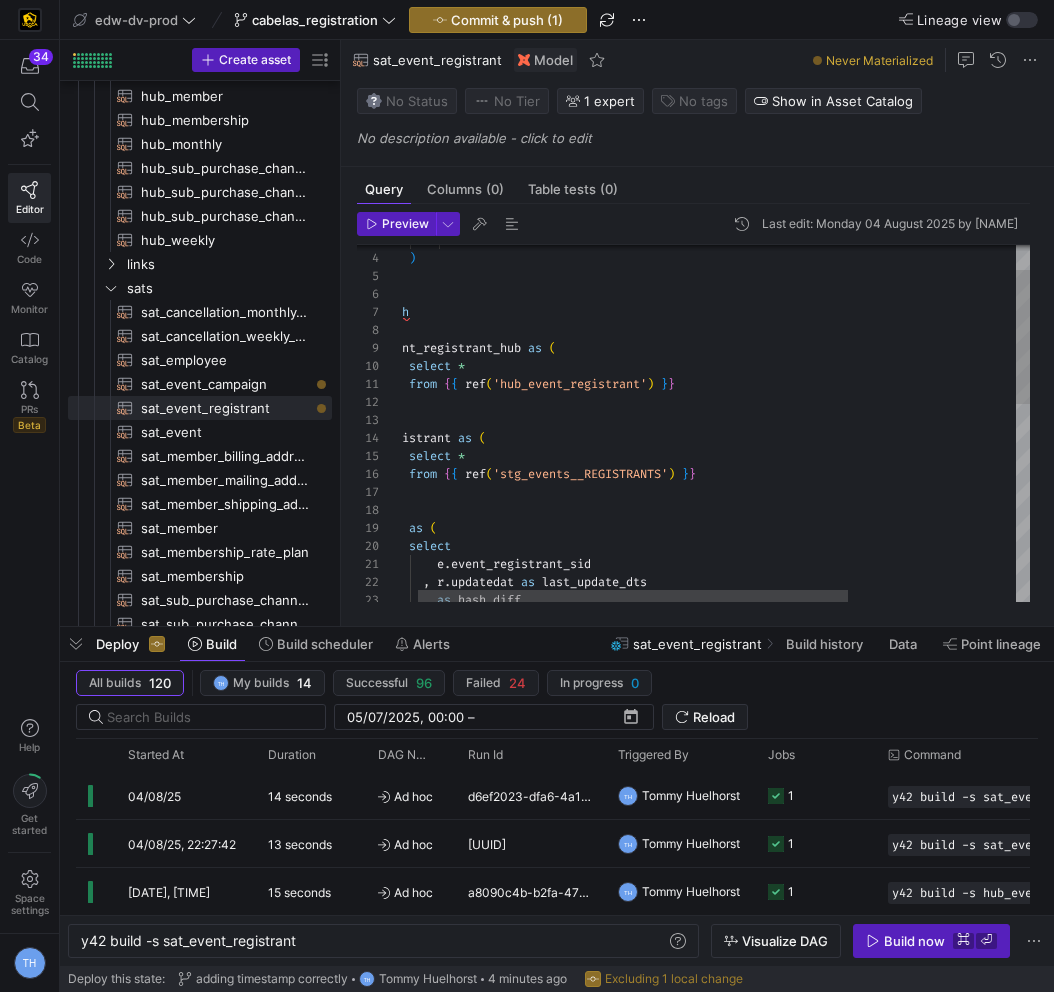 click on "e . event_registrant_sid      select   stg   as   ( ) ,      from   { {   ref ( 'stg_events__REGISTRANTS' )   } } registrant   as   (      select   * ) , event_registrant_hub   as   (      select   *      from   { {   ref ( 'hub_event_registrant' )   } } } } with              materialized = 'incremental'      )        ,   r . updatedat   as   last_update_dts        ,   as   hash_diff" at bounding box center (827, 652) 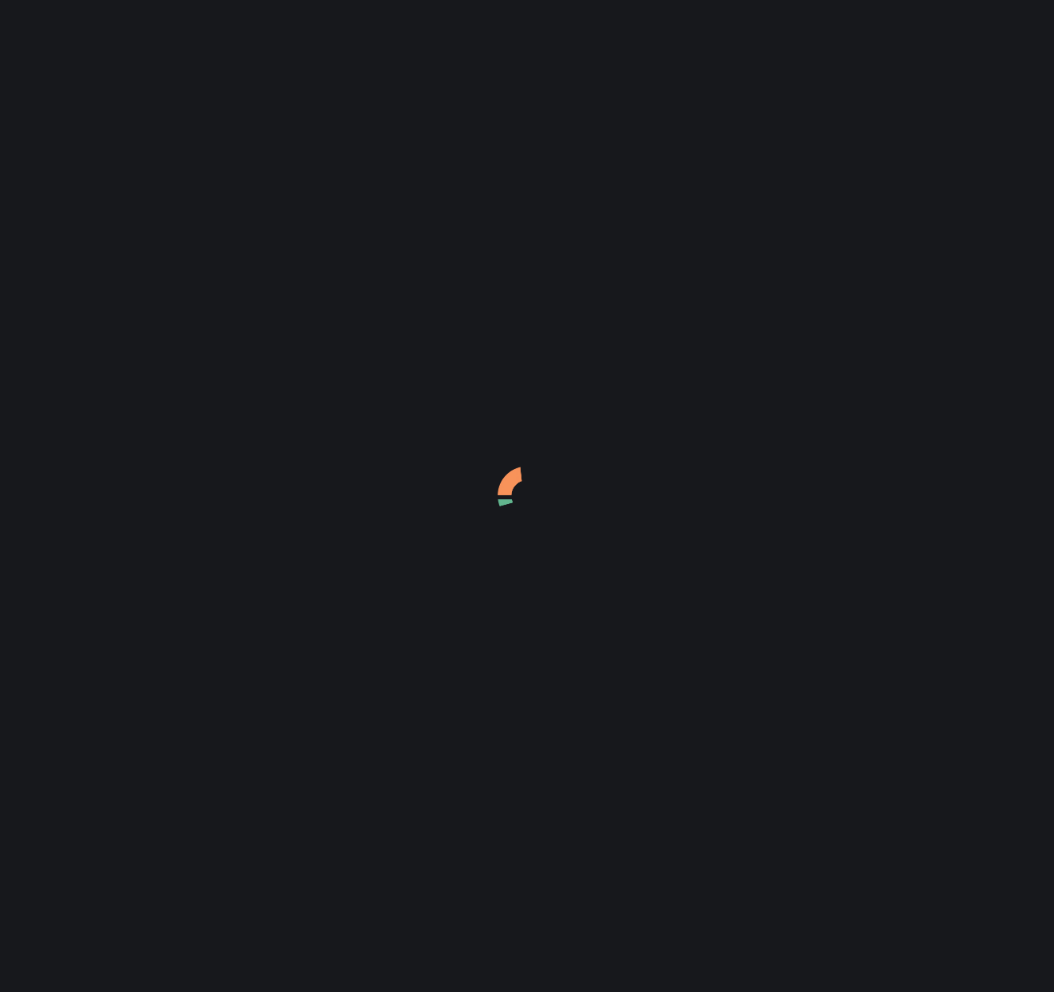 scroll, scrollTop: 0, scrollLeft: 0, axis: both 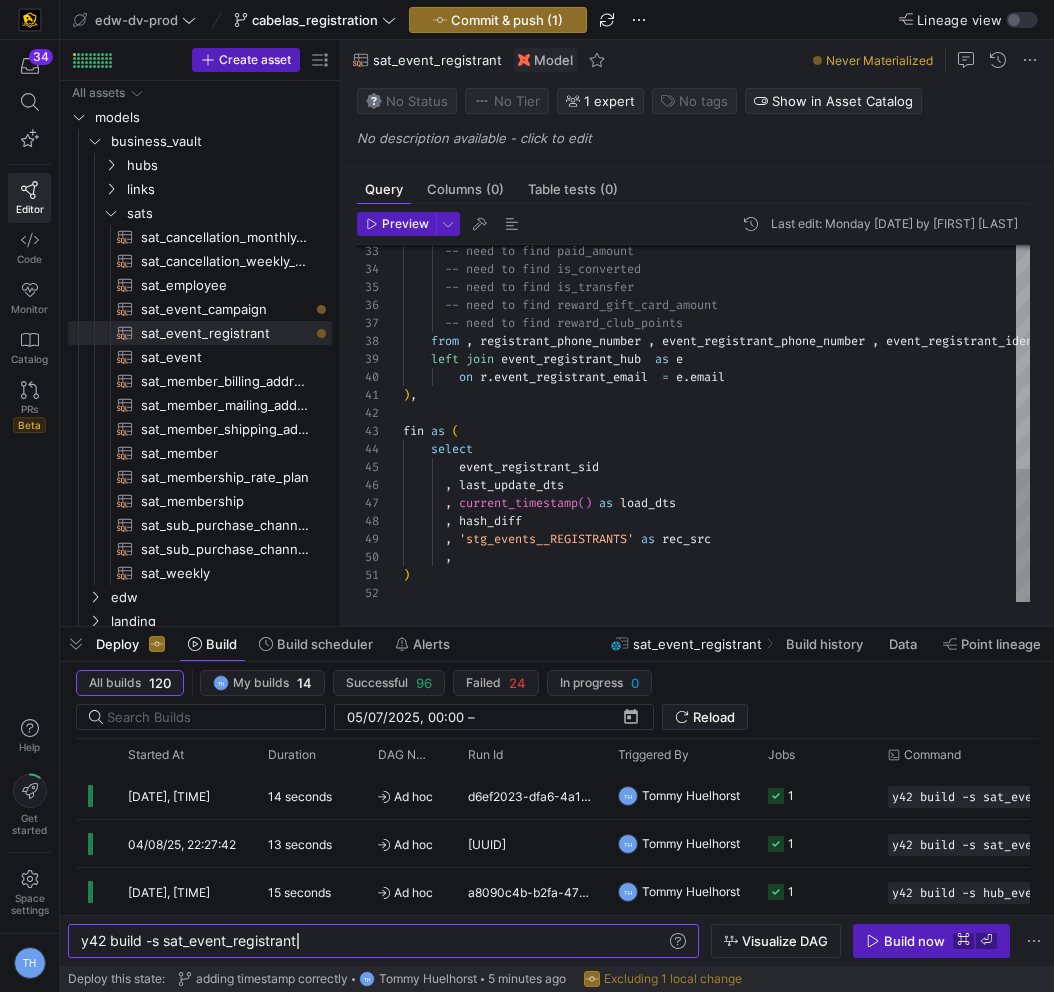 click on "-- need to find paid_amount        -- need to find is_converted        -- need to find is_transfer        -- need to find reward_gift_card_amount        -- need to find reward_club_points      from   registrant   as   r      left   join   event_registrant_hub   as   e          on   r . event_registrant_email   =   e . email ) , fin   as   (      select            event_registrant_sid        ,   last_update_dts        ,   current_timestamp ( )   as   load_dts        ,   hash_diff        ,   'stg_events__REGISTRANTS'   as   rec_src        ,   )" at bounding box center (716, 126) 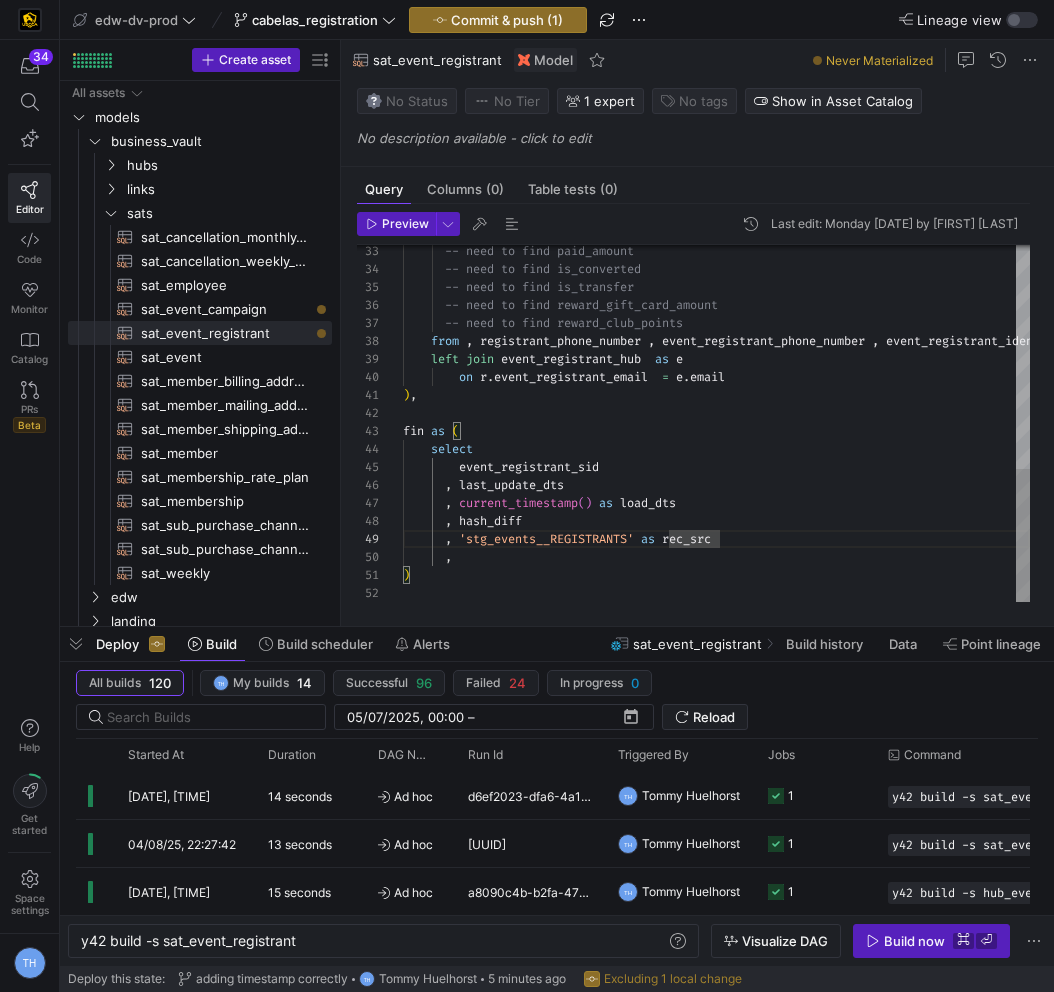 click on "-- need to find paid_amount        -- need to find is_converted        -- need to find is_transfer        -- need to find reward_gift_card_amount        -- need to find reward_club_points      from   registrant   as   r      left   join   event_registrant_hub   as   e          on   r . event_registrant_email   =   e . email ) , fin   as   (      select            event_registrant_sid        ,   last_update_dts        ,   current_timestamp ( )   as   load_dts        ,   hash_diff        ,   'stg_events__REGISTRANTS'   as   rec_src        ,   )" at bounding box center [716, 126] 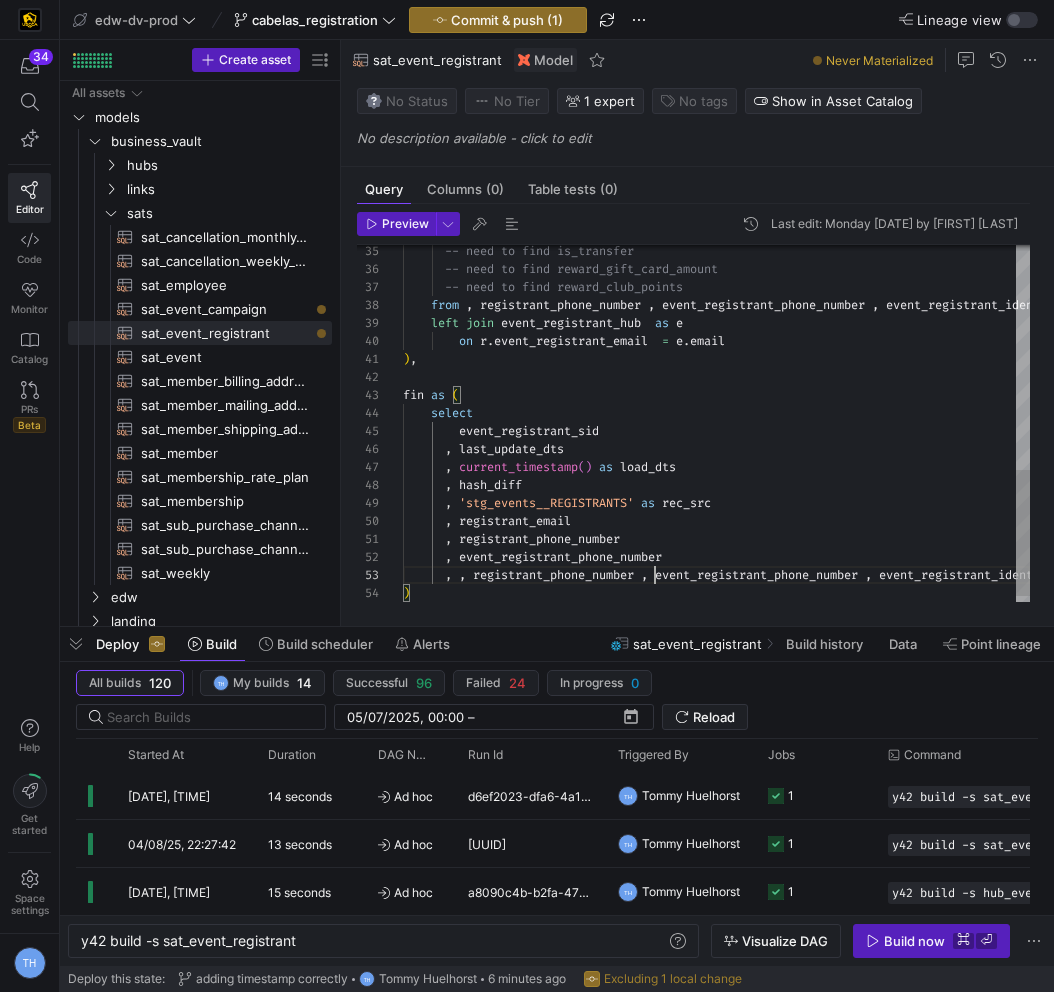 scroll, scrollTop: 36, scrollLeft: 252, axis: both 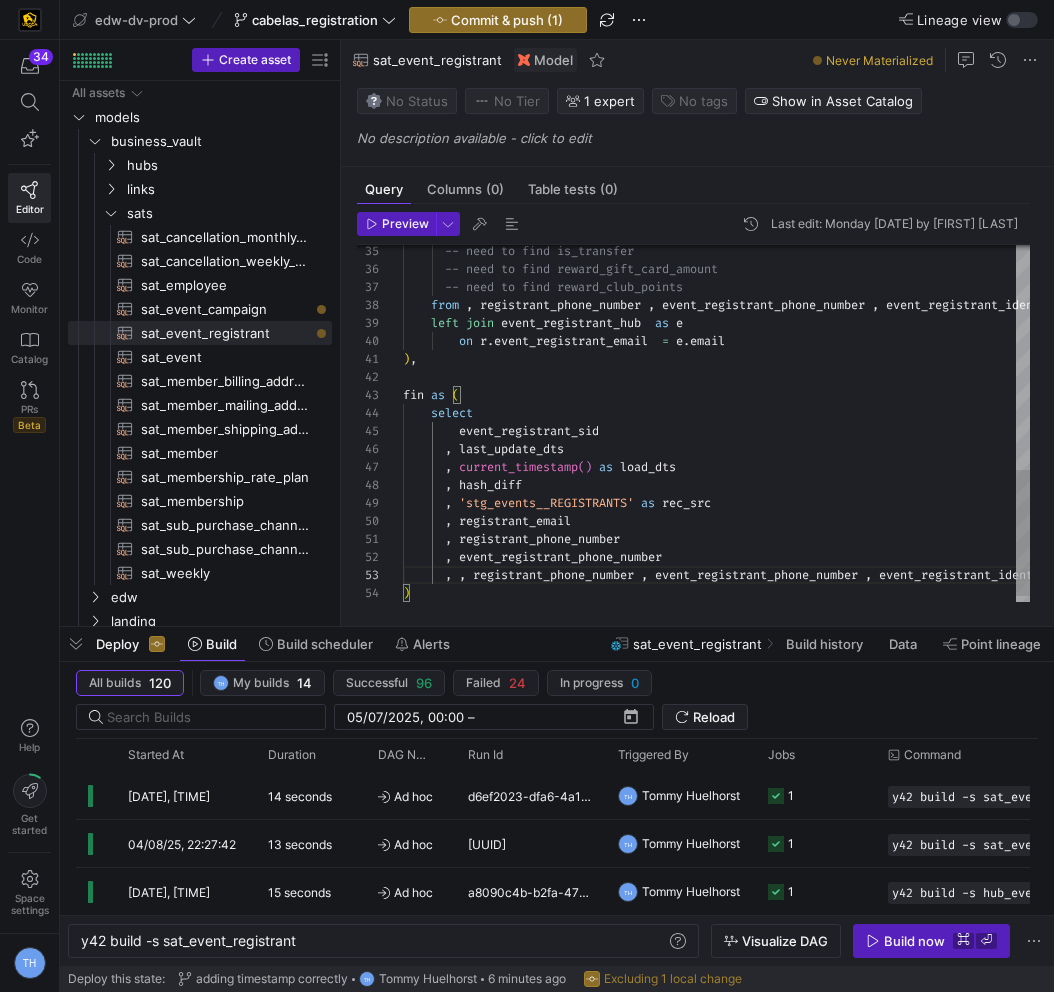 click on "Preview Last edit: Monday 04 August 2025 by Tommy Huelhorst 35 36 37 38 39 40 41 42 43 44 45 46 47 48 49 50 51 52 54 53        -- need to find is_transfer        -- need to find reward_gift_card_amount        -- need to find reward_club_points      from   registrant   as   r      left   join   event_registrant_hub   as   e          on   r . event_registrant_email   =   e . email ) , fin   as   (      select            event_registrant_sid        ,   last_update_dts        ,   current_timestamp ( )   as   load_dts        ,   hash_diff        ,   'stg_events__REGISTRANTS'   as   rec_src        ,   registrant_email        ,   registrant_phone_number        ,   event_registrant_phone_number )        ,   event_registrant_identifier , registrant_phone_number
, event_registrant_phone_number
, event_registrant_identifier
)" at bounding box center [693, 407] 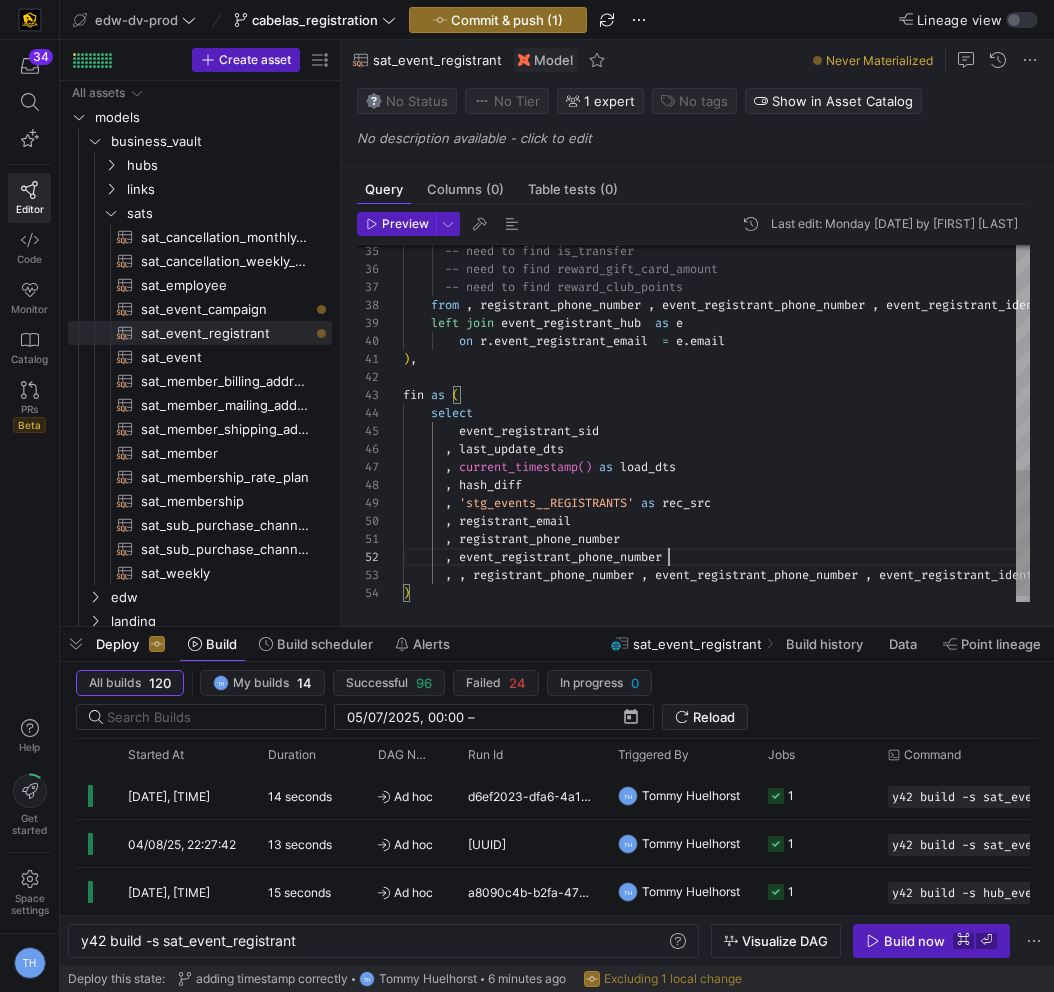 click on "-- need to find is_transfer        -- need to find reward_gift_card_amount        -- need to find reward_club_points      from   registrant   as   r      left   join   event_registrant_hub   as   e          on   r . event_registrant_email   =   e . email ) , fin   as   (      select            event_registrant_sid        ,   last_update_dts        ,   current_timestamp ( )   as   load_dts        ,   hash_diff        ,   'stg_events__REGISTRANTS'   as   rec_src        ,   registrant_email        ,   registrant_phone_number        ,   event_registrant_phone_number )        ,   event_registrant_identifier" at bounding box center [716, 117] 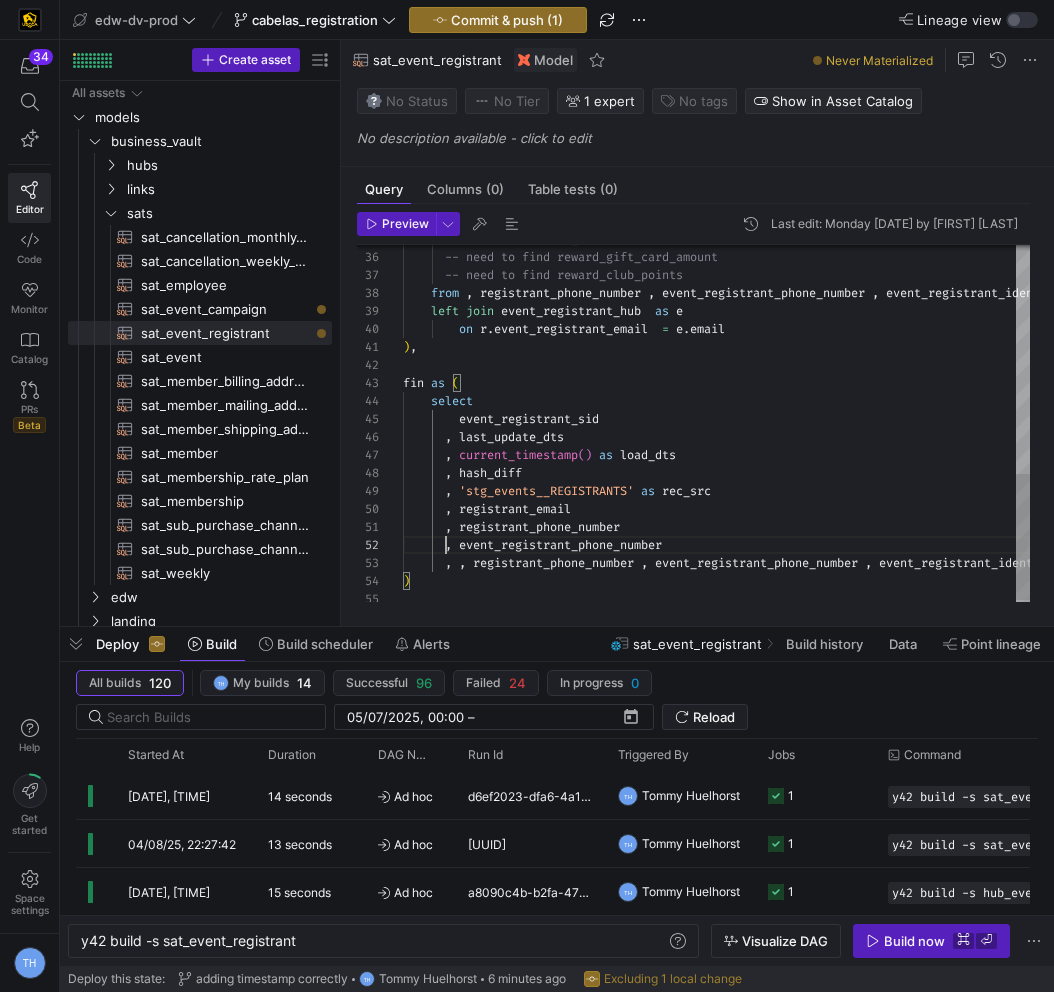 click on "-- need to find reward_gift_card_amount        -- need to find reward_club_points      from   registrant   as   r      left   join   event_registrant_hub   as   e          on   r . event_registrant_email   =   e . email ) , fin   as   (      select            event_registrant_sid        ,   last_update_dts        ,   current_timestamp ( )   as   load_dts        ,   hash_diff        ,   'stg_events__REGISTRANTS'   as   rec_src        ,   registrant_email        ,   registrant_phone_number        ,   event_registrant_phone_number        ,   event_registrant_identifier )        -- need to find is_transfer" at bounding box center [716, 105] 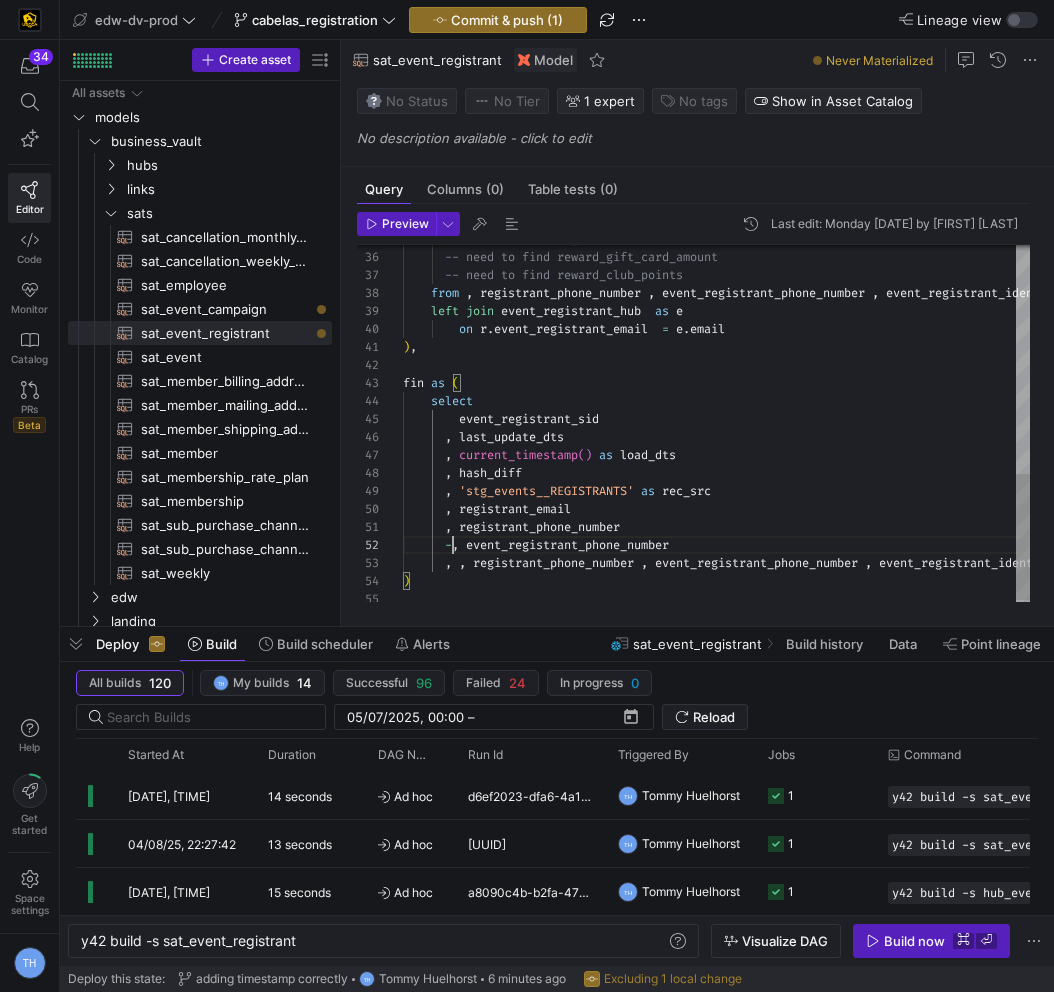 scroll, scrollTop: 18, scrollLeft: 58, axis: both 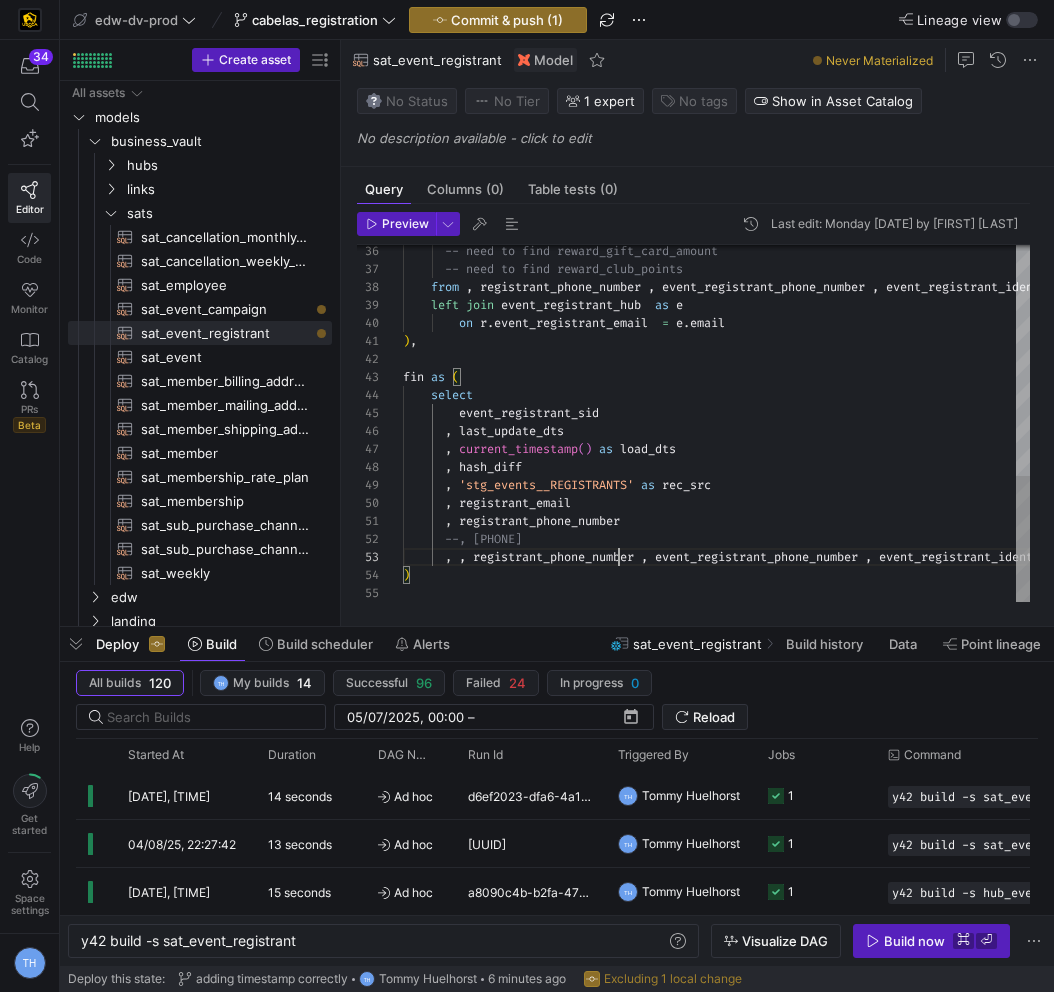 click on "-- need to find reward_gift_card_amount        -- need to find reward_club_points      from   registrant   as   r      left   join   event_registrant_hub   as   e          on   r . event_registrant_email   =   e . email ) , fin   as   (      select            event_registrant_sid        ,   last_update_dts        ,   current_timestamp ( )   as   load_dts        ,   hash_diff        ,   'stg_events__REGISTRANTS'   as   rec_src        ,   registrant_email        ,   registrant_phone_number        --, event_registrant_phone_number        ,   event_registrant_identifier )" at bounding box center (716, 99) 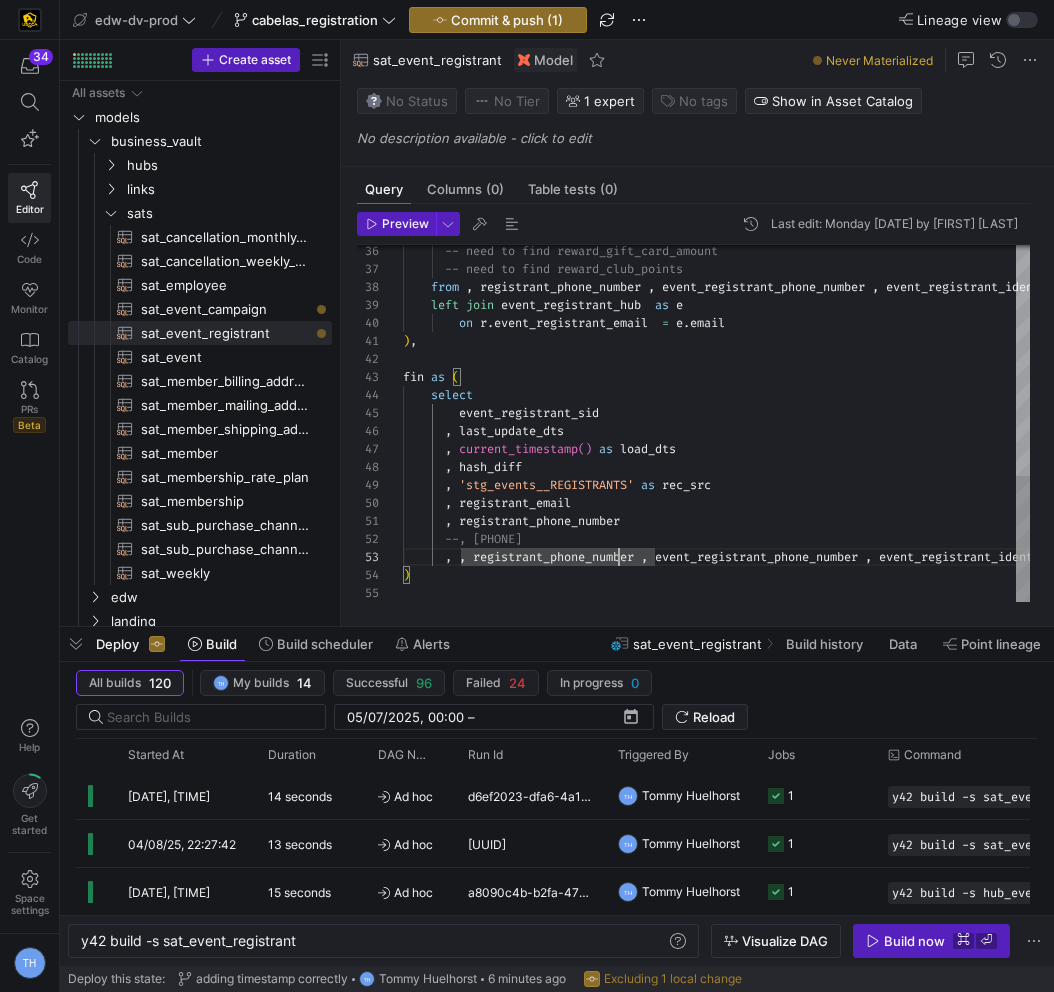 click on "-- need to find reward_gift_card_amount        -- need to find reward_club_points      from   registrant   as   r      left   join   event_registrant_hub   as   e          on   r . event_registrant_email   =   e . email ) , fin   as   (      select            event_registrant_sid        ,   last_update_dts        ,   current_timestamp ( )   as   load_dts        ,   hash_diff        ,   'stg_events__REGISTRANTS'   as   rec_src        ,   registrant_email        ,   registrant_phone_number        --, event_registrant_phone_number        ,   event_registrant_identifier )" at bounding box center [716, 99] 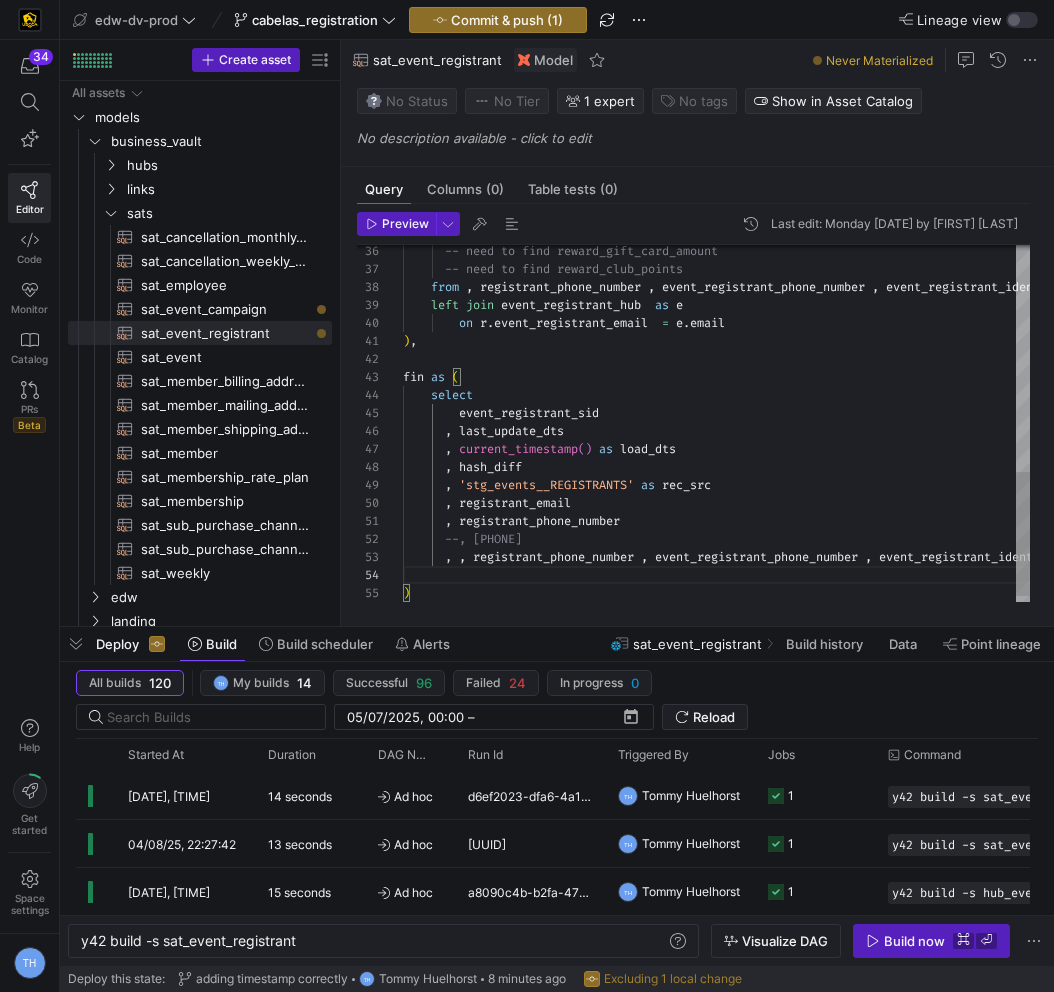 scroll, scrollTop: 54, scrollLeft: 58, axis: both 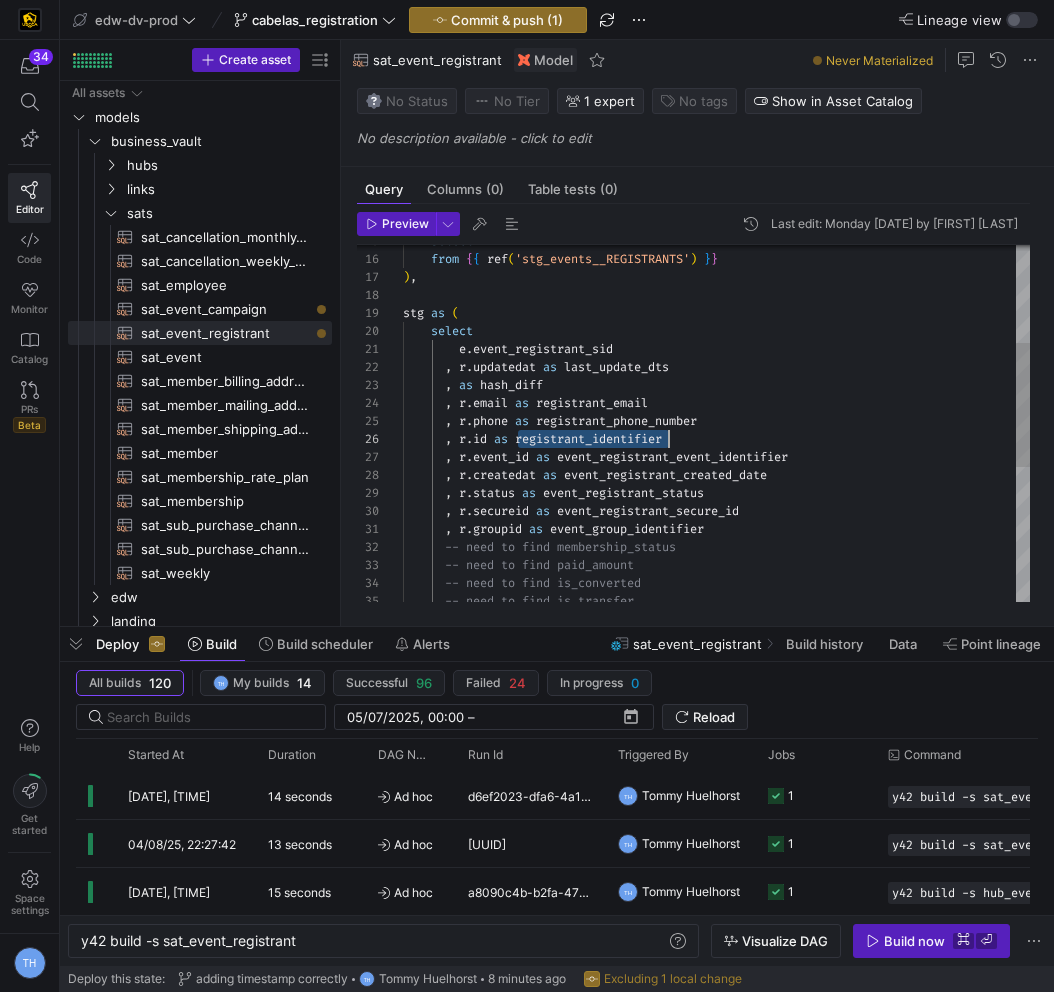 drag, startPoint x: 515, startPoint y: 440, endPoint x: 759, endPoint y: 438, distance: 244.0082 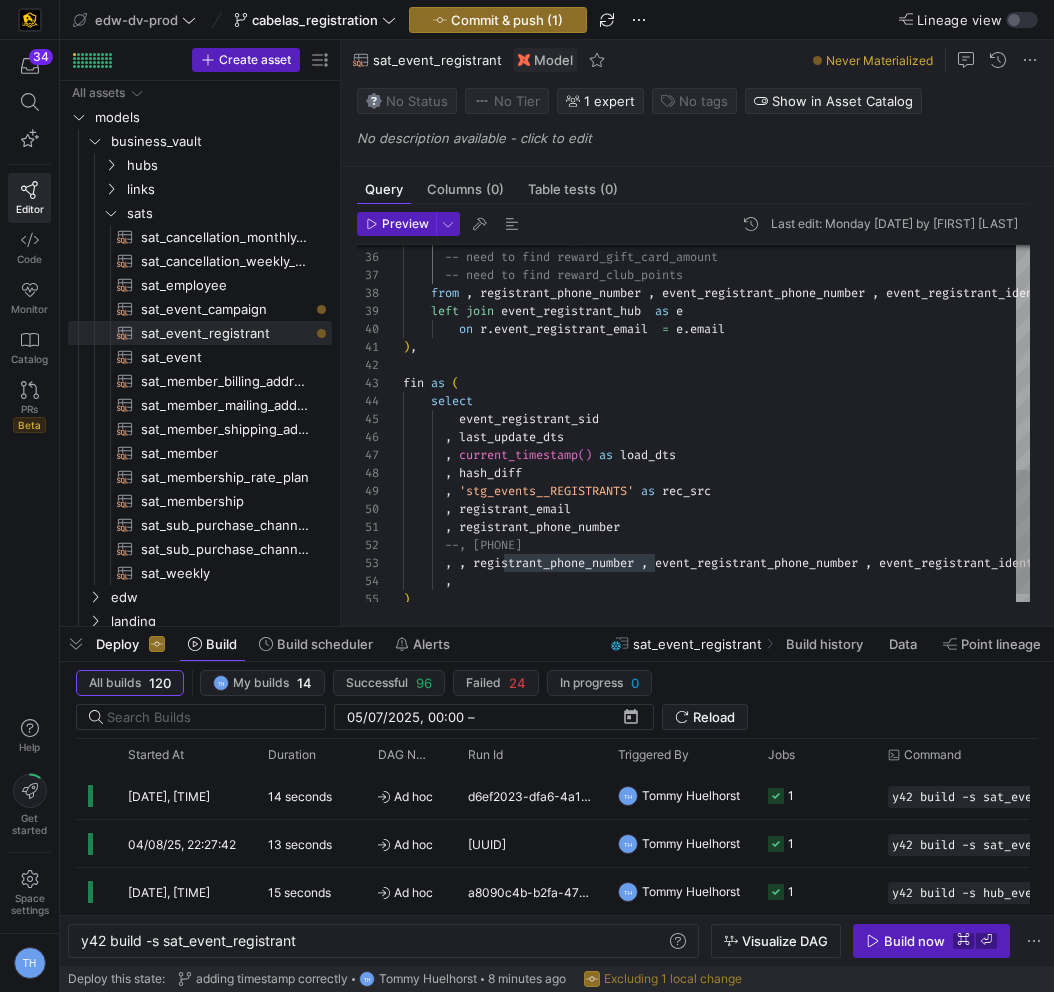 click on "-- need to find is_transfer        -- need to find reward_gift_card_amount        -- need to find reward_club_points      from   registrant   as   r      left   join   event_registrant_hub   as   e          on   r . event_registrant_email   =   e . email ) , fin   as   (      select            event_registrant_sid        ,   last_update_dts        ,   current_timestamp ( )   as   load_dts        ,   hash_diff        ,   'stg_events__REGISTRANTS'   as   rec_src        ,   registrant_email        ,   registrant_phone_number        --, event_registrant_phone_number        ,   event_registrant_identifier        ,   )" at bounding box center [716, 114] 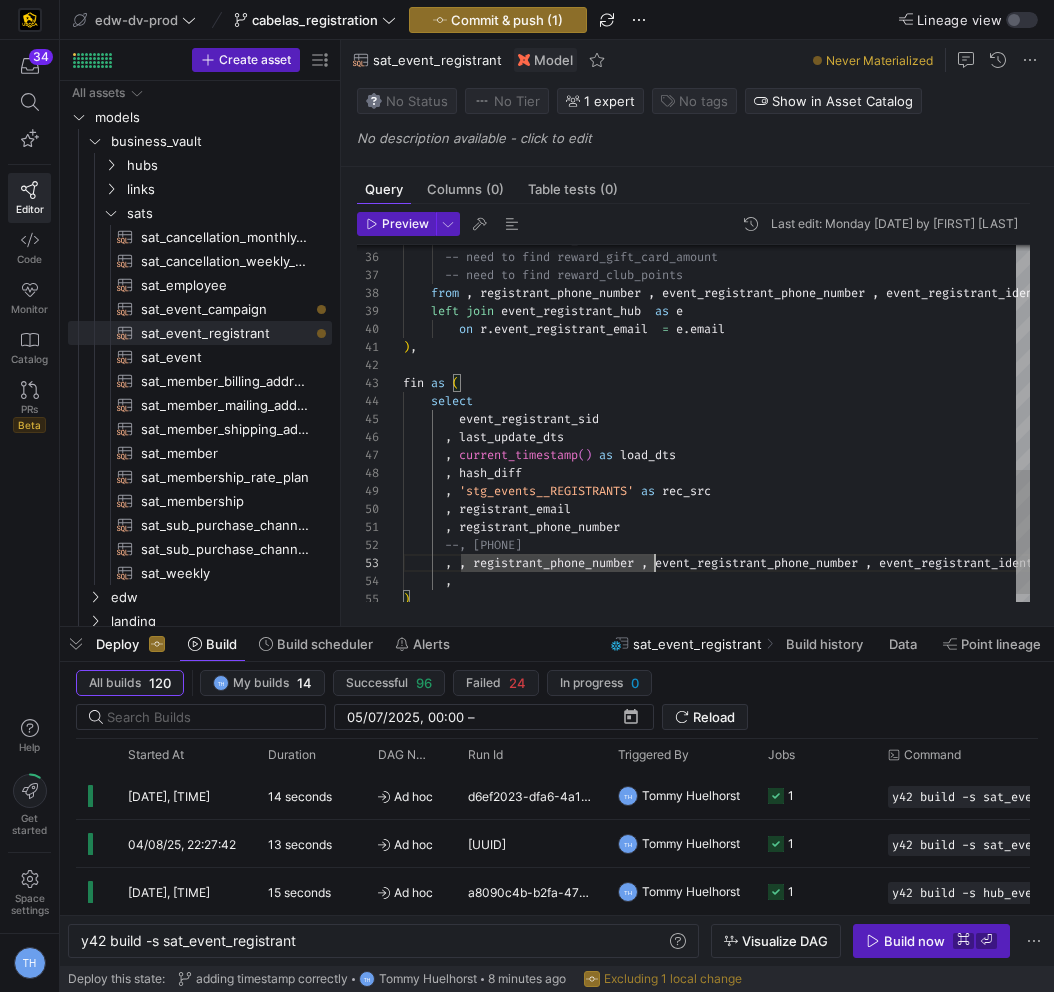 click on "-- need to find is_transfer        -- need to find reward_gift_card_amount        -- need to find reward_club_points      from   registrant   as   r      left   join   event_registrant_hub   as   e          on   r . event_registrant_email   =   e . email ) , fin   as   (      select            event_registrant_sid        ,   last_update_dts        ,   current_timestamp ( )   as   load_dts        ,   hash_diff        ,   'stg_events__REGISTRANTS'   as   rec_src        ,   registrant_email        ,   registrant_phone_number        --, event_registrant_phone_number        ,   event_registrant_identifier        ,   )" at bounding box center [716, 114] 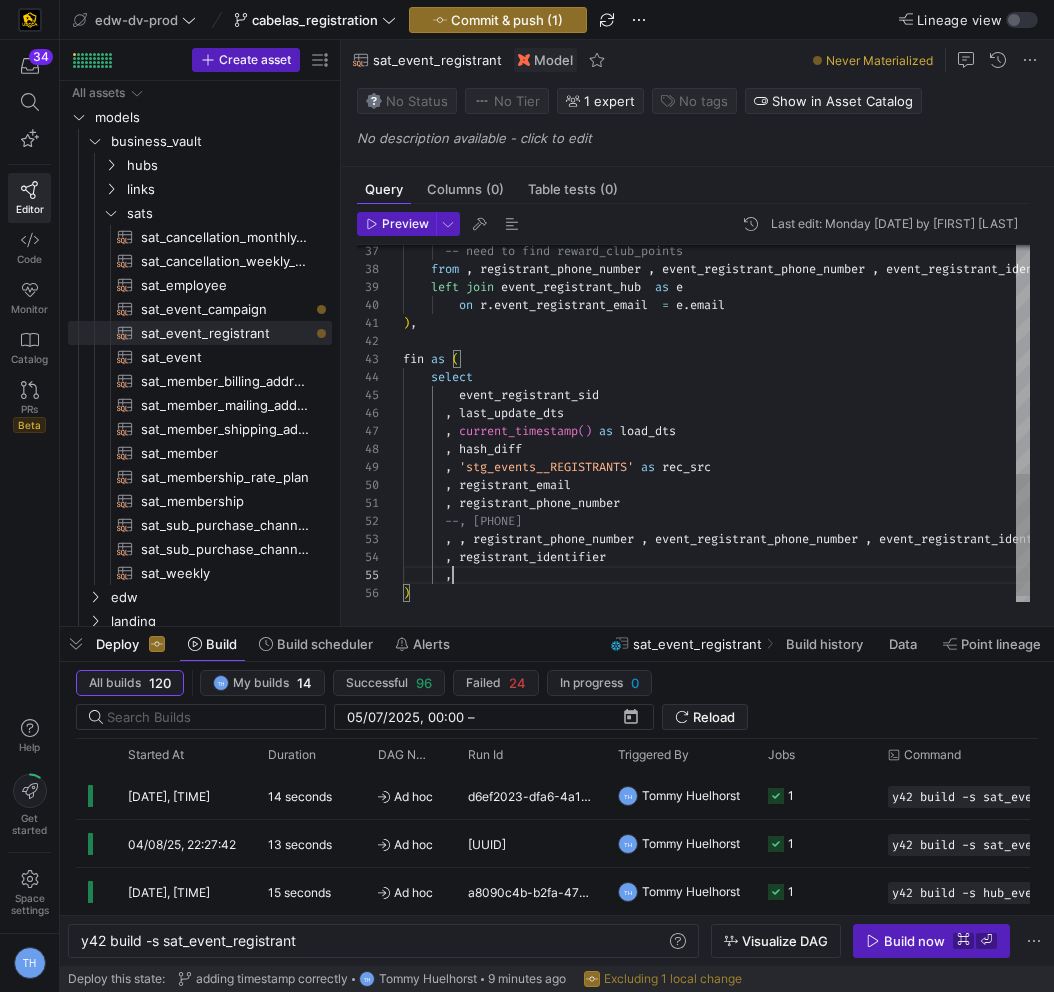 scroll, scrollTop: 72, scrollLeft: 58, axis: both 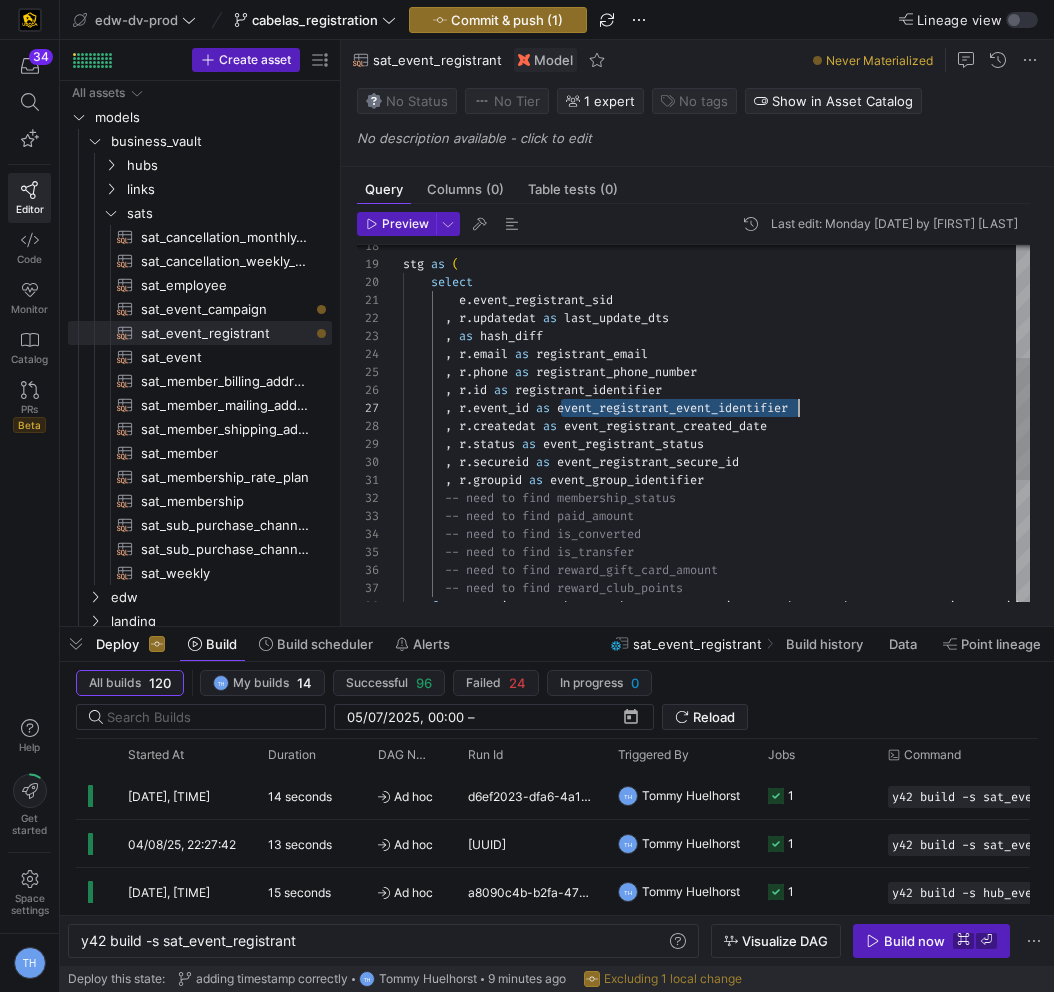 drag, startPoint x: 563, startPoint y: 409, endPoint x: 952, endPoint y: 400, distance: 389.1041 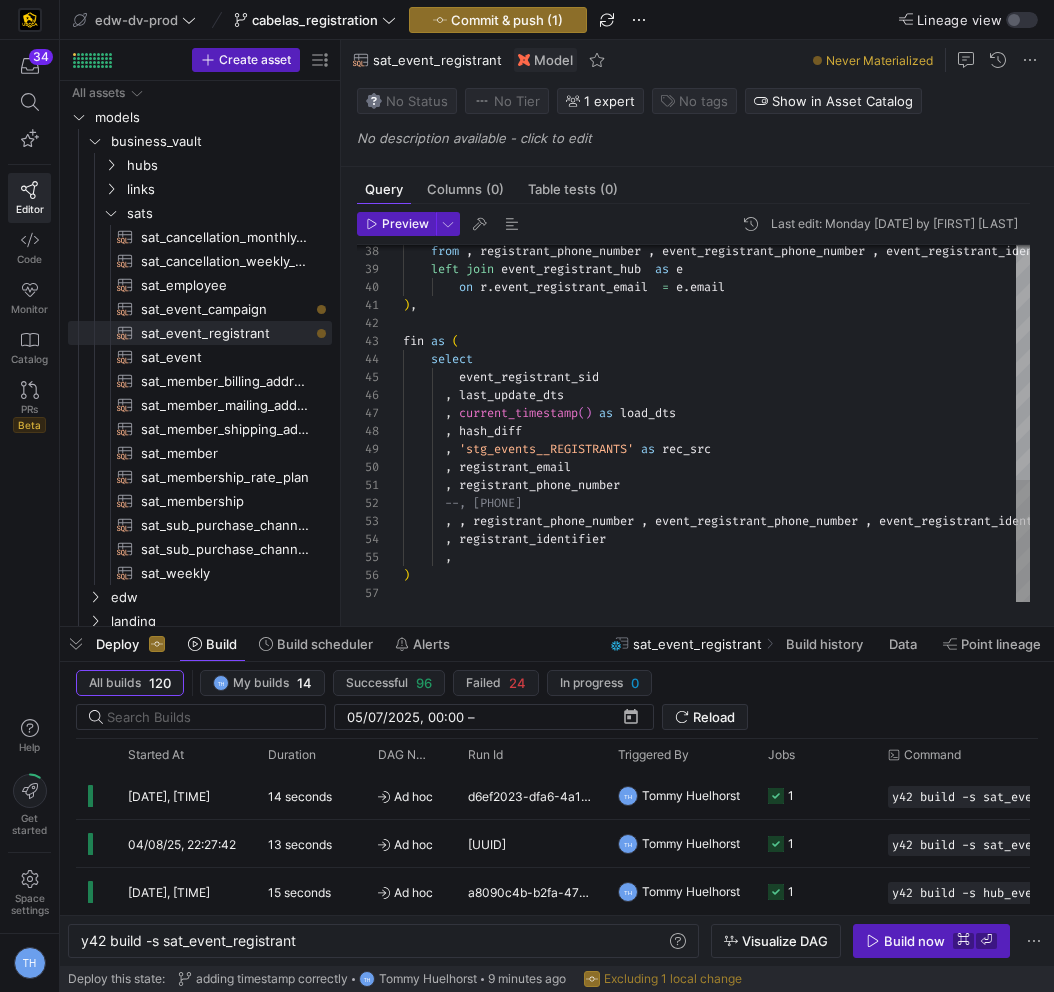 click on "from   registrant   as   r      left   join   event_registrant_hub   as   e          on   r . event_registrant_email   =   e . email ) , fin   as   (      select            event_registrant_sid        ,   last_update_dts        ,   current_timestamp ( )   as   load_dts        ,   hash_diff        ,   'stg_events__REGISTRANTS'   as   rec_src        ,   registrant_email        ,   registrant_phone_number        --, event_registrant_phone_number        ,   event_registrant_identifier        ,   registrant_identifier        ,   )" at bounding box center (716, 81) 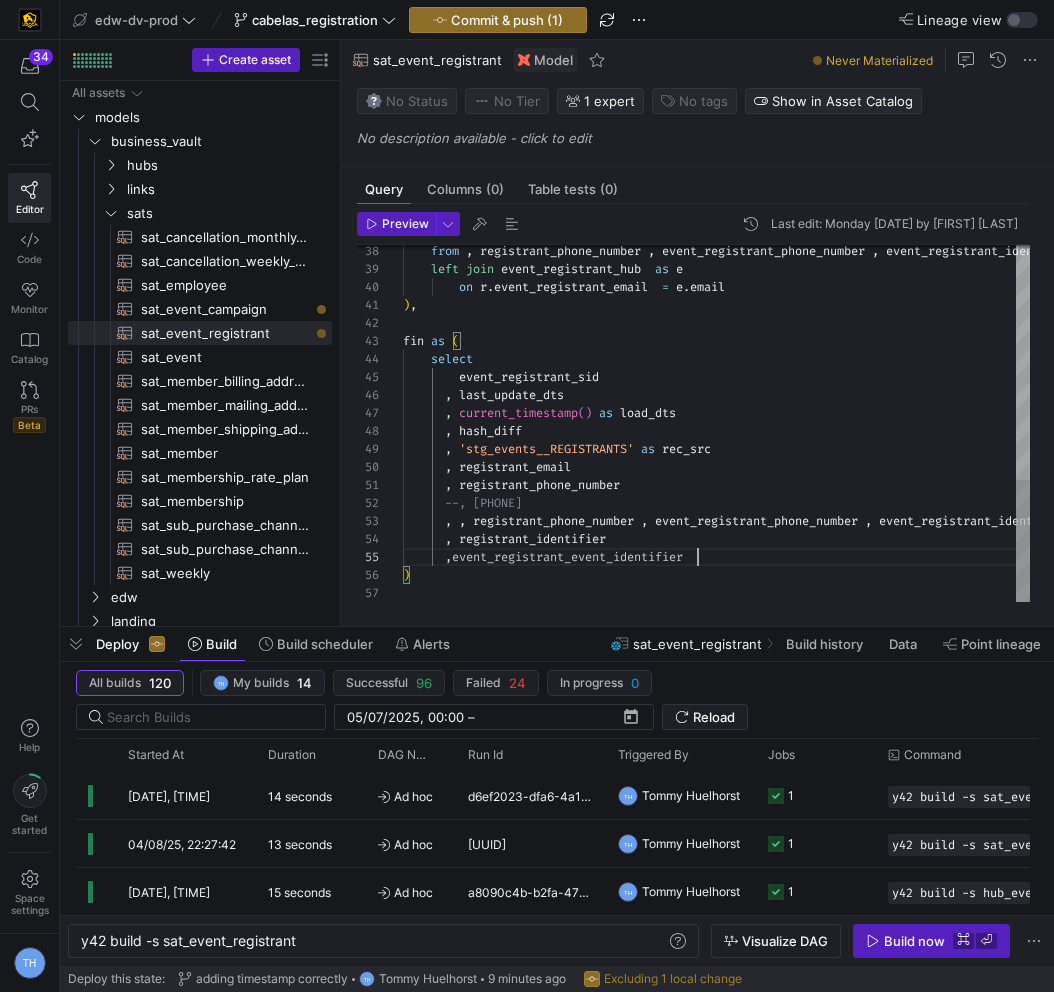 scroll, scrollTop: 72, scrollLeft: 294, axis: both 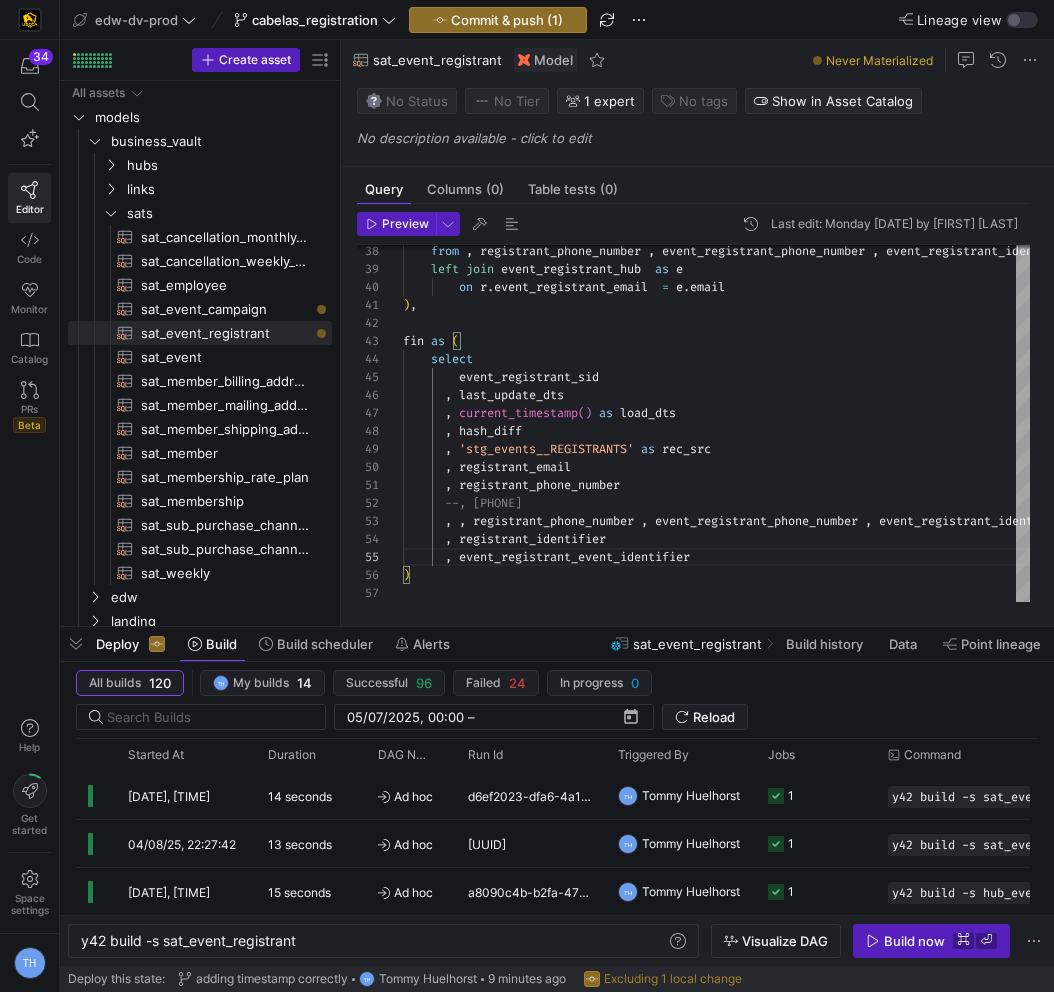 type on ", registrant_phone_number
--, event_registrant_phone_number
, event_registrant_identifier
, registrant_identifier
, event_registrant_event_identifier
)" 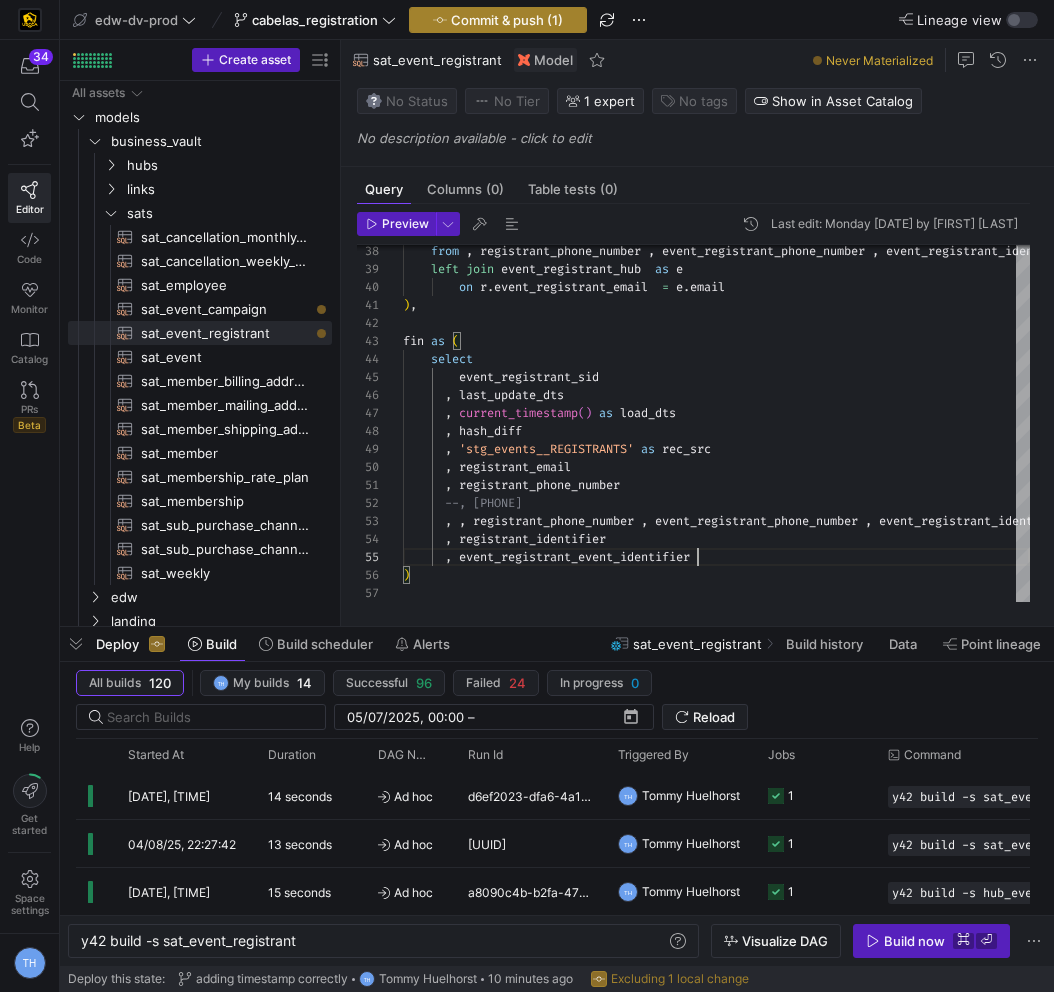 click on "Commit & push (1)" at bounding box center (507, 20) 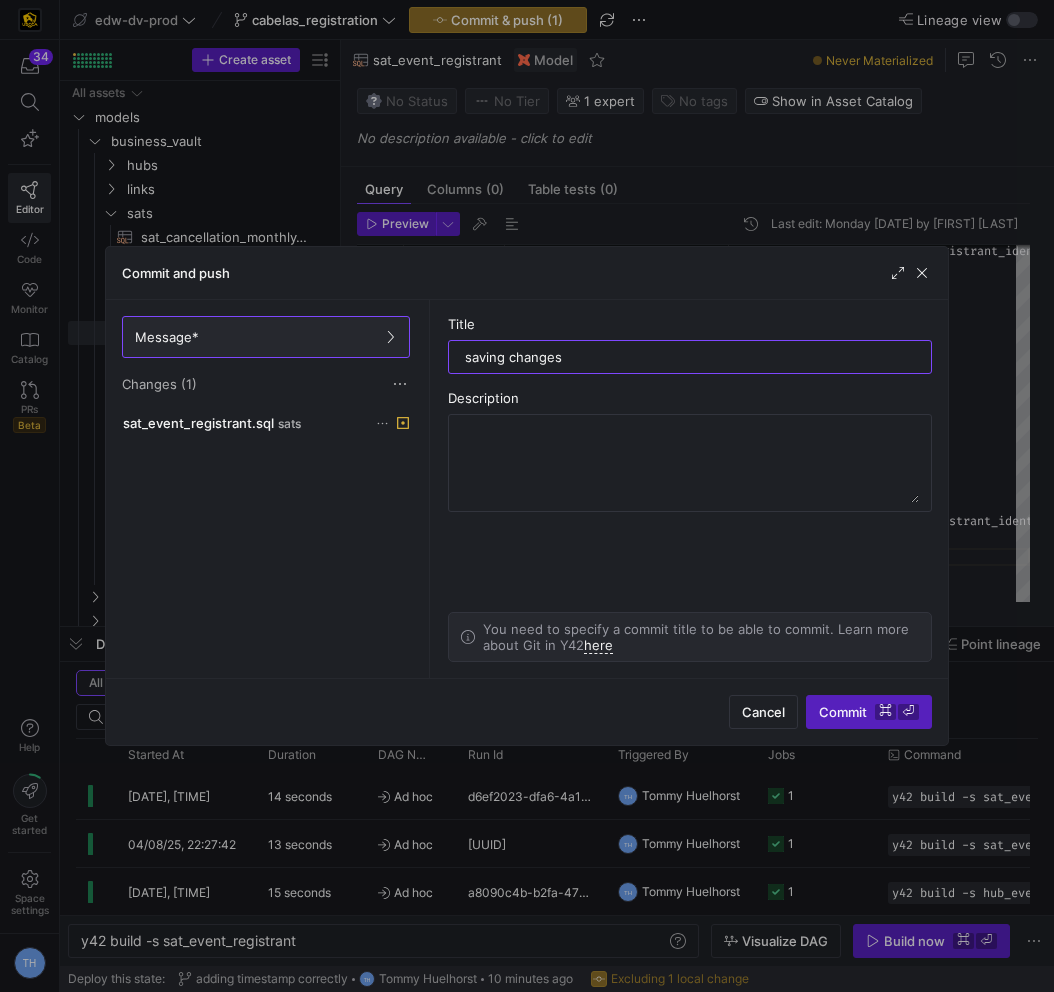 type on "saving changes" 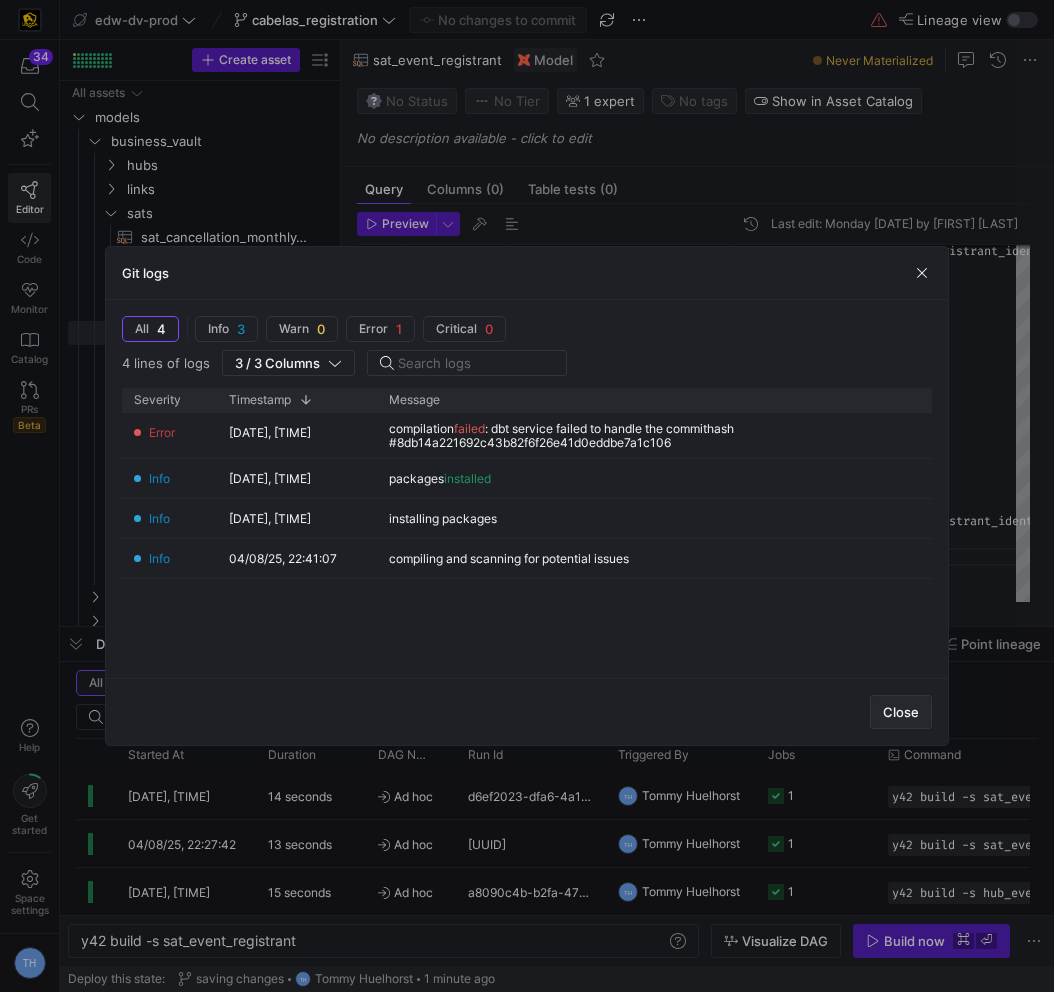 click at bounding box center (901, 712) 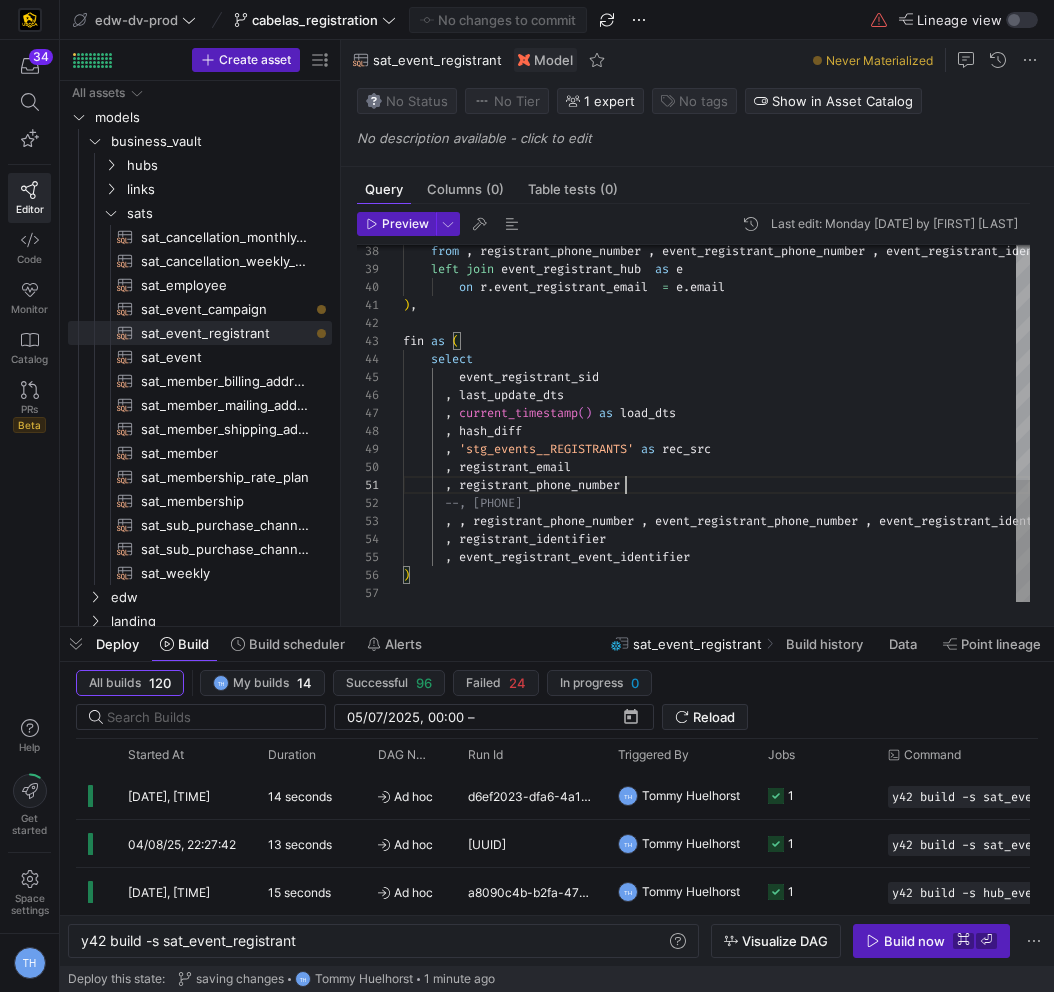 click on "from   registrant   as   r      left   join   event_registrant_hub   as   e          on   r . event_registrant_email   =   e . email ) , fin   as   (      select            event_registrant_sid        ,   last_update_dts        ,   current_timestamp ( )   as   load_dts        ,   hash_diff        ,   'stg_events__REGISTRANTS'   as   rec_src        ,   registrant_email        ,   registrant_phone_number        --, event_registrant_phone_number        ,   event_registrant_identifier        ,   registrant_identifier        ,   event_registrant_event_identifier )" at bounding box center (716, 81) 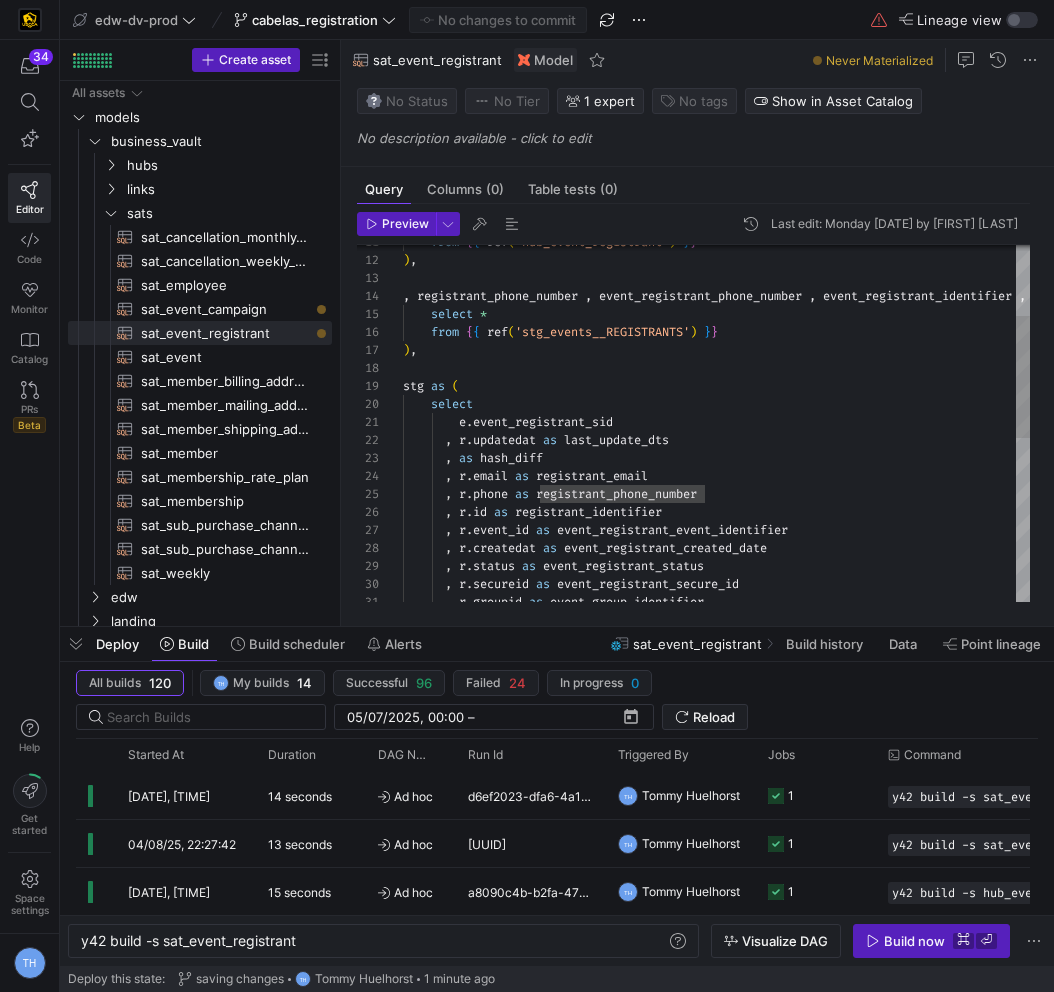 type on "e.event_registrant_sid as event_registrant_sid
, r.updatedat as last_update_dts
, r.hash_diff as hash_diff
, r.email as registrant_email
, r.phone as registrant_phone_number
, r.id as registrant_identifier
, r.event_id as event_registrant_event_identifier
, r.createdat as event_registrant_created_date
, r.status as event_registrant_status
, r.secureid as event_registrant_secure_id
from registrant as r
left join event_registrant_hub as e
on r.event_registrant_sid = e.event_registrant_sid
where r.email is not null
and r.phone is not null
)" 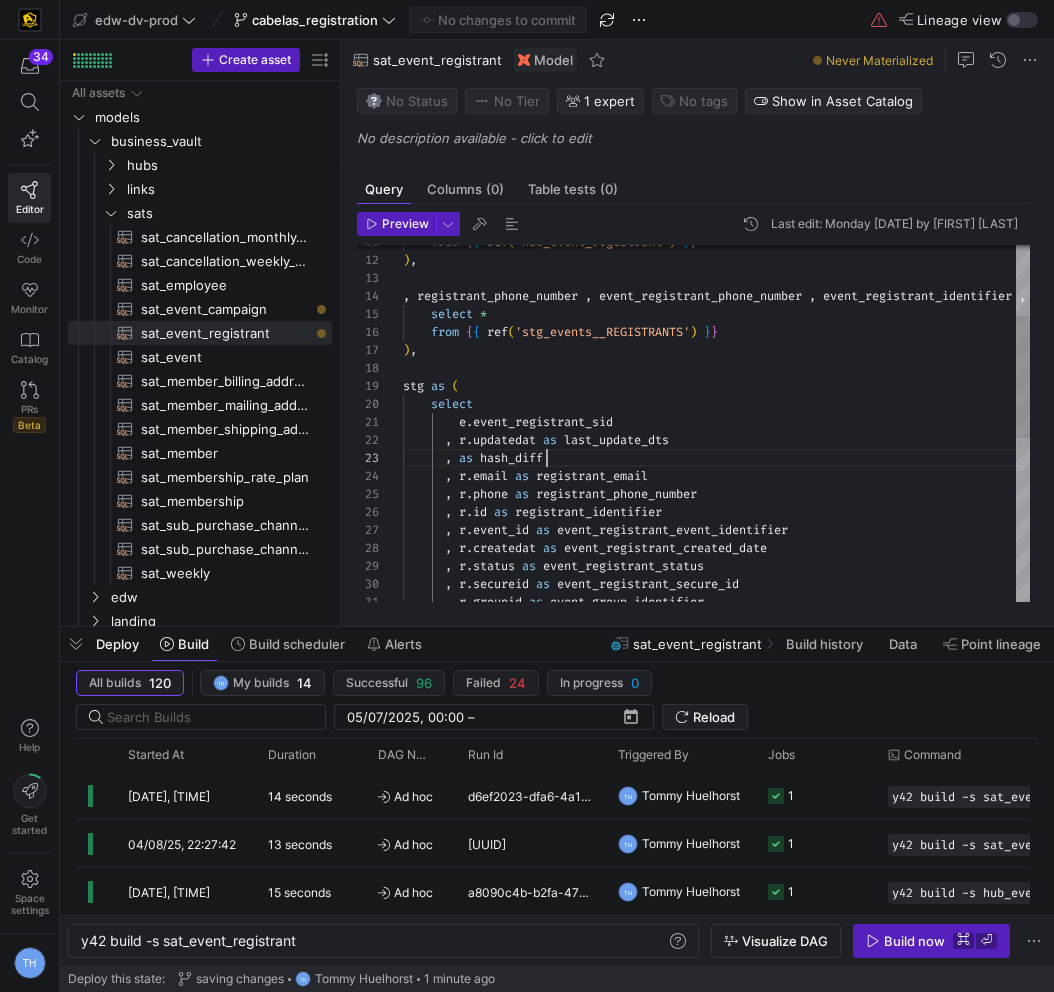 scroll, scrollTop: 36, scrollLeft: 144, axis: both 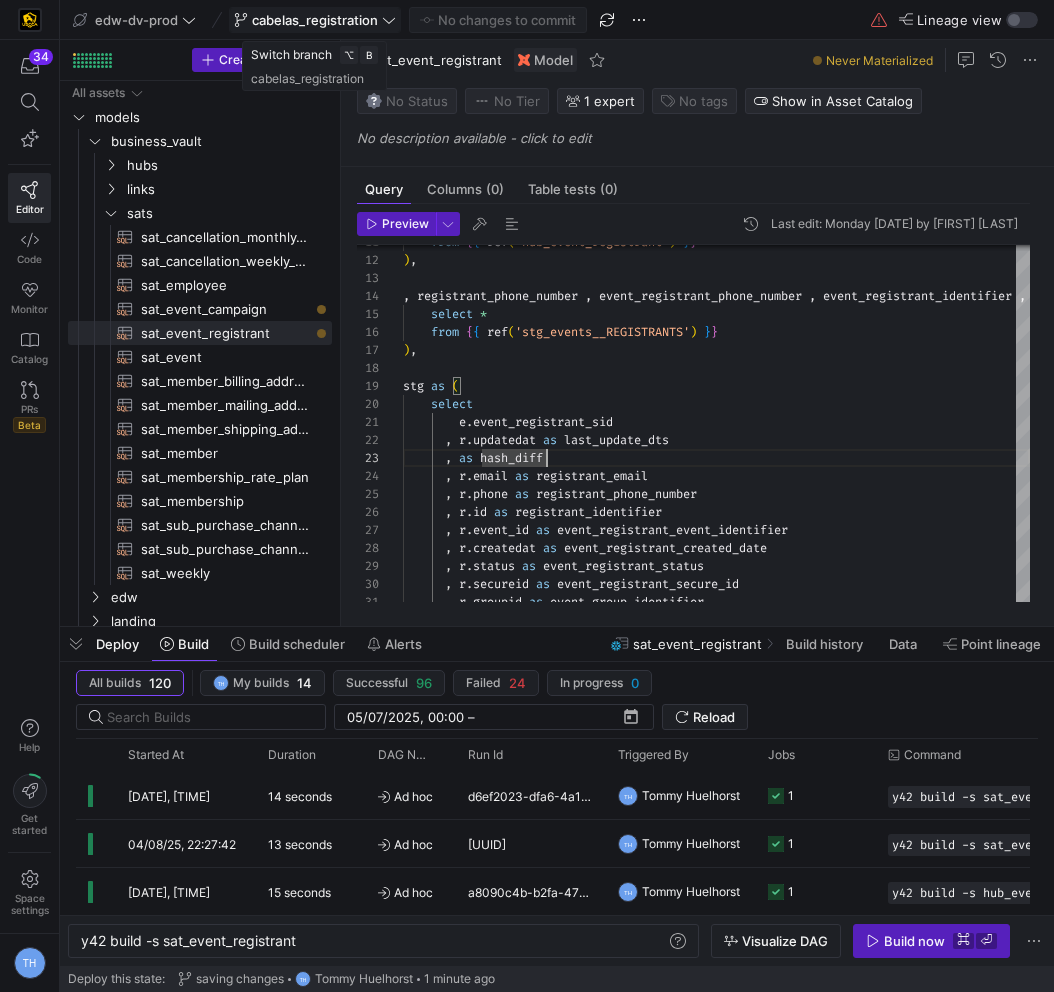 click on "cabelas_registration" 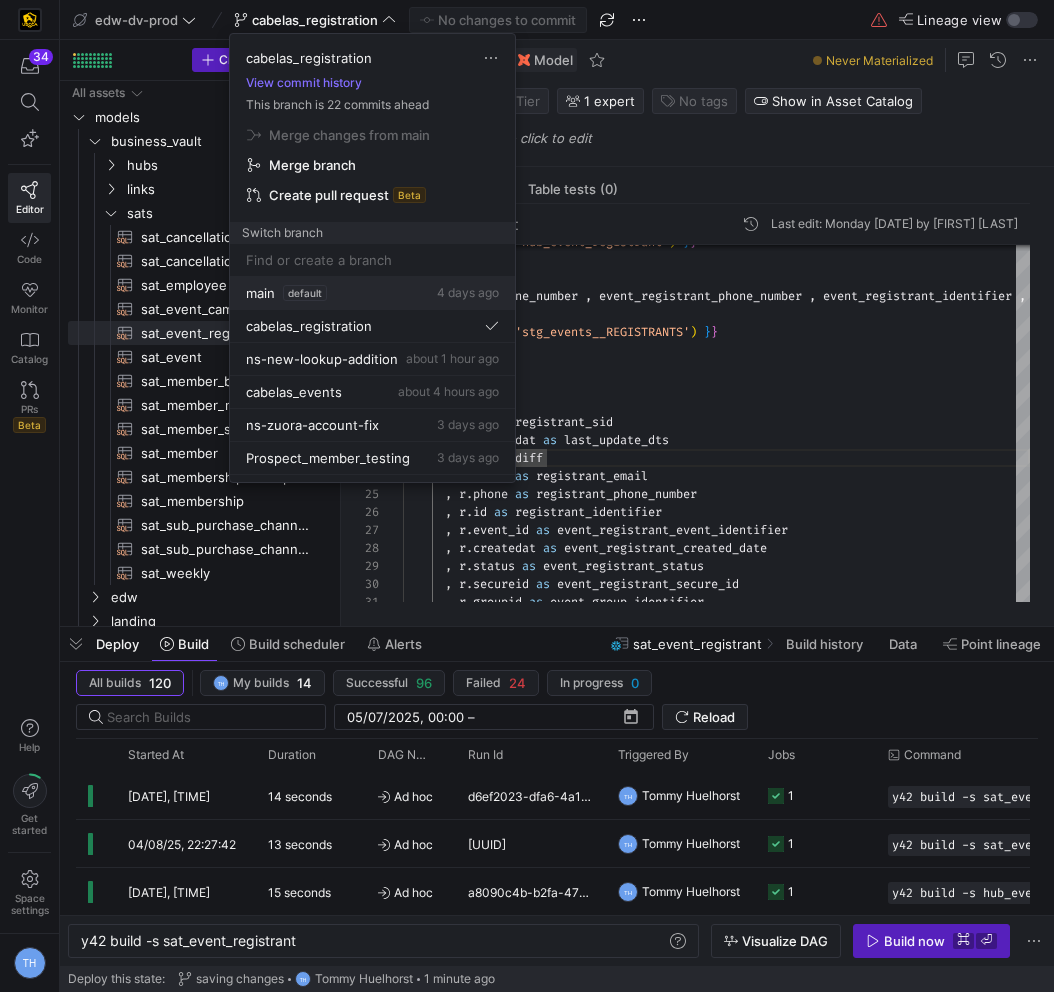 click on "main  default
4 days ago" at bounding box center (372, 293) 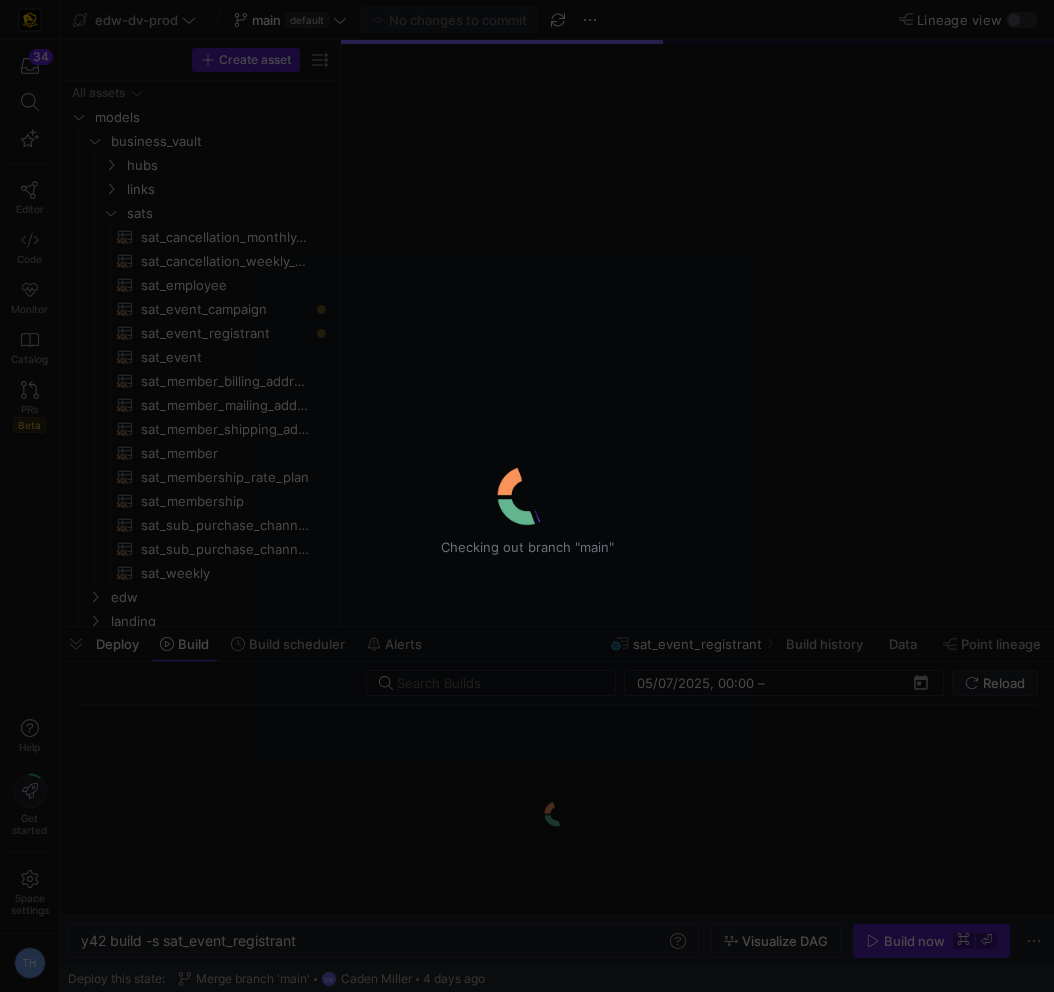 type on "y42 build" 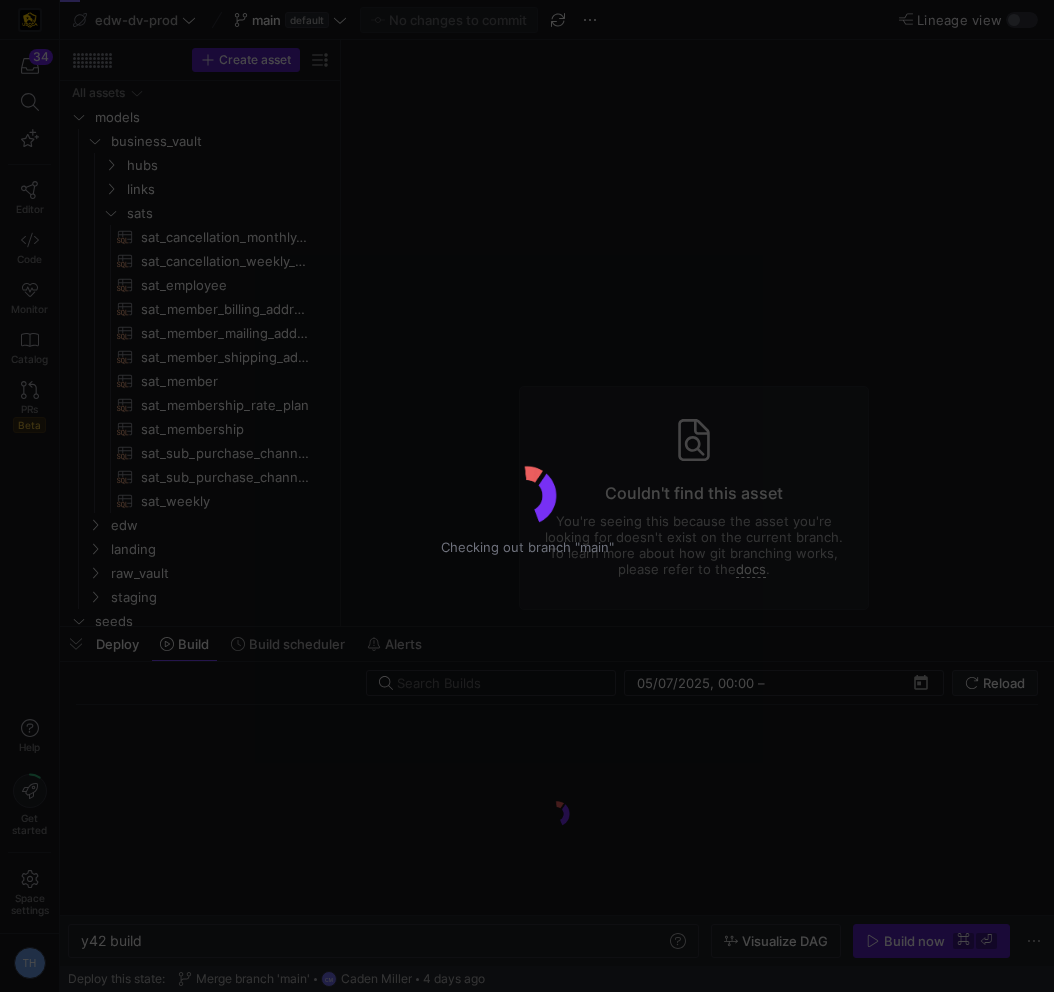 scroll, scrollTop: 0, scrollLeft: 0, axis: both 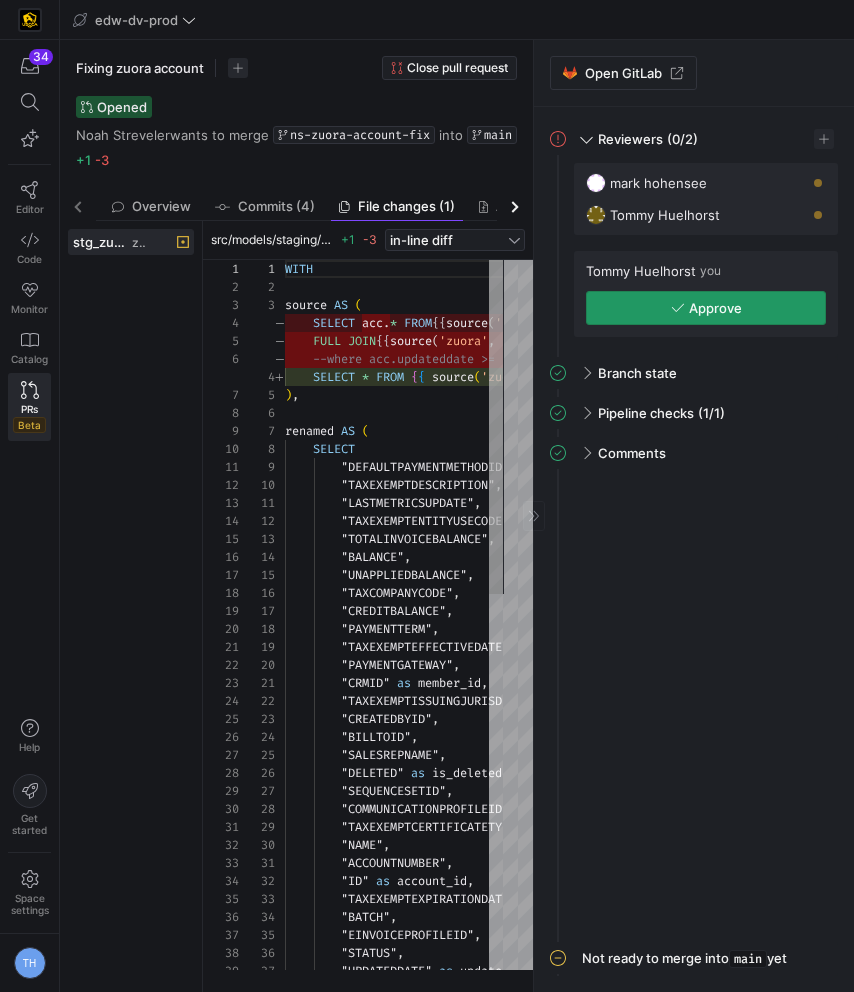 click on "Approve" at bounding box center (715, 308) 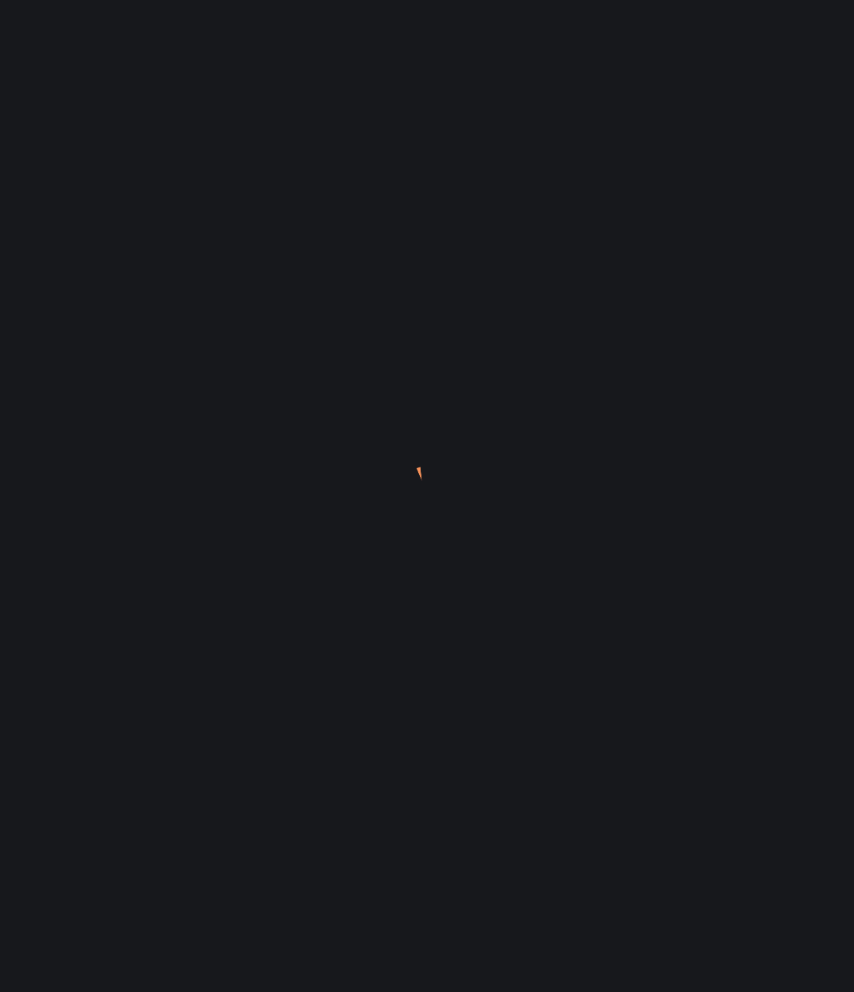 scroll, scrollTop: 0, scrollLeft: 0, axis: both 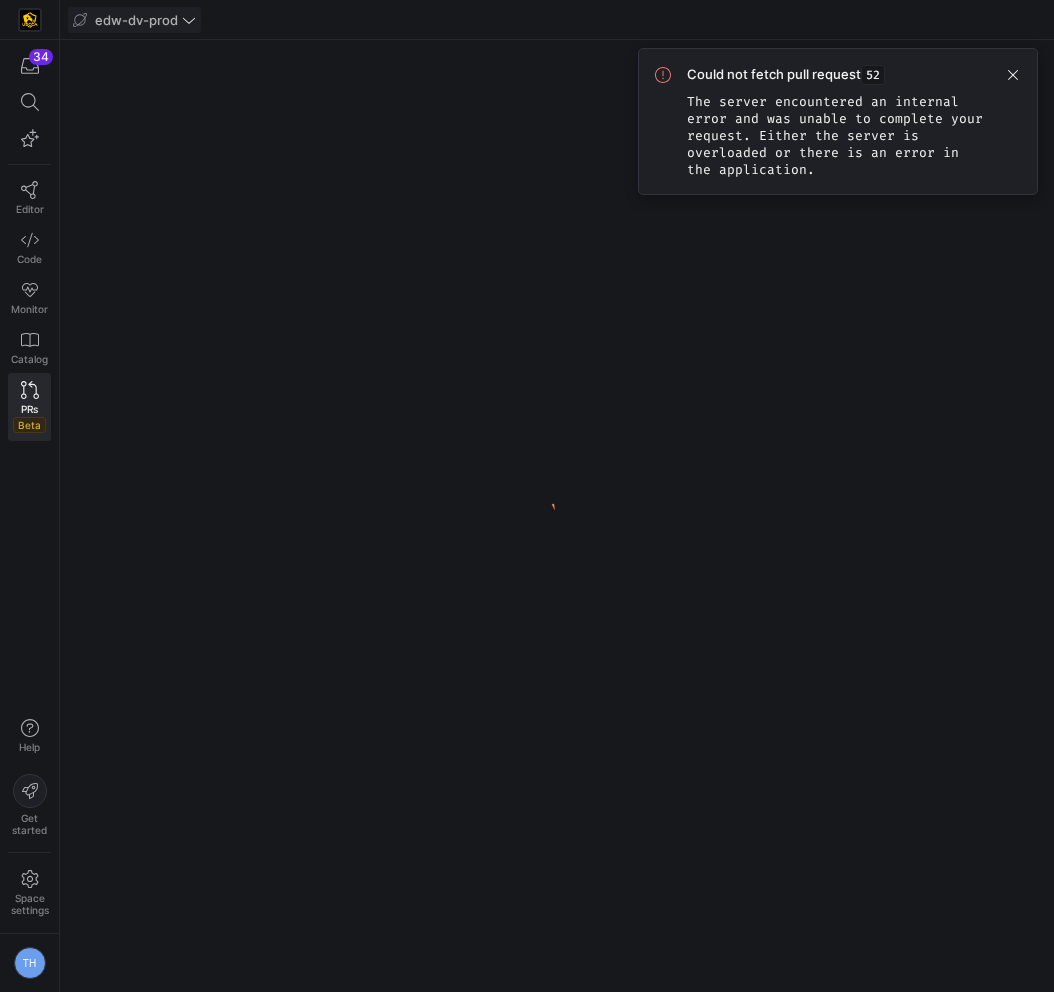 click on "edw-dv-prod" 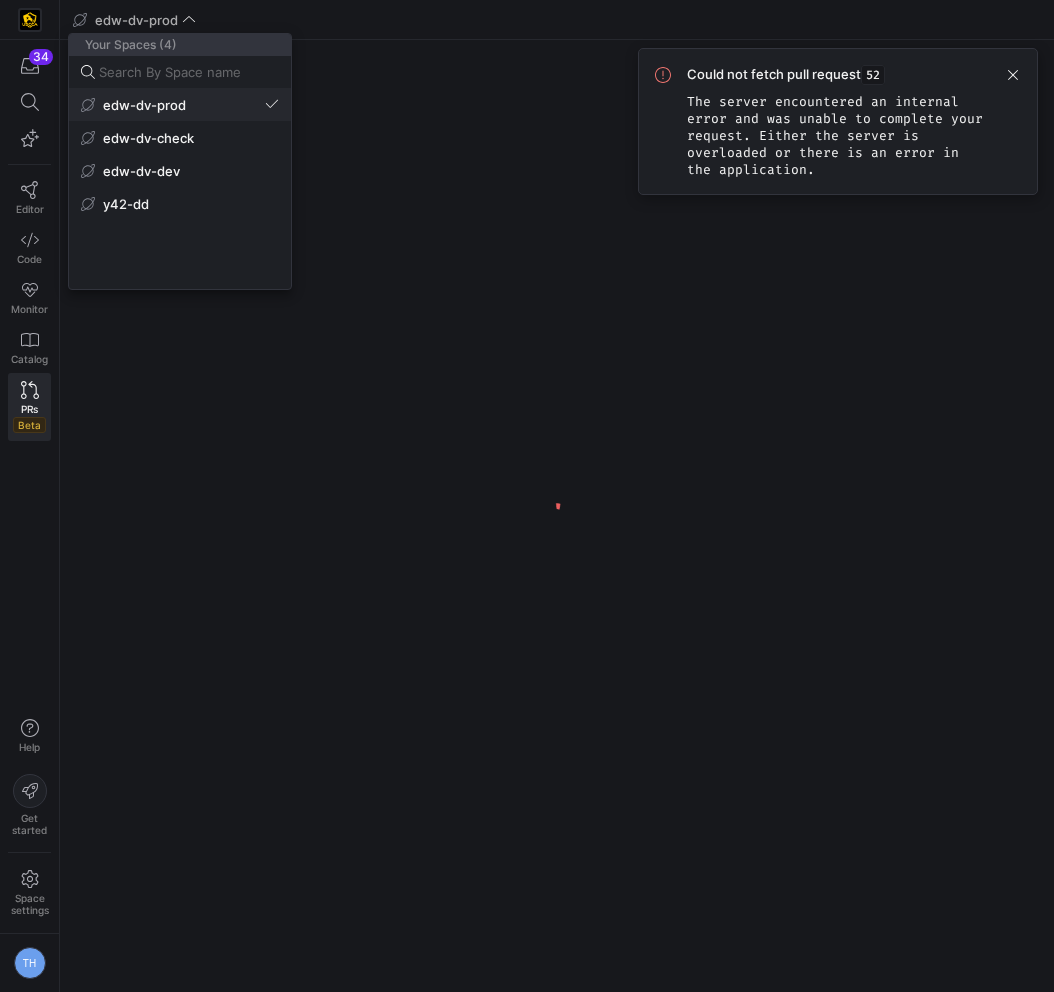 click on "edw-dv-prod" at bounding box center (144, 105) 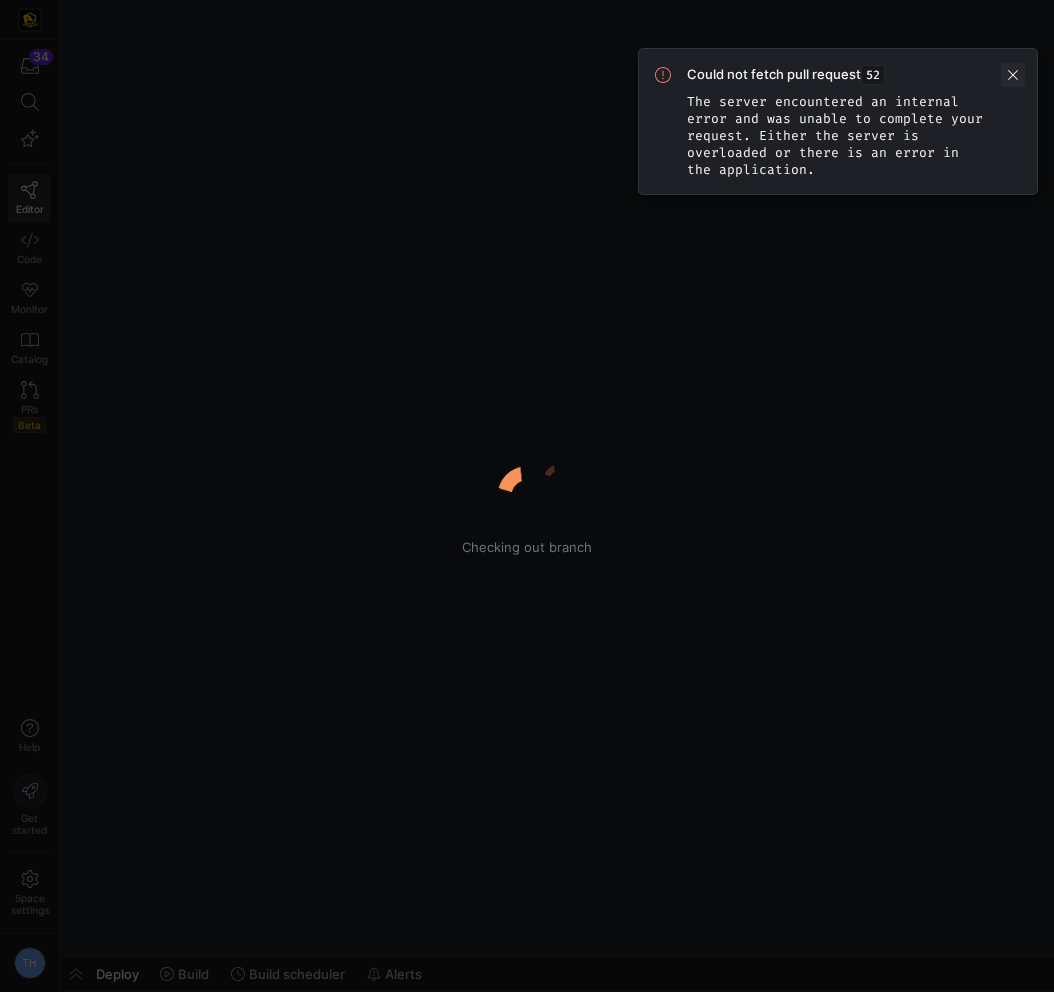 click 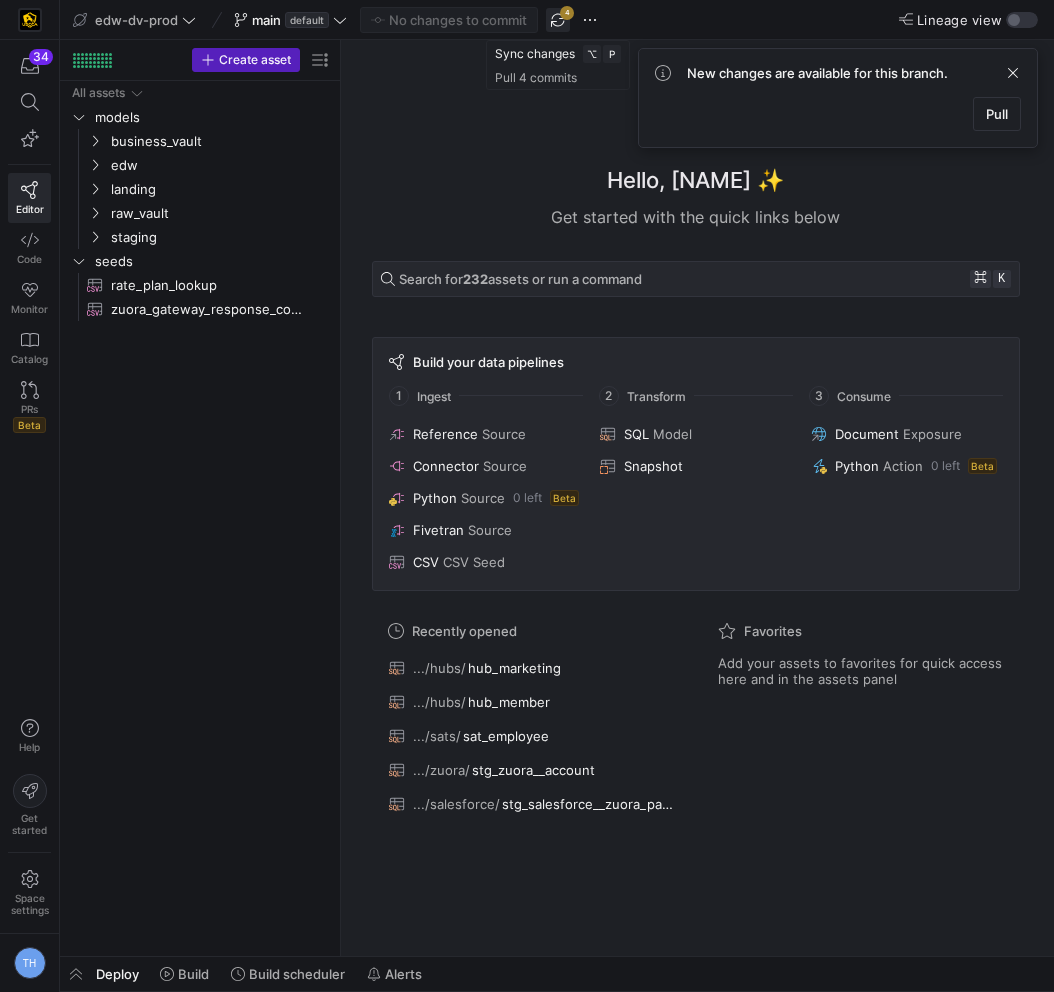 click 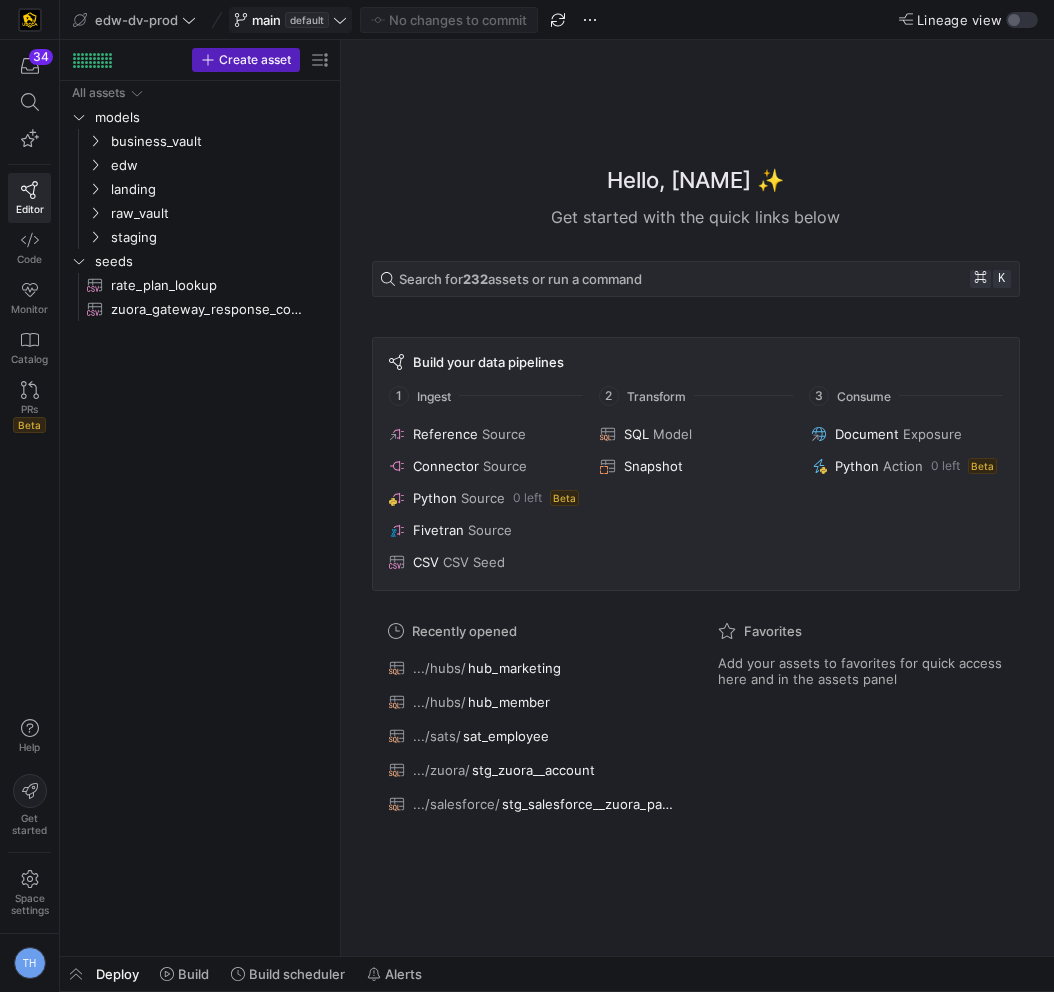 click 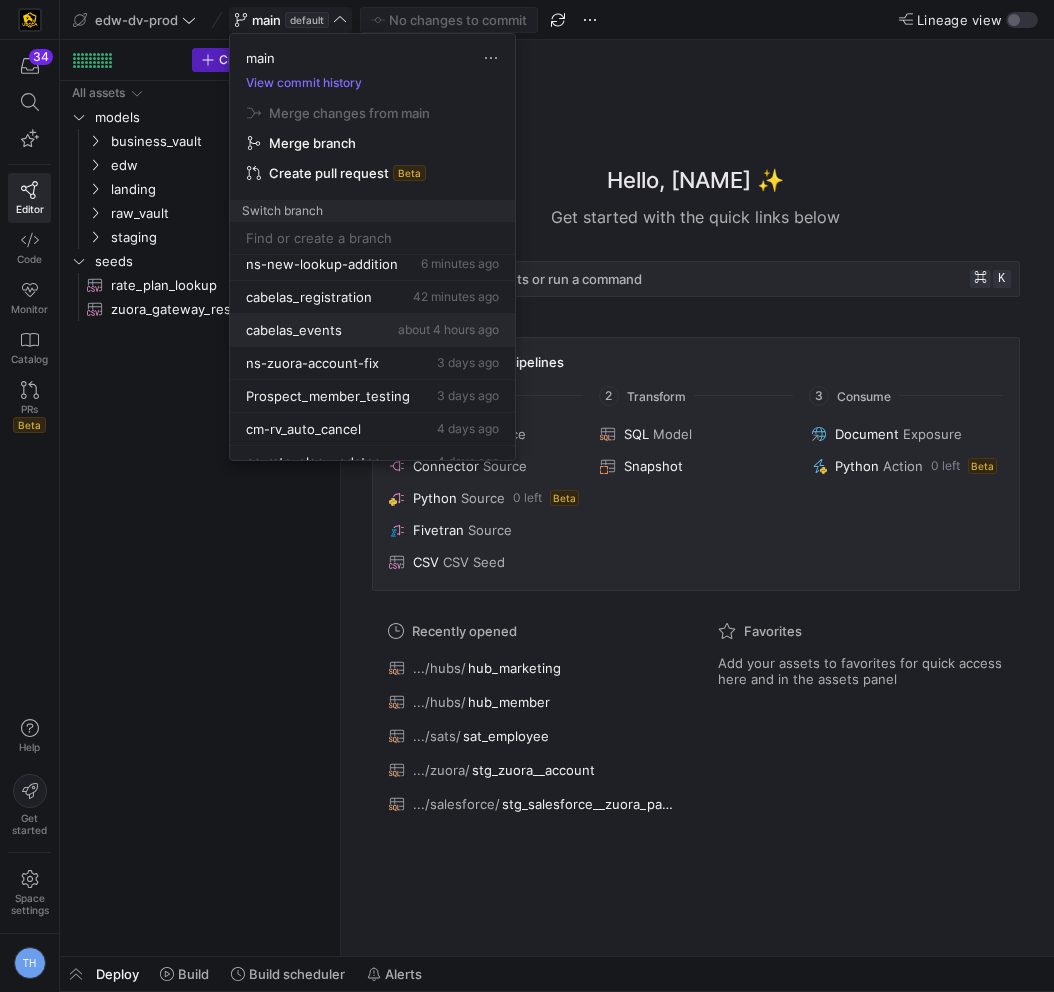 scroll, scrollTop: 41, scrollLeft: 0, axis: vertical 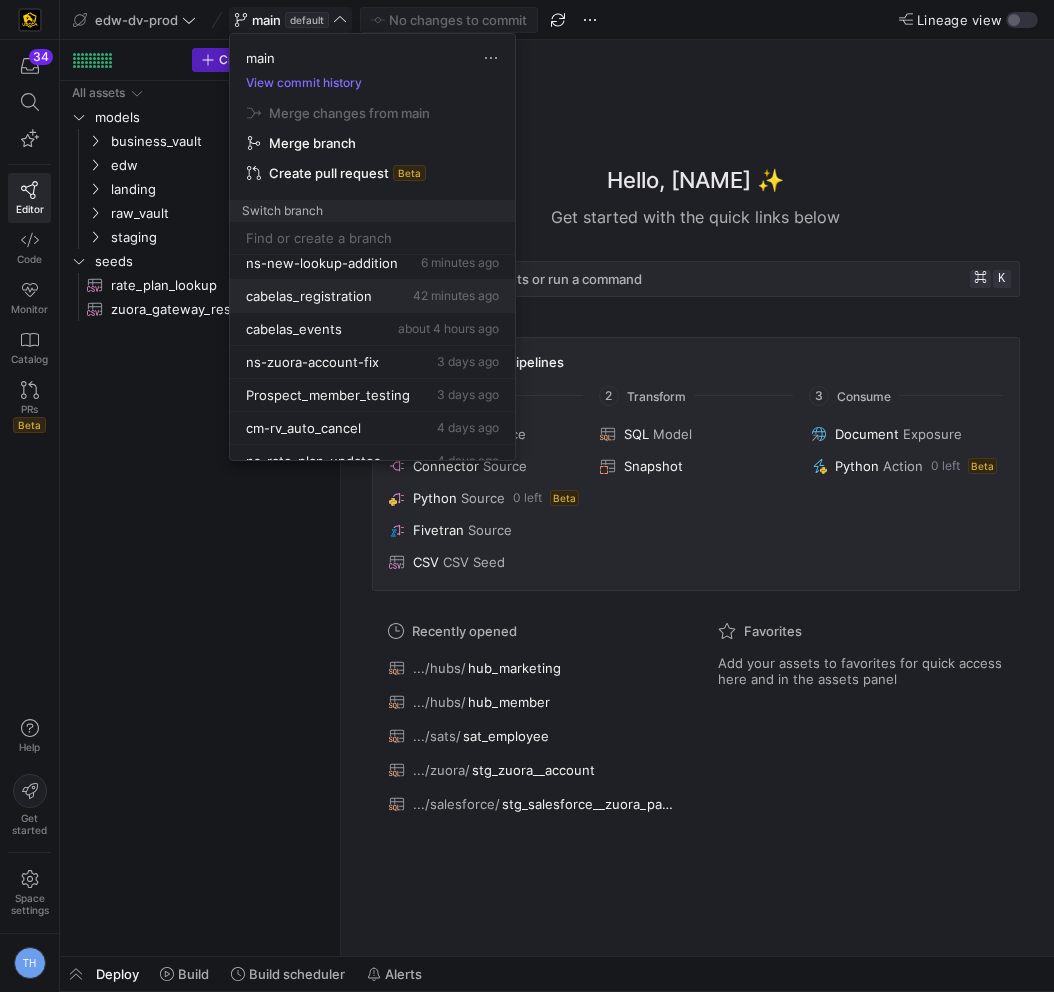 click on "cabelas_registration 42 minutes ago" at bounding box center [372, 296] 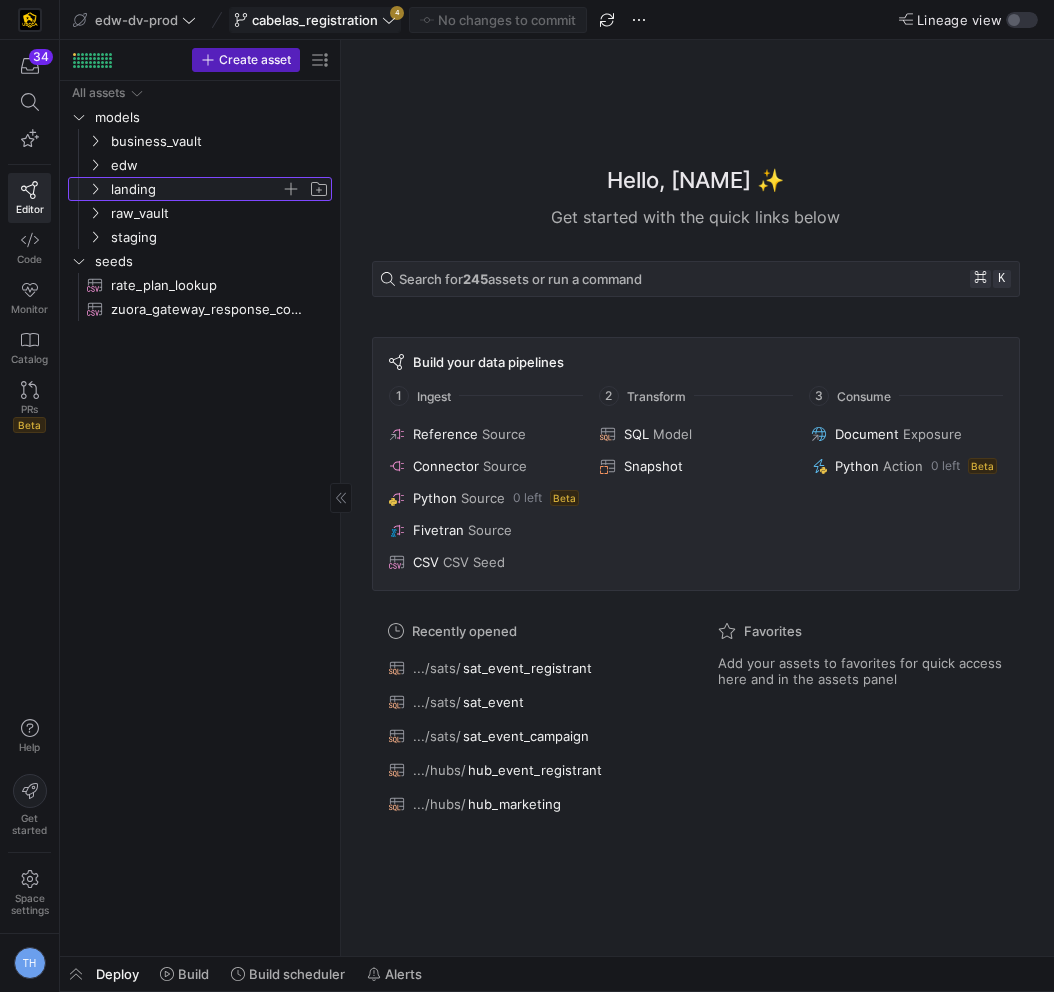 click on "landing" 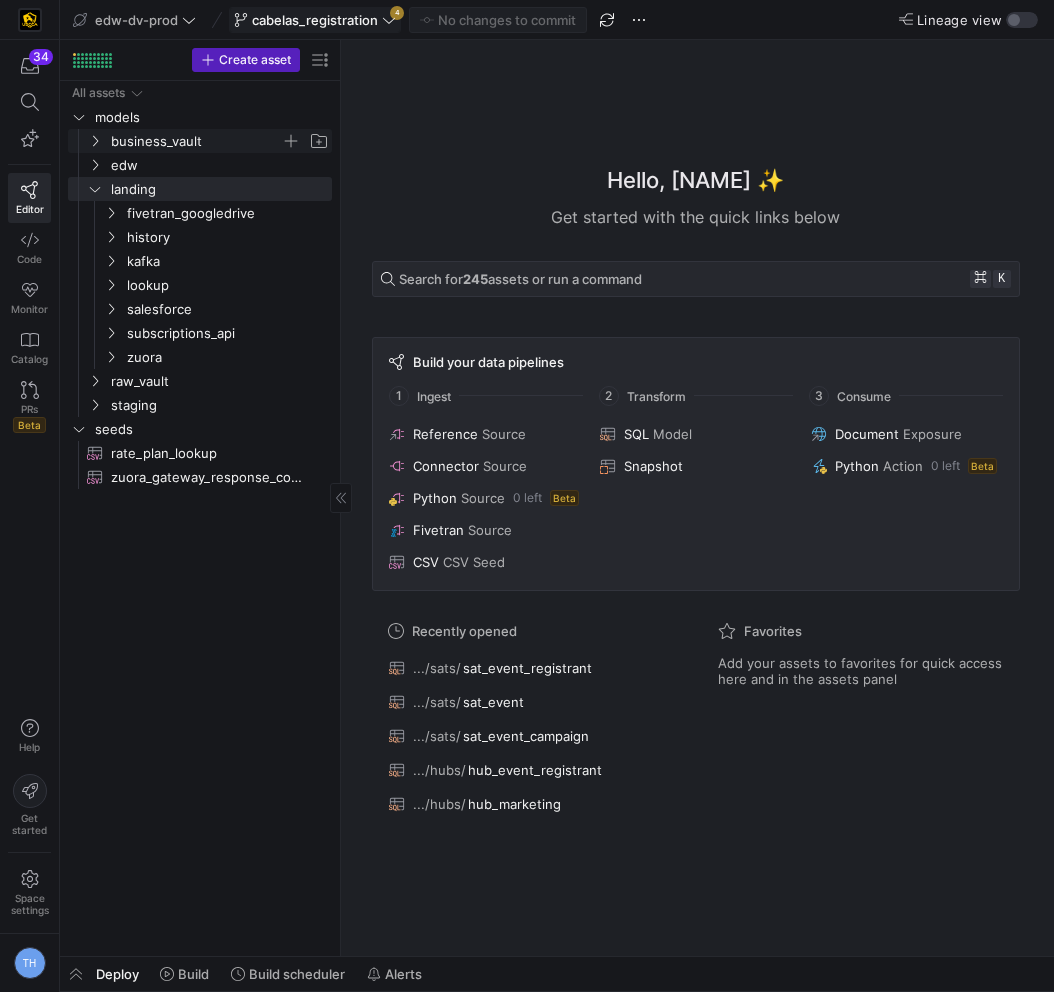 click on "business_vault" 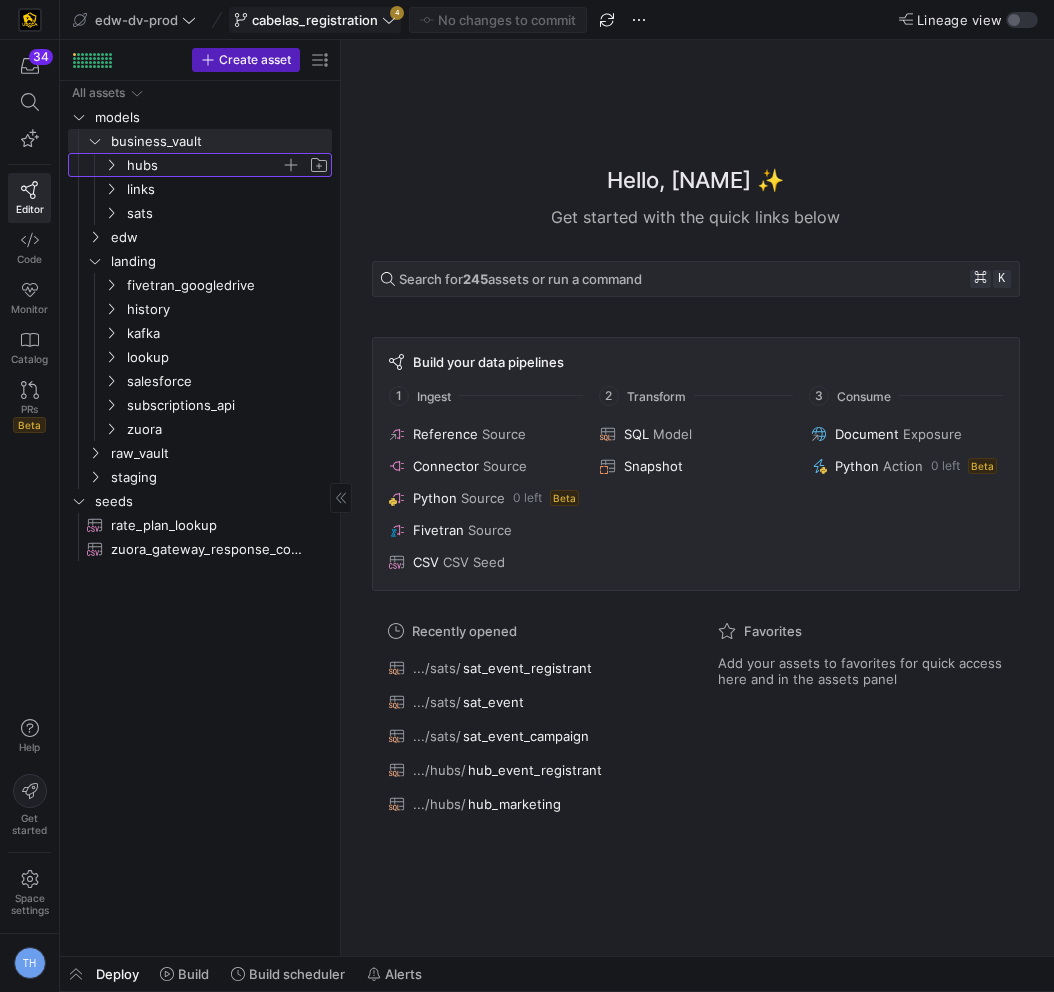 click on "hubs" 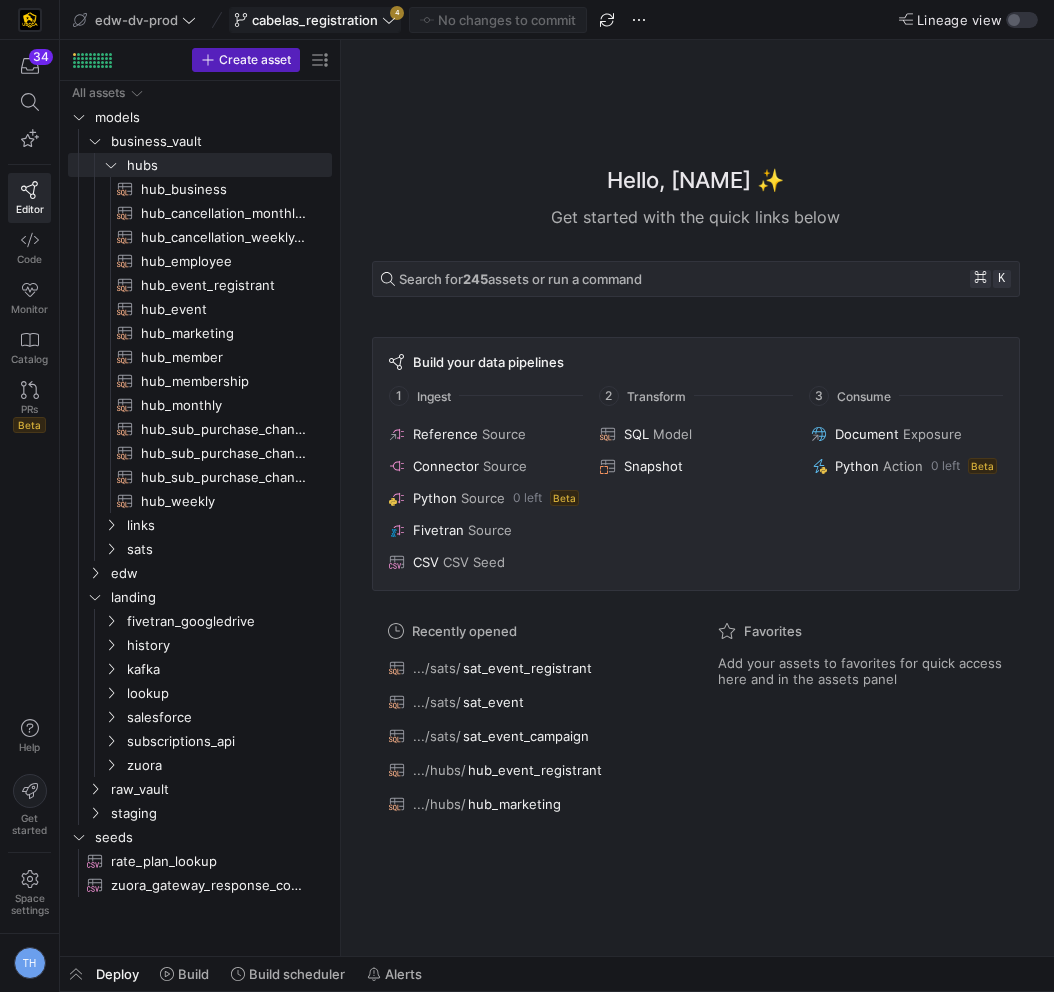 click on "cabelas_registration" 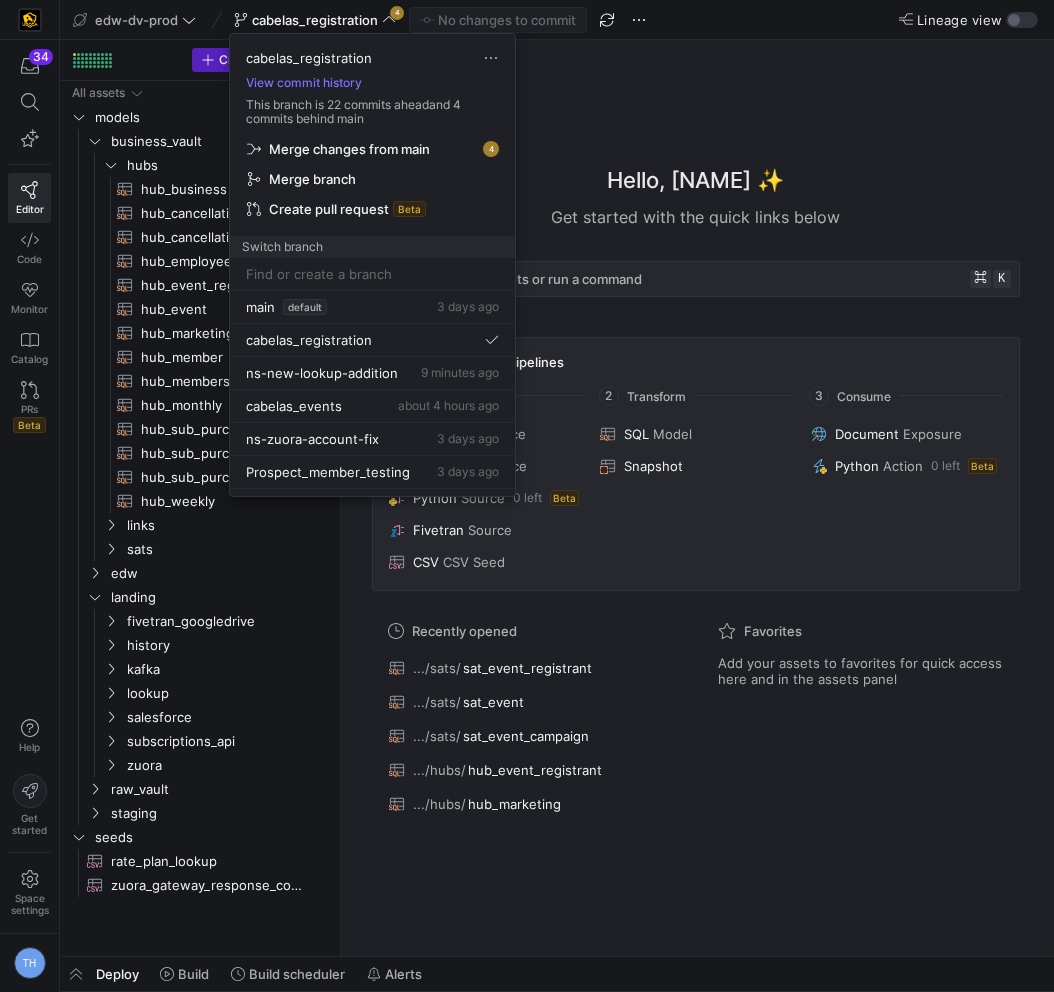 click on "Merge changes from main" at bounding box center [349, 149] 